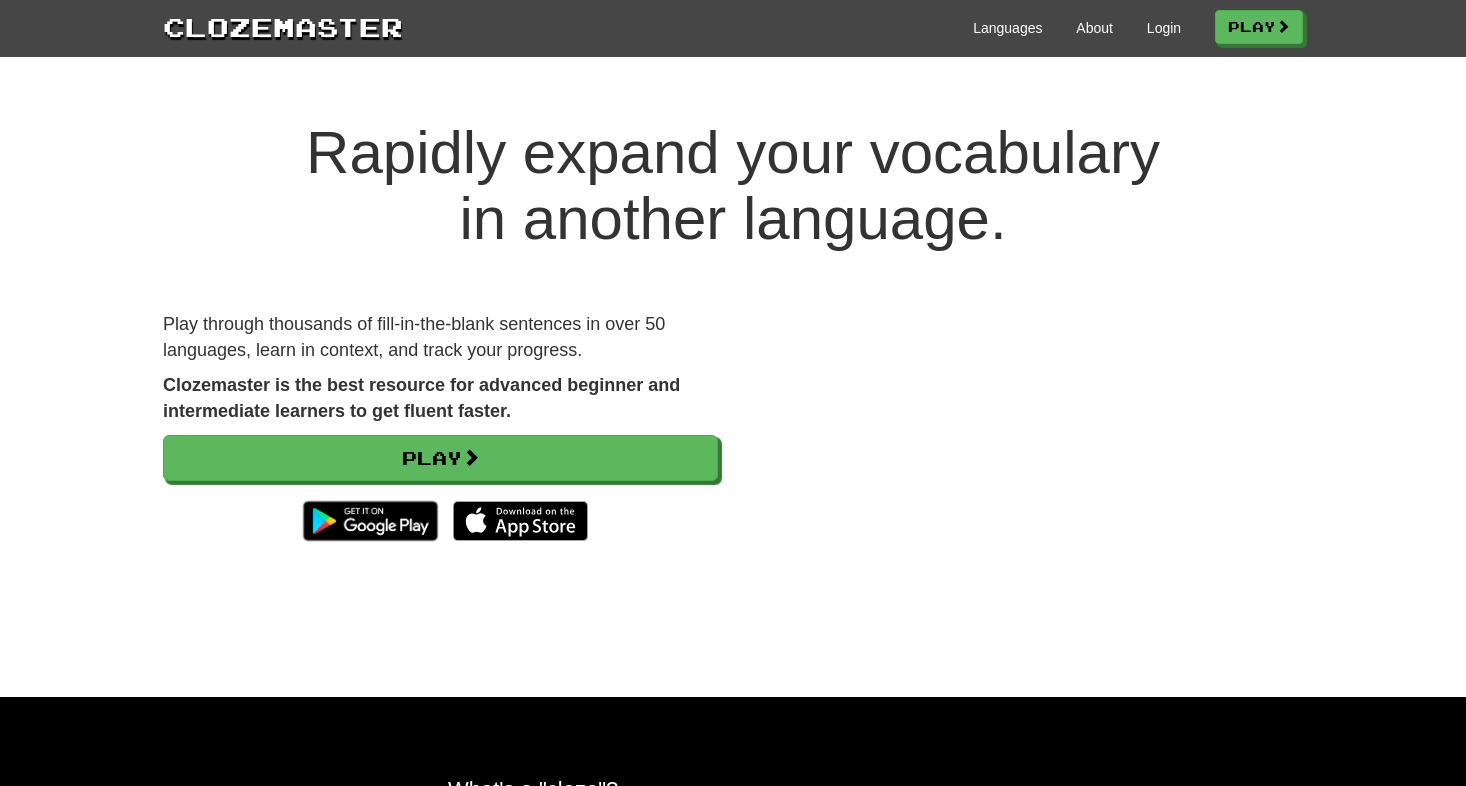 scroll, scrollTop: 0, scrollLeft: 0, axis: both 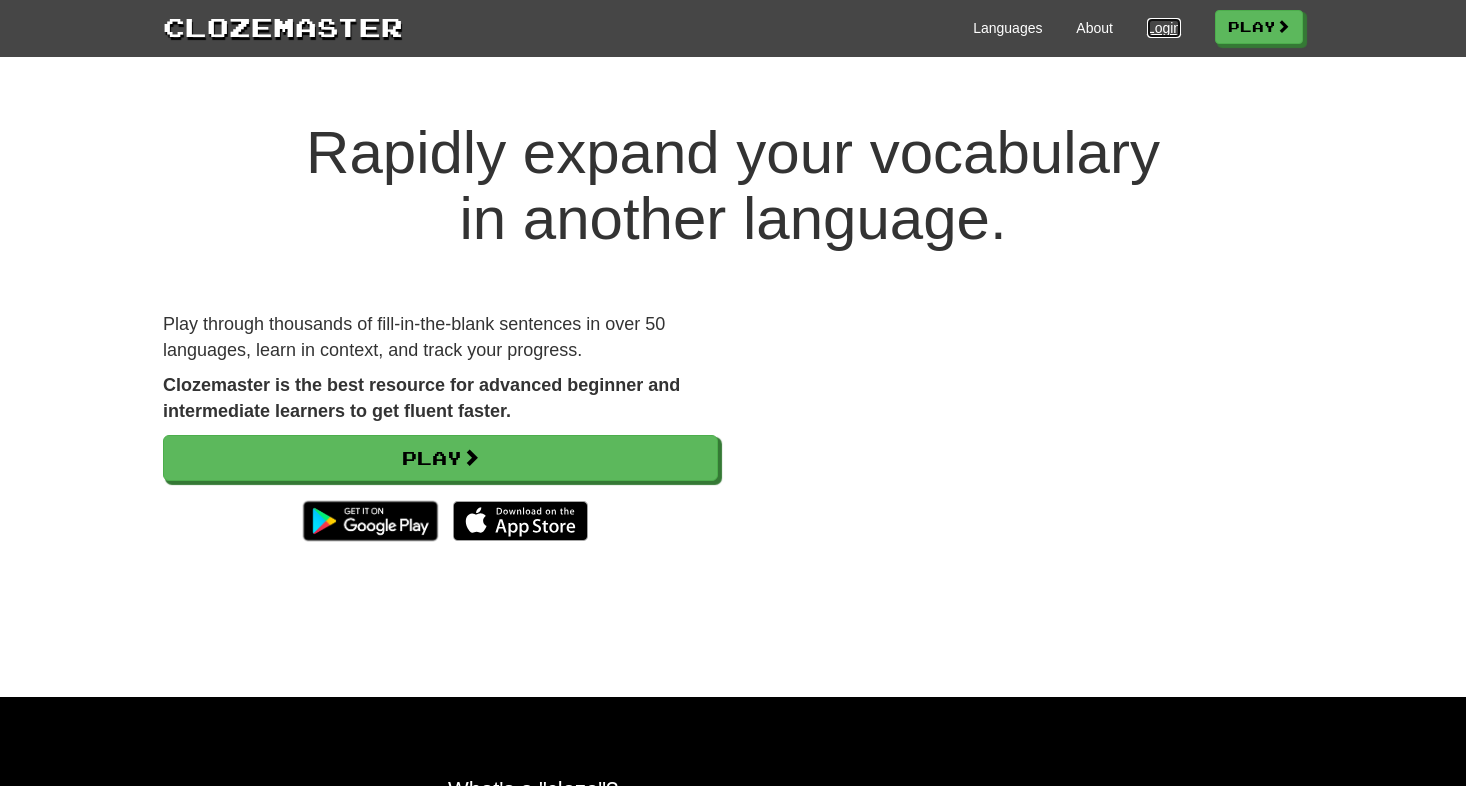 click on "Login" at bounding box center [1164, 28] 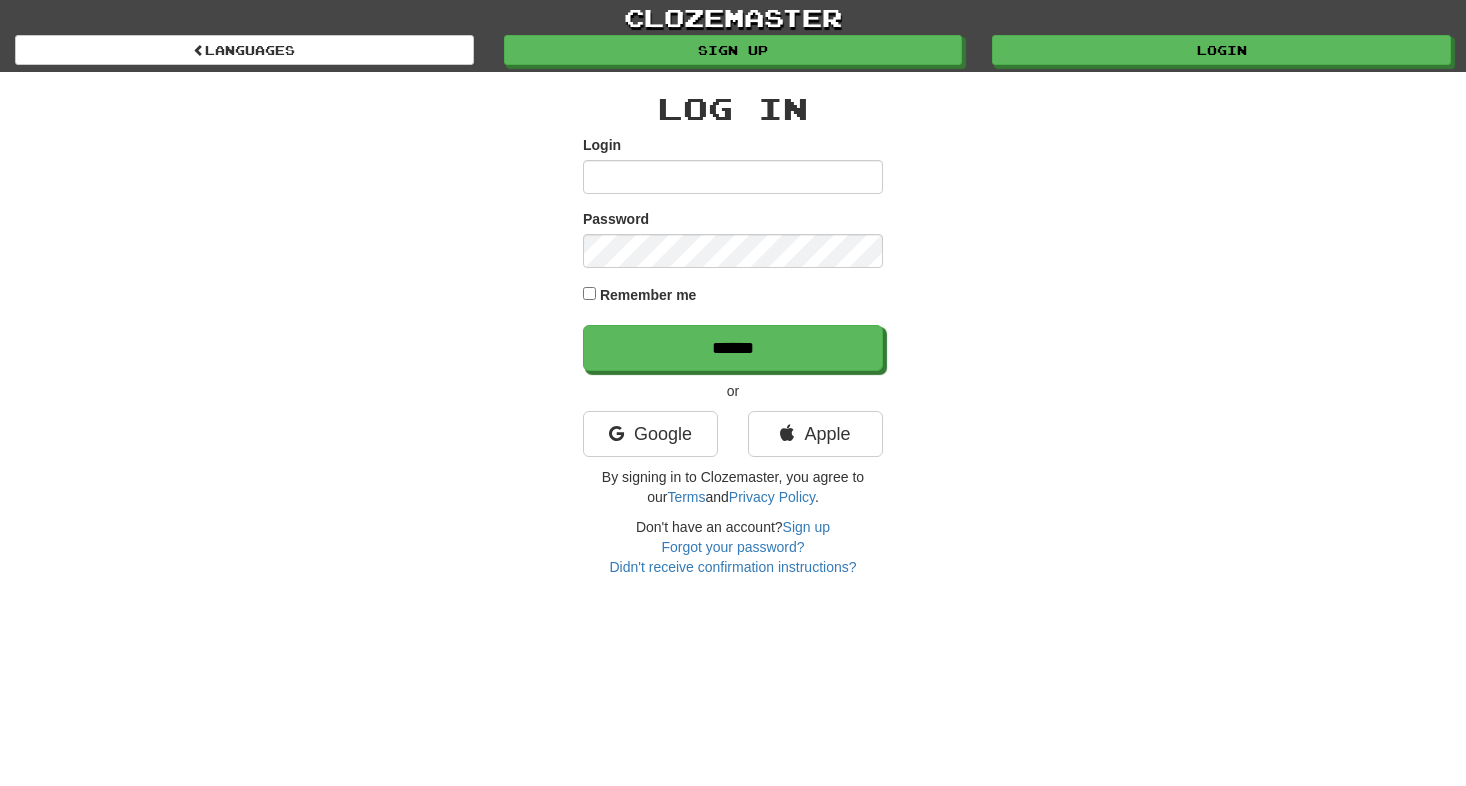 scroll, scrollTop: 0, scrollLeft: 0, axis: both 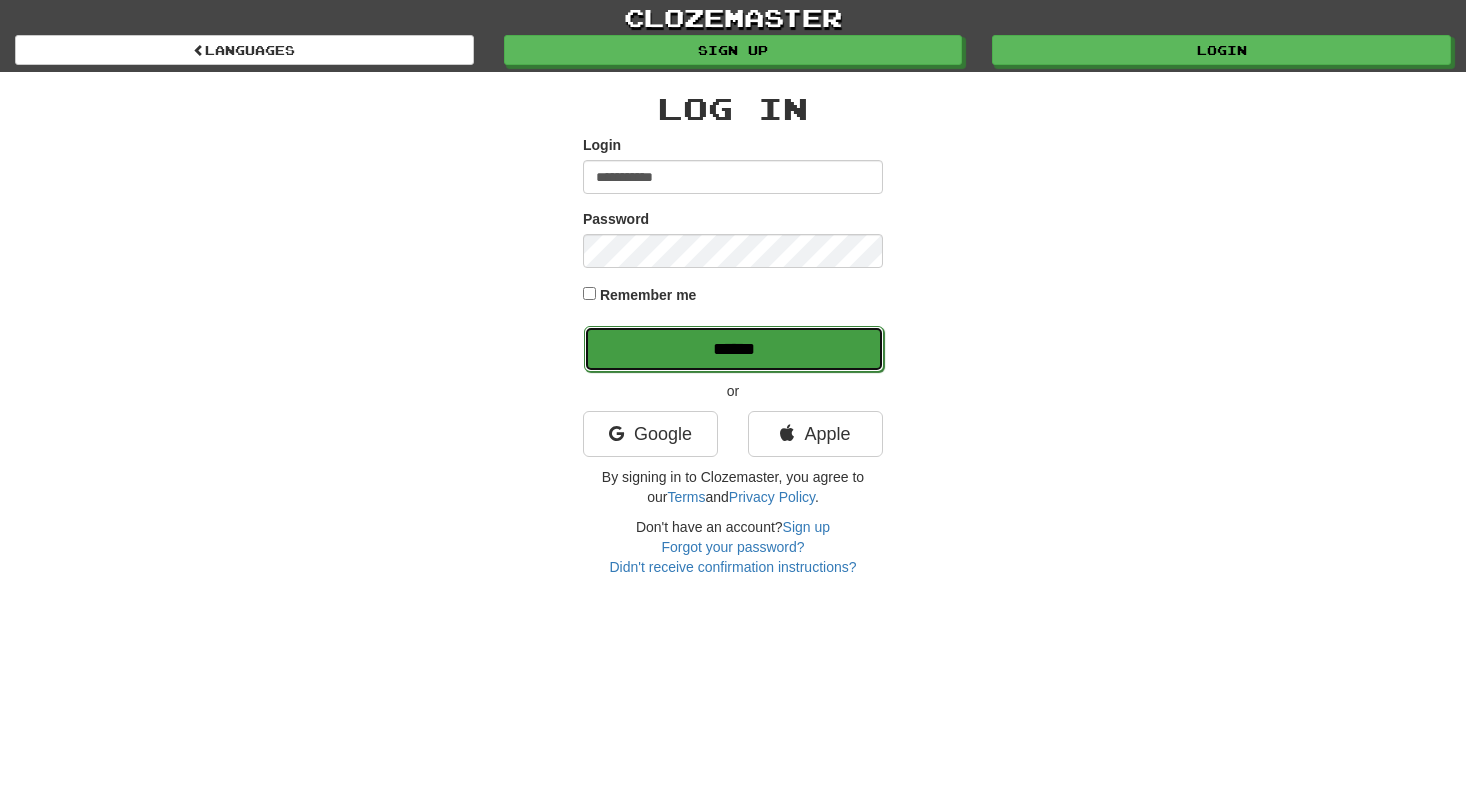 click on "******" at bounding box center (734, 349) 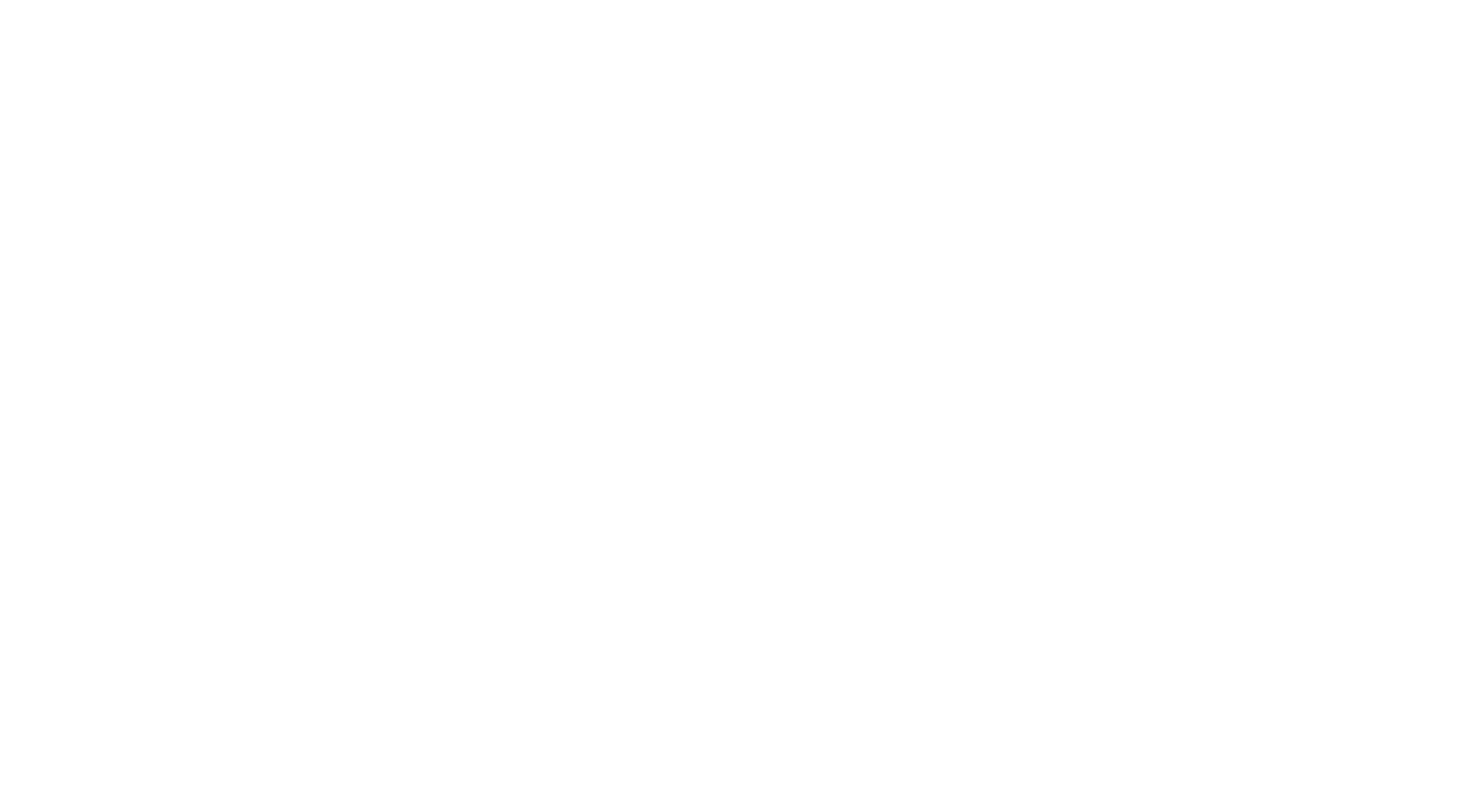 scroll, scrollTop: 0, scrollLeft: 0, axis: both 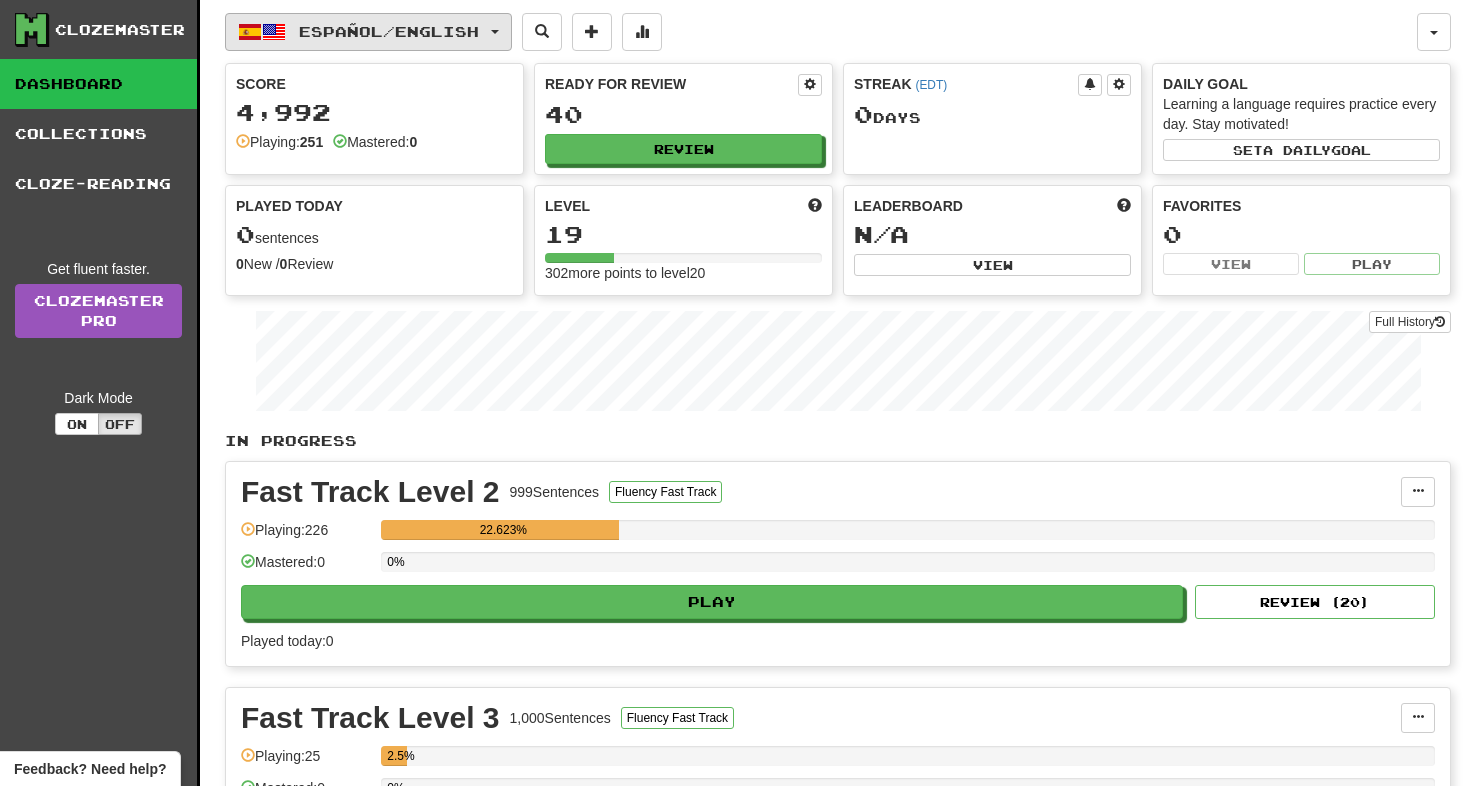click on "Español  /  English" at bounding box center (389, 31) 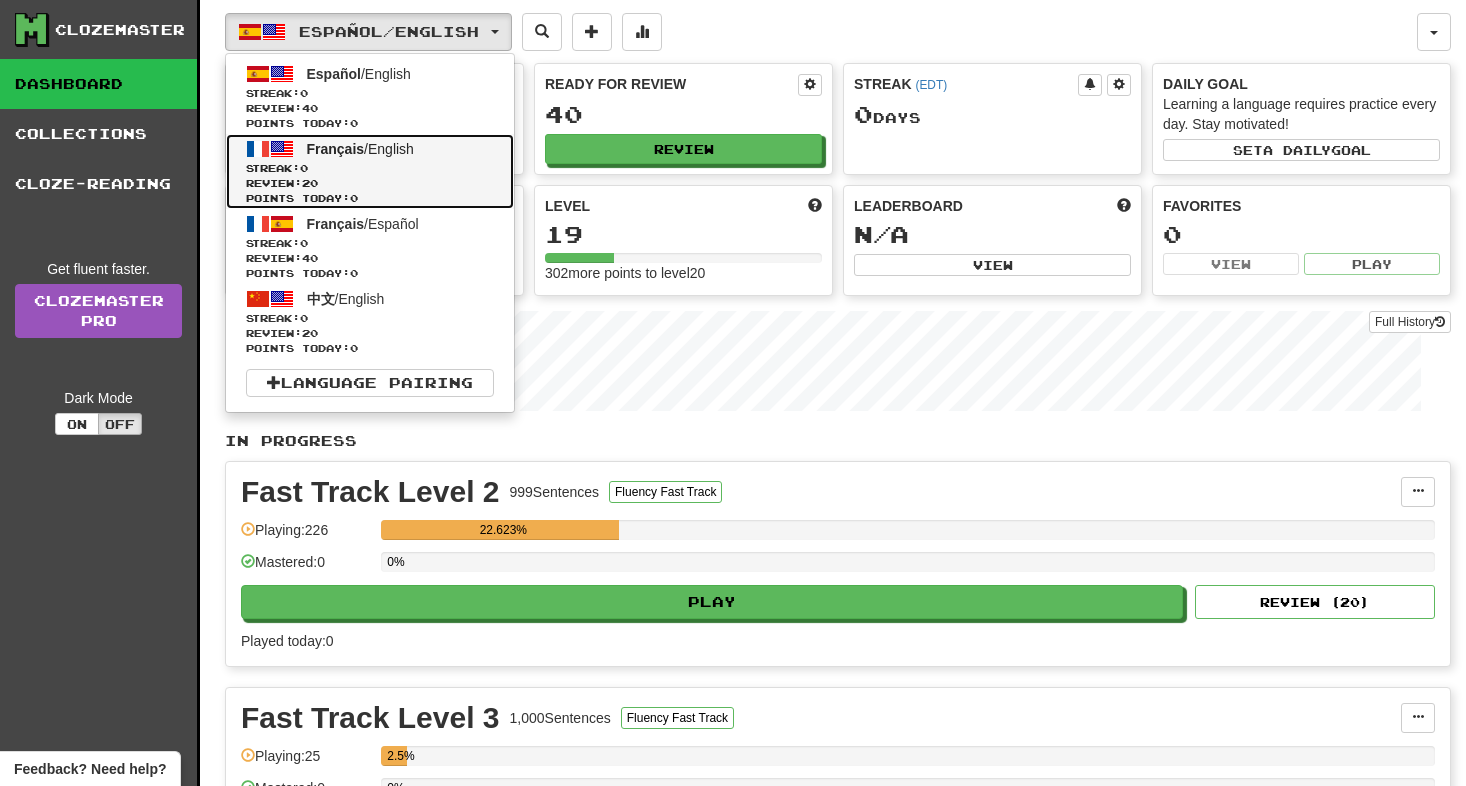 click on "Streak:  0" at bounding box center [370, 168] 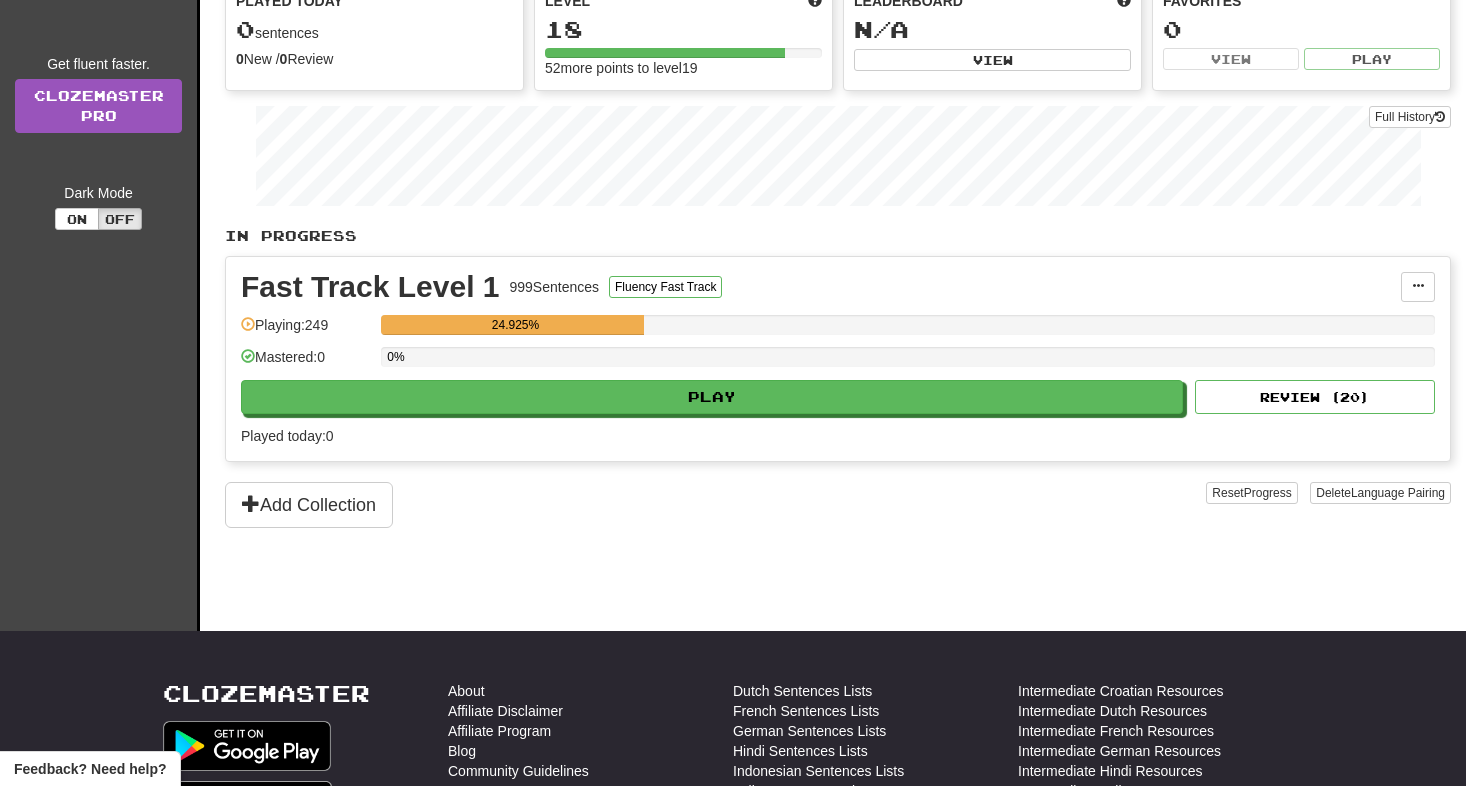 scroll, scrollTop: 300, scrollLeft: 0, axis: vertical 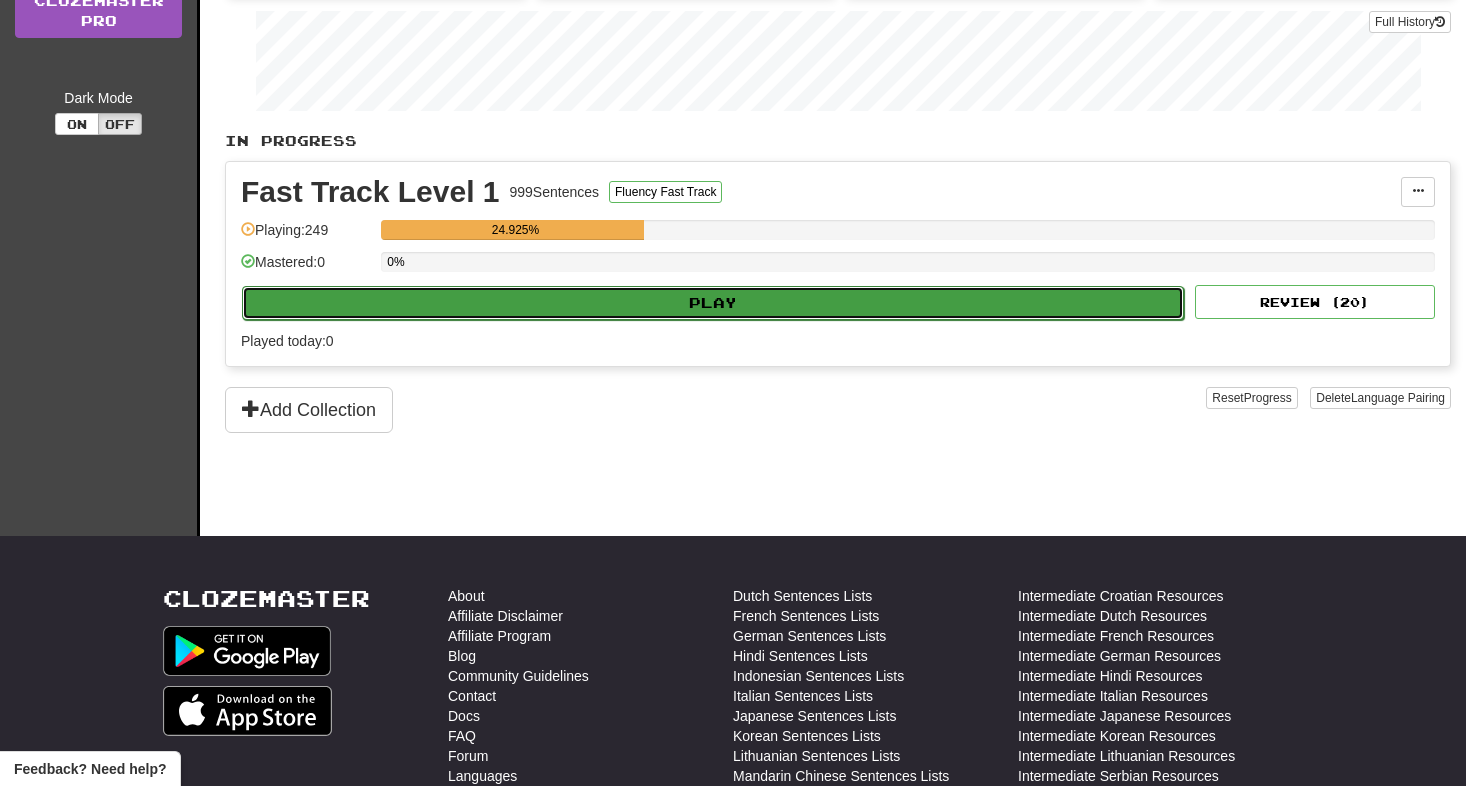 click on "Play" at bounding box center (713, 303) 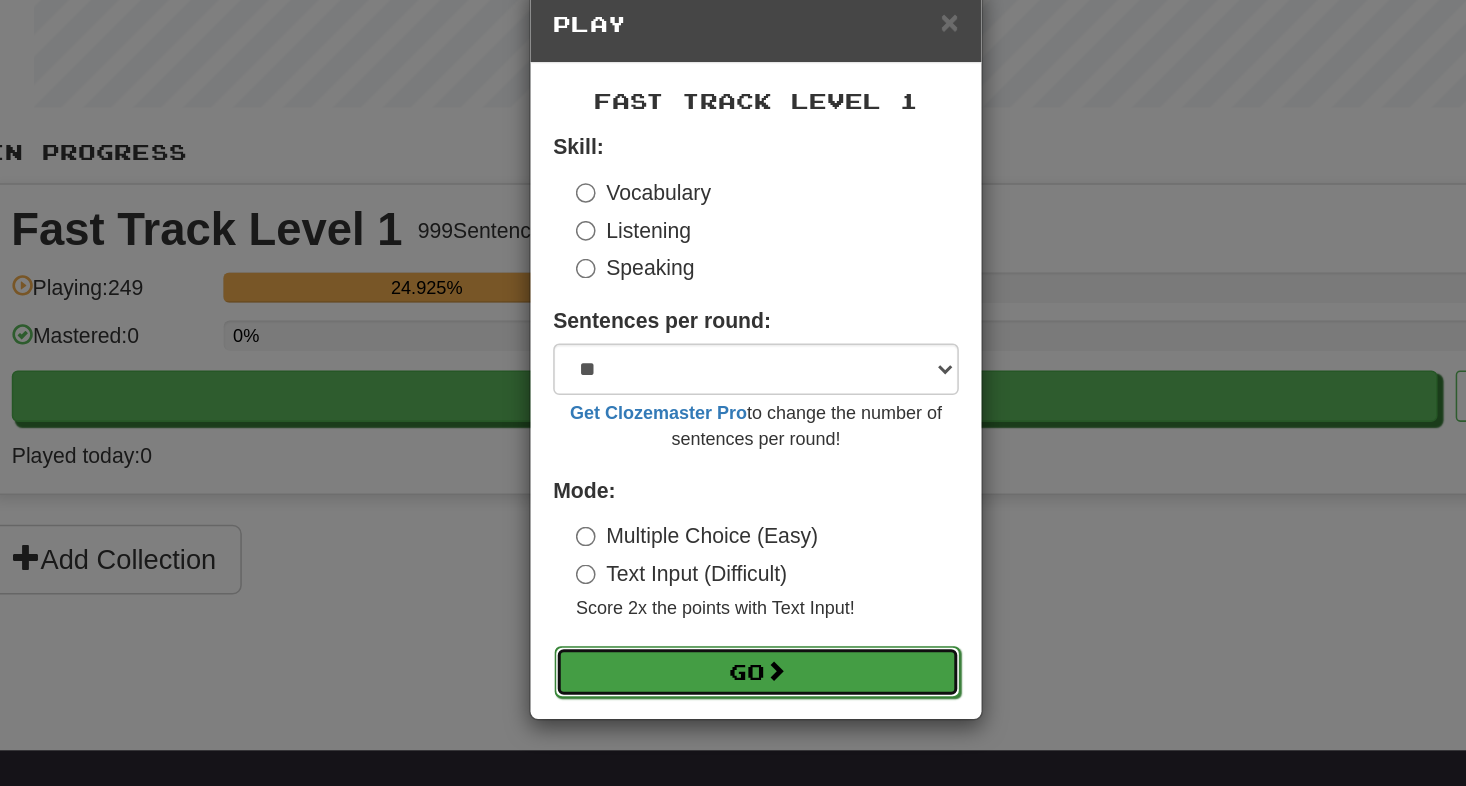 click on "Go" at bounding box center [734, 484] 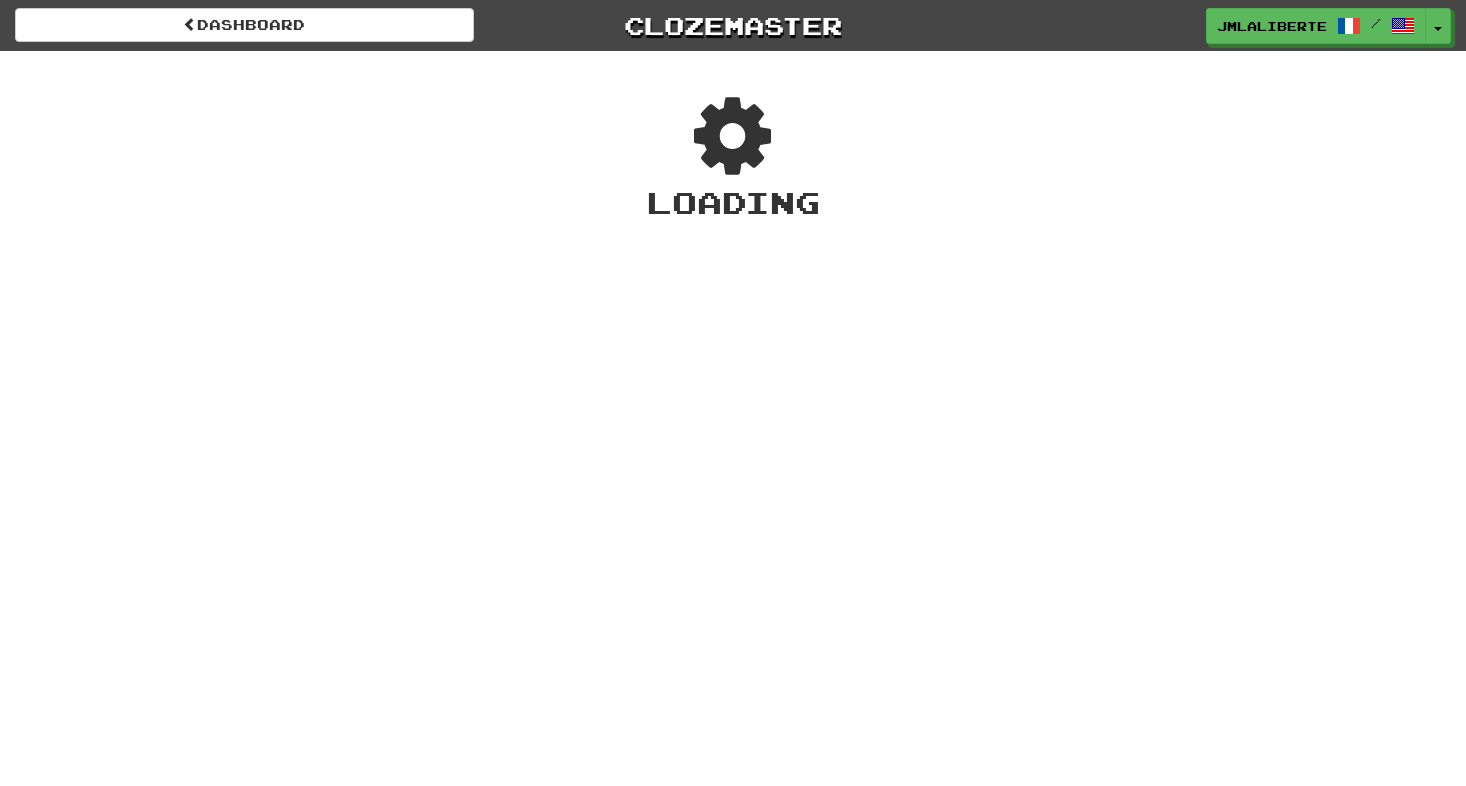 scroll, scrollTop: 0, scrollLeft: 0, axis: both 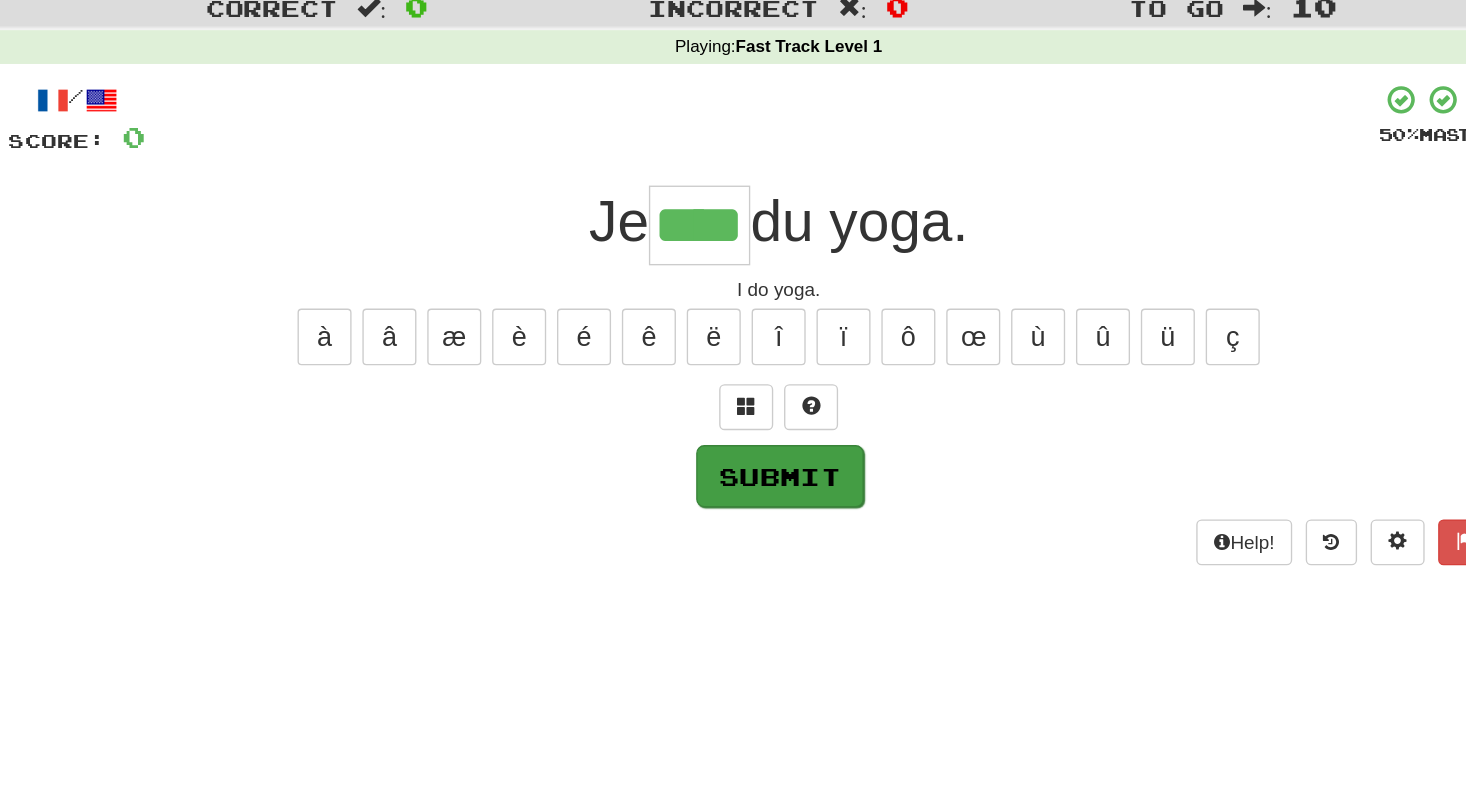type on "****" 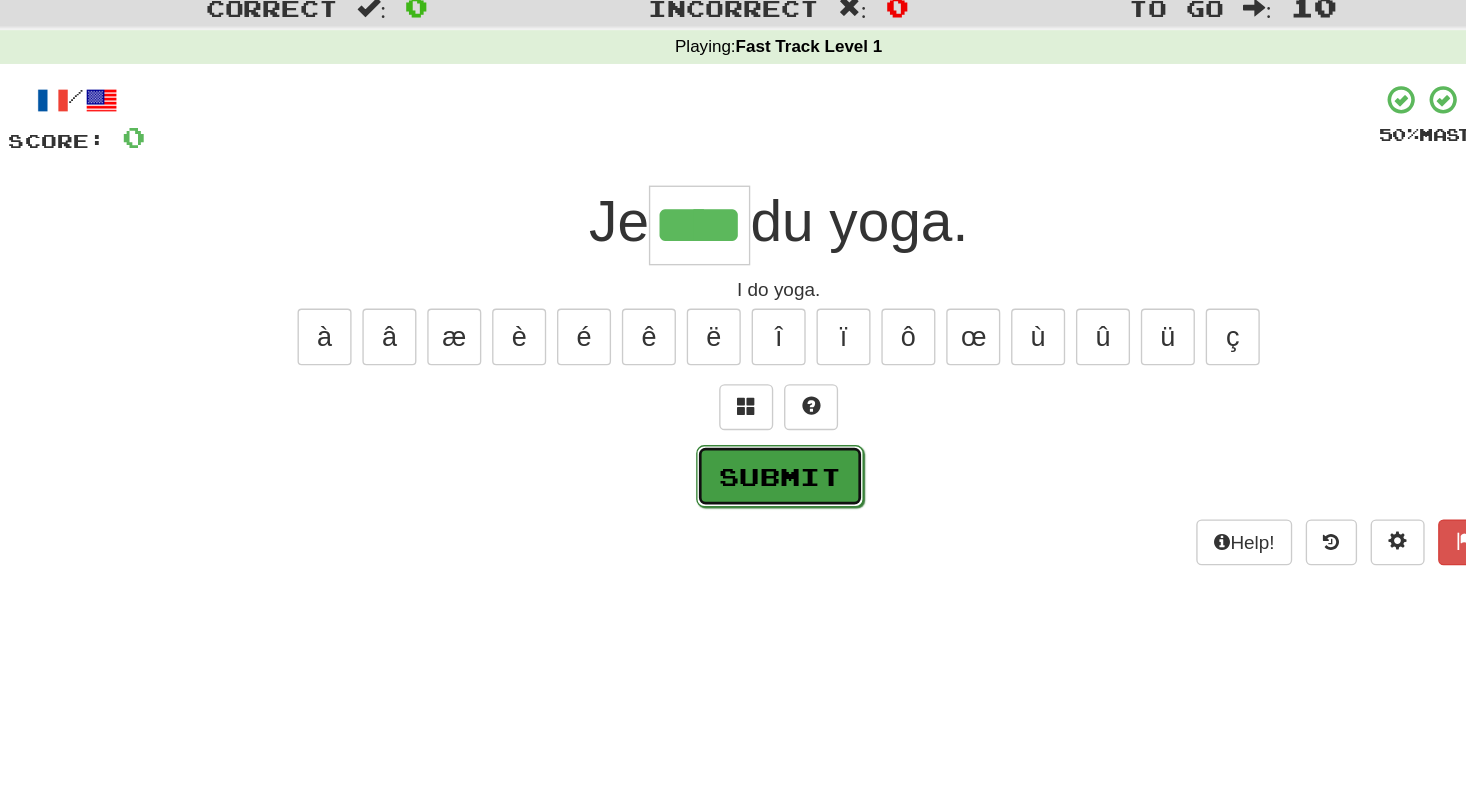click on "Submit" at bounding box center [734, 413] 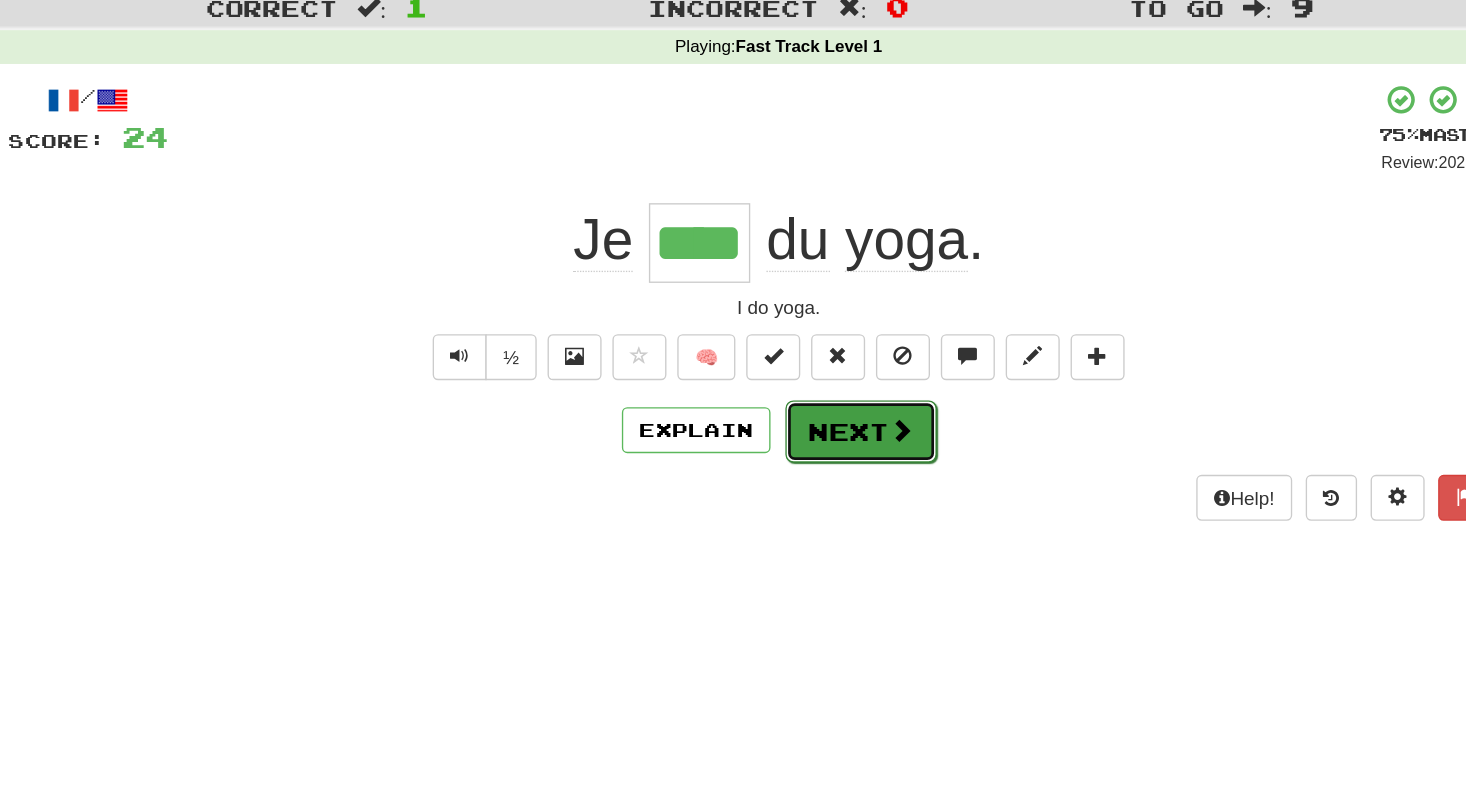 click on "Next" at bounding box center [794, 380] 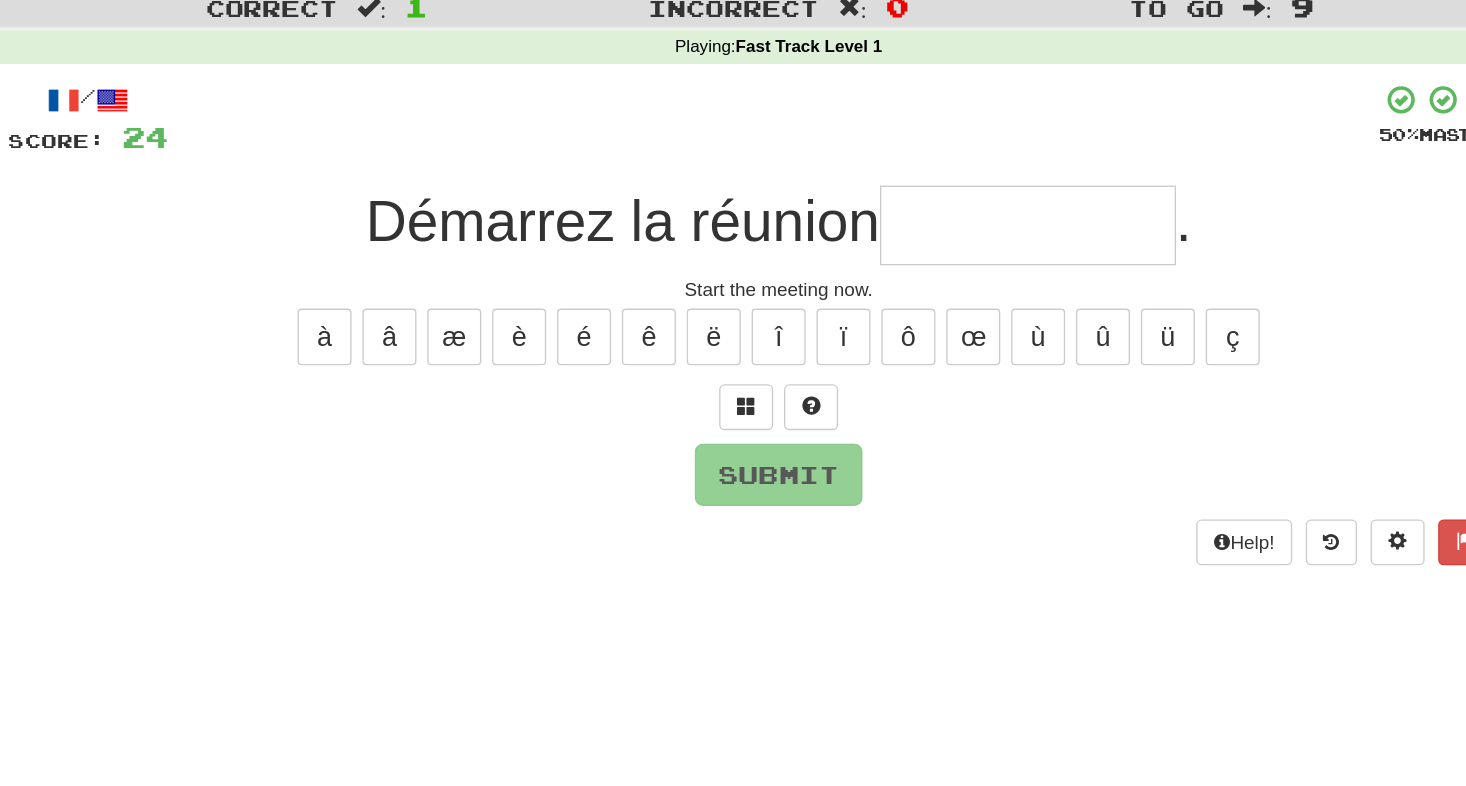 click at bounding box center (917, 227) 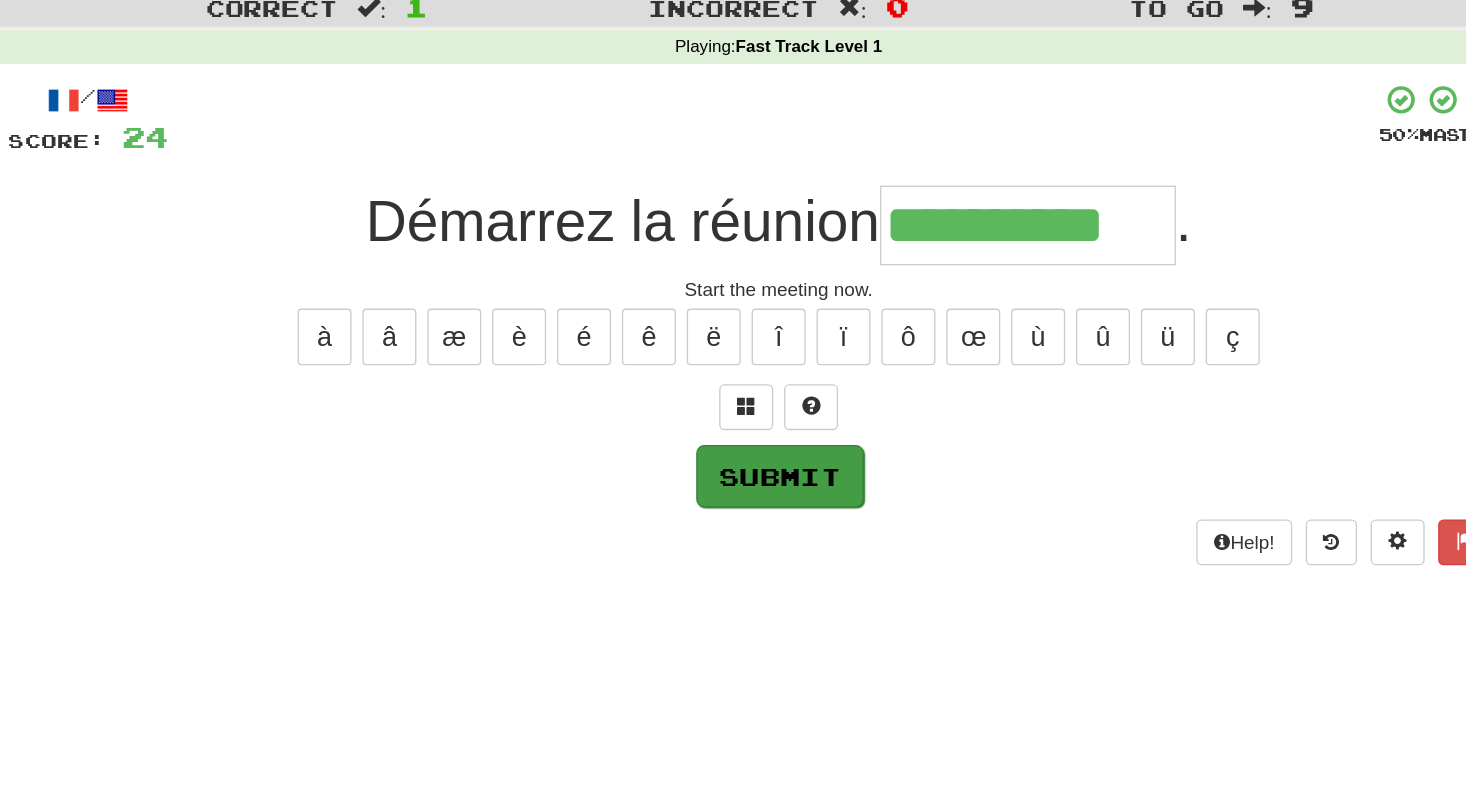 type on "**********" 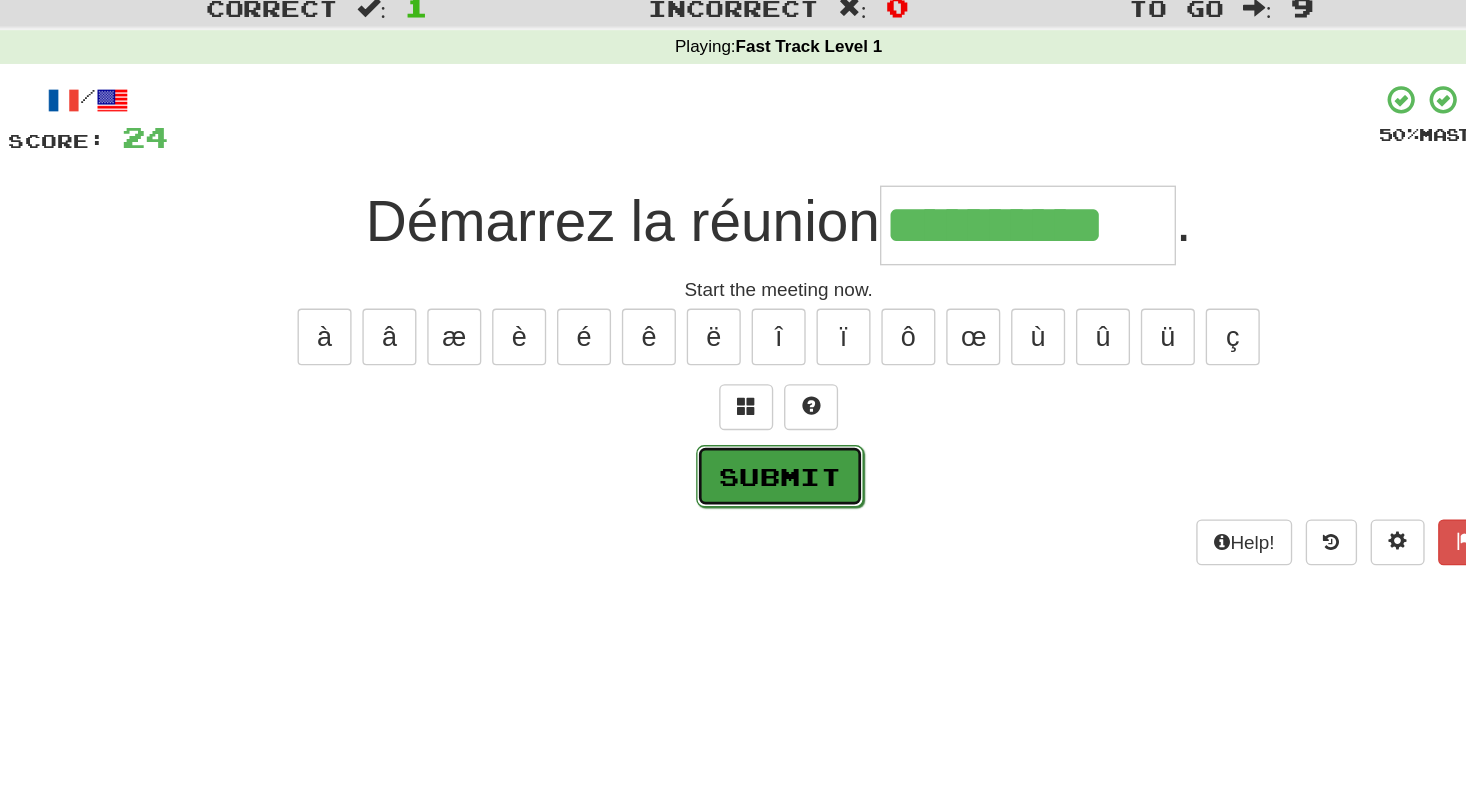 click on "Submit" at bounding box center (734, 413) 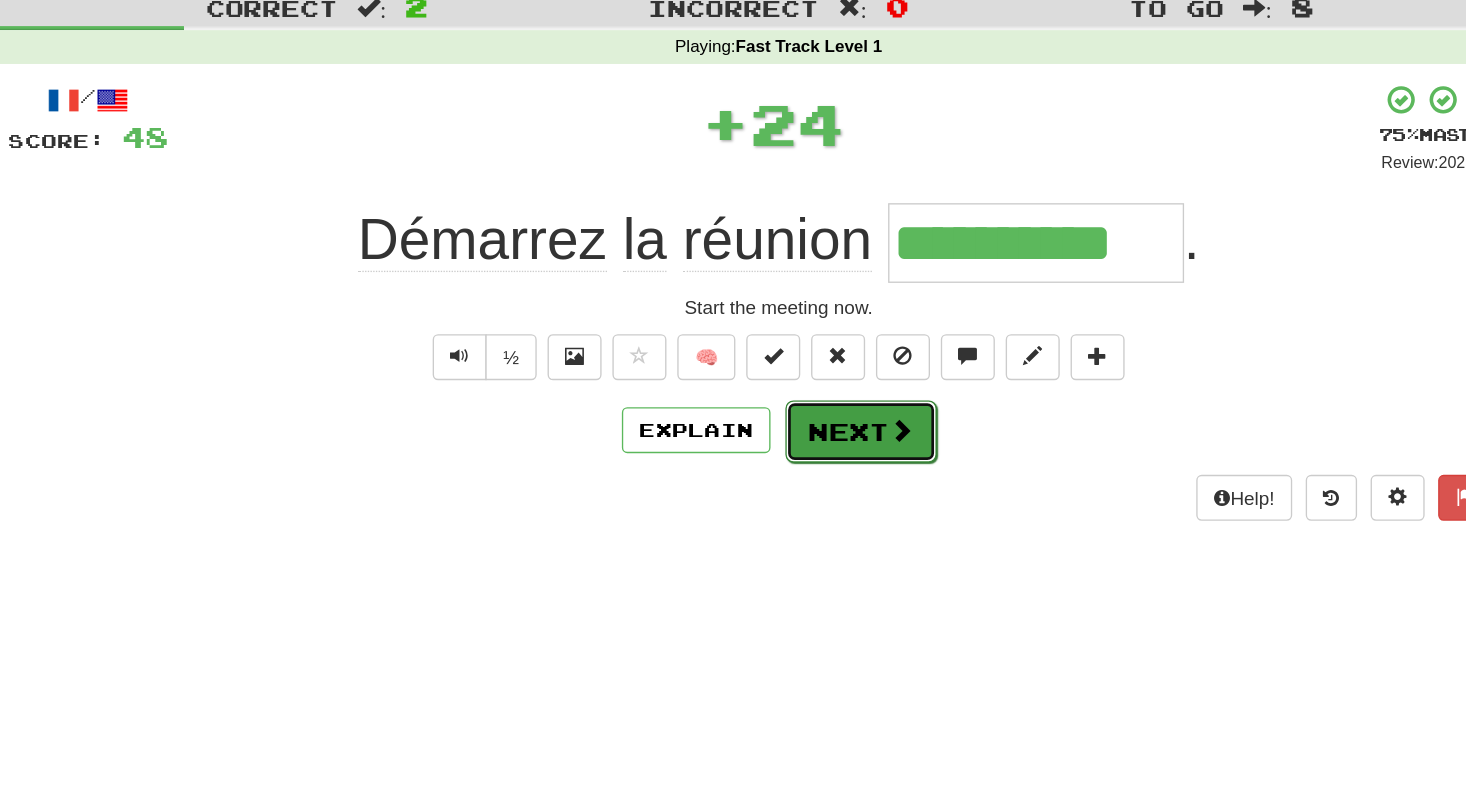 click at bounding box center [824, 379] 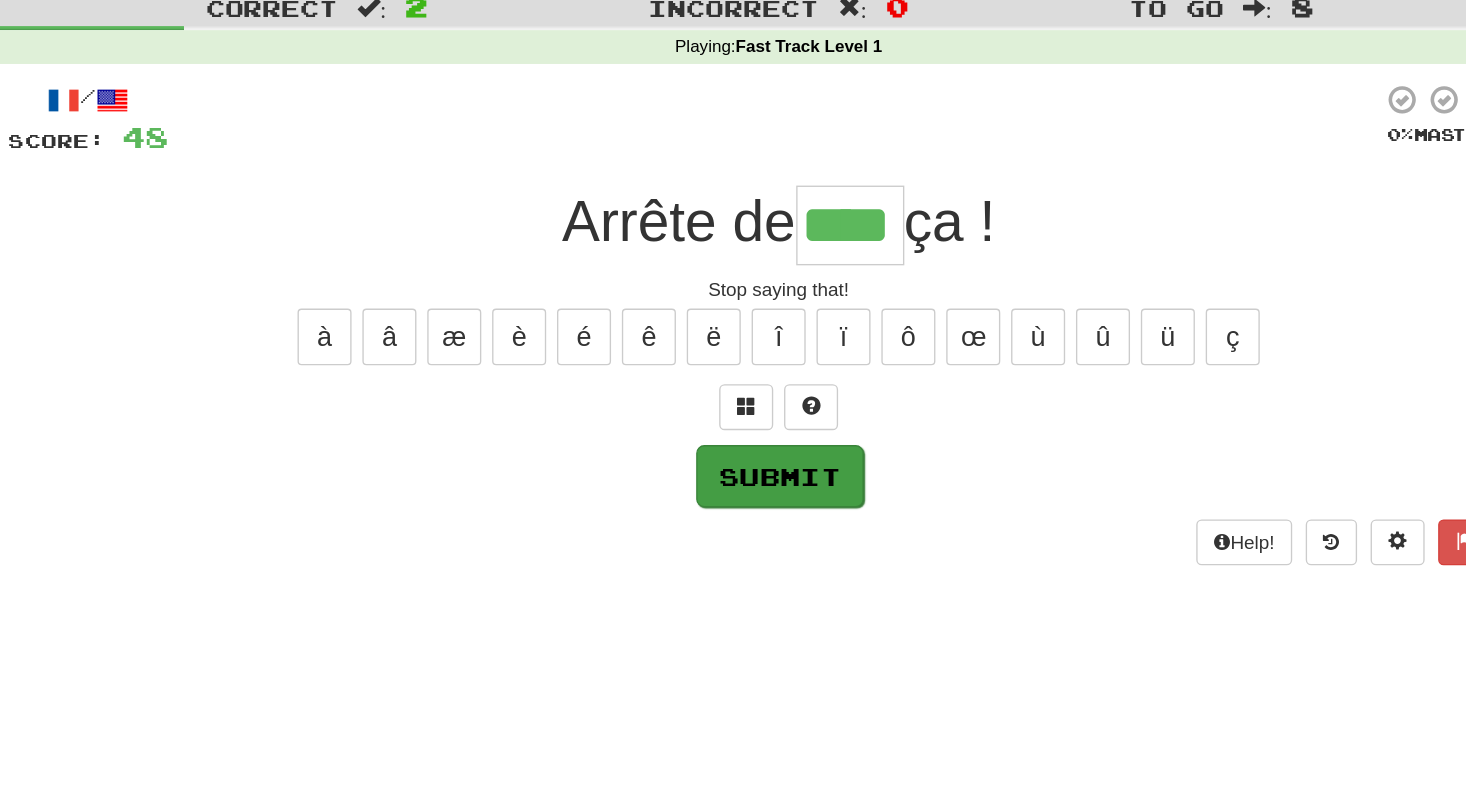 type on "****" 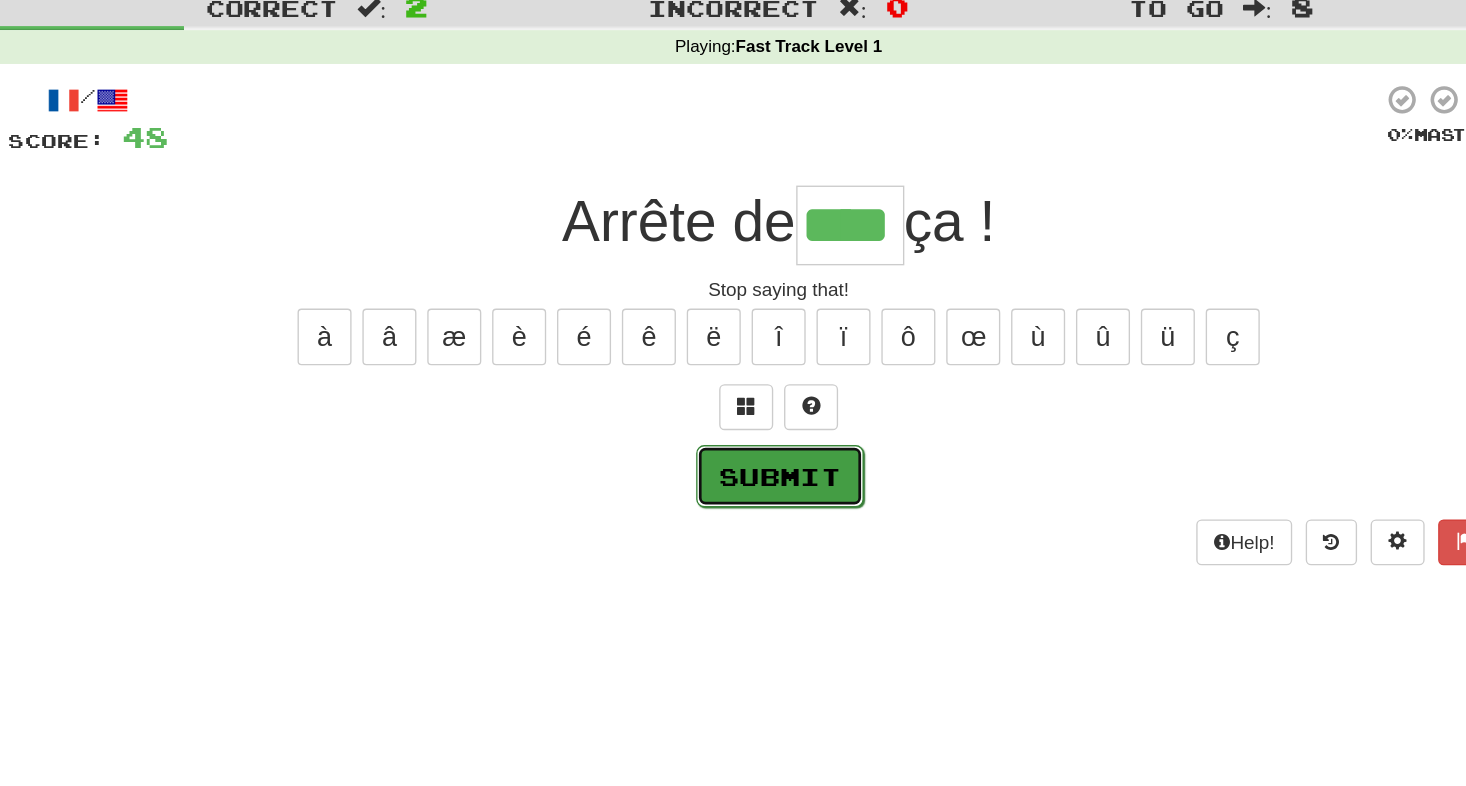 click on "Submit" at bounding box center [734, 413] 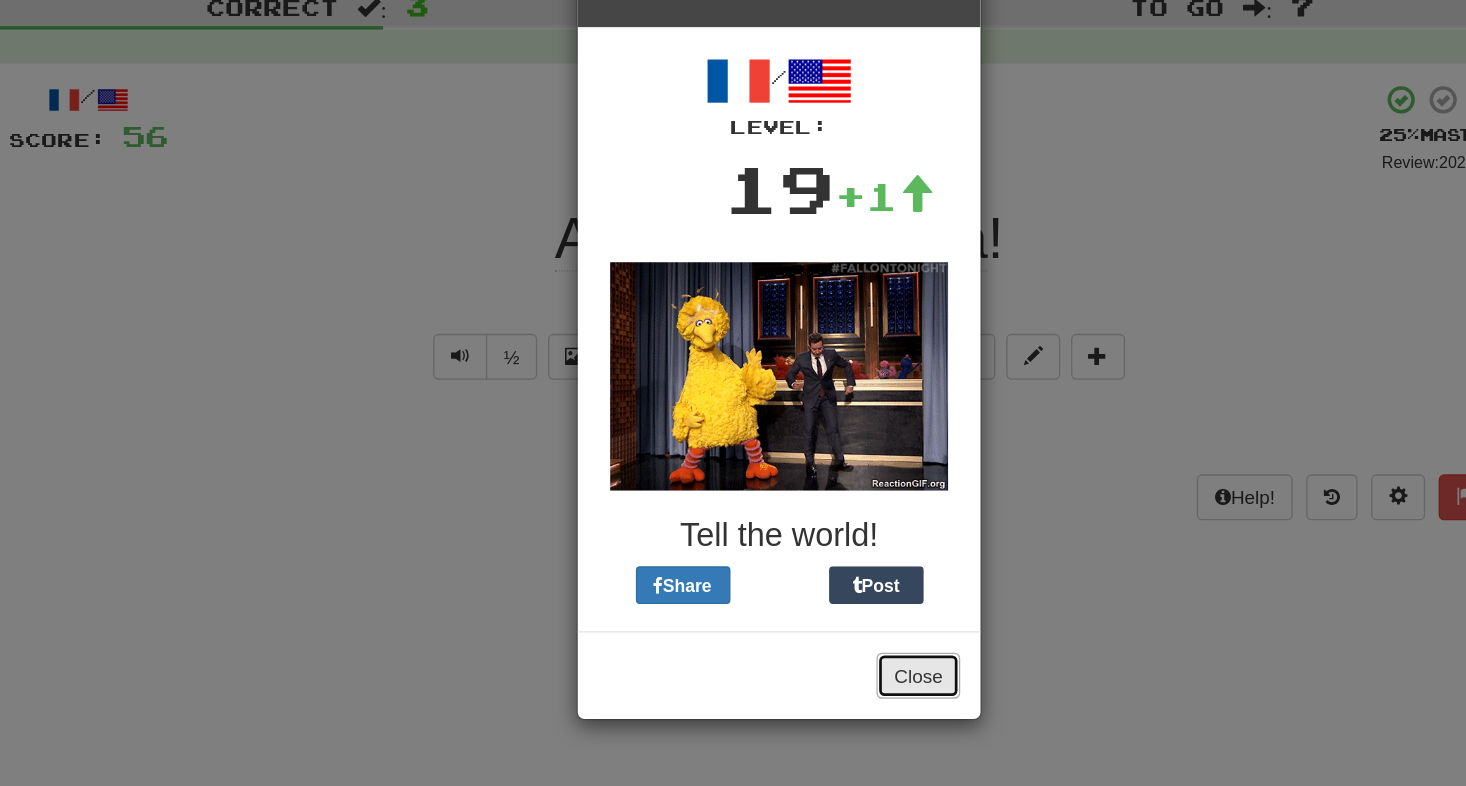 click on "Close" at bounding box center (836, 561) 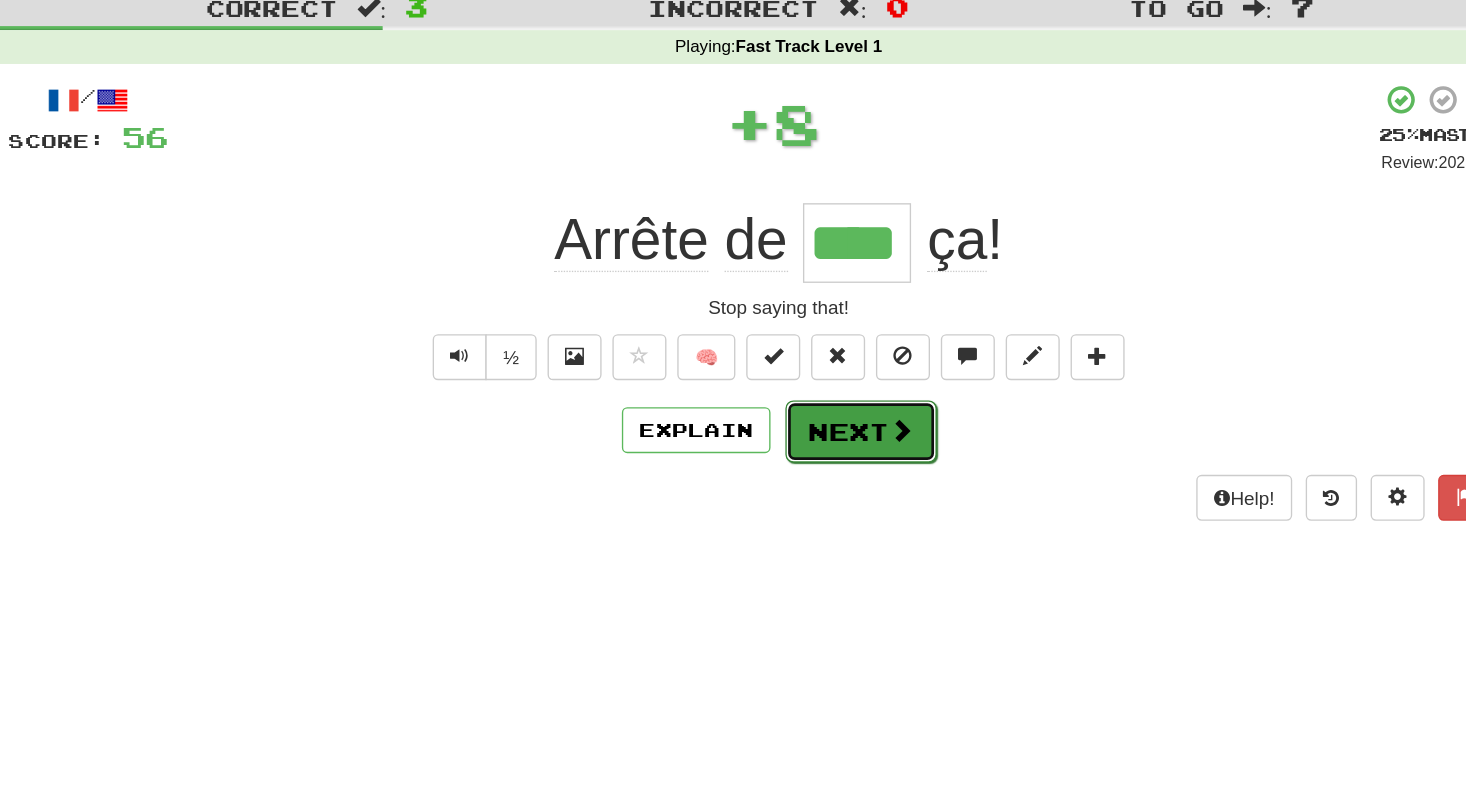 click at bounding box center [824, 379] 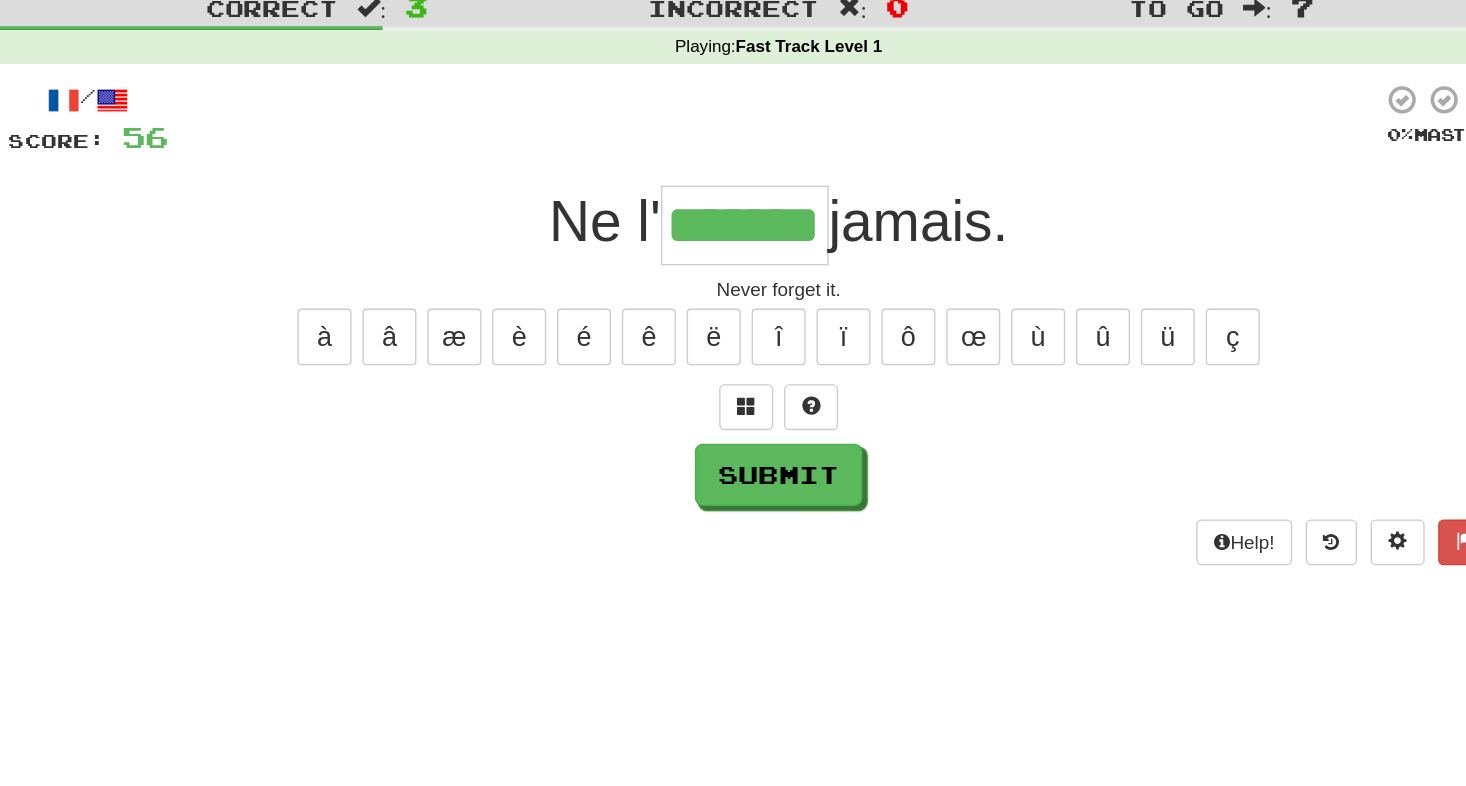 scroll, scrollTop: 0, scrollLeft: 17, axis: horizontal 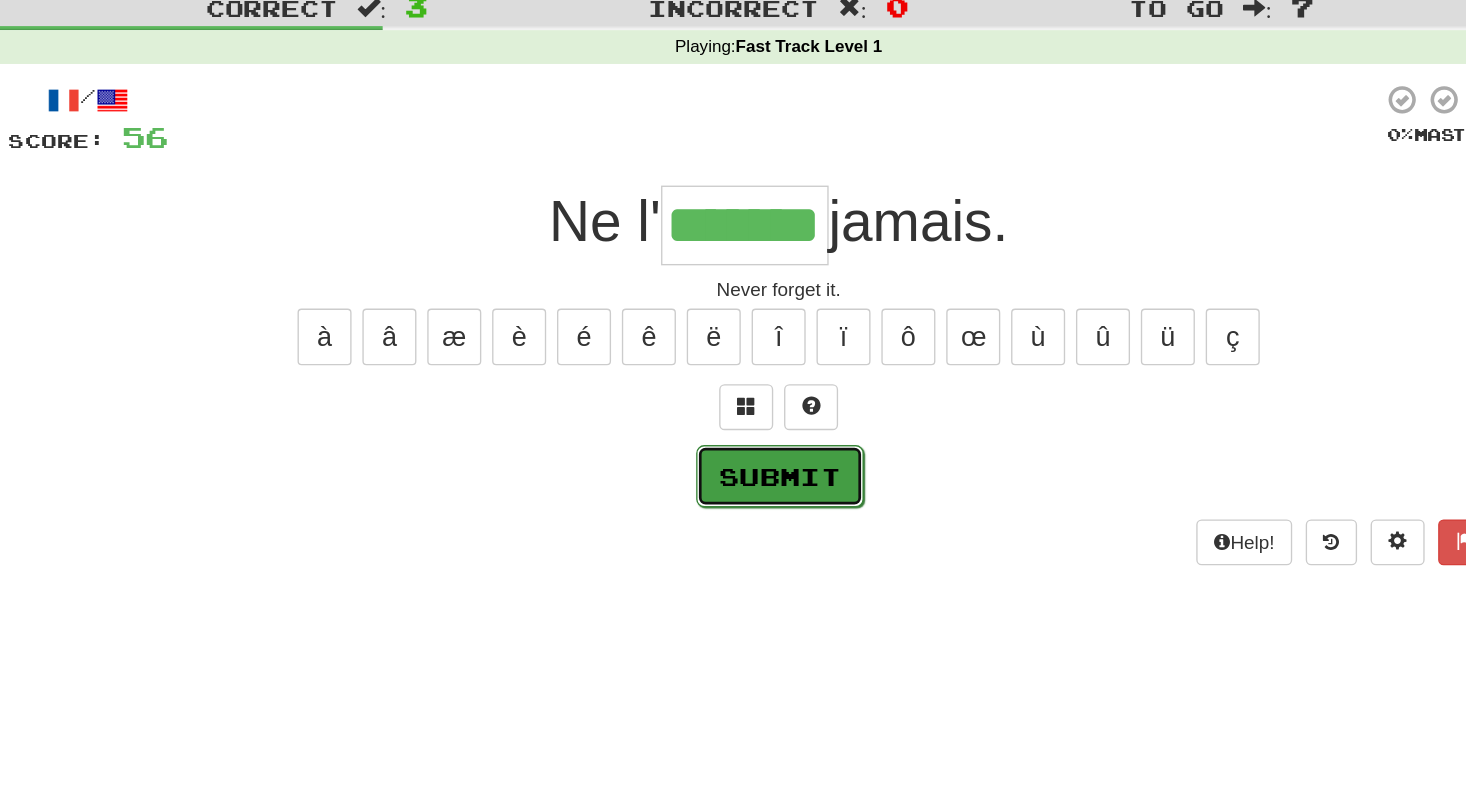 click on "Submit" at bounding box center [734, 413] 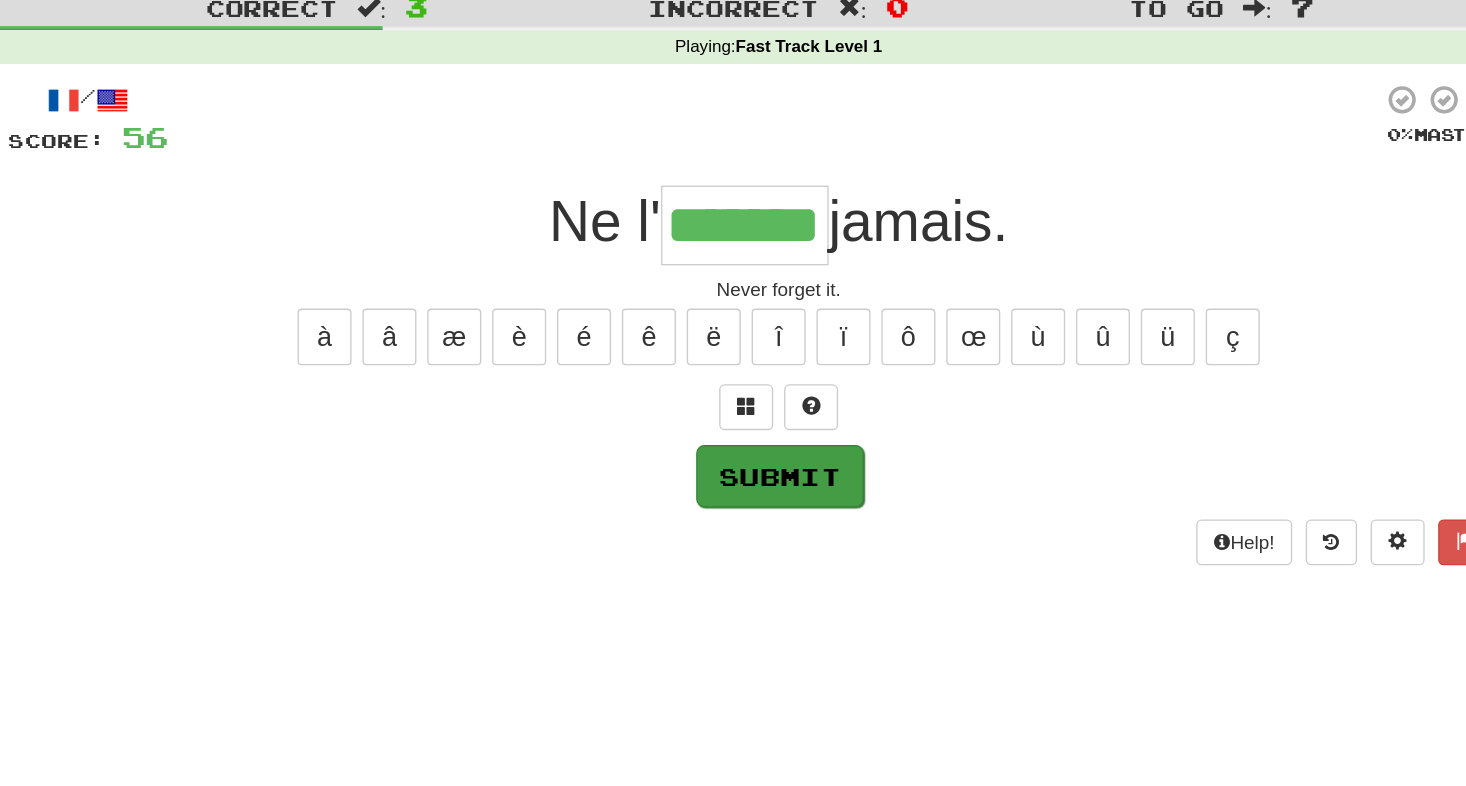 type on "******" 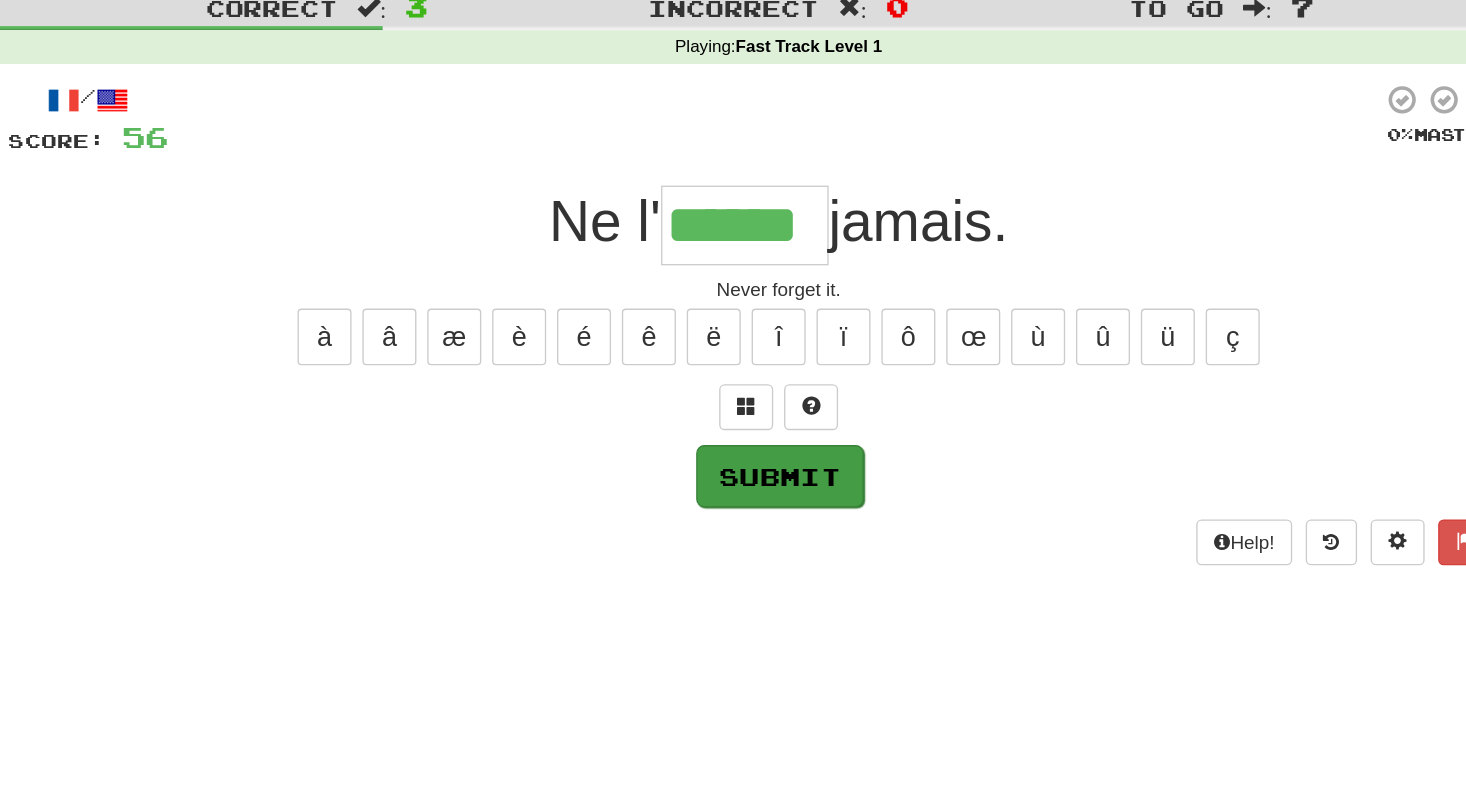 scroll, scrollTop: 0, scrollLeft: 0, axis: both 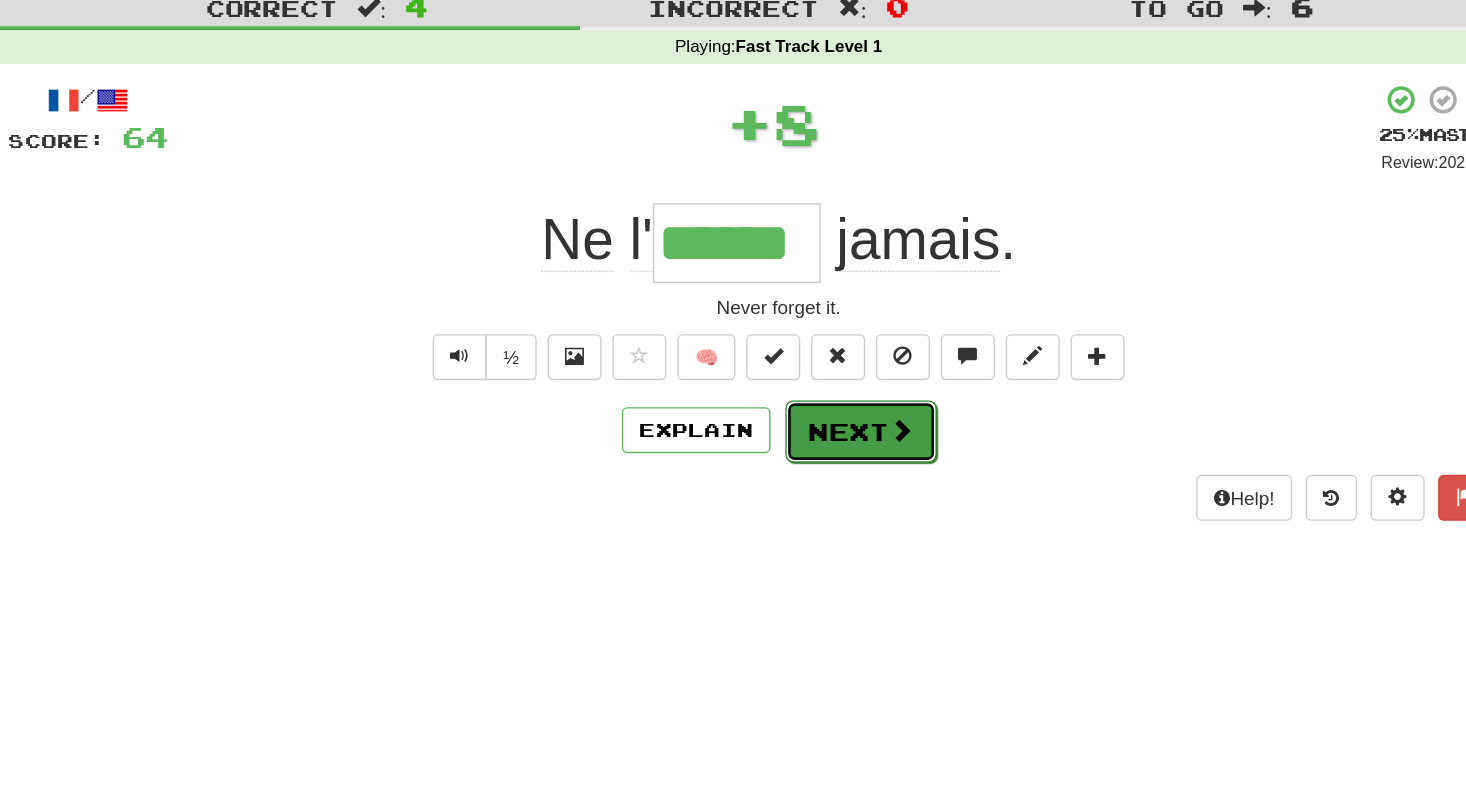 click on "Next" at bounding box center [794, 380] 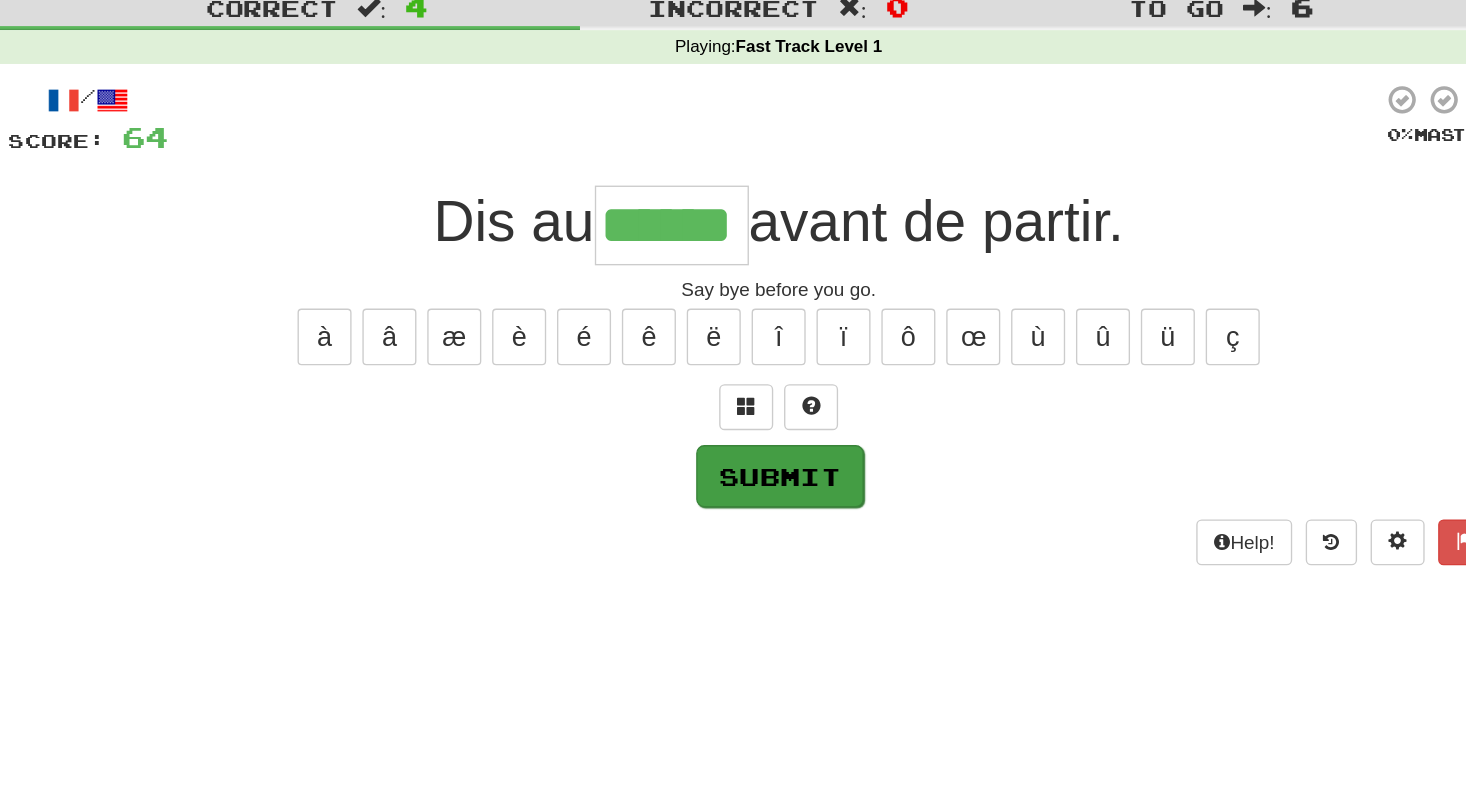 type on "******" 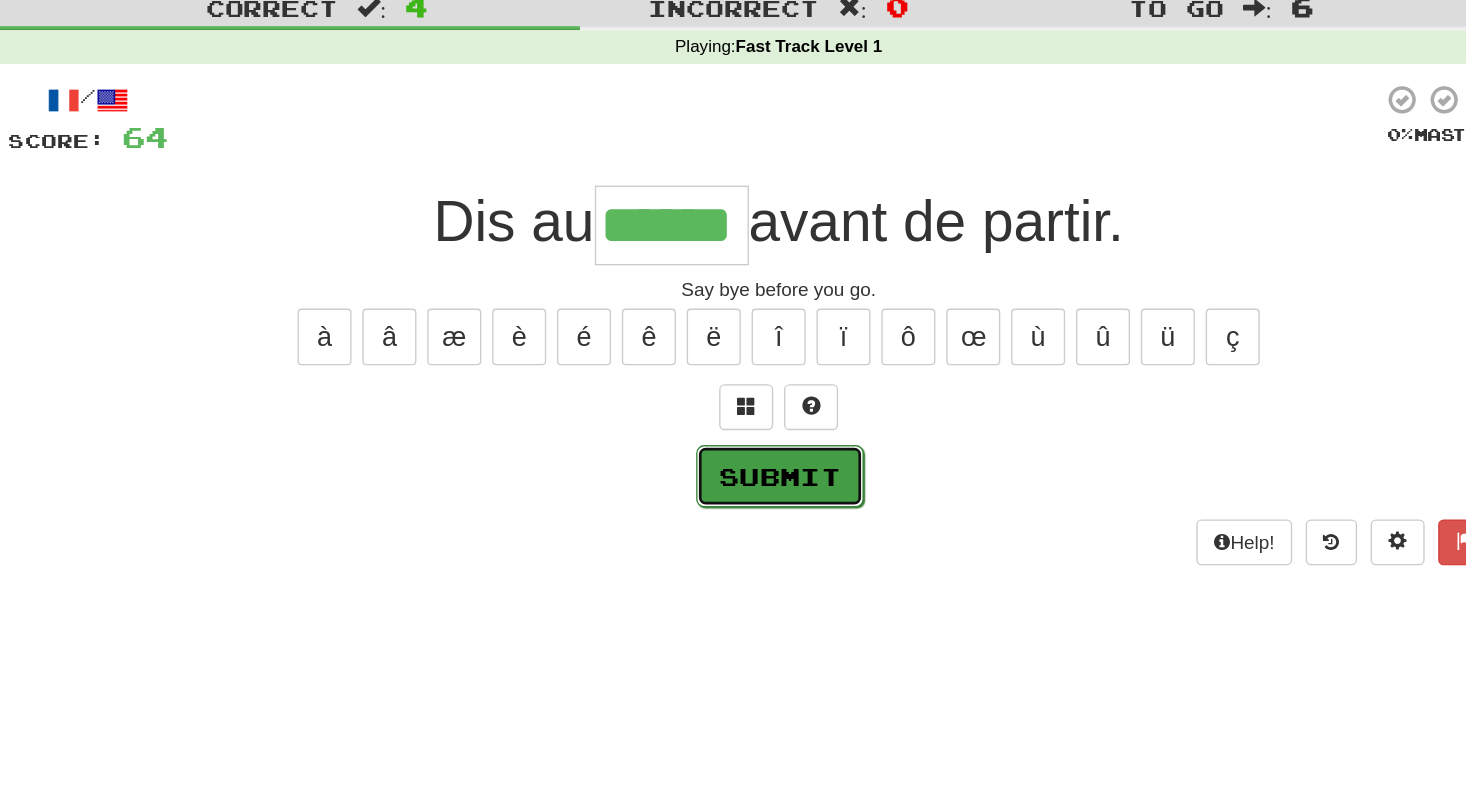 click on "Submit" at bounding box center [734, 413] 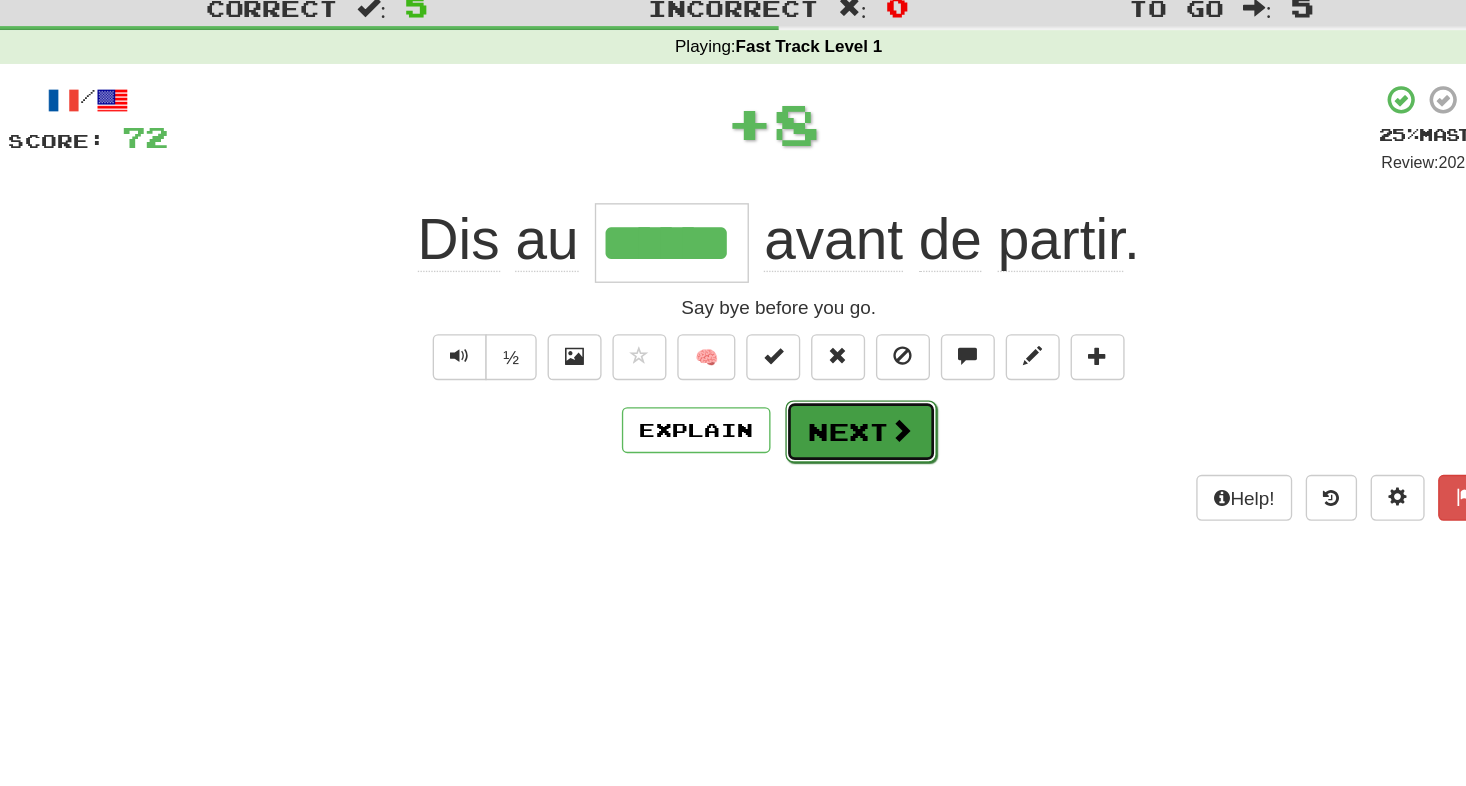 click at bounding box center [824, 379] 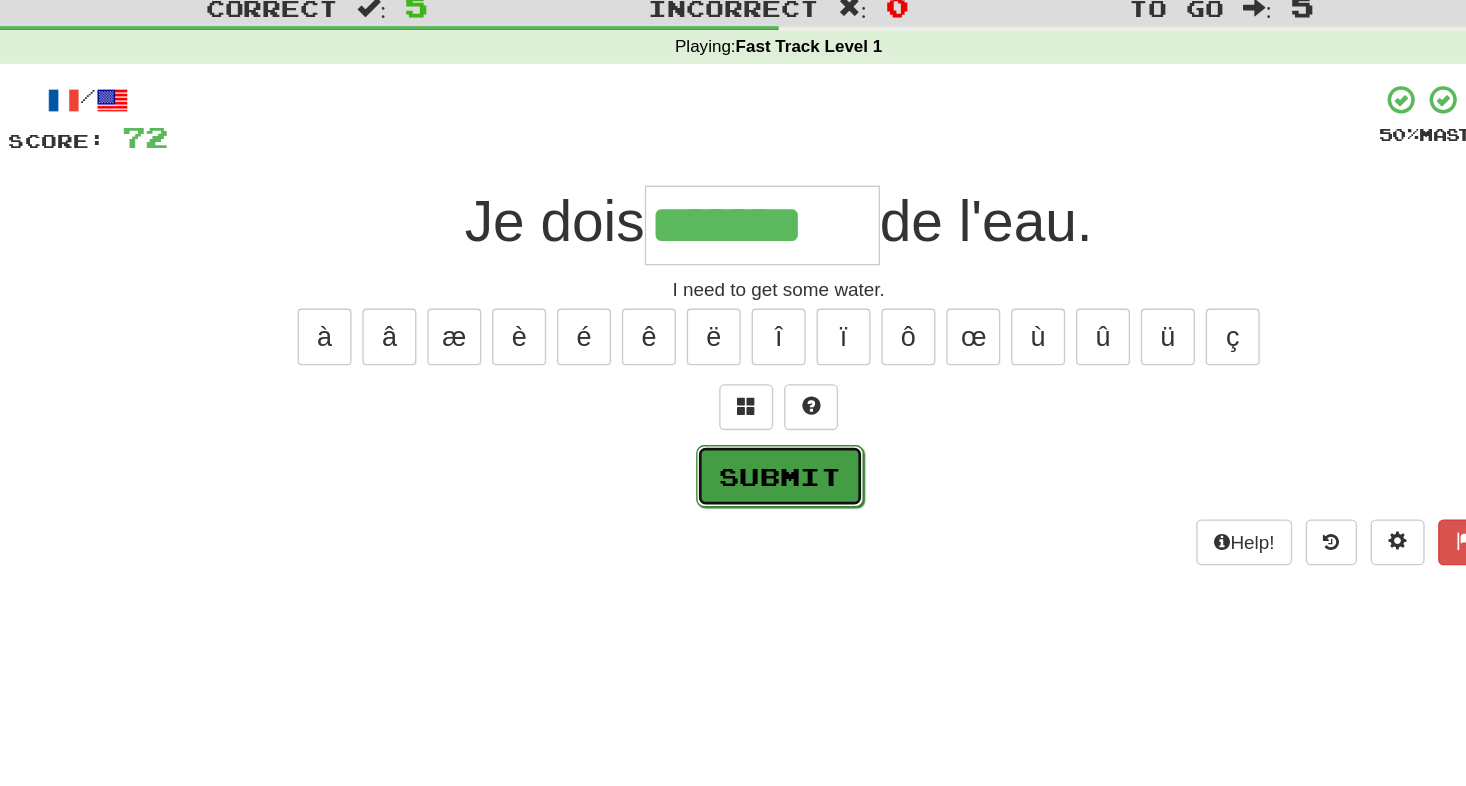 click on "Submit" at bounding box center [734, 413] 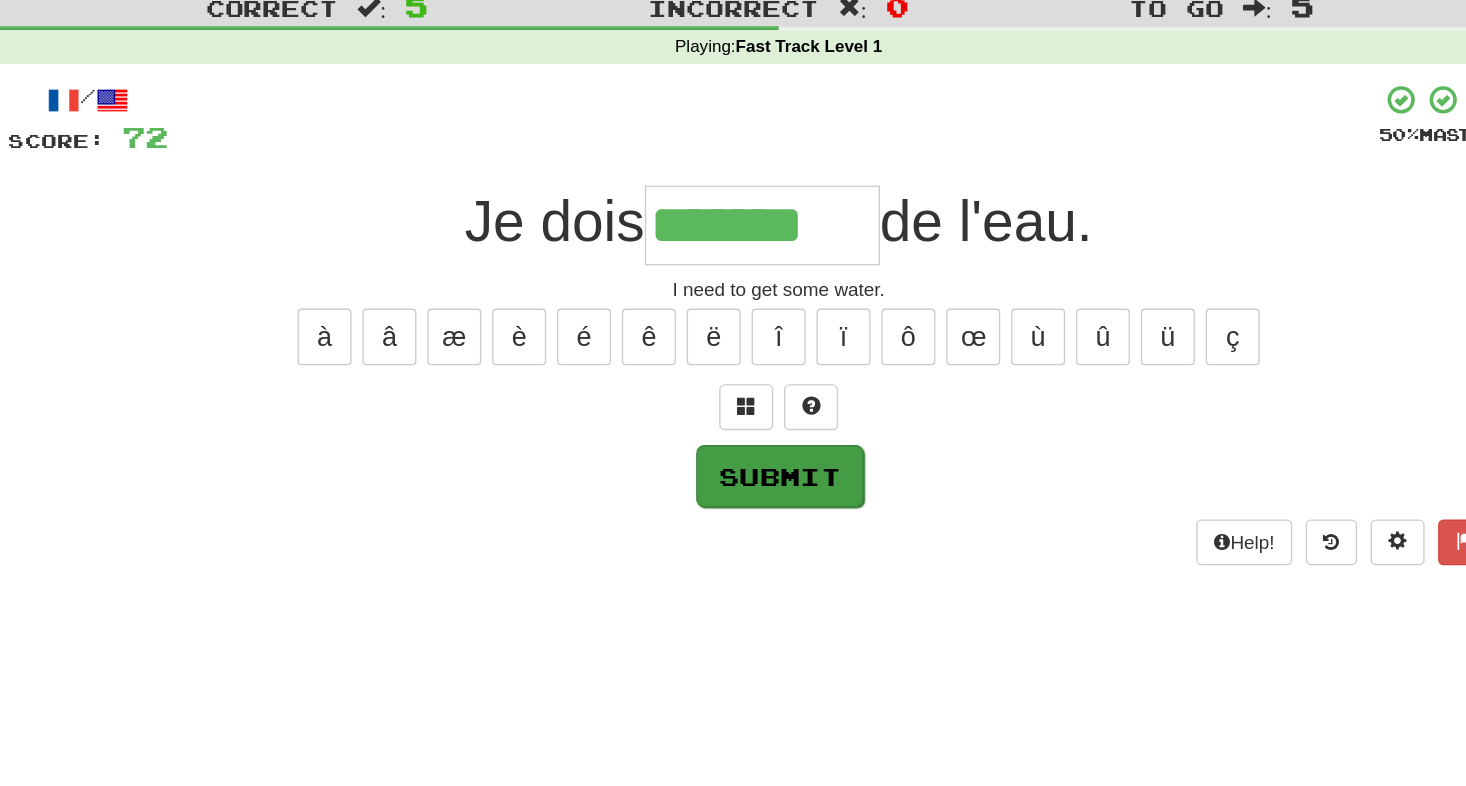 type on "********" 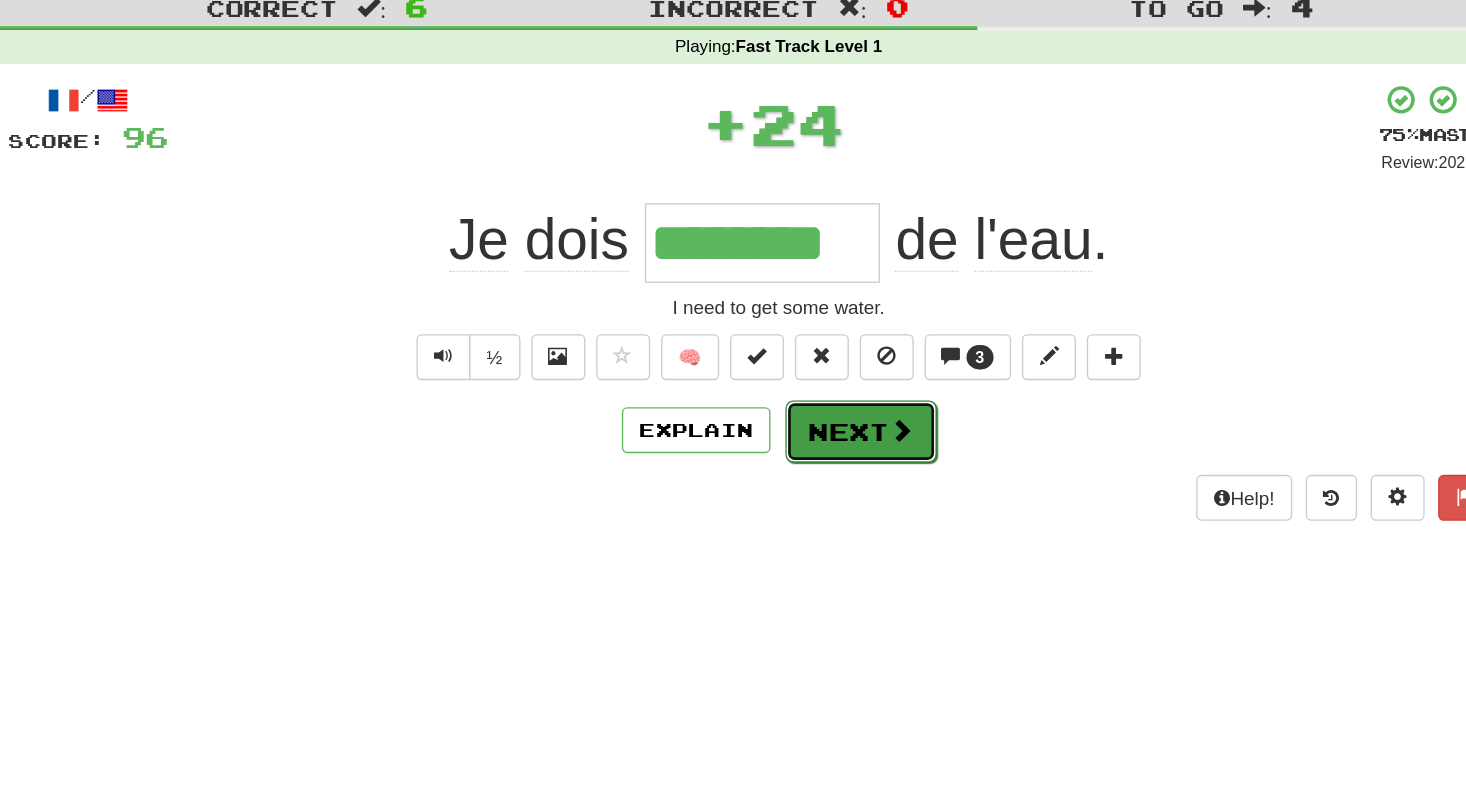 click on "Next" at bounding box center (794, 380) 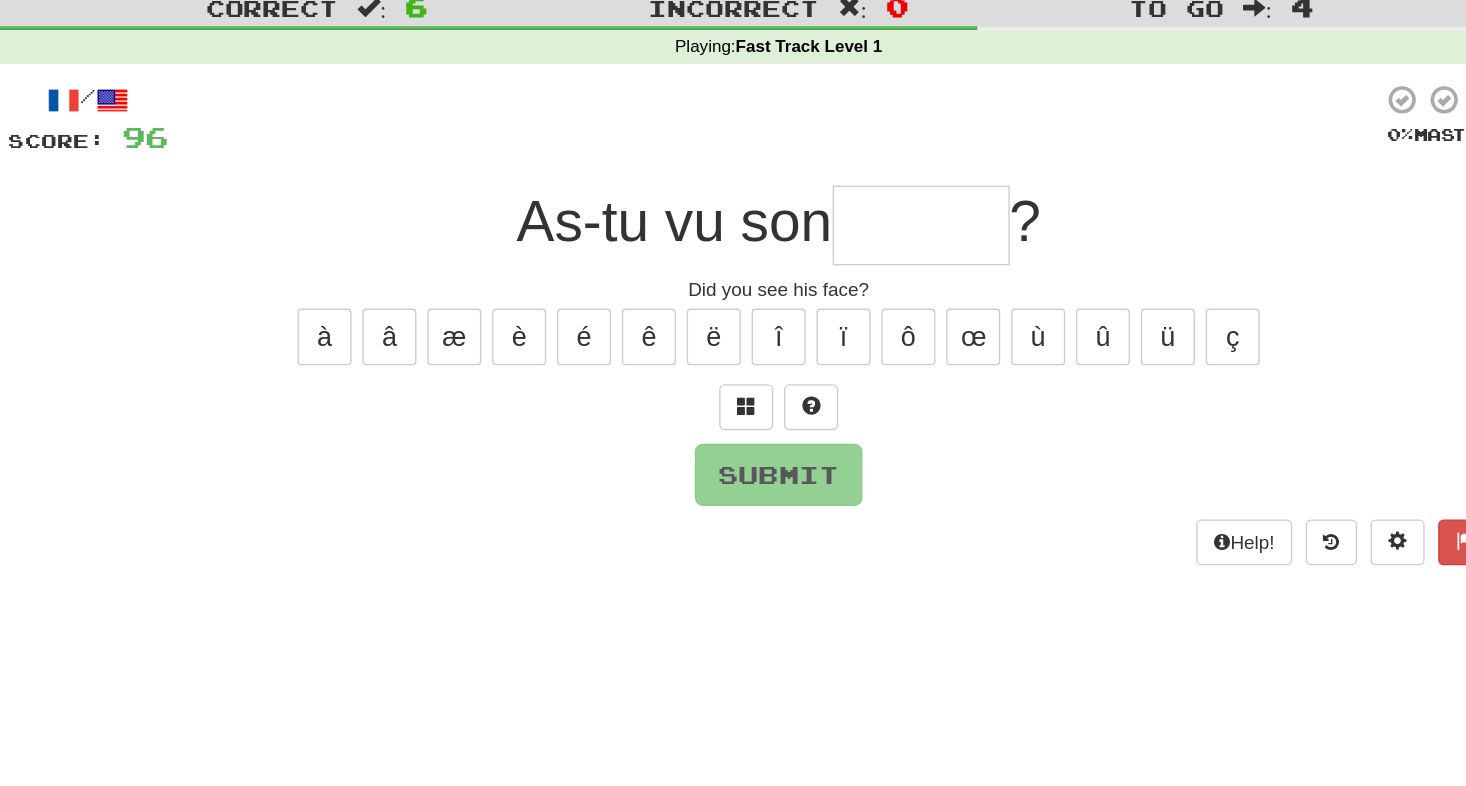 type on "*" 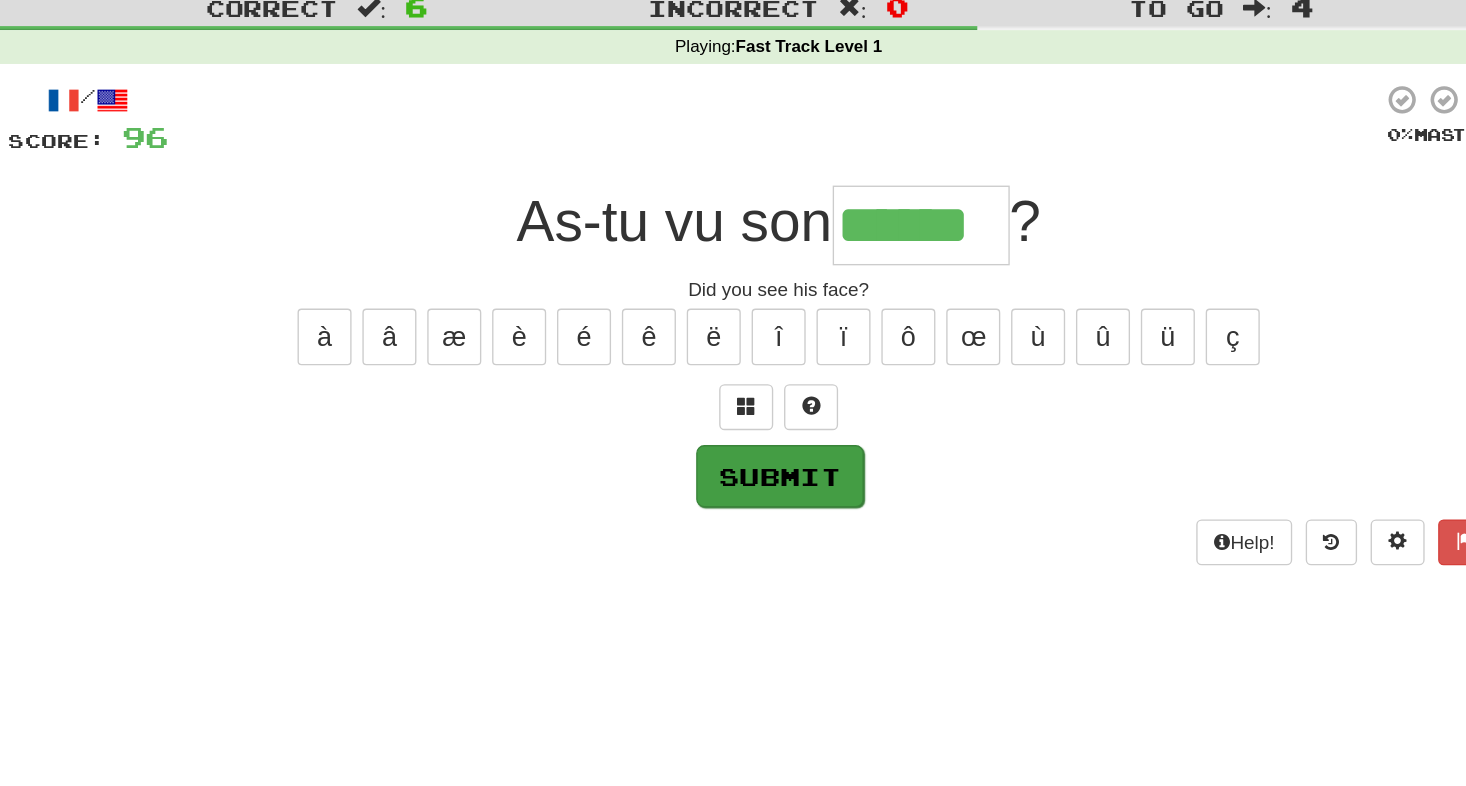 type on "******" 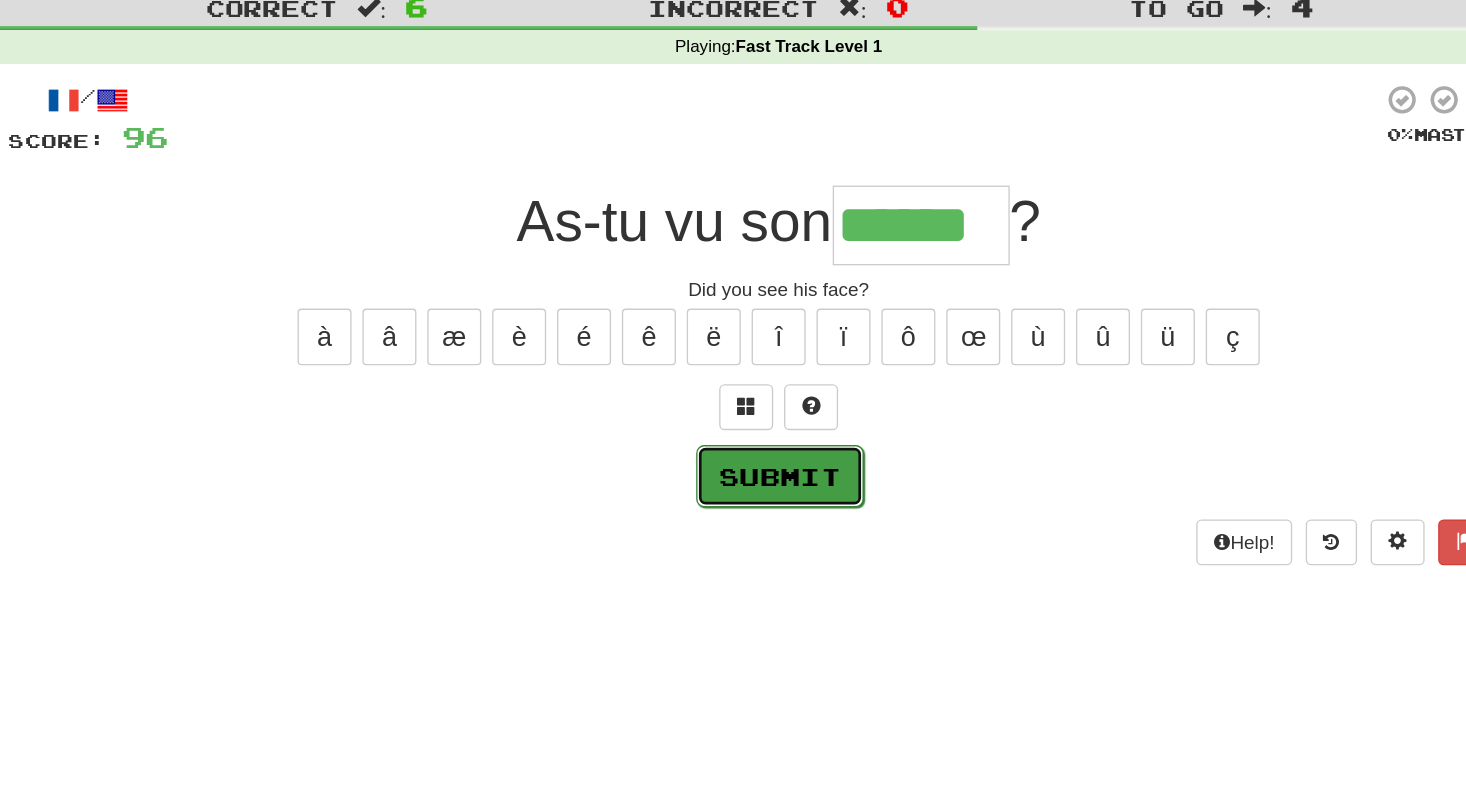 click on "Submit" at bounding box center [734, 413] 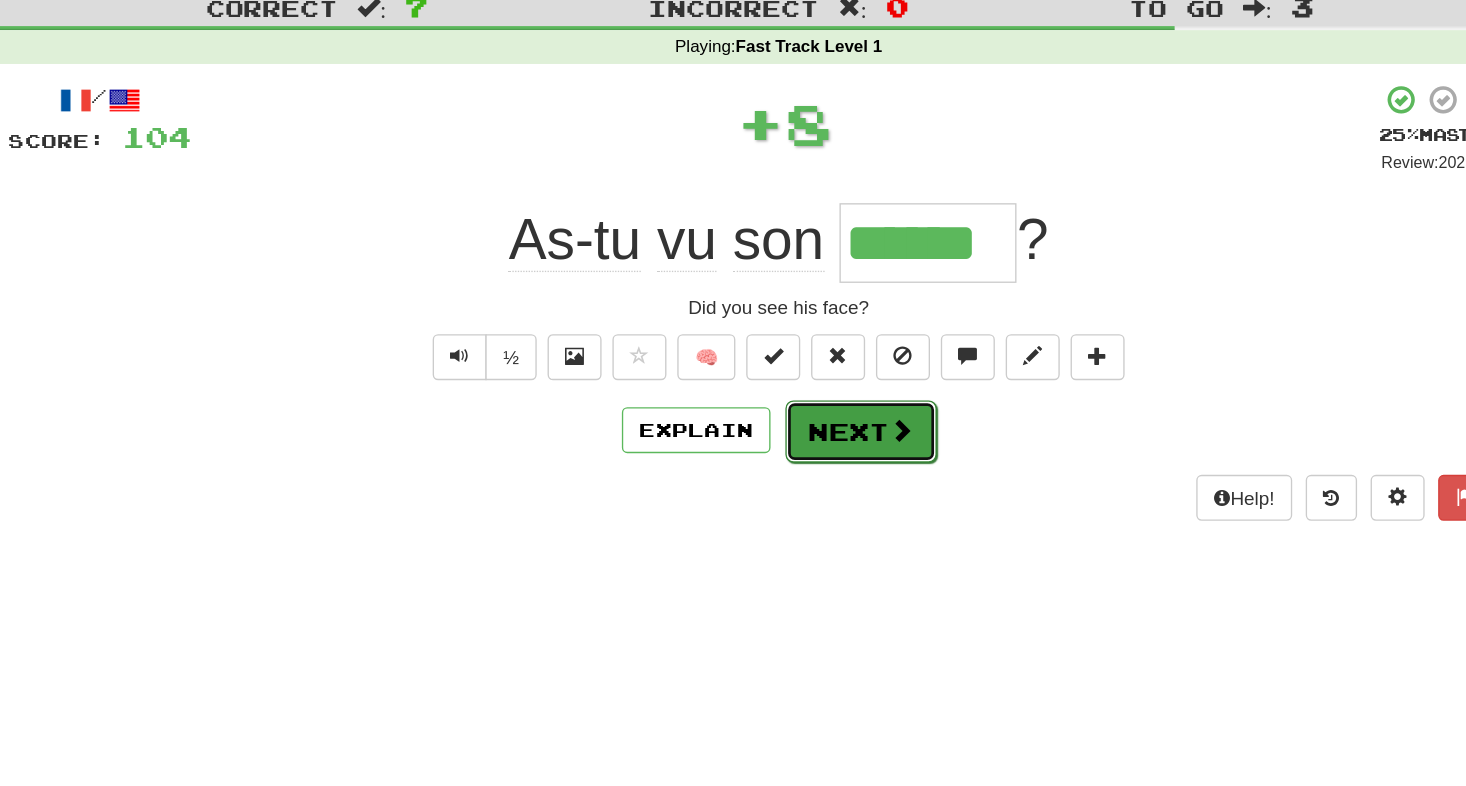 click on "Next" at bounding box center [794, 380] 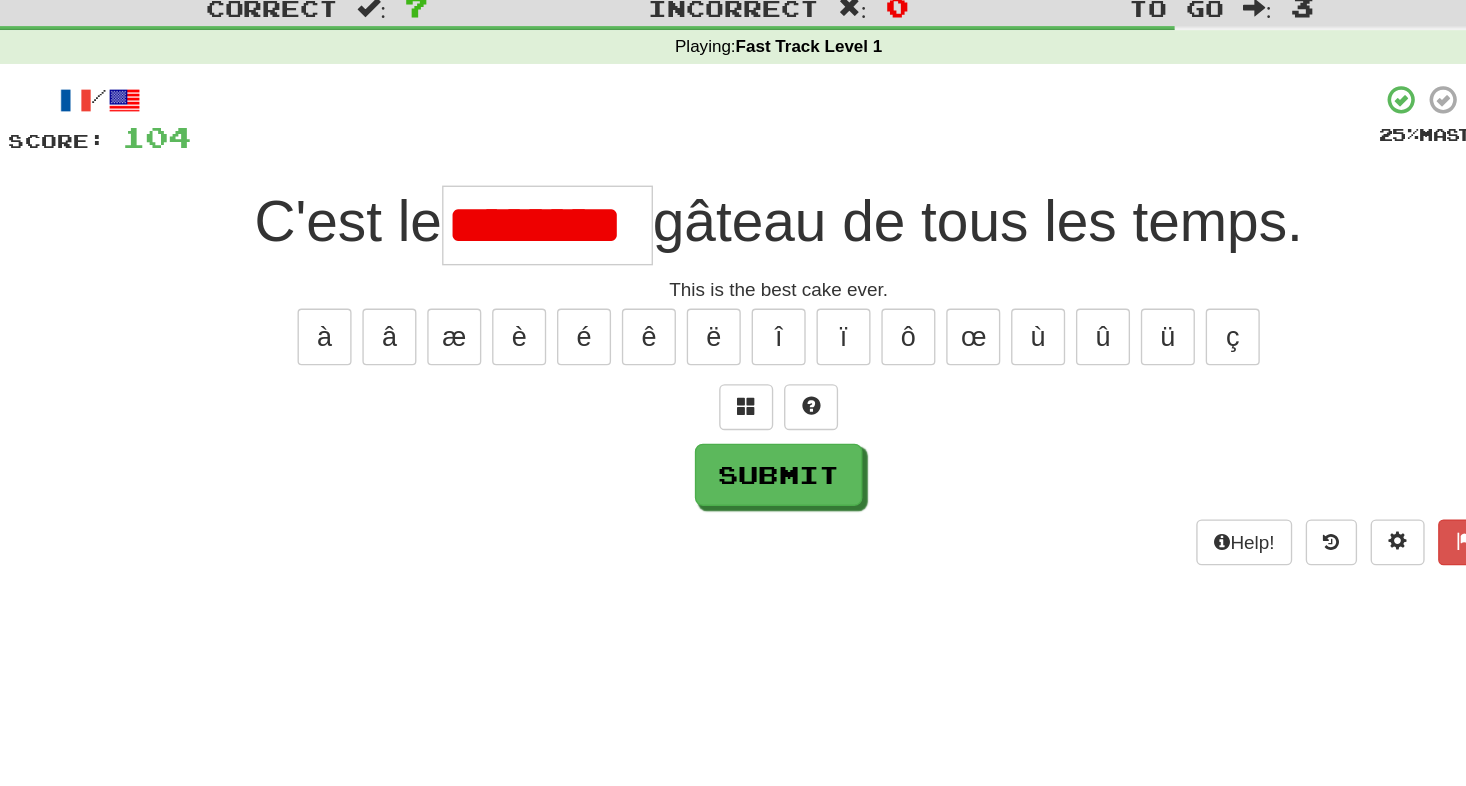 scroll, scrollTop: 0, scrollLeft: 0, axis: both 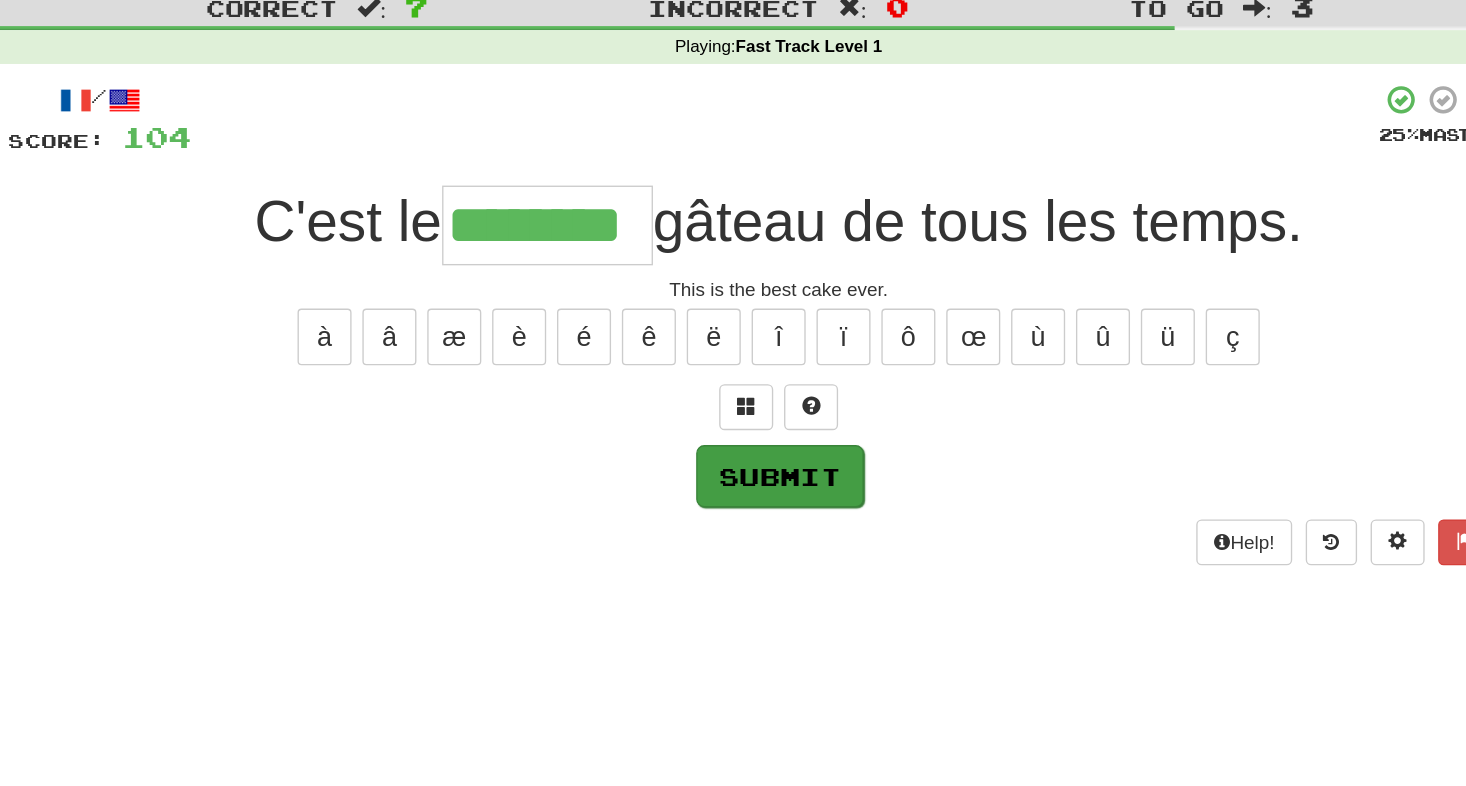 type on "********" 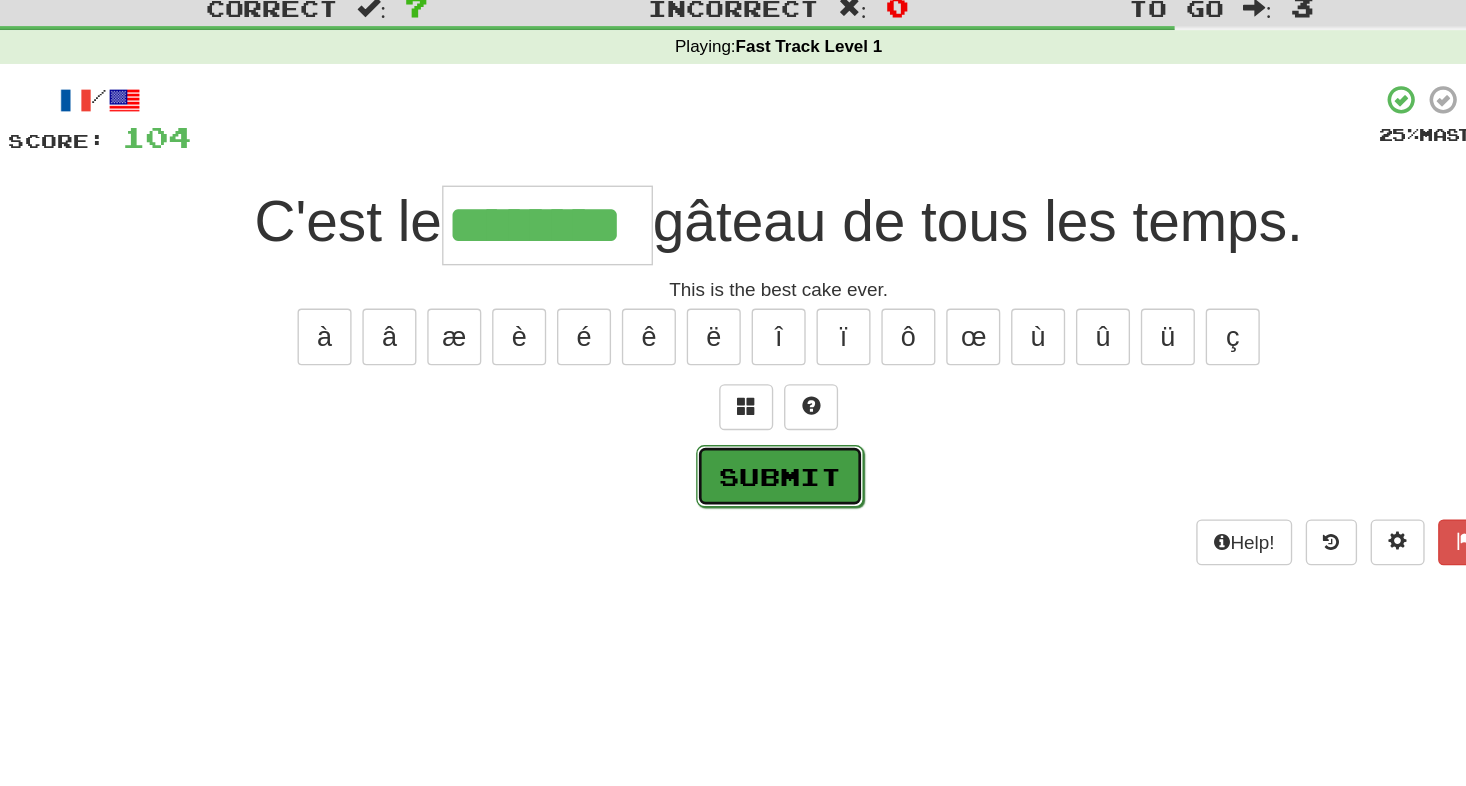 click on "Submit" at bounding box center (734, 413) 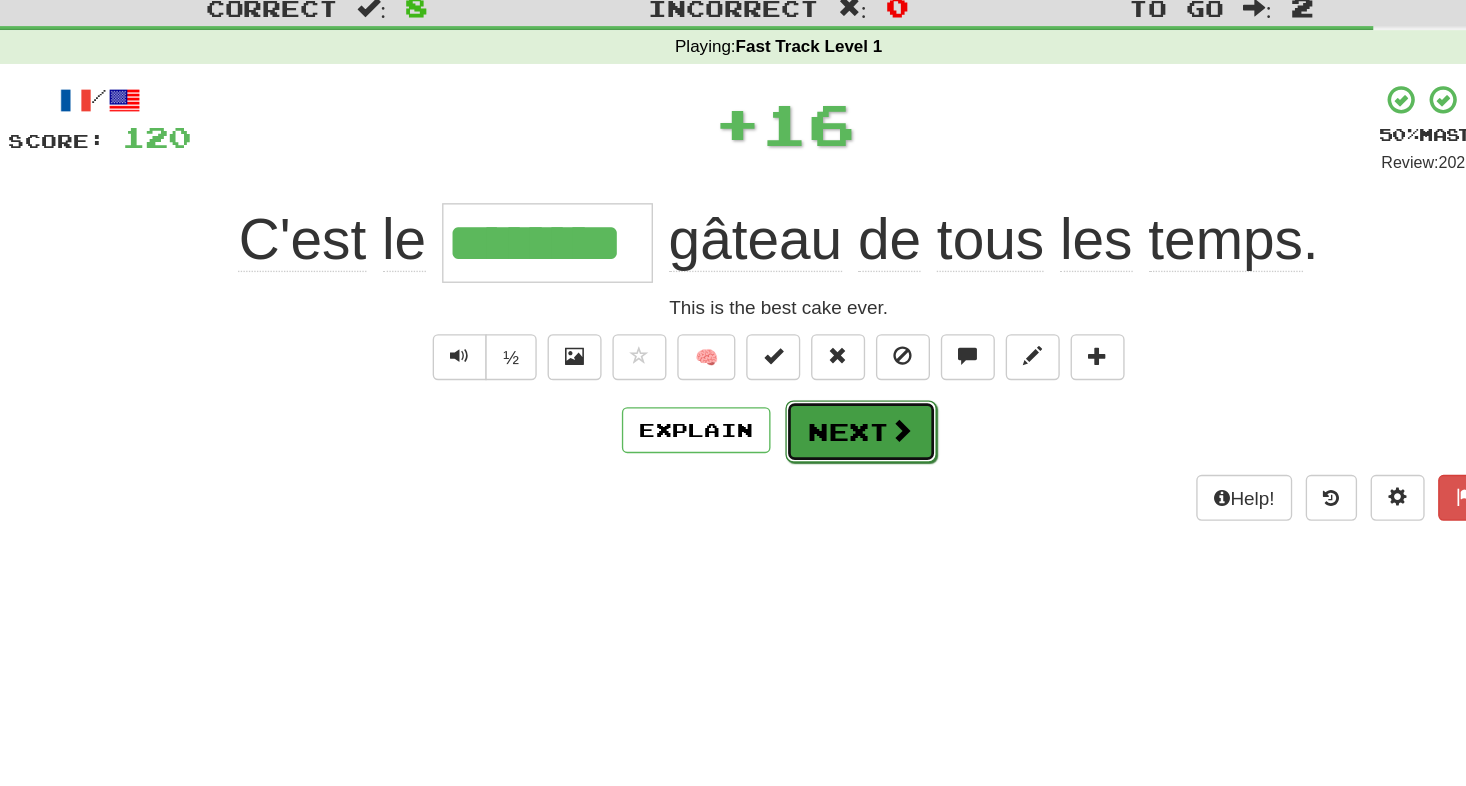 click on "Next" at bounding box center [794, 380] 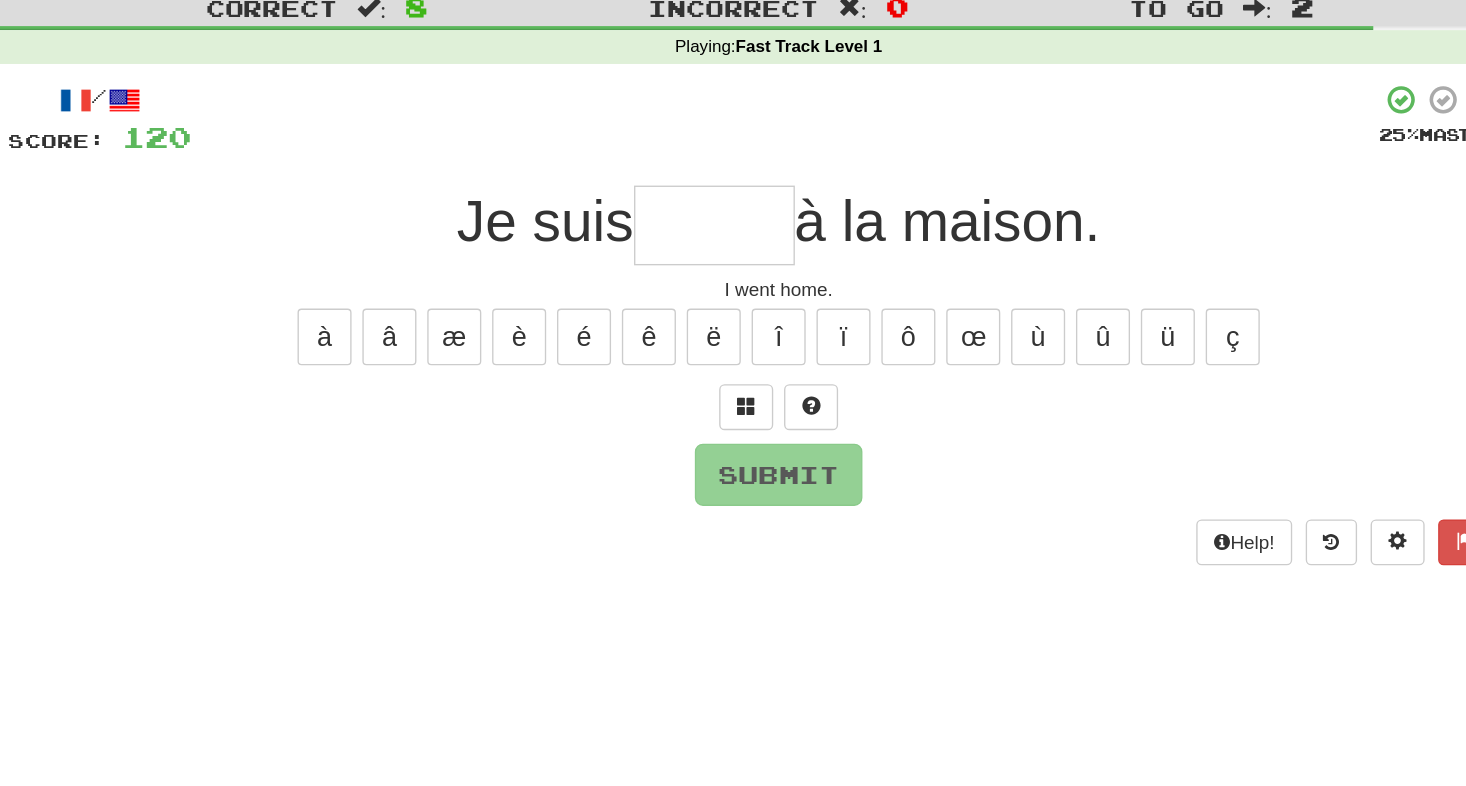 click at bounding box center [685, 227] 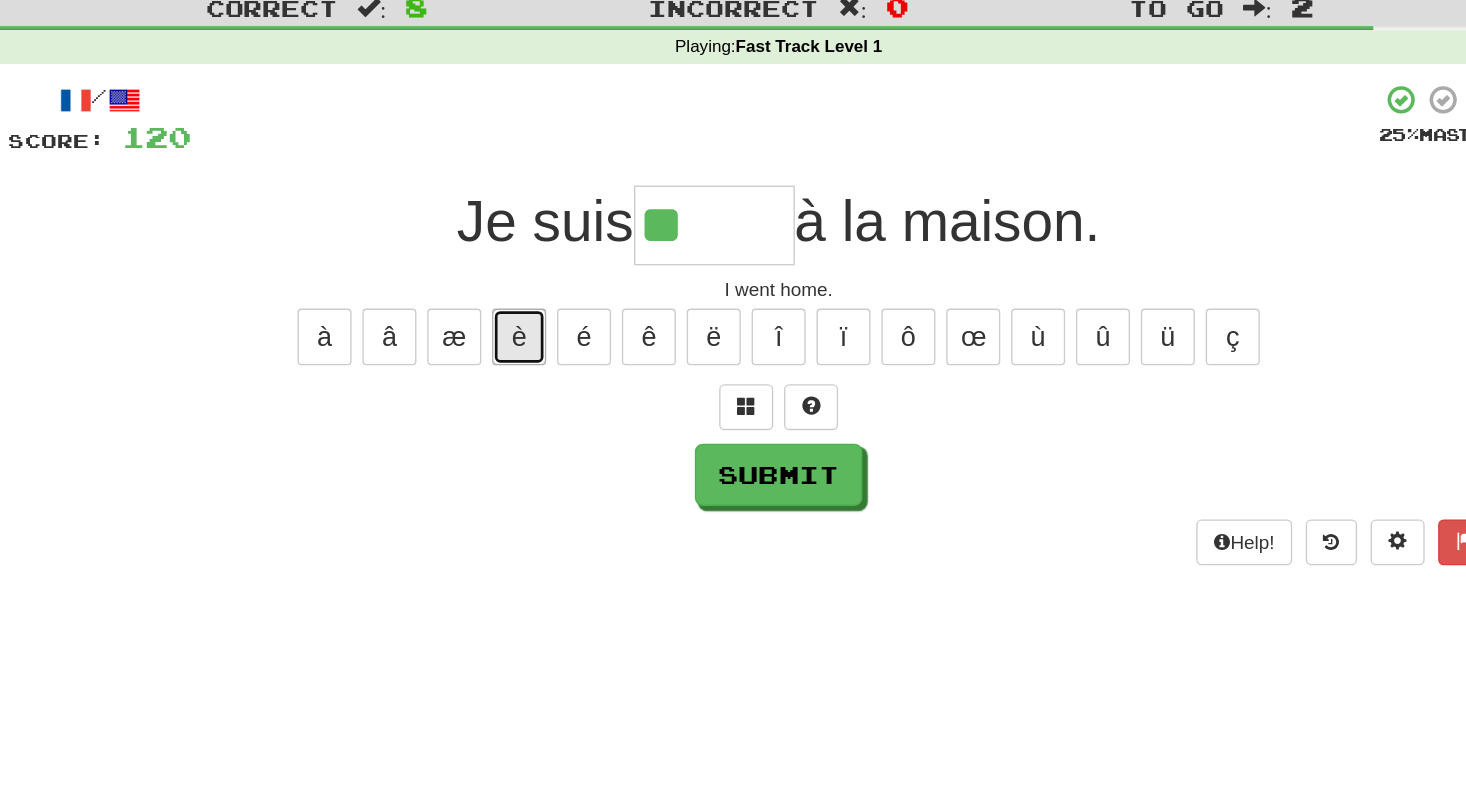 click on "è" at bounding box center (541, 310) 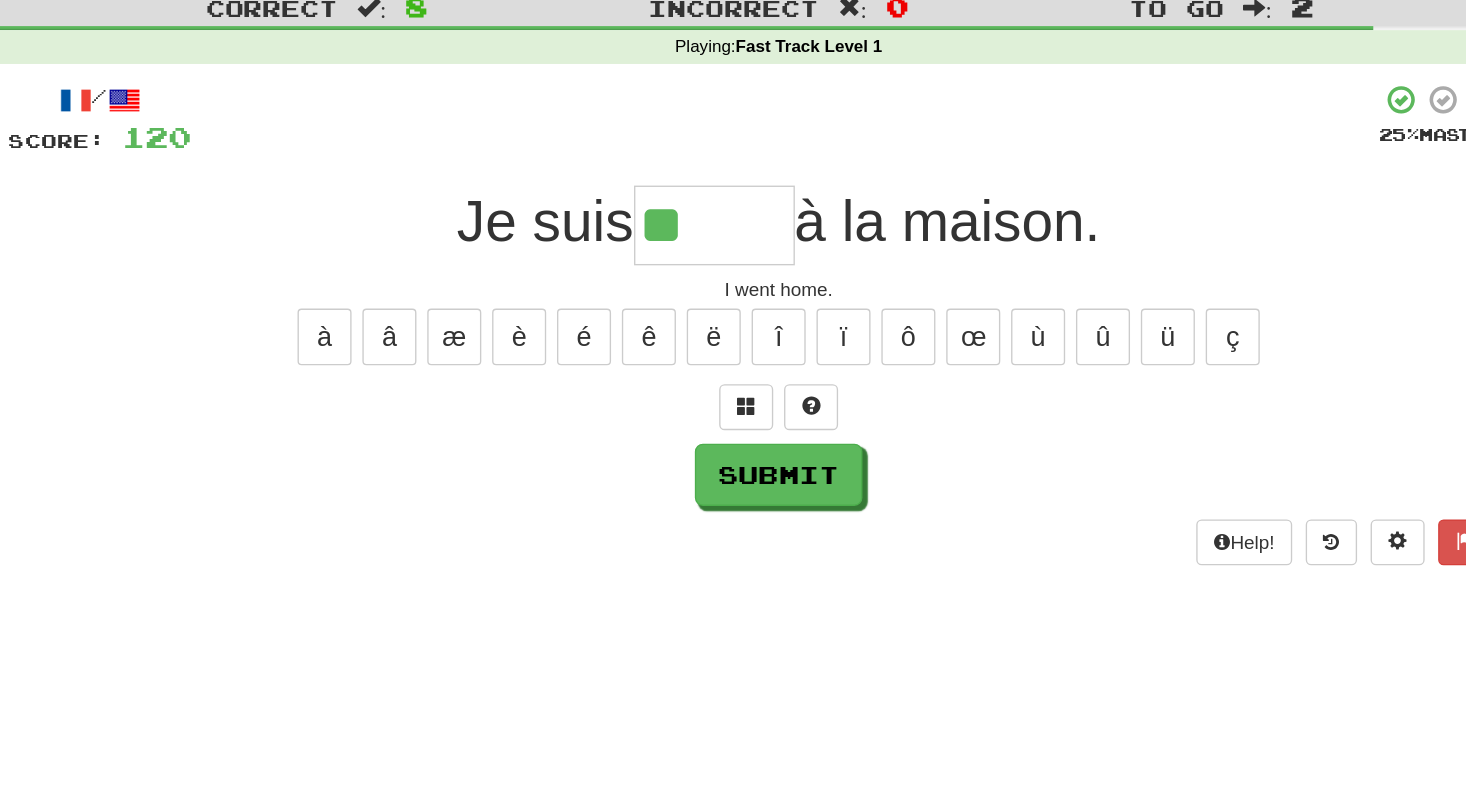 click on "/  Score:   120 25 %  Mastered Je suis  **  à la maison. I went home. à â æ è é ê ë î ï ô œ ù û ü ç Submit  Help!  Report" at bounding box center (733, 300) 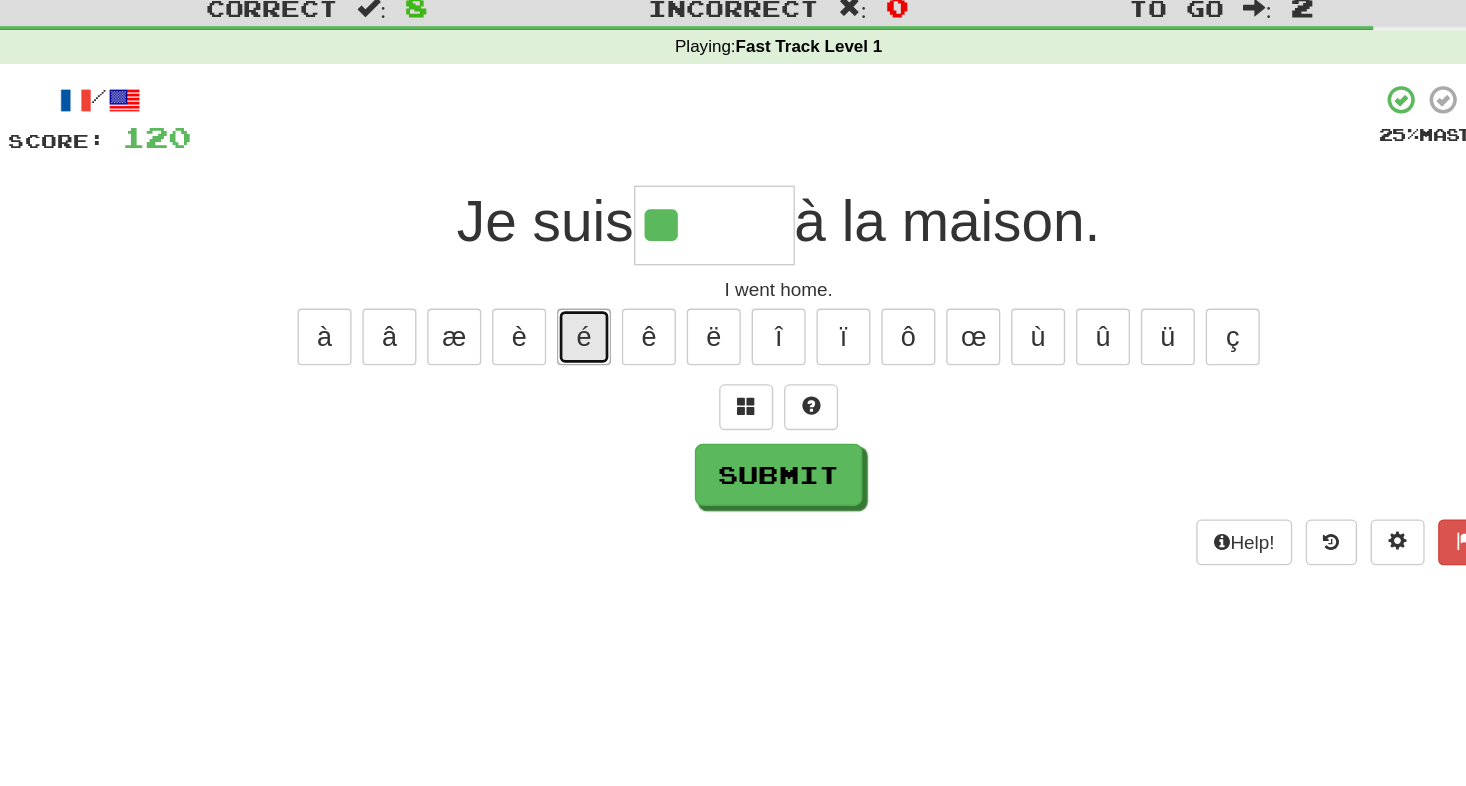 click on "é" at bounding box center (589, 310) 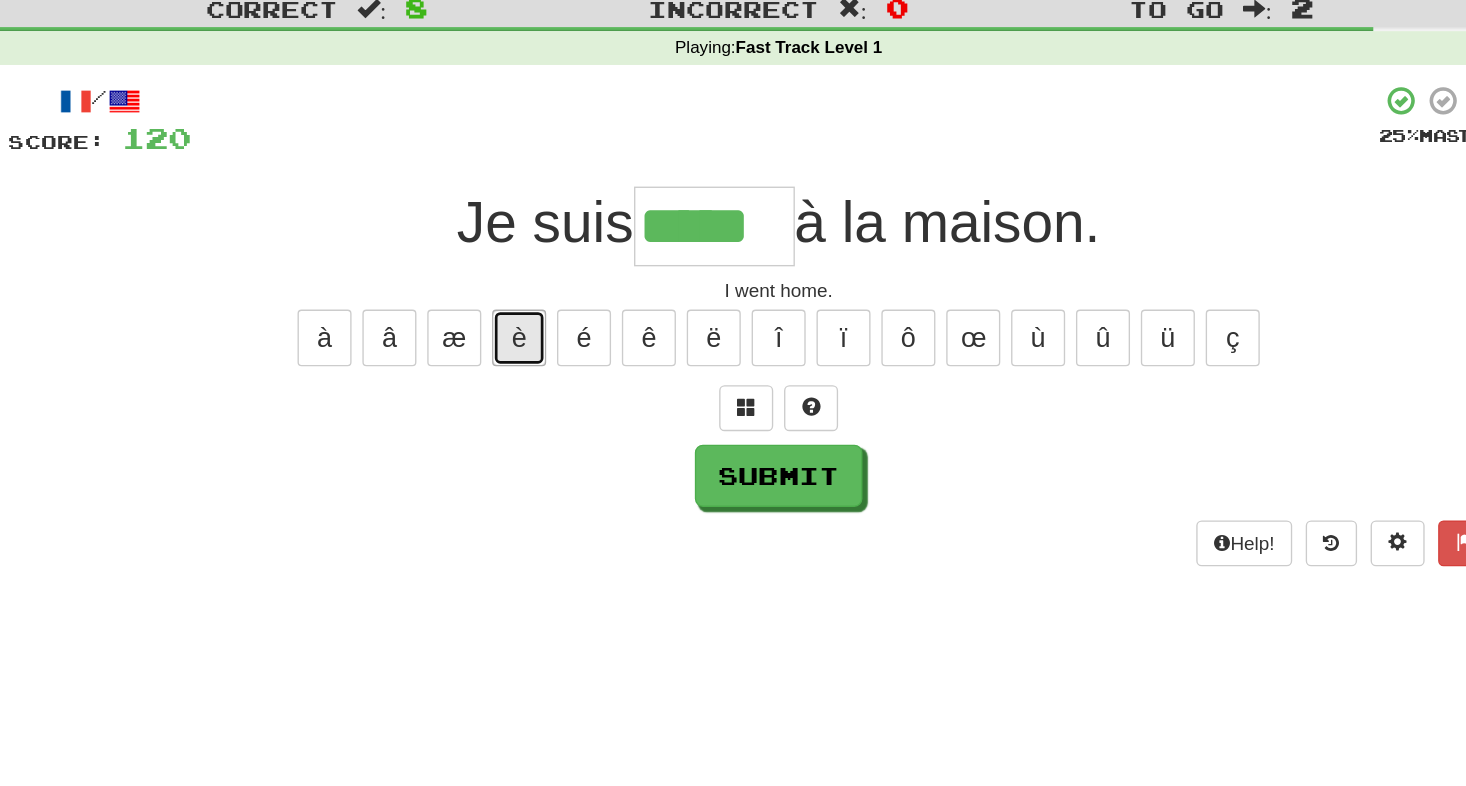 click on "è" at bounding box center (541, 310) 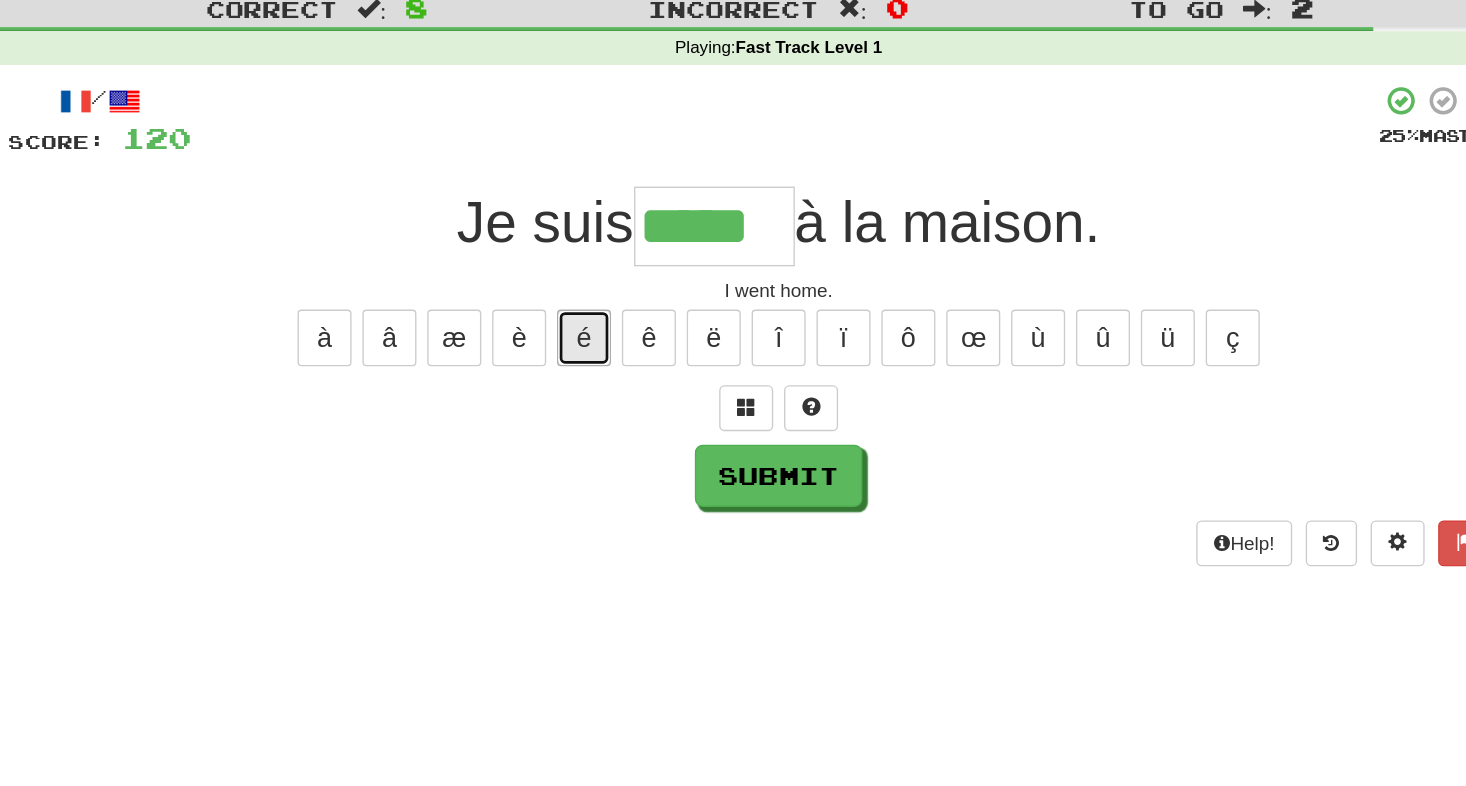 click on "é" at bounding box center [589, 310] 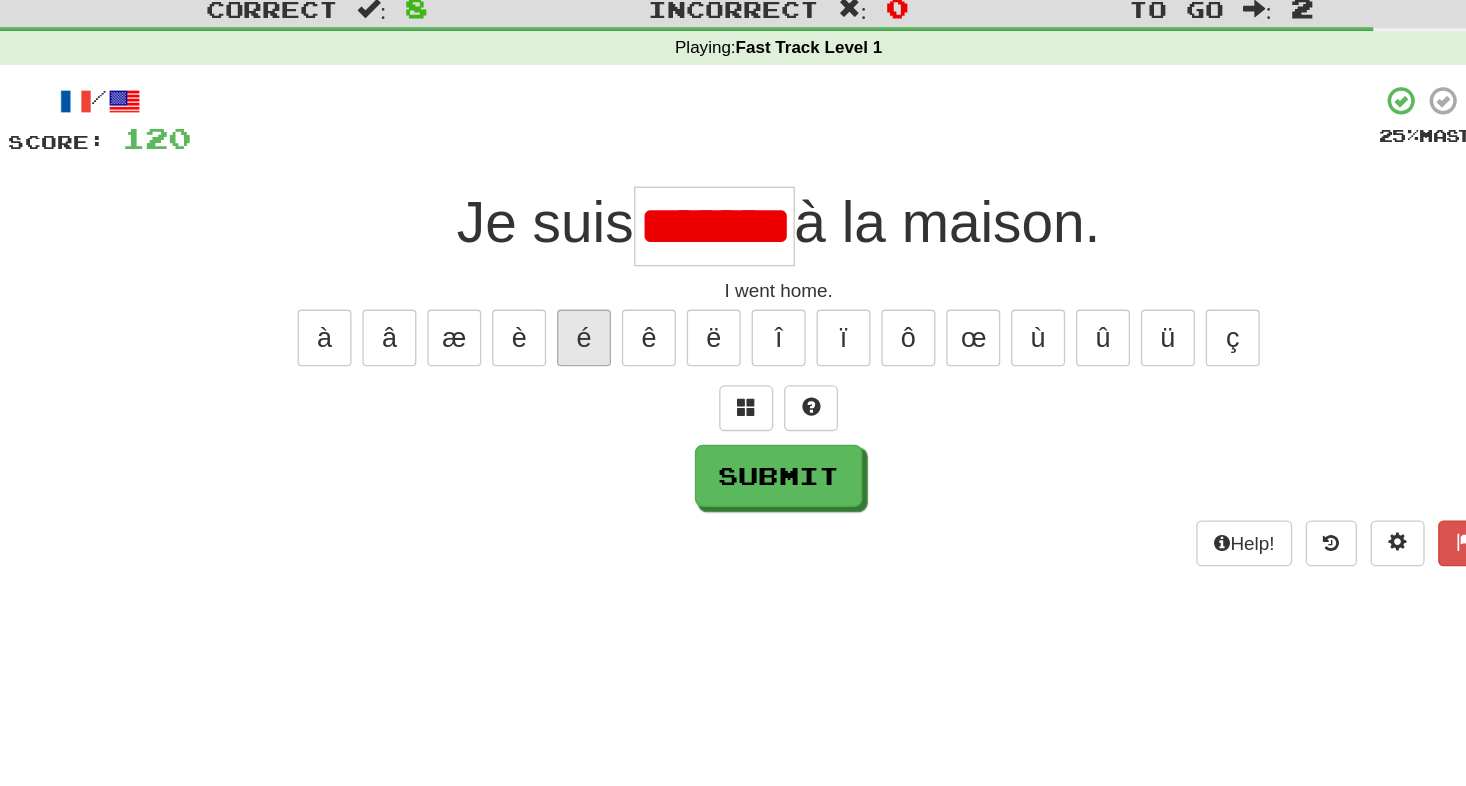 scroll, scrollTop: 0, scrollLeft: 20, axis: horizontal 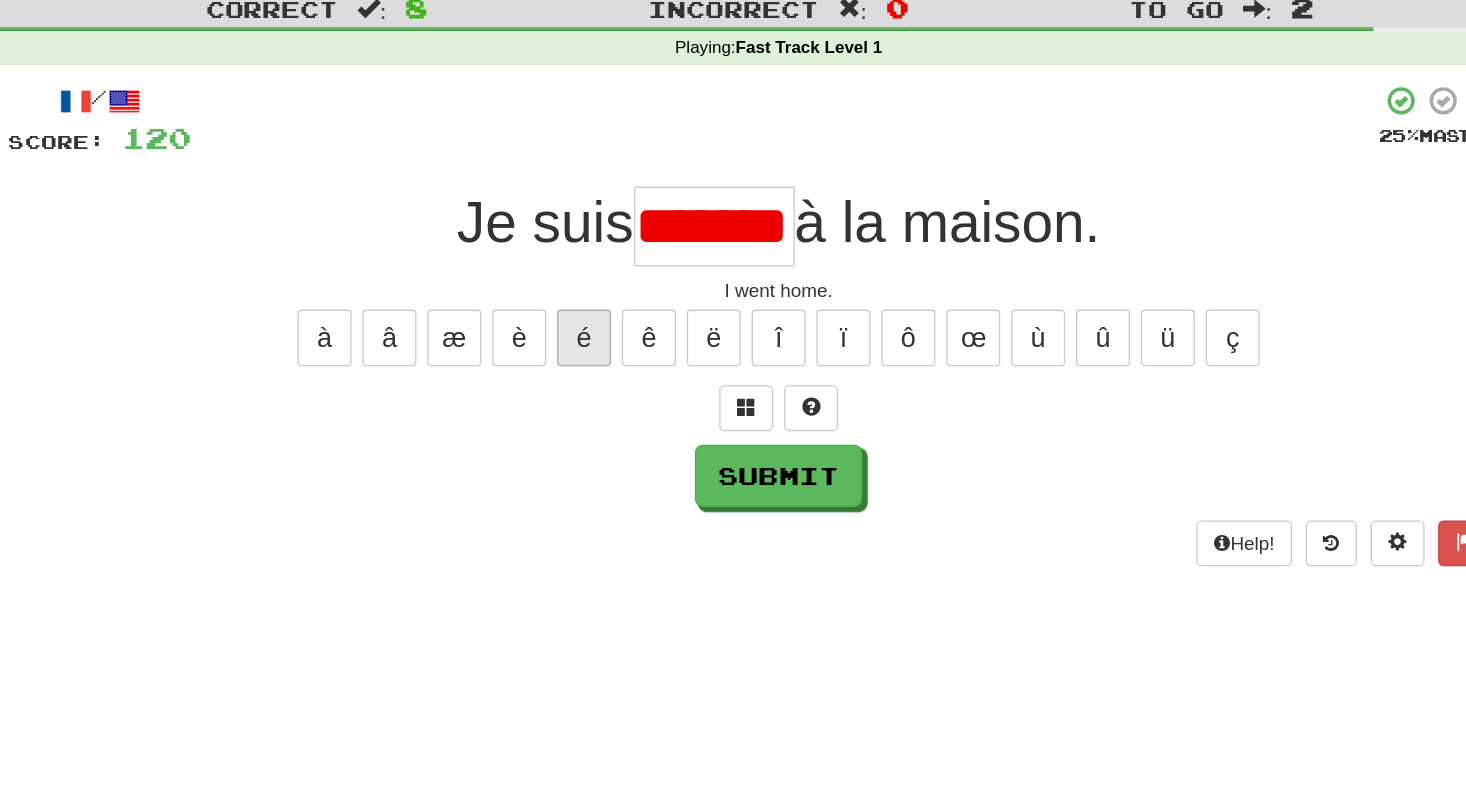 type on "******" 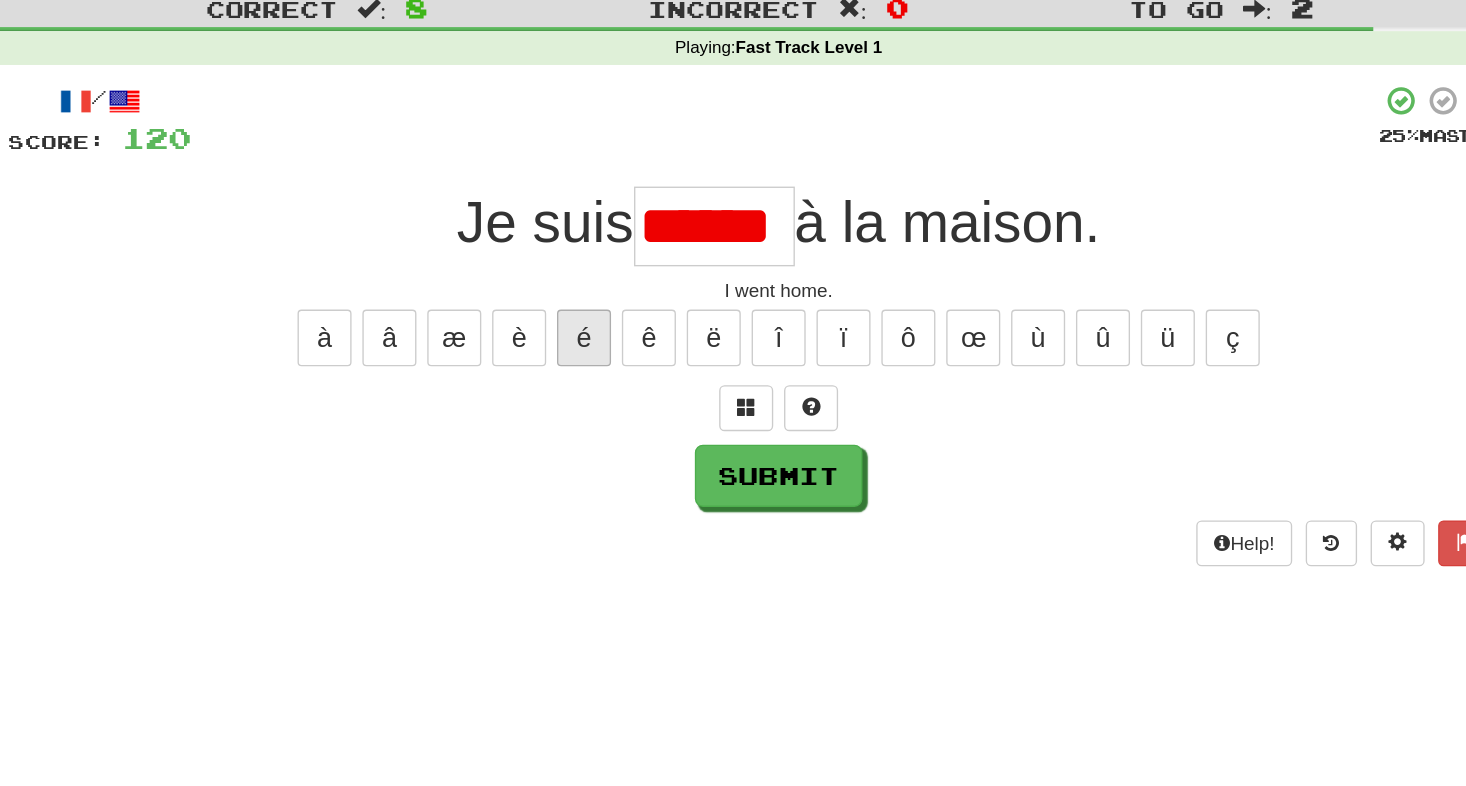 scroll, scrollTop: 0, scrollLeft: 0, axis: both 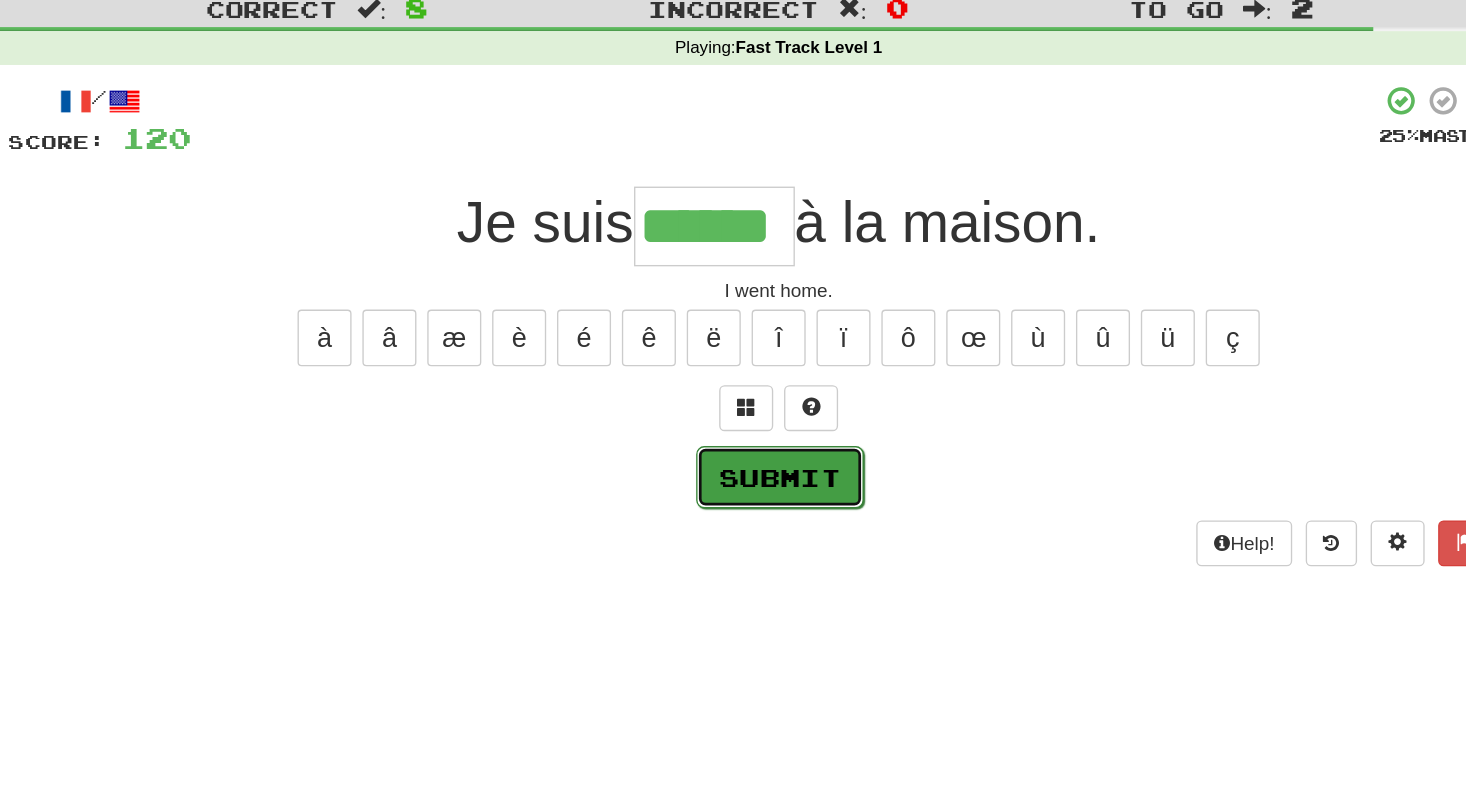 click on "Submit" at bounding box center [734, 413] 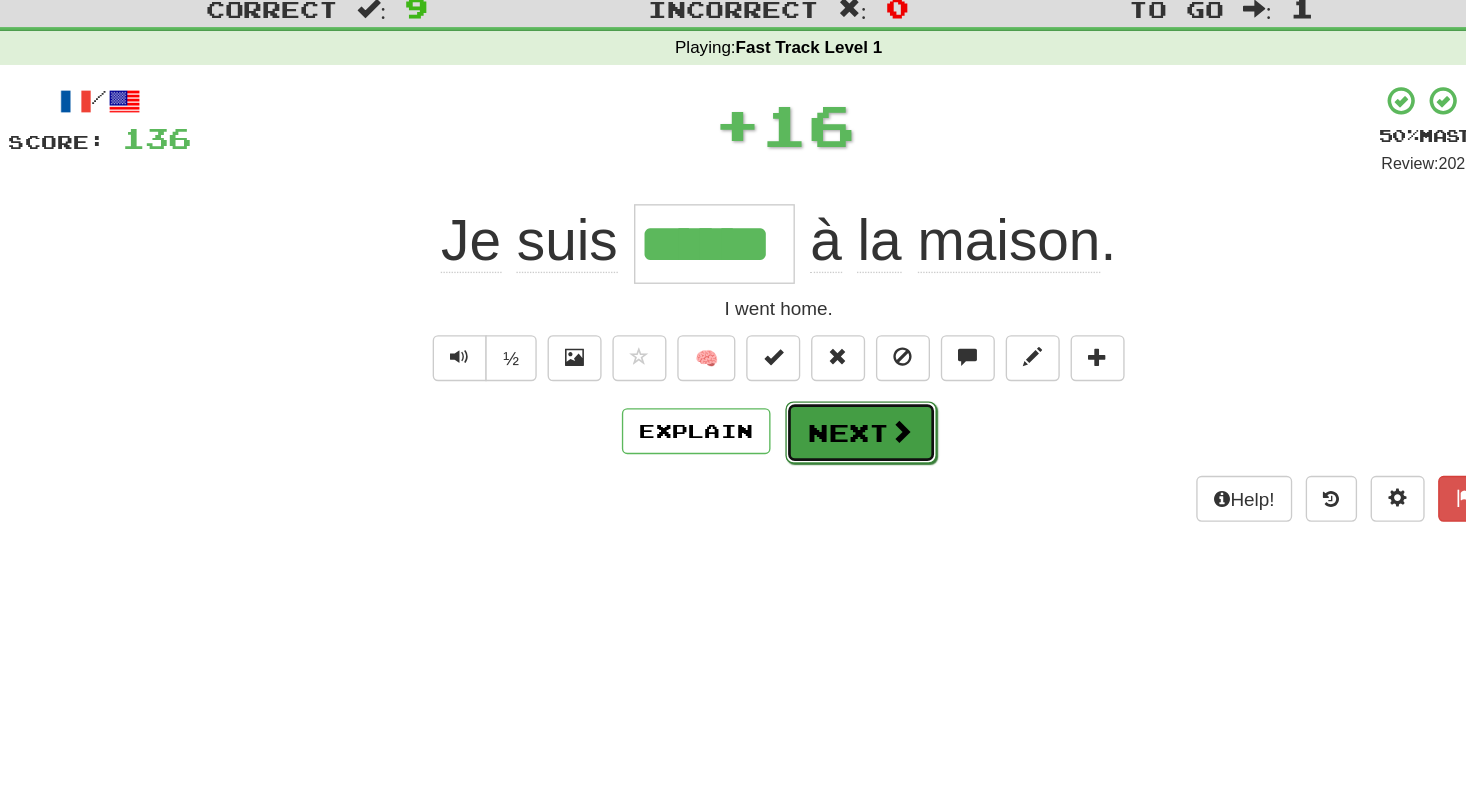 click on "Next" at bounding box center (794, 380) 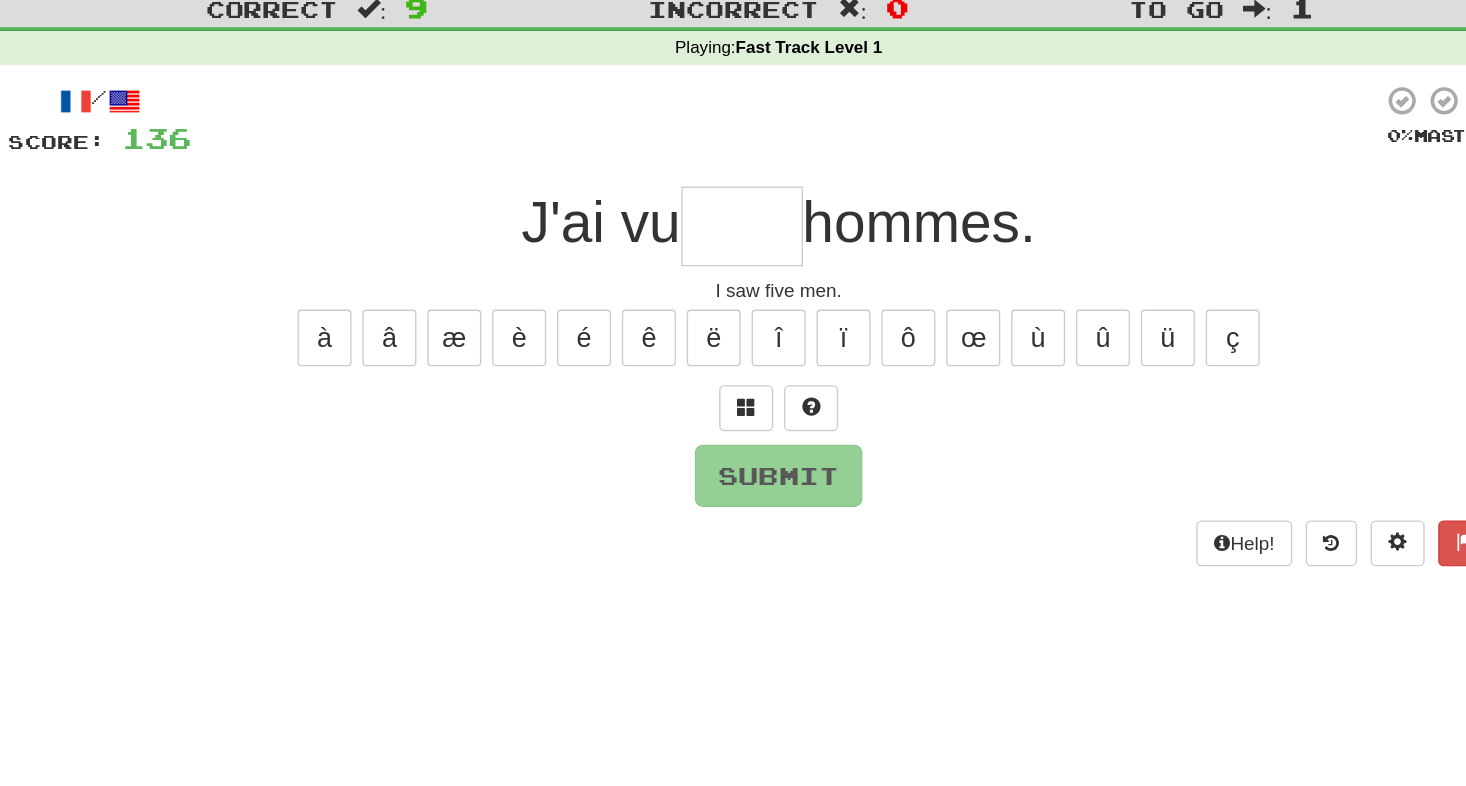 click at bounding box center (706, 227) 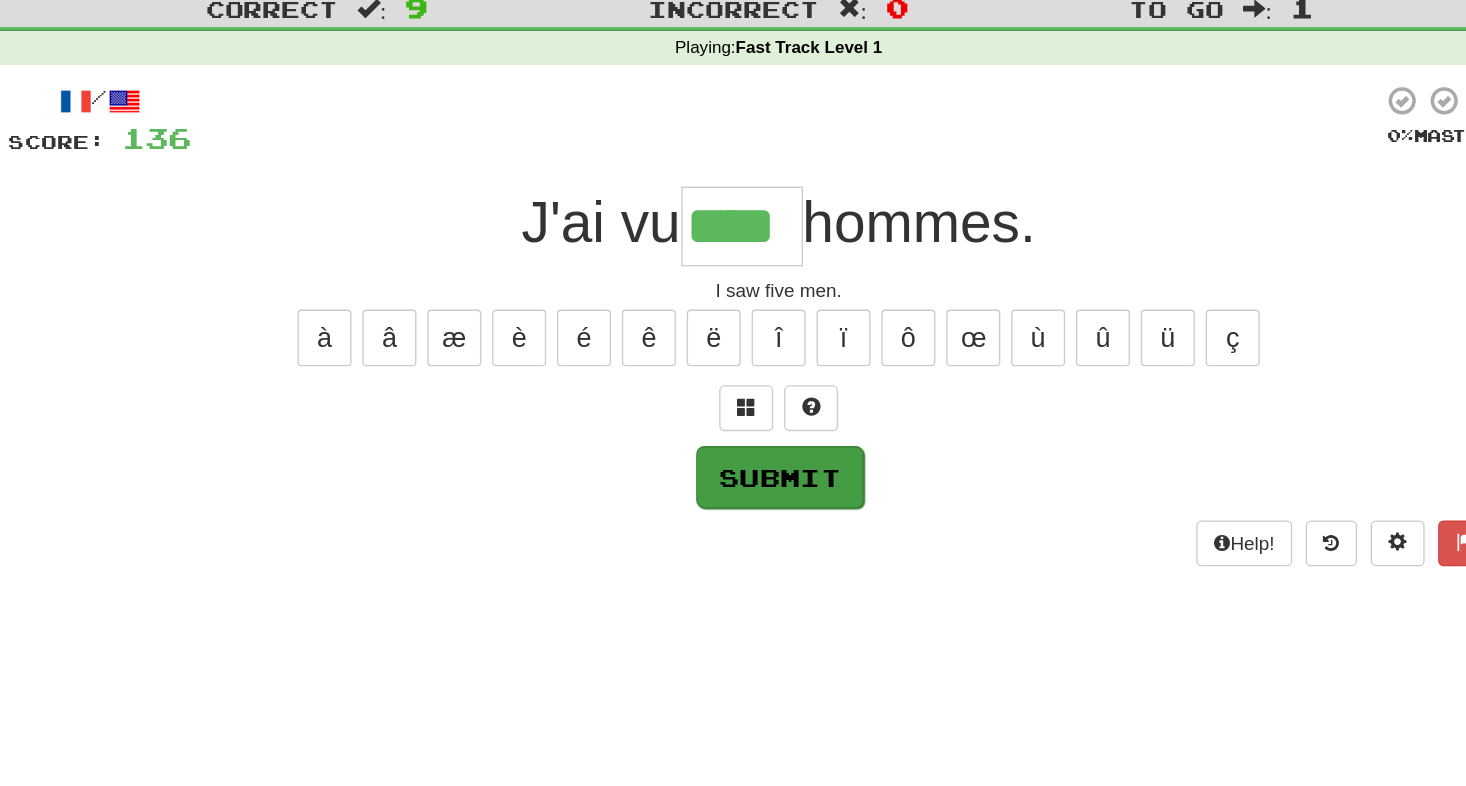 type on "****" 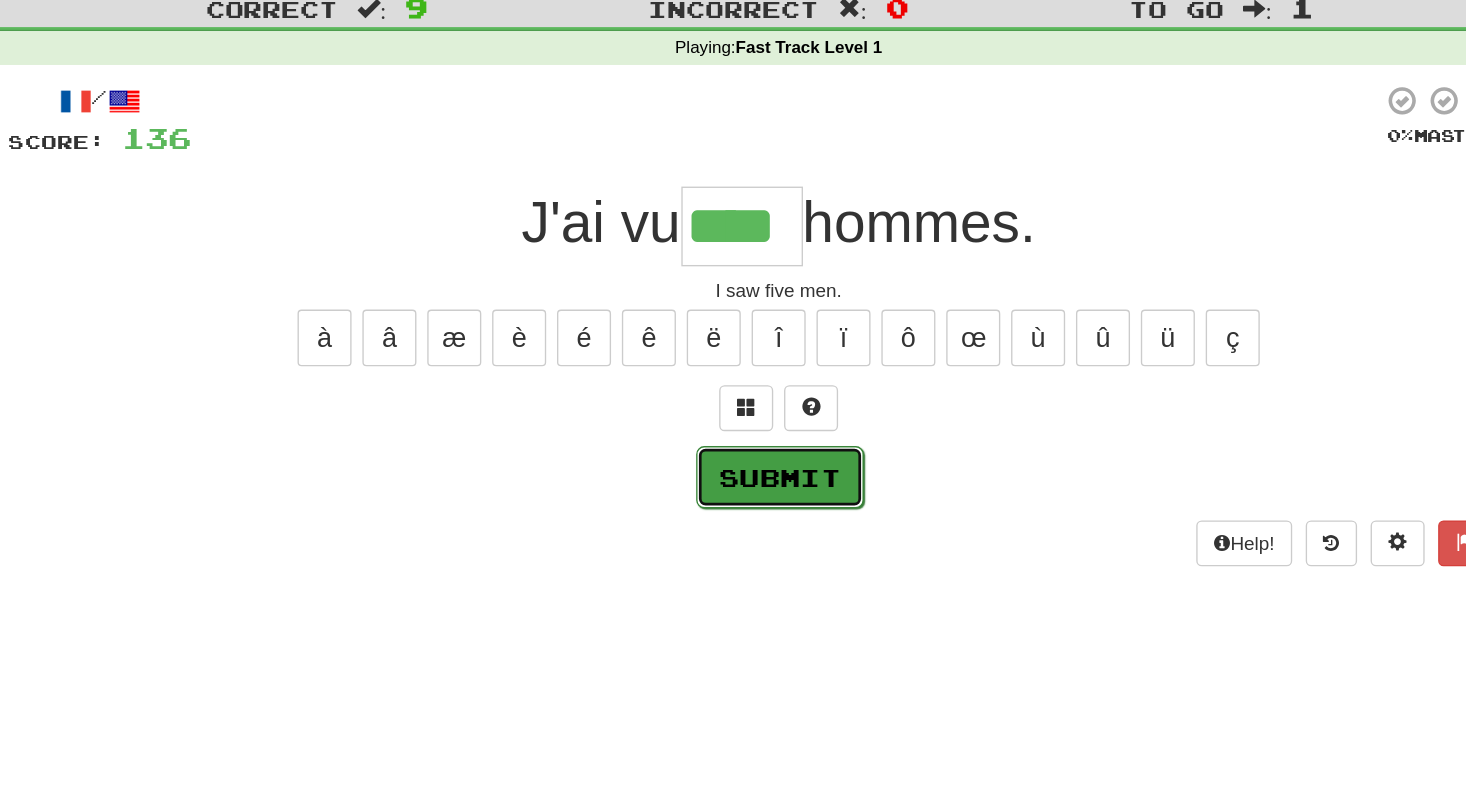click on "Submit" at bounding box center (734, 413) 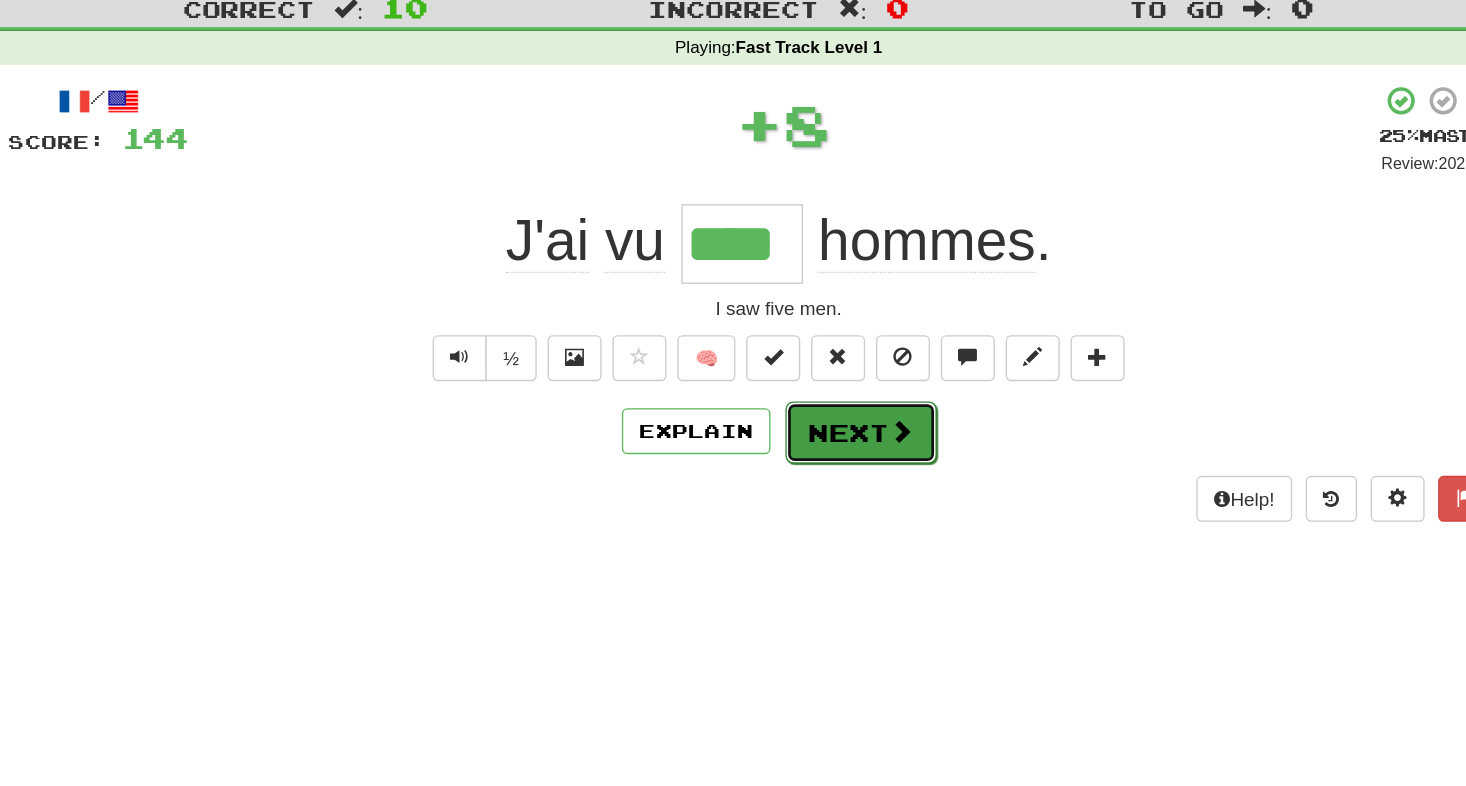 click on "Next" at bounding box center [794, 380] 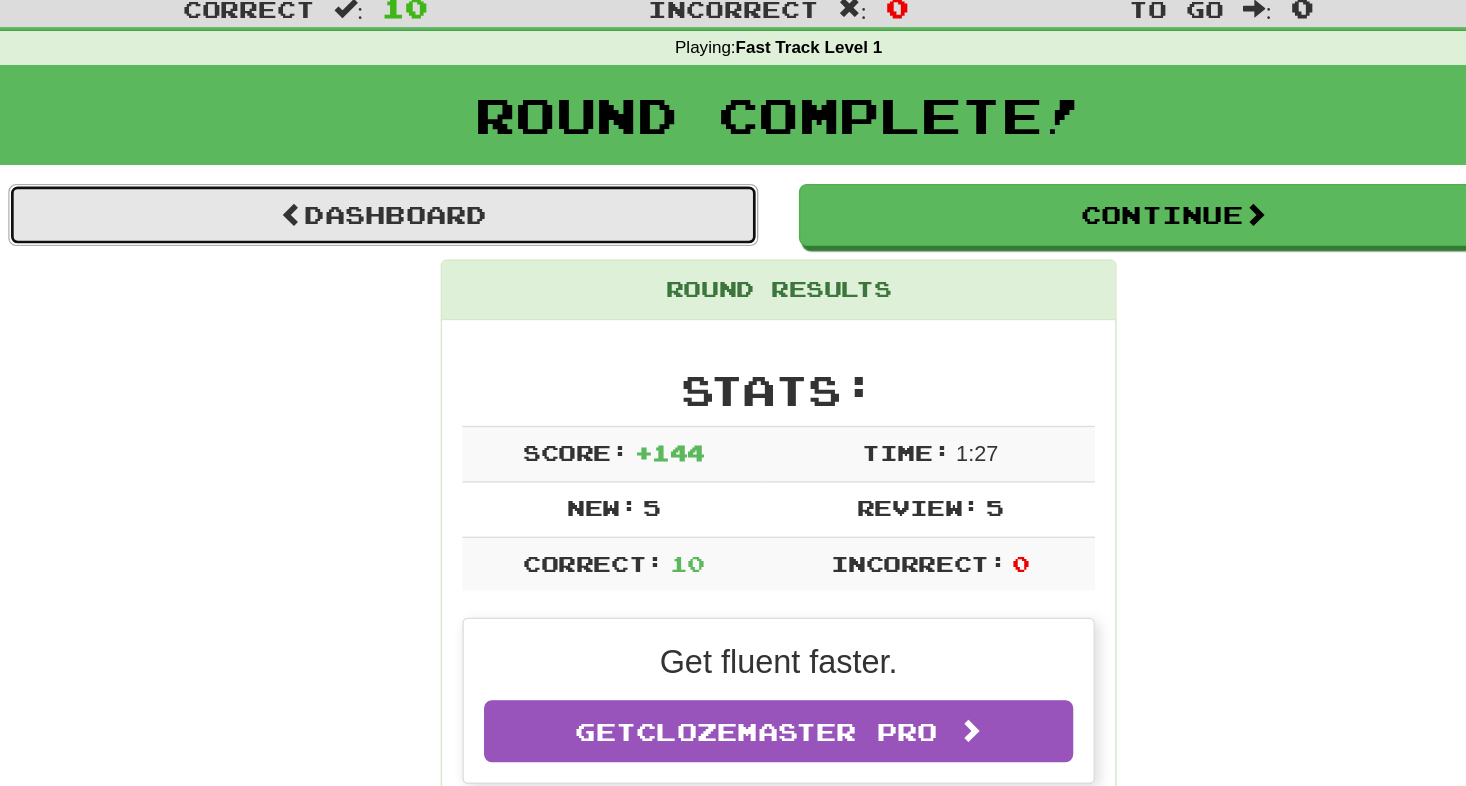 click on "Dashboard" at bounding box center [440, 219] 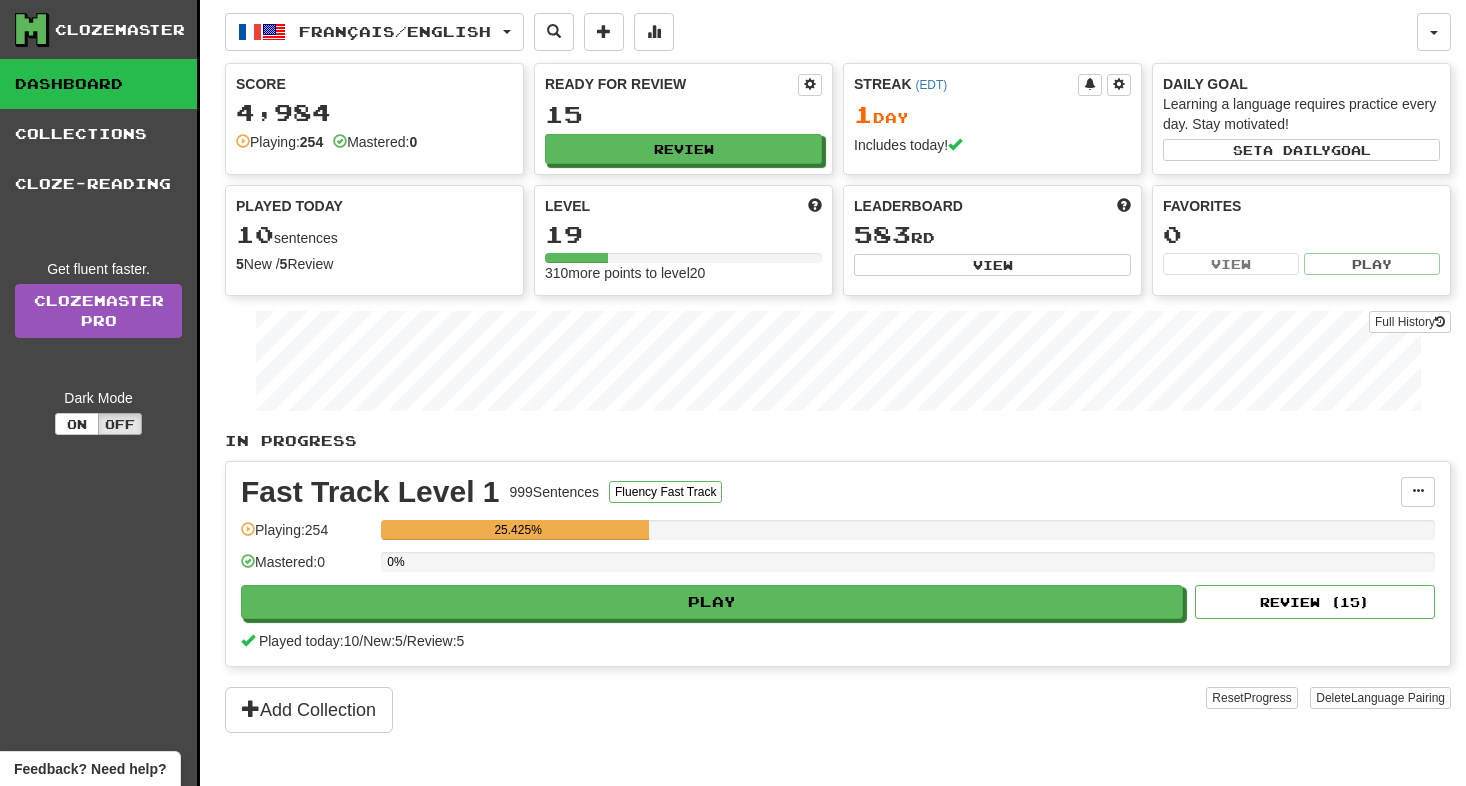 scroll, scrollTop: 266, scrollLeft: 0, axis: vertical 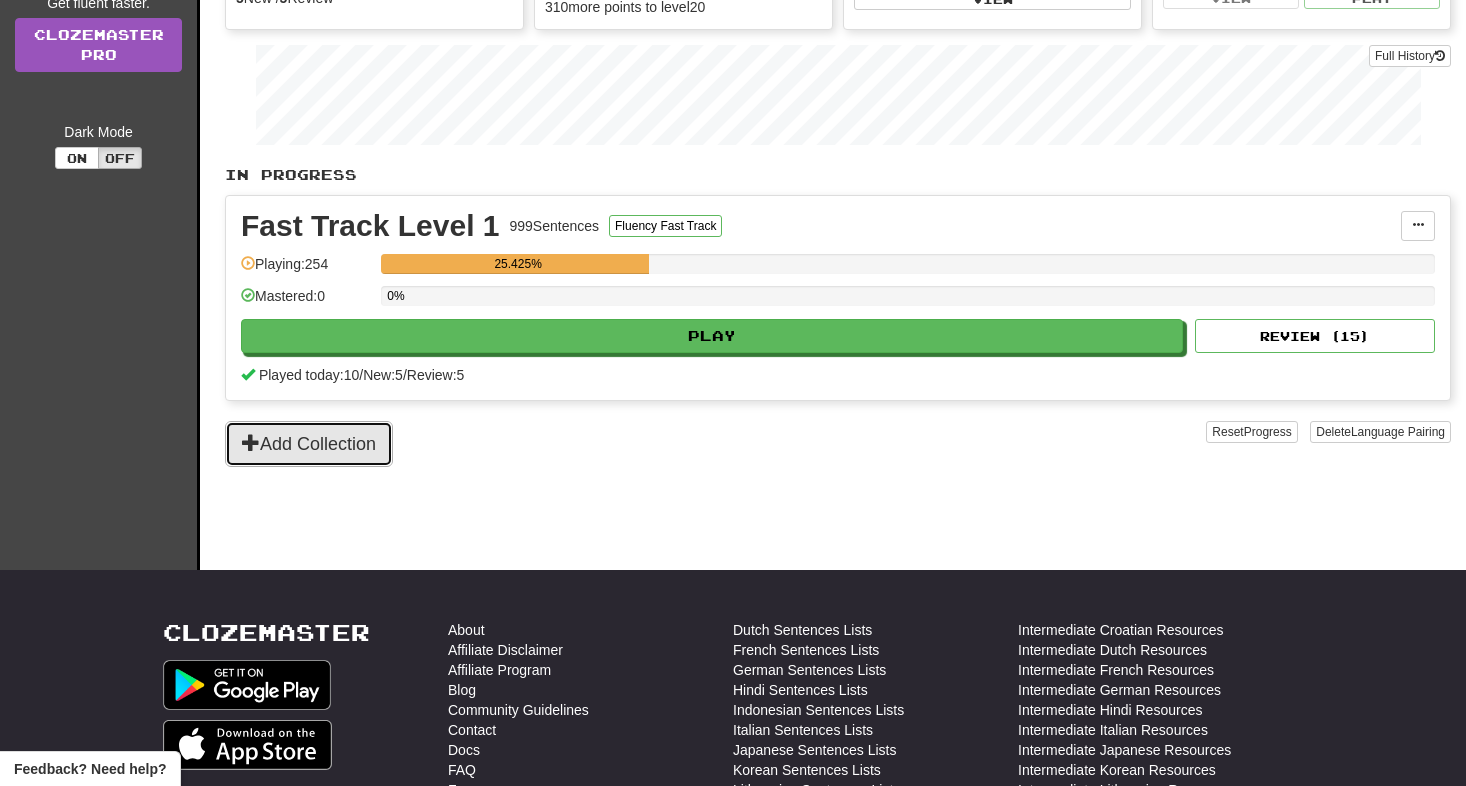 click on "Add Collection" at bounding box center (309, 444) 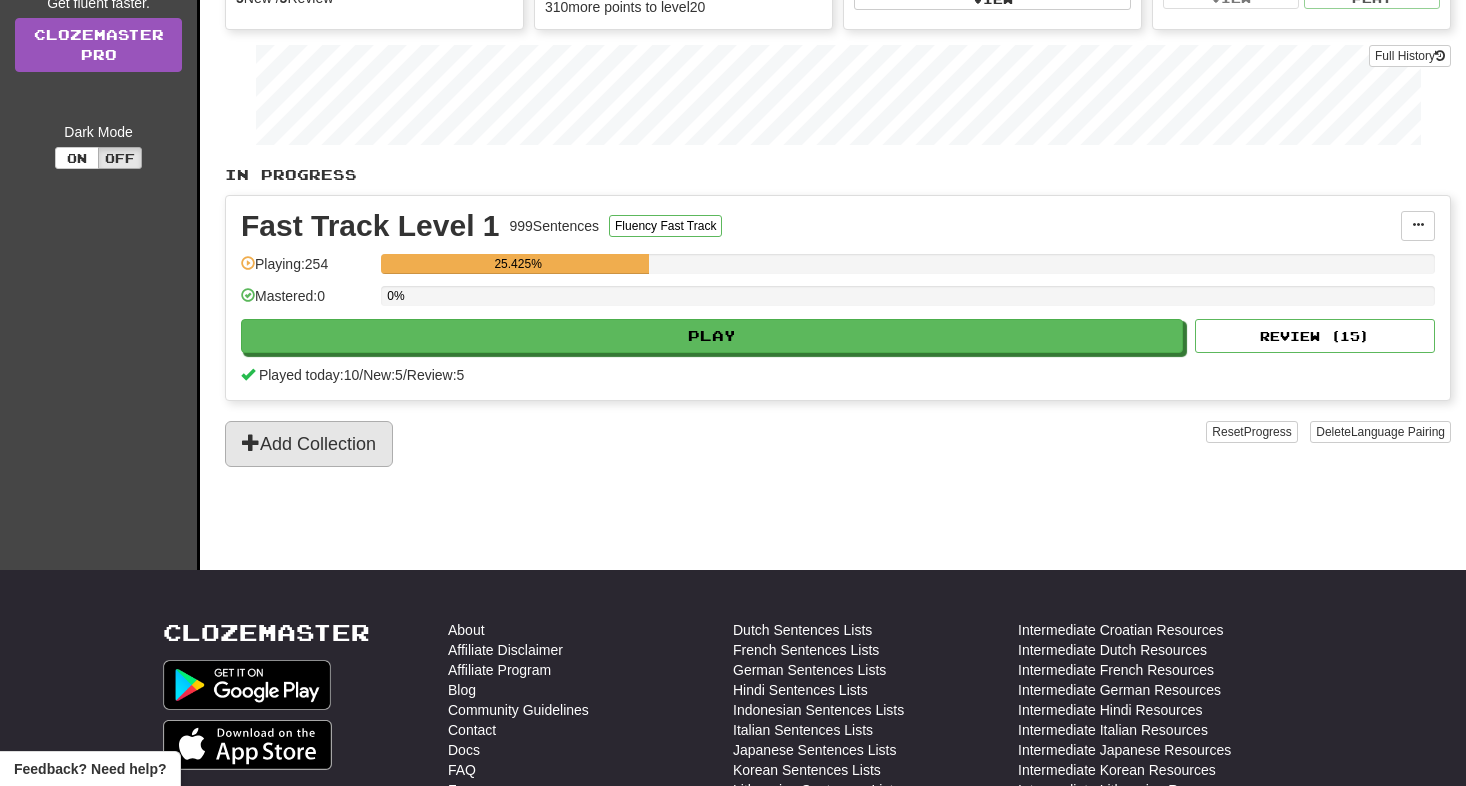 scroll, scrollTop: 0, scrollLeft: 0, axis: both 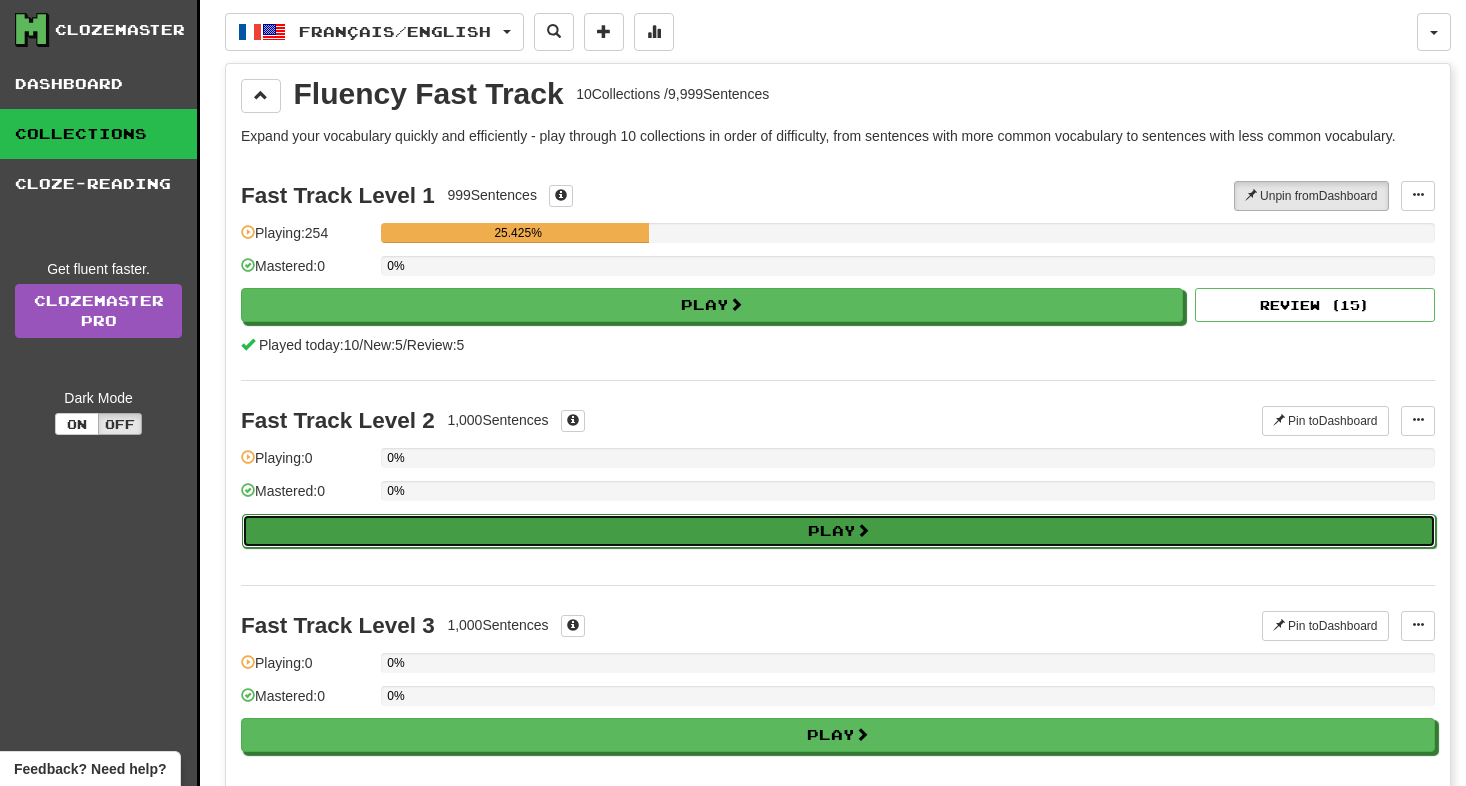 click at bounding box center [863, 530] 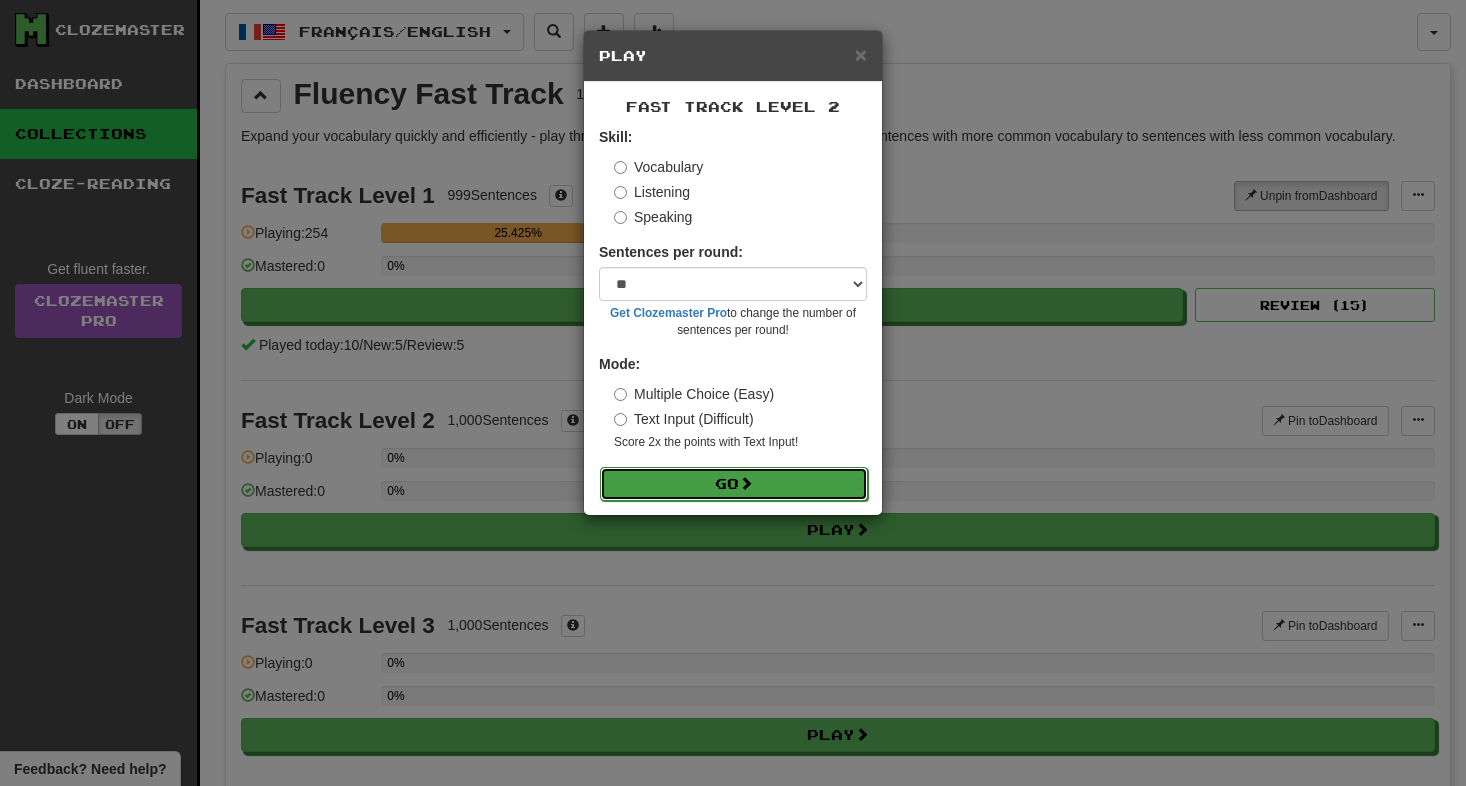 click on "Go" at bounding box center (734, 484) 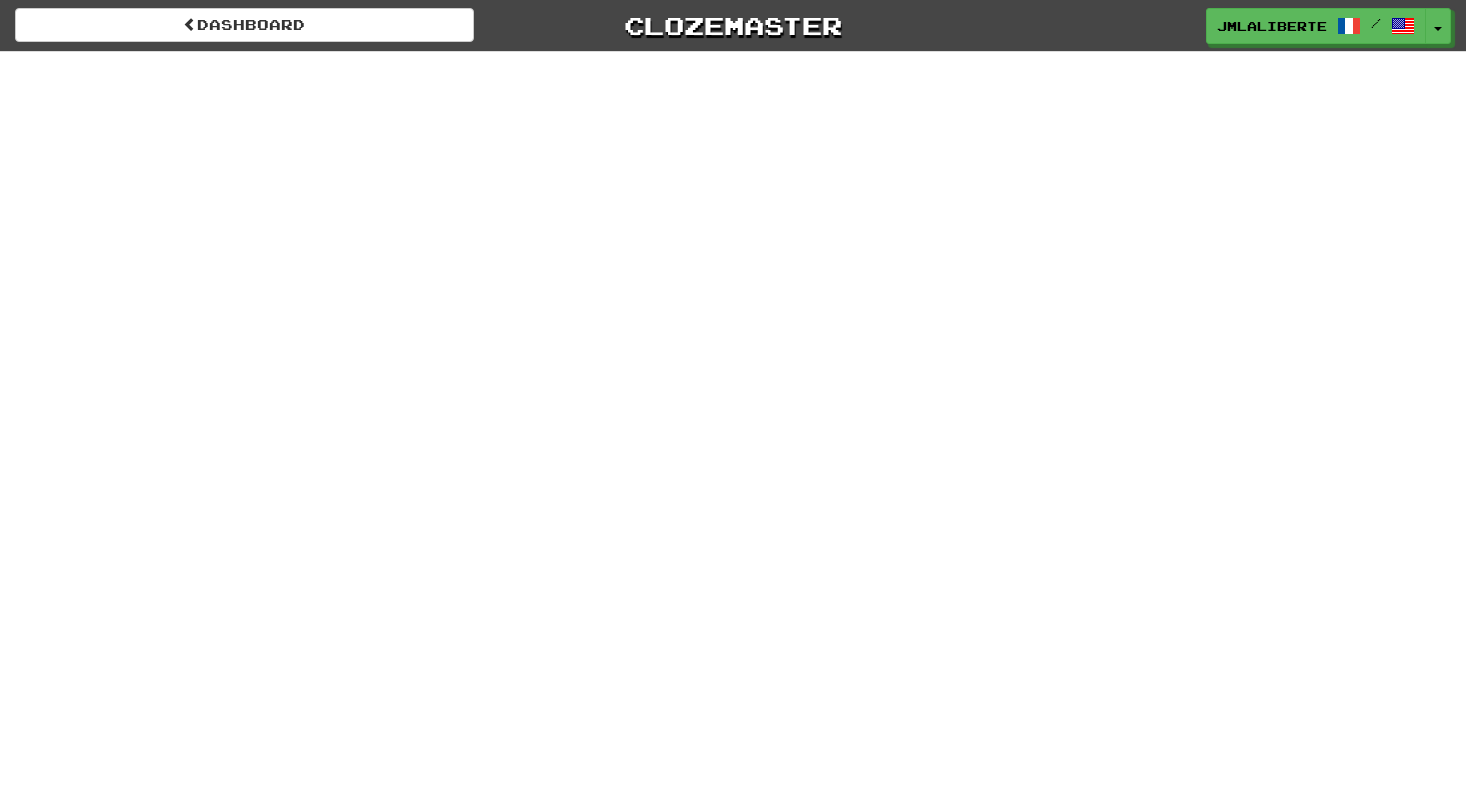 scroll, scrollTop: 0, scrollLeft: 0, axis: both 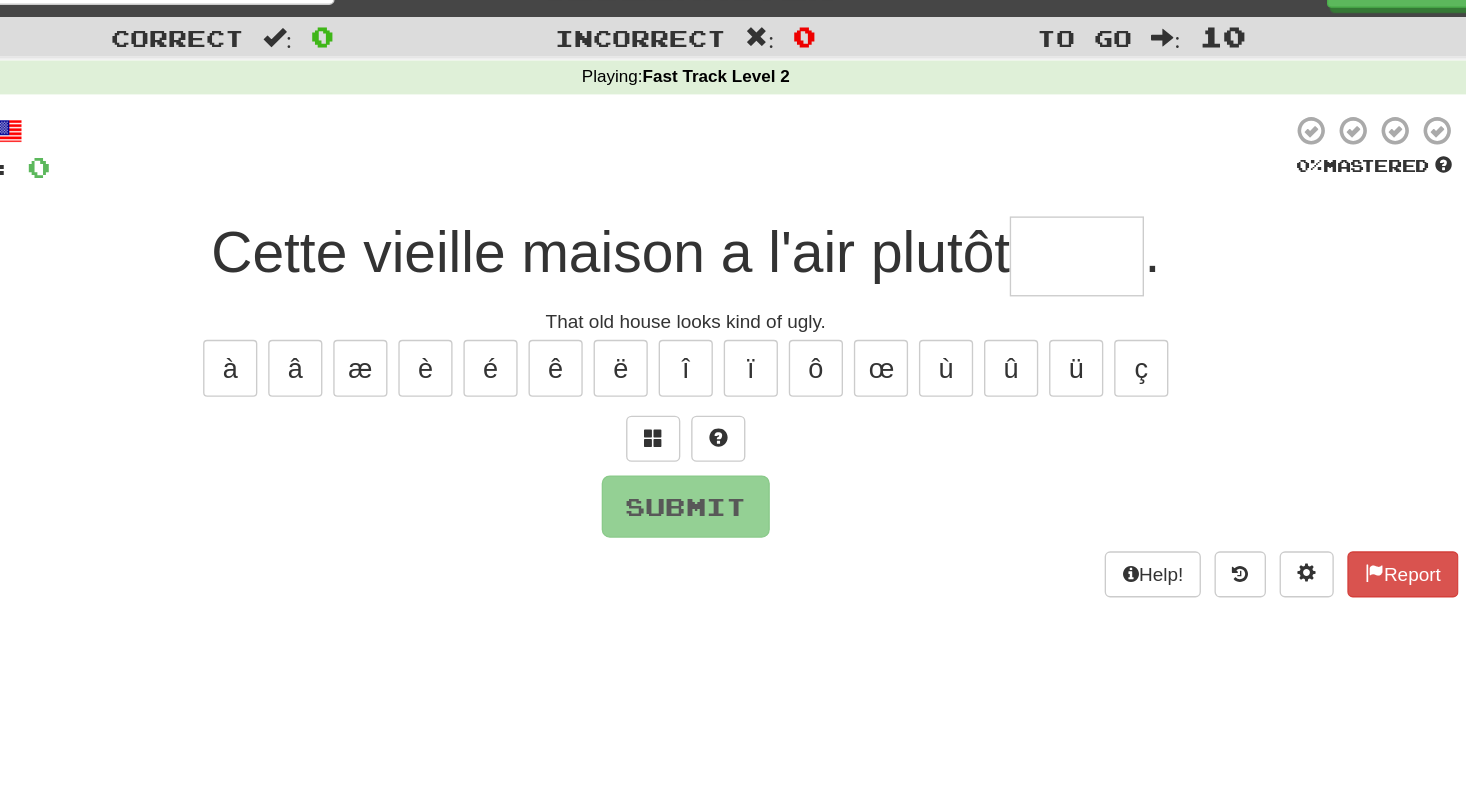 type on "*" 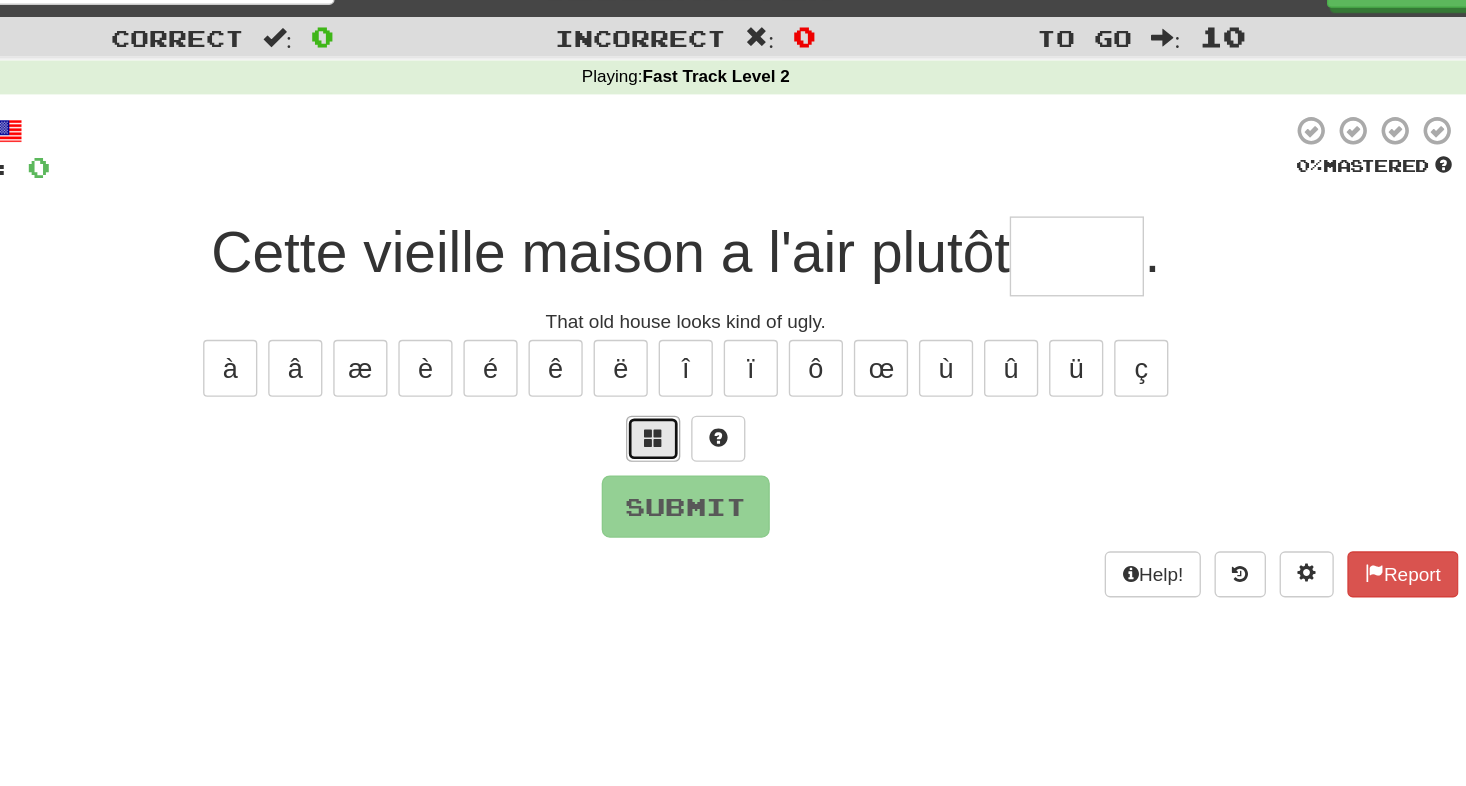 click at bounding box center [709, 361] 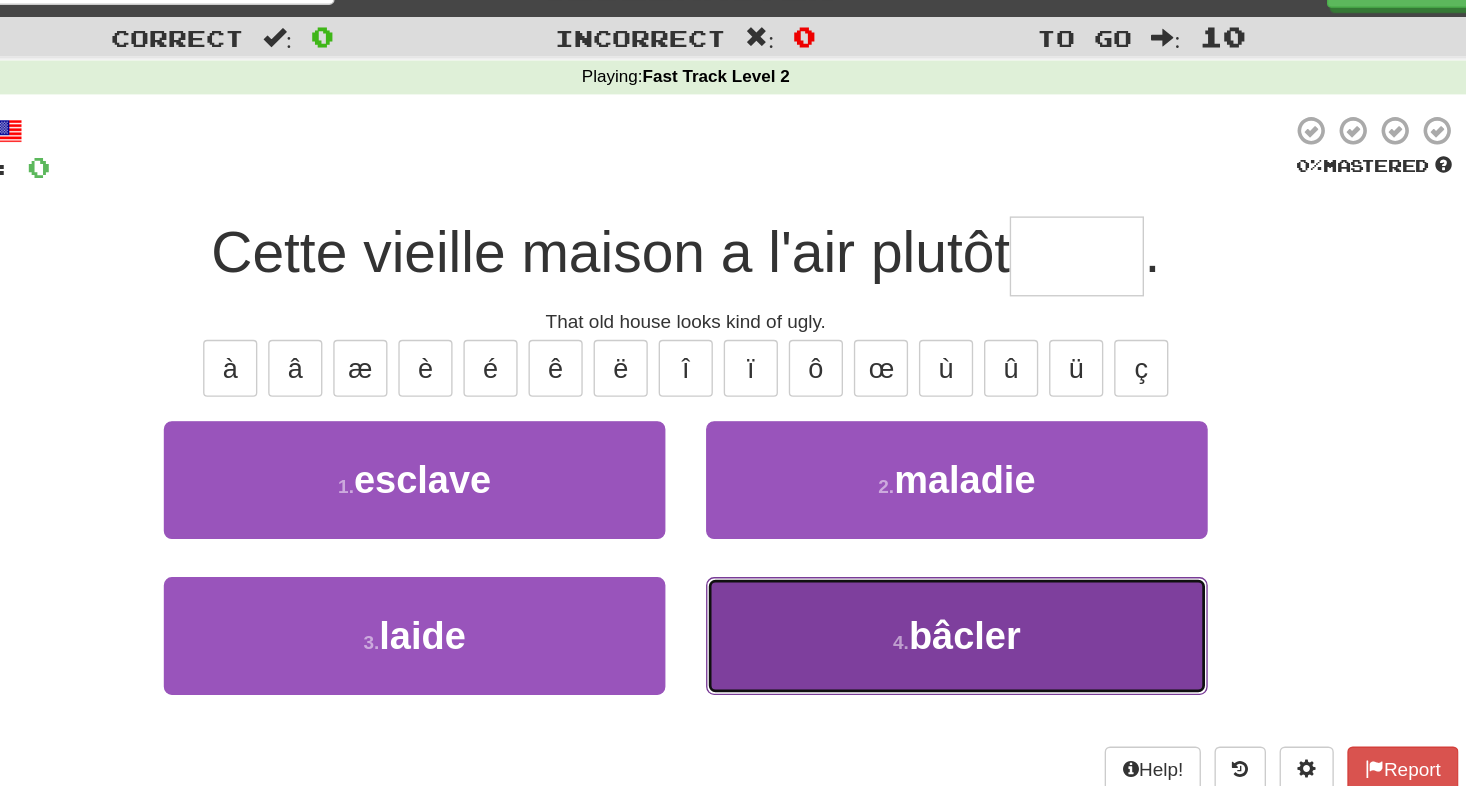 click on "bâcler" at bounding box center (939, 507) 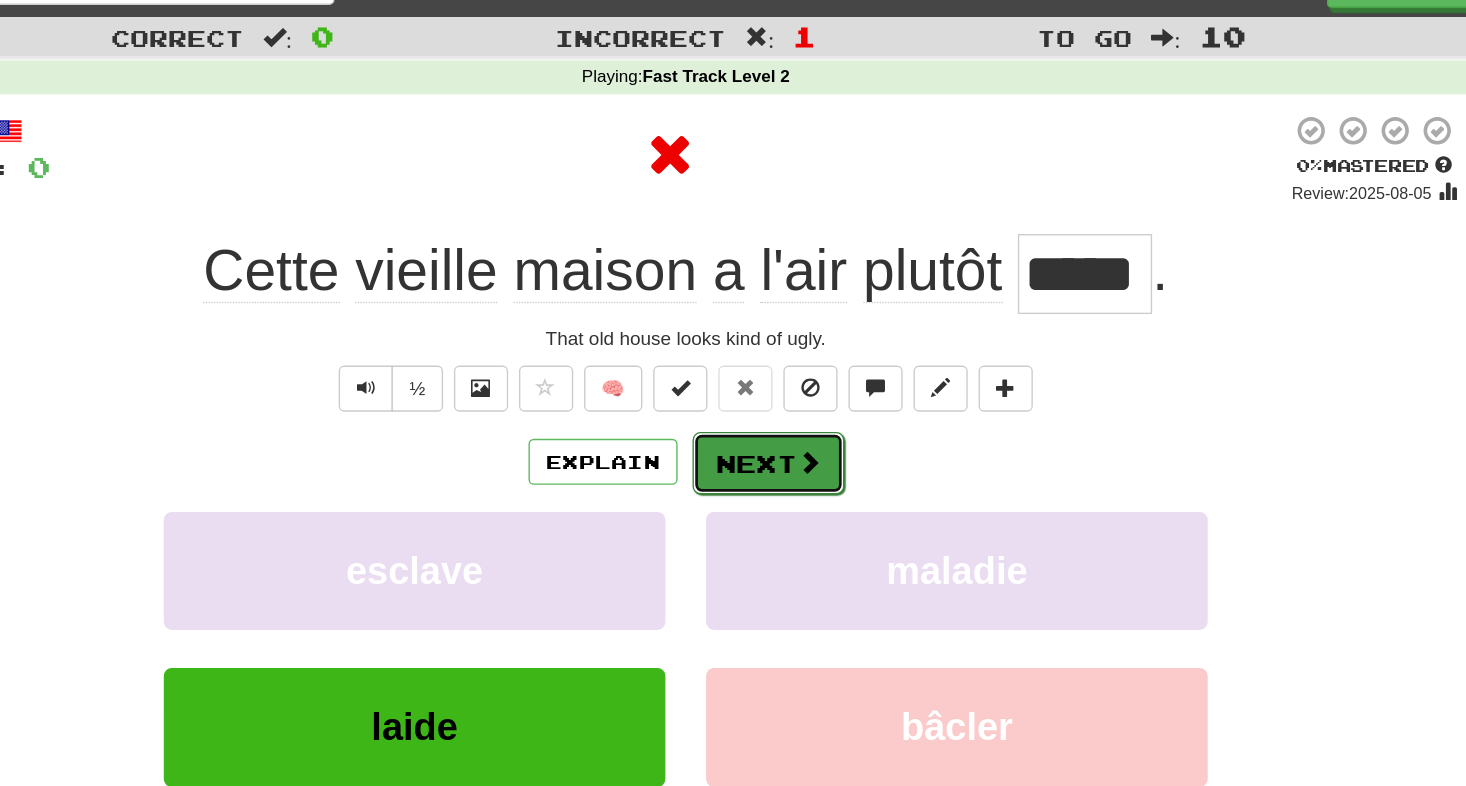 click on "Next" at bounding box center (794, 380) 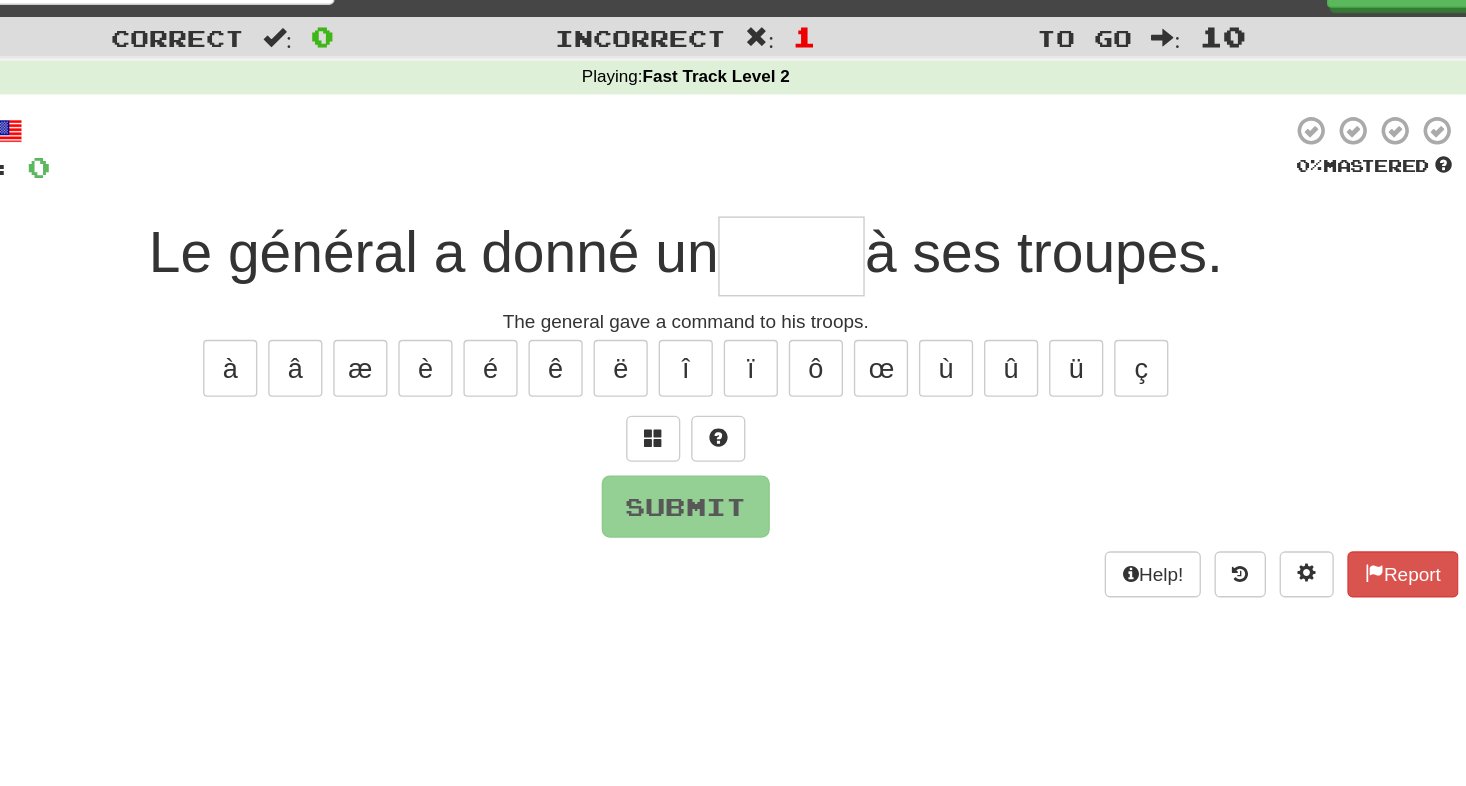 click at bounding box center (811, 227) 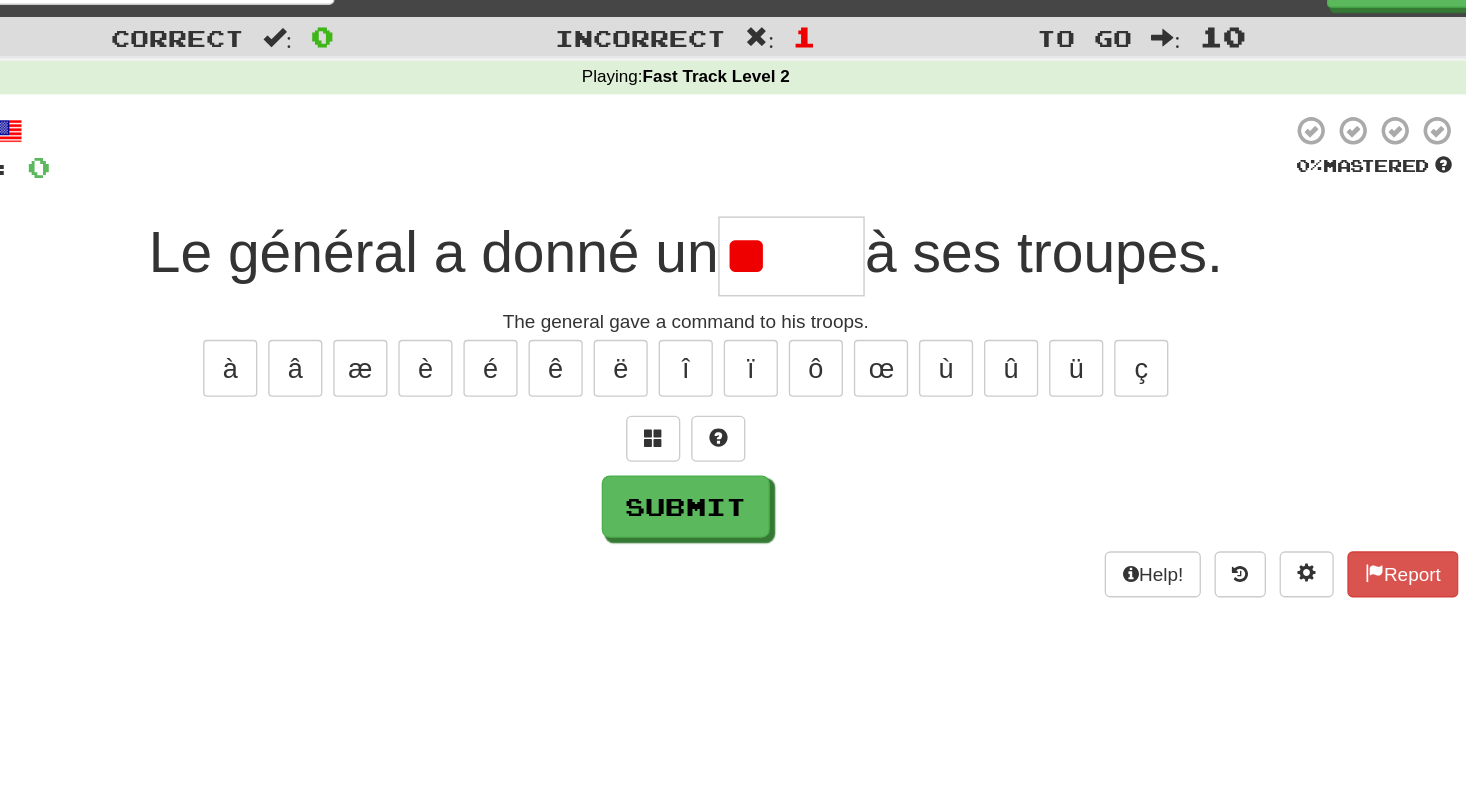 type on "*" 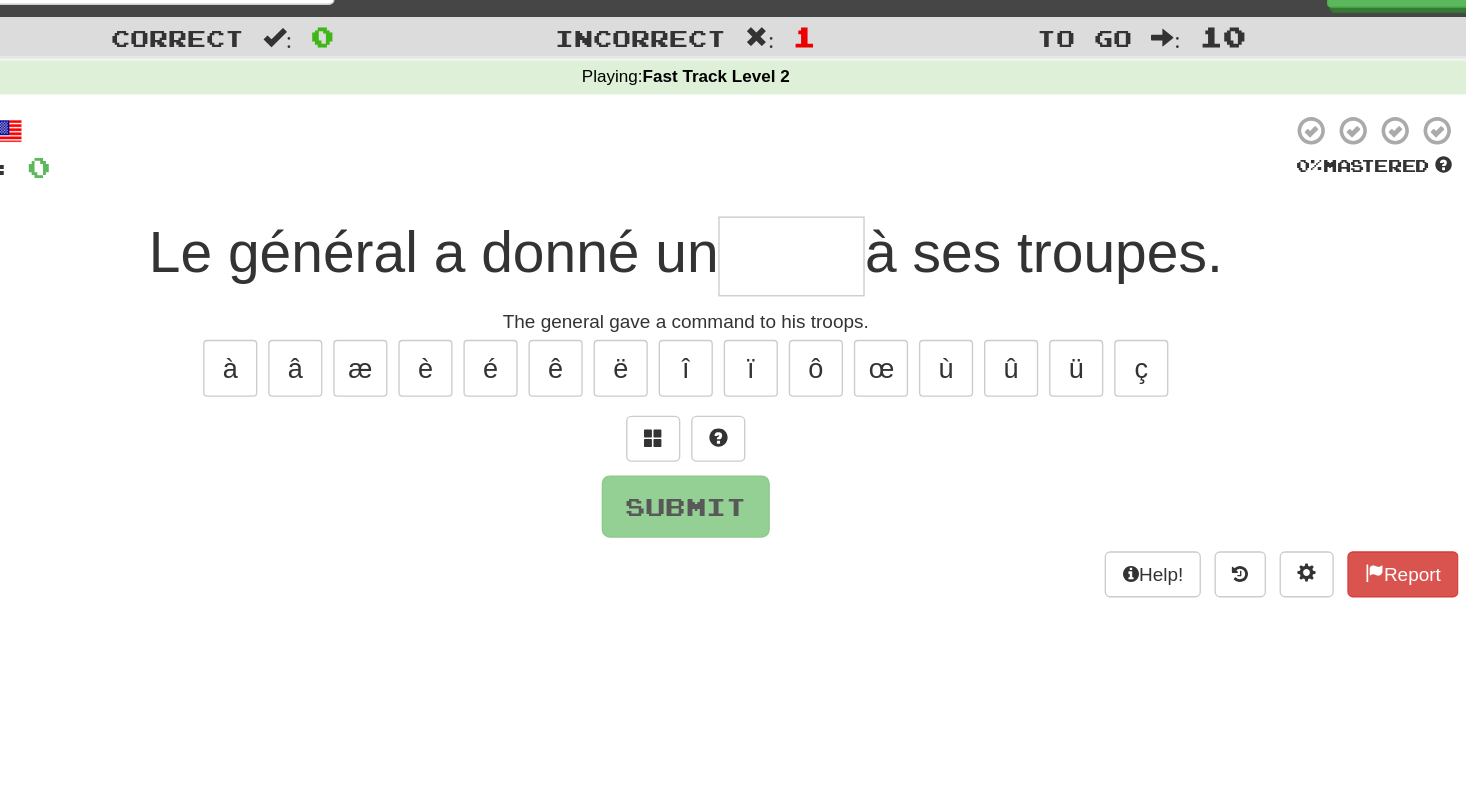 type on "*" 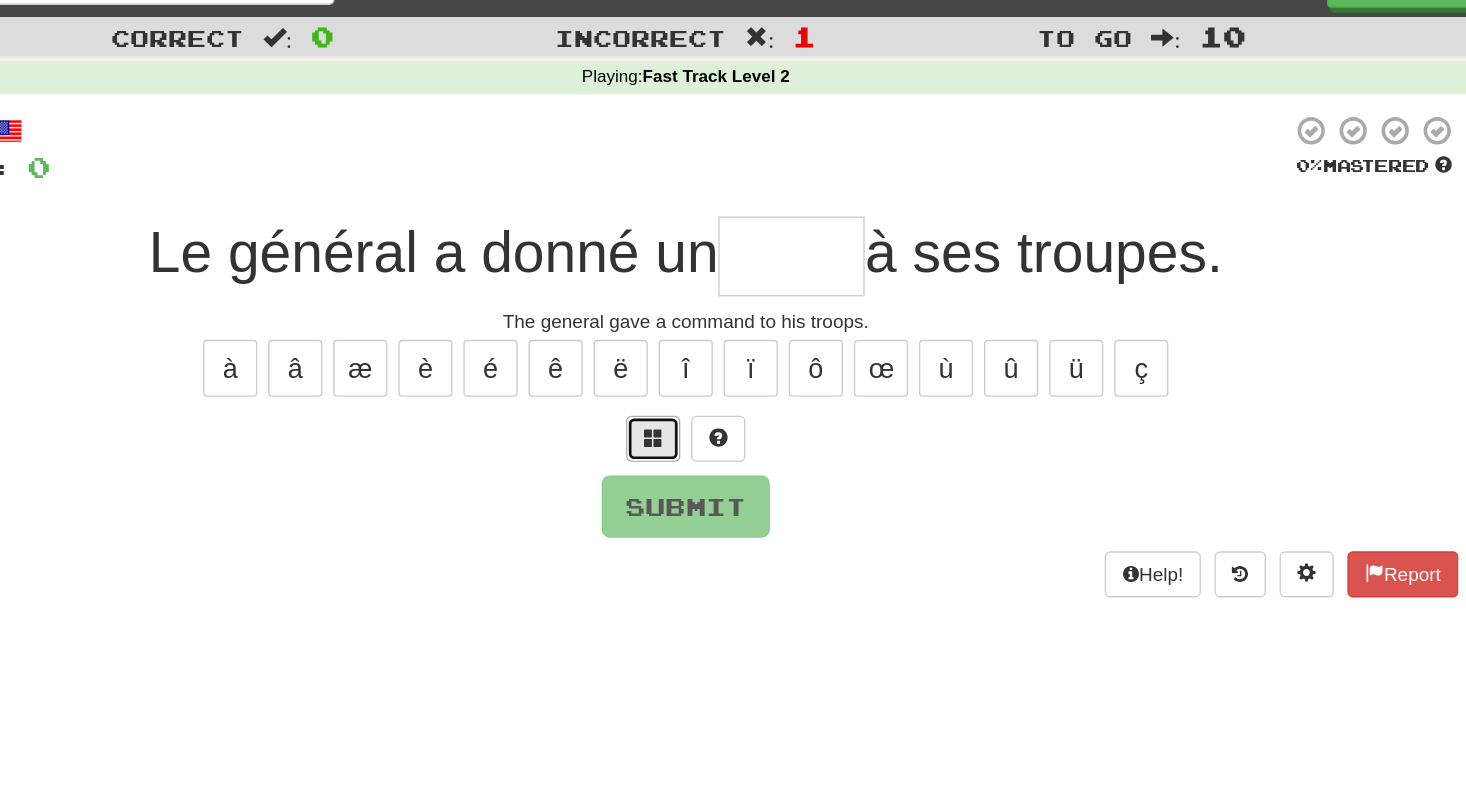 click at bounding box center (709, 362) 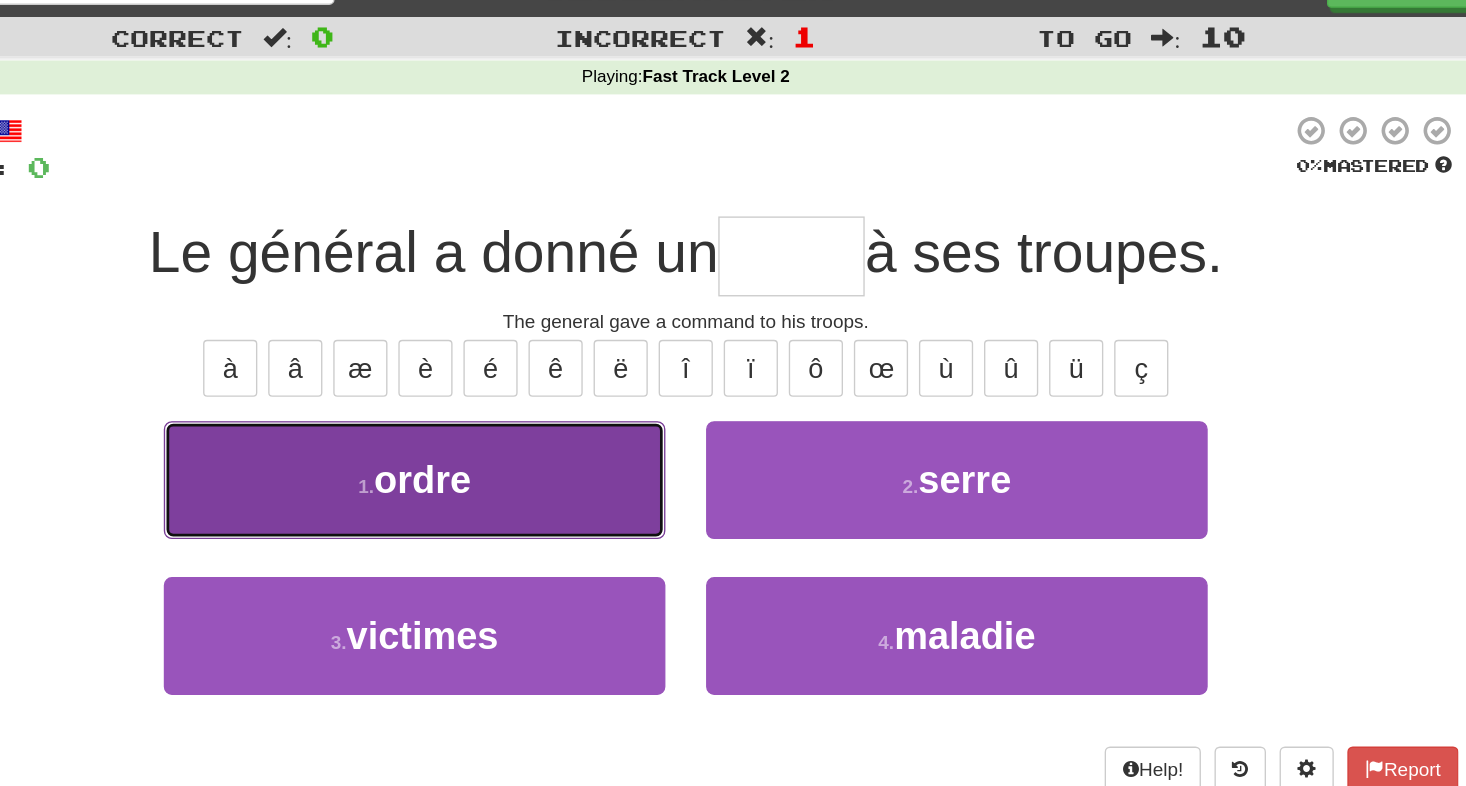click on "ordre" at bounding box center (539, 392) 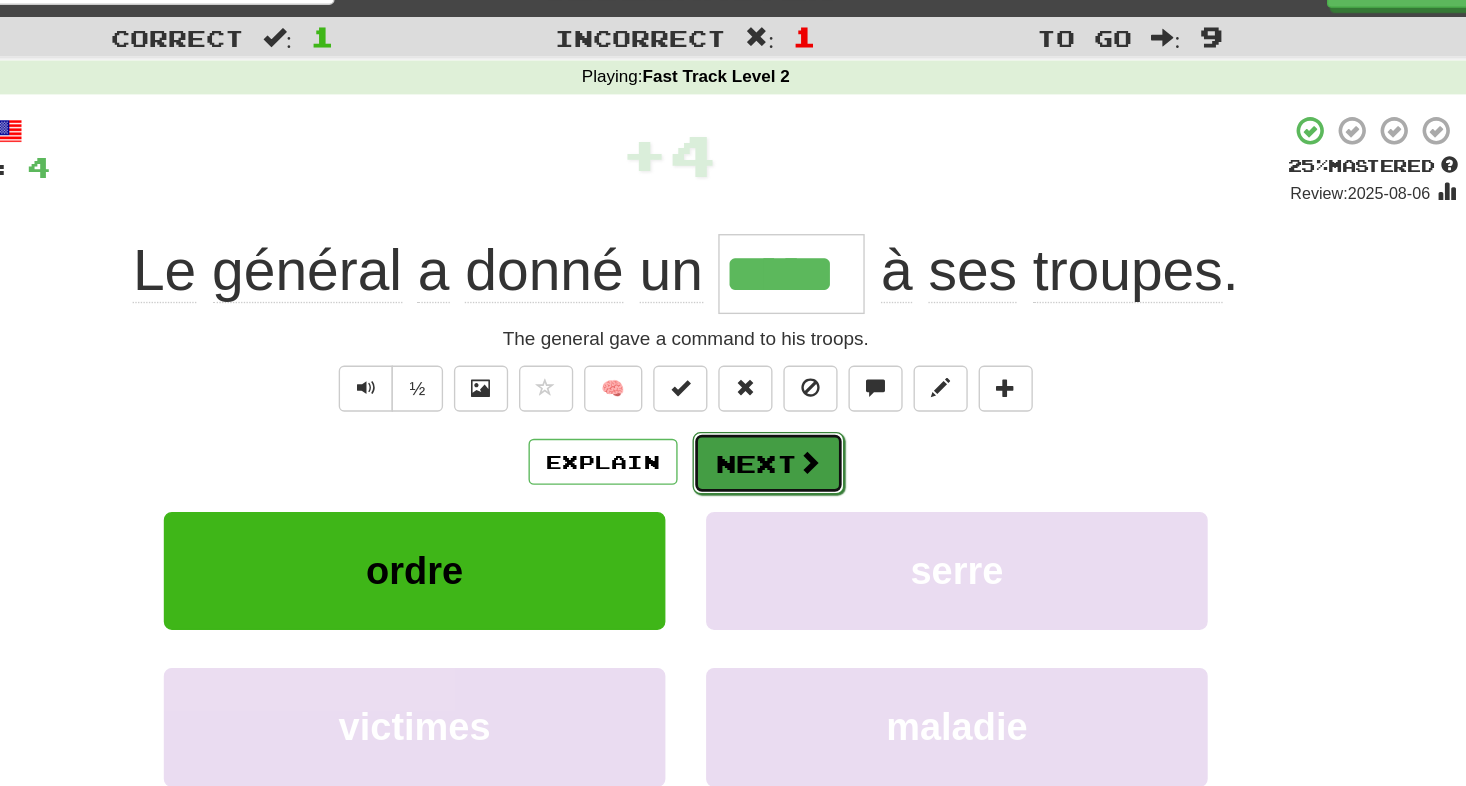 click at bounding box center (824, 379) 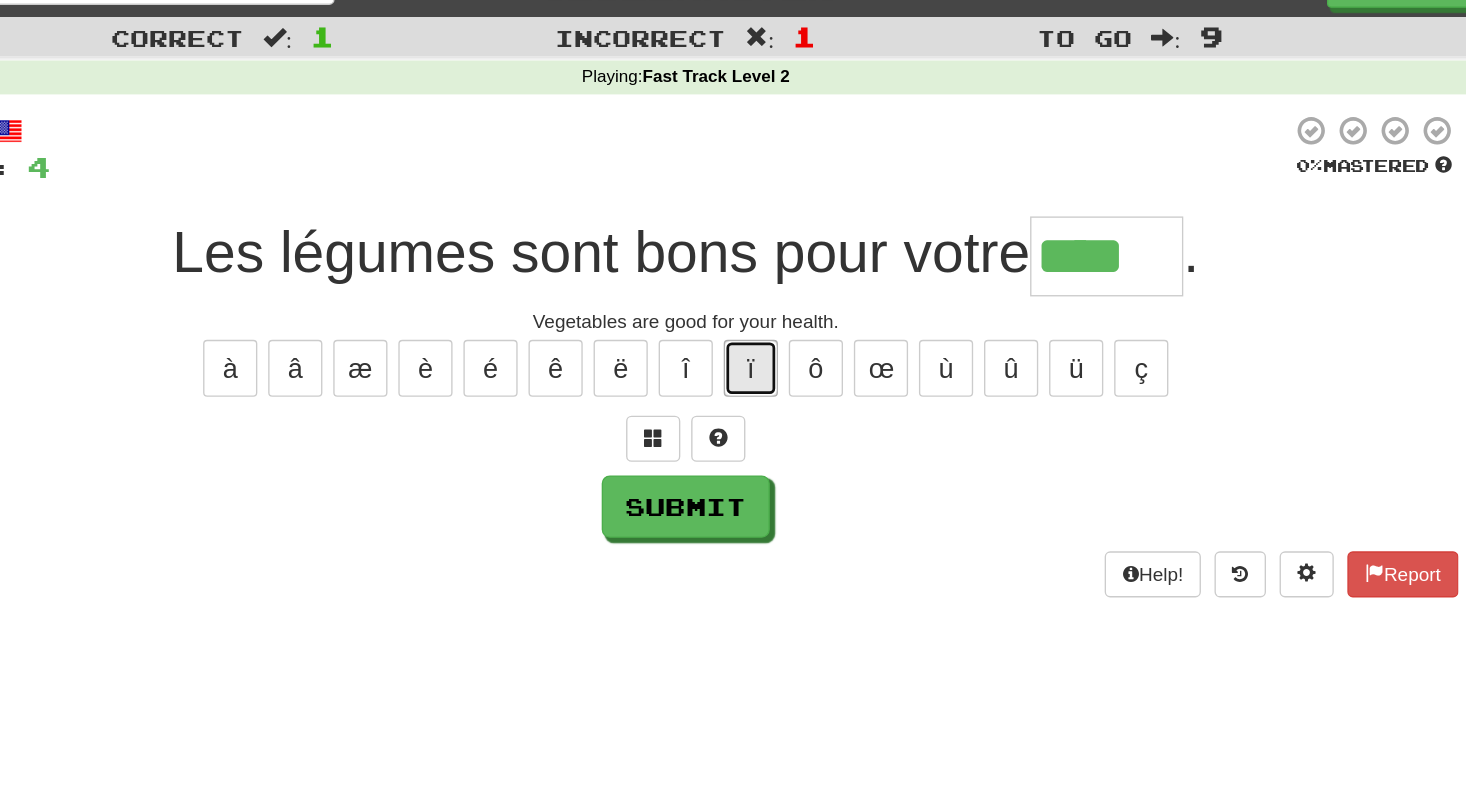 click on "ï" at bounding box center (781, 310) 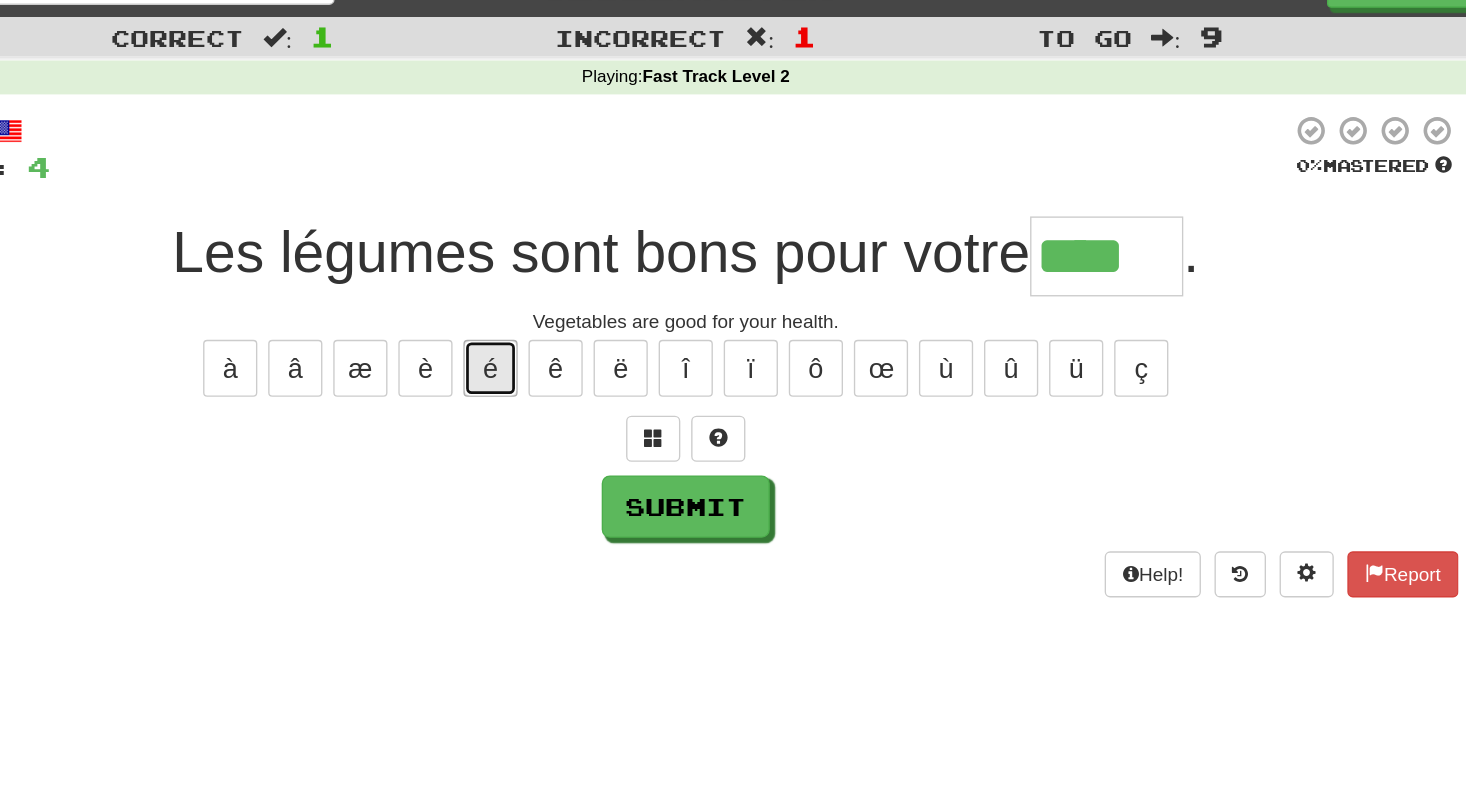 click on "é" at bounding box center (589, 310) 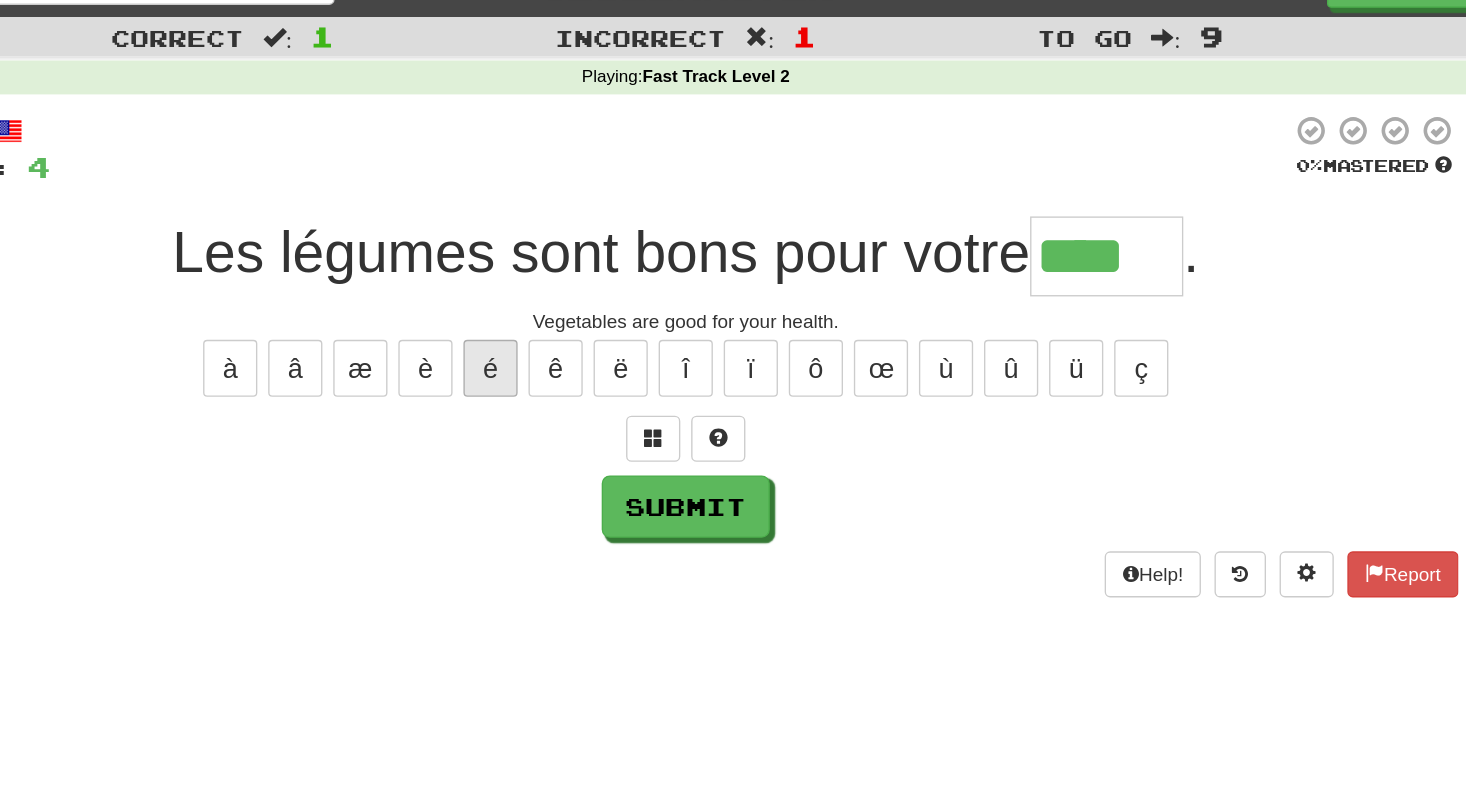 type on "*****" 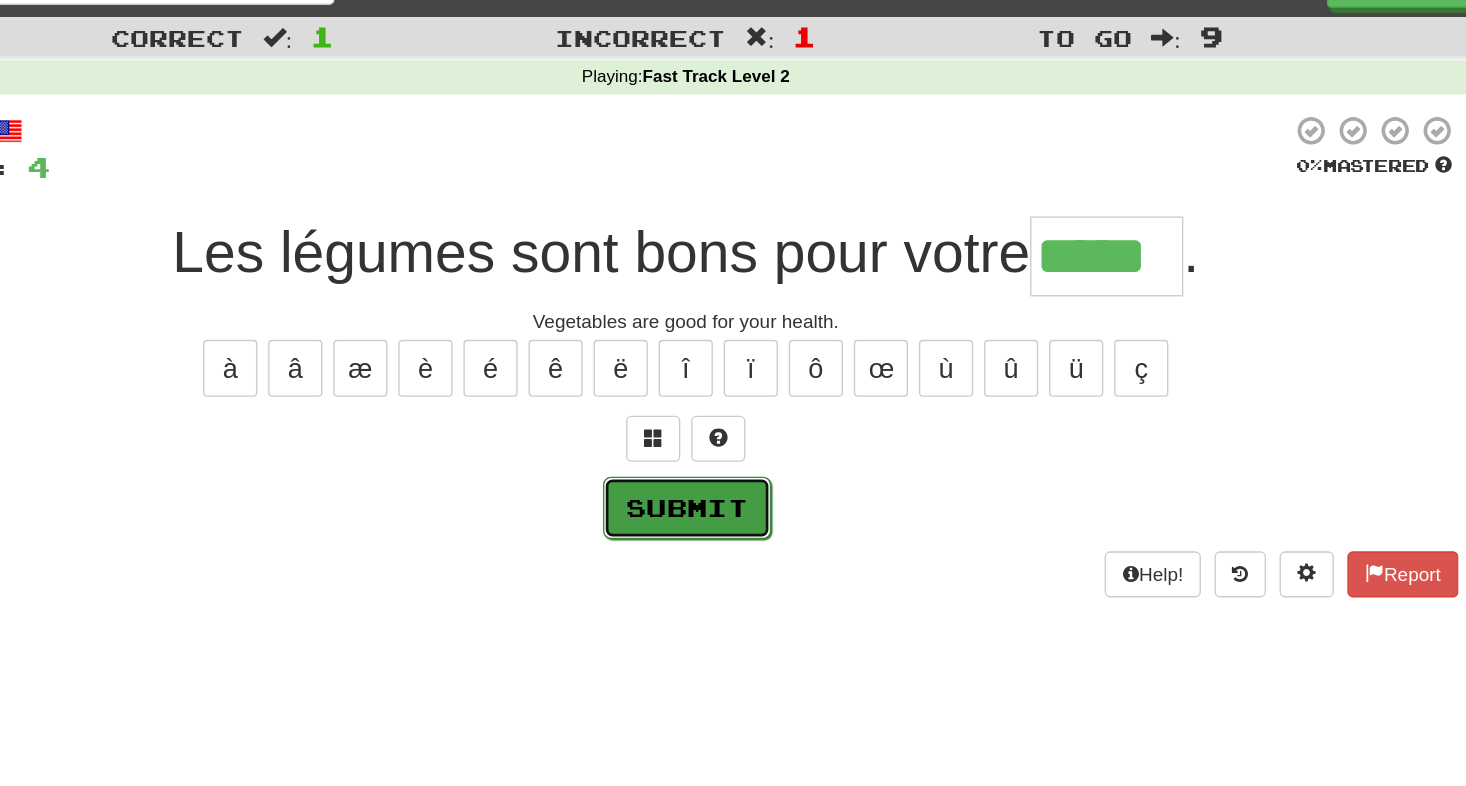 click on "Submit" at bounding box center (734, 413) 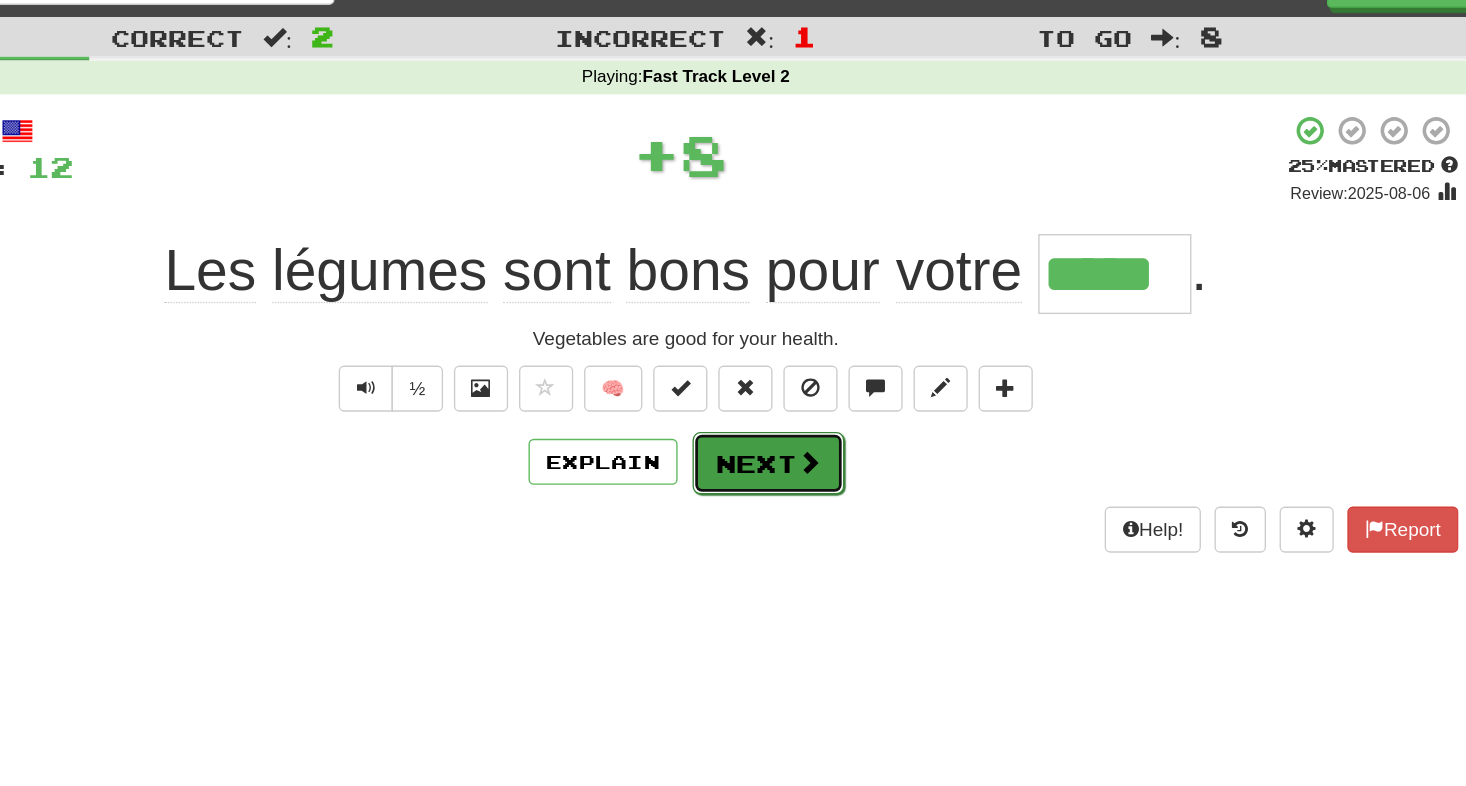 click on "Next" at bounding box center (794, 380) 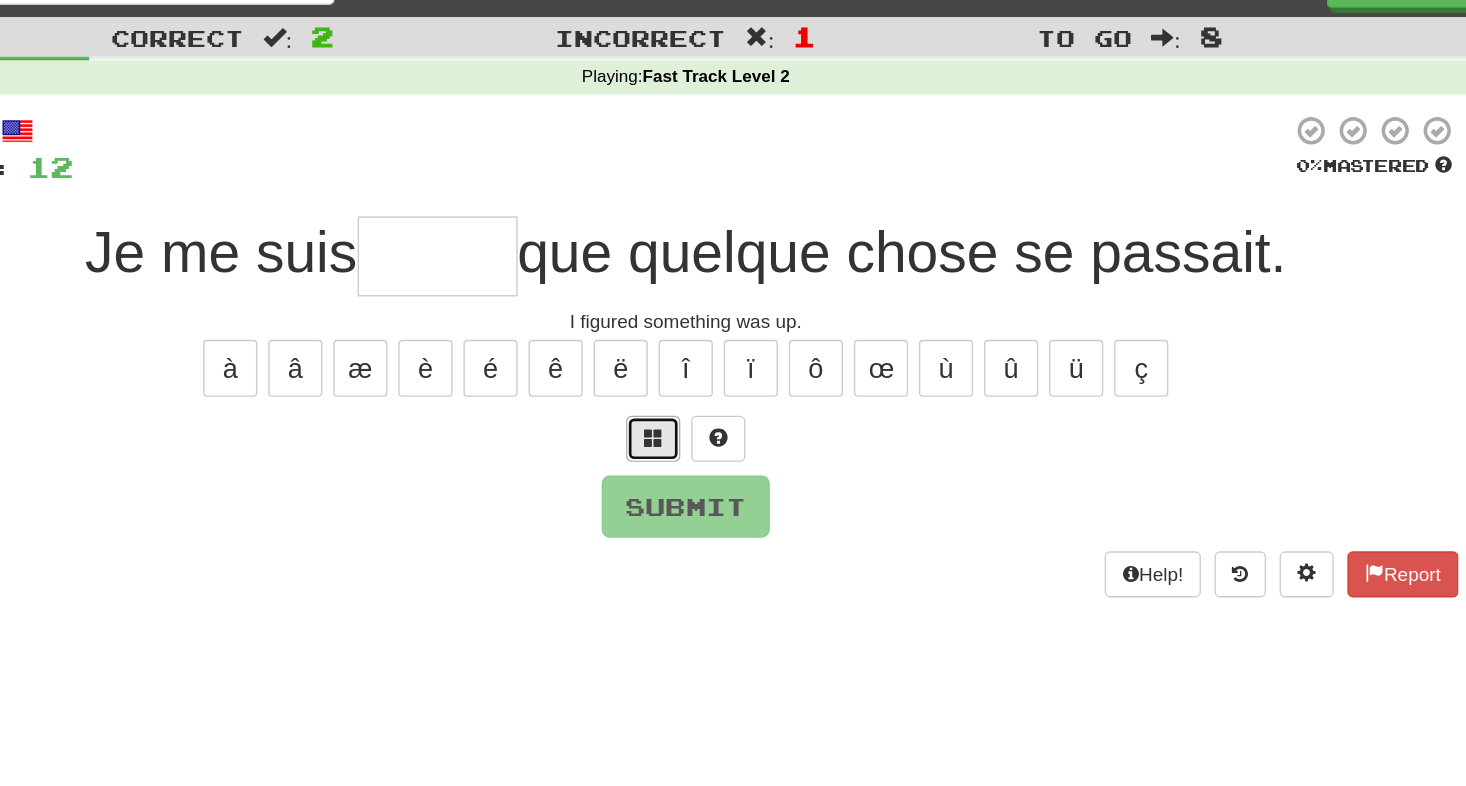 click at bounding box center [709, 361] 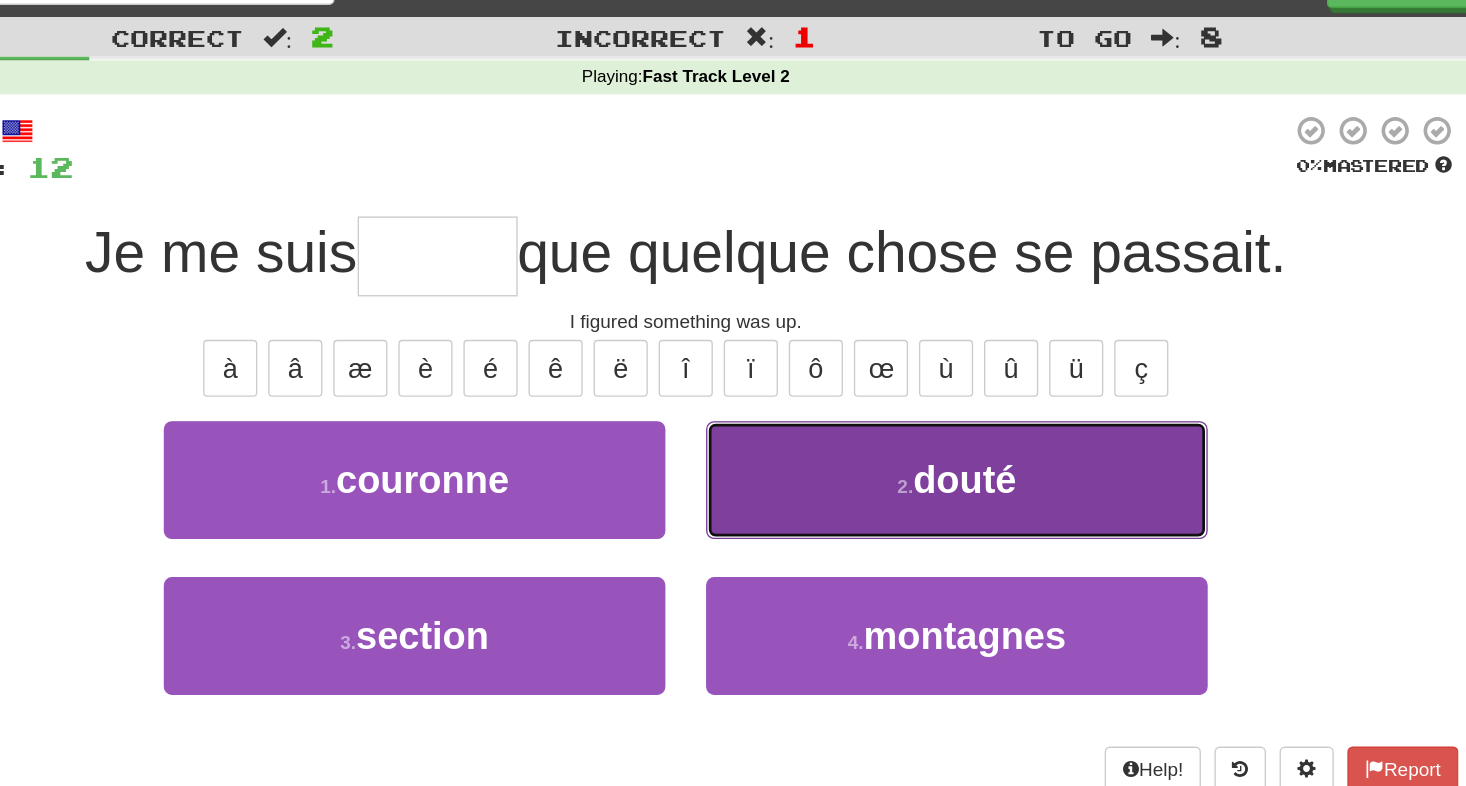 click on "2 .  douté" at bounding box center (933, 392) 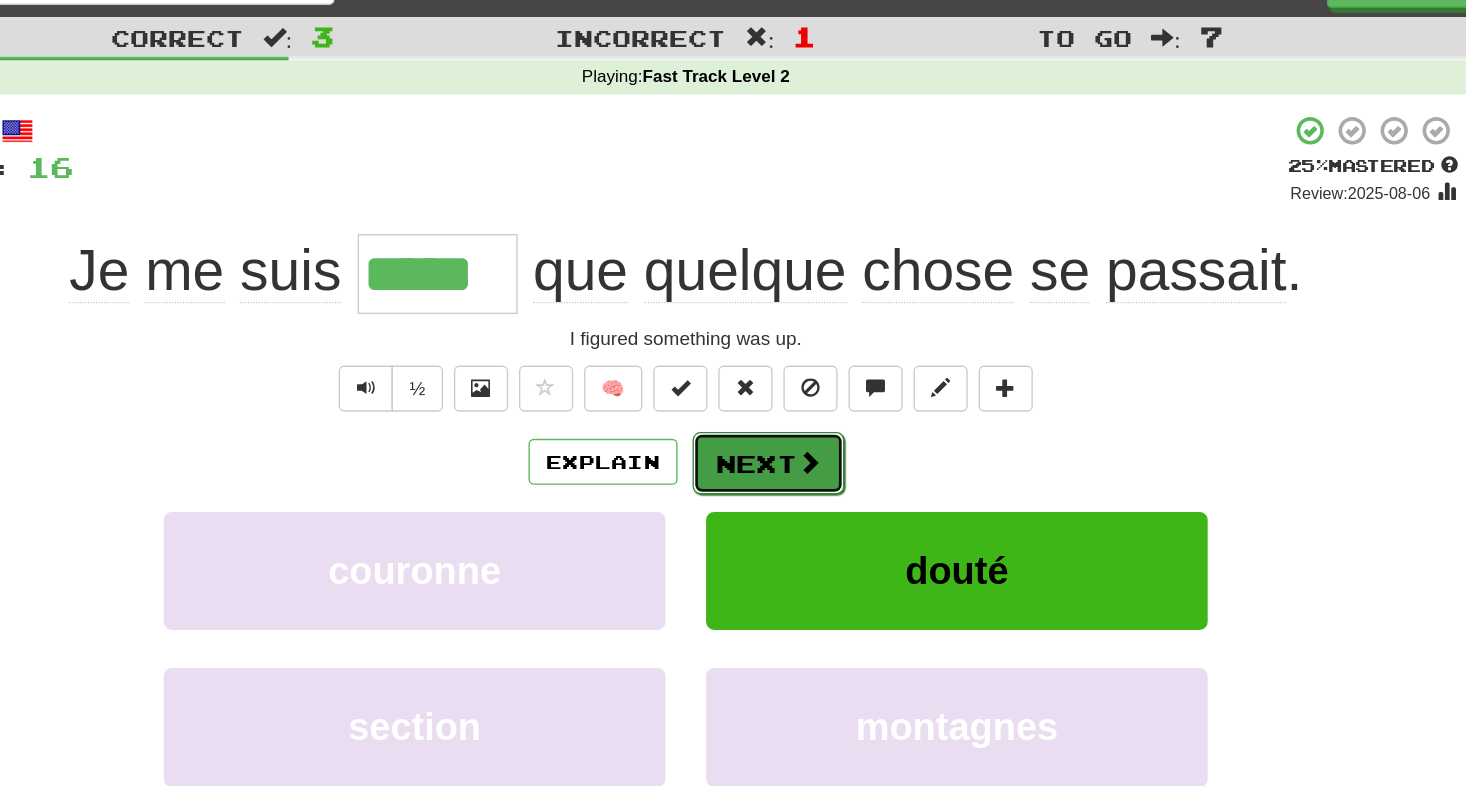 click on "Next" at bounding box center [794, 380] 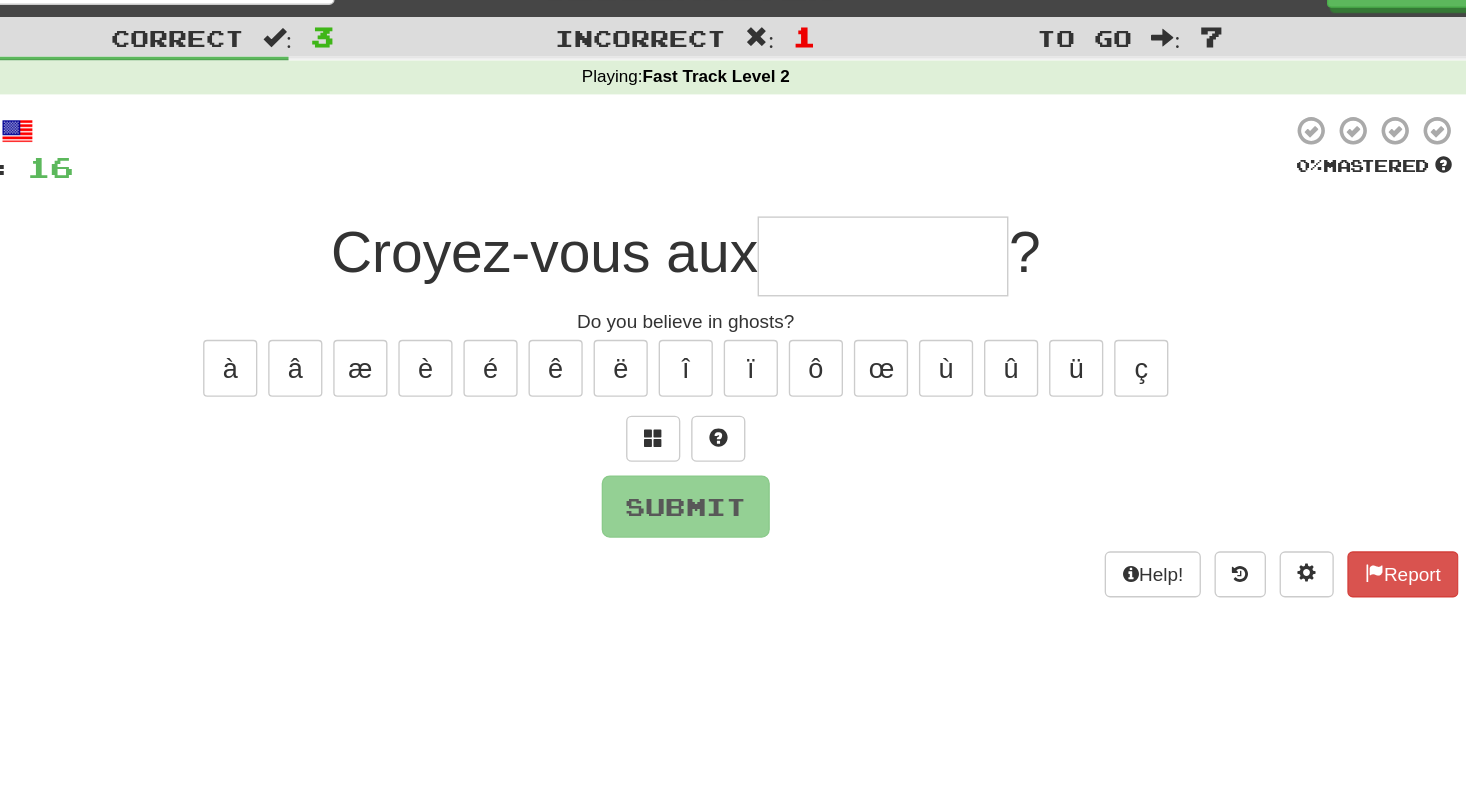 click at bounding box center (878, 227) 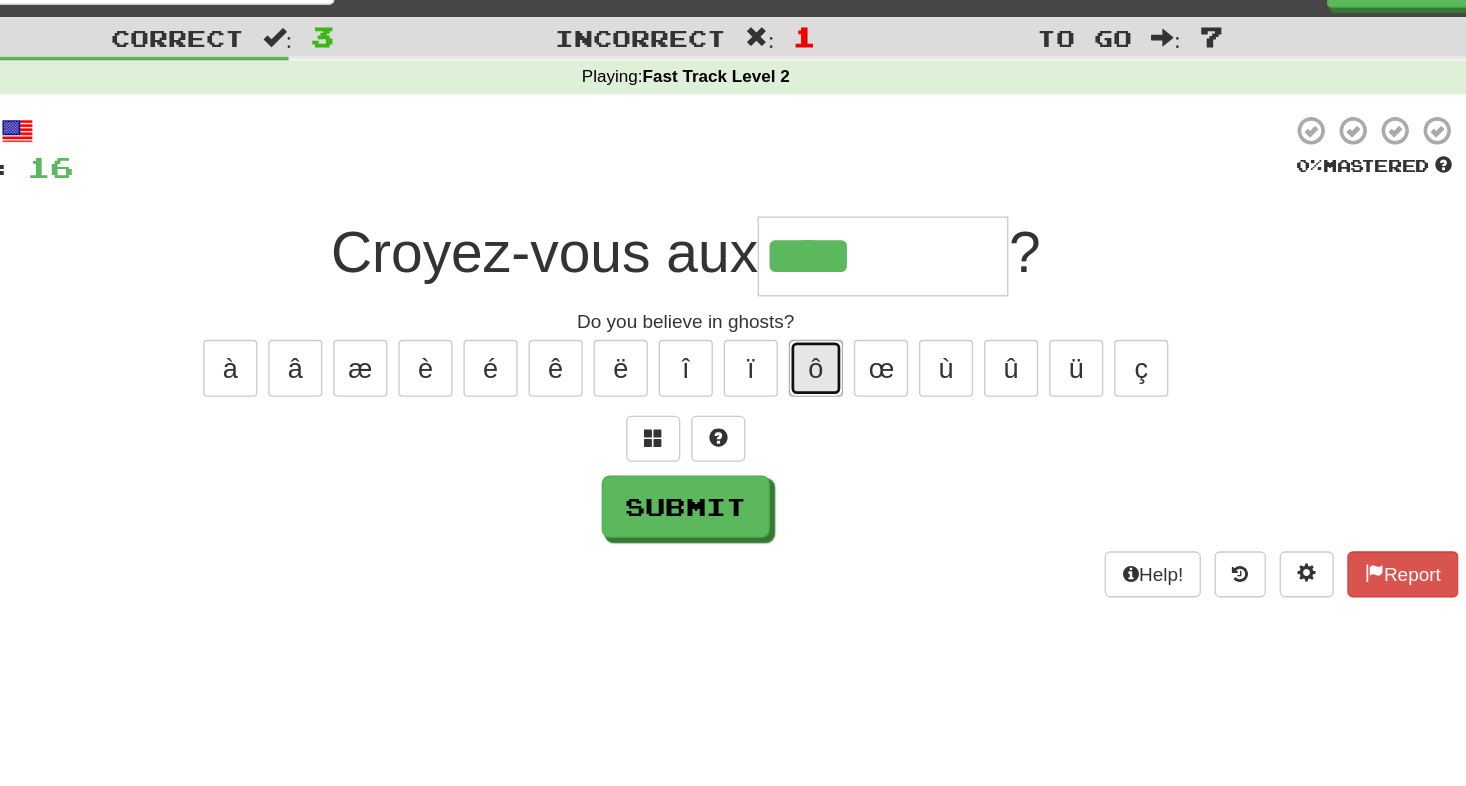 click on "ô" at bounding box center (829, 310) 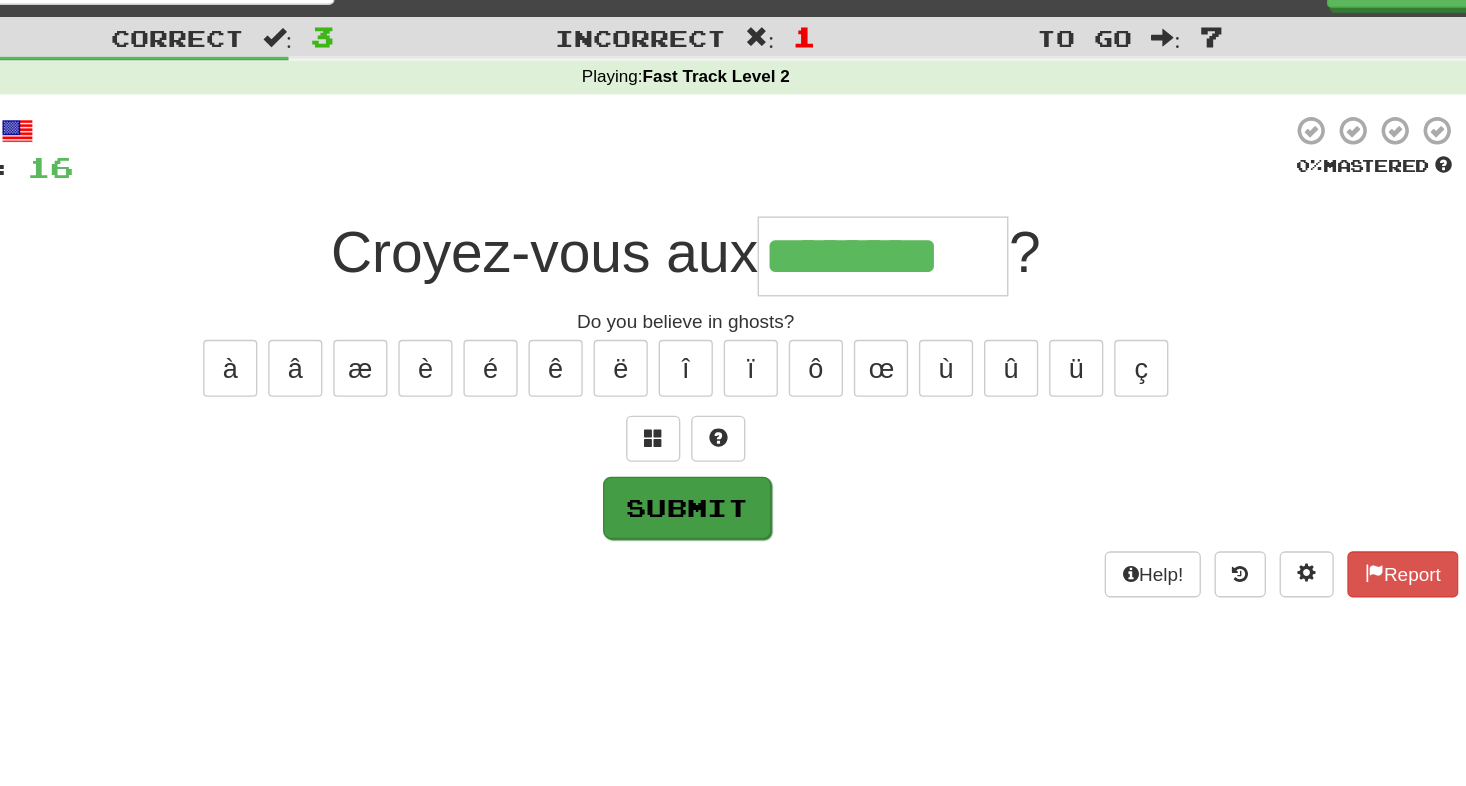 type on "********" 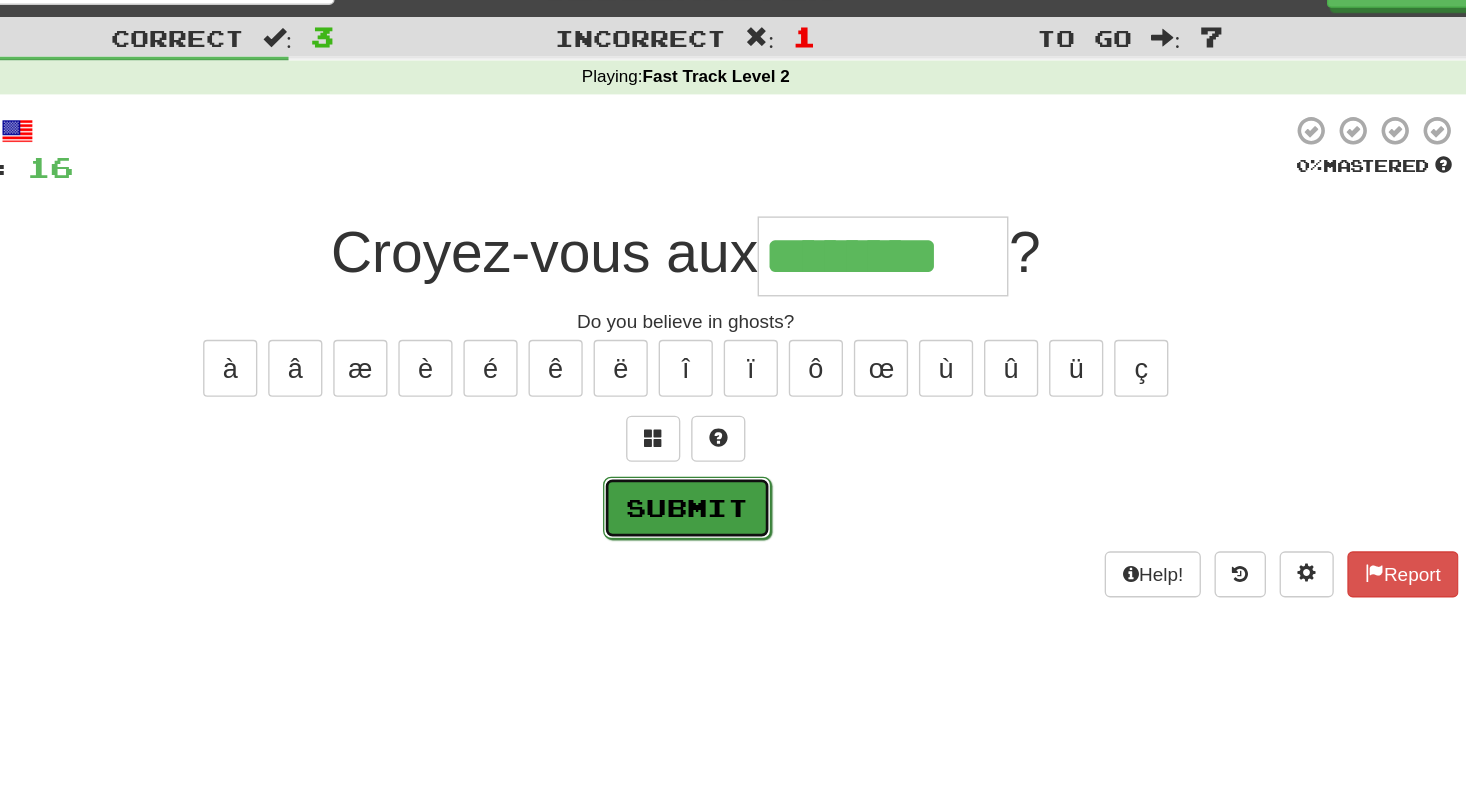 click on "Submit" at bounding box center [734, 413] 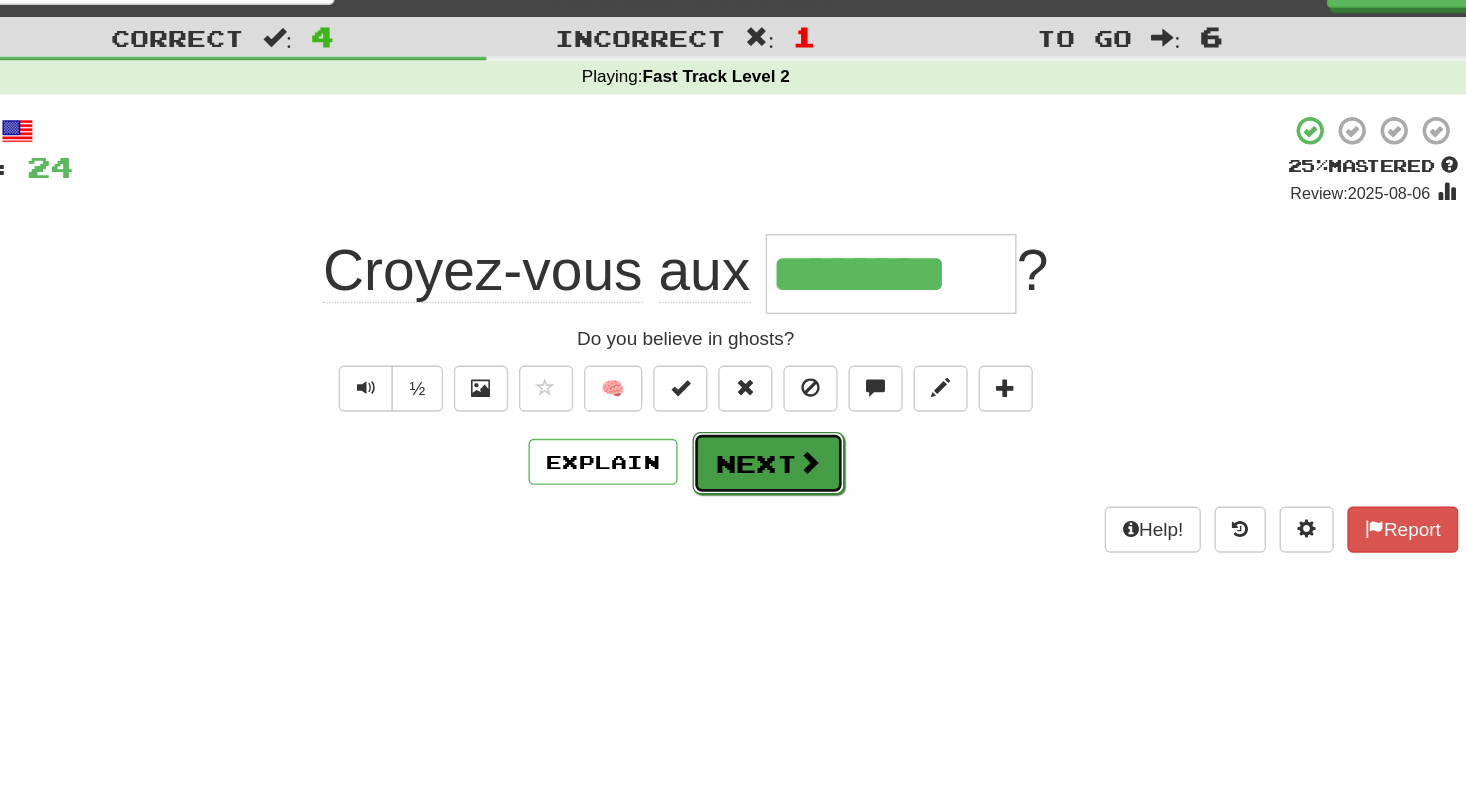 click on "Next" at bounding box center (794, 380) 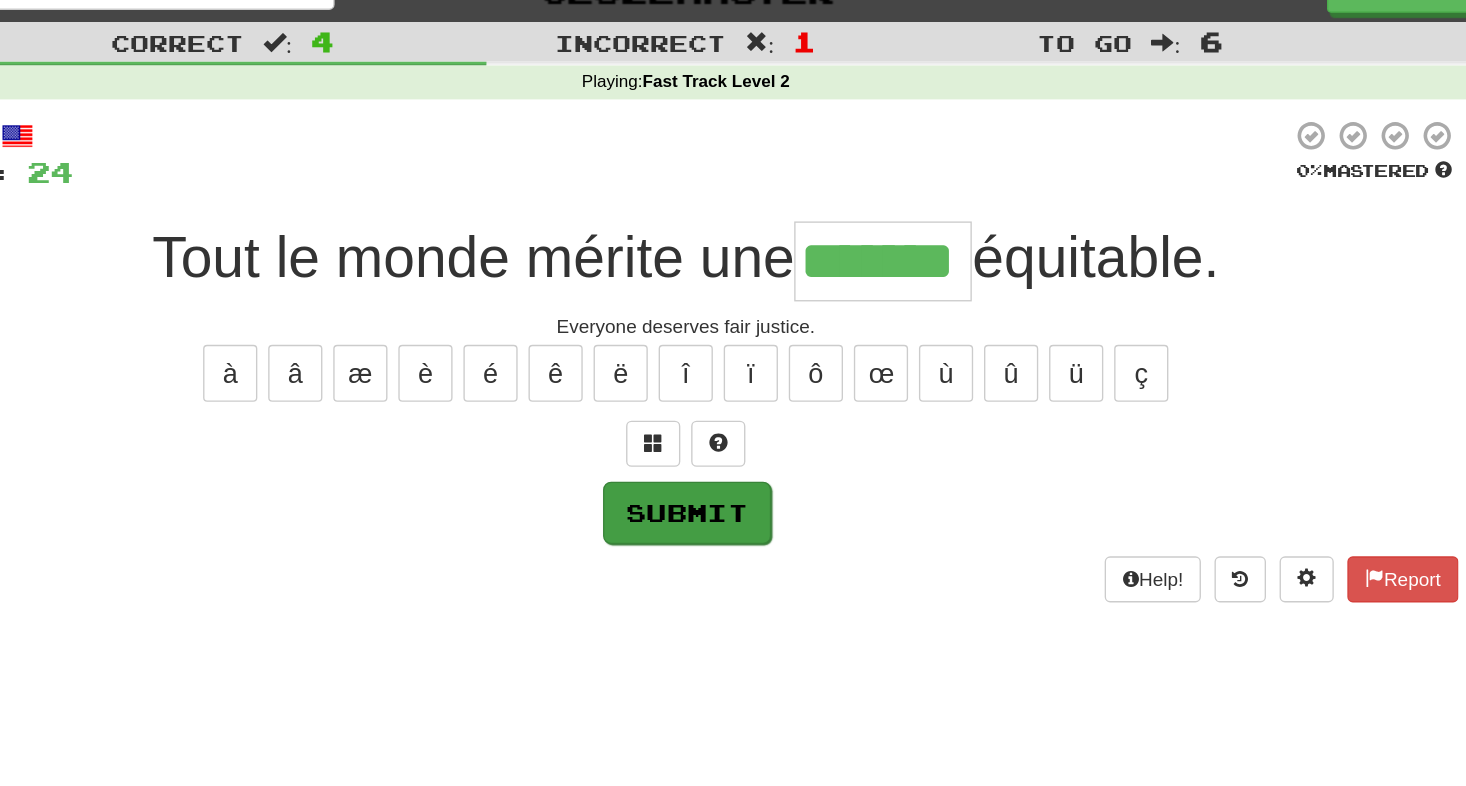 type on "*******" 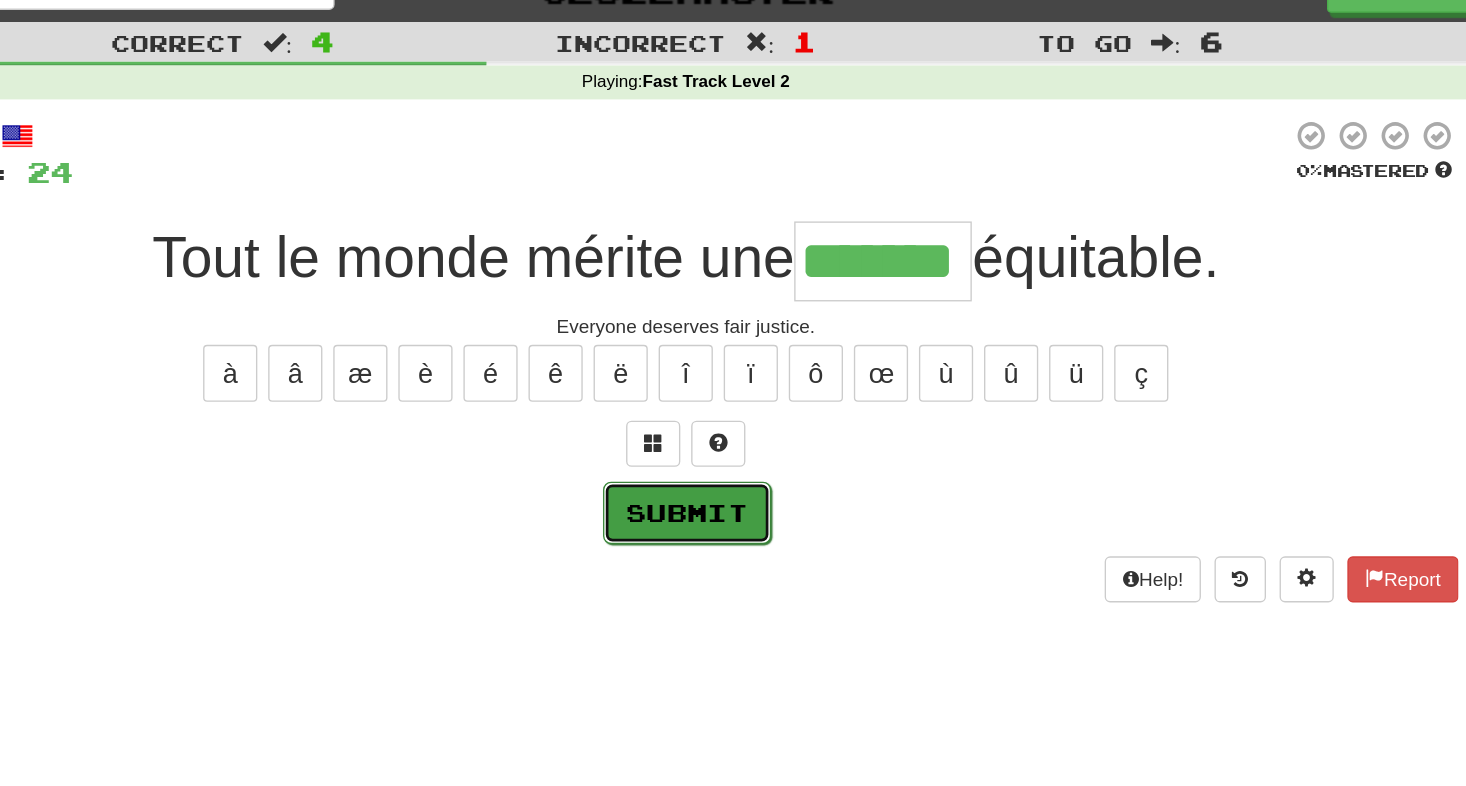 click on "Submit" at bounding box center [734, 413] 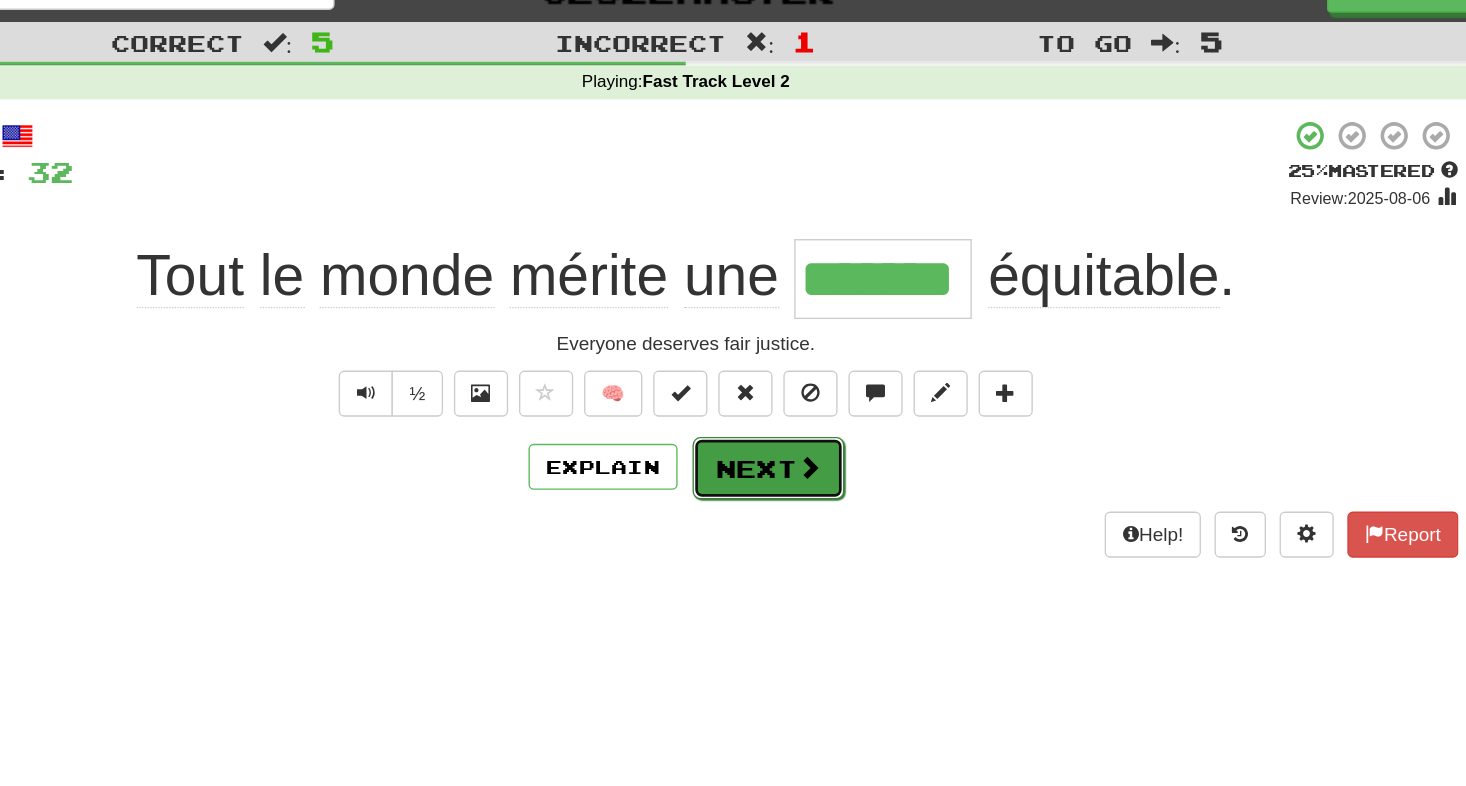 click on "Next" at bounding box center (794, 380) 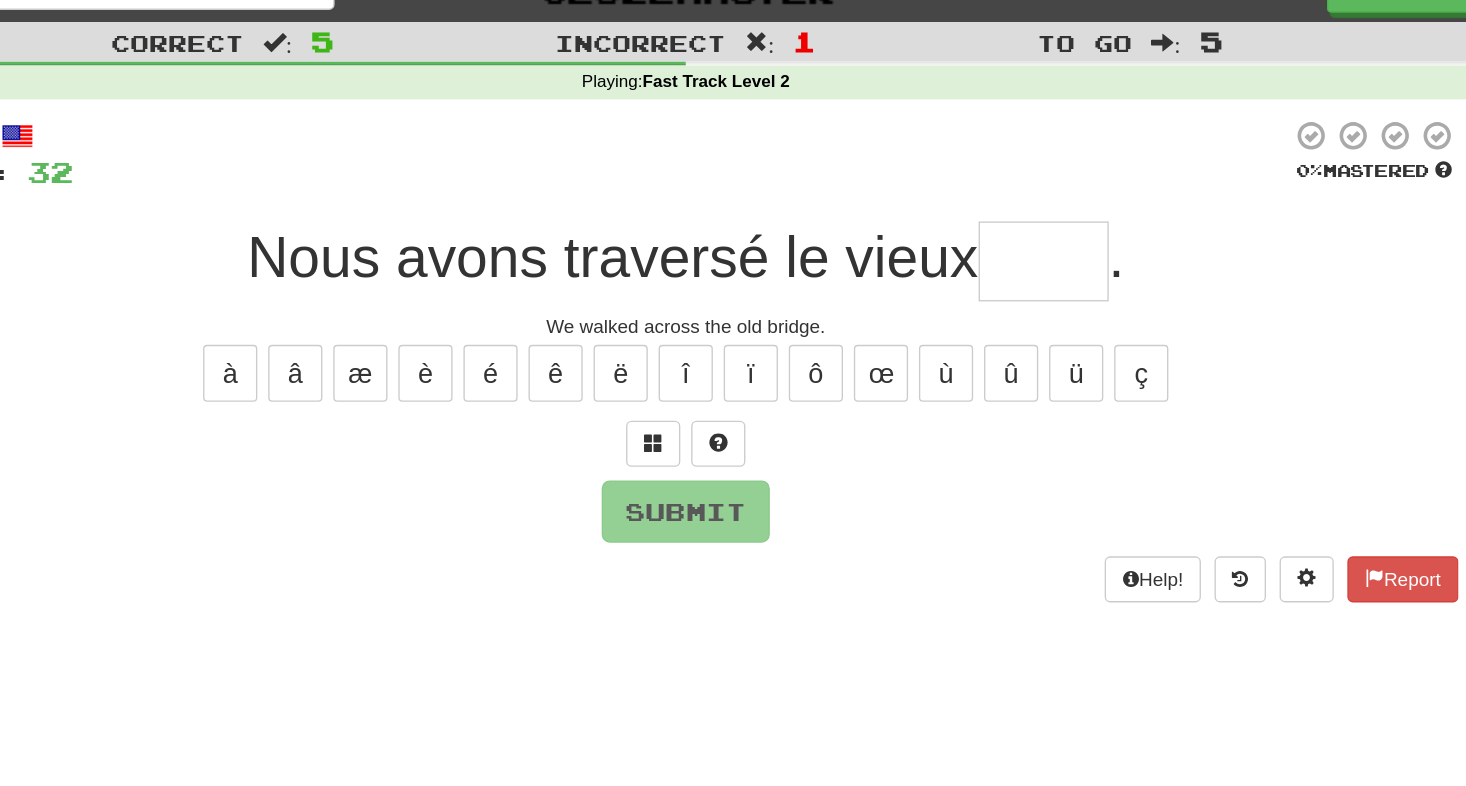 click at bounding box center [997, 227] 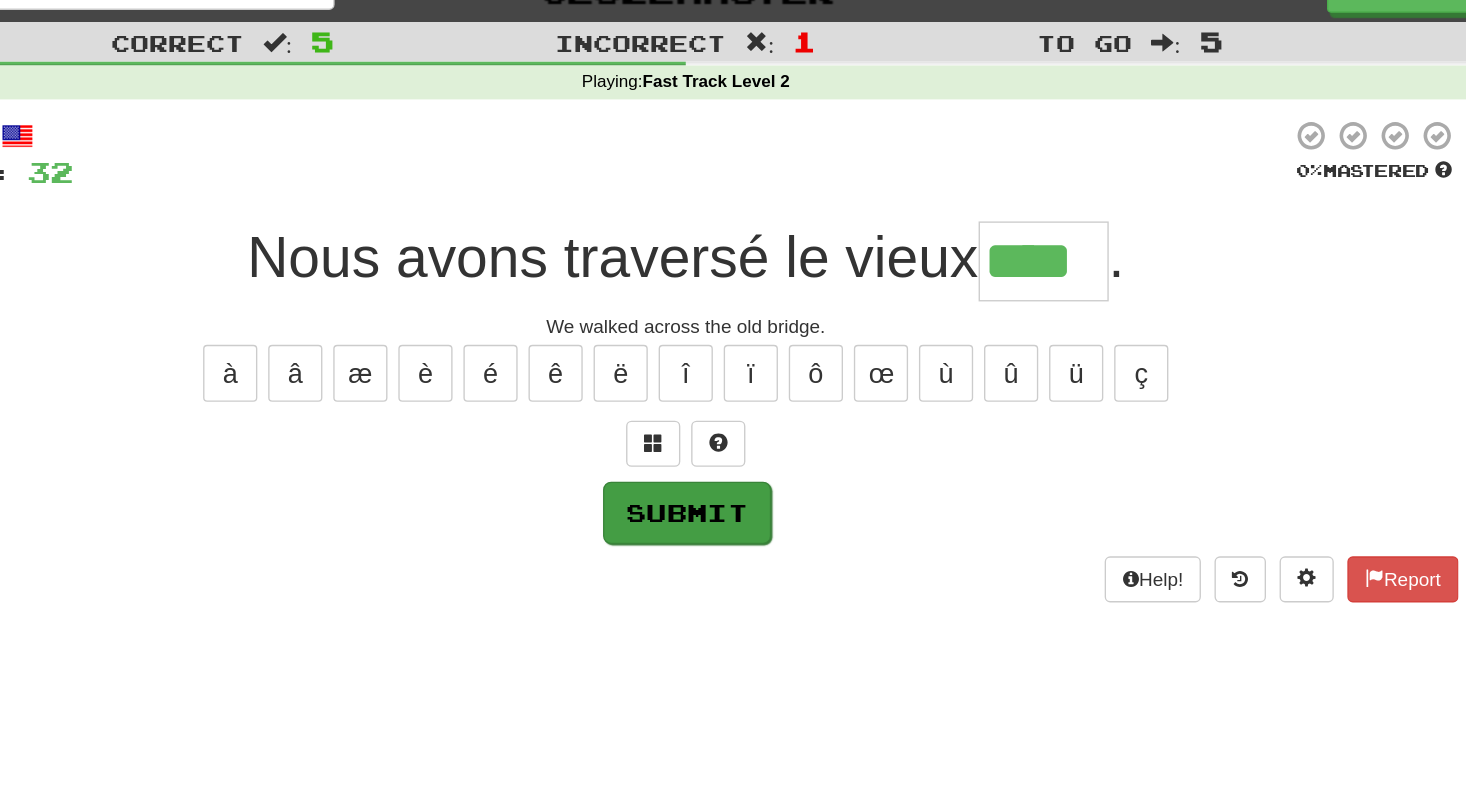type on "****" 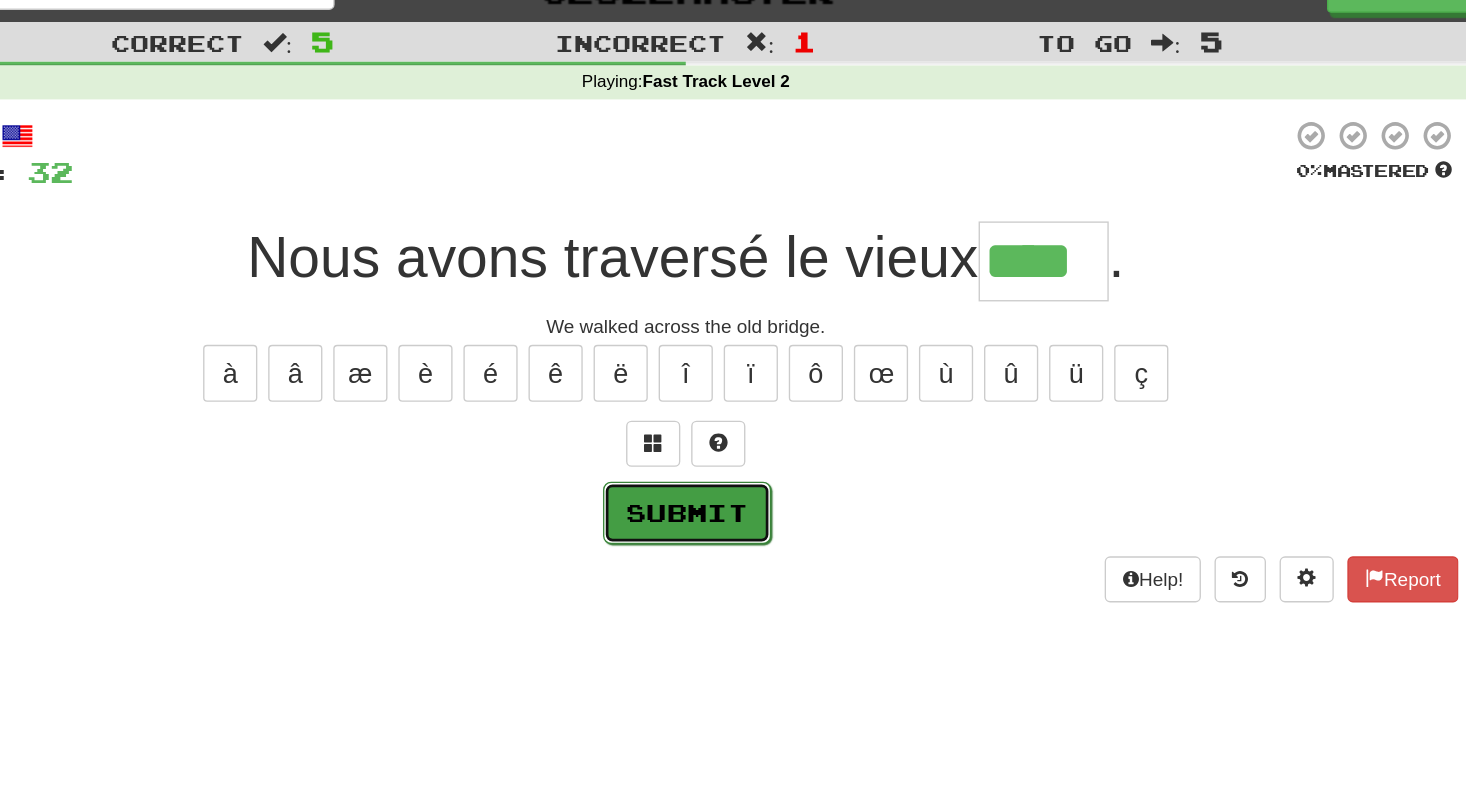 click on "Submit" at bounding box center (734, 413) 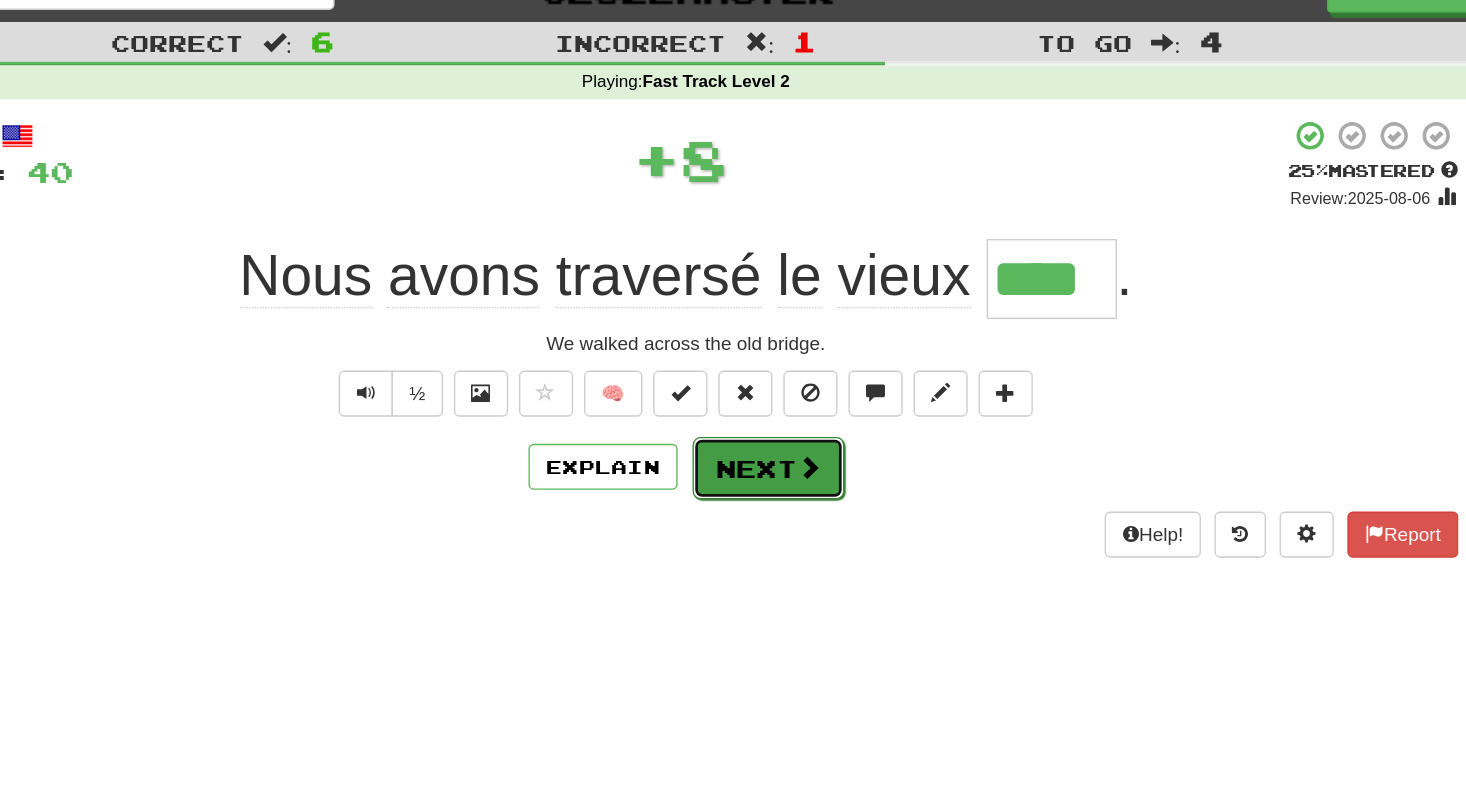 click on "Next" at bounding box center [794, 380] 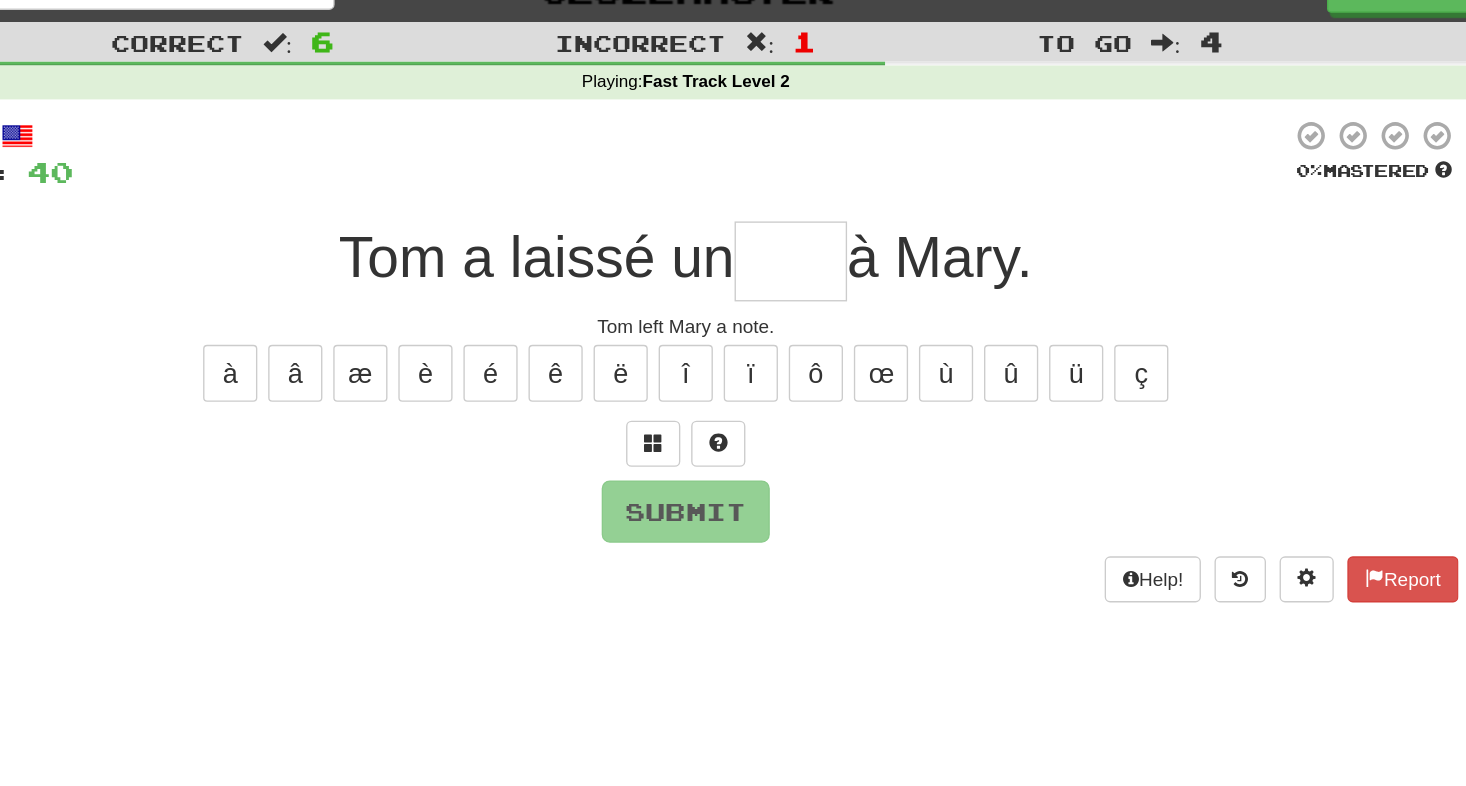 click at bounding box center (810, 227) 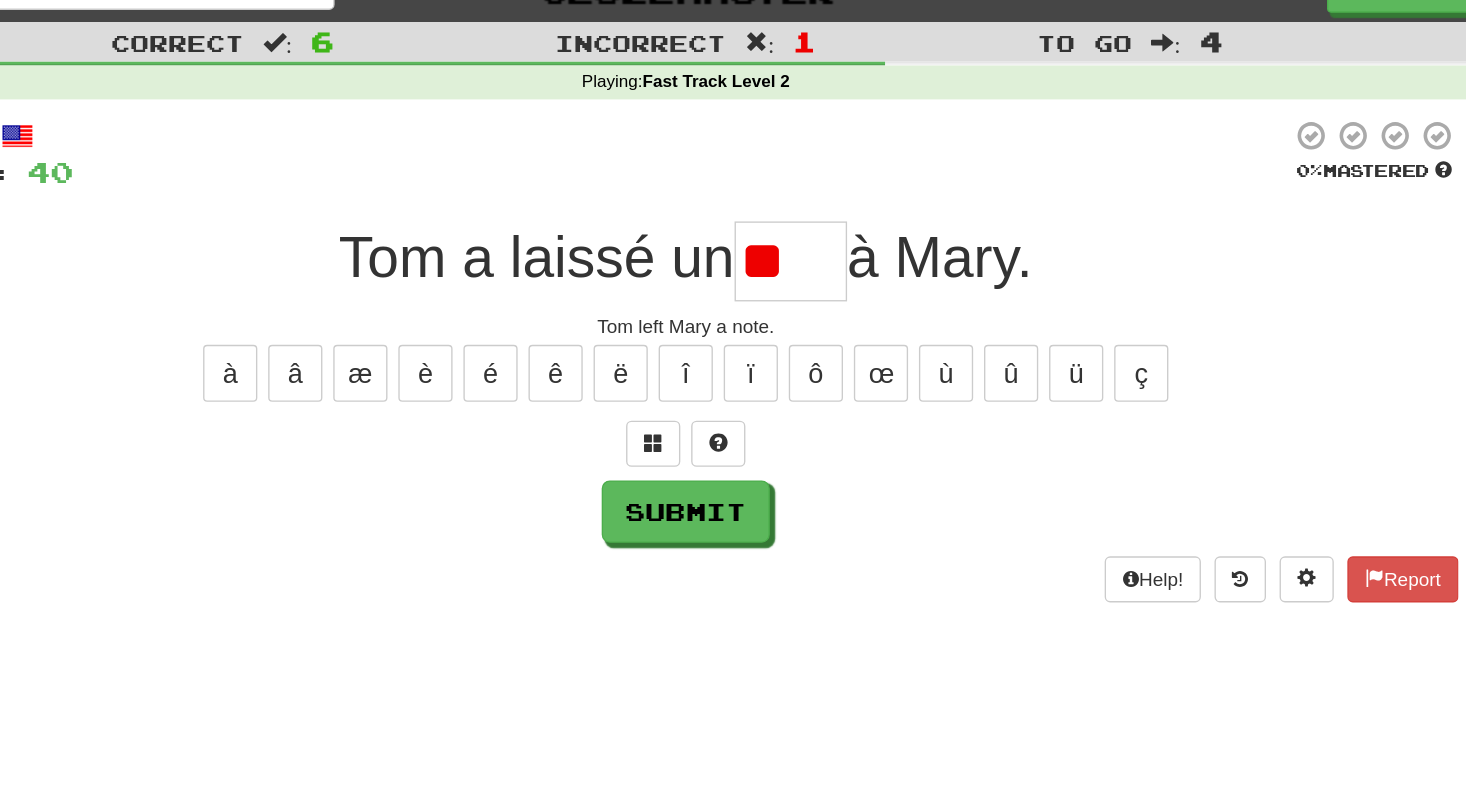 type on "*" 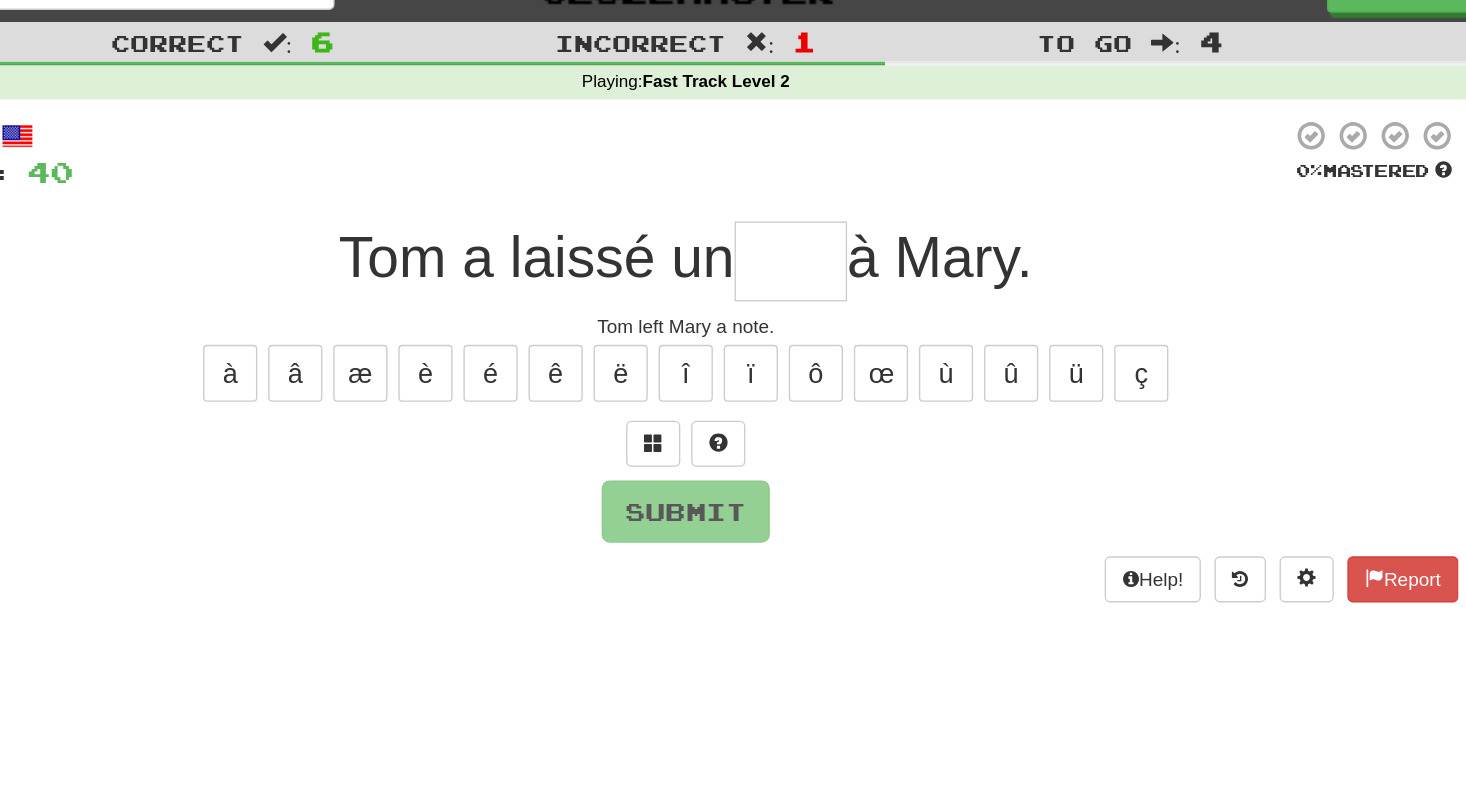 type on "*" 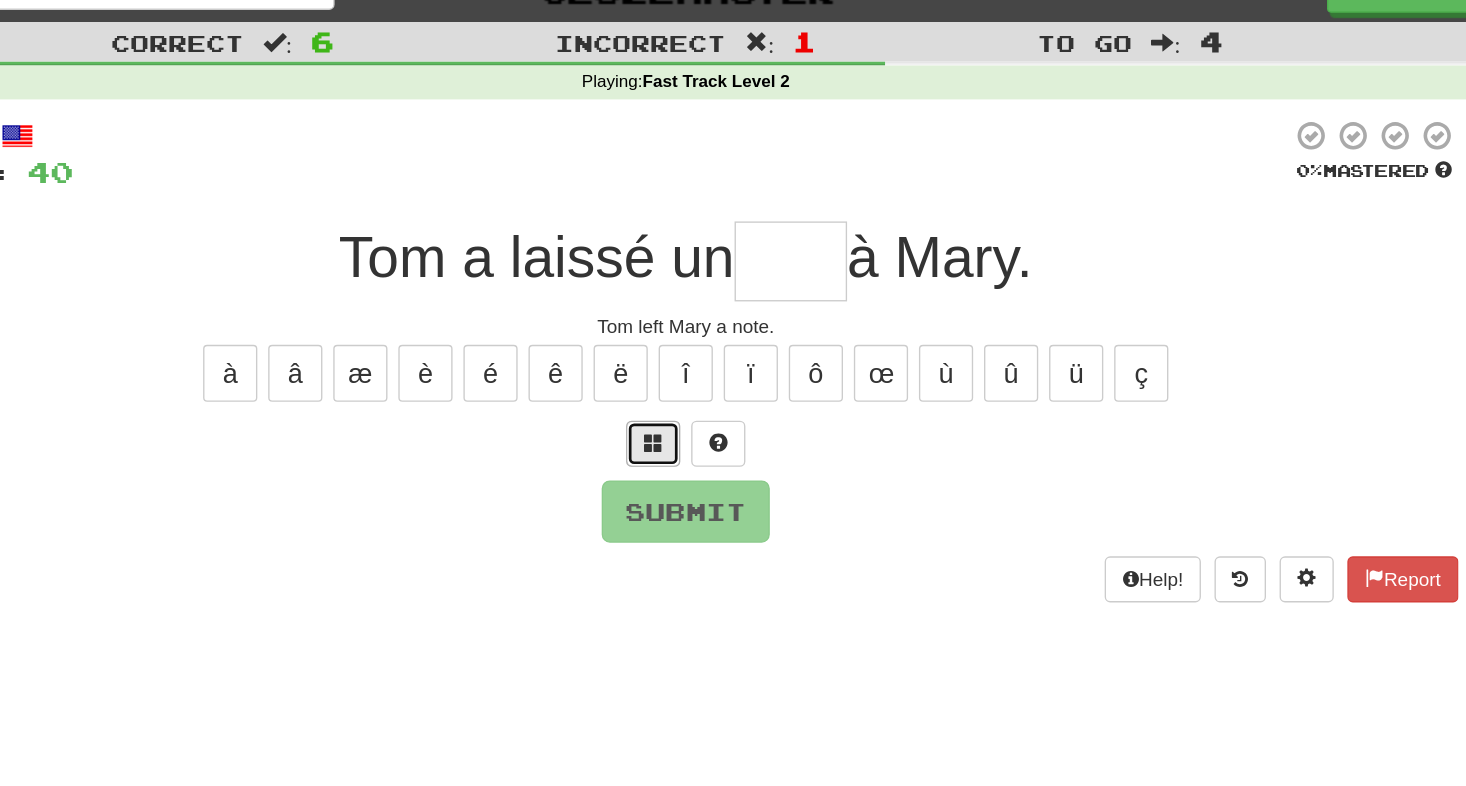 click at bounding box center [709, 361] 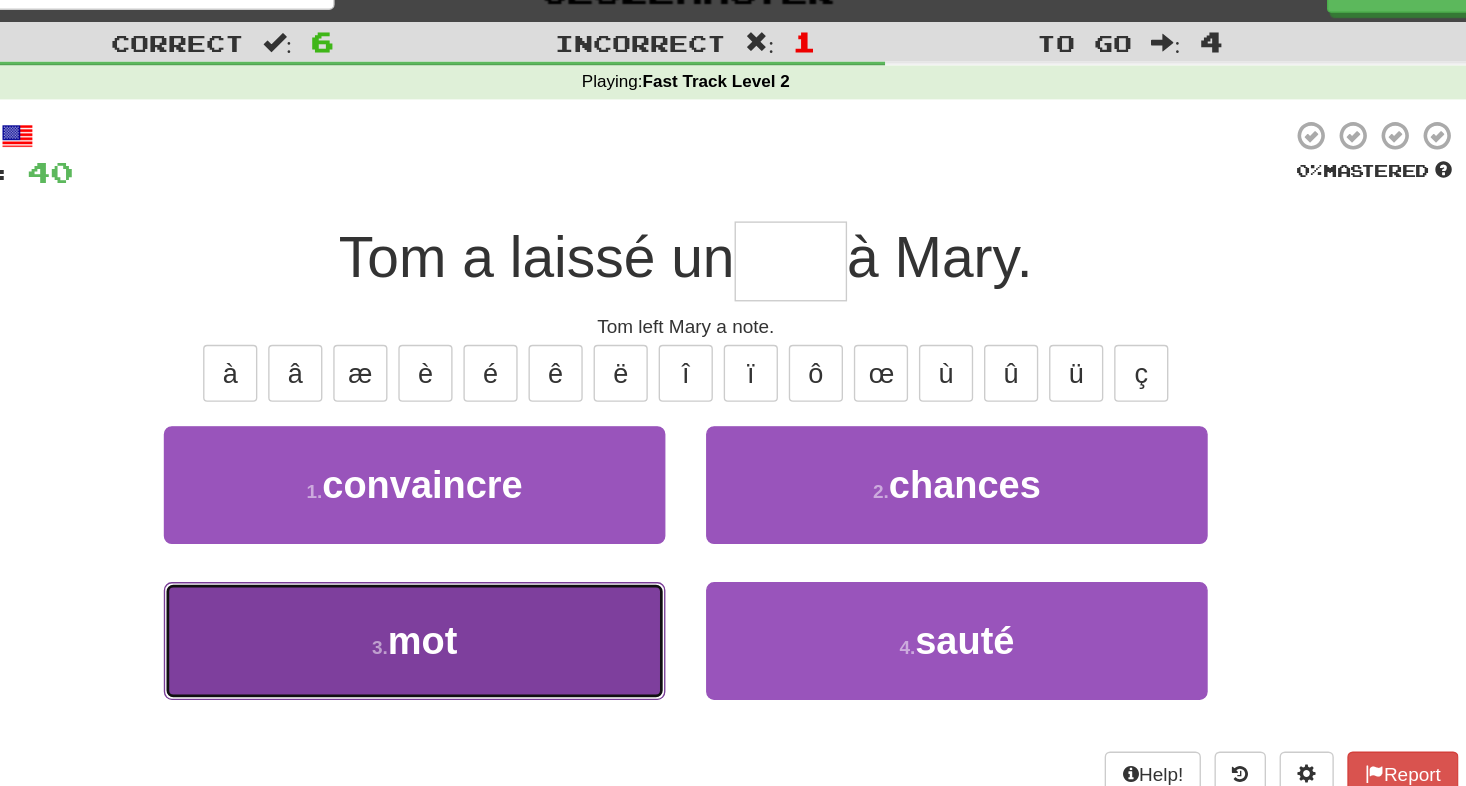 click on "3 .  mot" at bounding box center [533, 507] 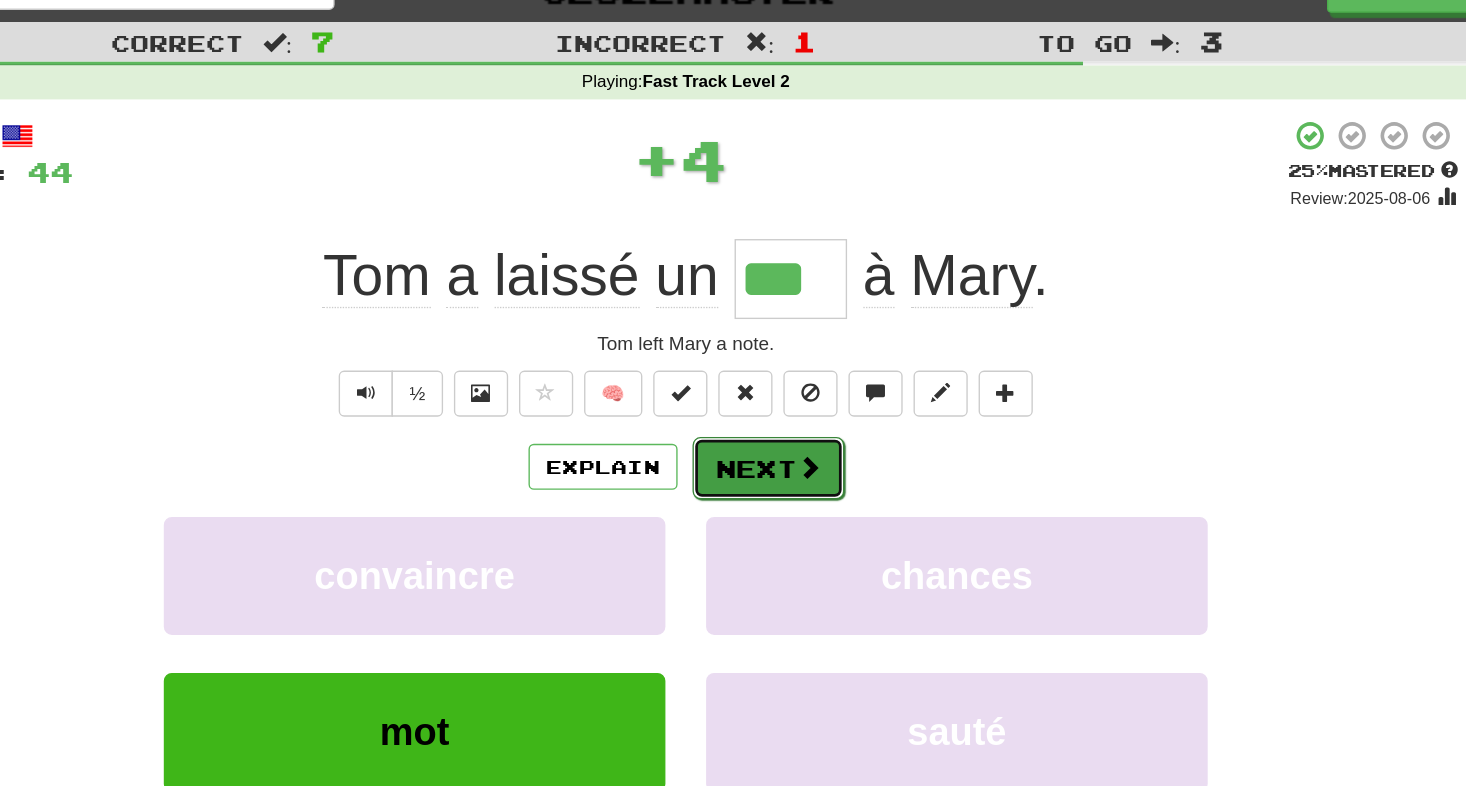 click at bounding box center [824, 379] 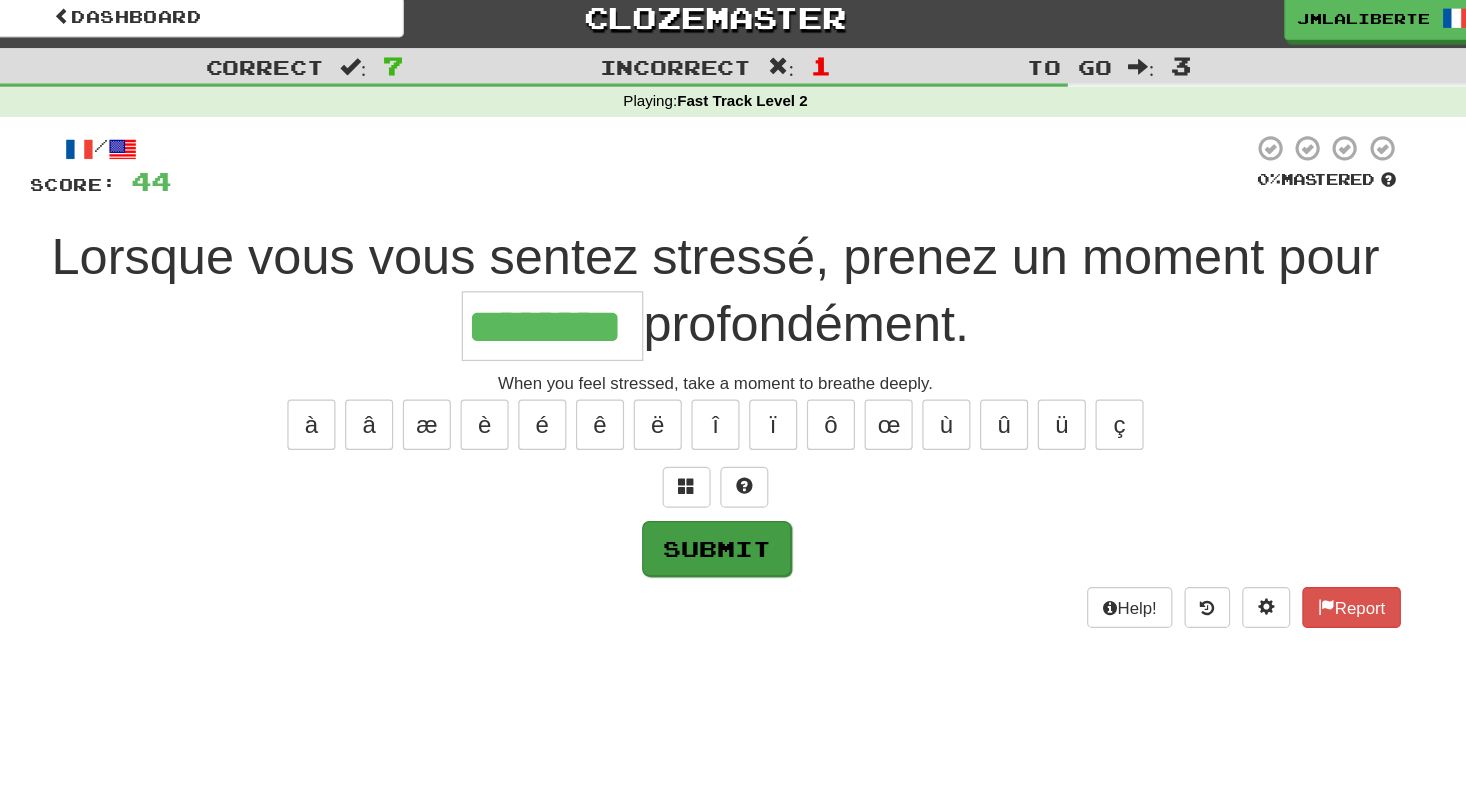 type on "********" 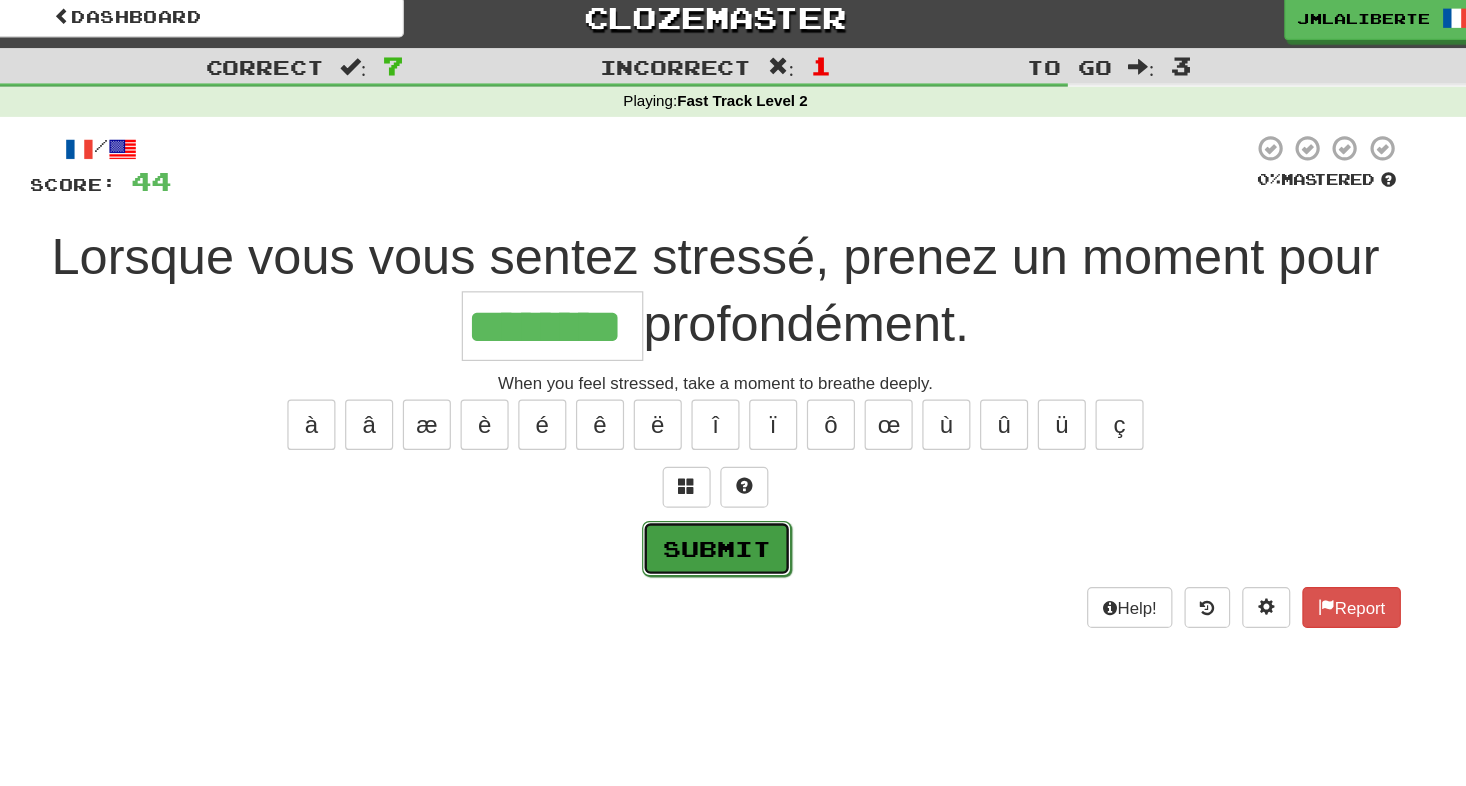 click on "Submit" at bounding box center [734, 467] 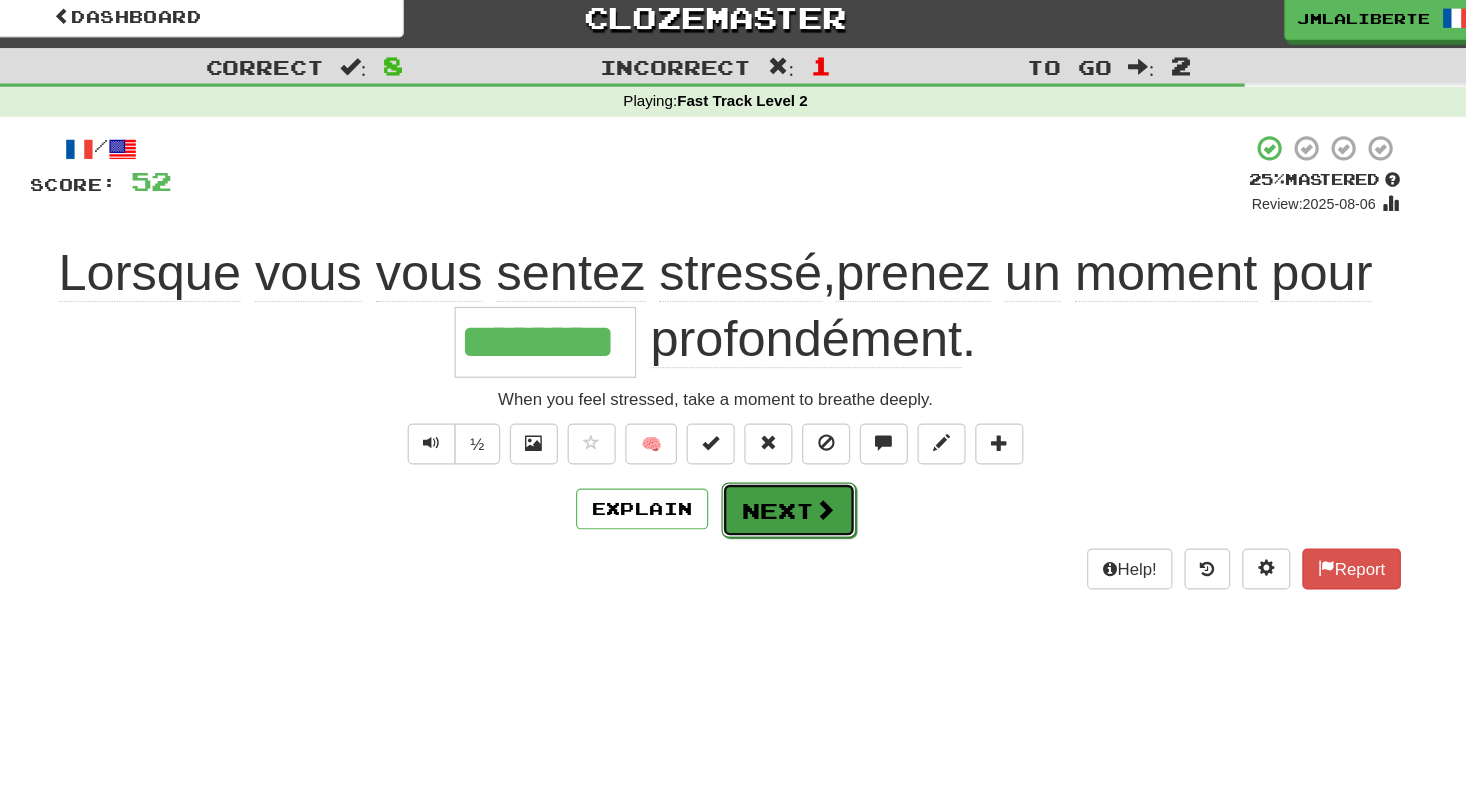 click on "Next" at bounding box center (794, 435) 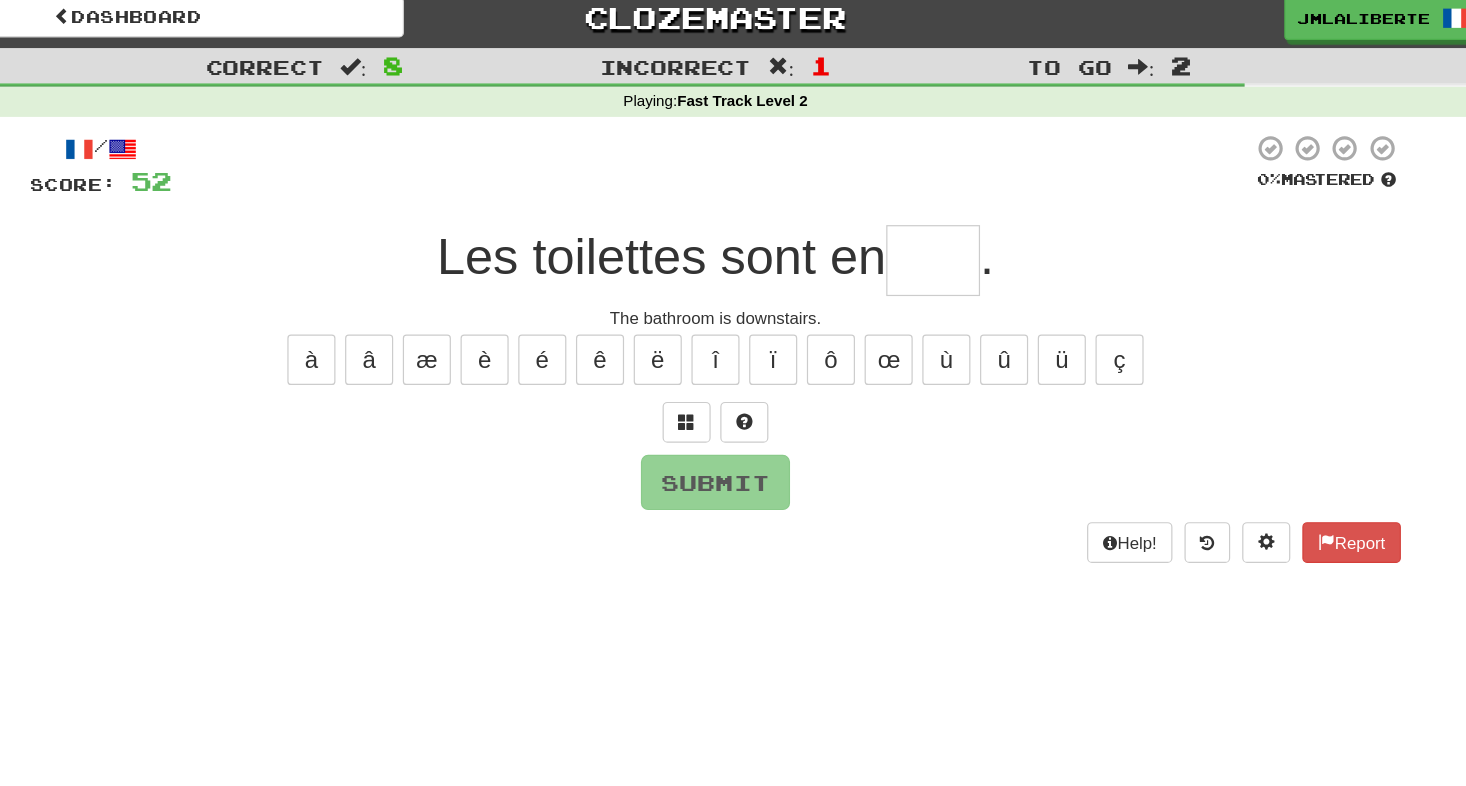 type on "*" 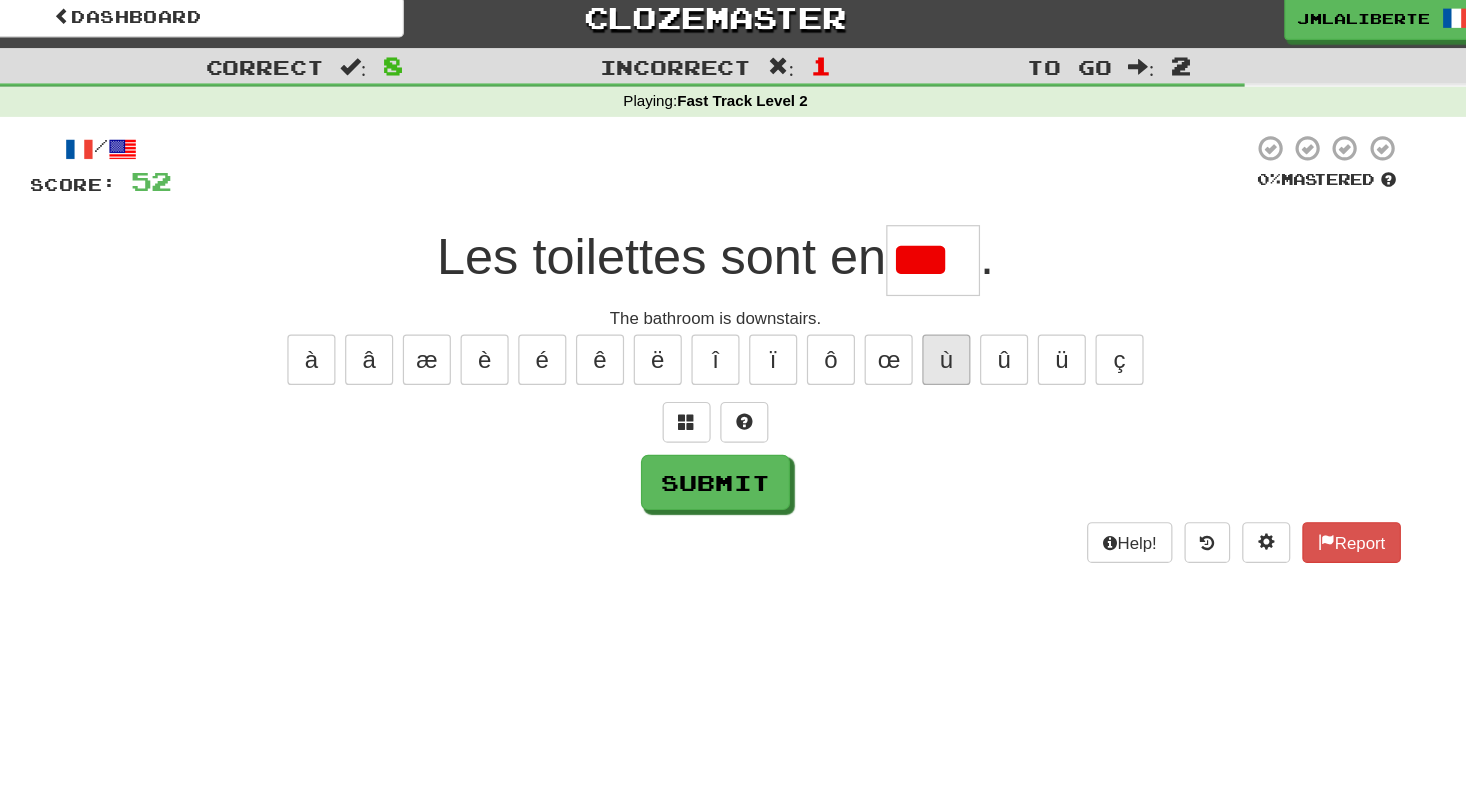 scroll, scrollTop: 0, scrollLeft: 0, axis: both 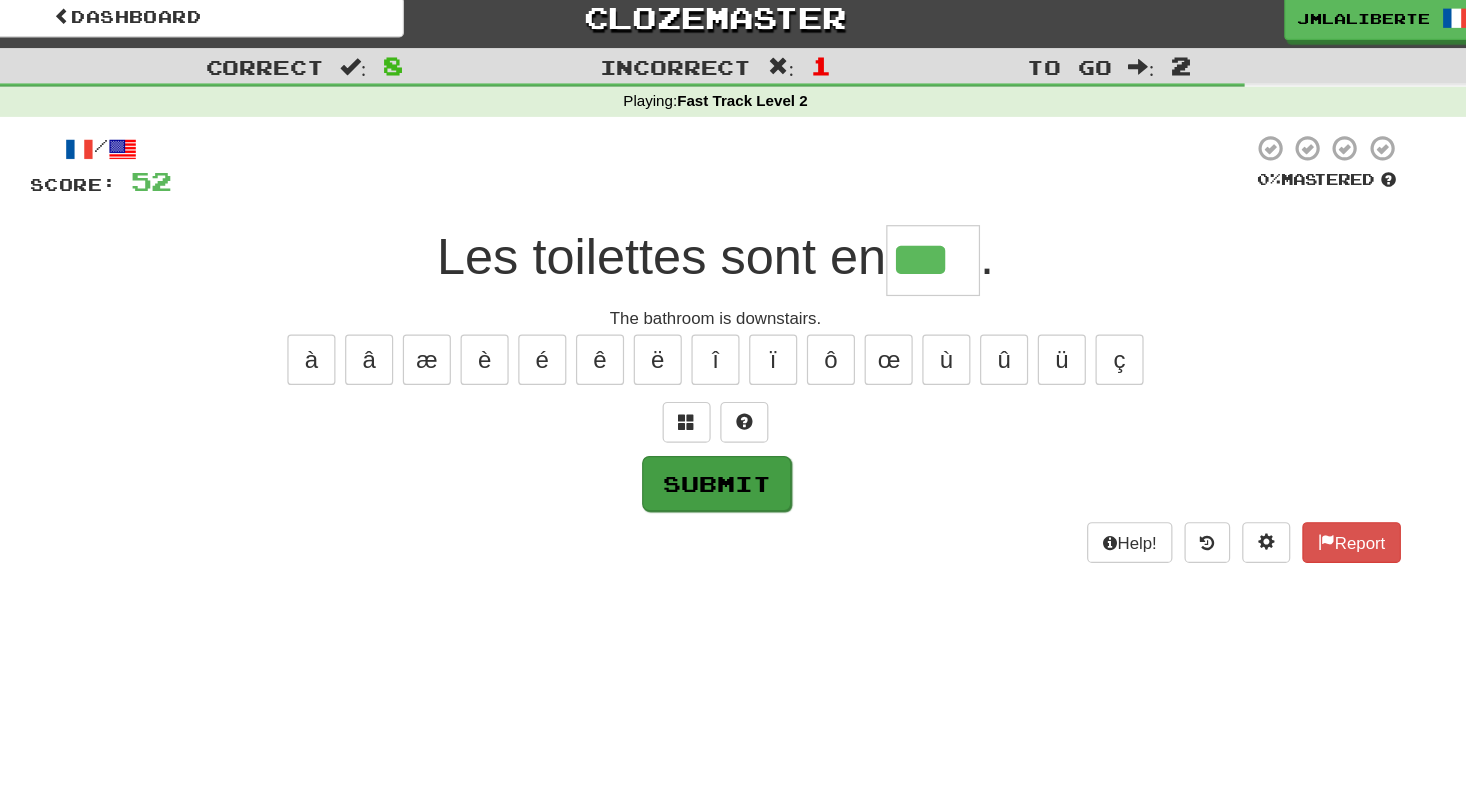 type on "***" 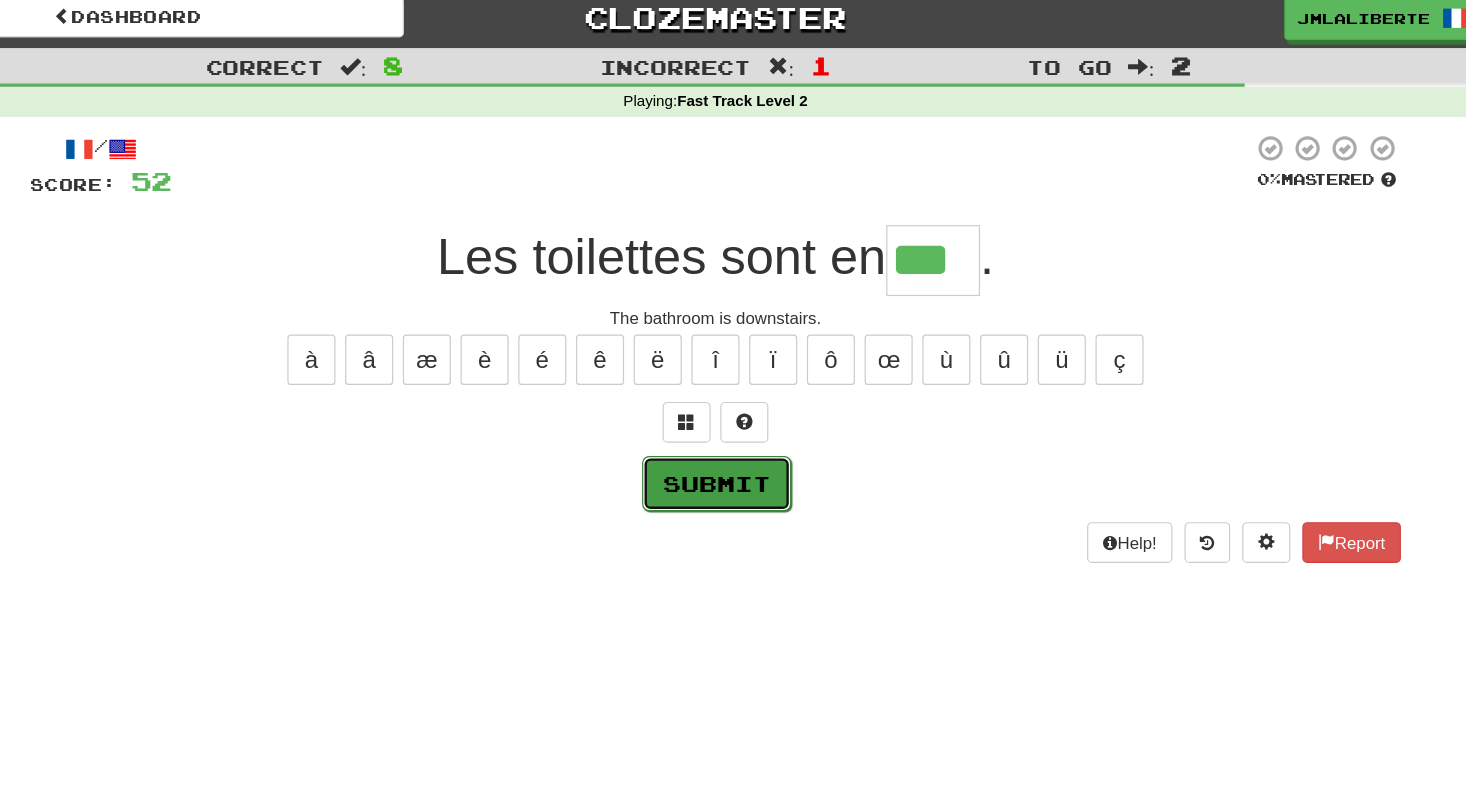 click on "Submit" at bounding box center (734, 413) 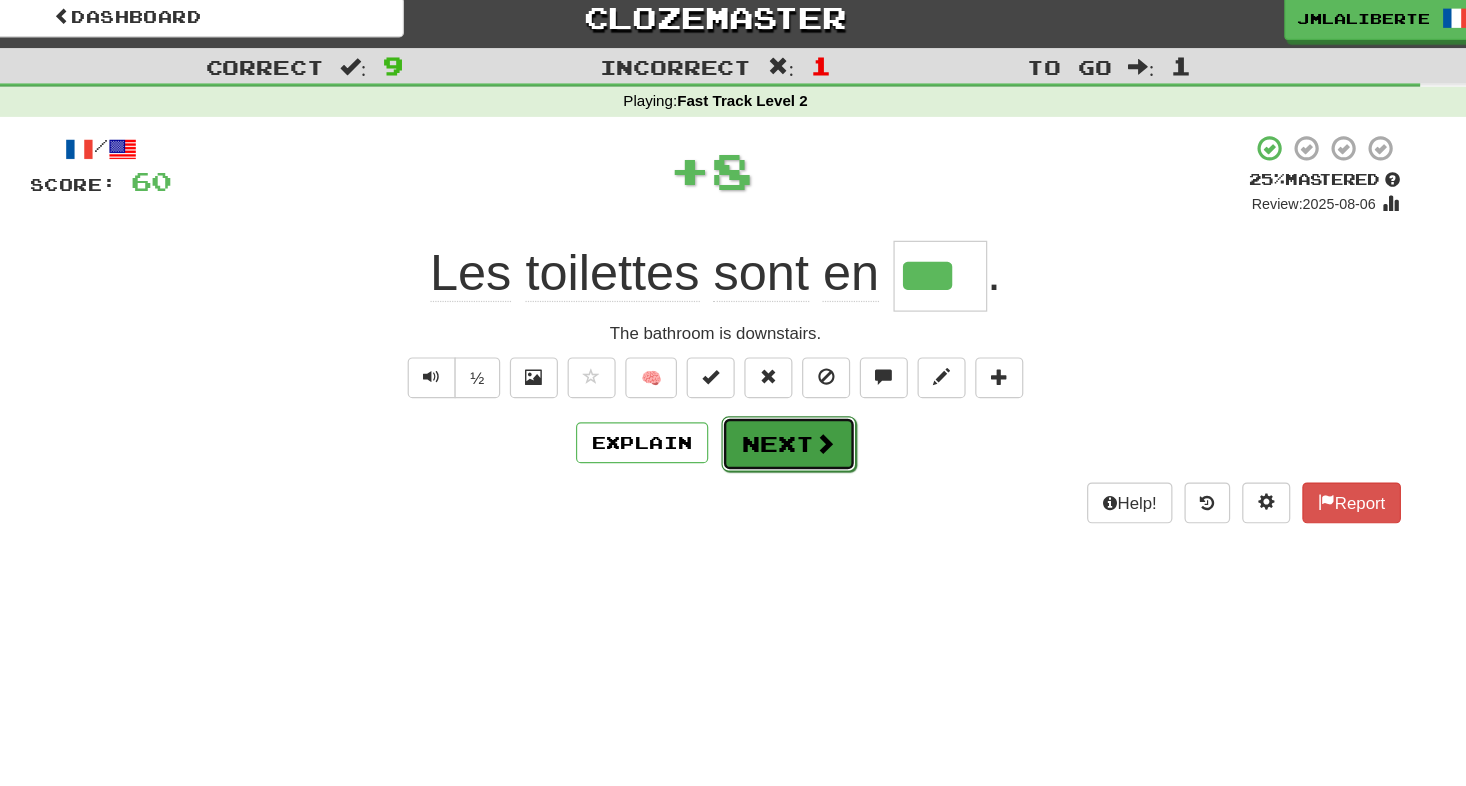 click on "Next" at bounding box center (794, 380) 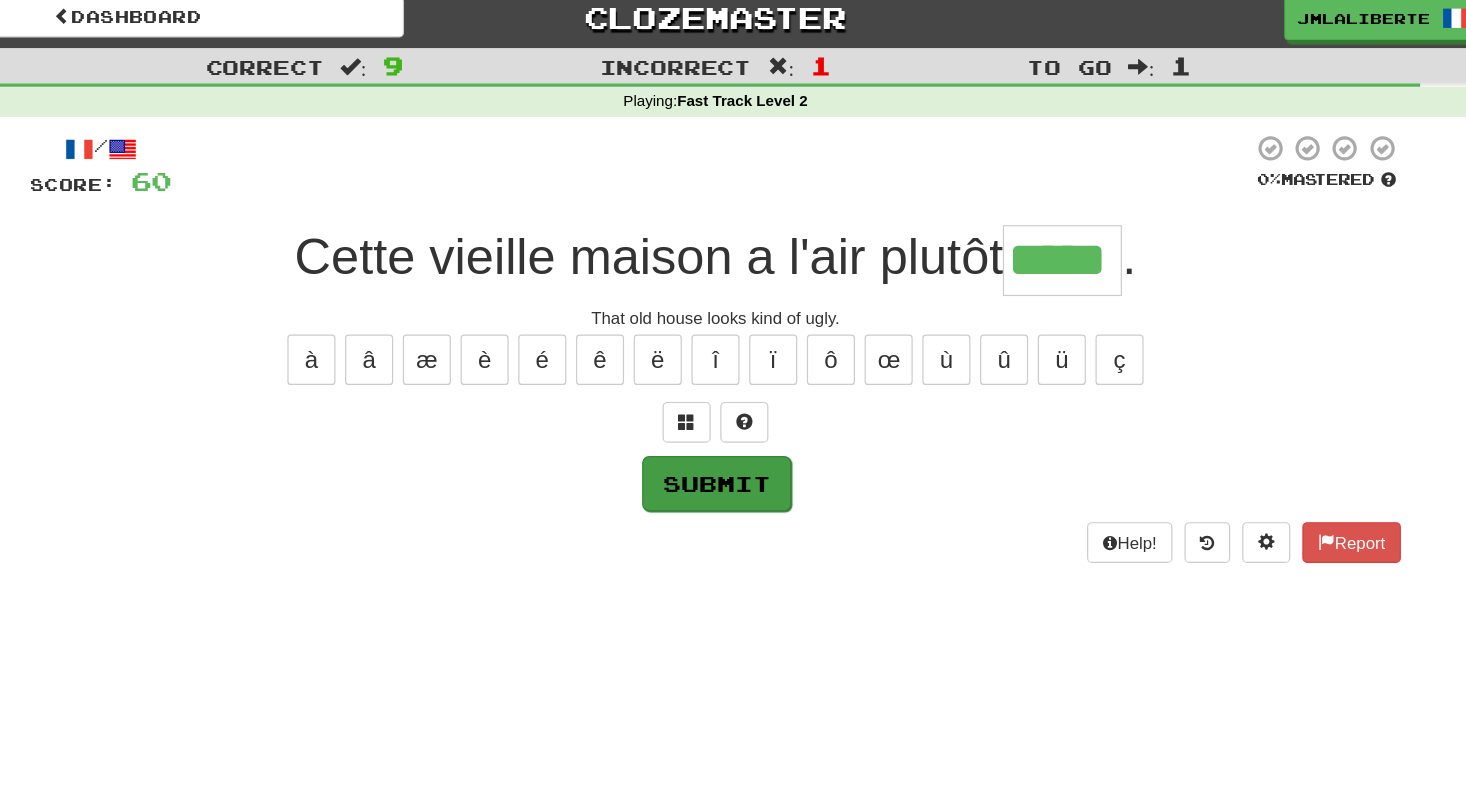 type on "*****" 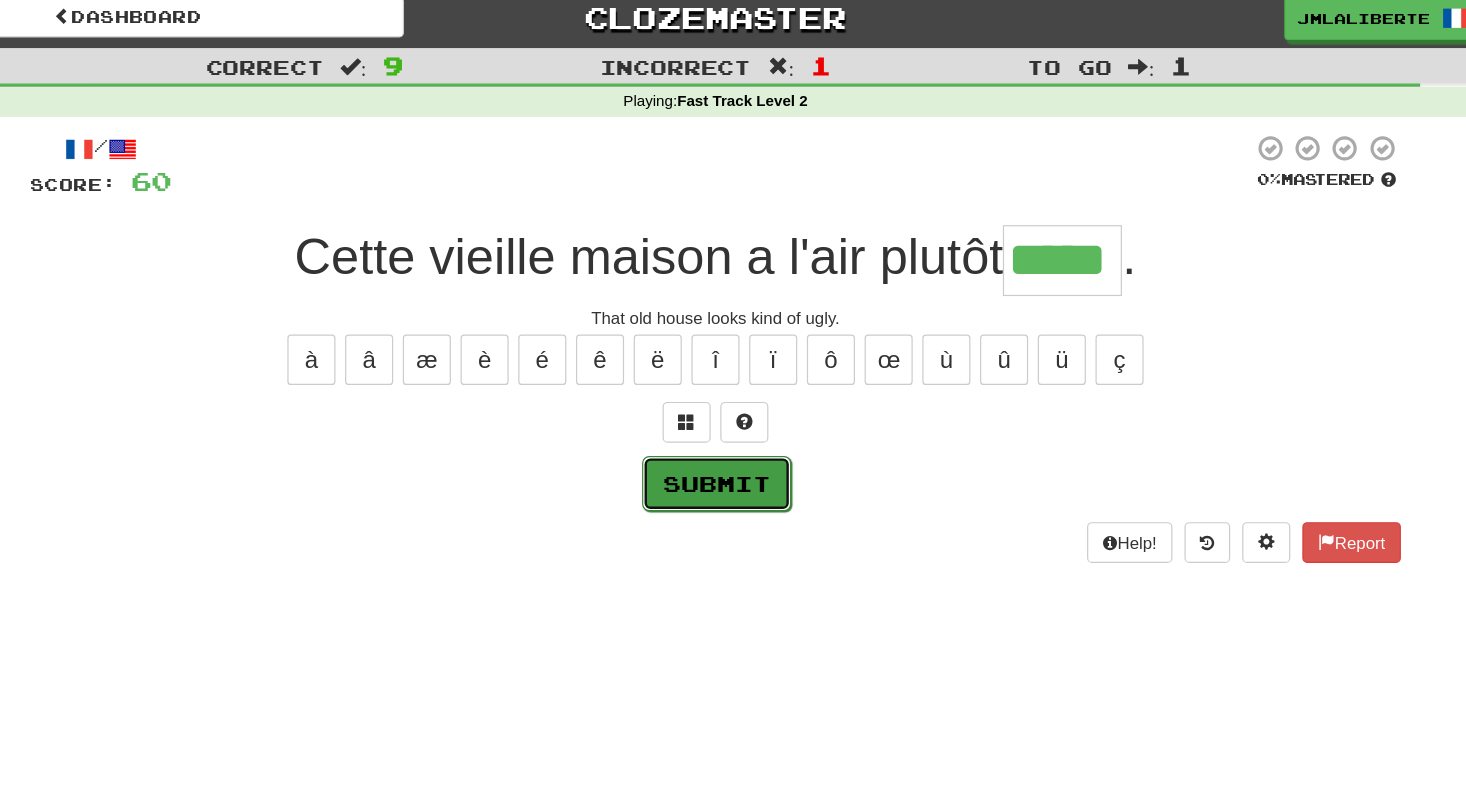 click on "Submit" at bounding box center (734, 413) 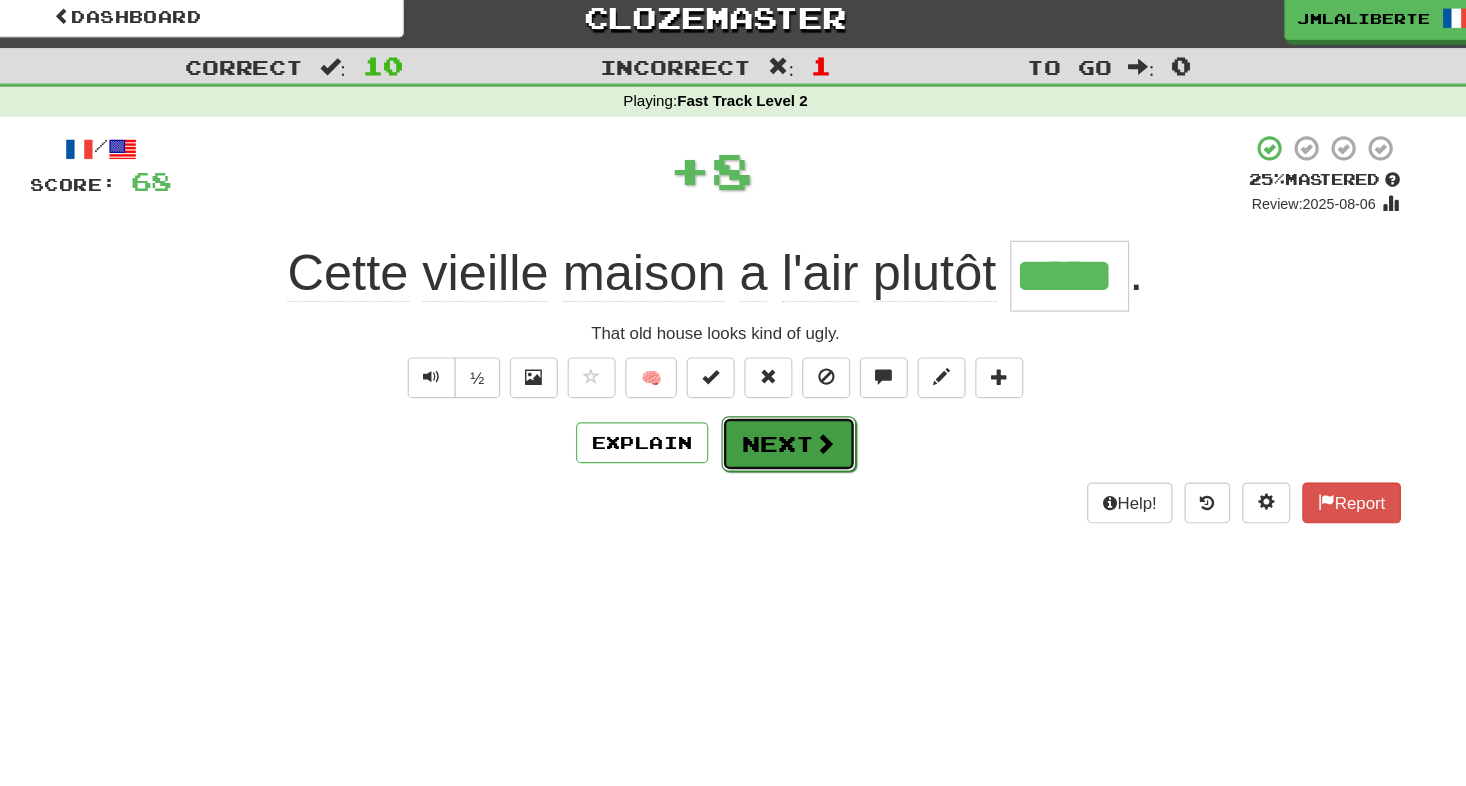 click on "Next" at bounding box center (794, 380) 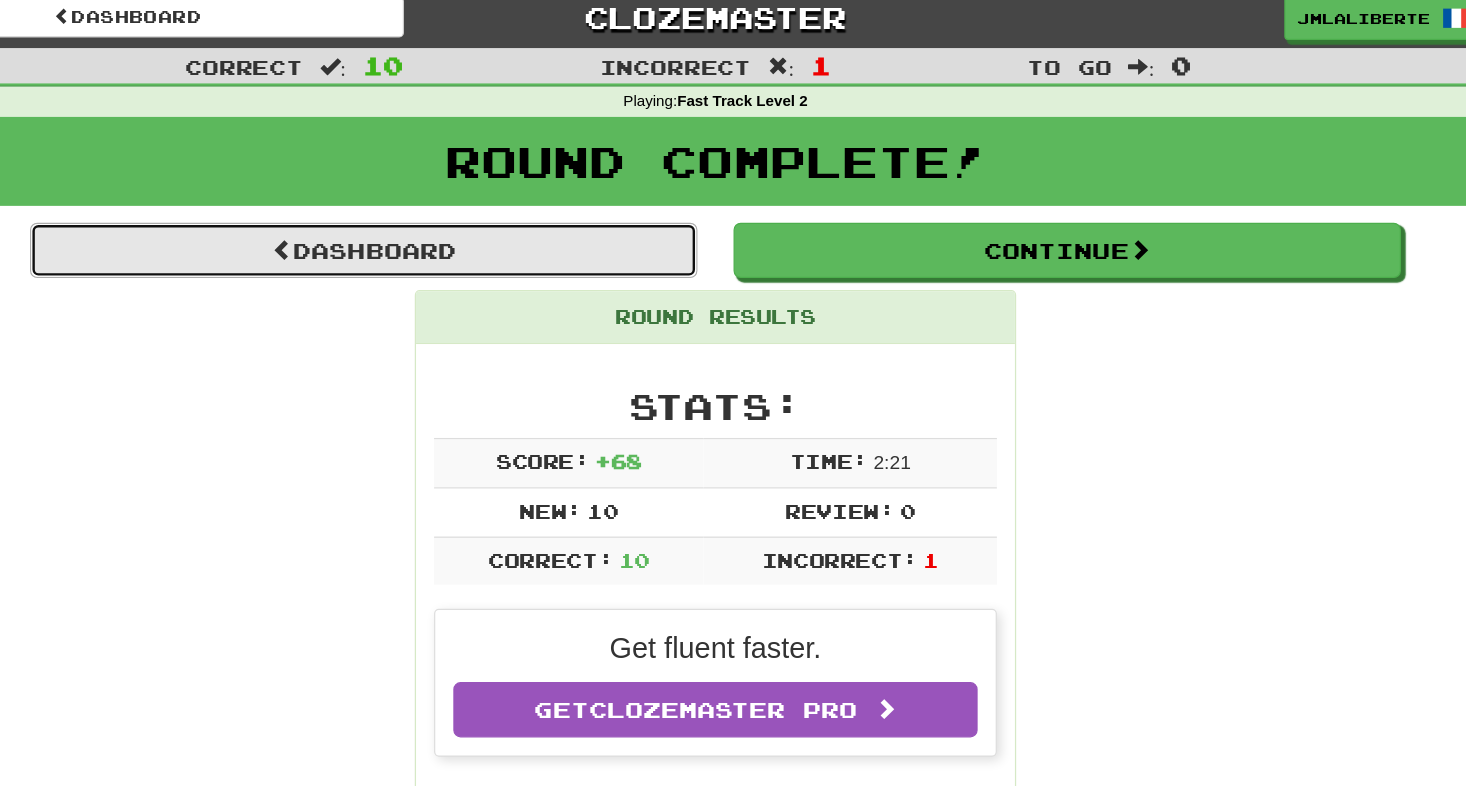 click on "Dashboard" at bounding box center [440, 219] 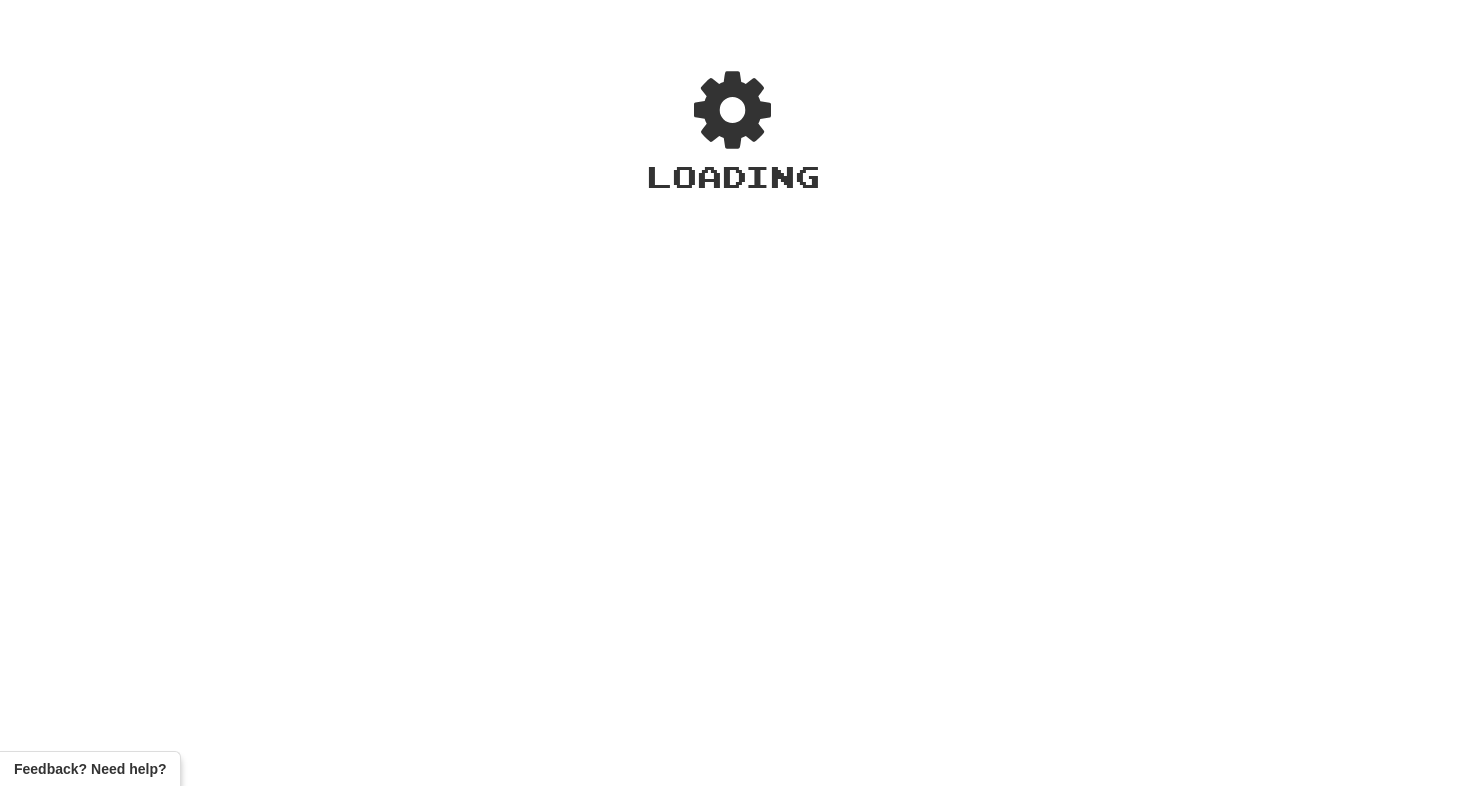scroll, scrollTop: 0, scrollLeft: 0, axis: both 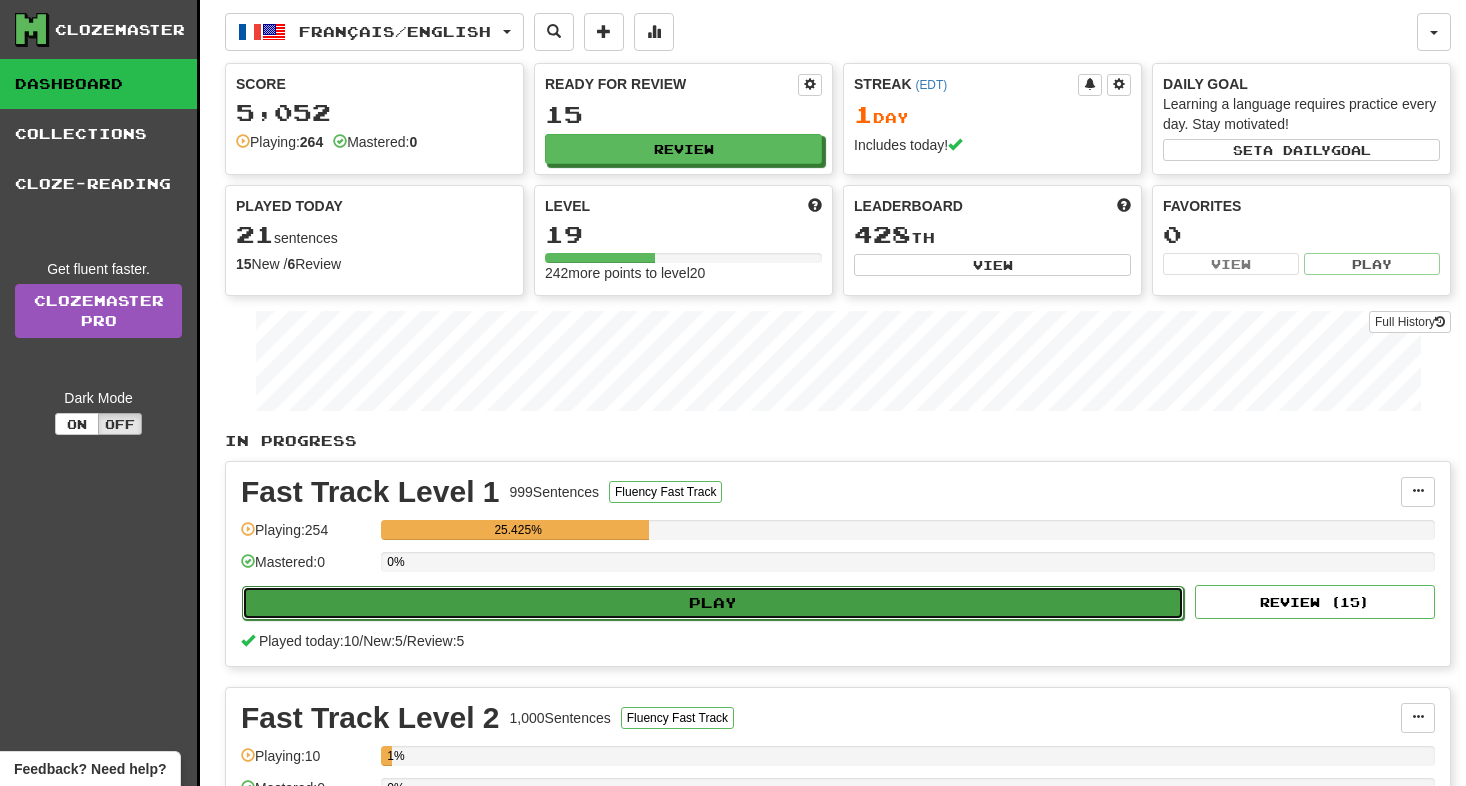 click on "Play" at bounding box center (713, 603) 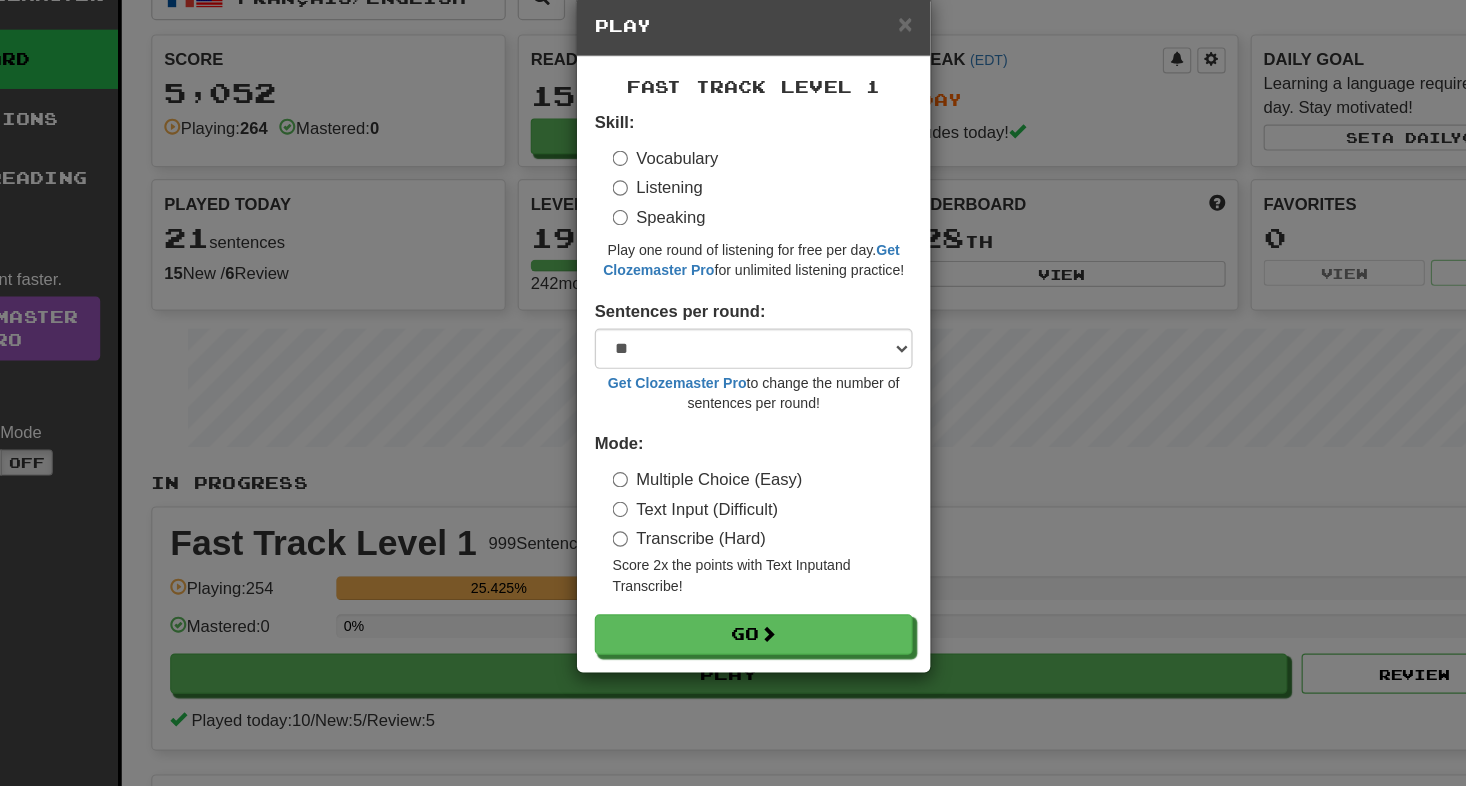 click on "Transcribe (Hard)" at bounding box center [678, 488] 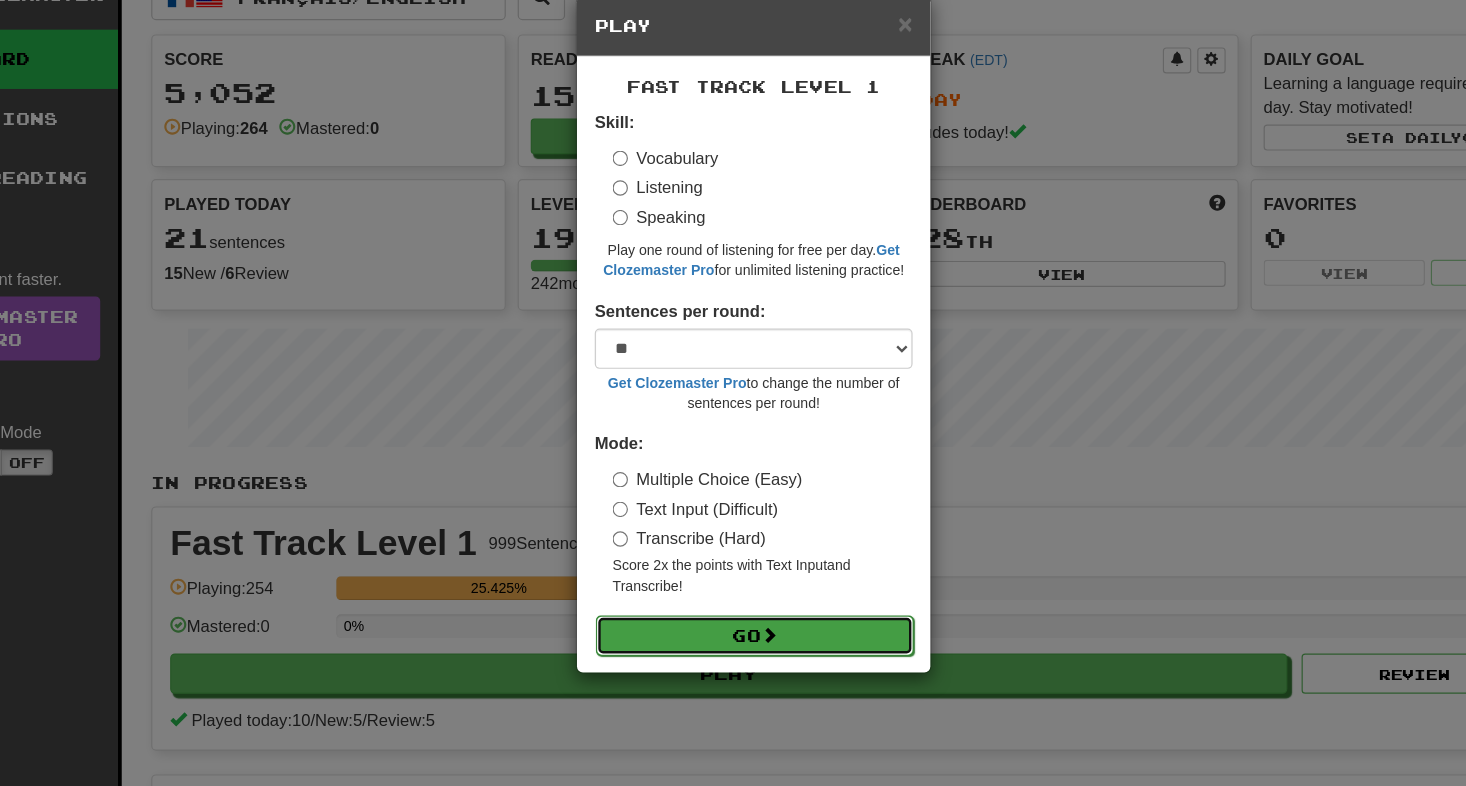click on "Go" at bounding box center [734, 570] 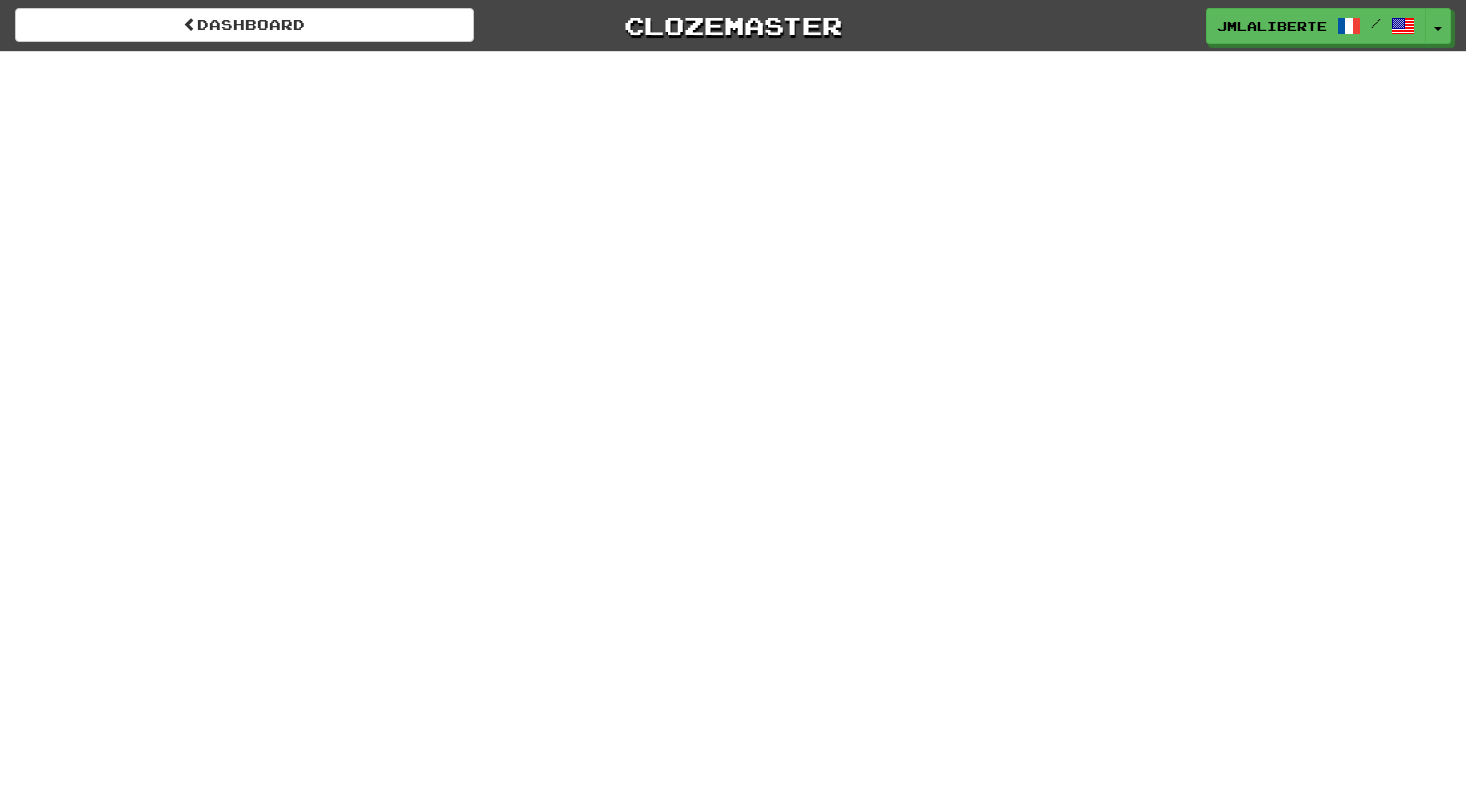 scroll, scrollTop: 0, scrollLeft: 0, axis: both 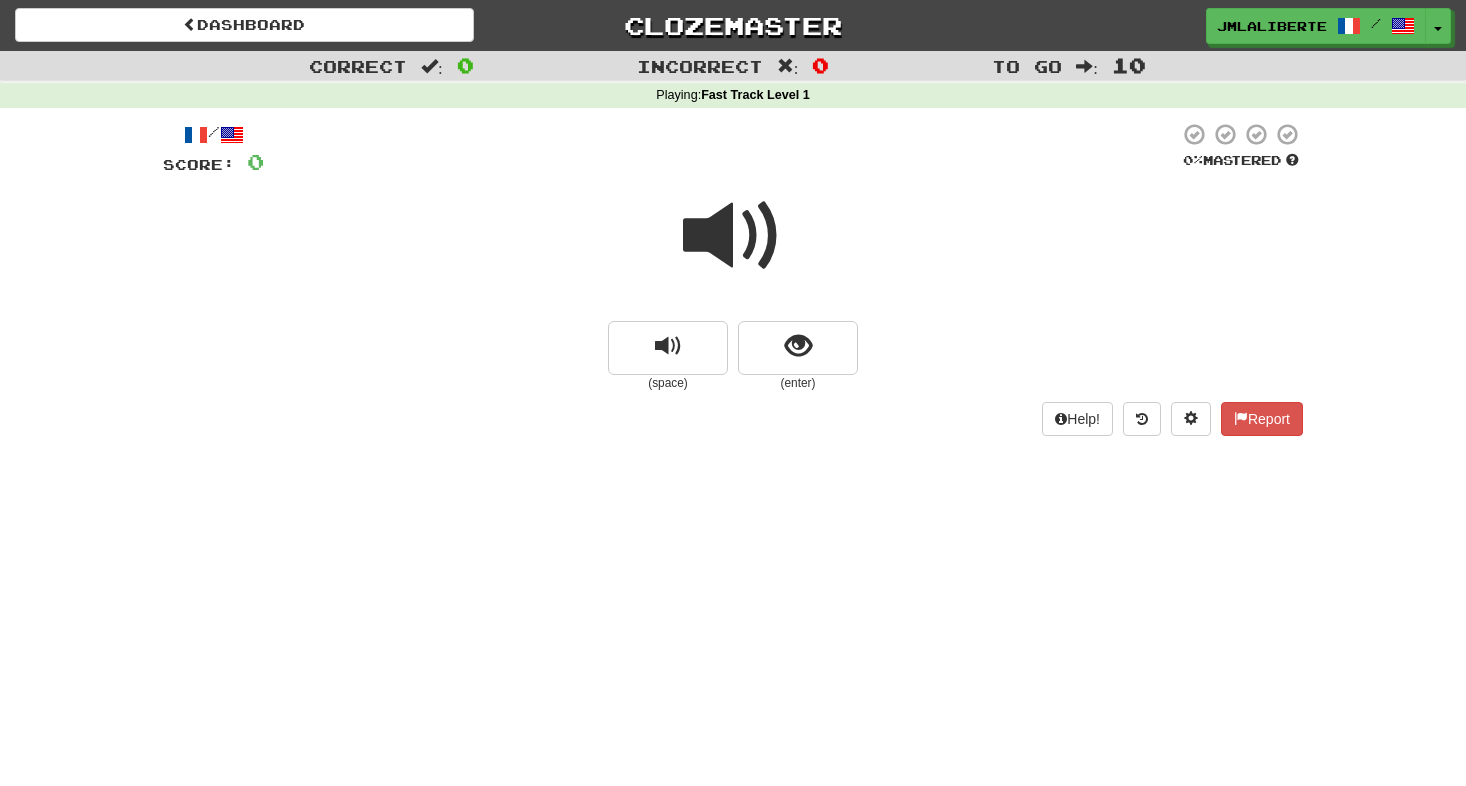 click at bounding box center [733, 236] 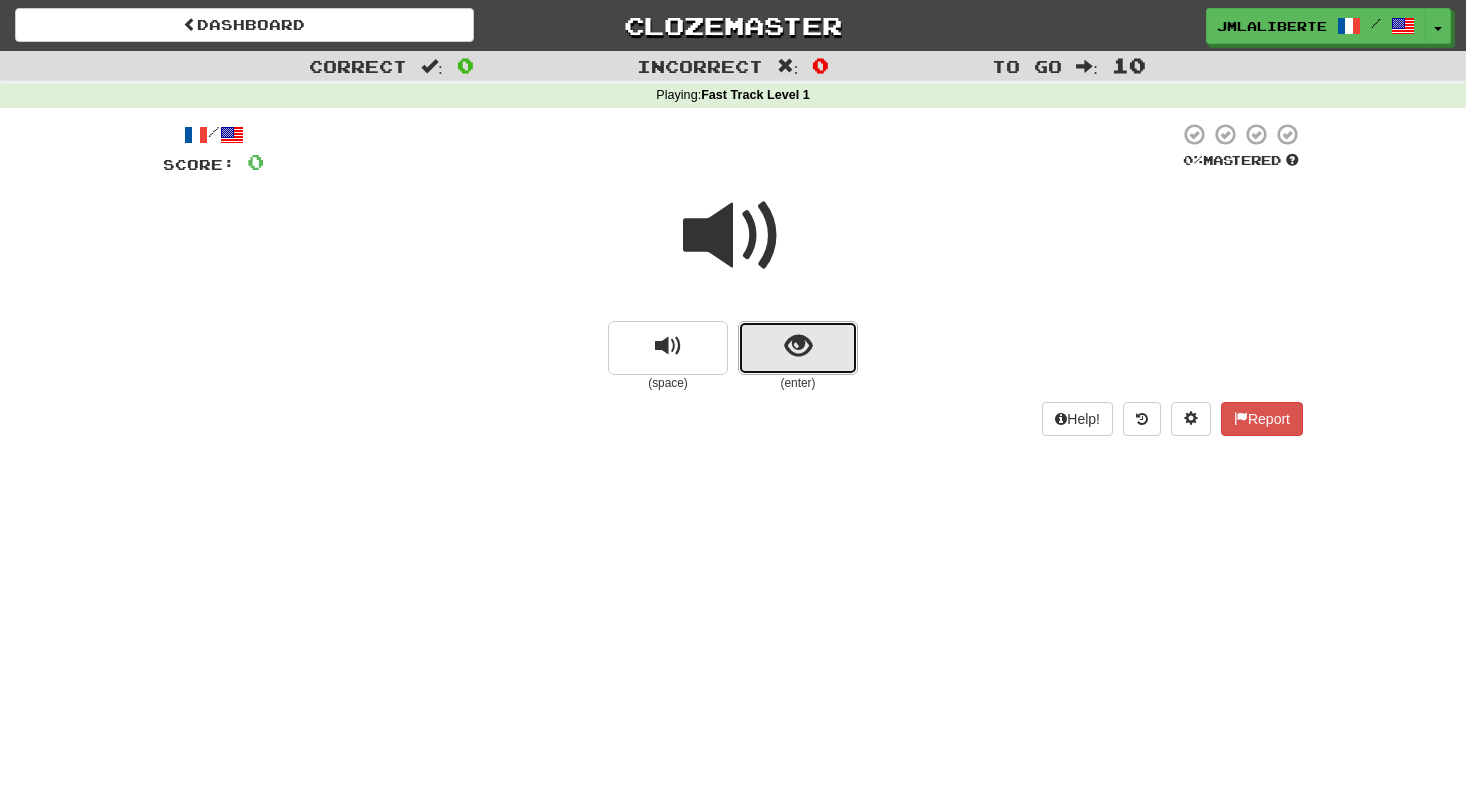 click at bounding box center [798, 346] 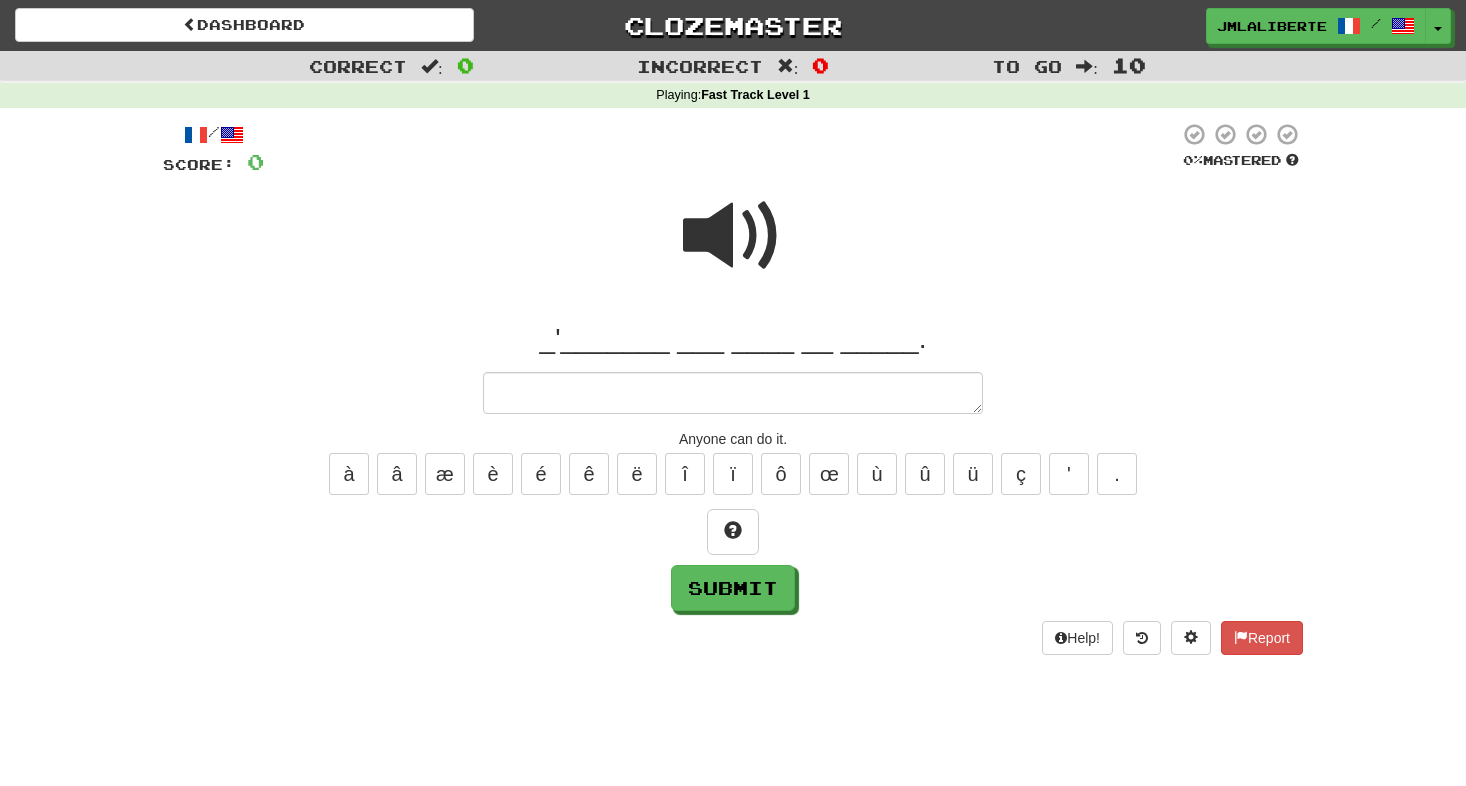 type on "*" 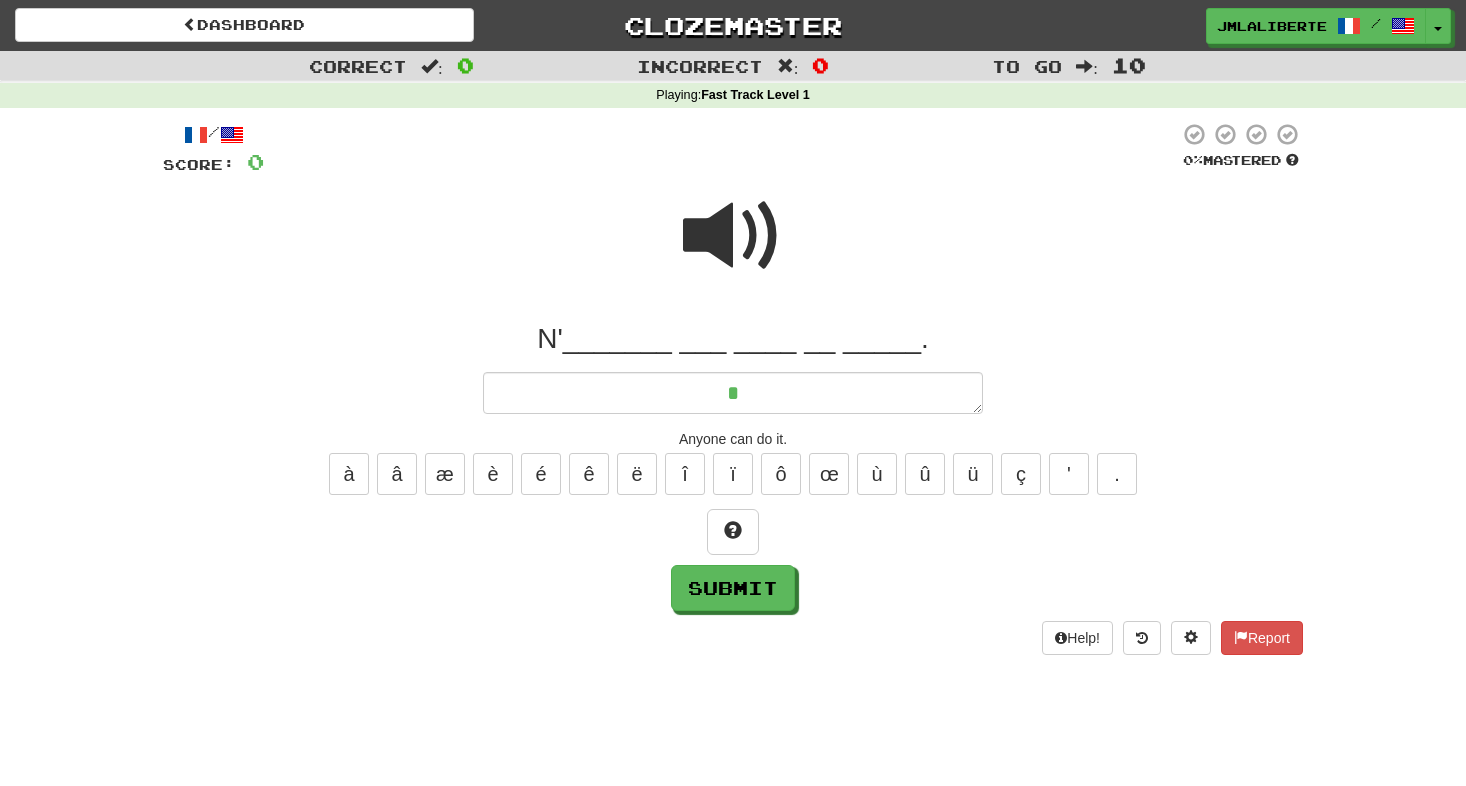 type on "*" 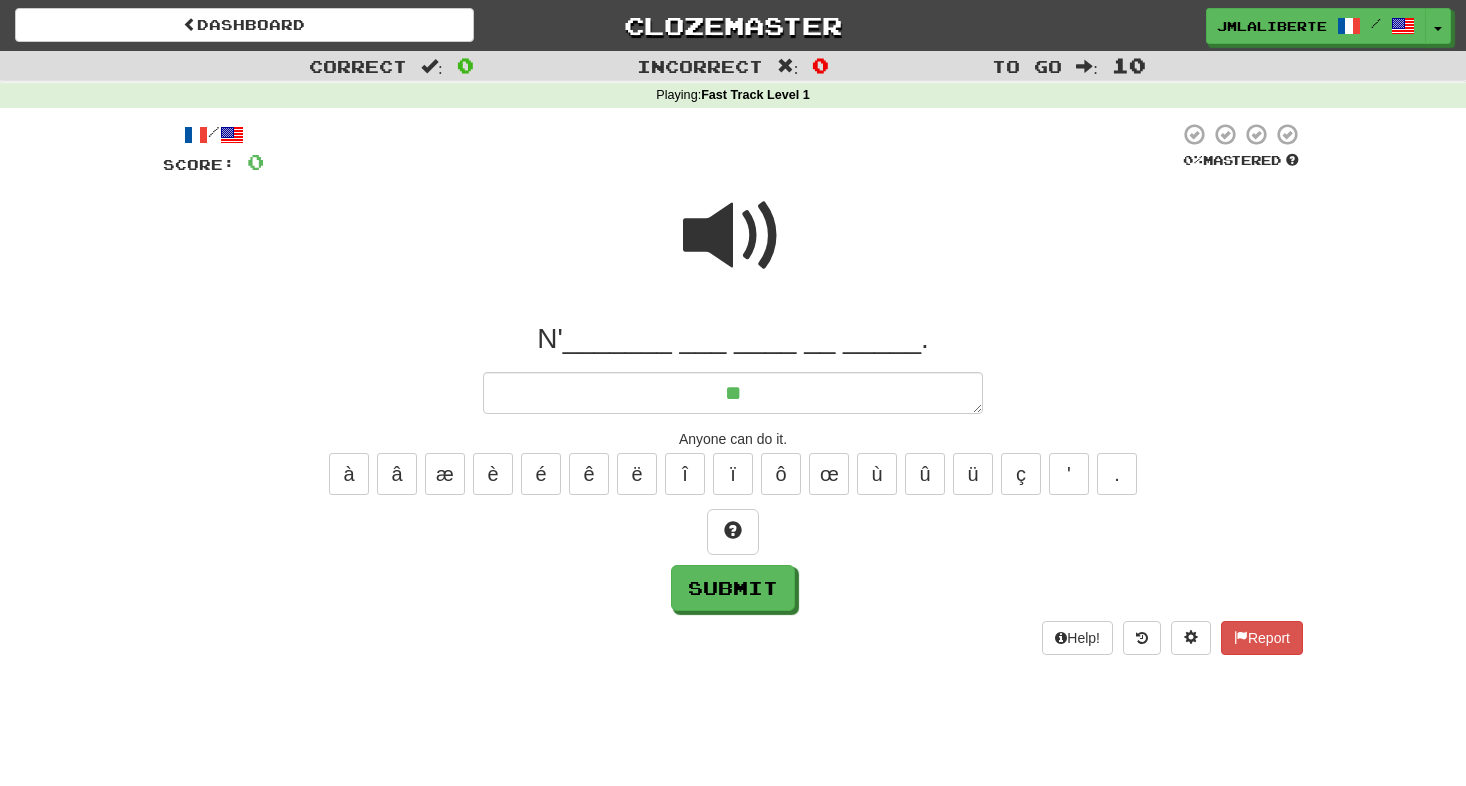 type on "*" 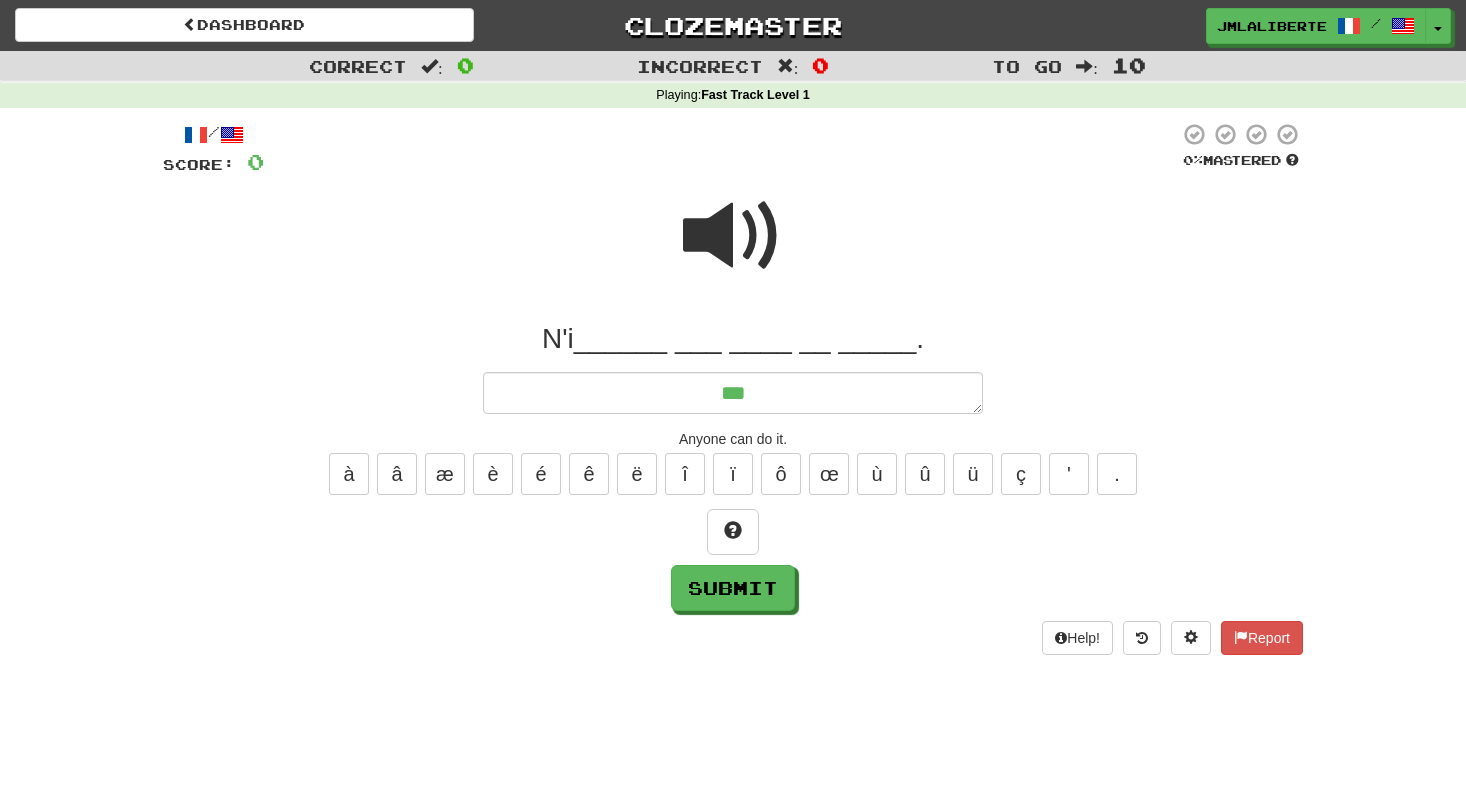 type on "*" 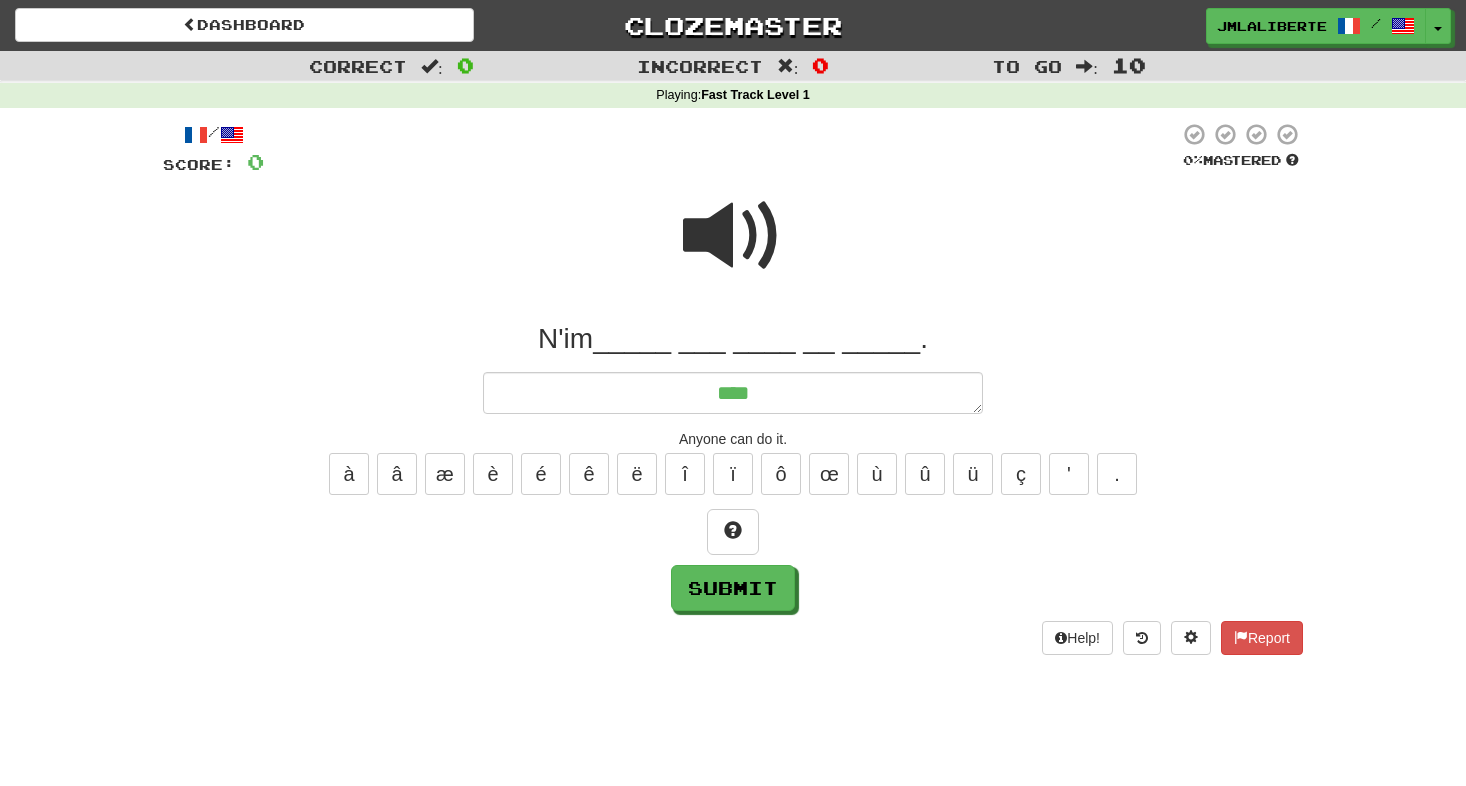 type on "*" 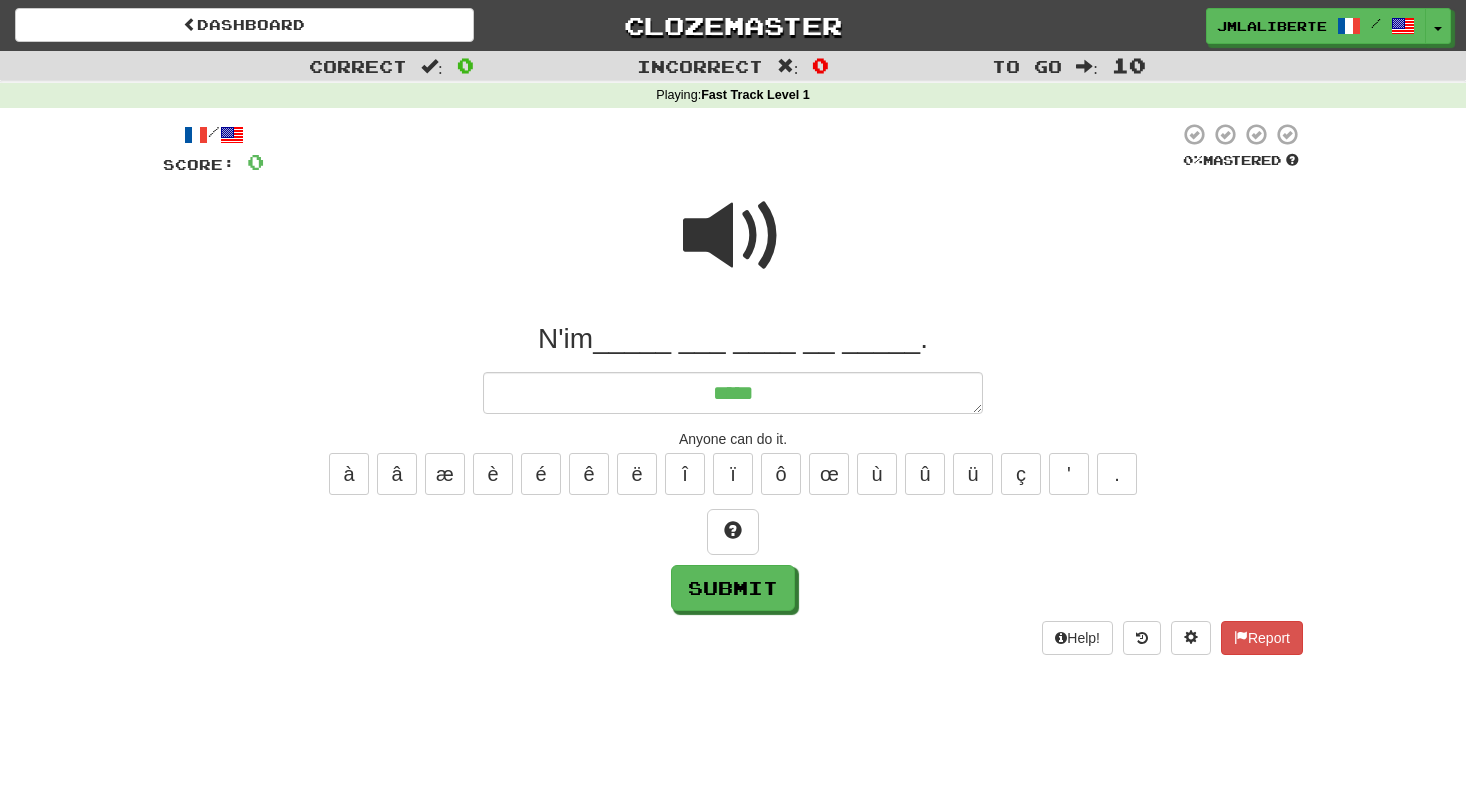type on "*" 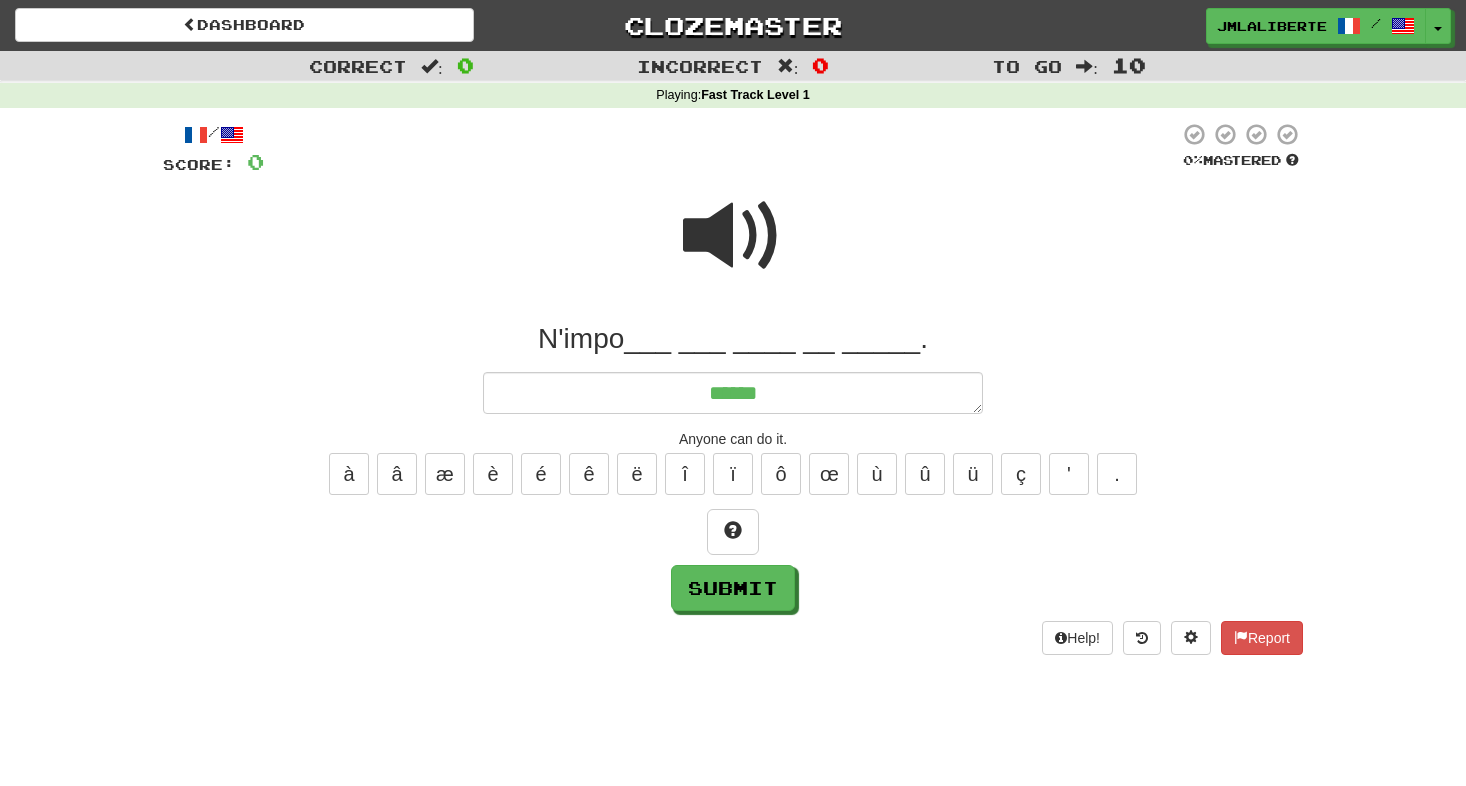 type on "*" 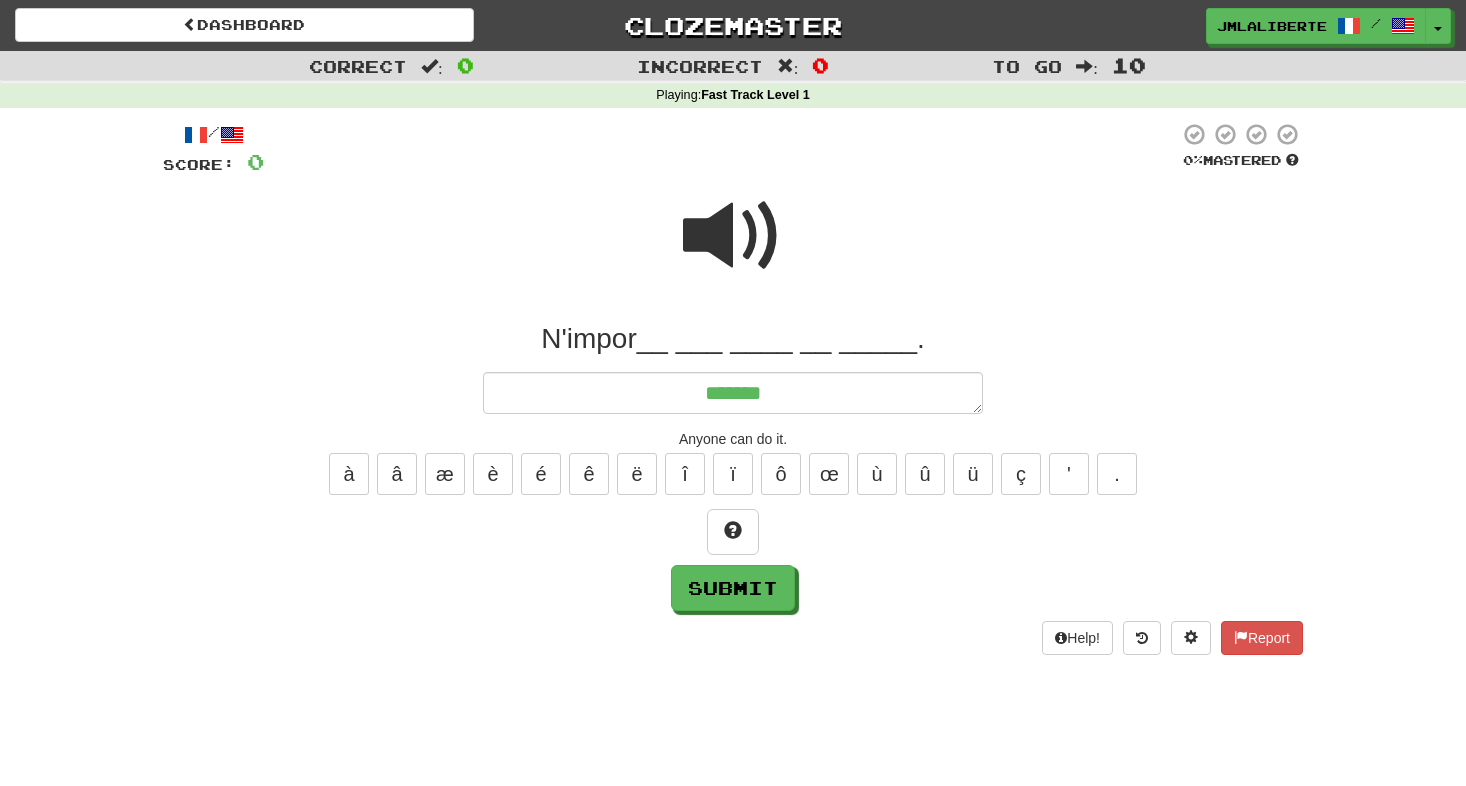 type on "*" 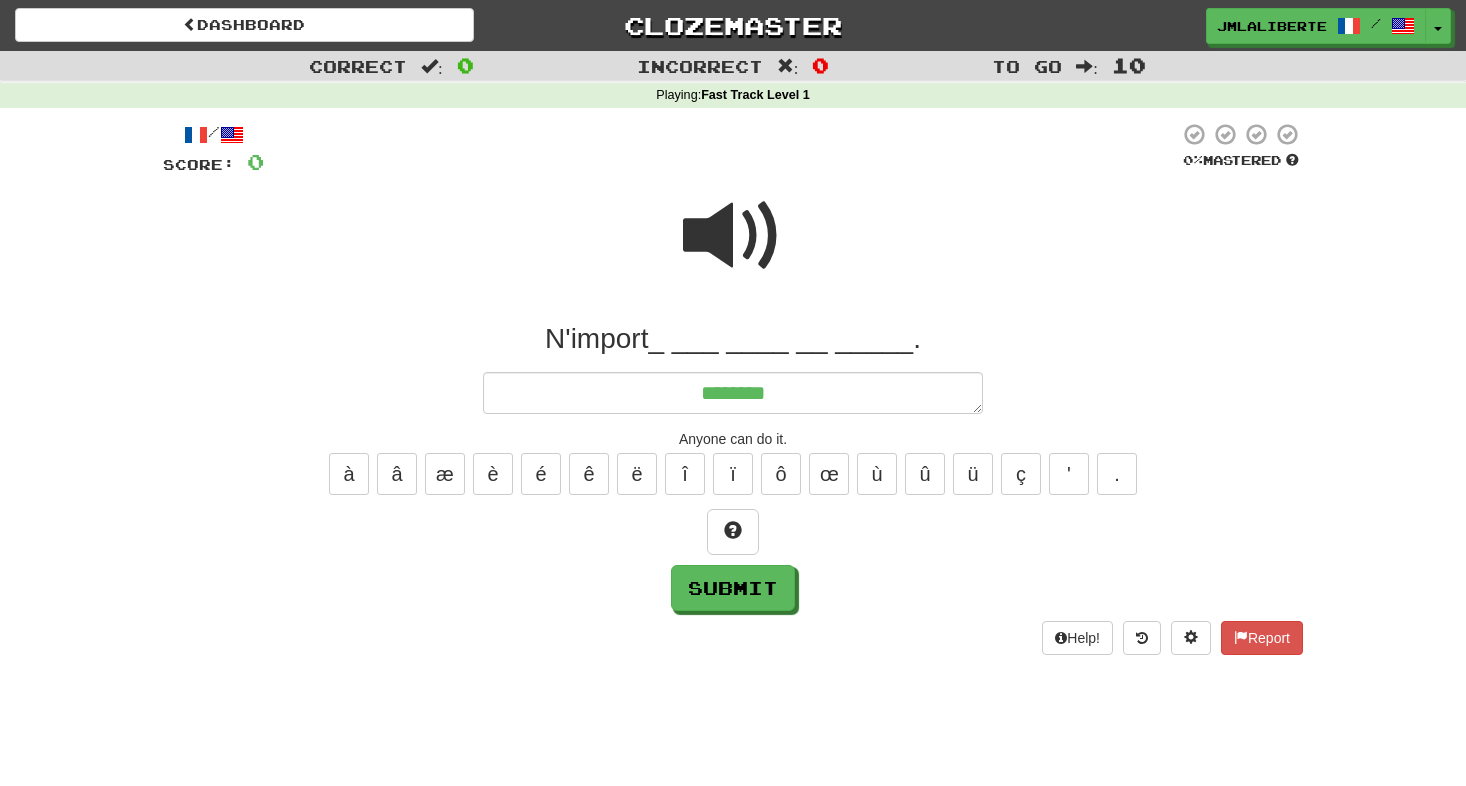 type on "*" 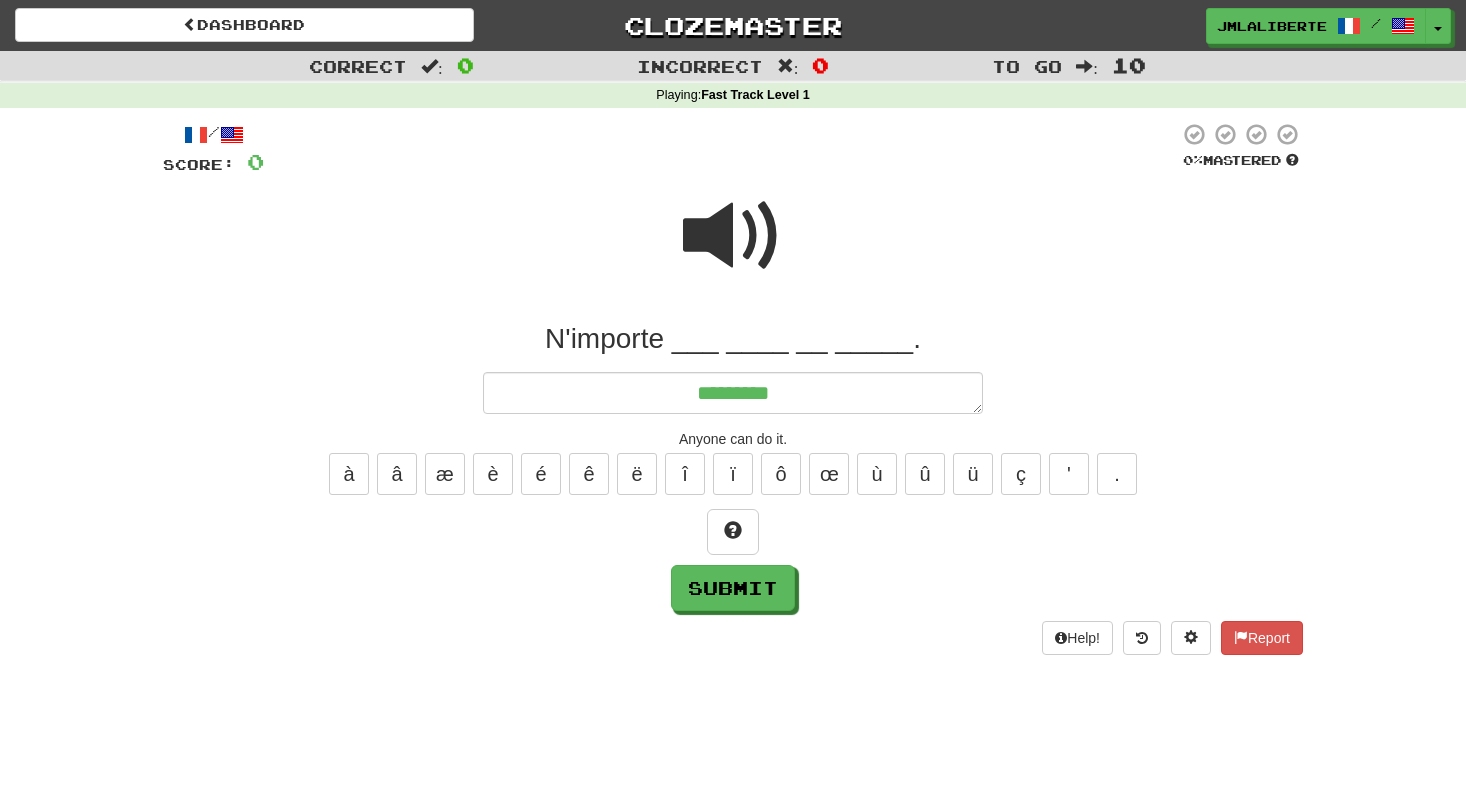 type on "*" 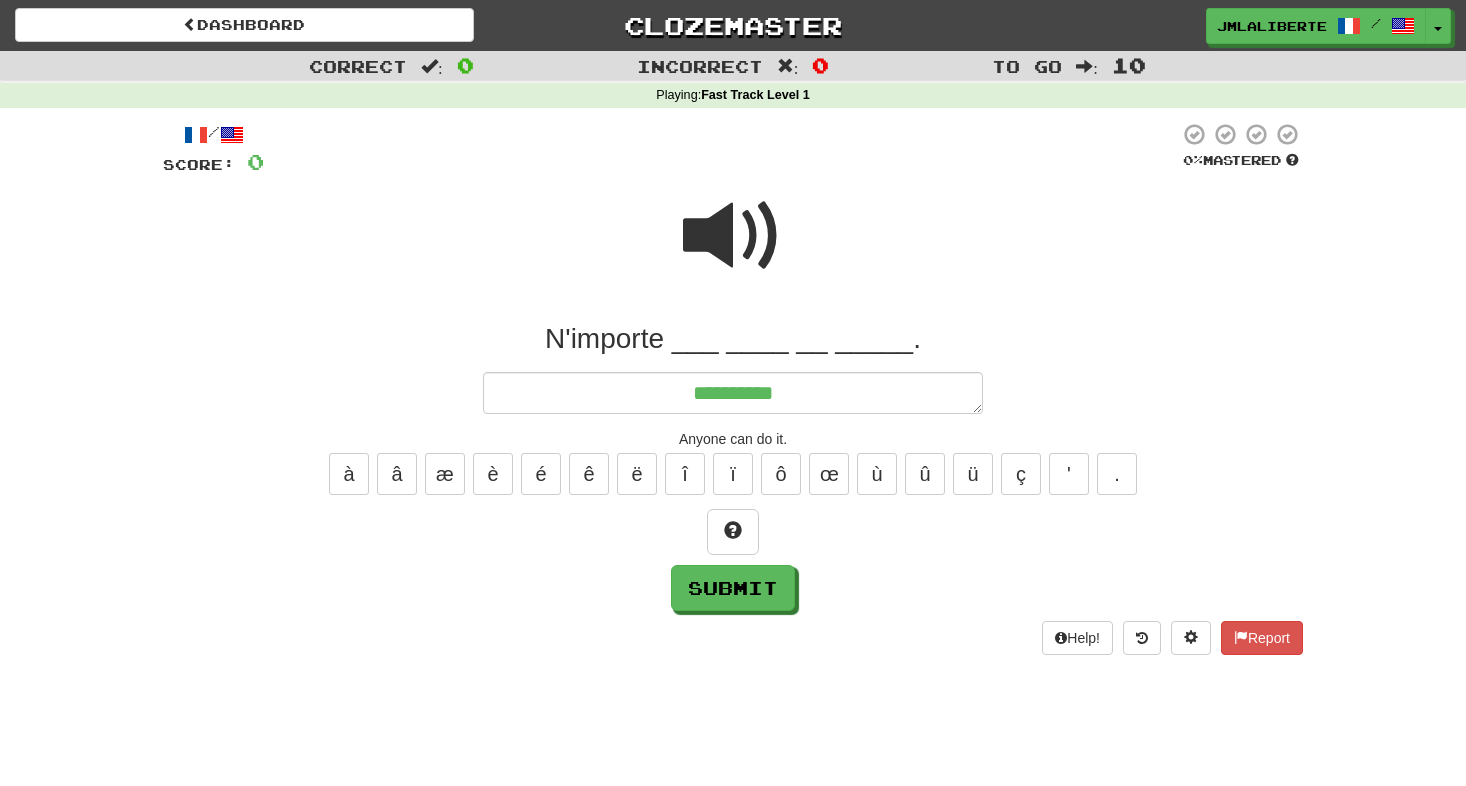 type on "*" 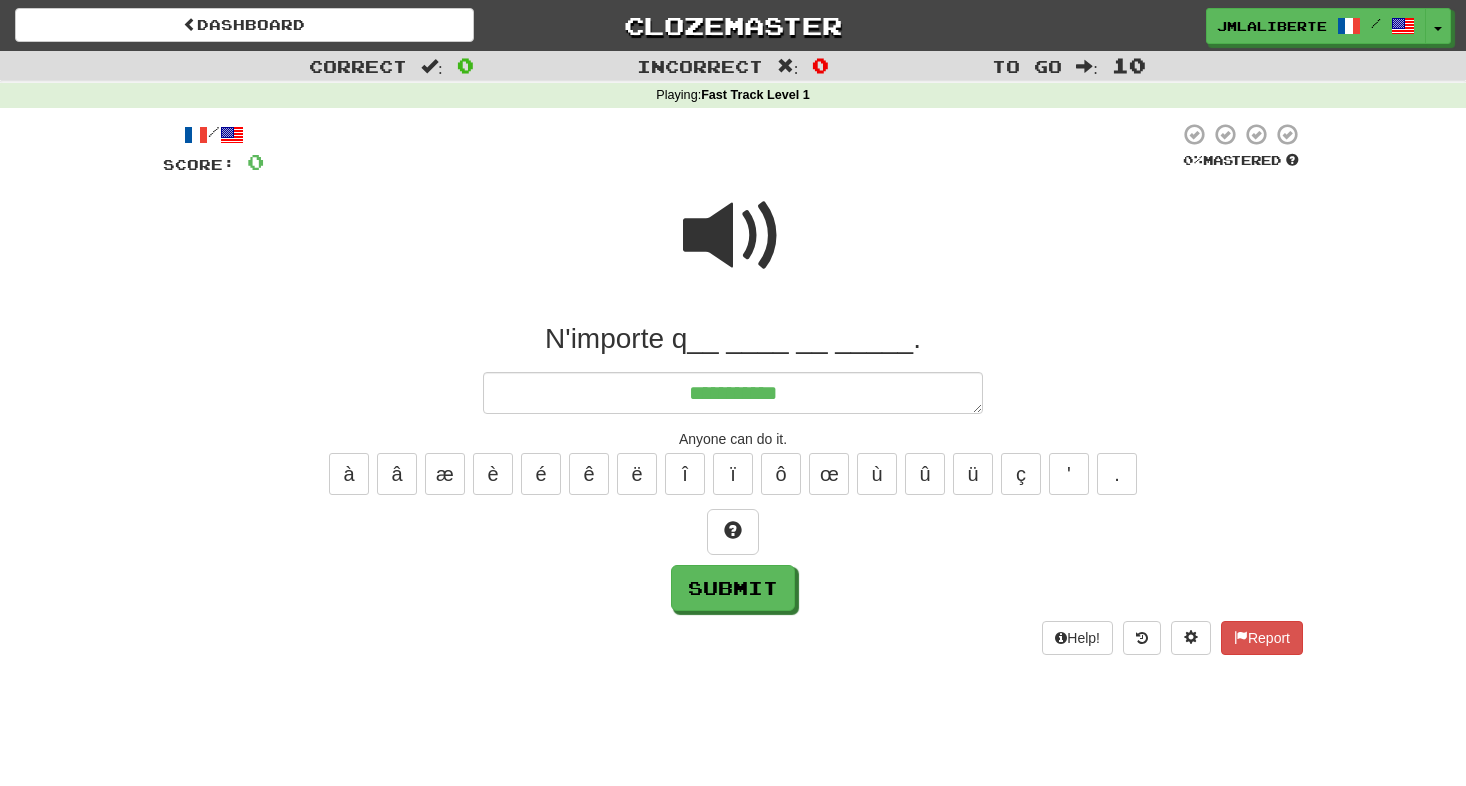 type on "*" 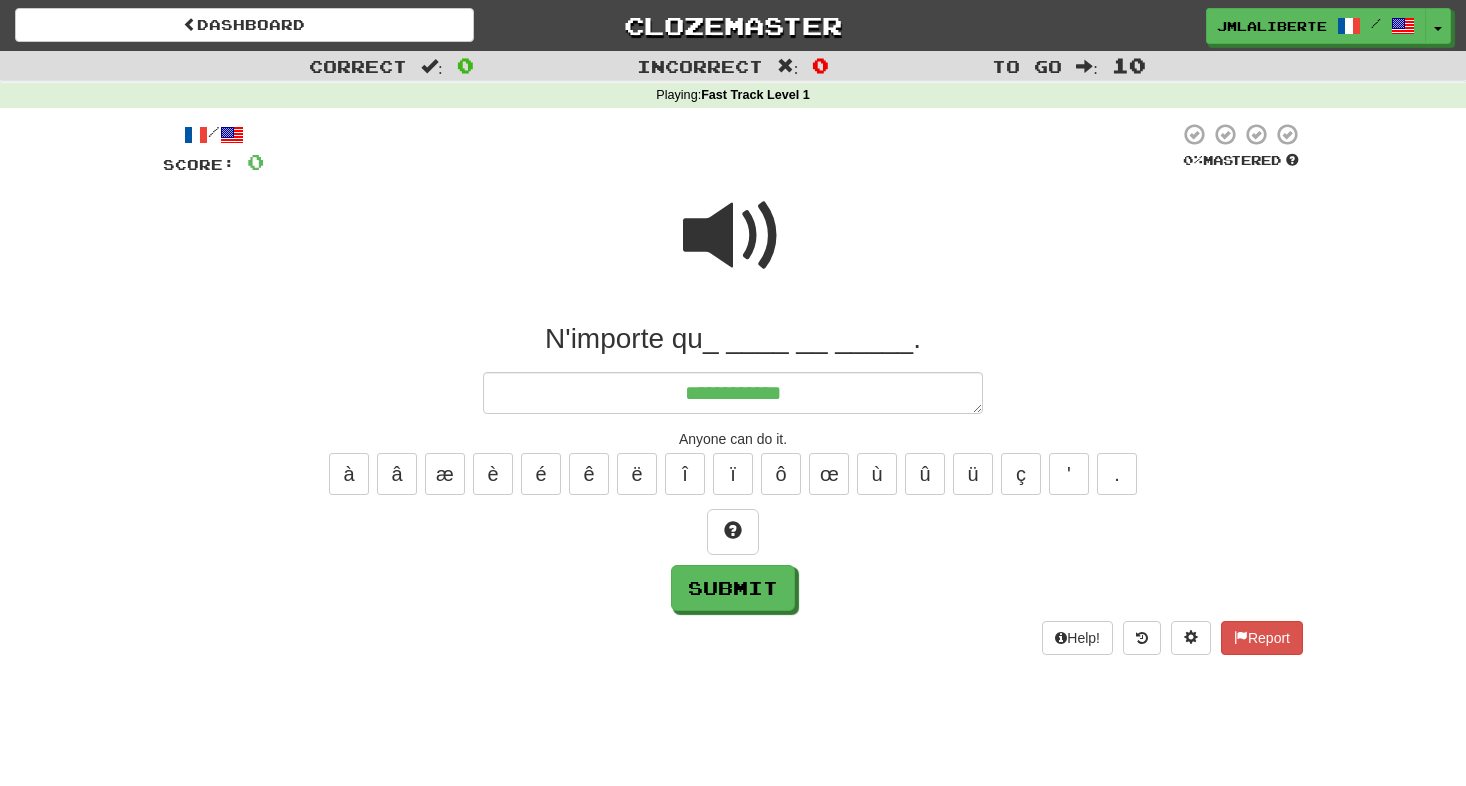 type on "*" 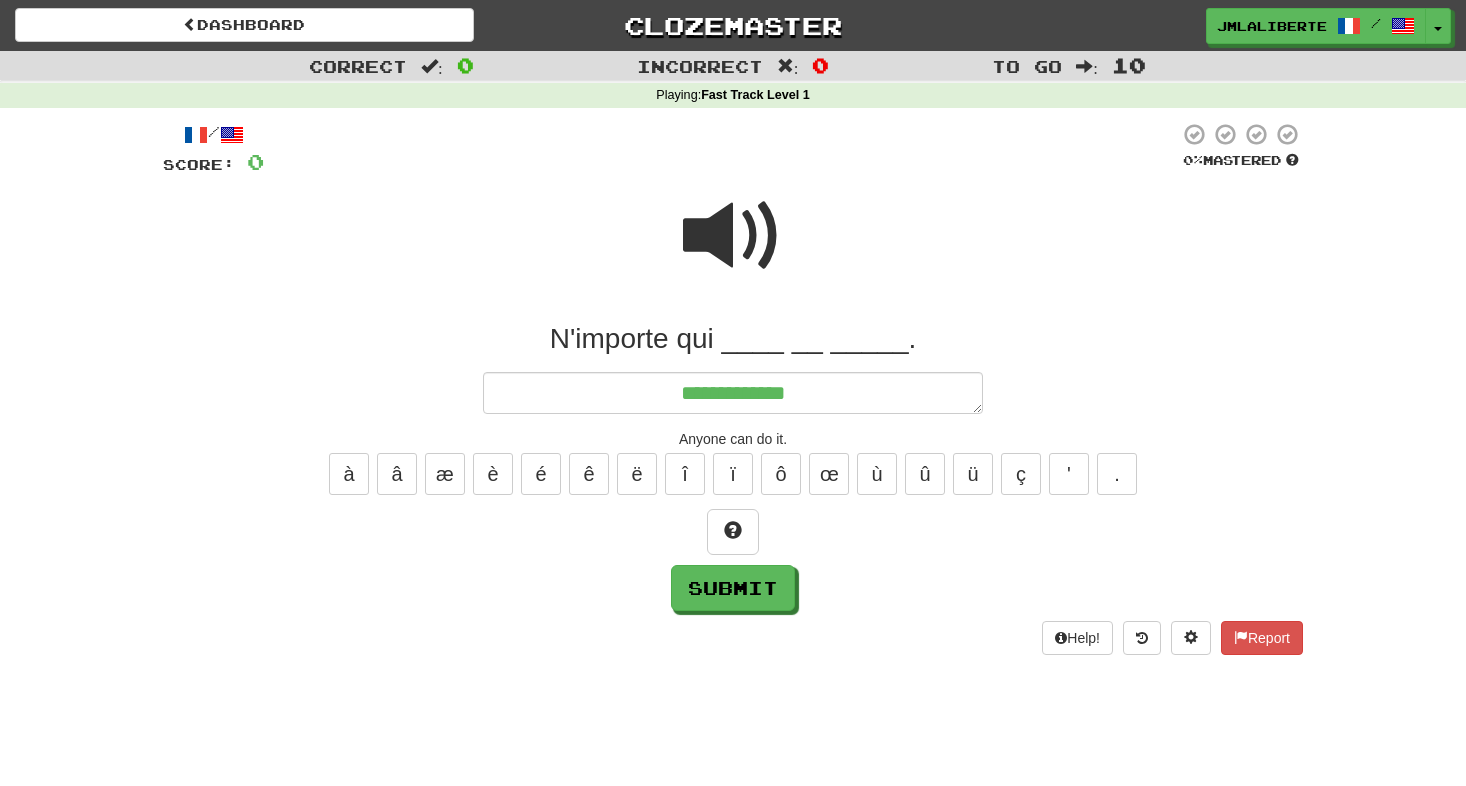 type on "*" 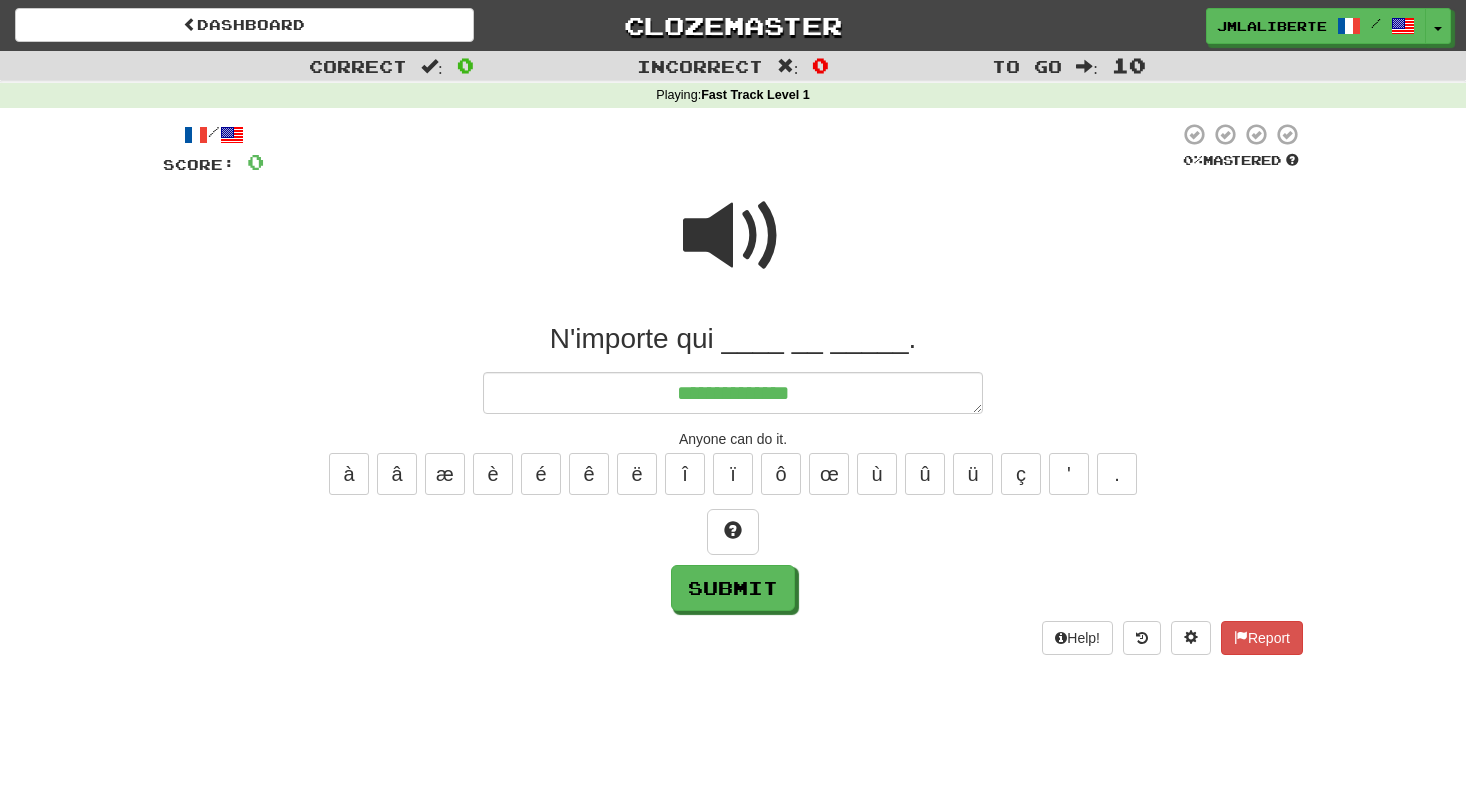 type on "*" 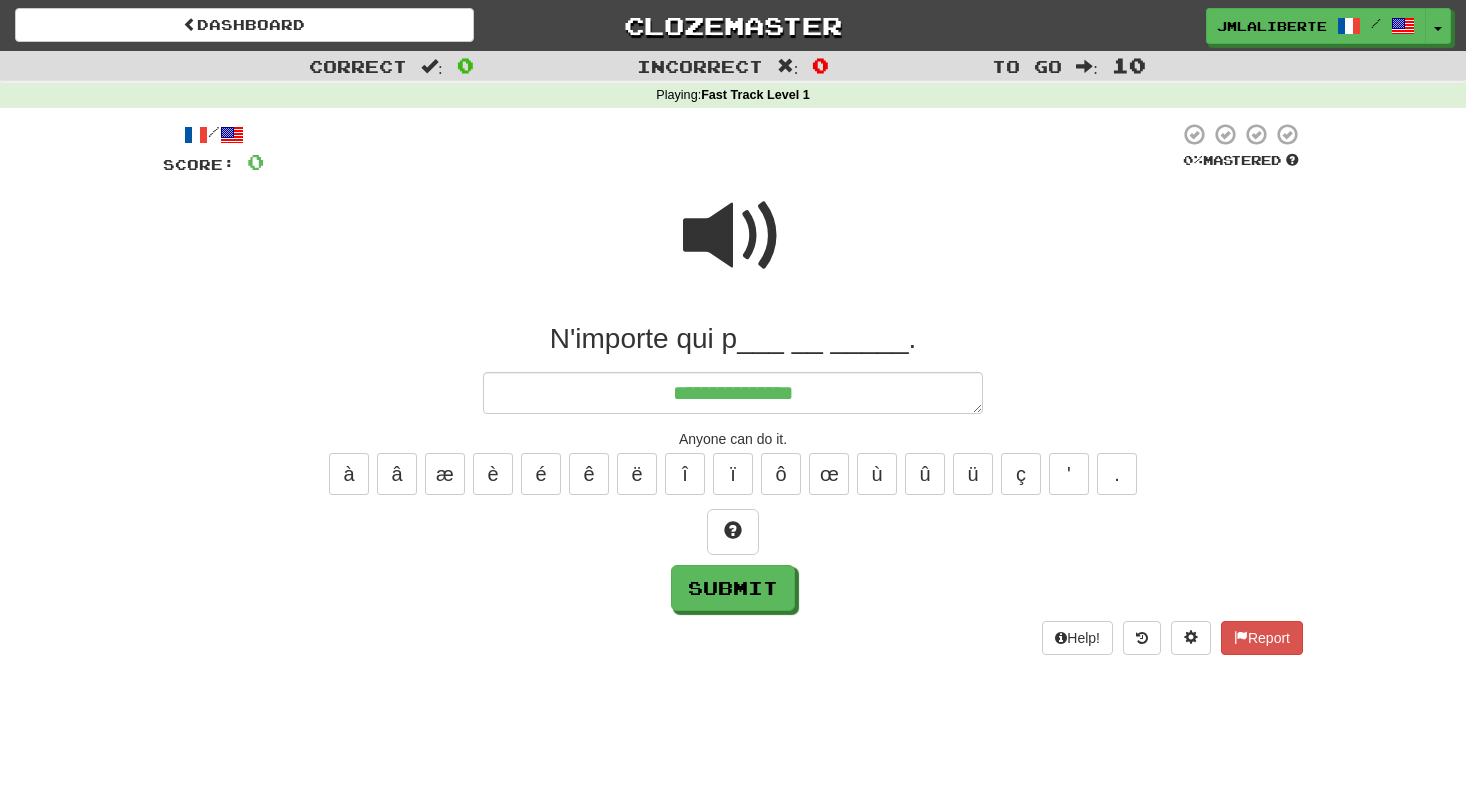 type on "*" 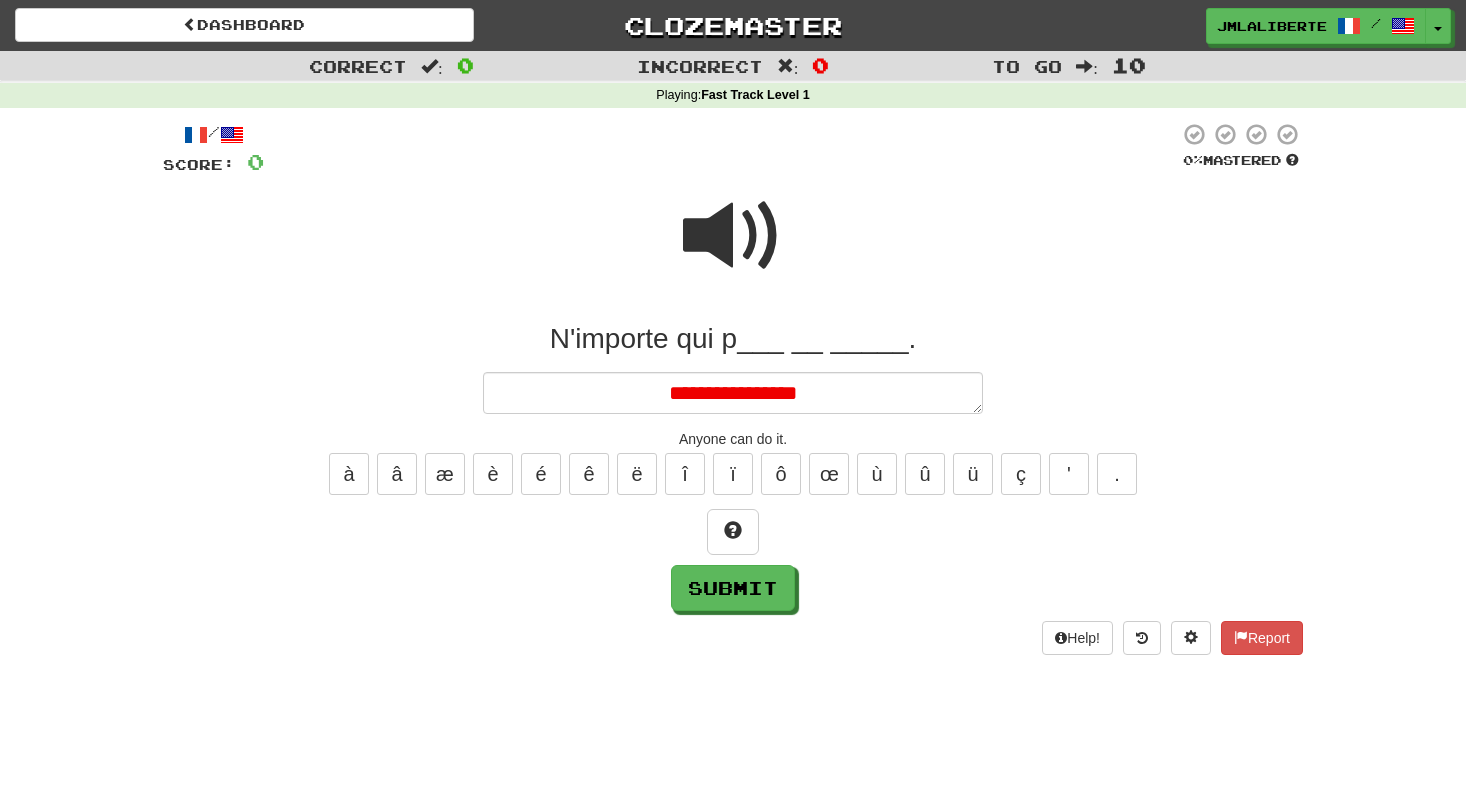 type on "*" 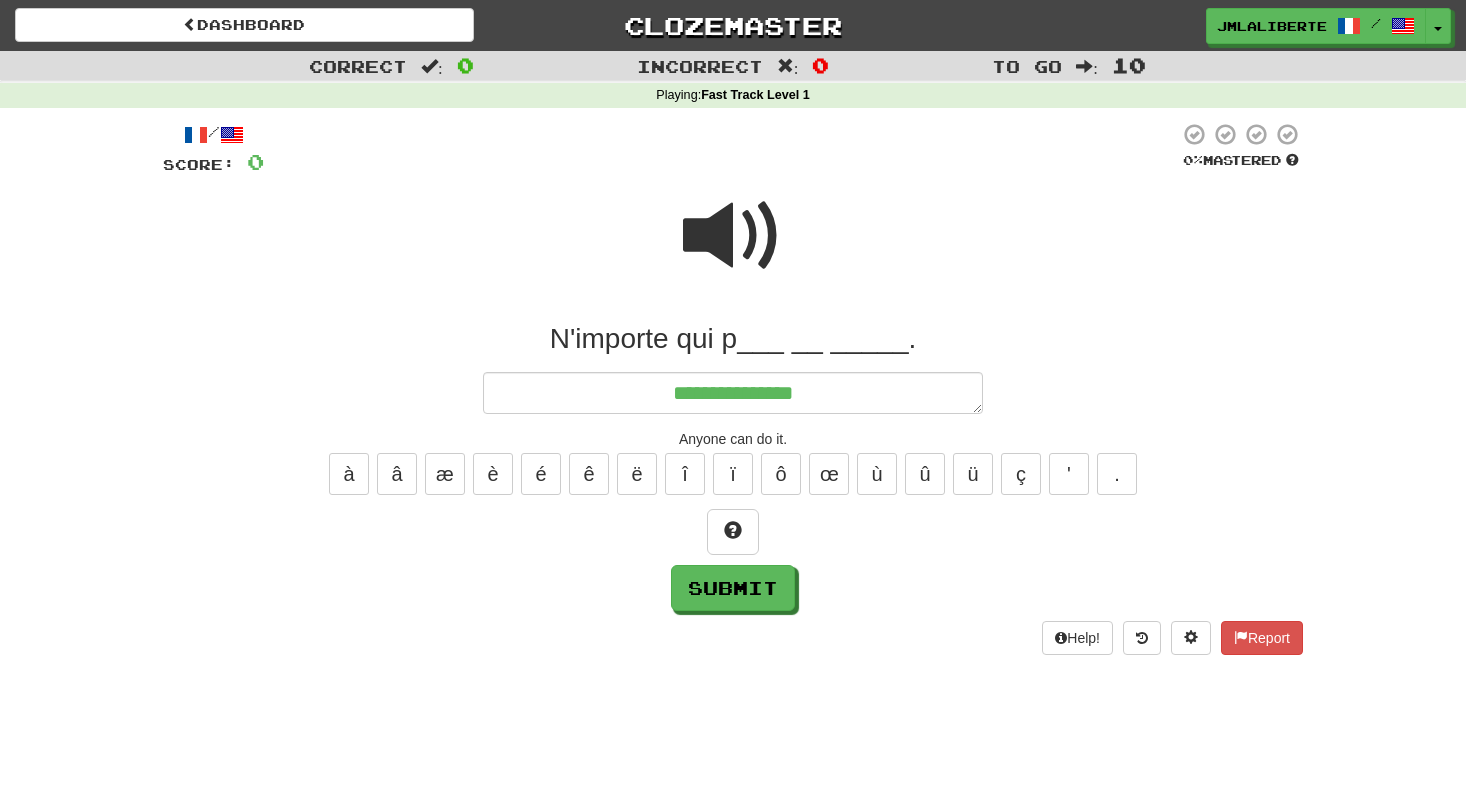 type on "*" 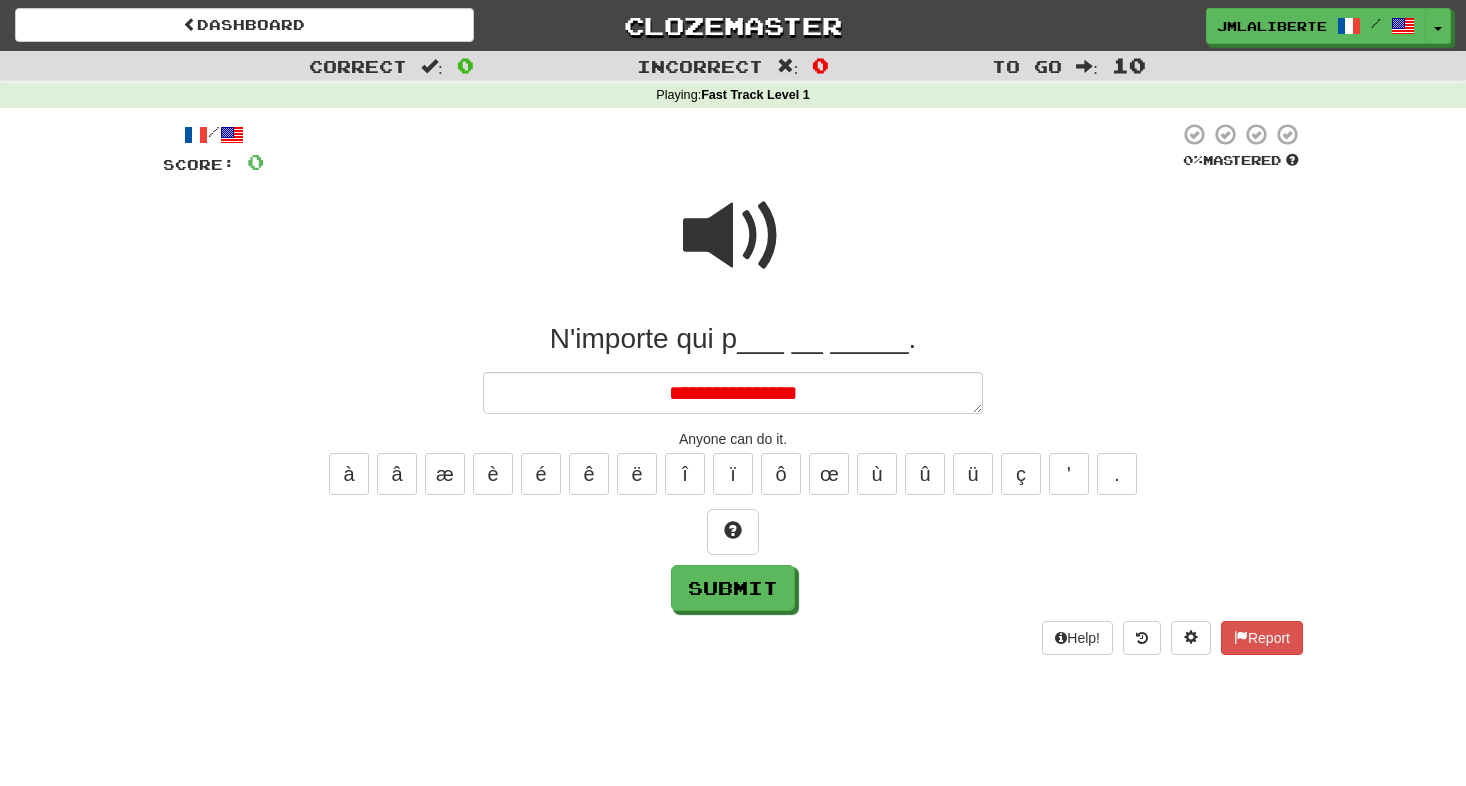type on "*" 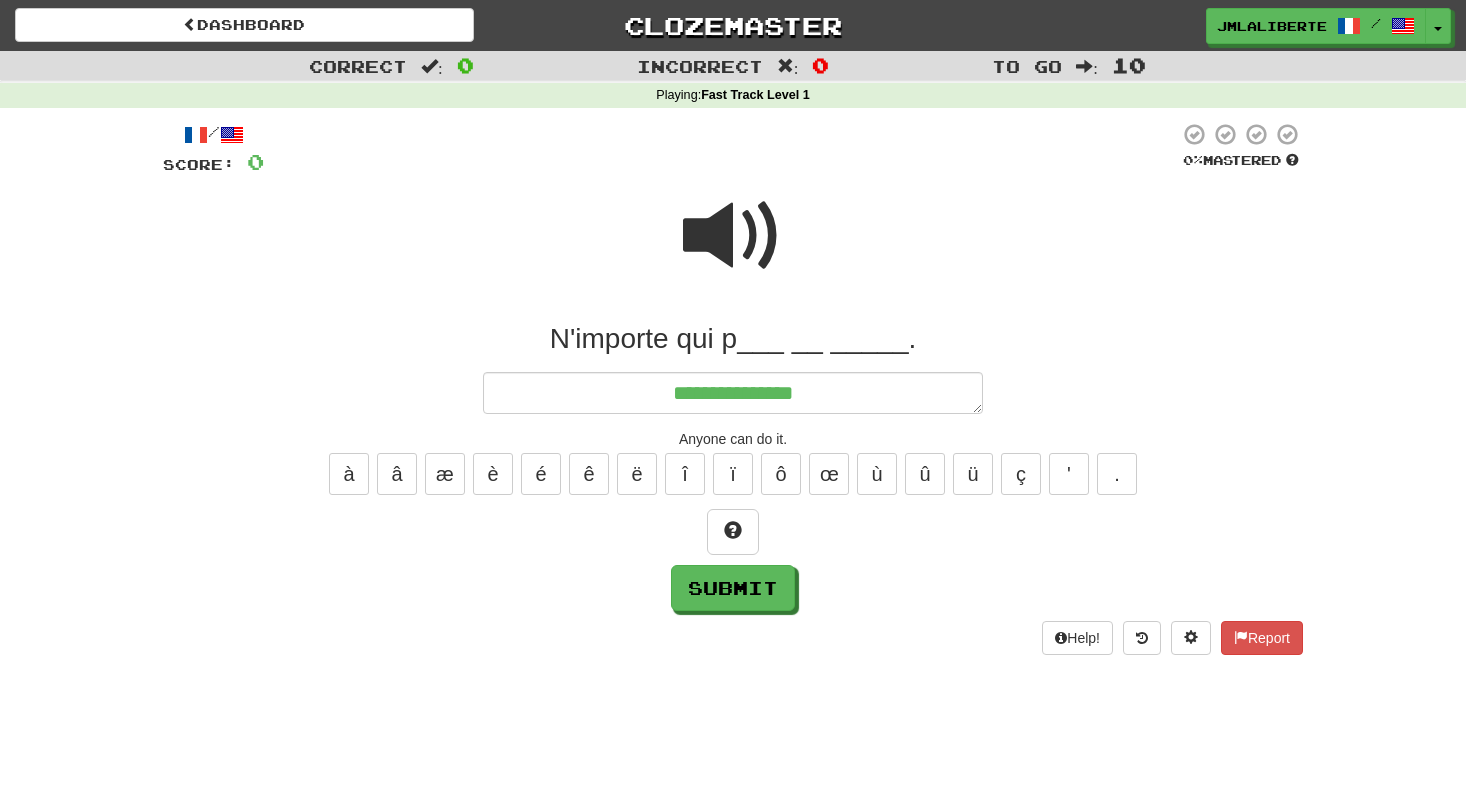 type on "*" 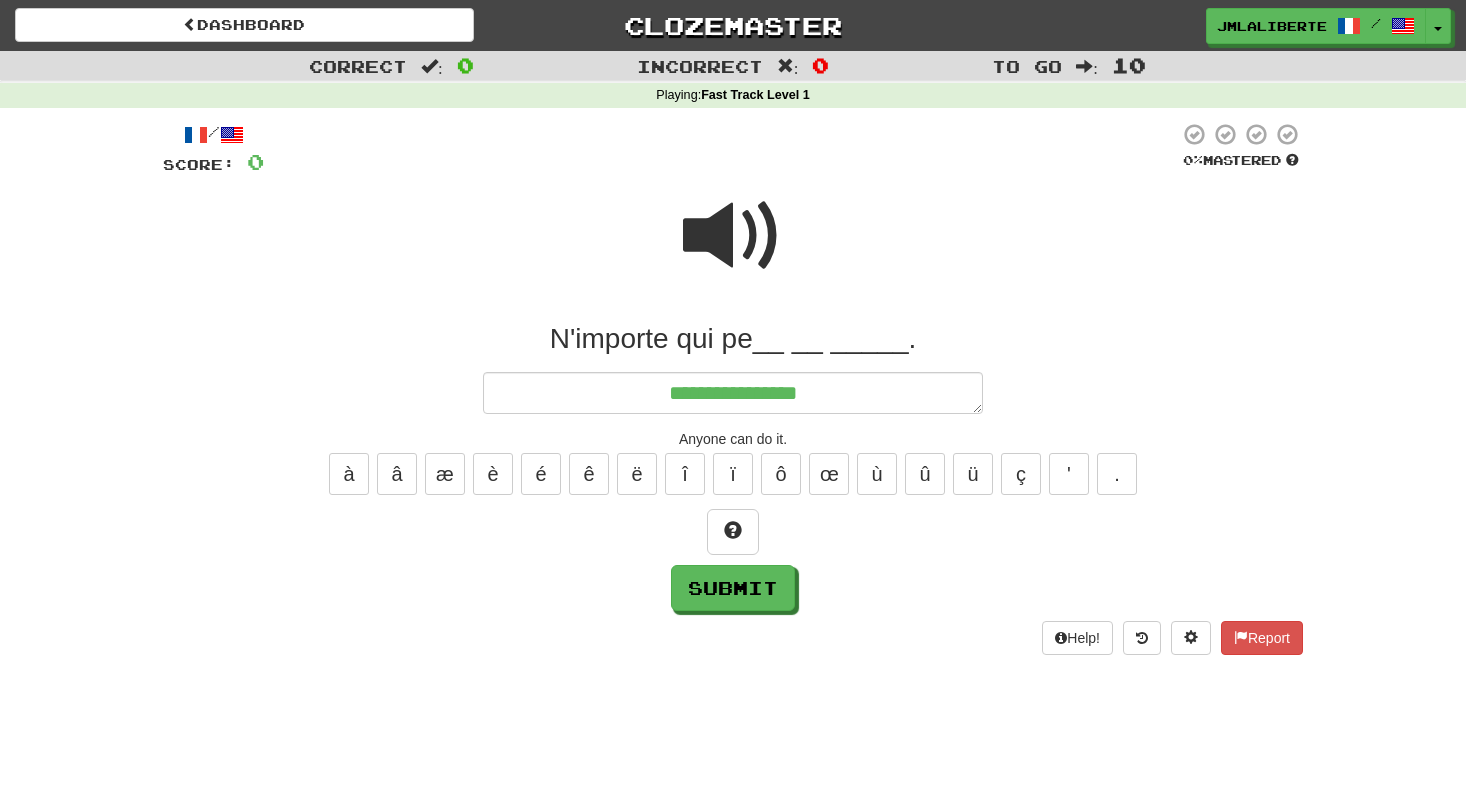 type on "*" 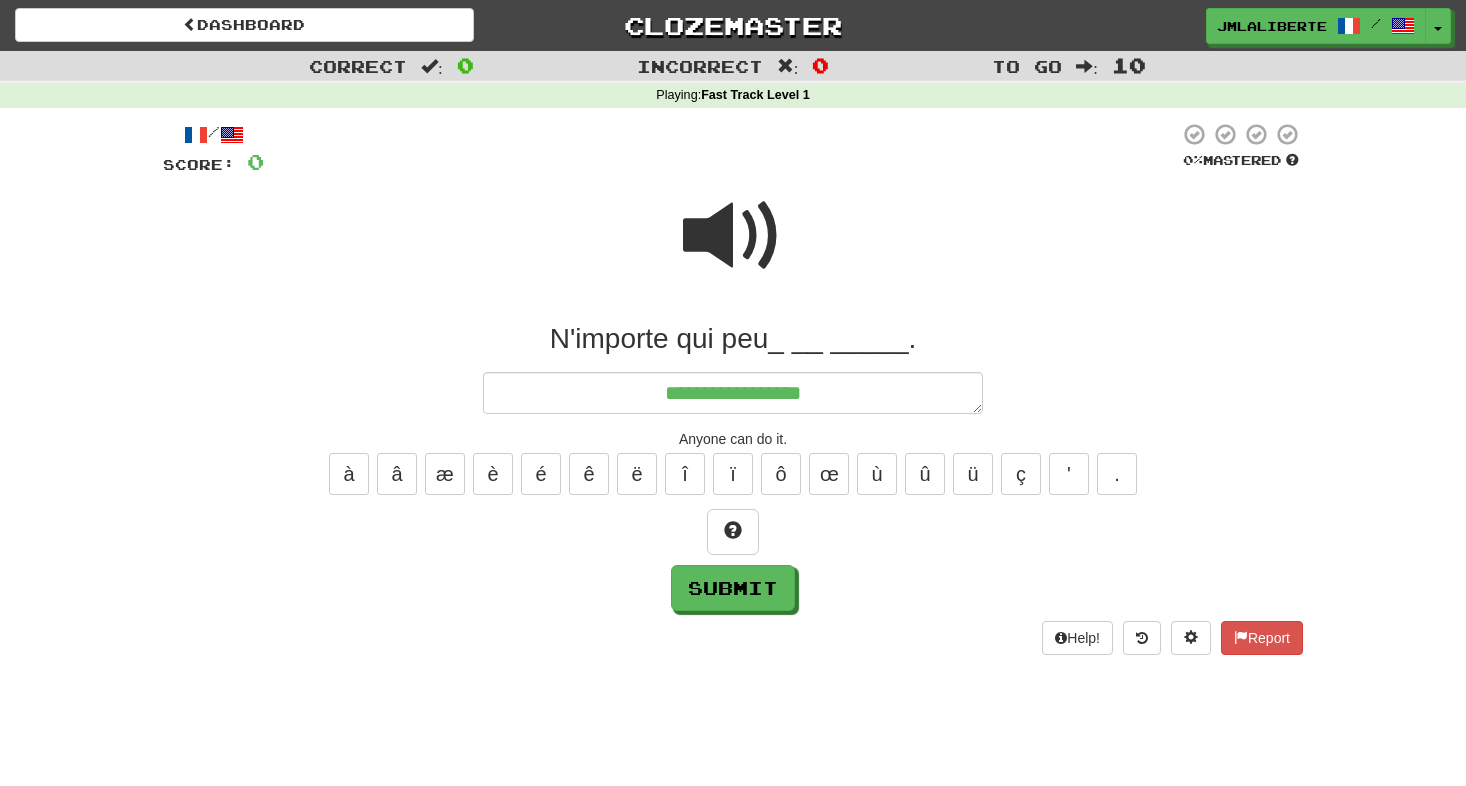 type on "*" 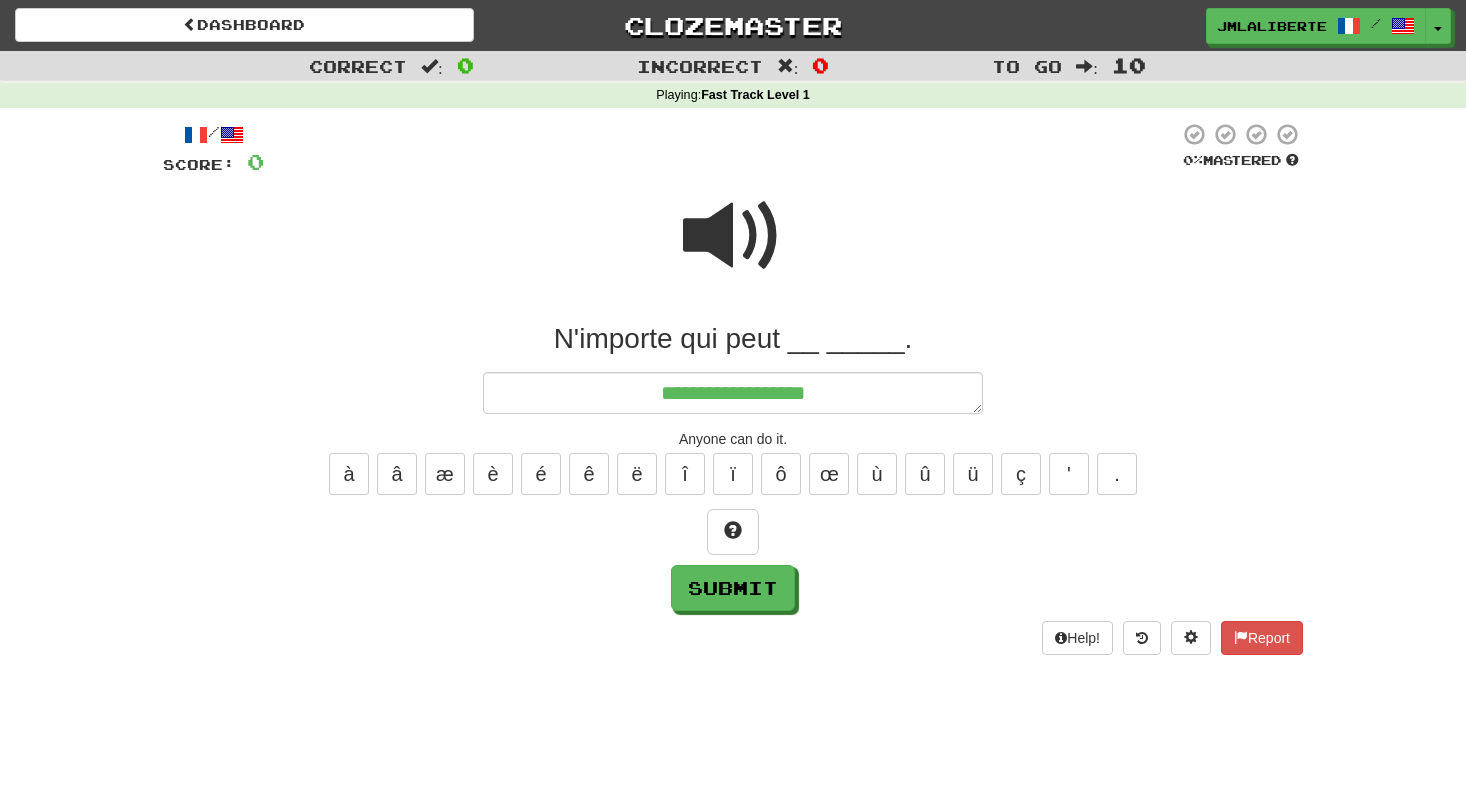 type on "*" 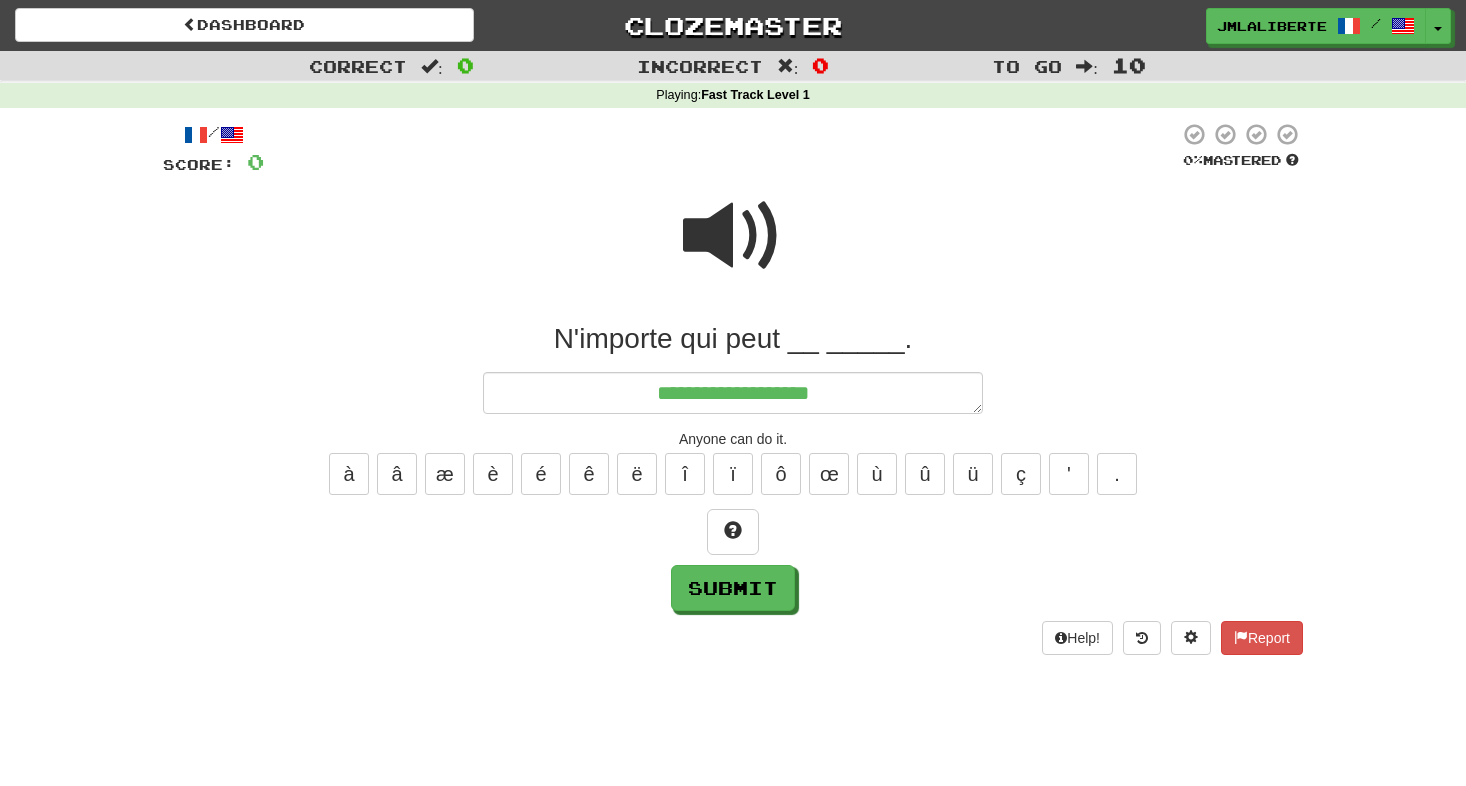 type on "*" 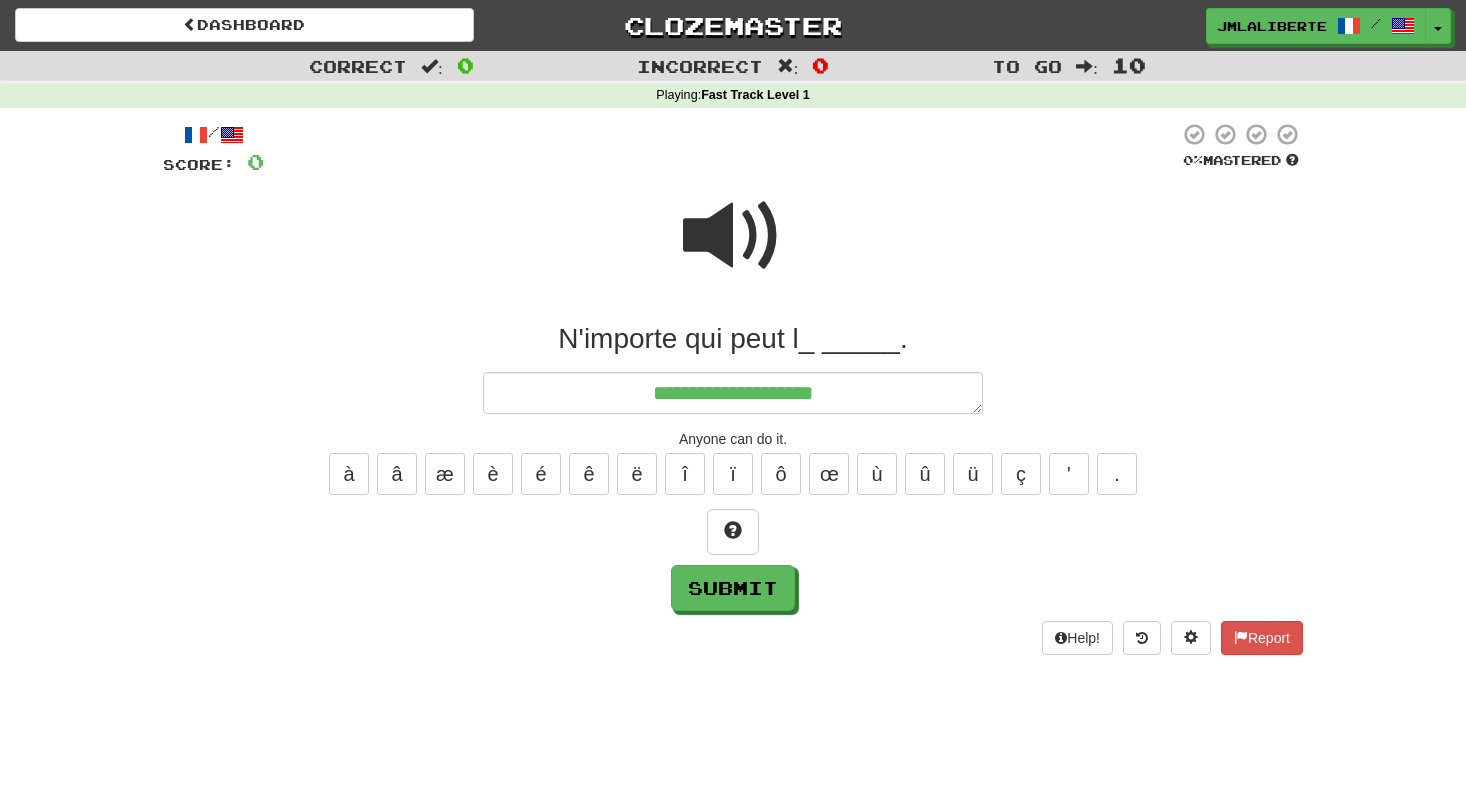type on "*" 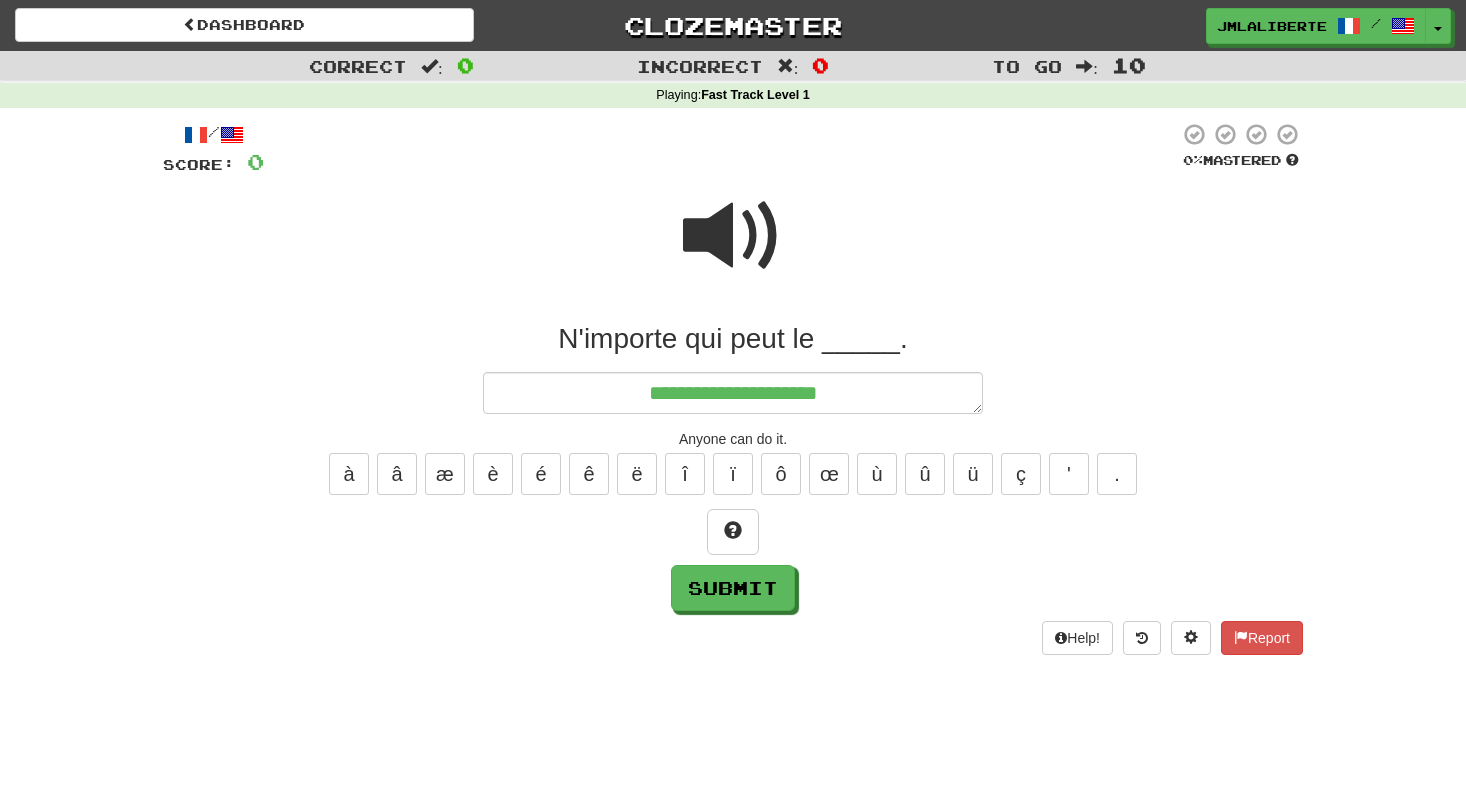 type on "*" 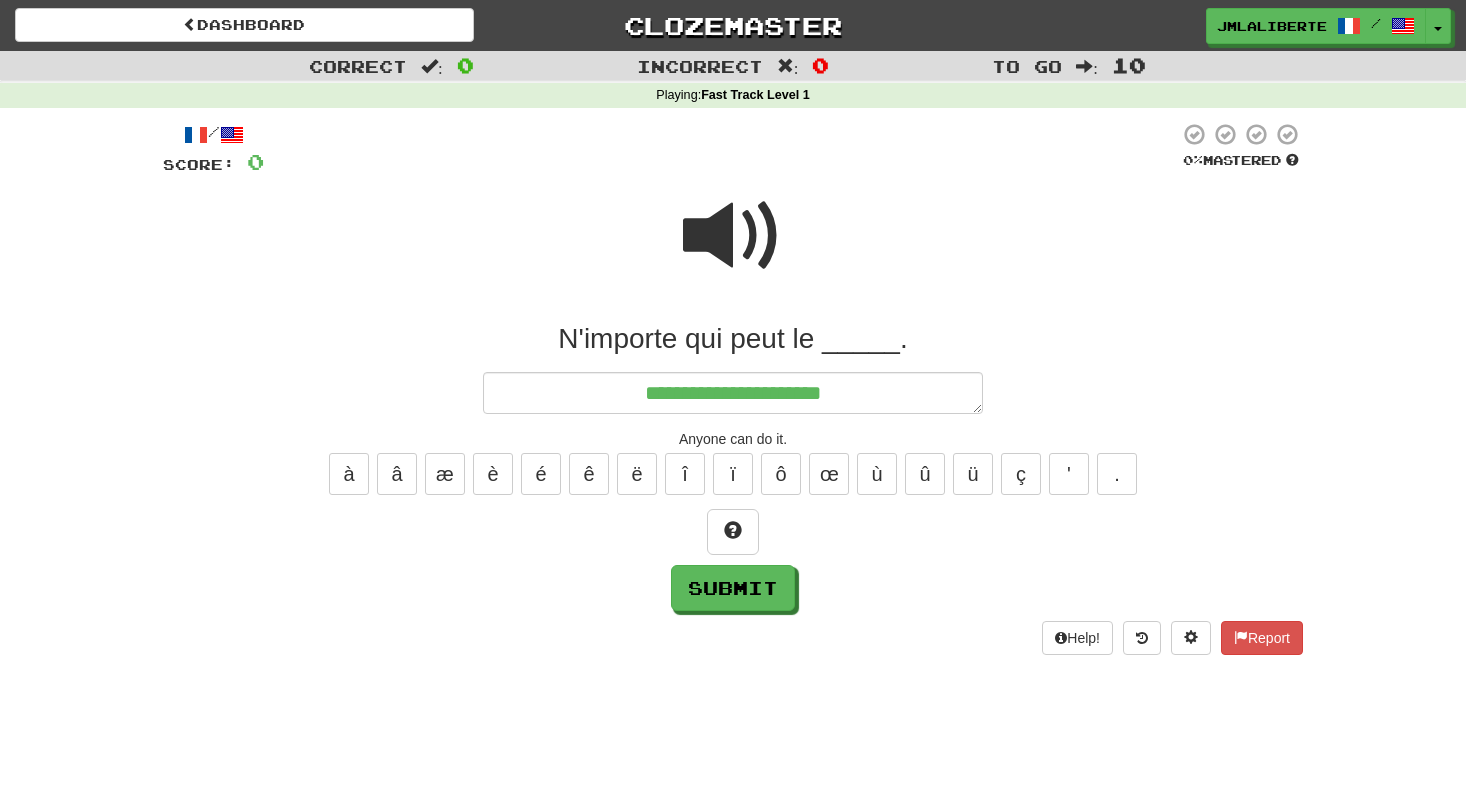 type on "*" 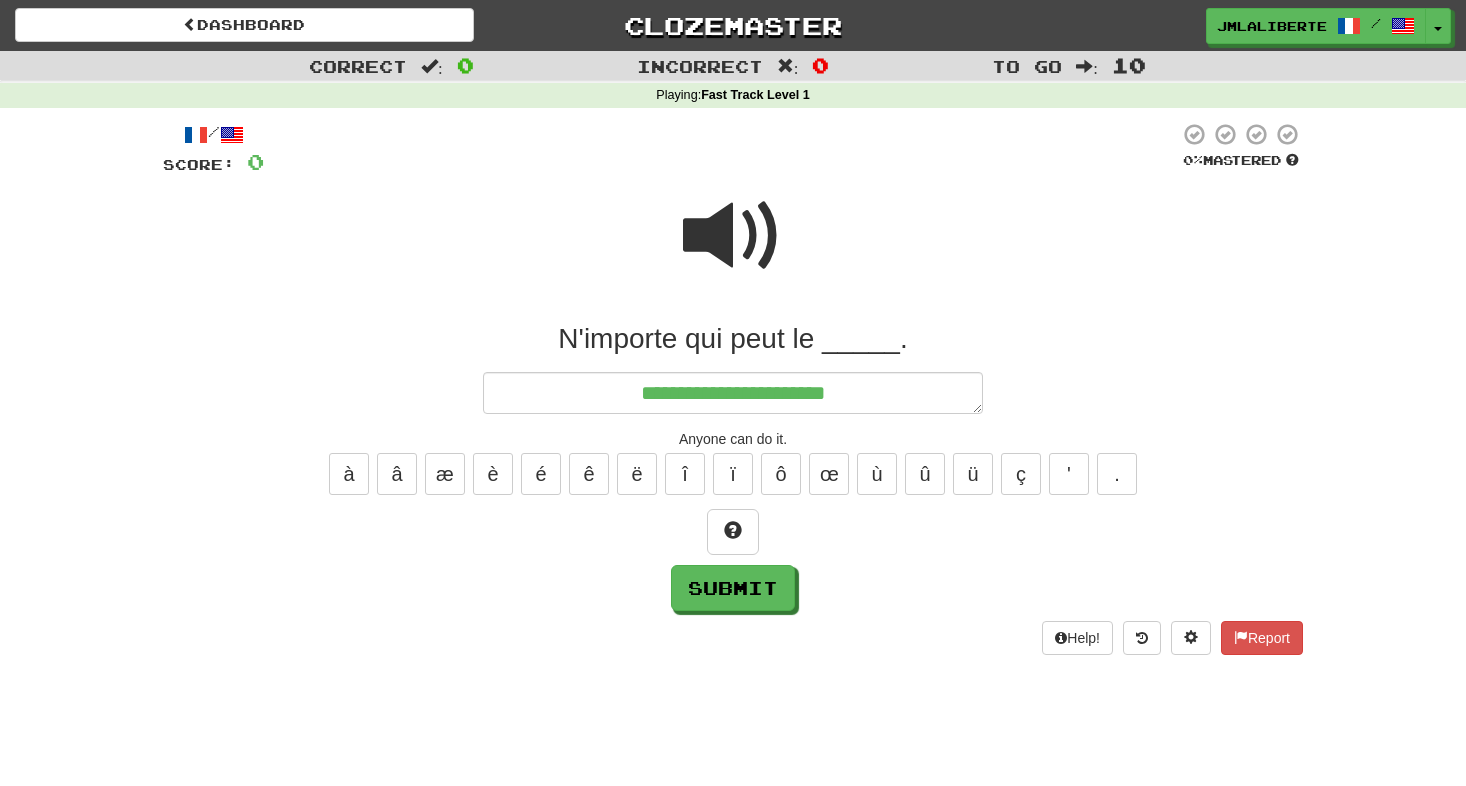 type on "*" 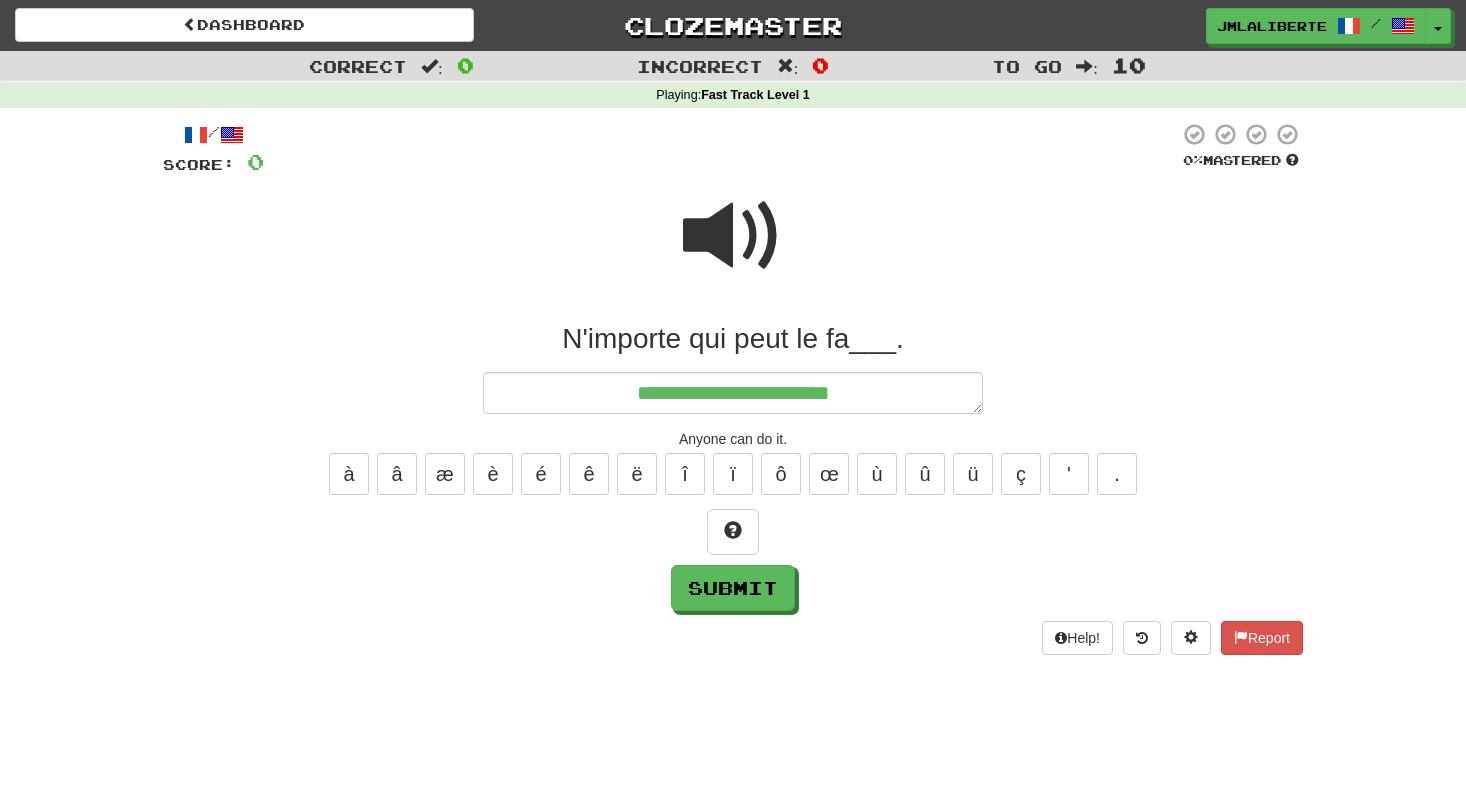 type on "*" 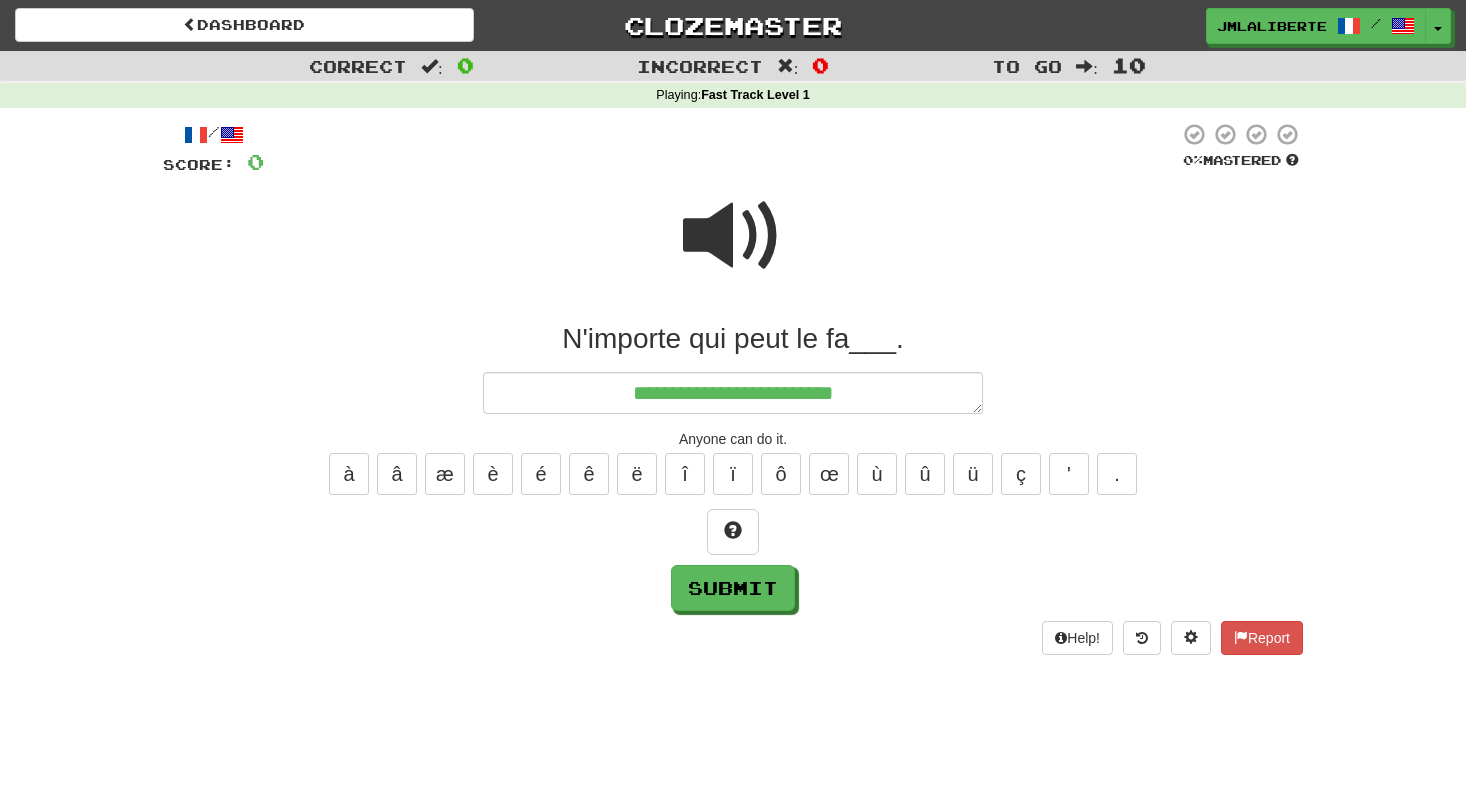 type on "*" 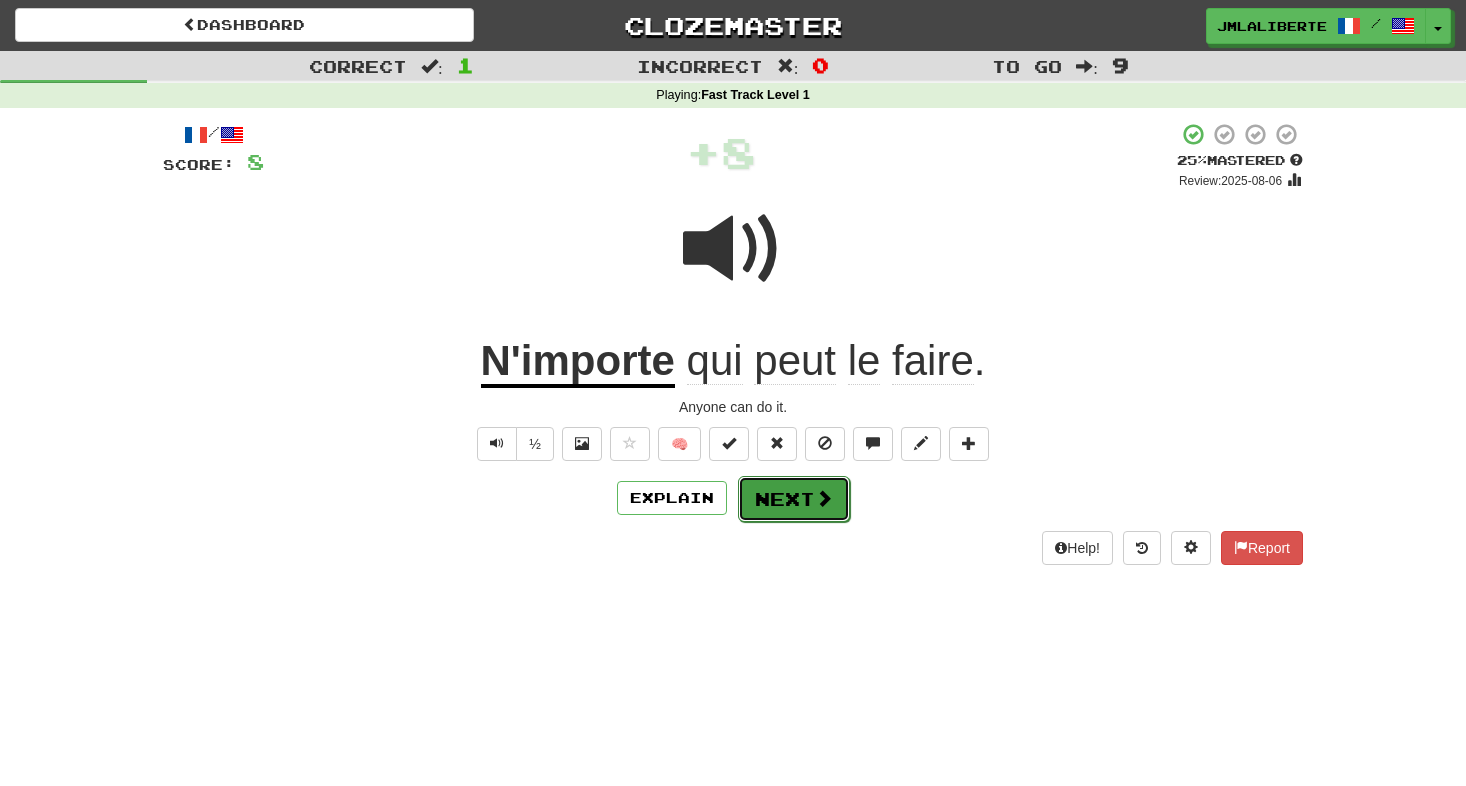 click at bounding box center (824, 498) 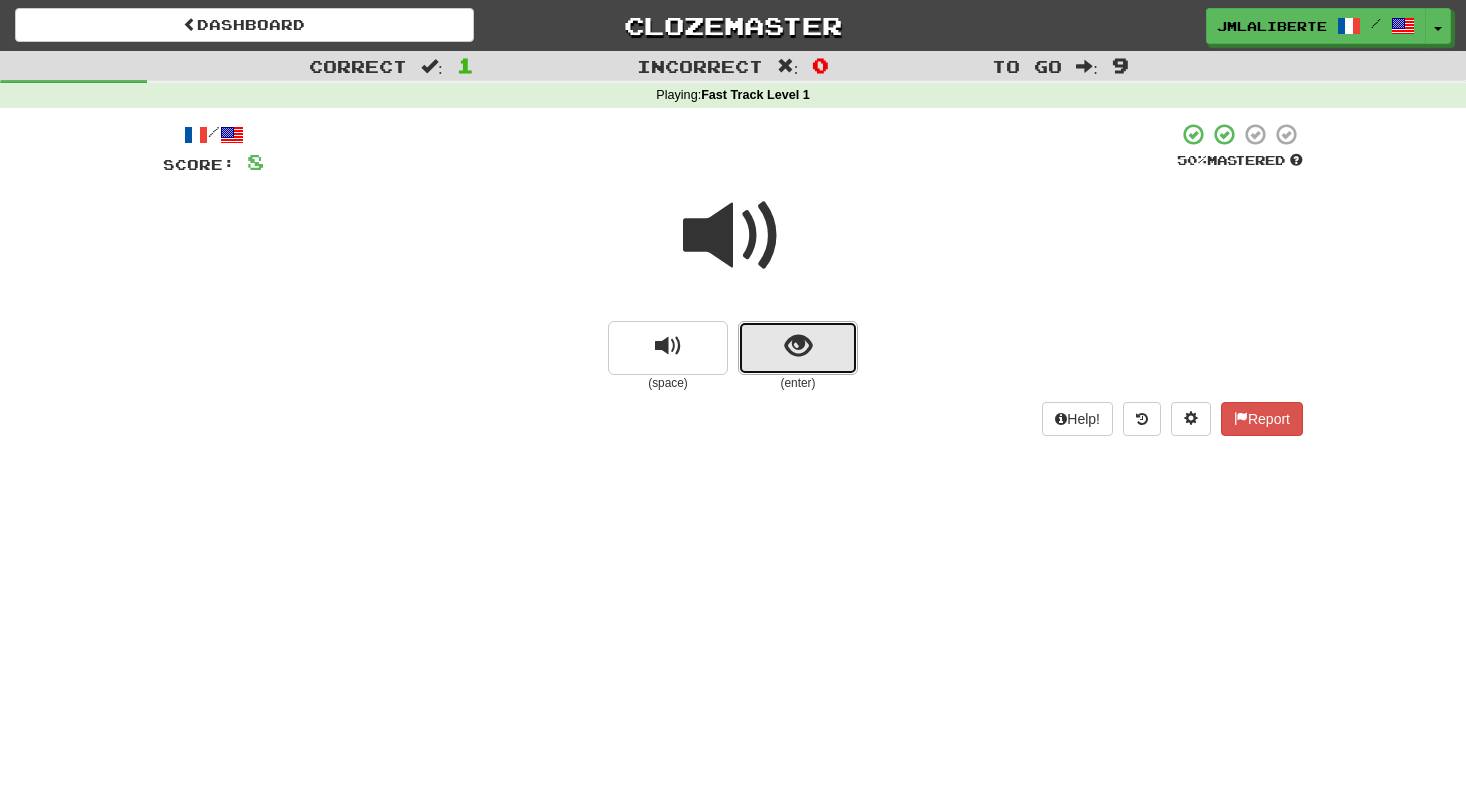 click at bounding box center (798, 348) 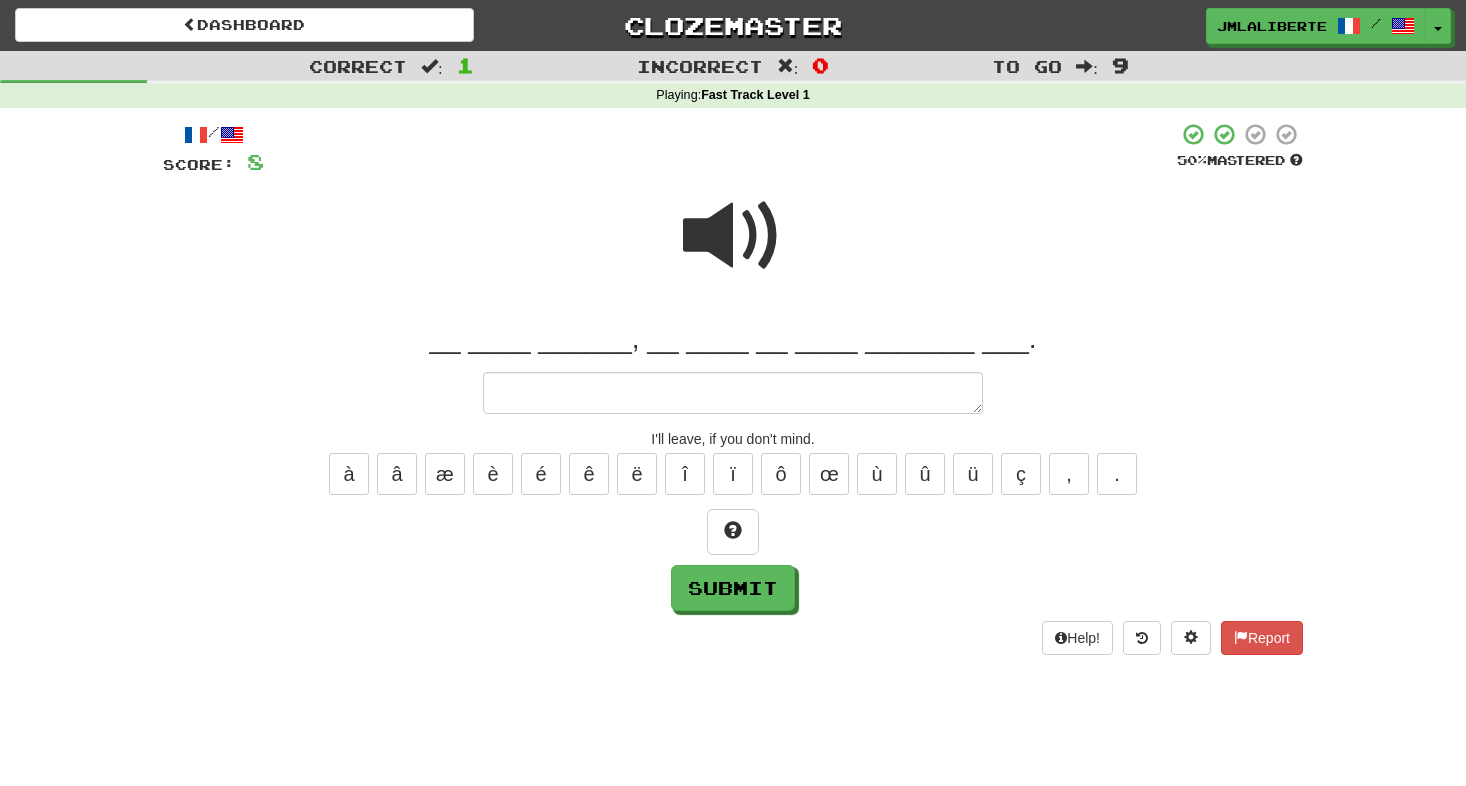 type on "*" 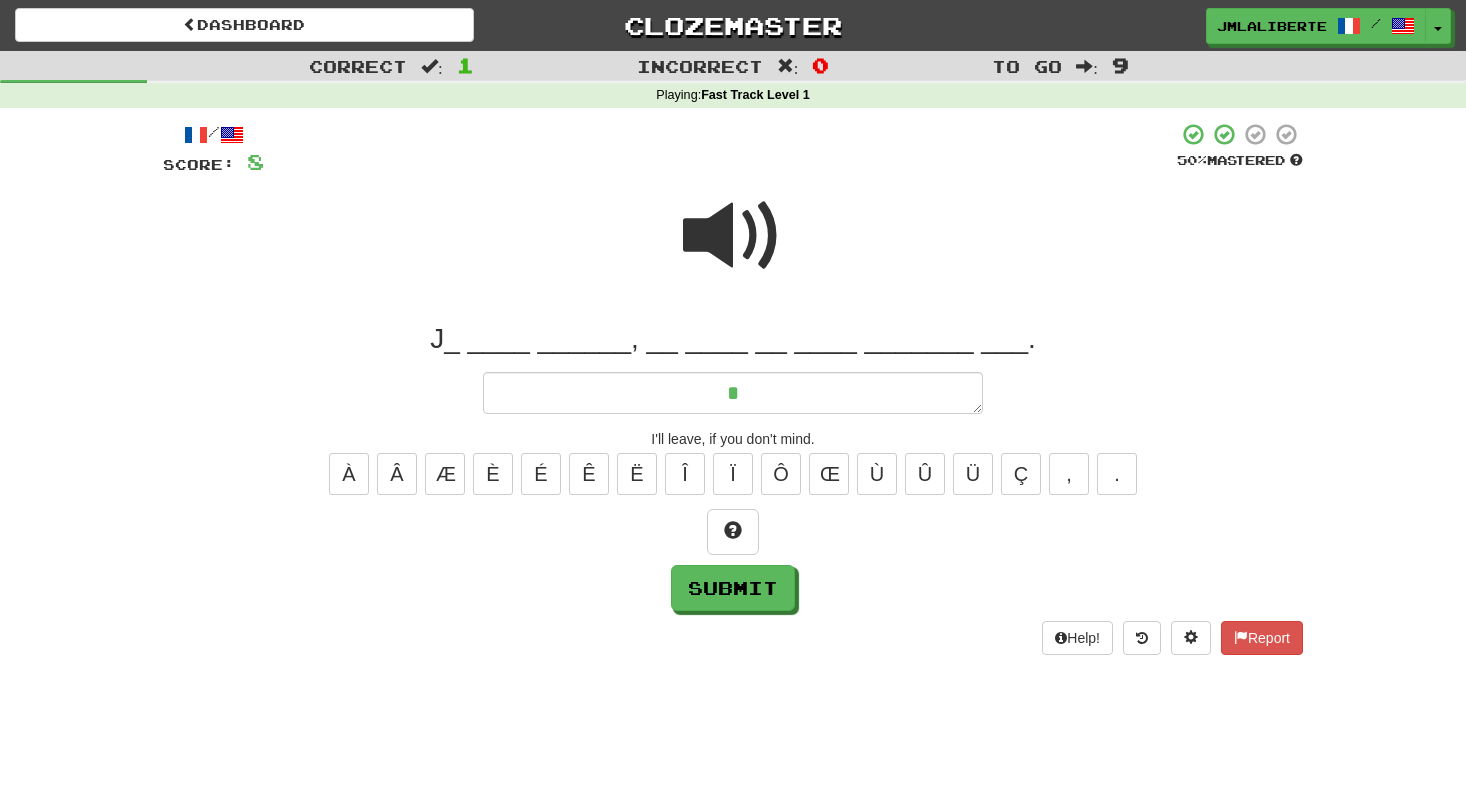 type on "*" 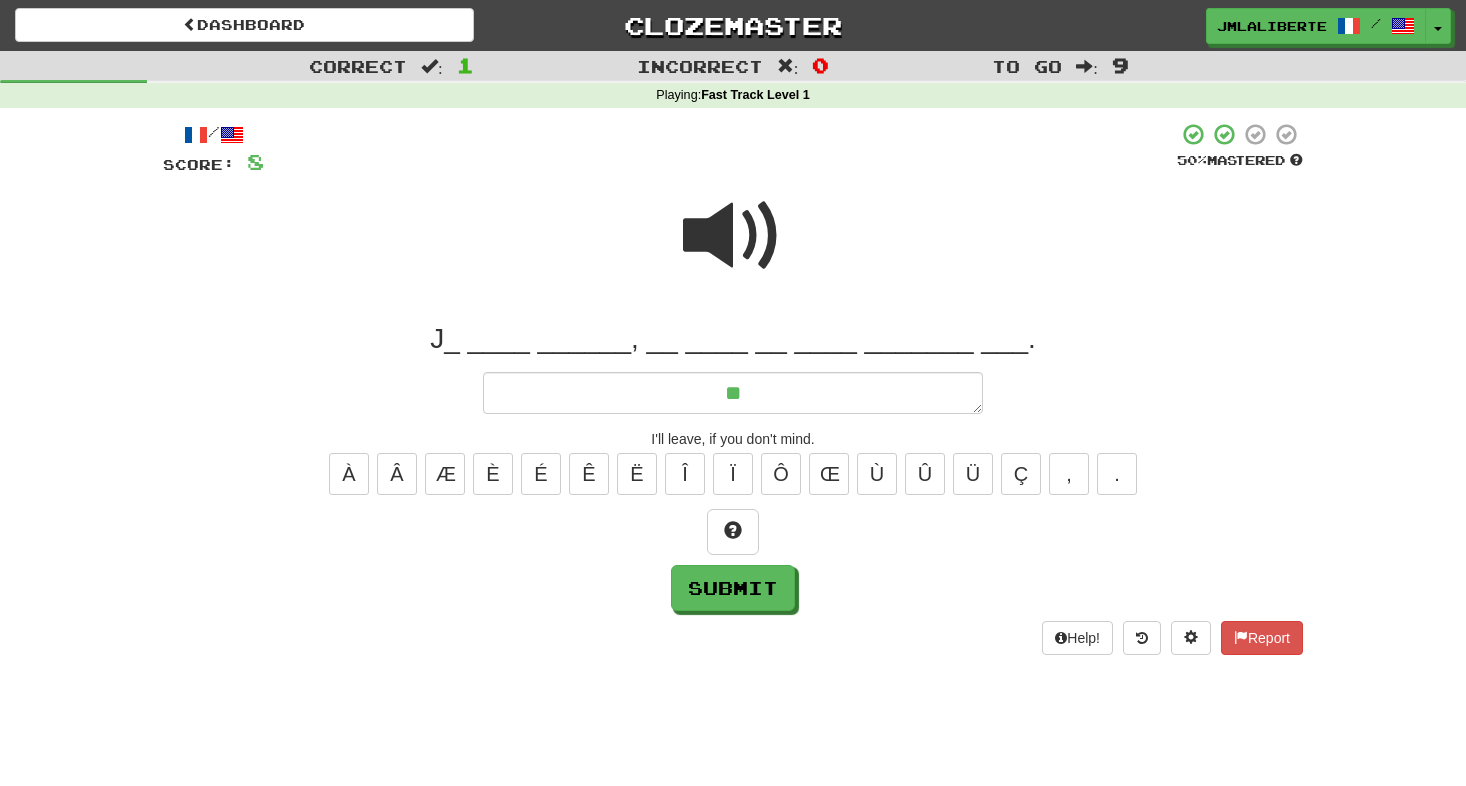 type on "*" 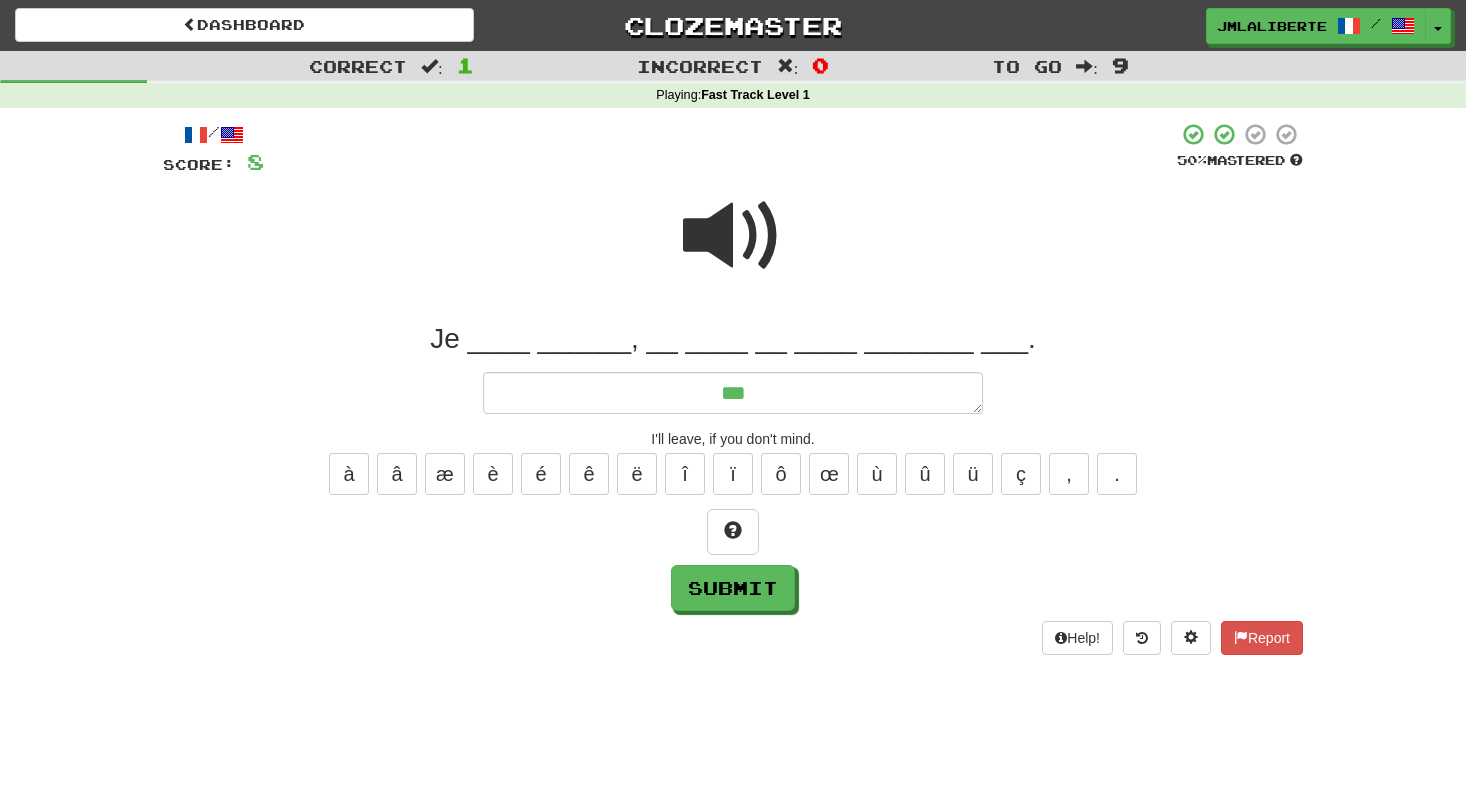 type on "*" 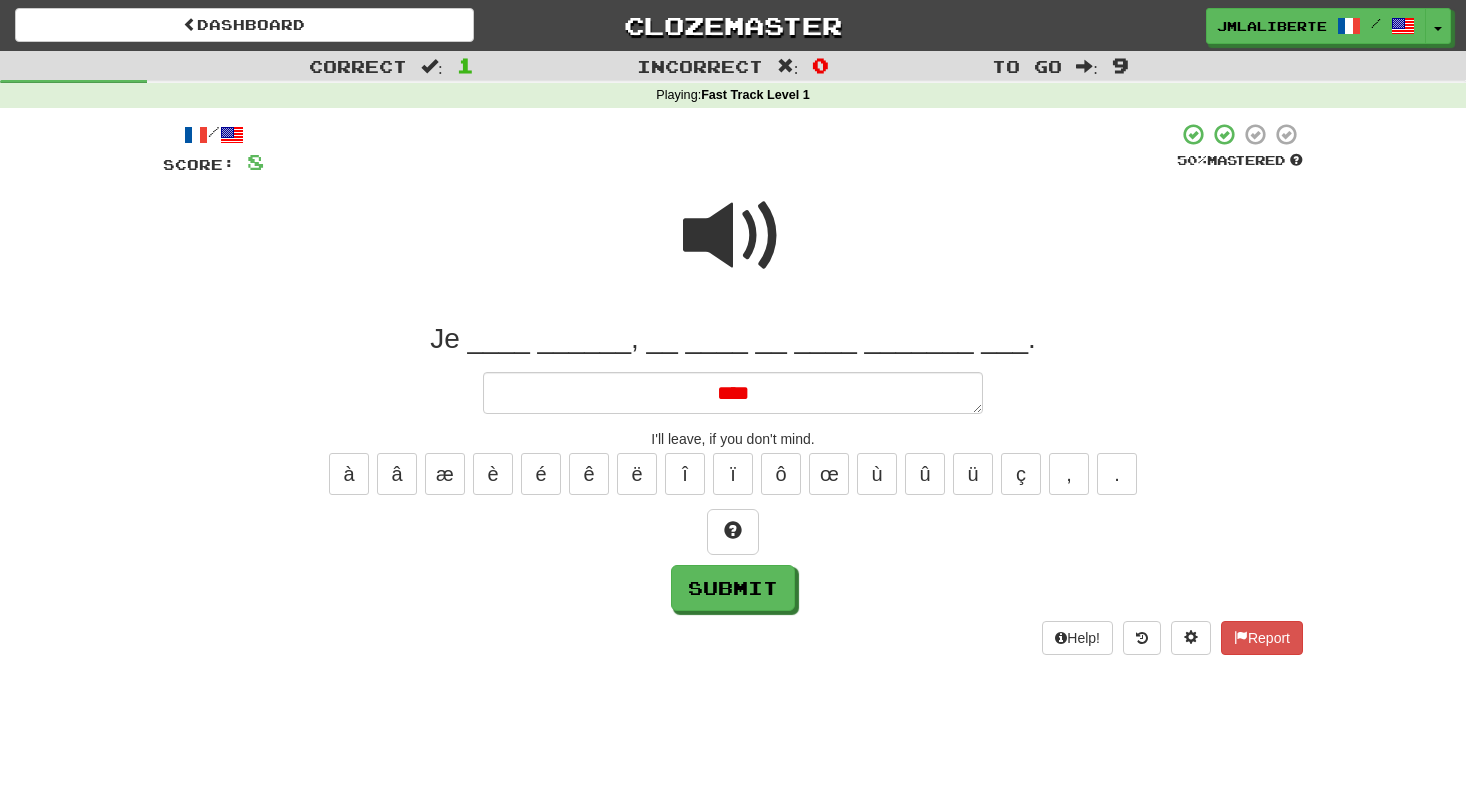 type on "*" 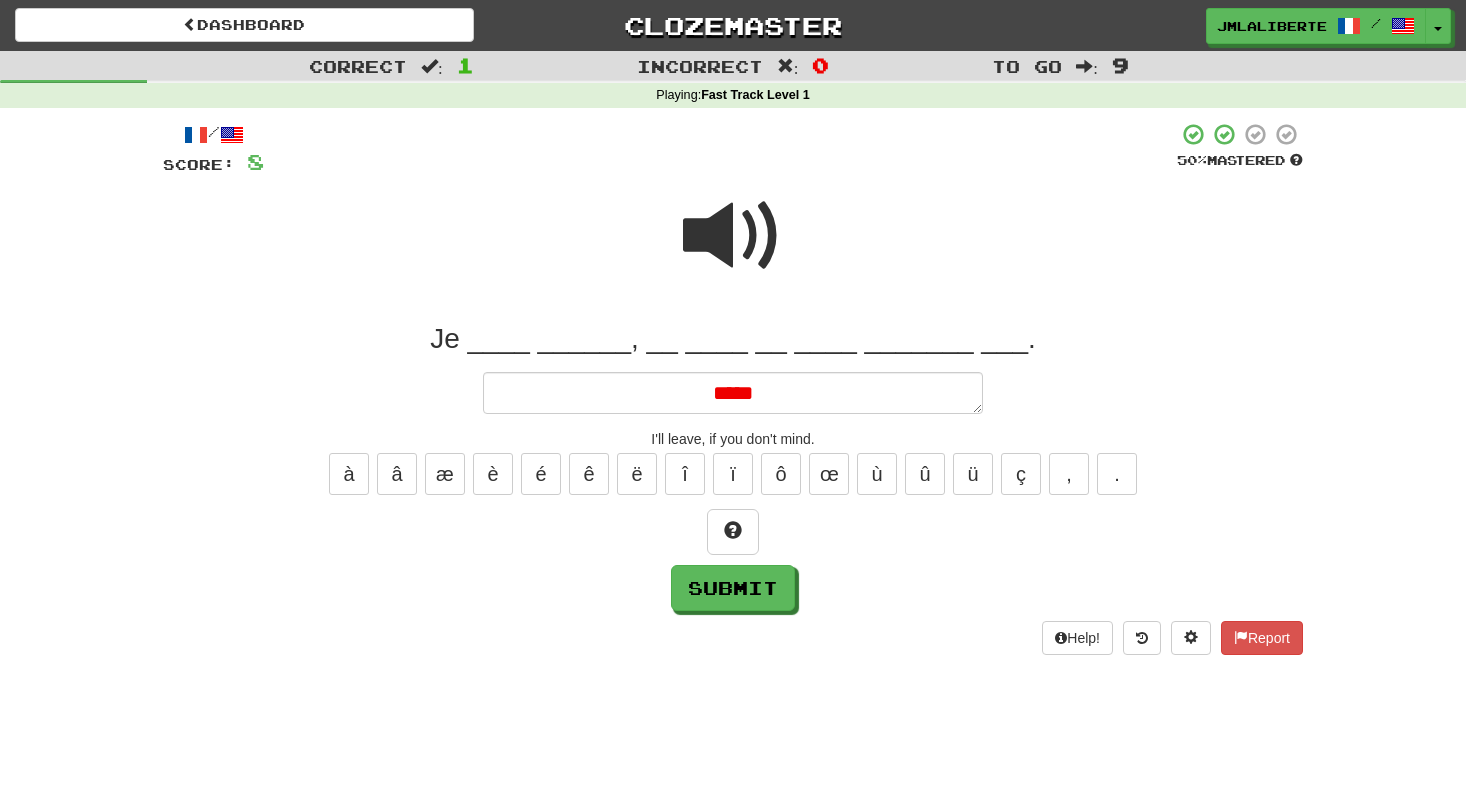 type on "******" 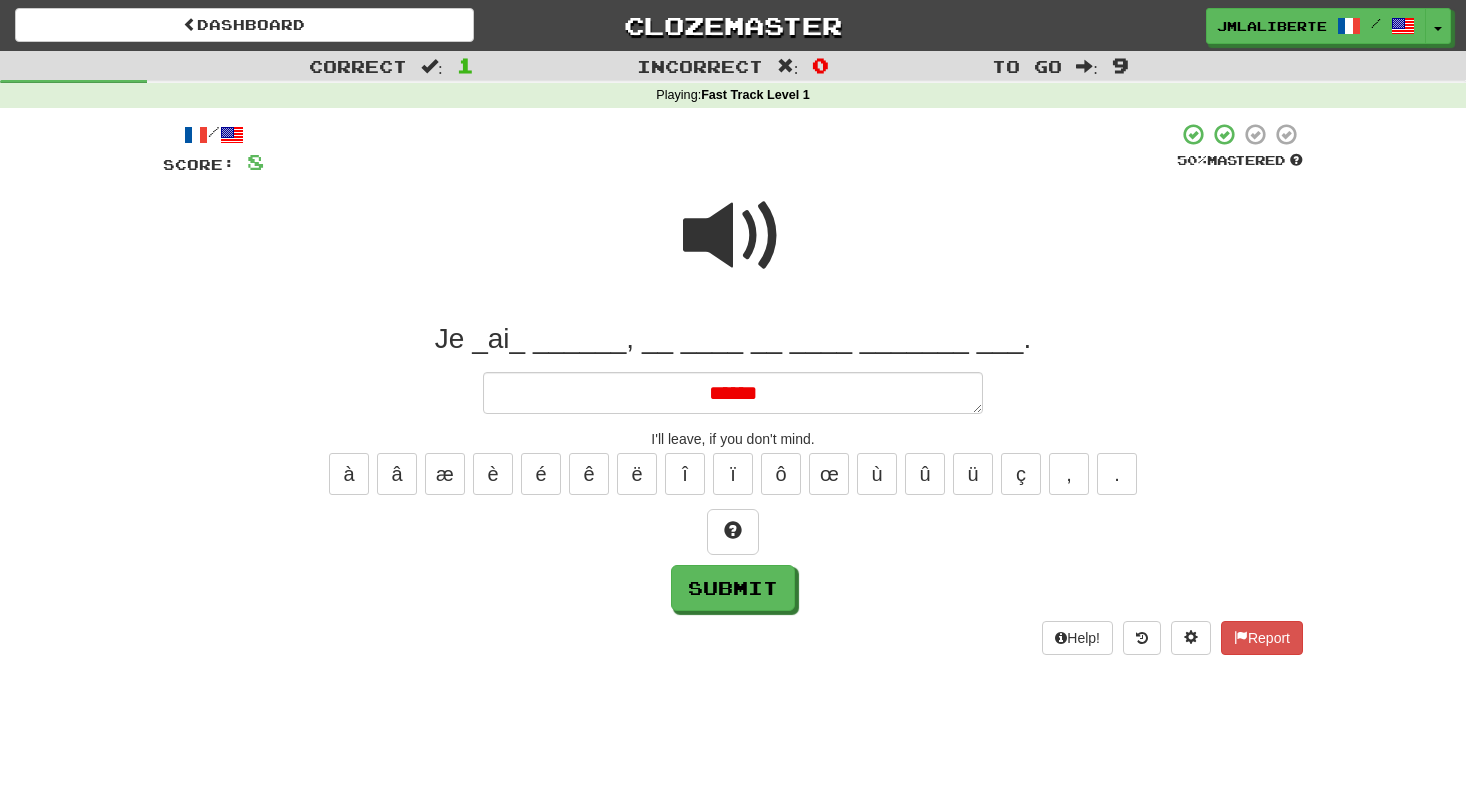 type on "*" 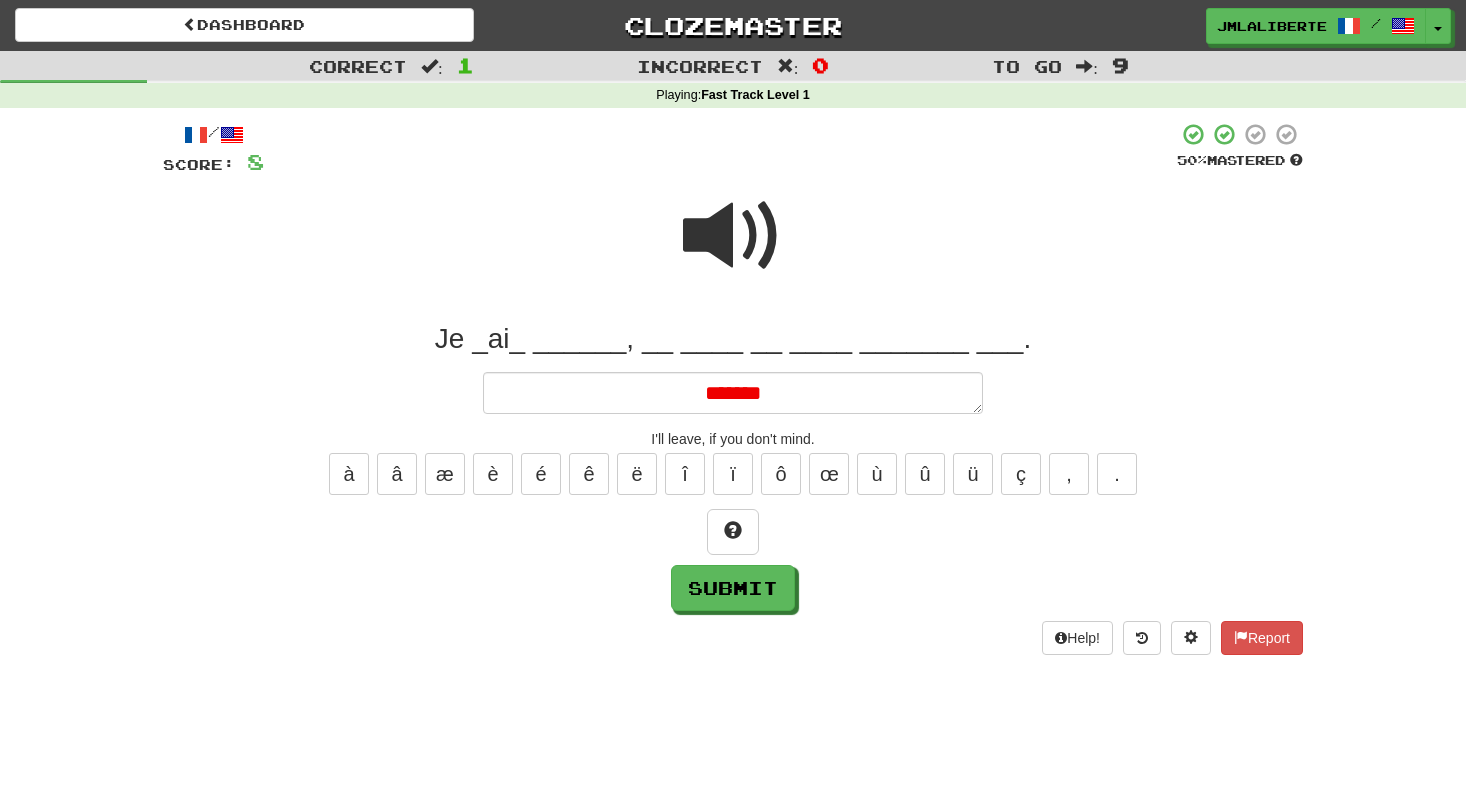 type on "*" 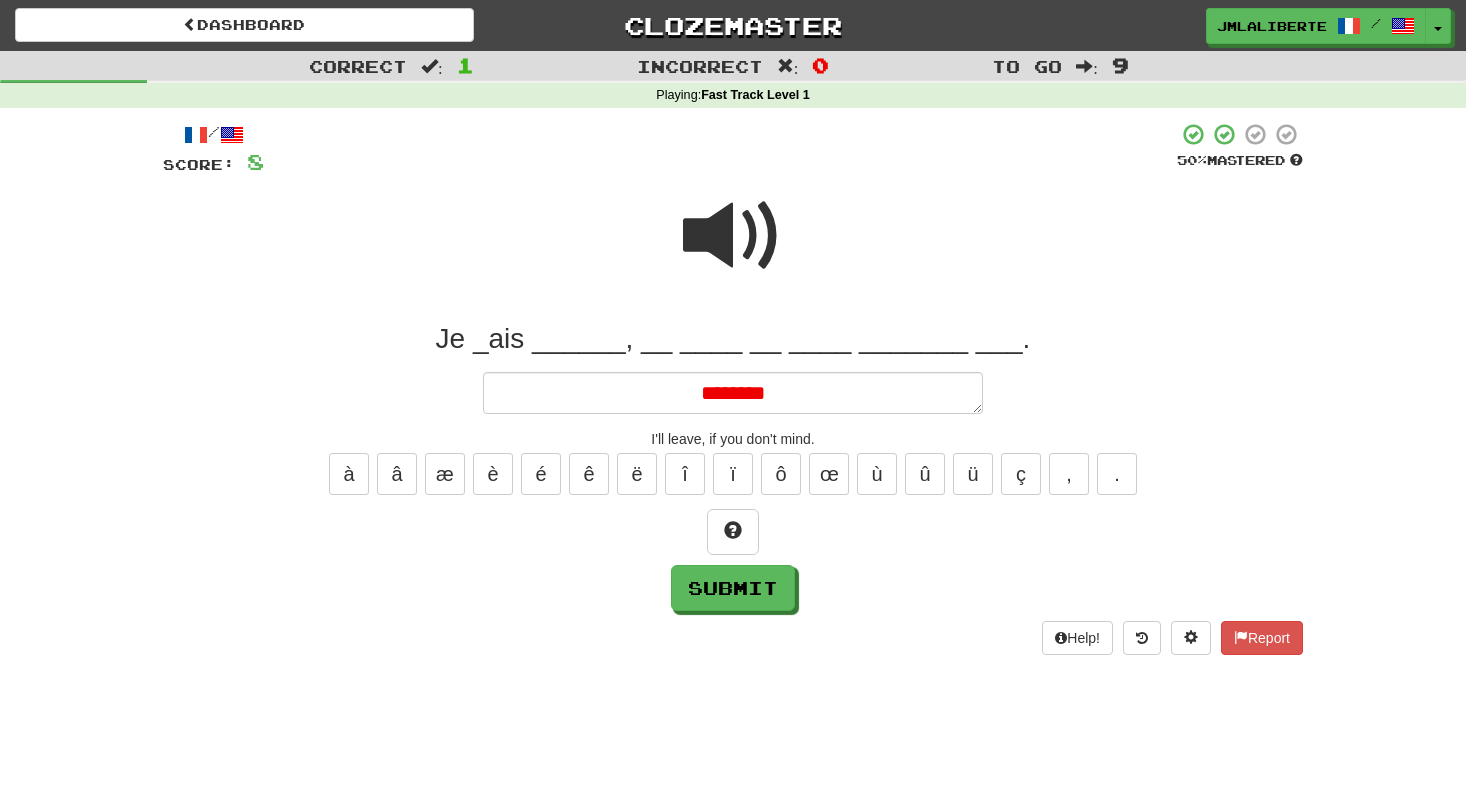 type on "*" 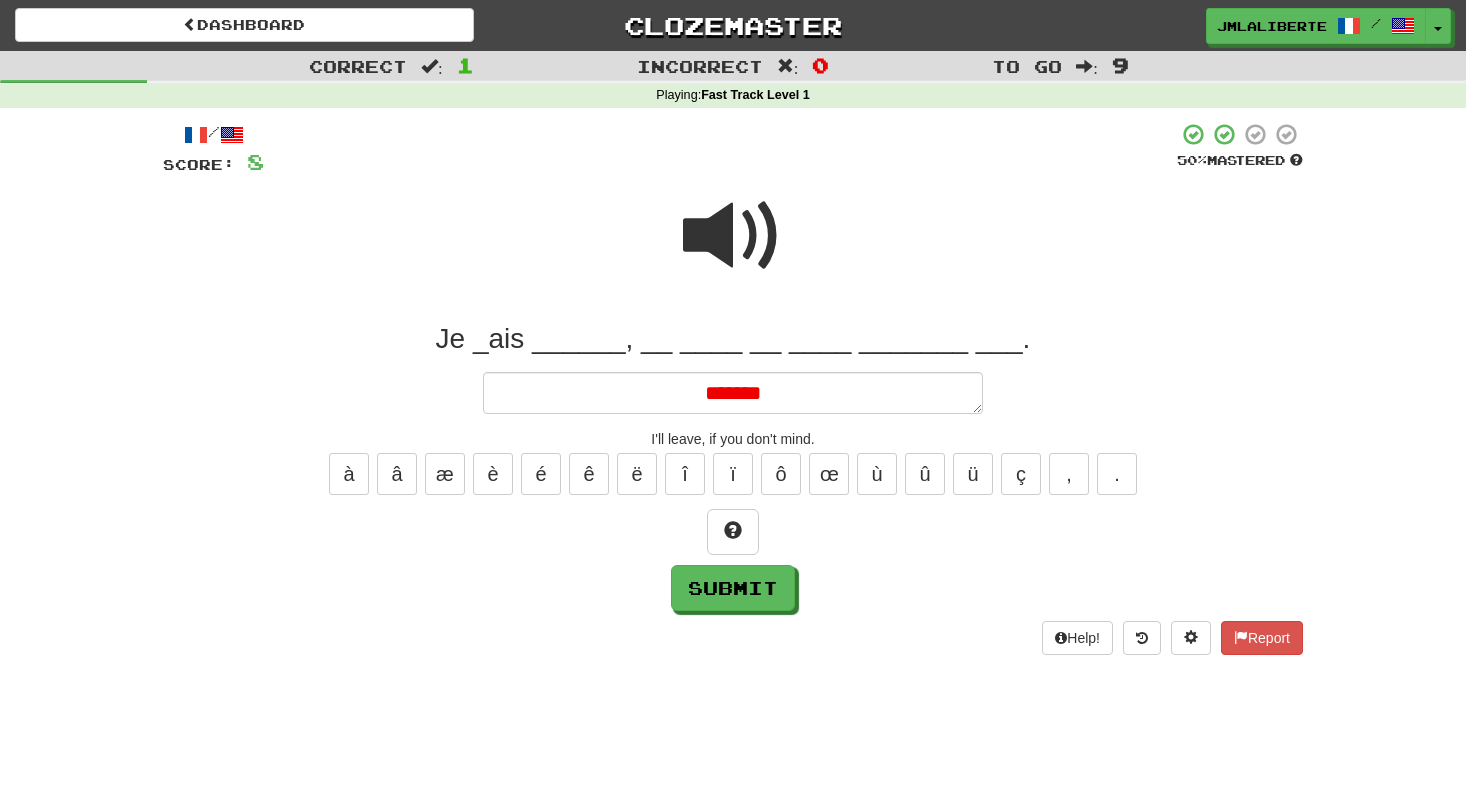 type on "*" 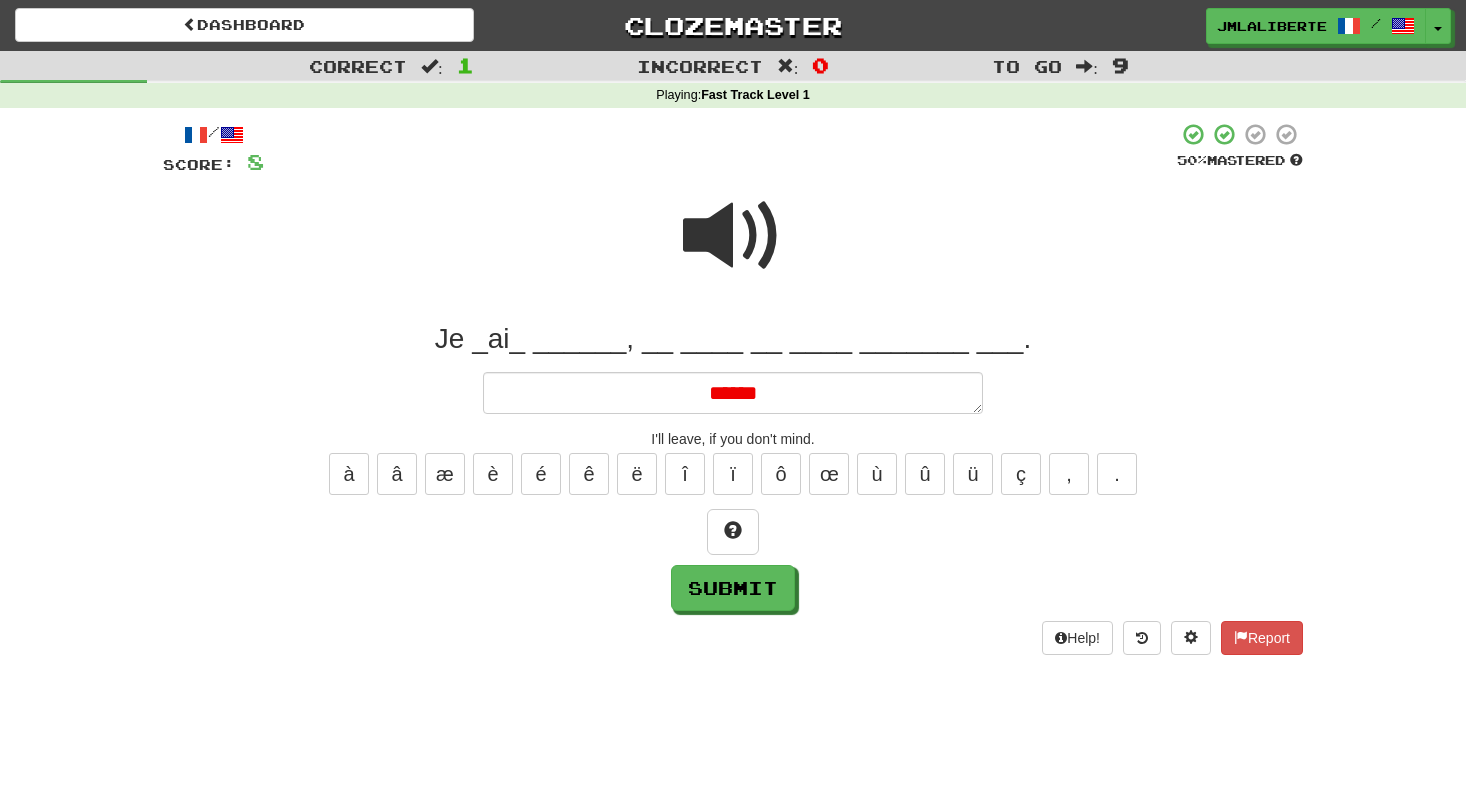 type on "*" 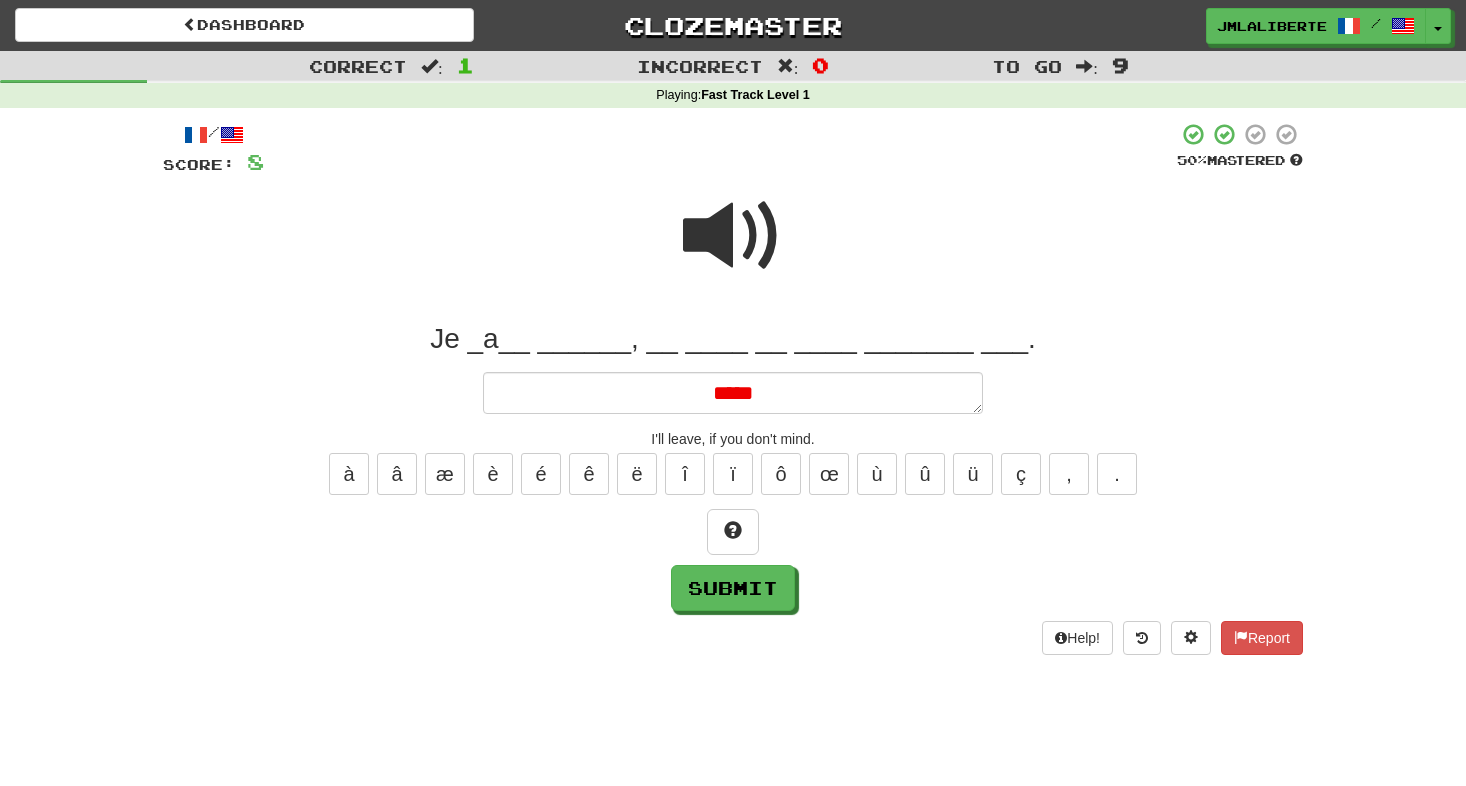 type on "*" 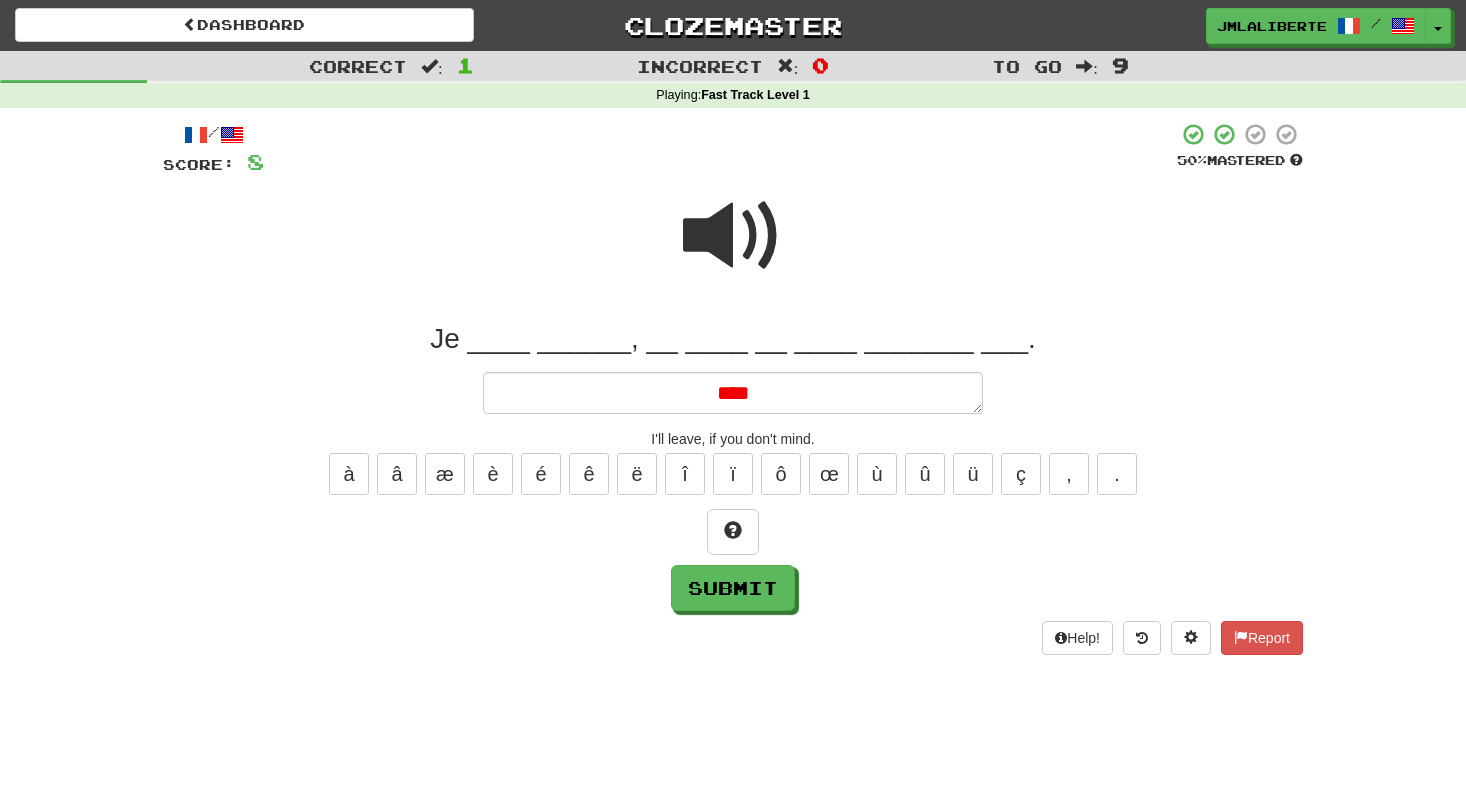 type on "*" 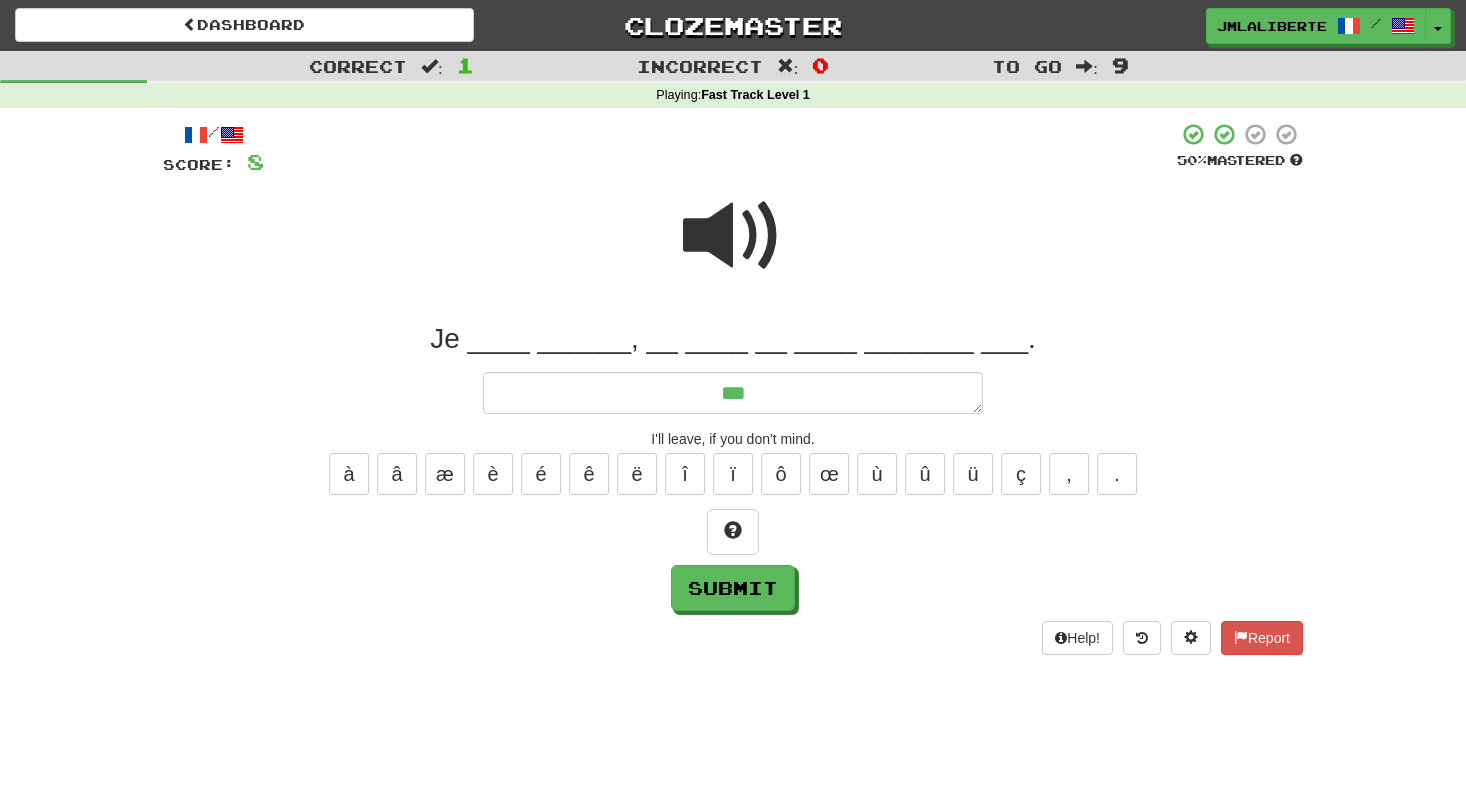 type on "**" 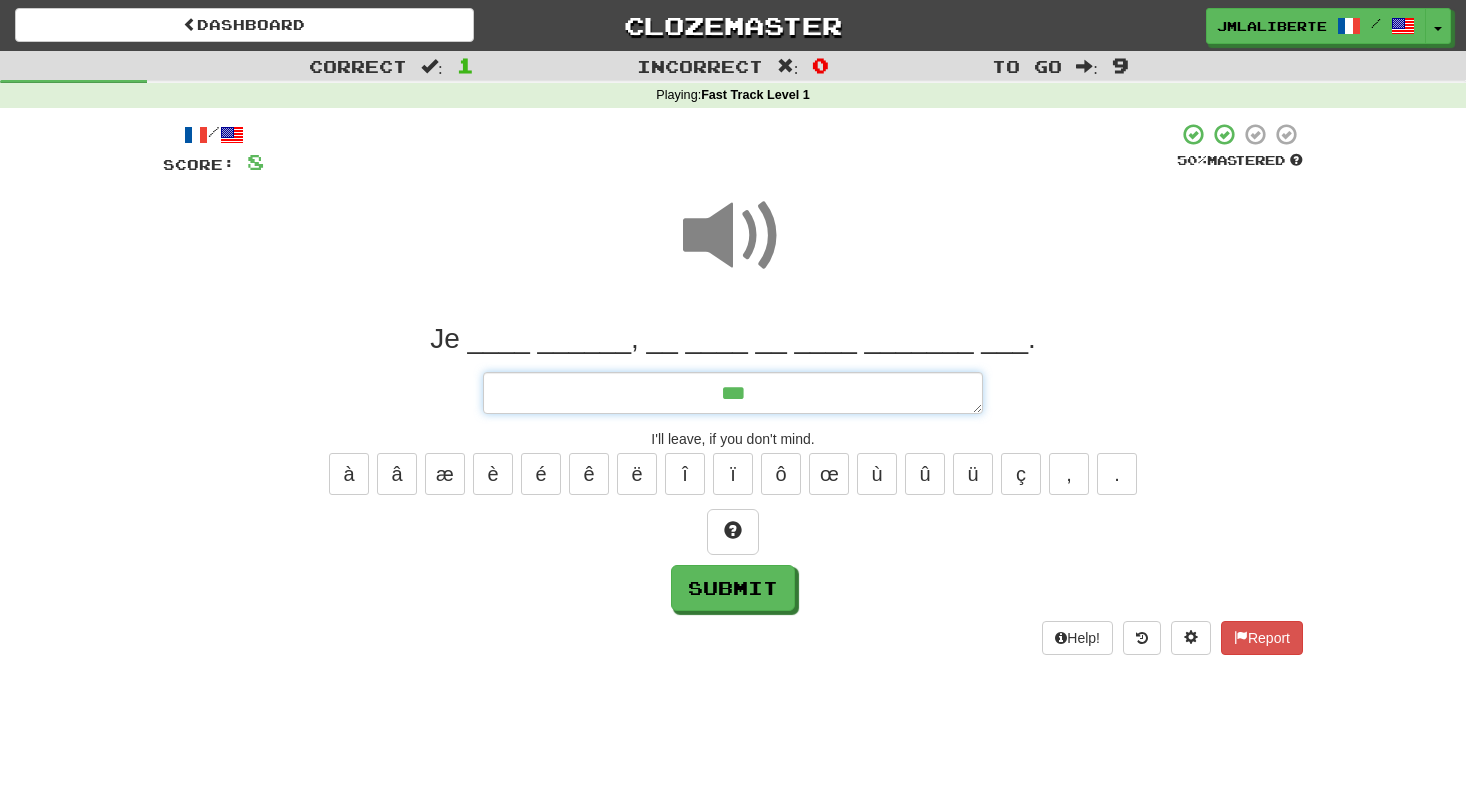 click on "**" at bounding box center [733, 393] 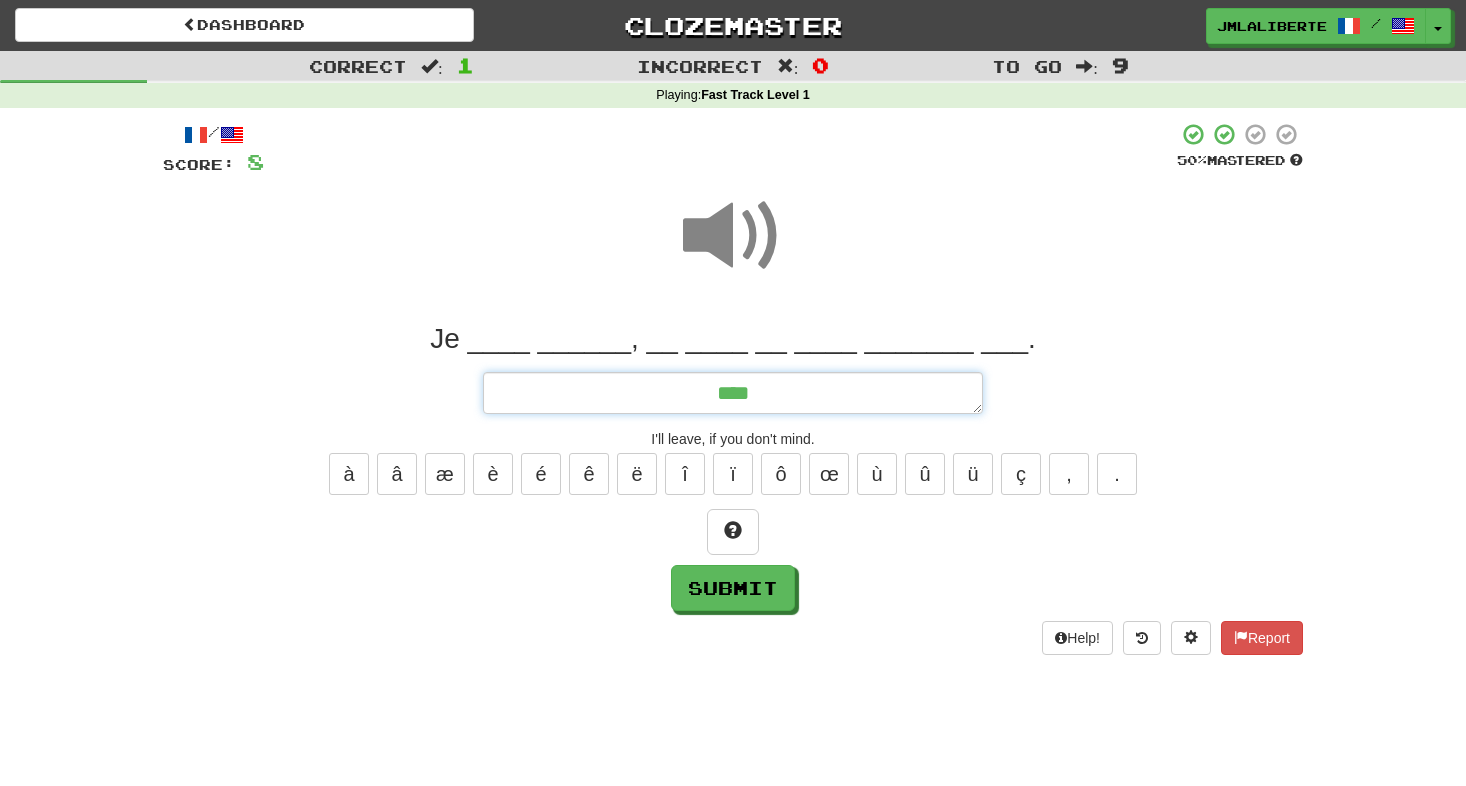 type on "*" 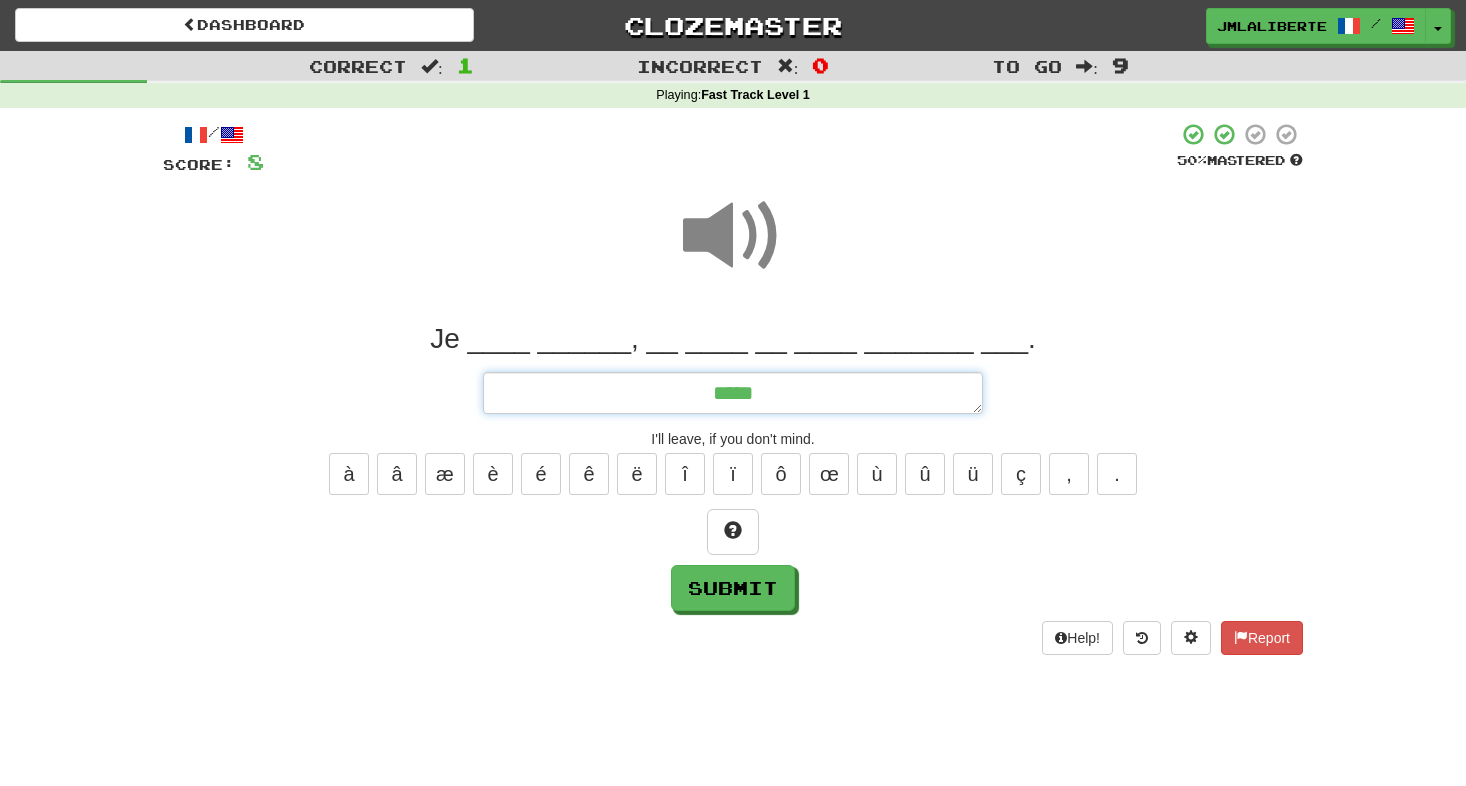 type on "*" 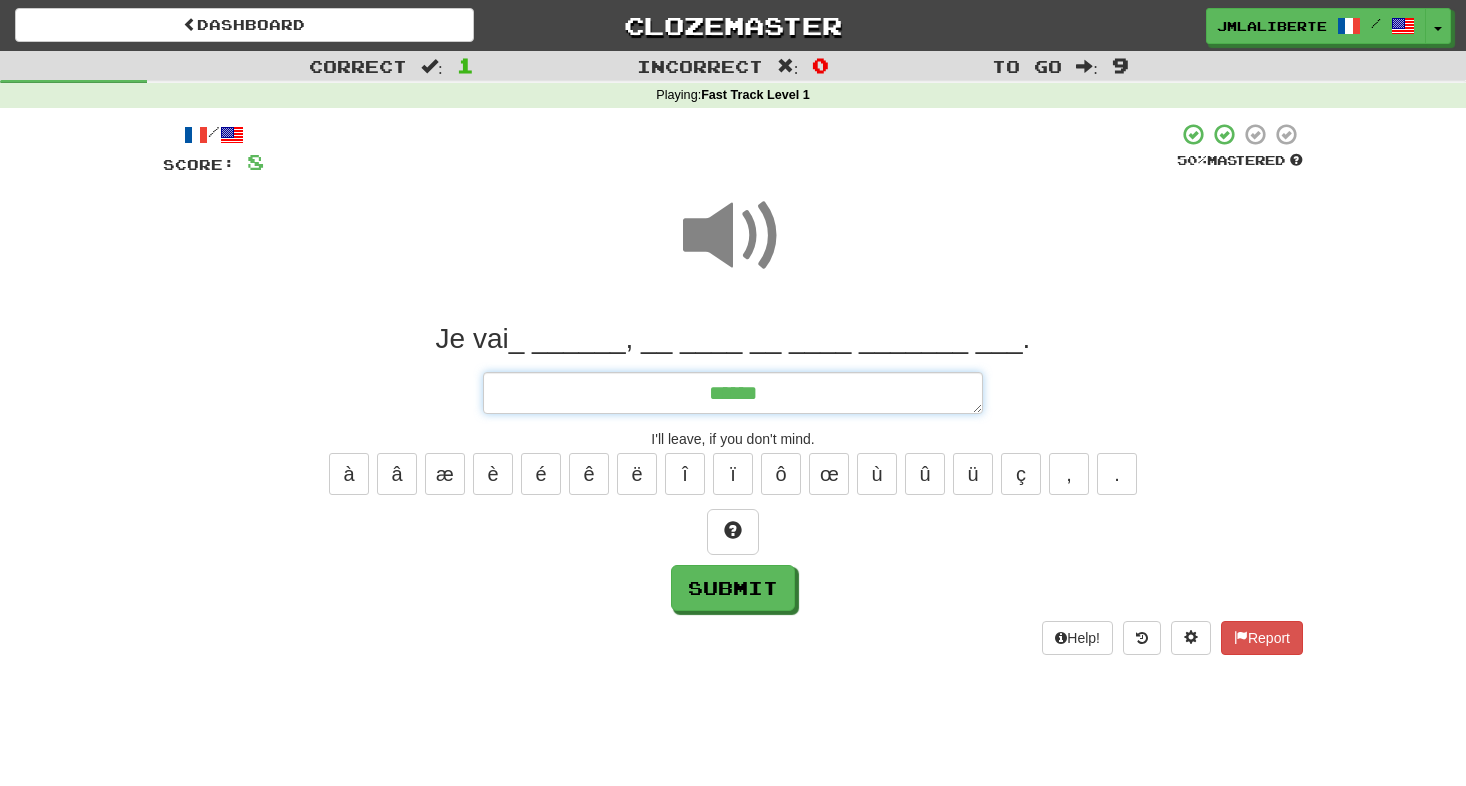 type on "*" 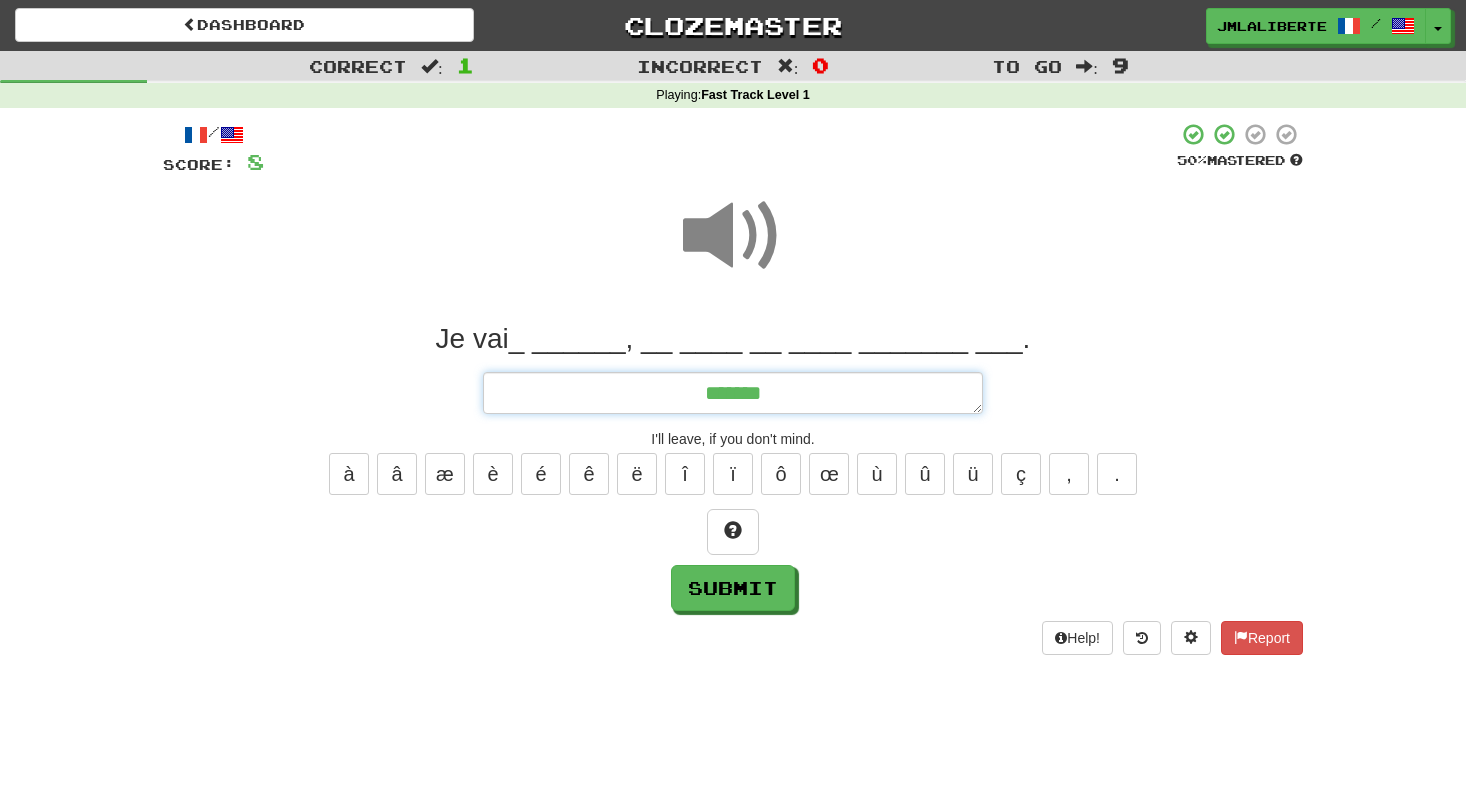 type on "*" 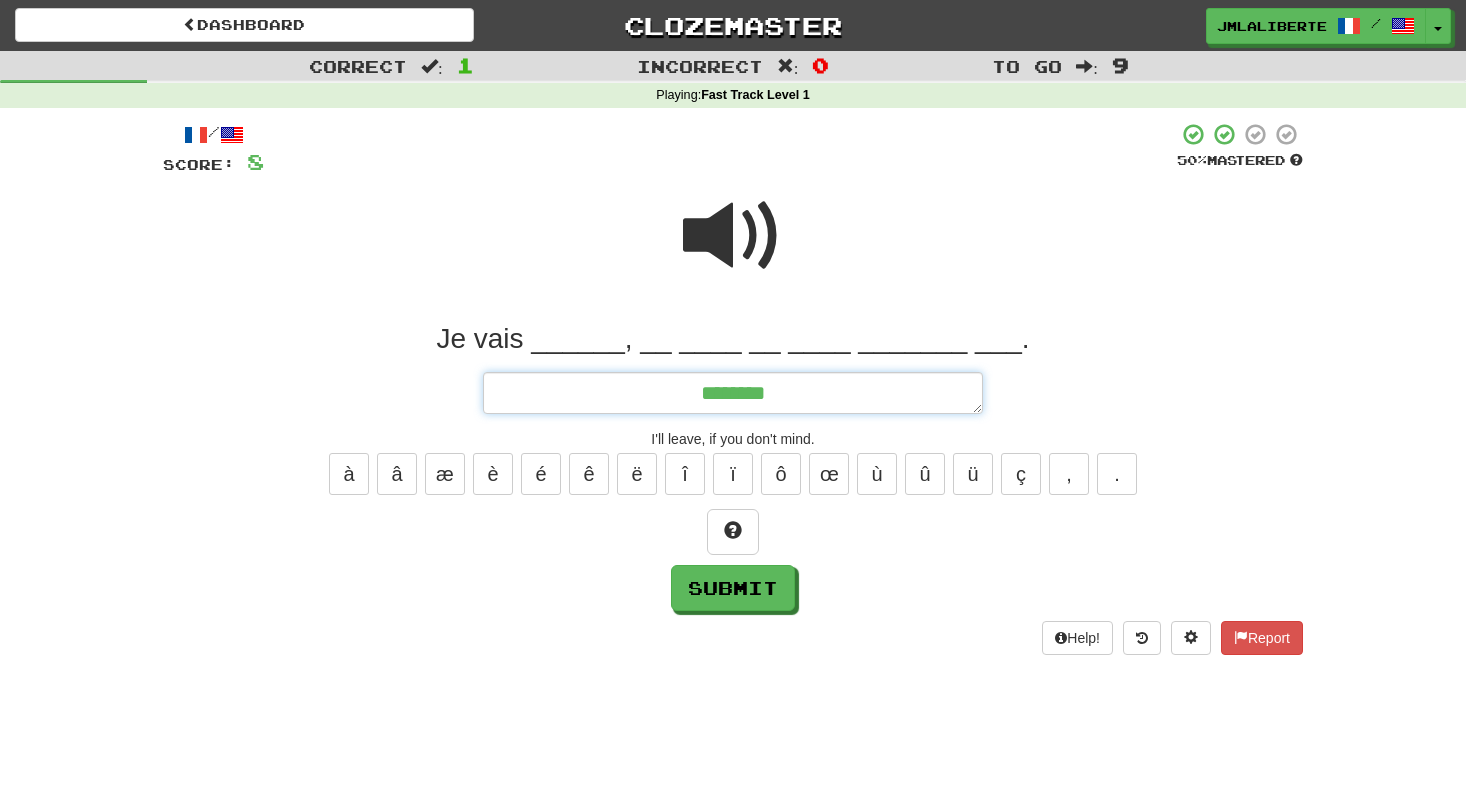 type on "*" 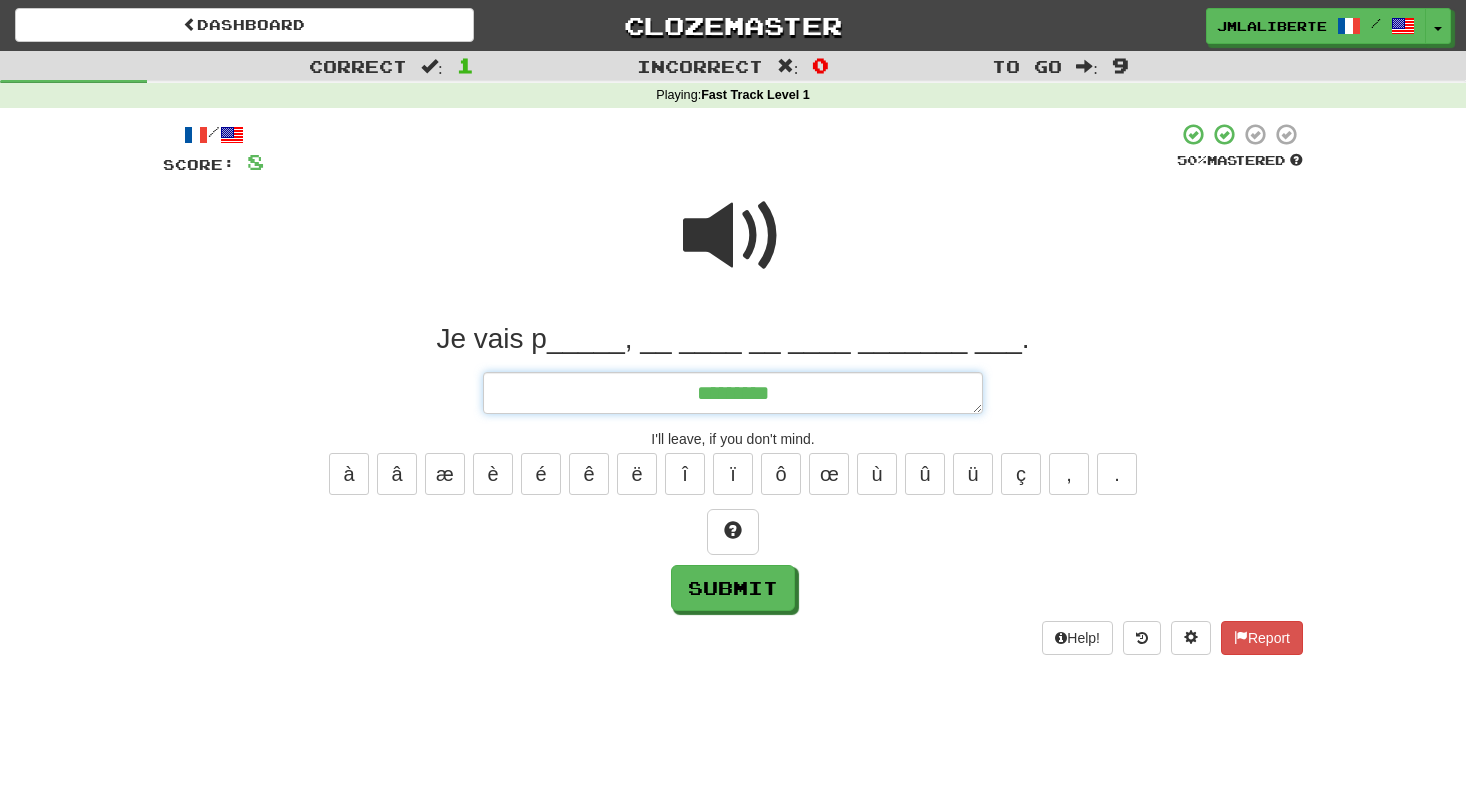 type on "*" 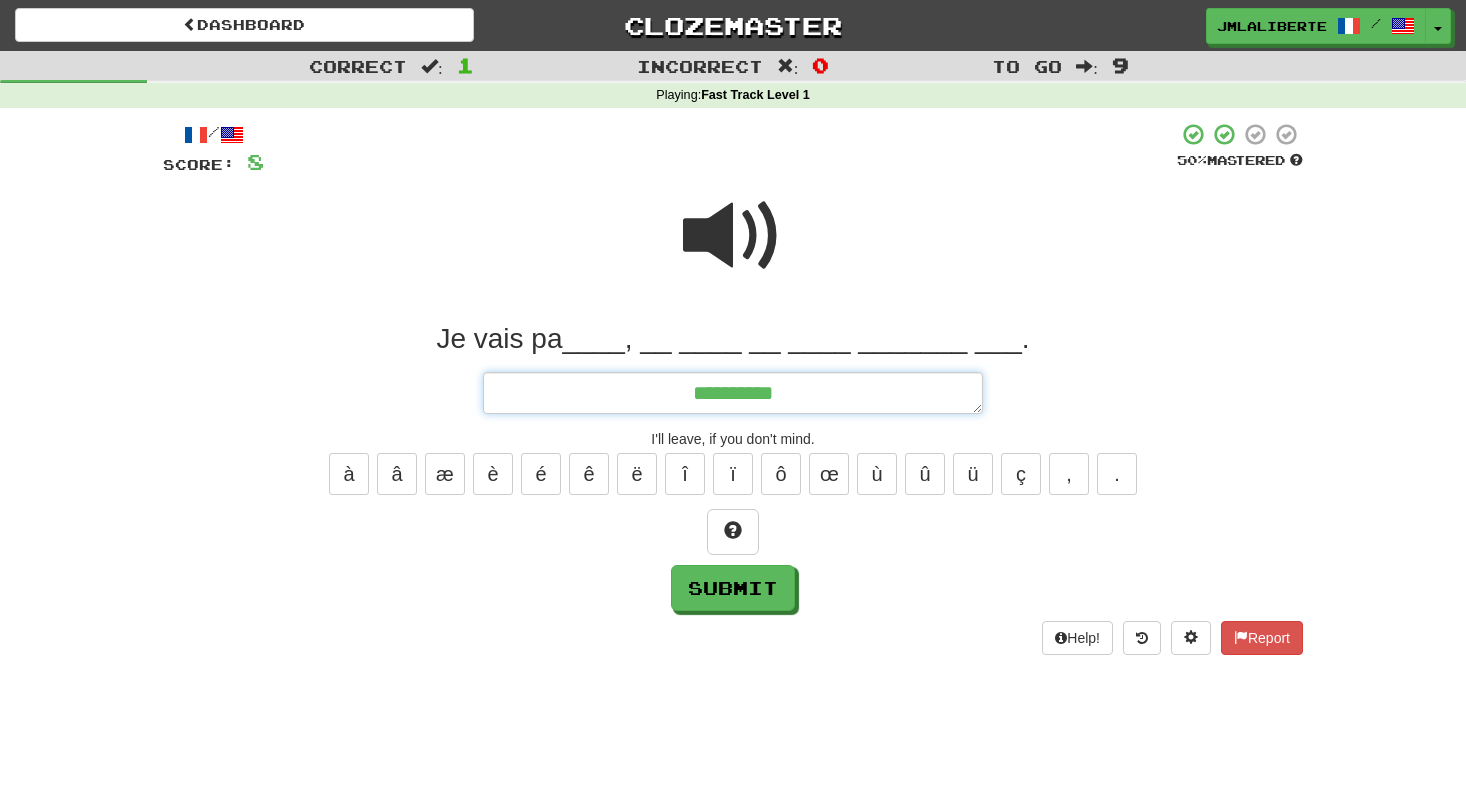 type on "*" 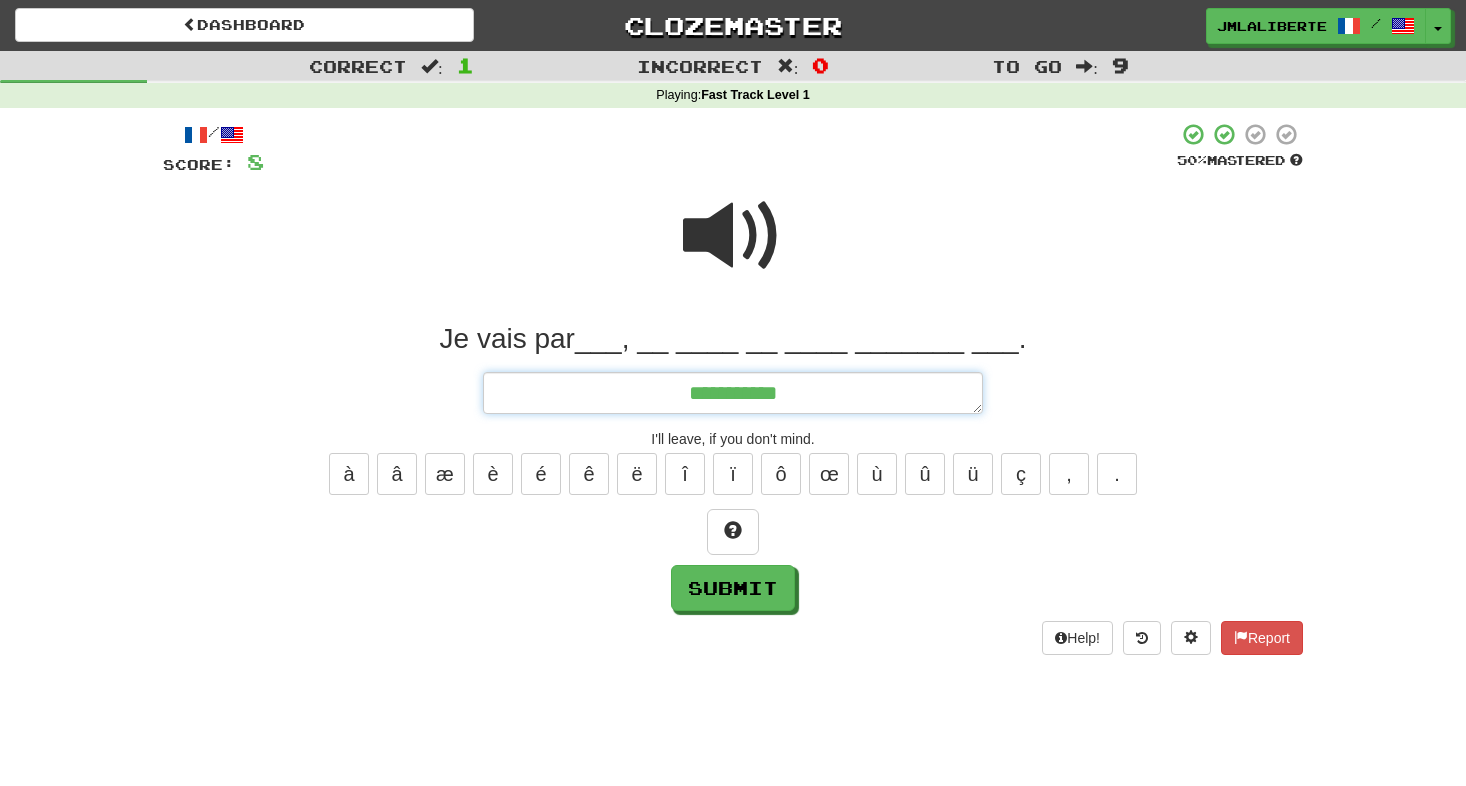 type on "*" 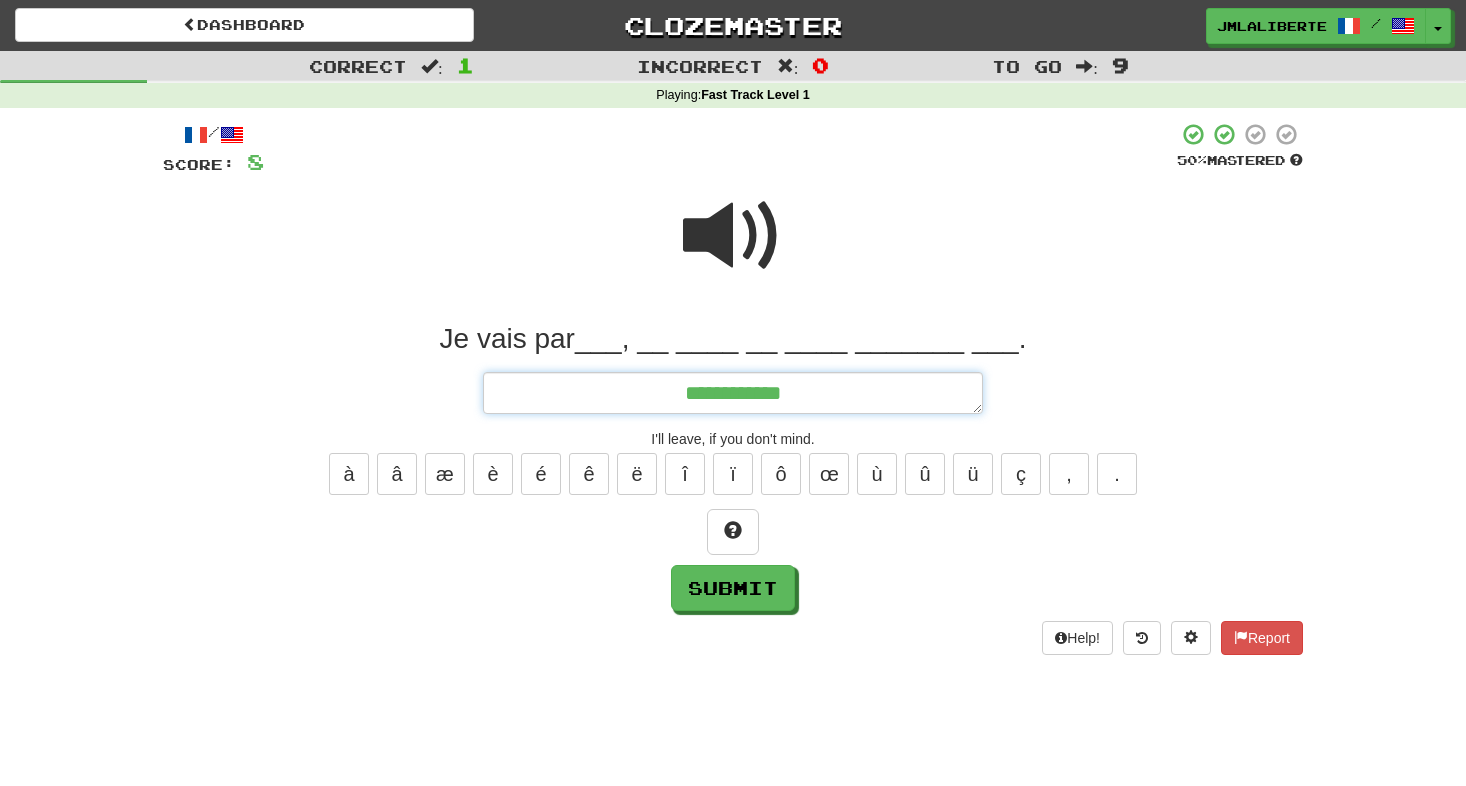 type on "*" 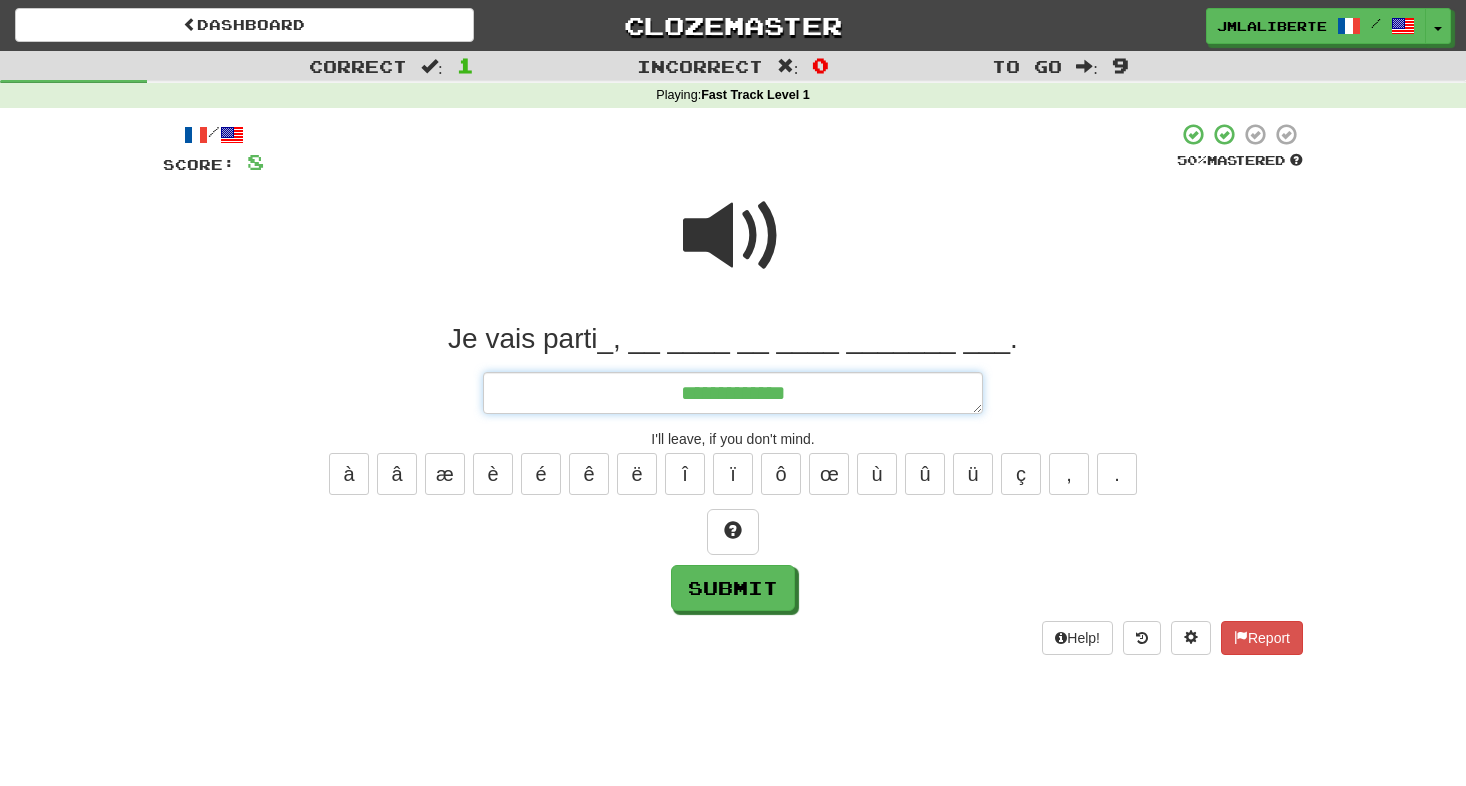 type on "*" 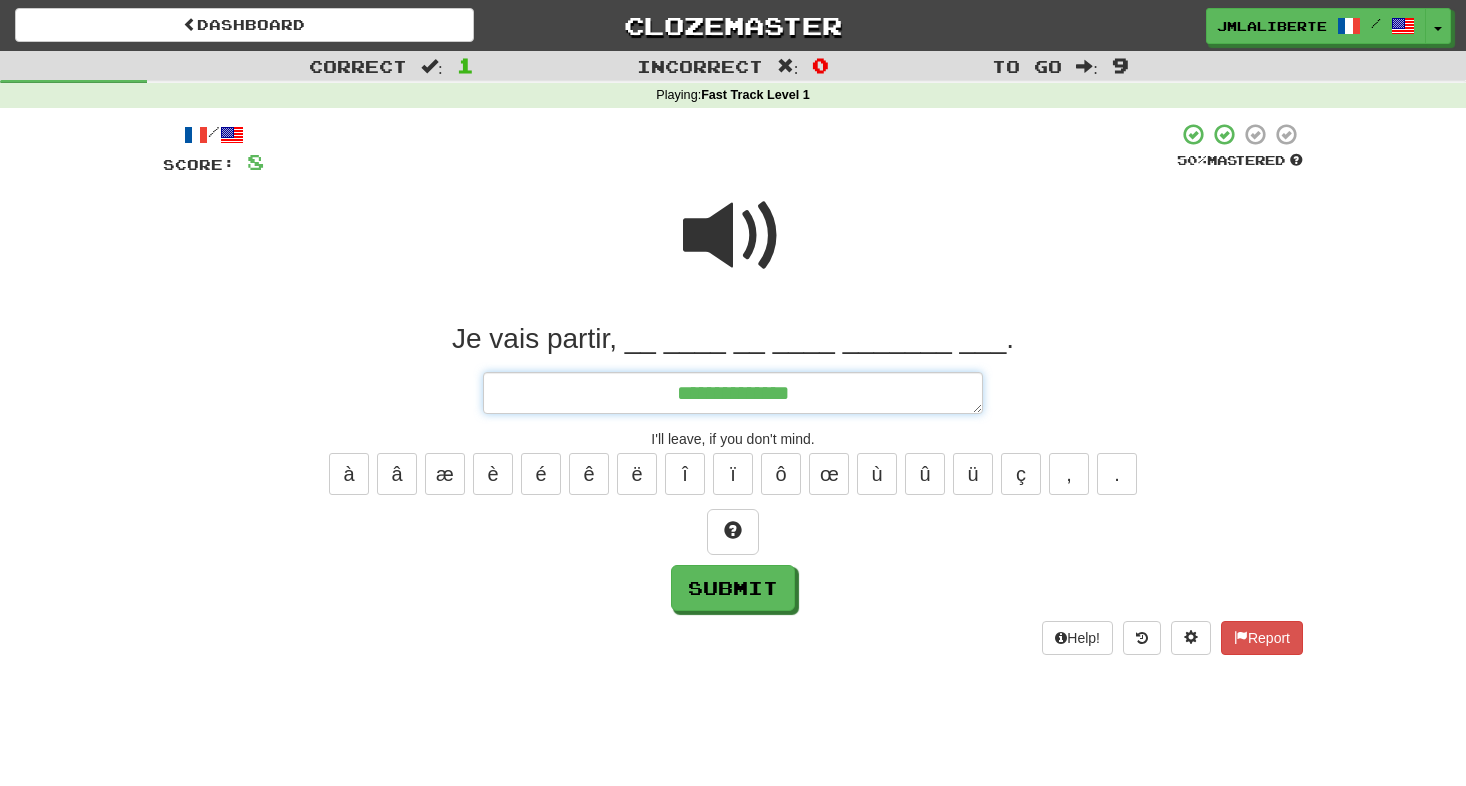 type on "*" 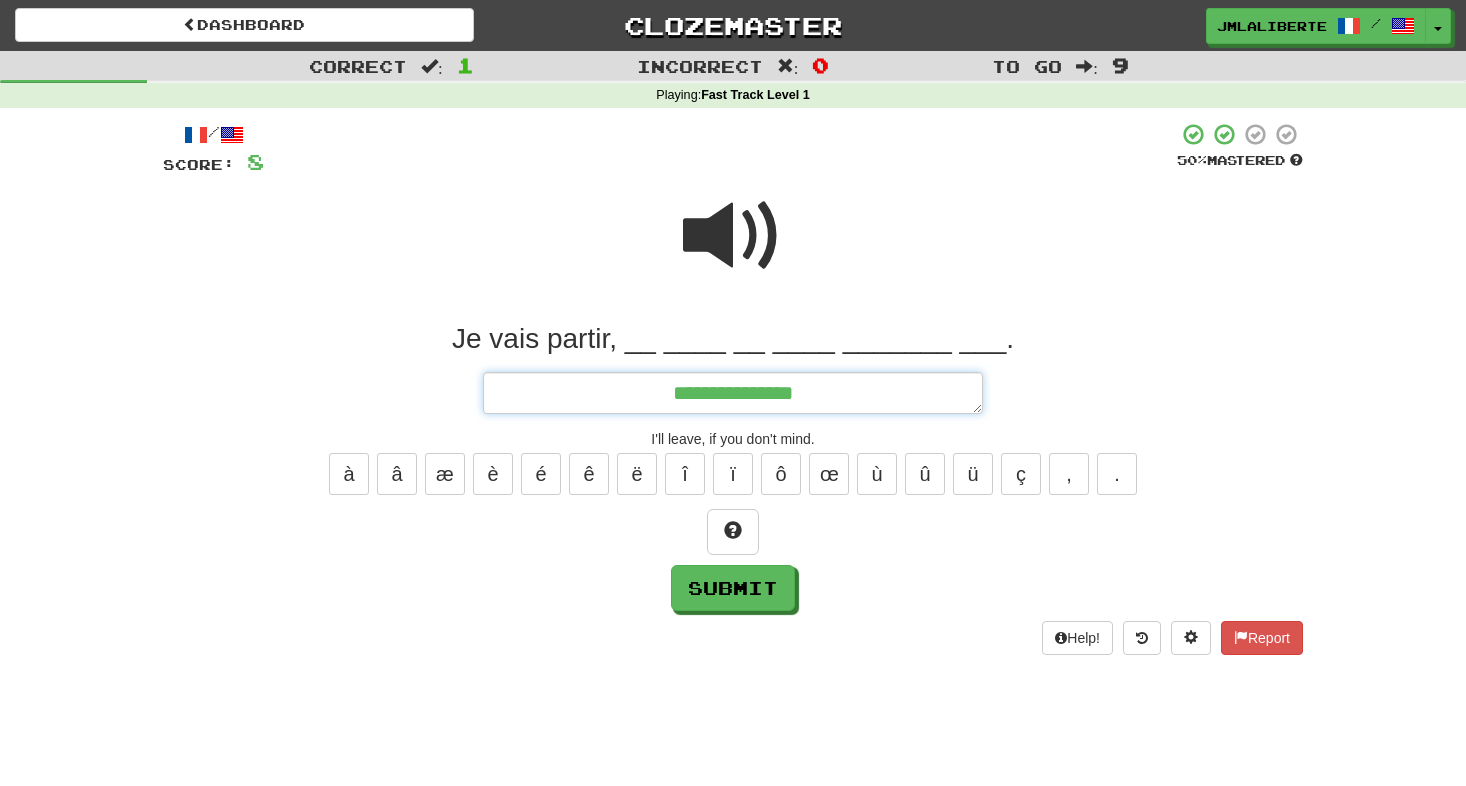 type on "*" 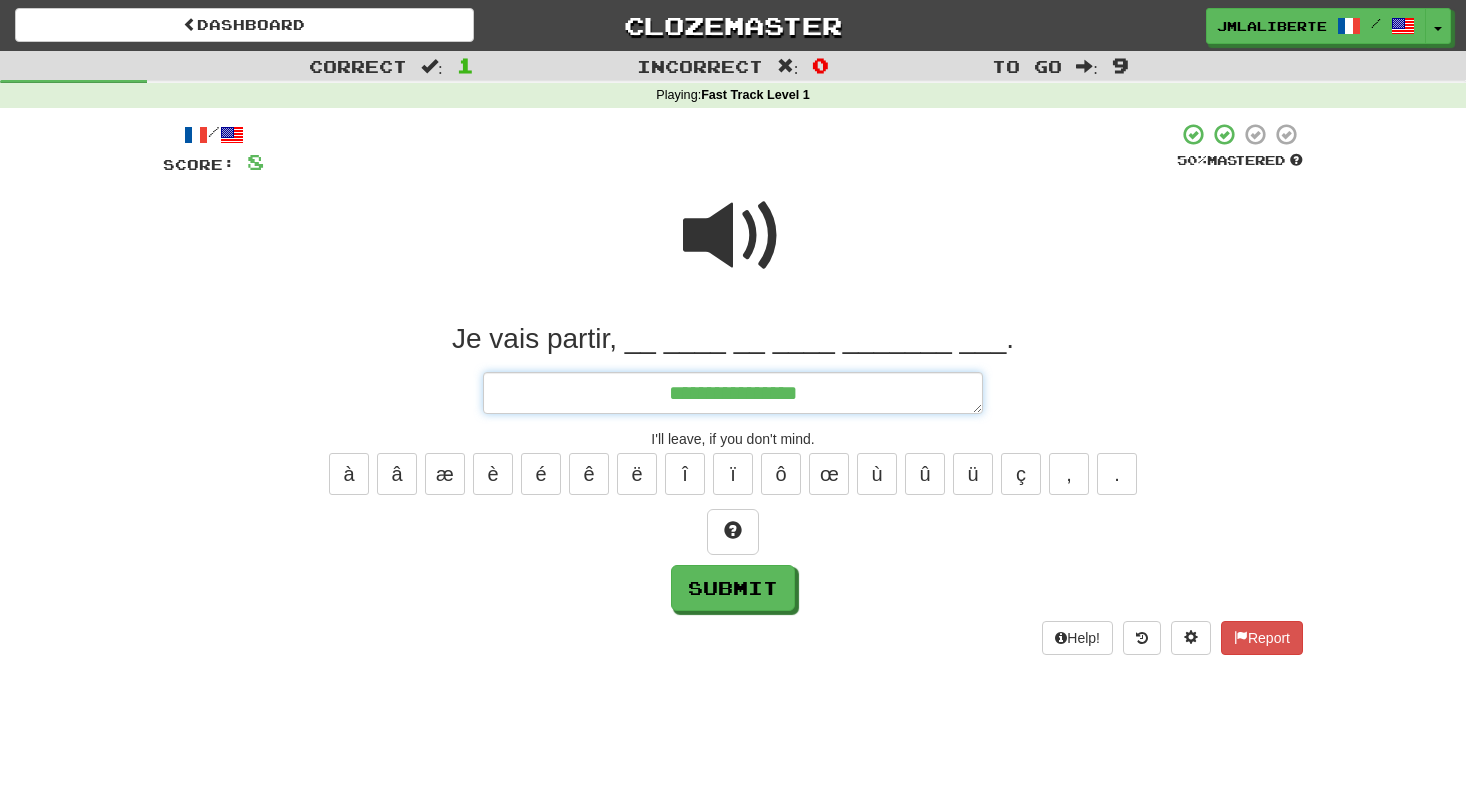 type on "*" 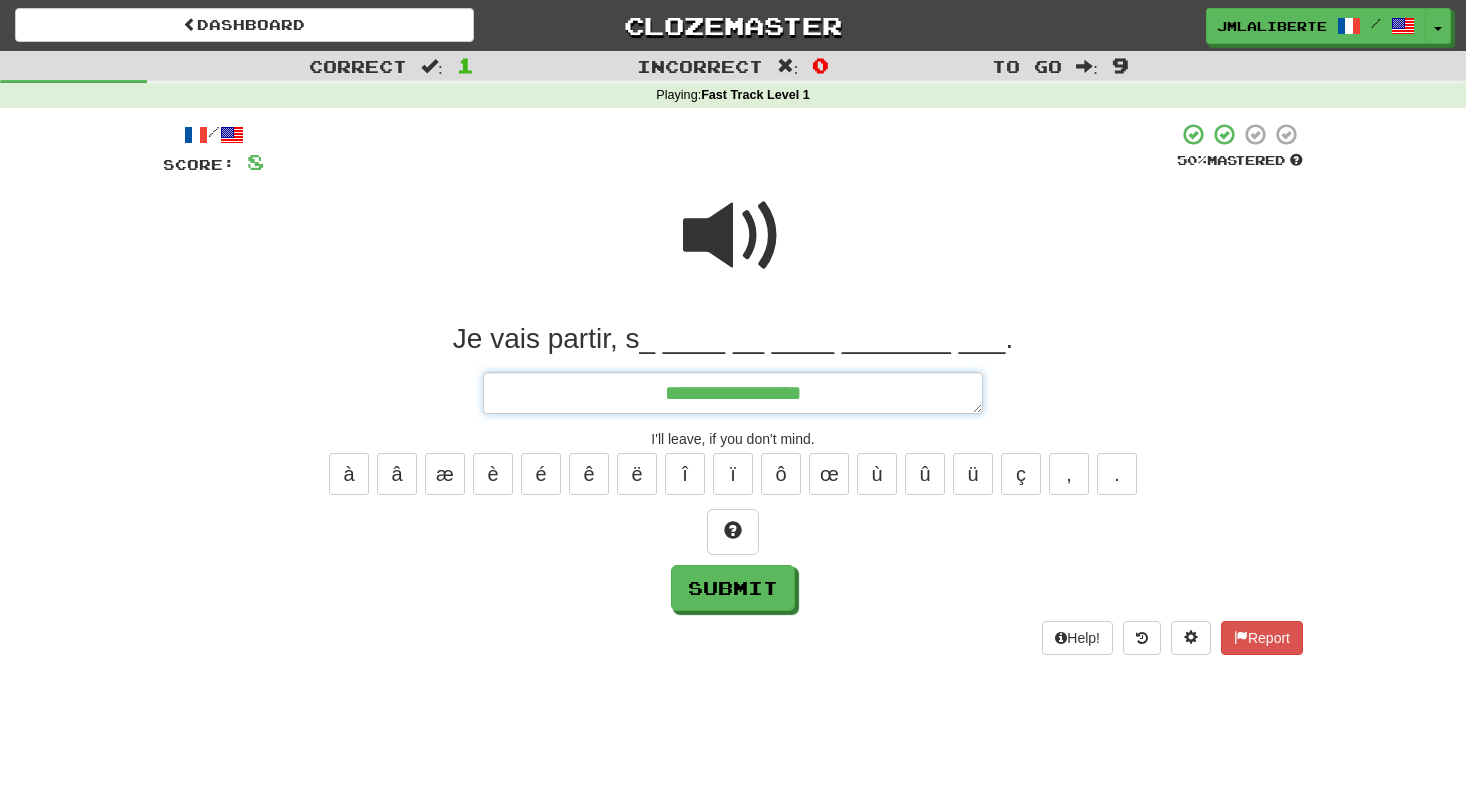 type on "*" 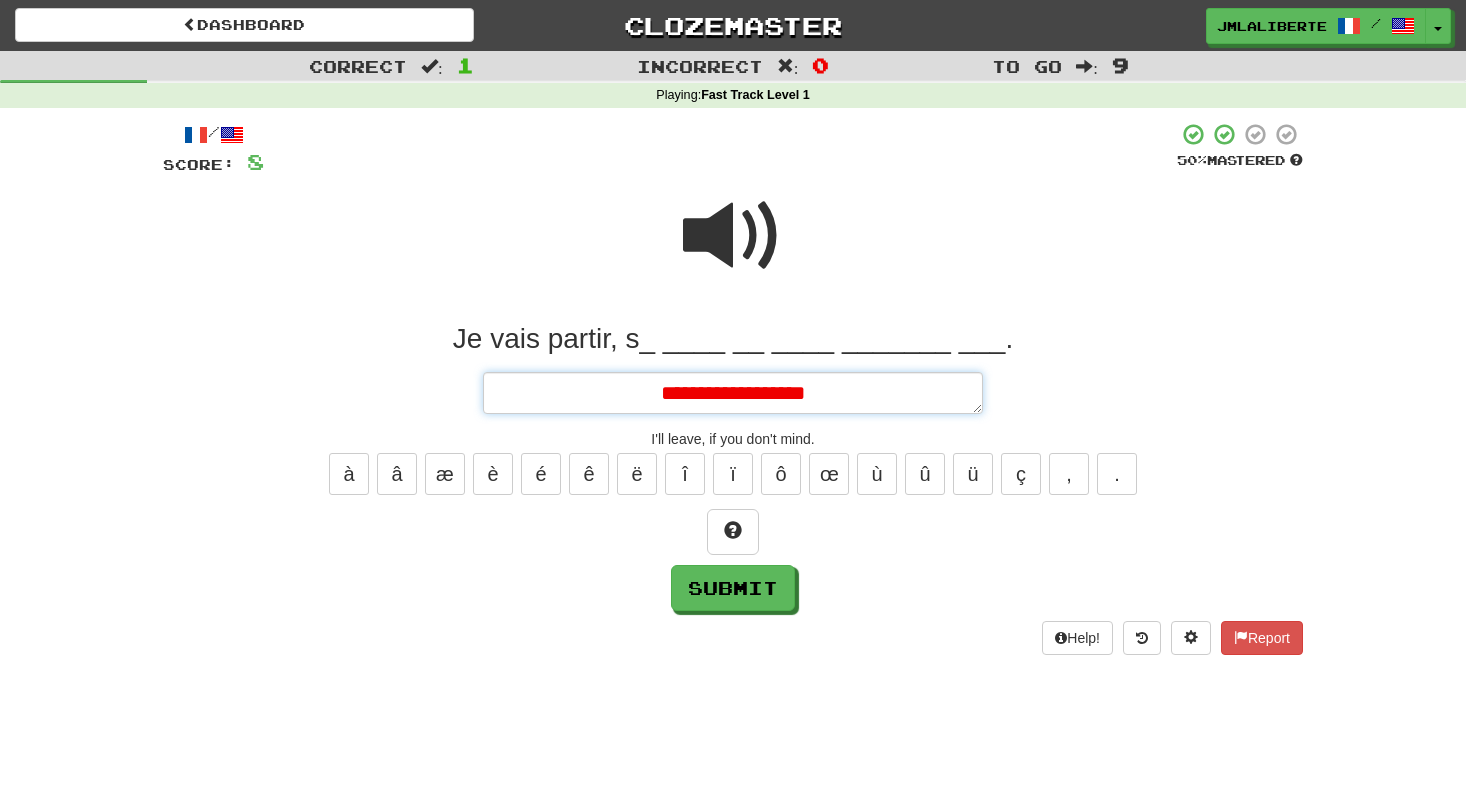 type on "*" 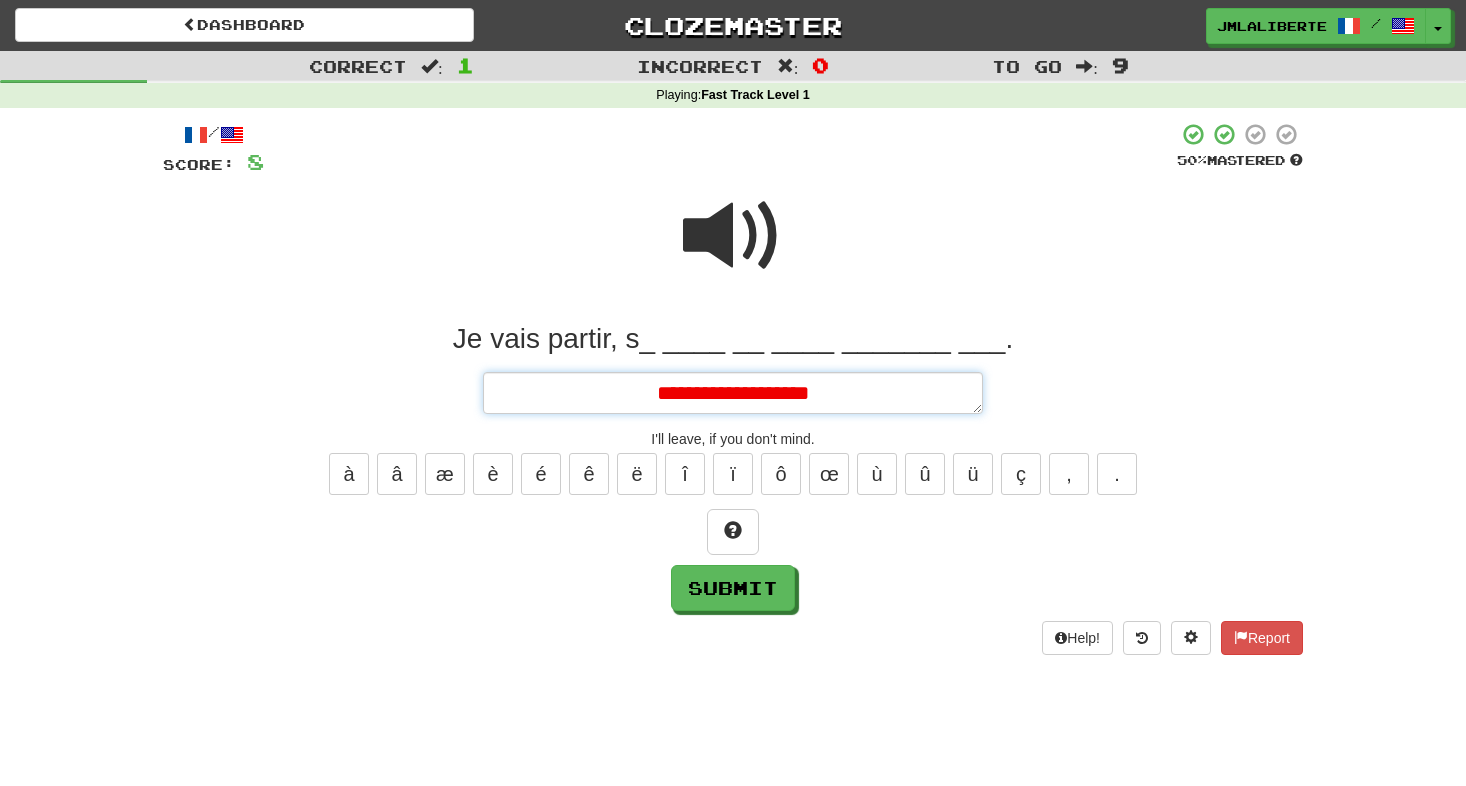 type on "*" 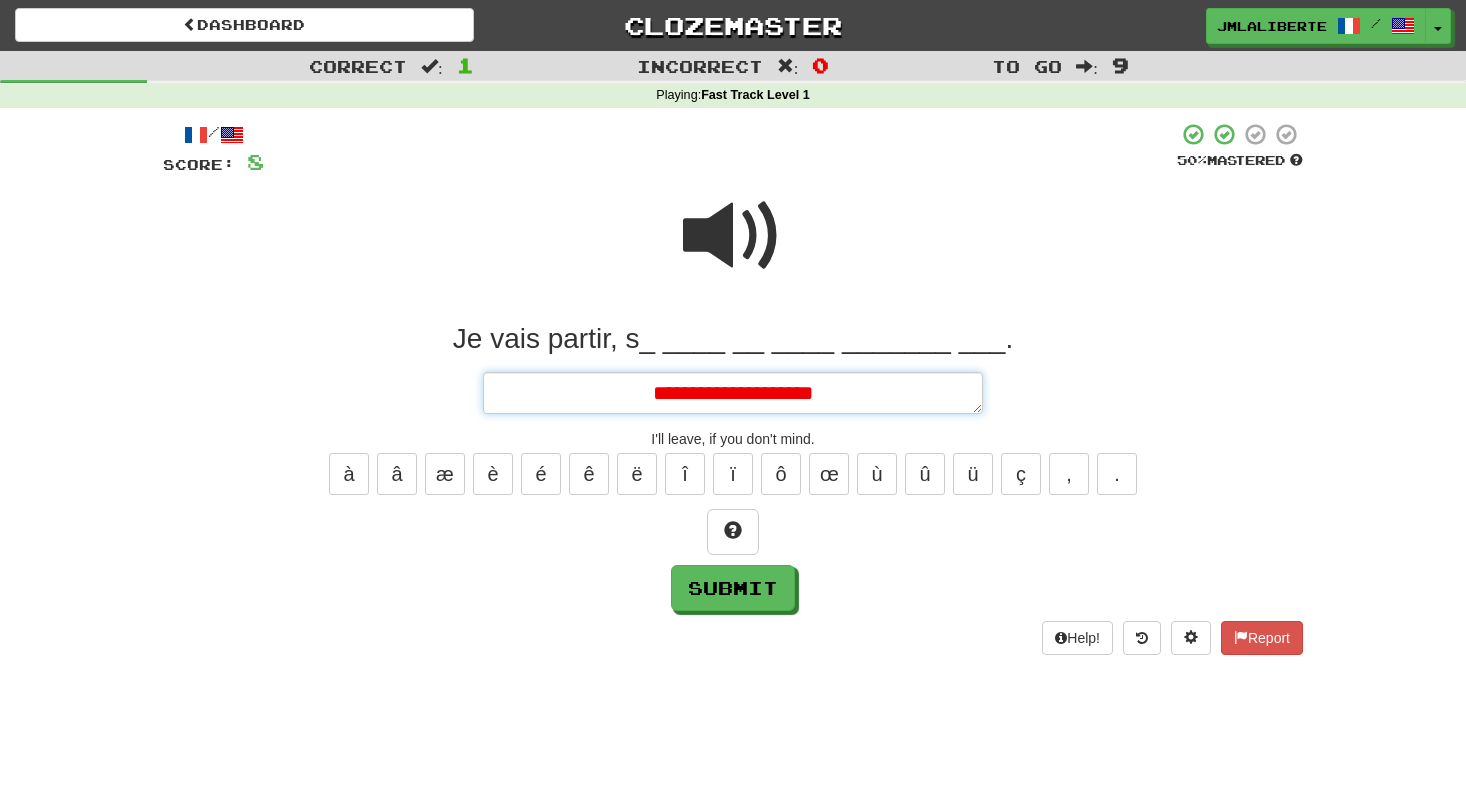 type on "*" 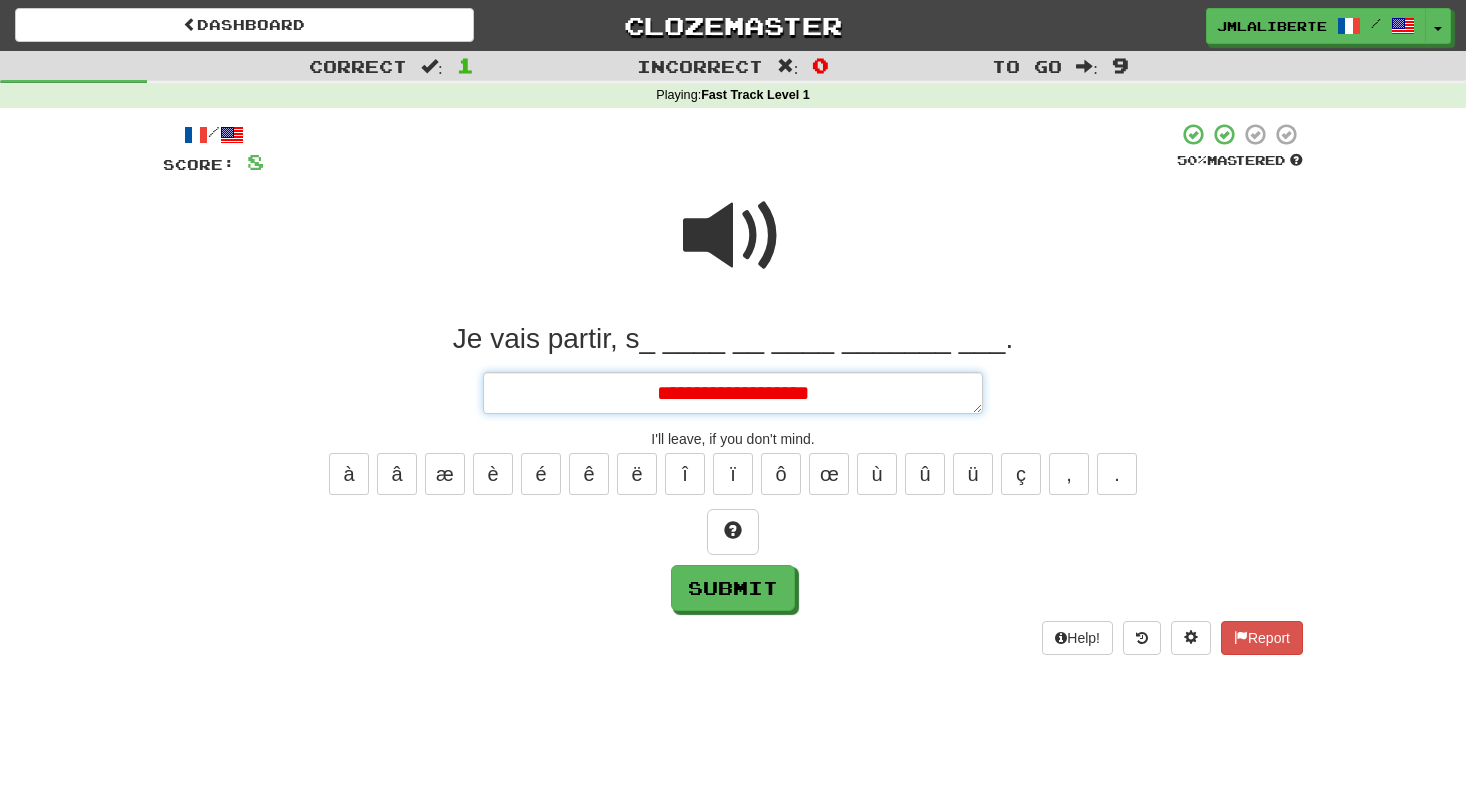 type on "*" 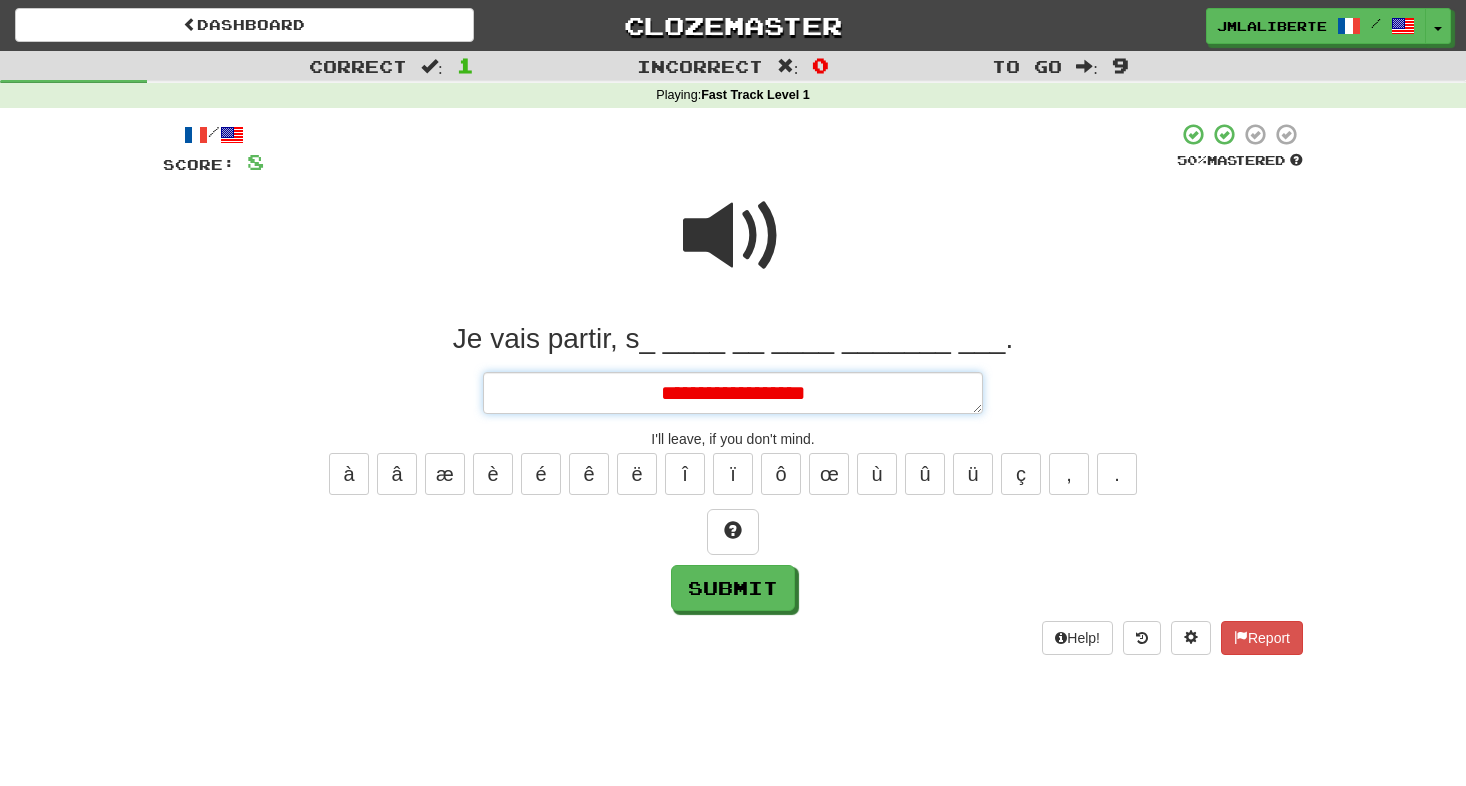 type on "*" 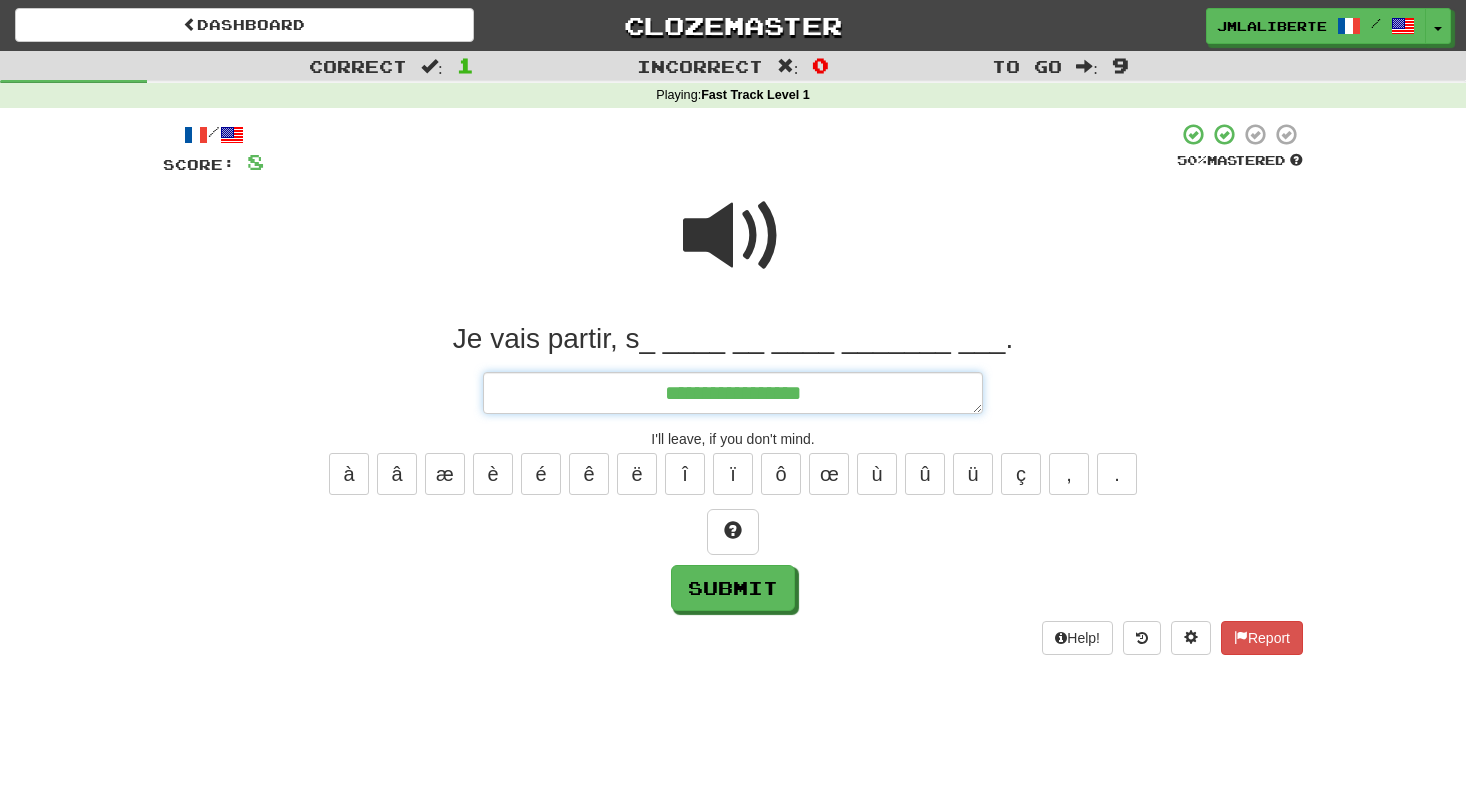 type on "*" 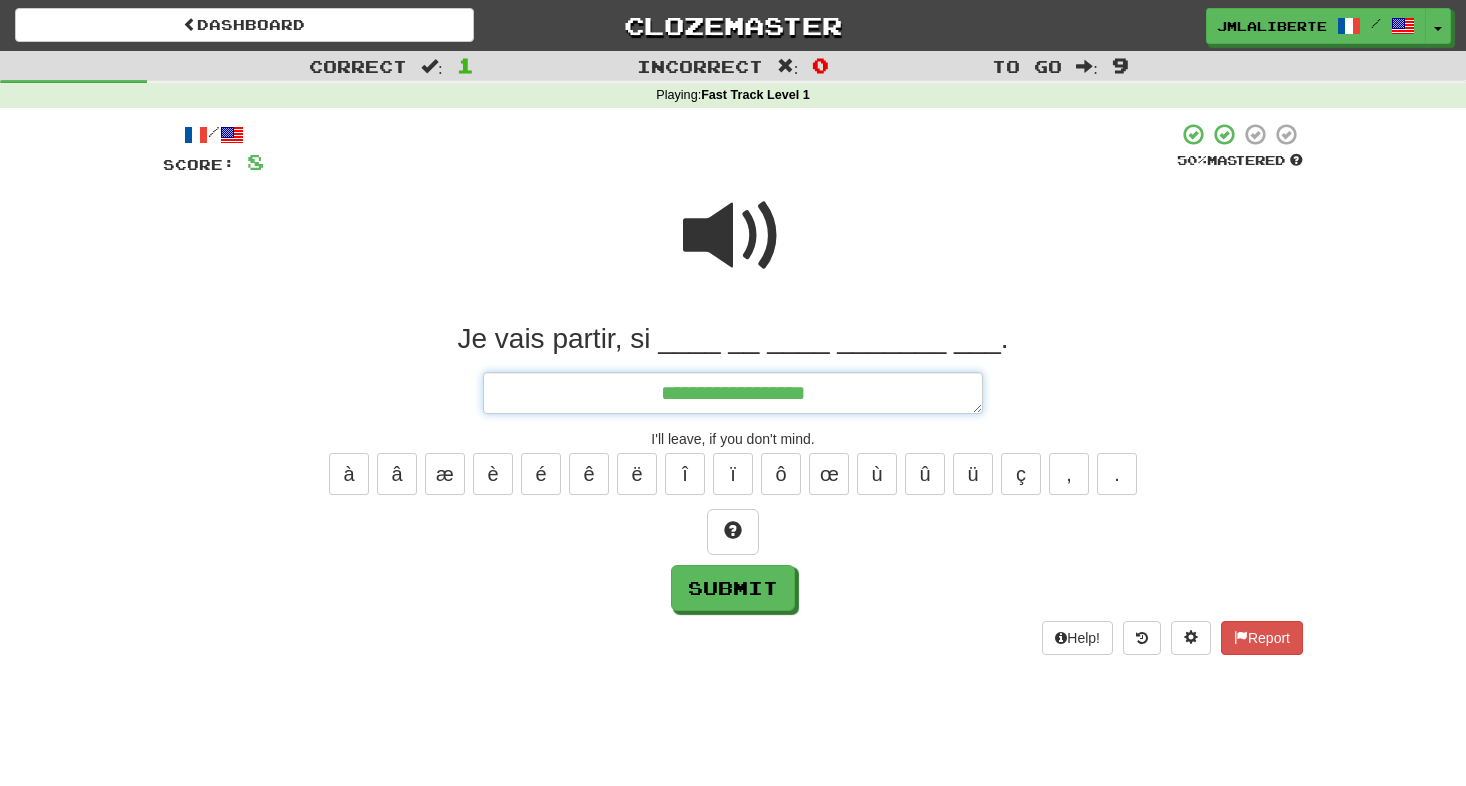 type on "*" 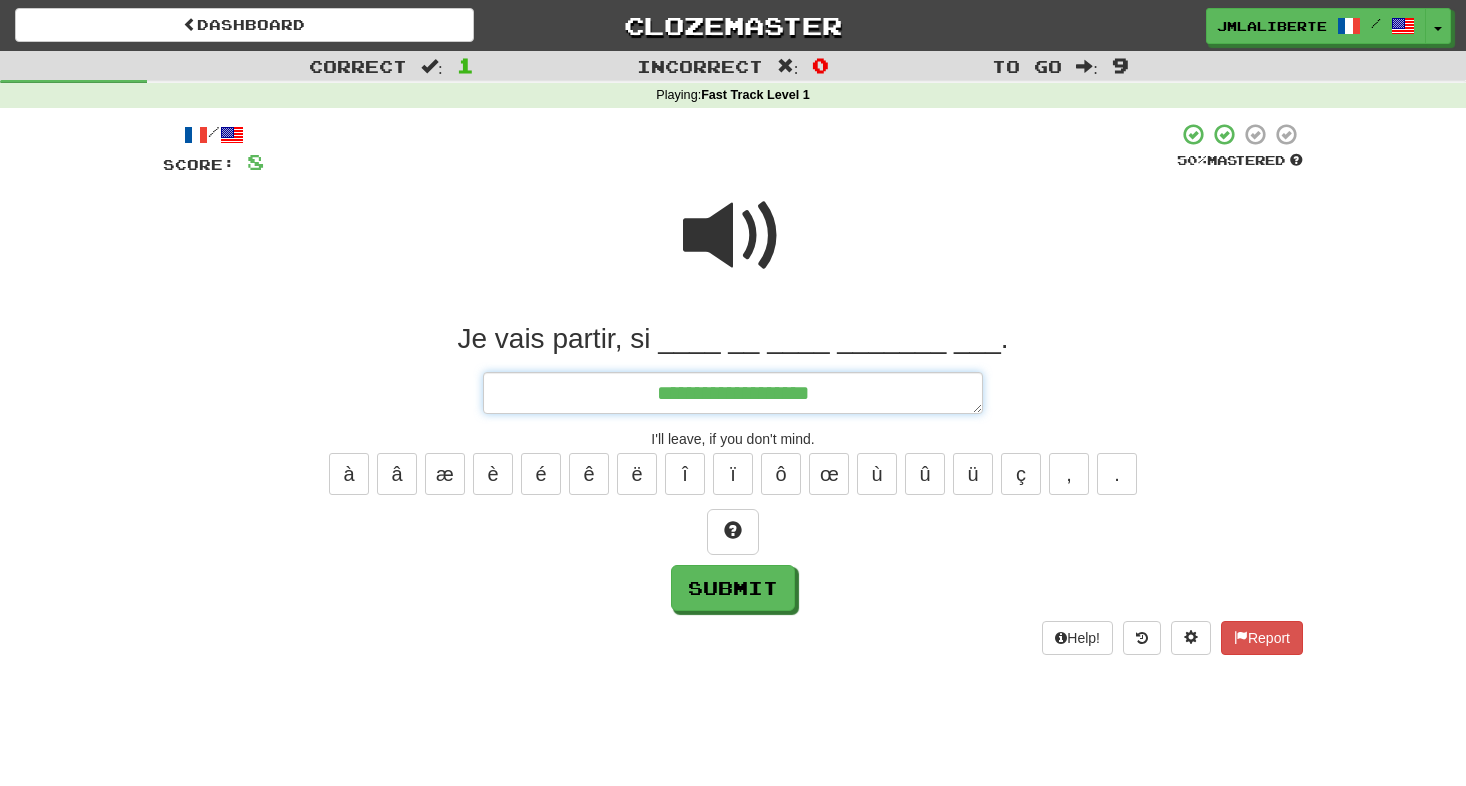type on "*" 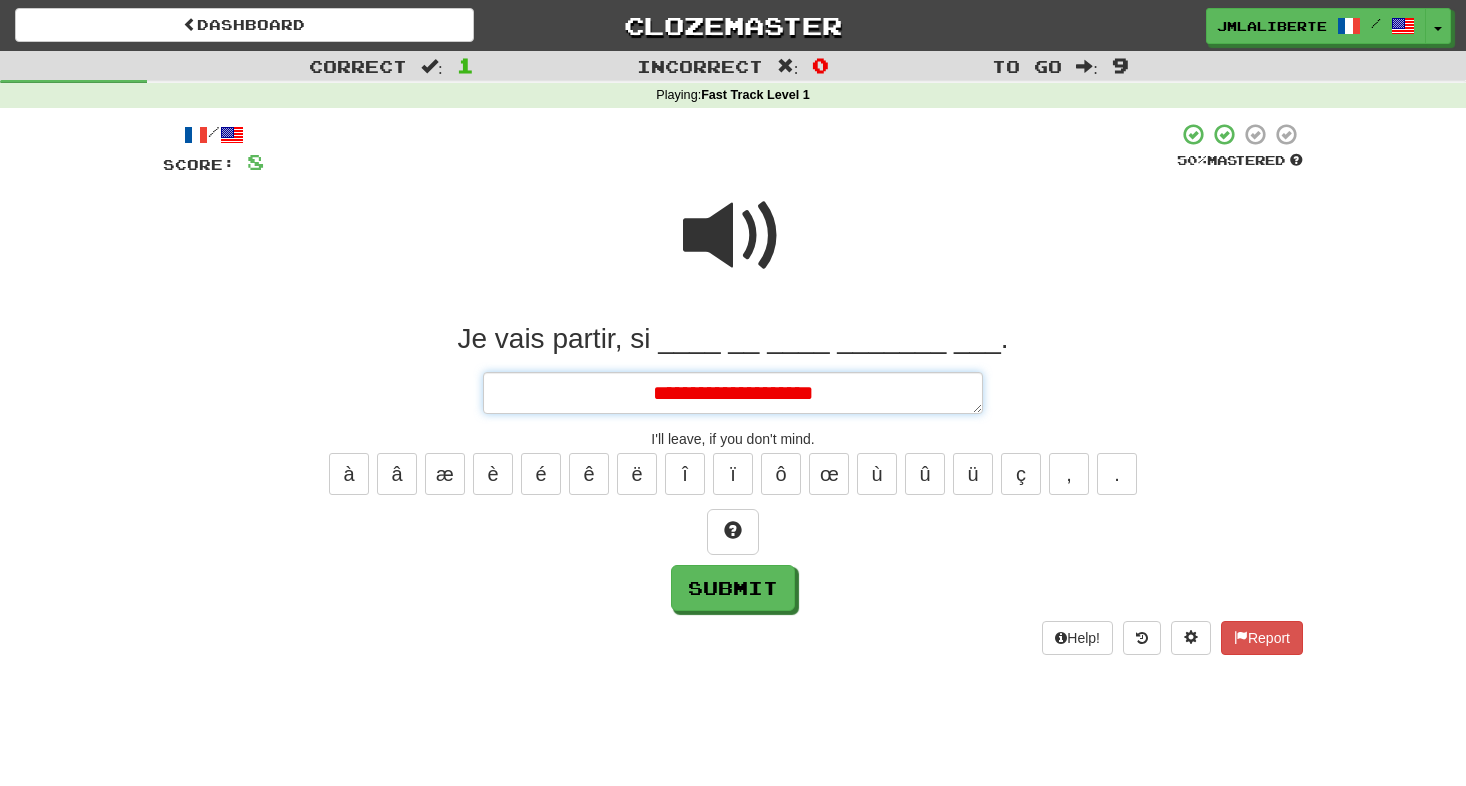 type on "*" 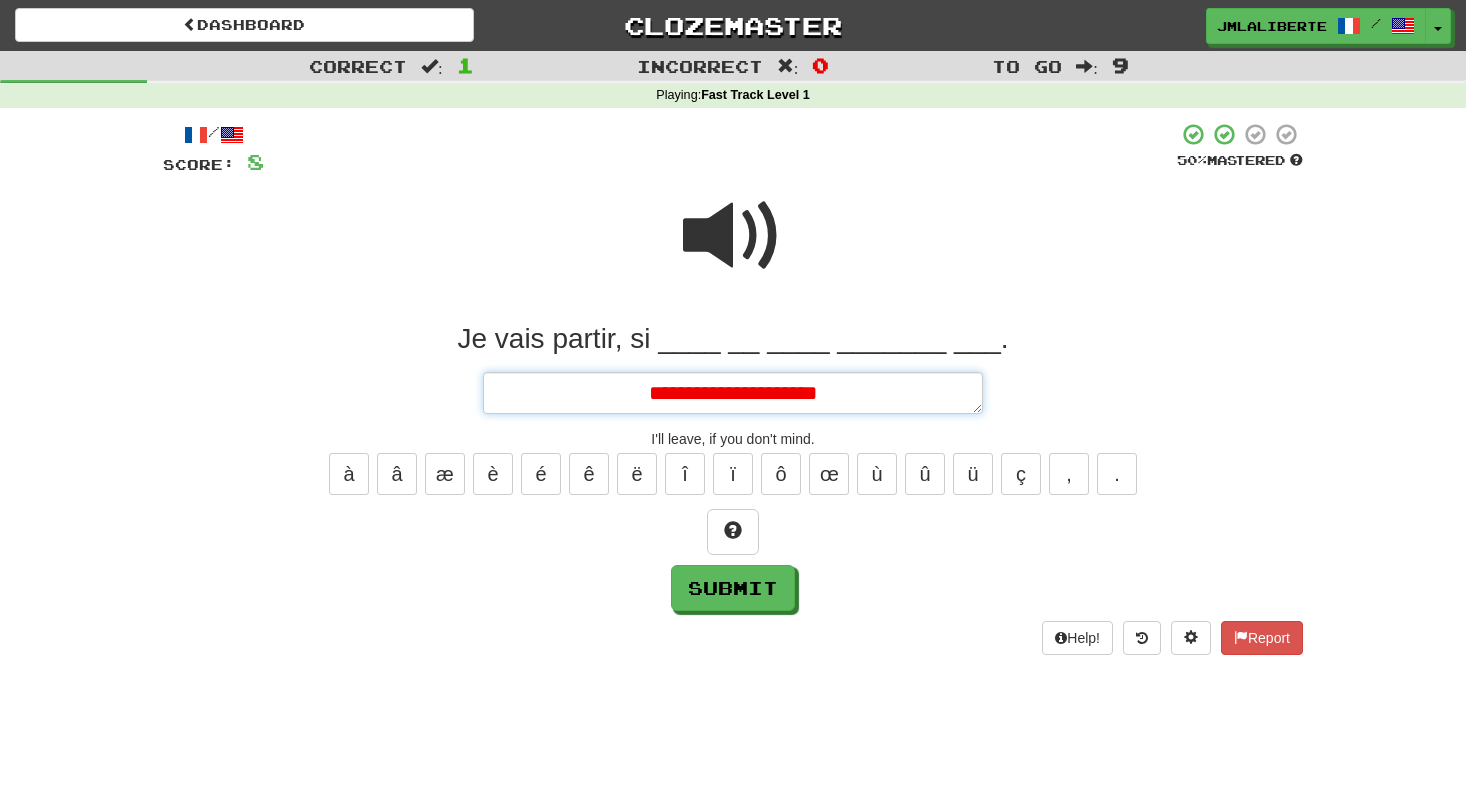 type on "*" 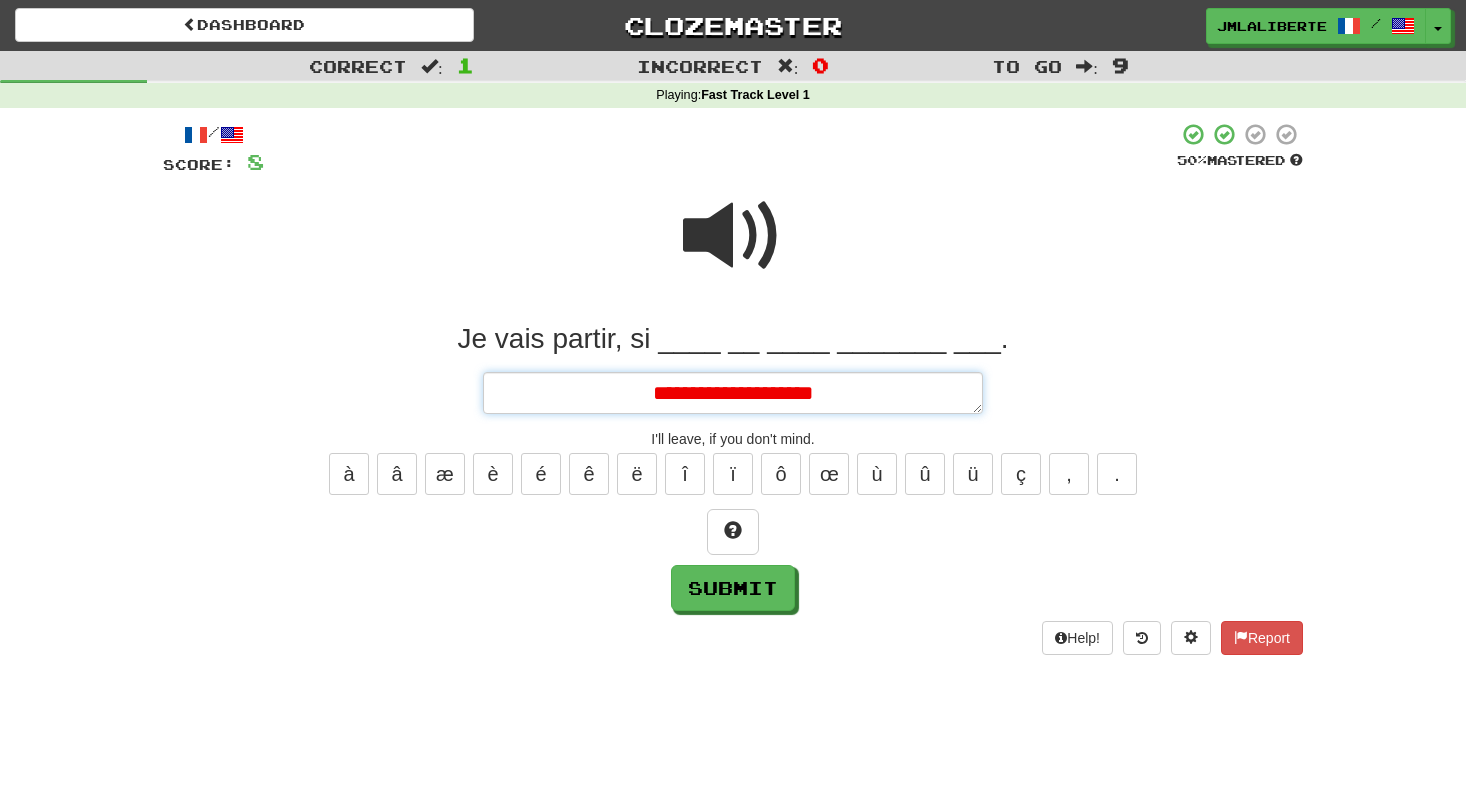 type on "*" 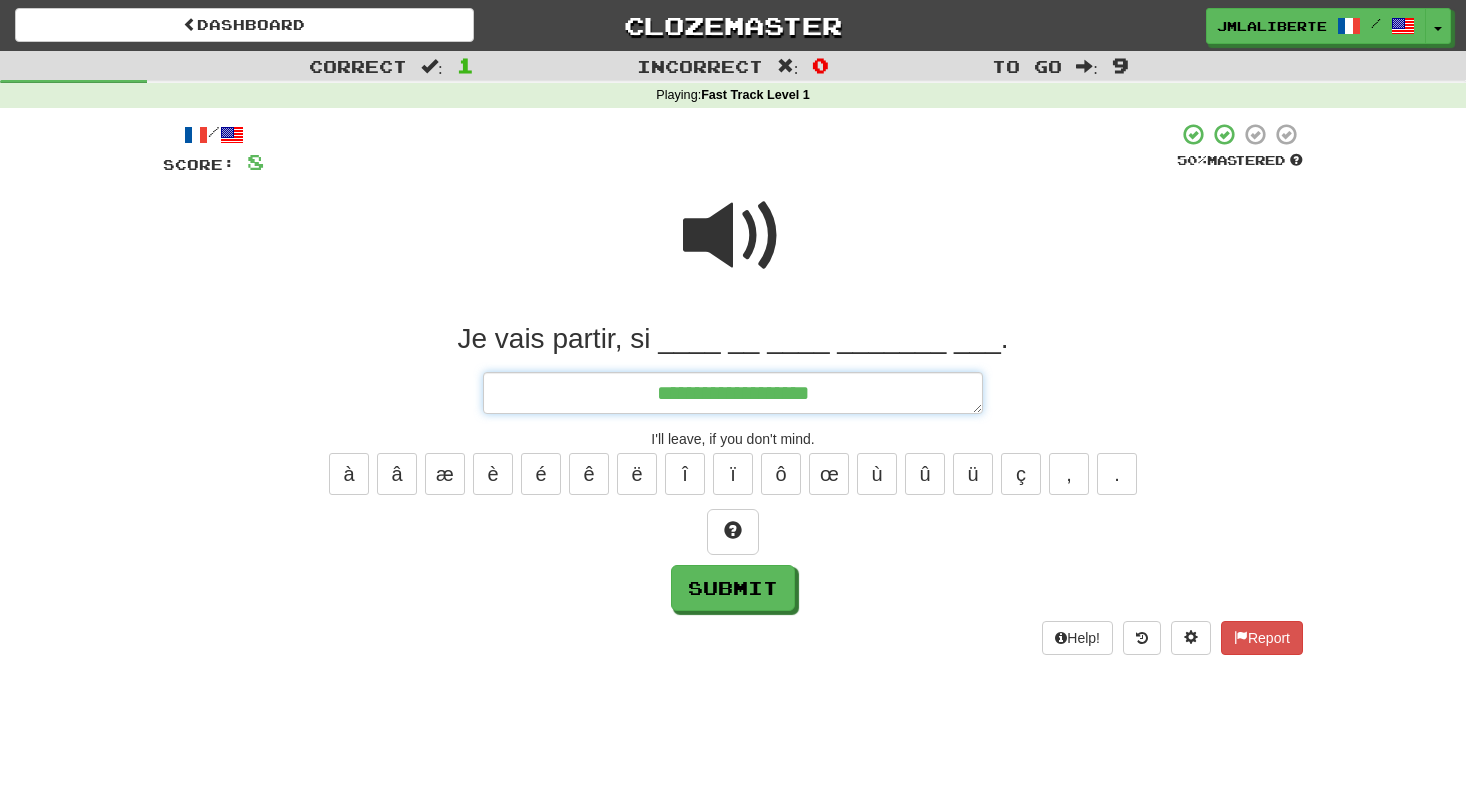 type on "*" 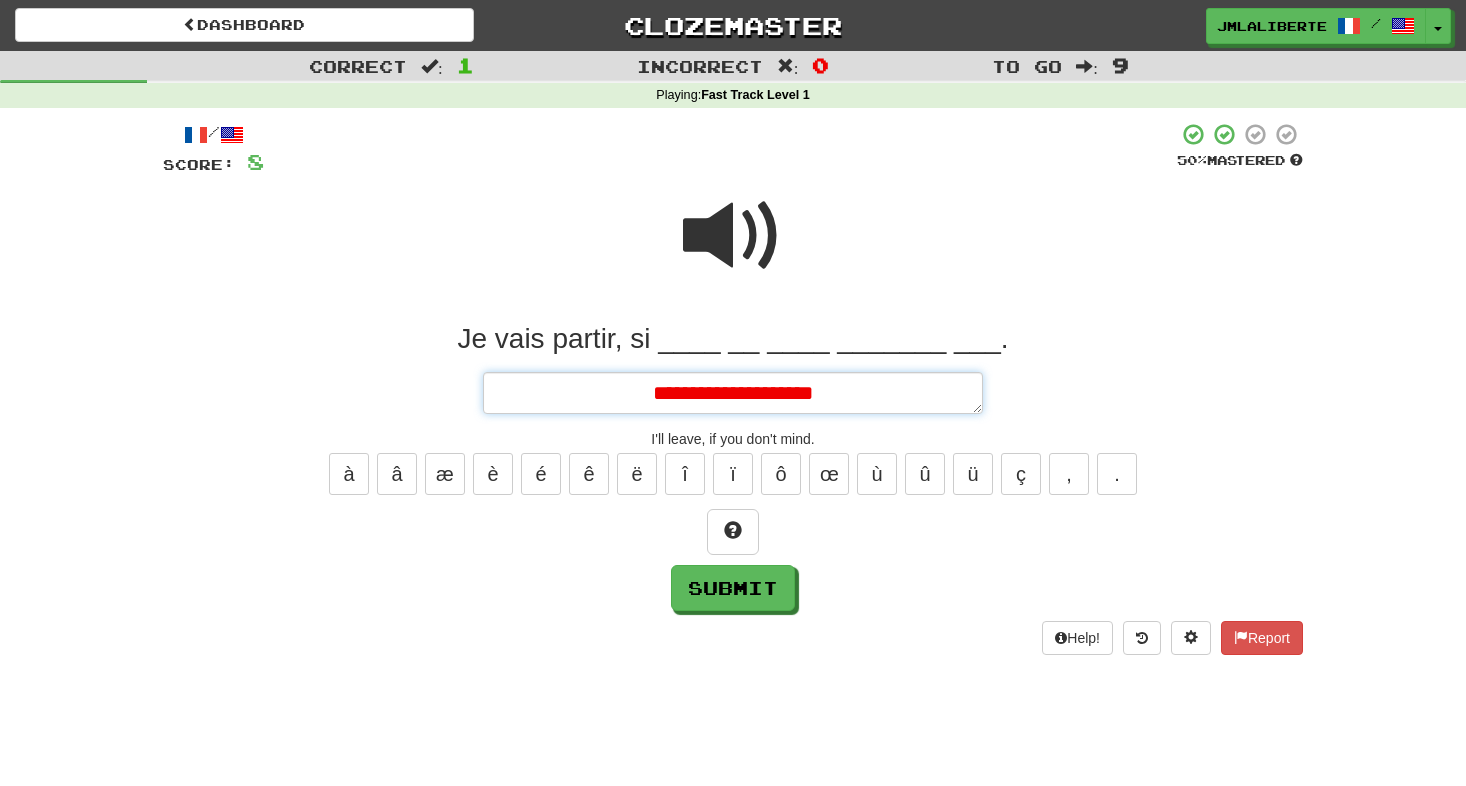 type on "*" 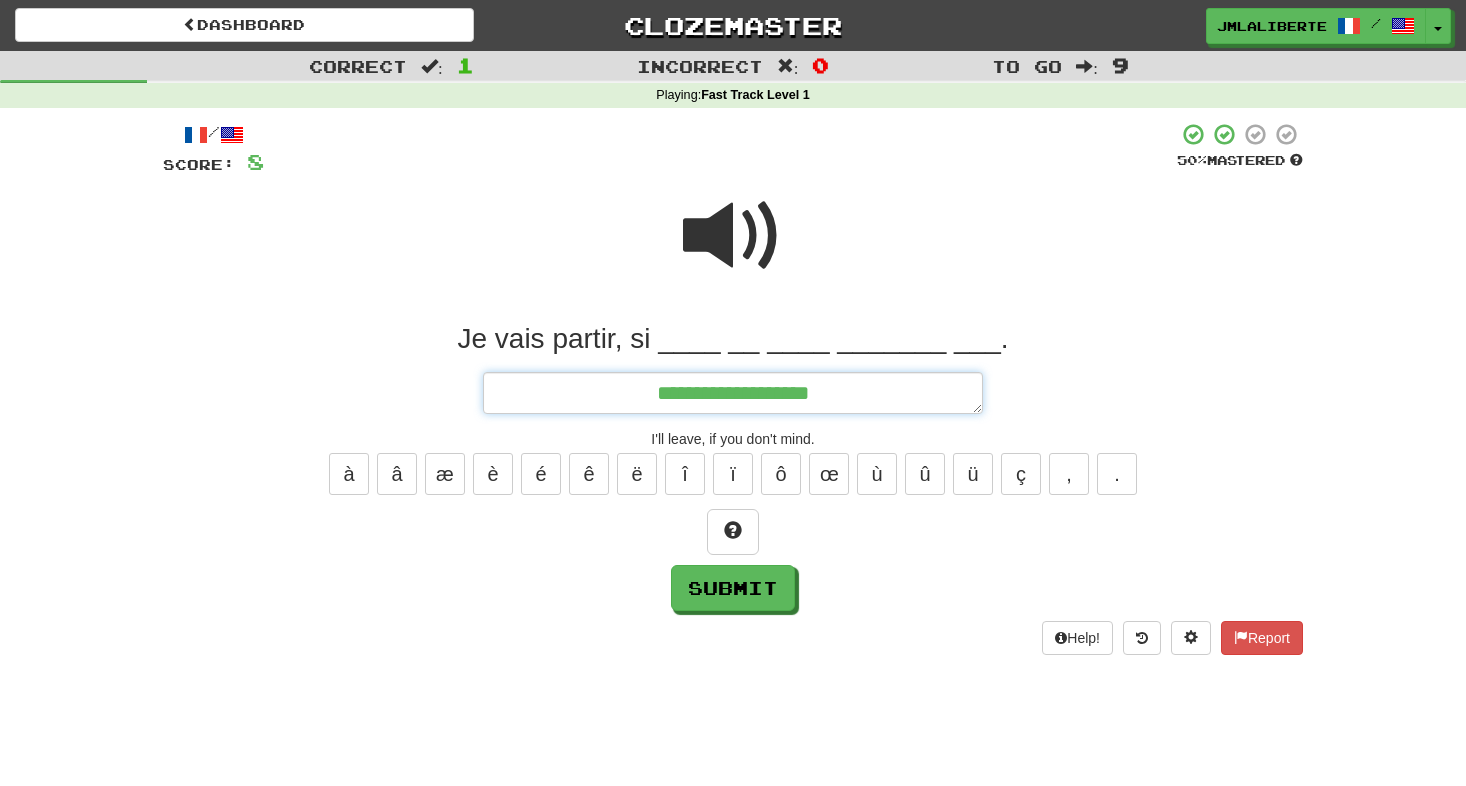 type on "**********" 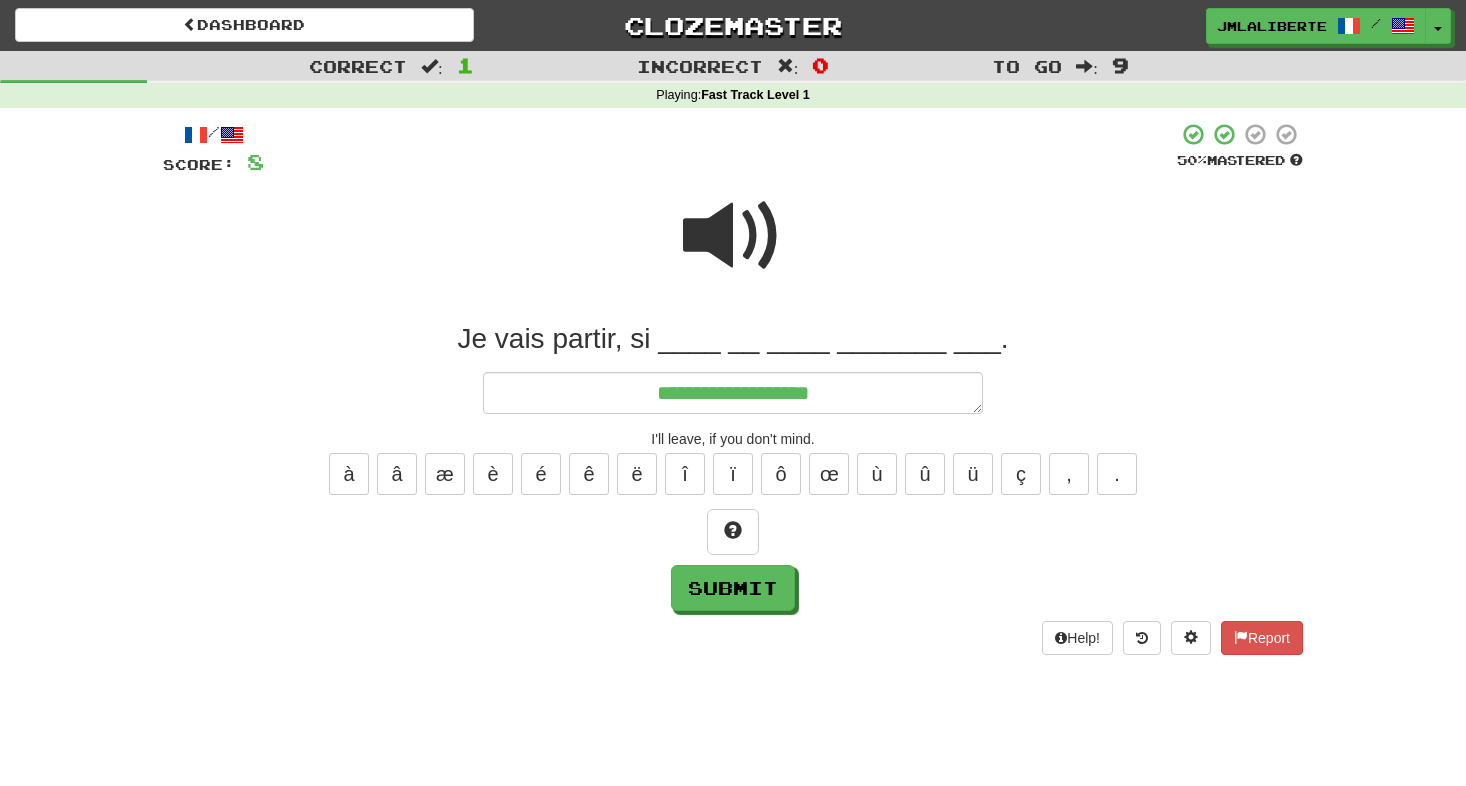 click at bounding box center (733, 236) 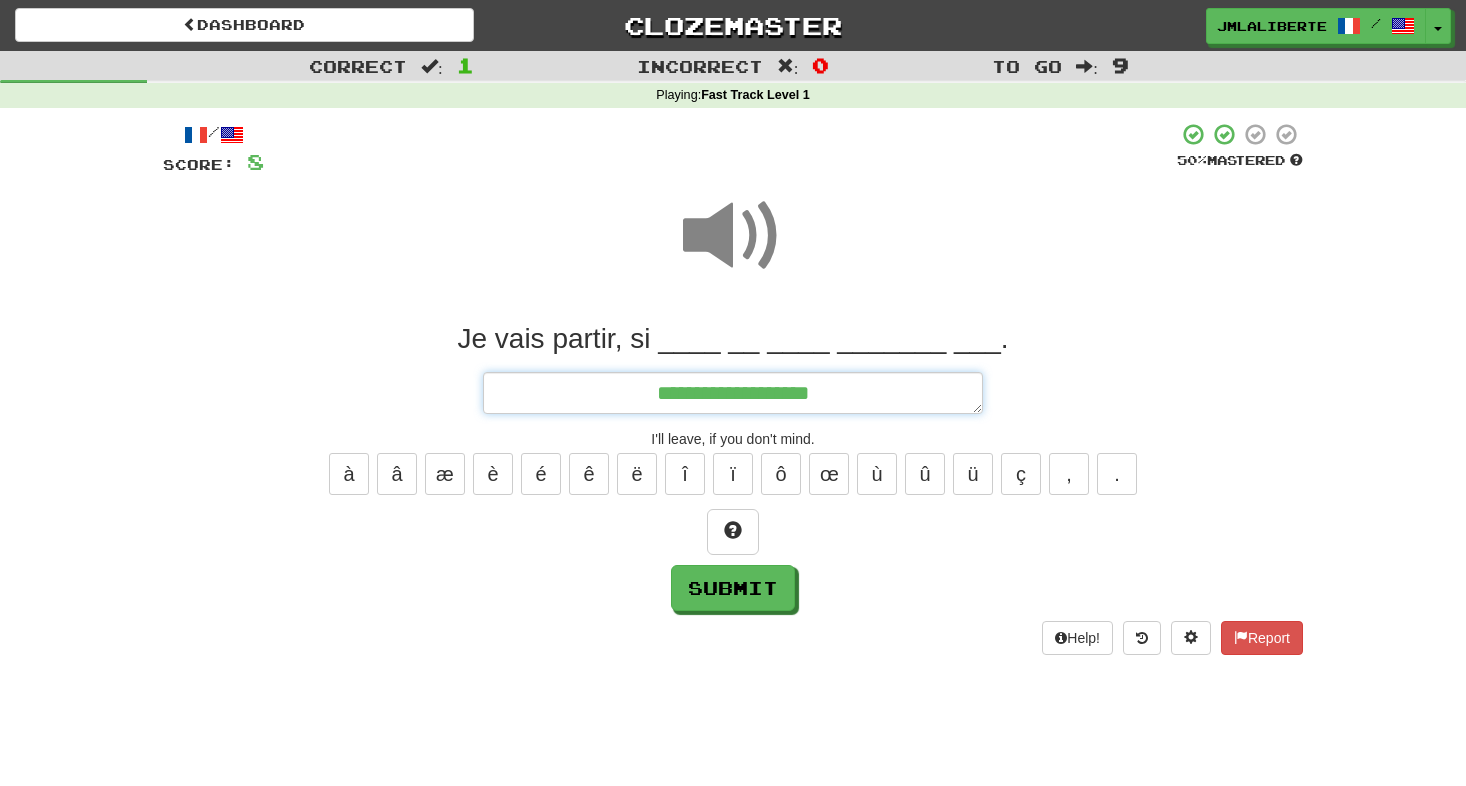 click on "**********" at bounding box center (733, 393) 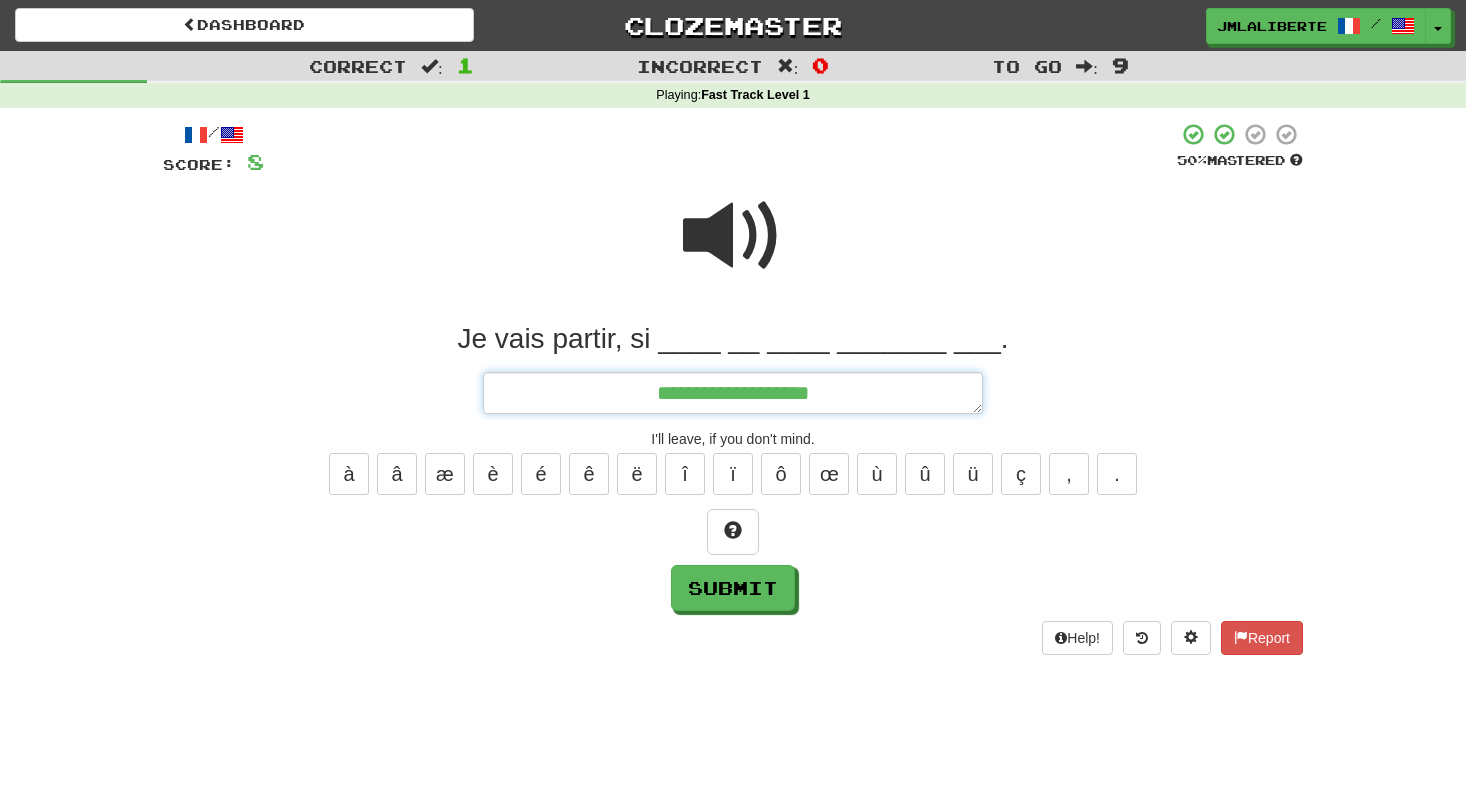 type on "*" 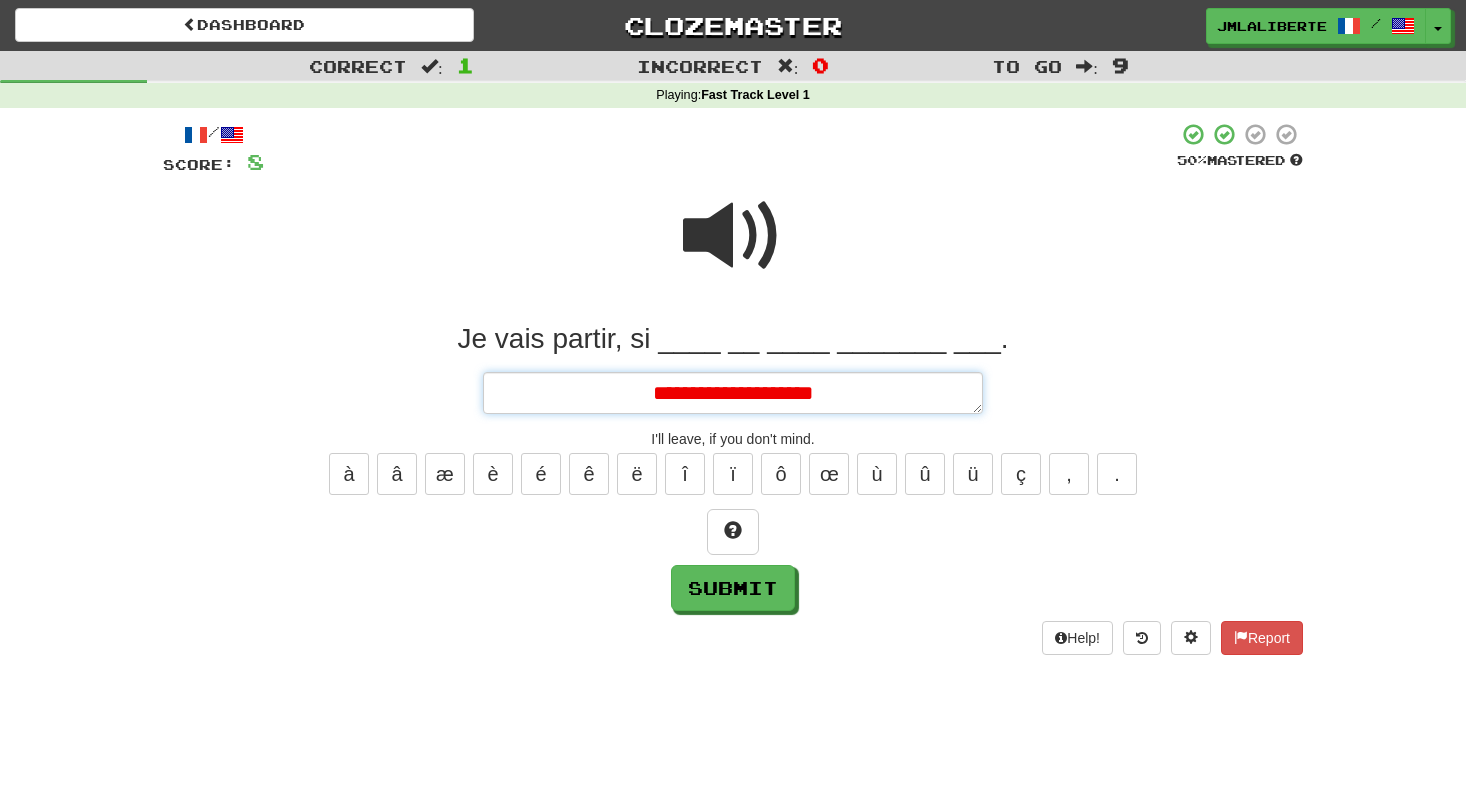 type on "*" 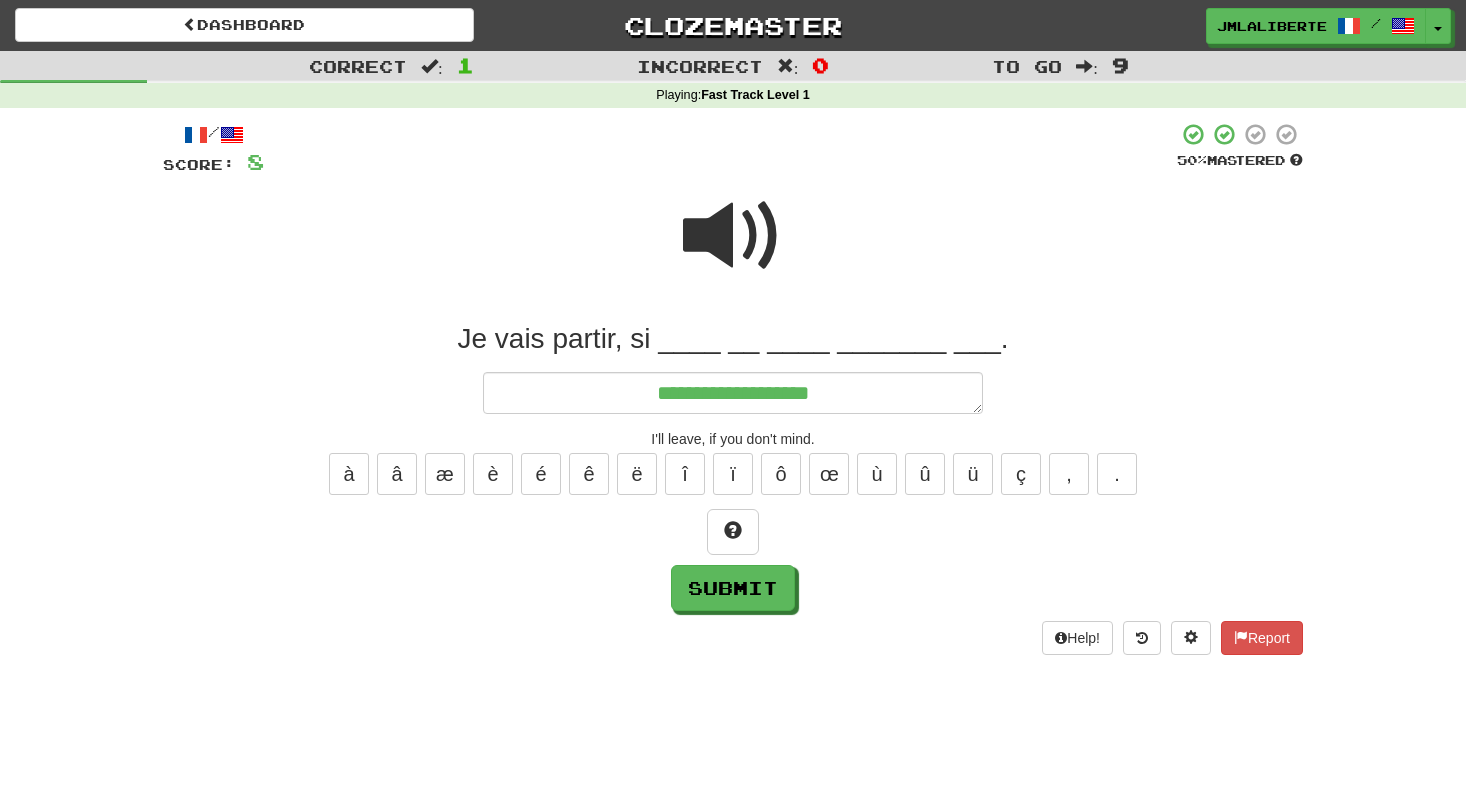 click at bounding box center (733, 236) 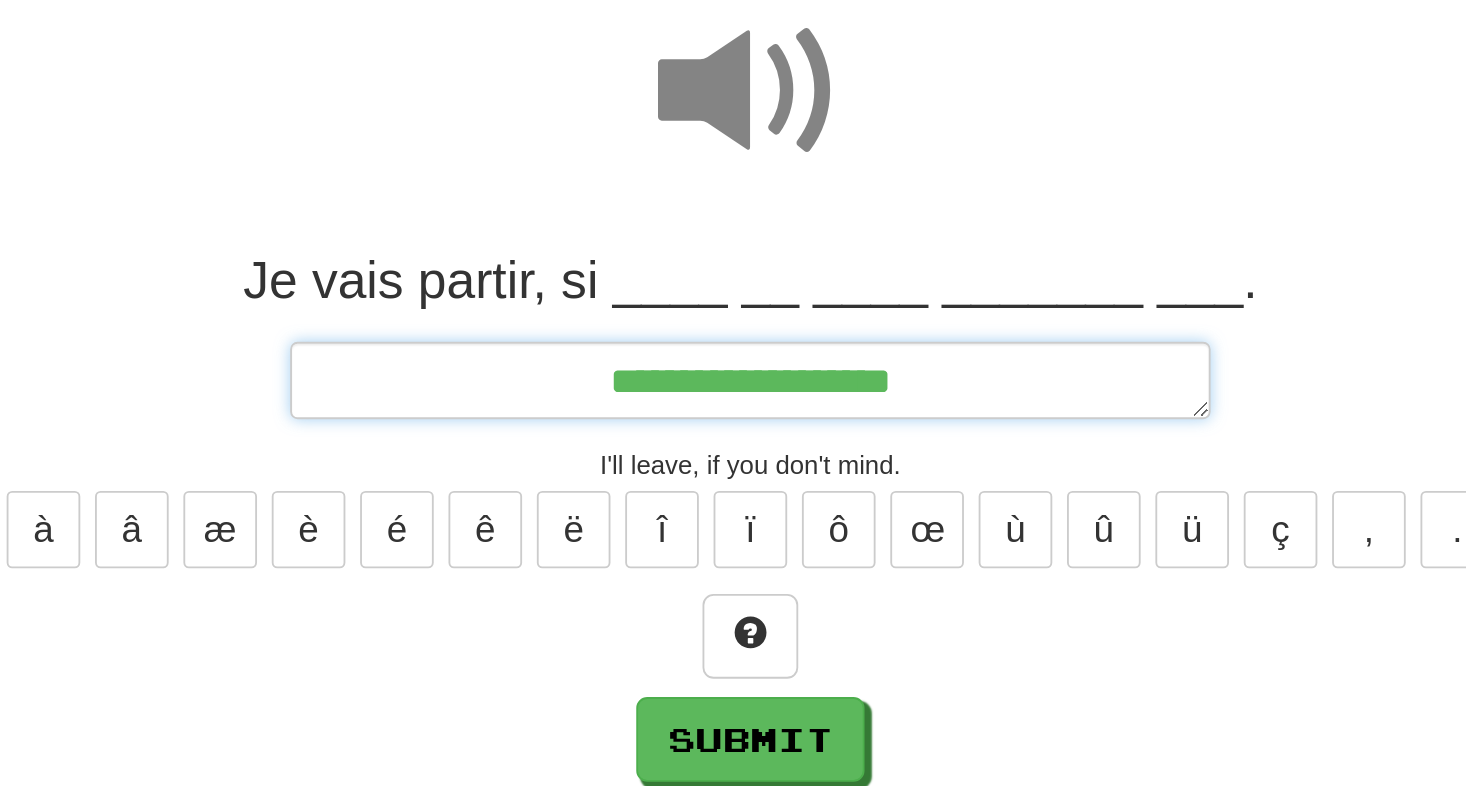 click on "**********" at bounding box center (733, 393) 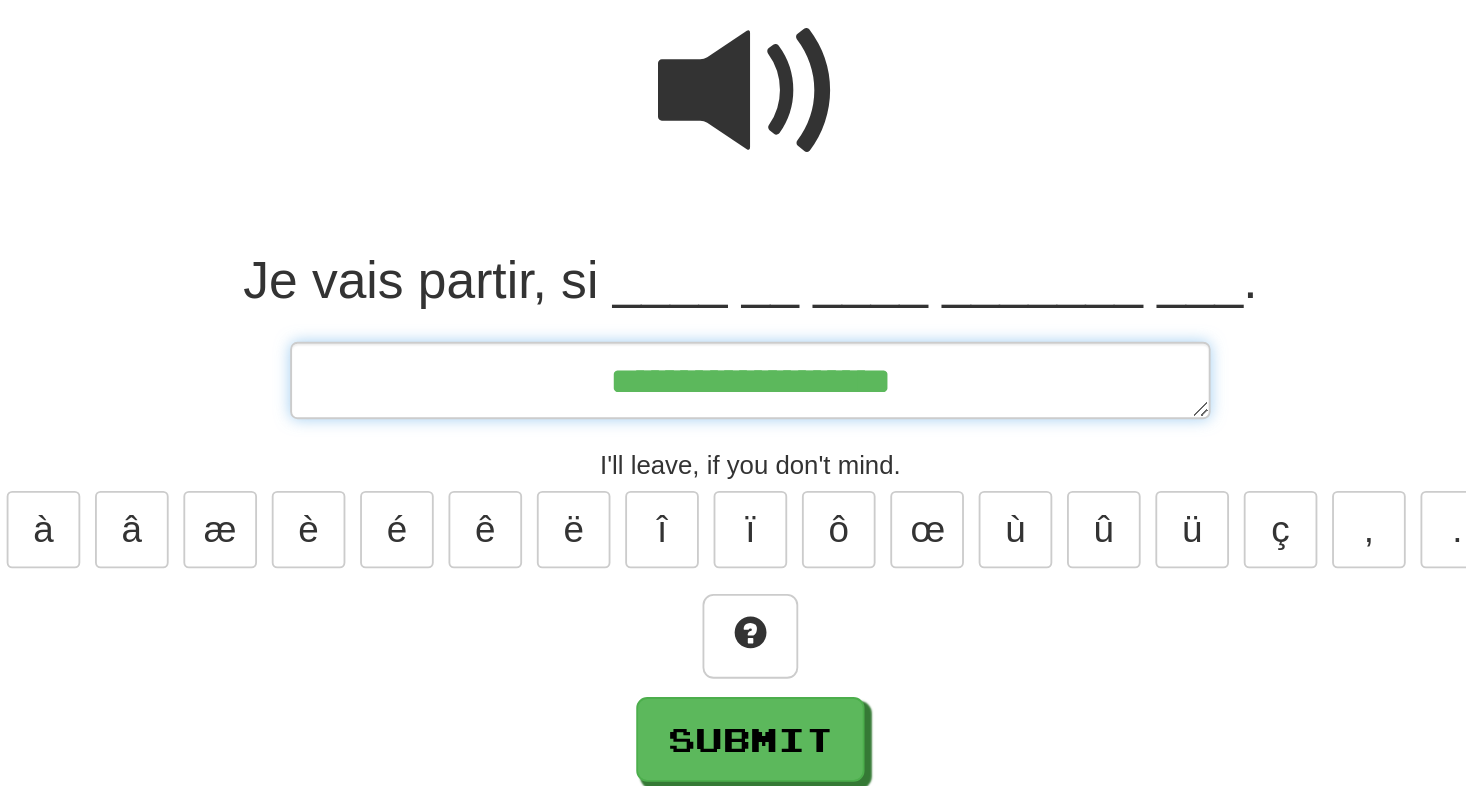 type on "*" 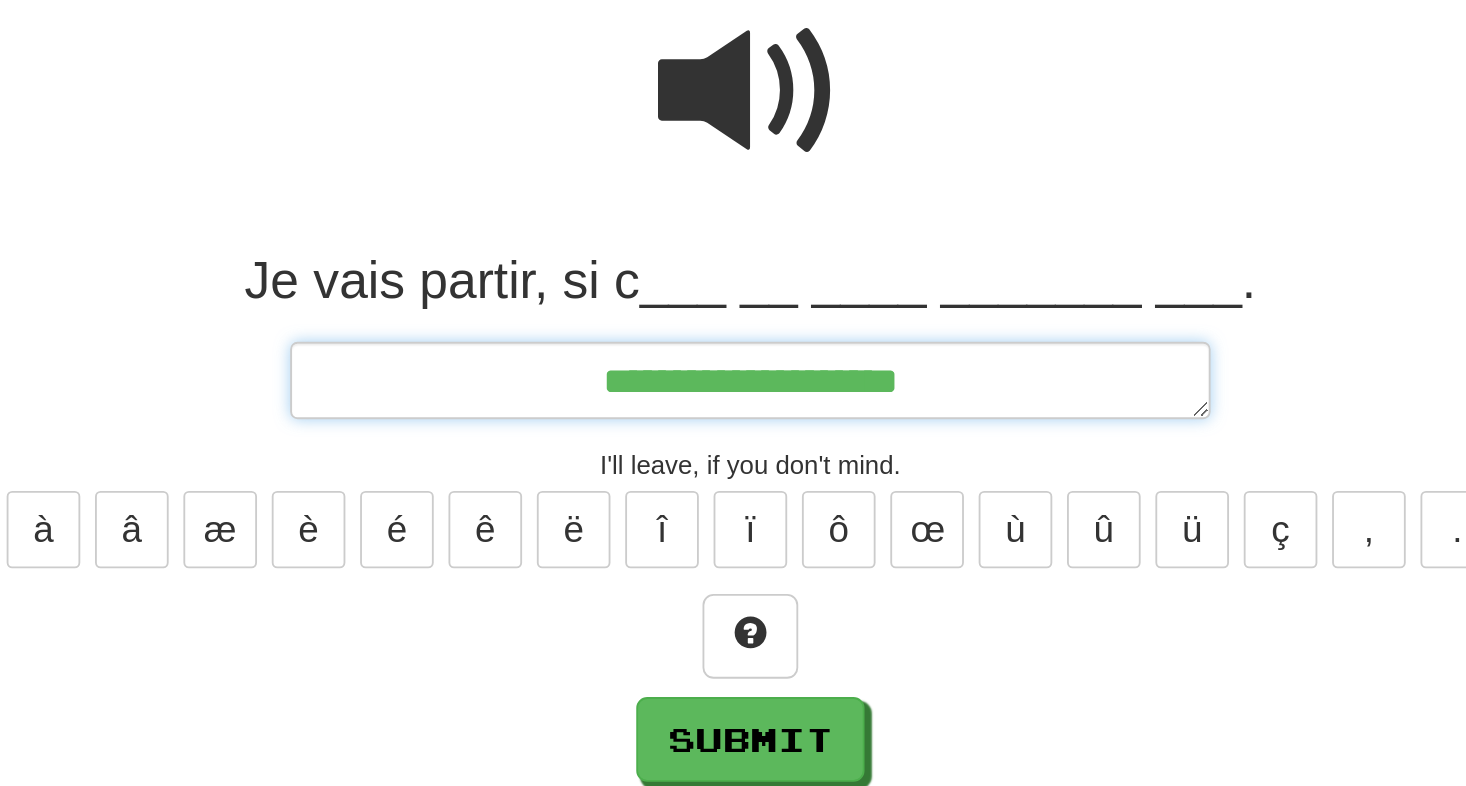 type on "*" 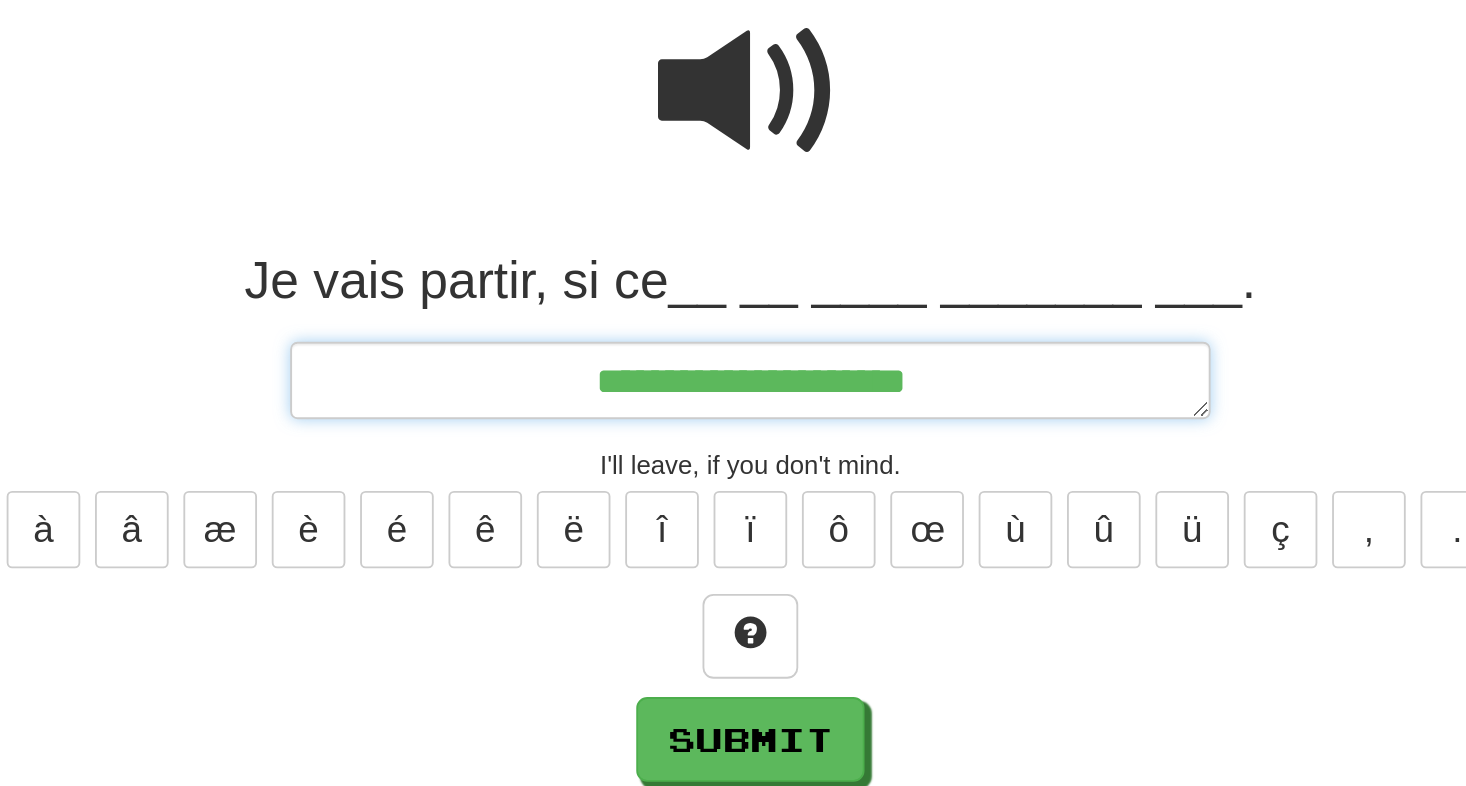 type on "*" 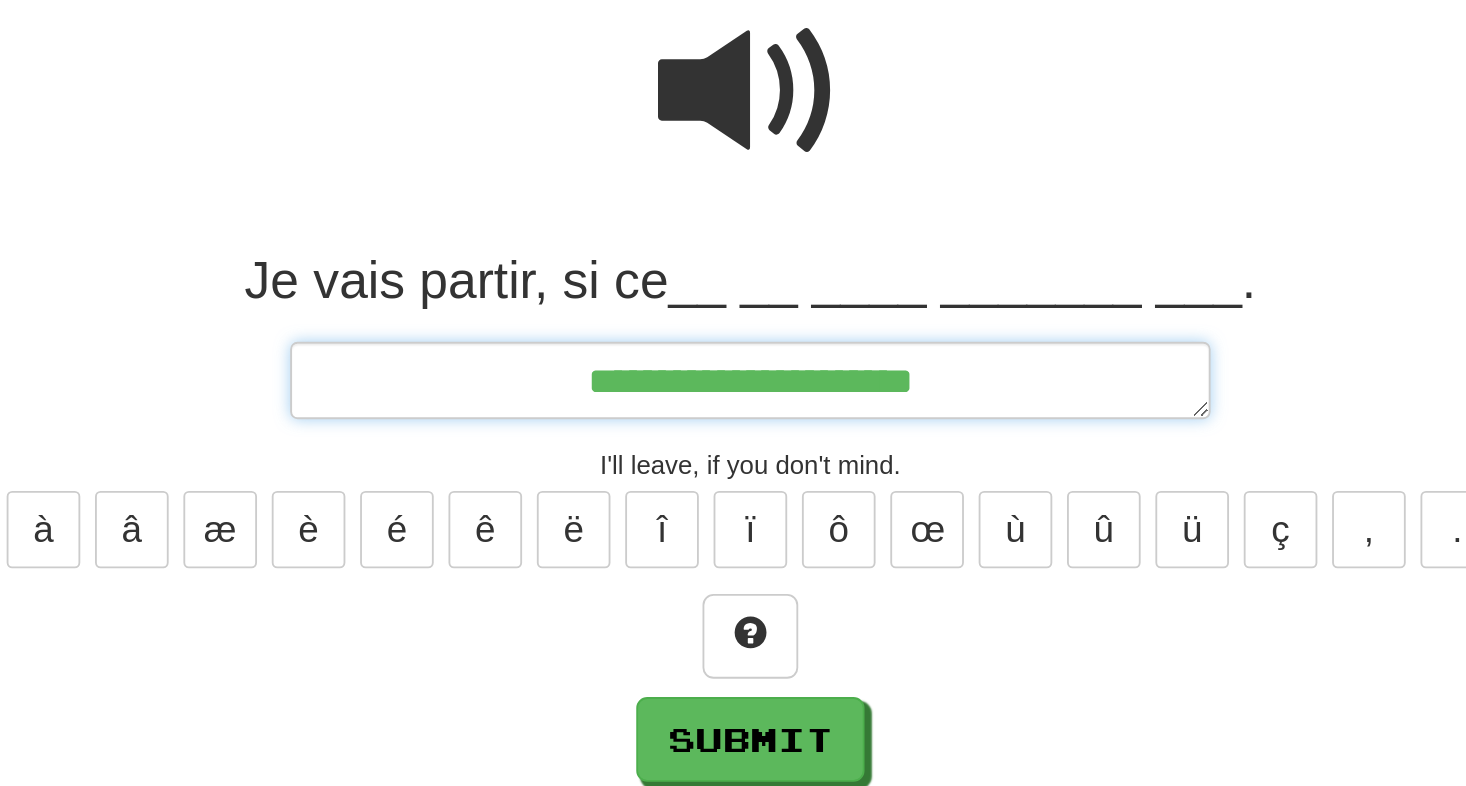 type on "*" 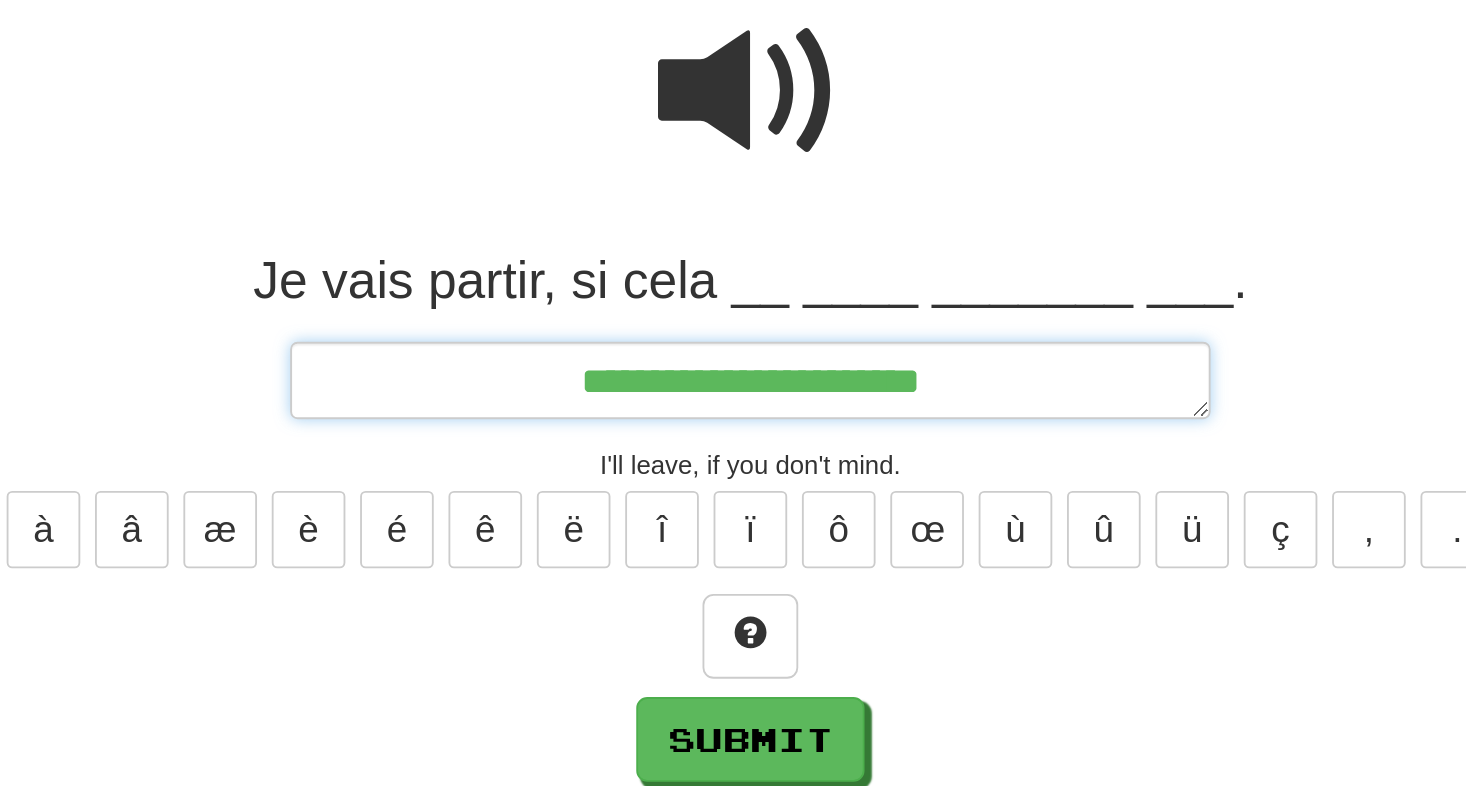 type on "*" 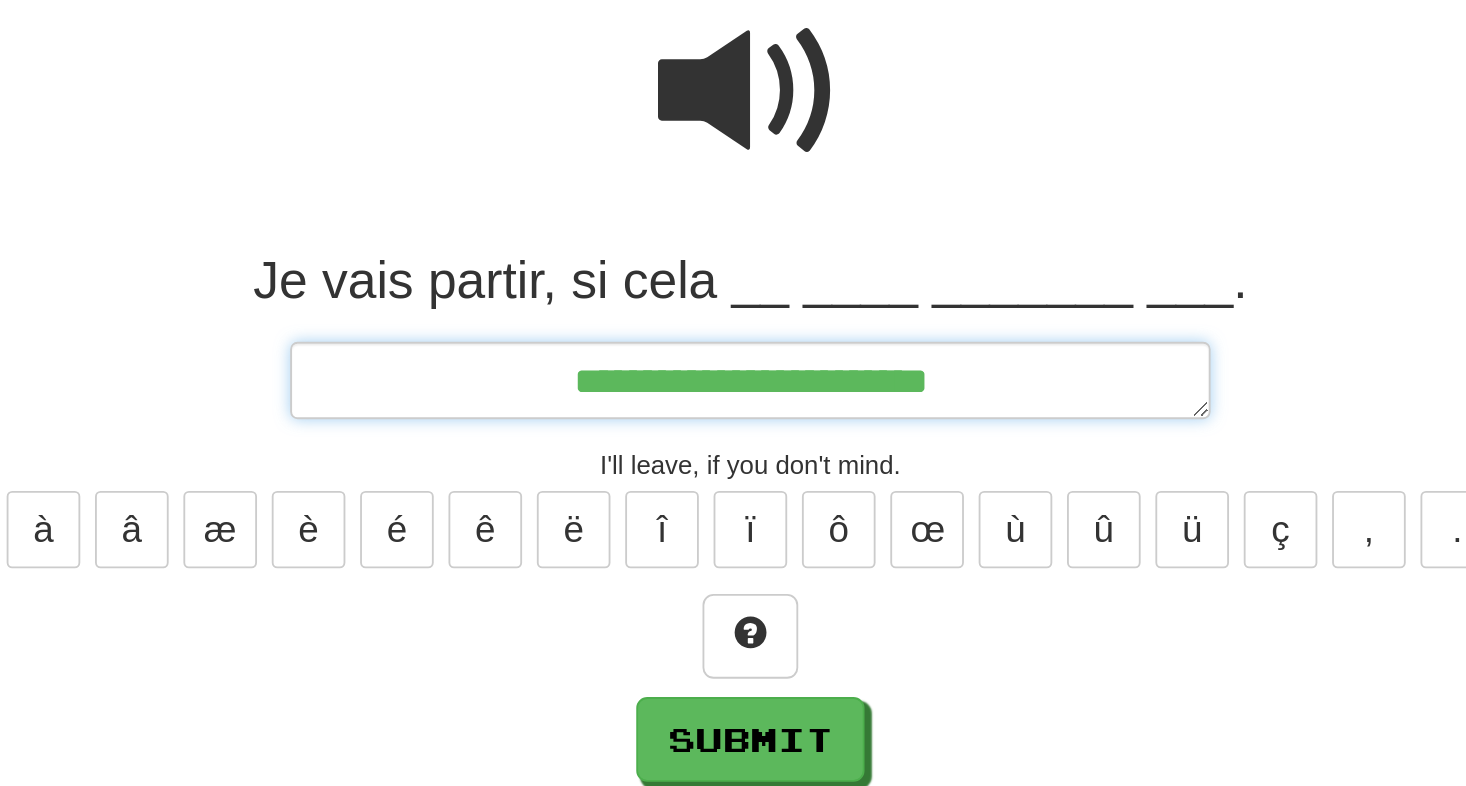 type on "**********" 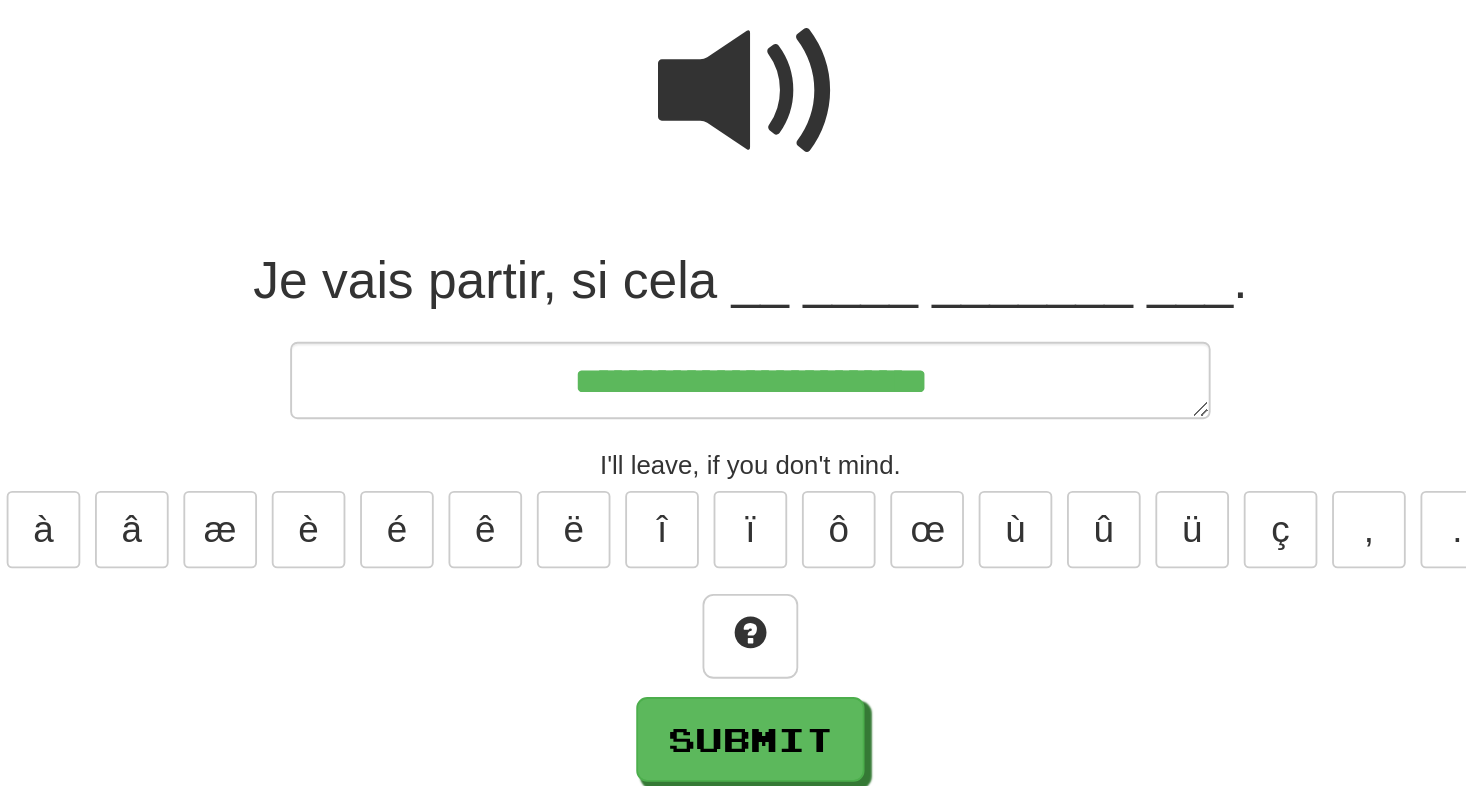 click at bounding box center [733, 236] 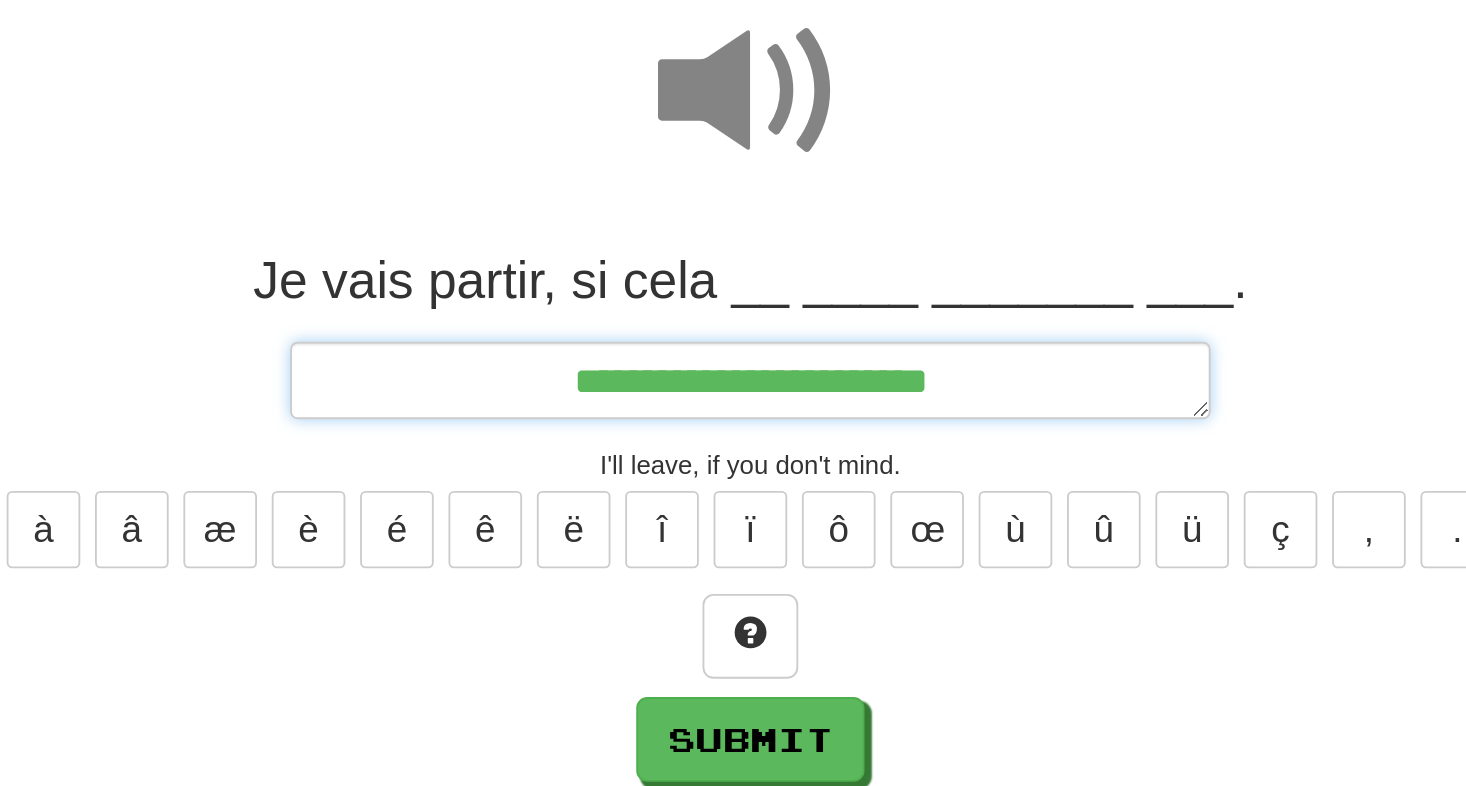 click on "**********" at bounding box center [733, 393] 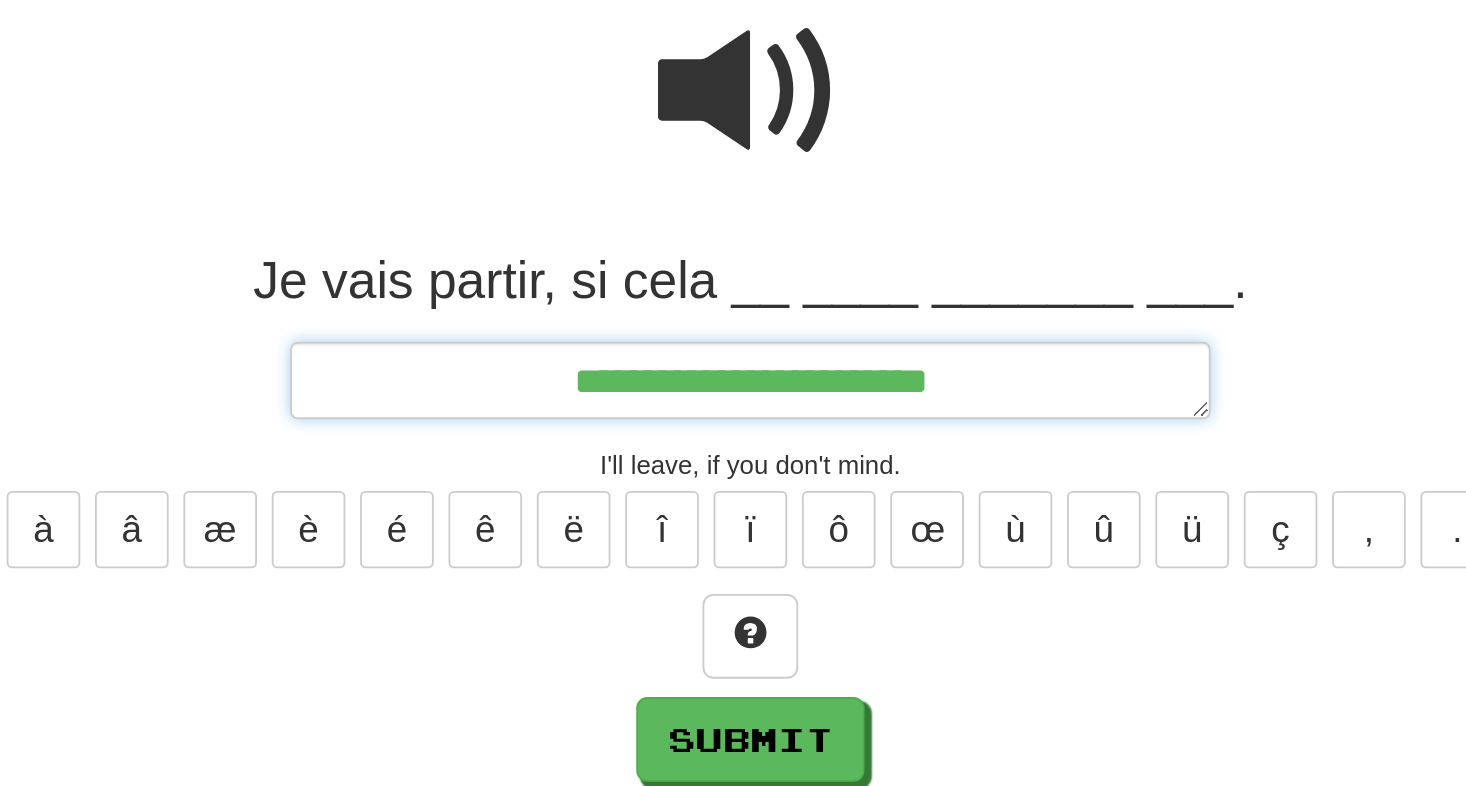 type on "*" 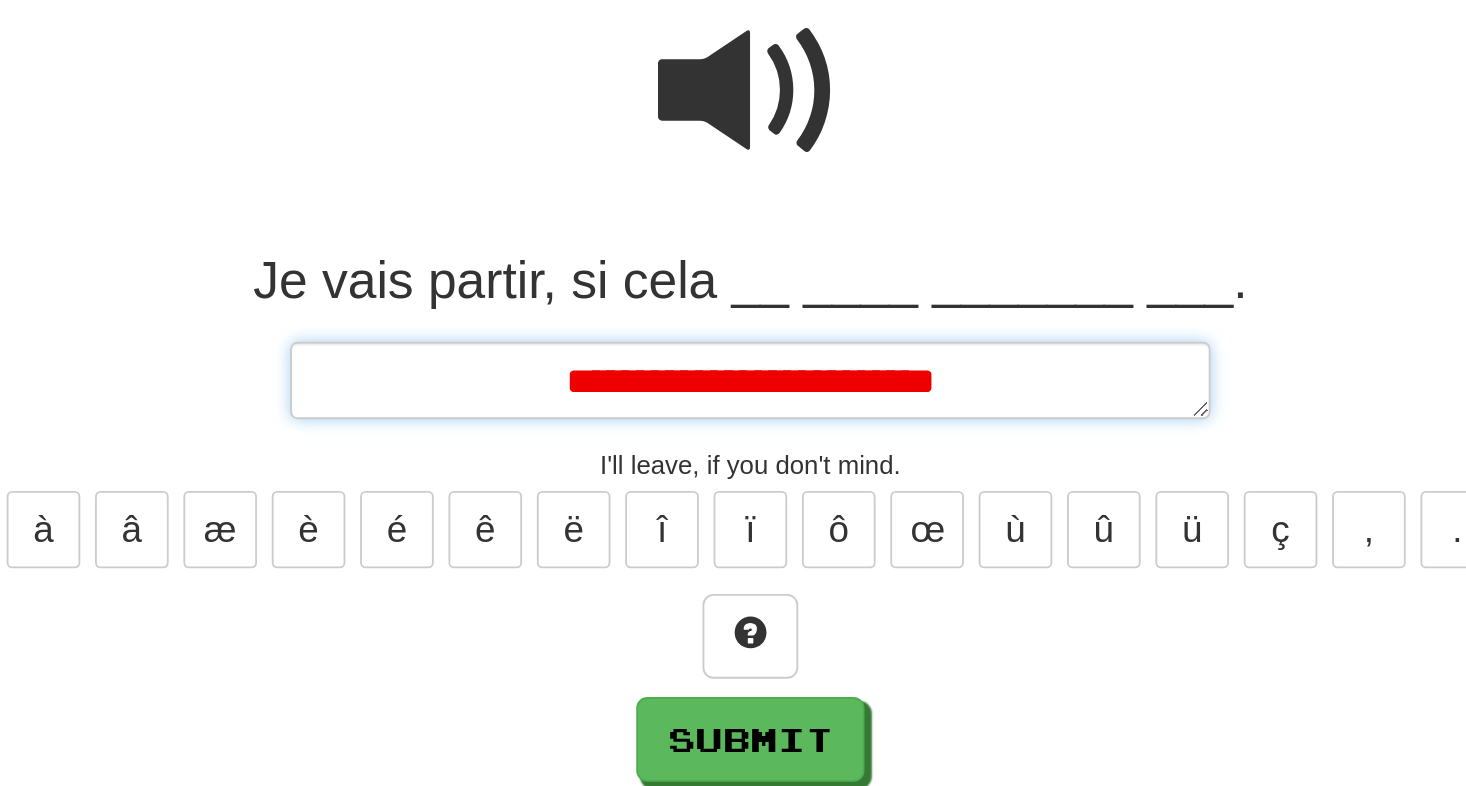 type on "*" 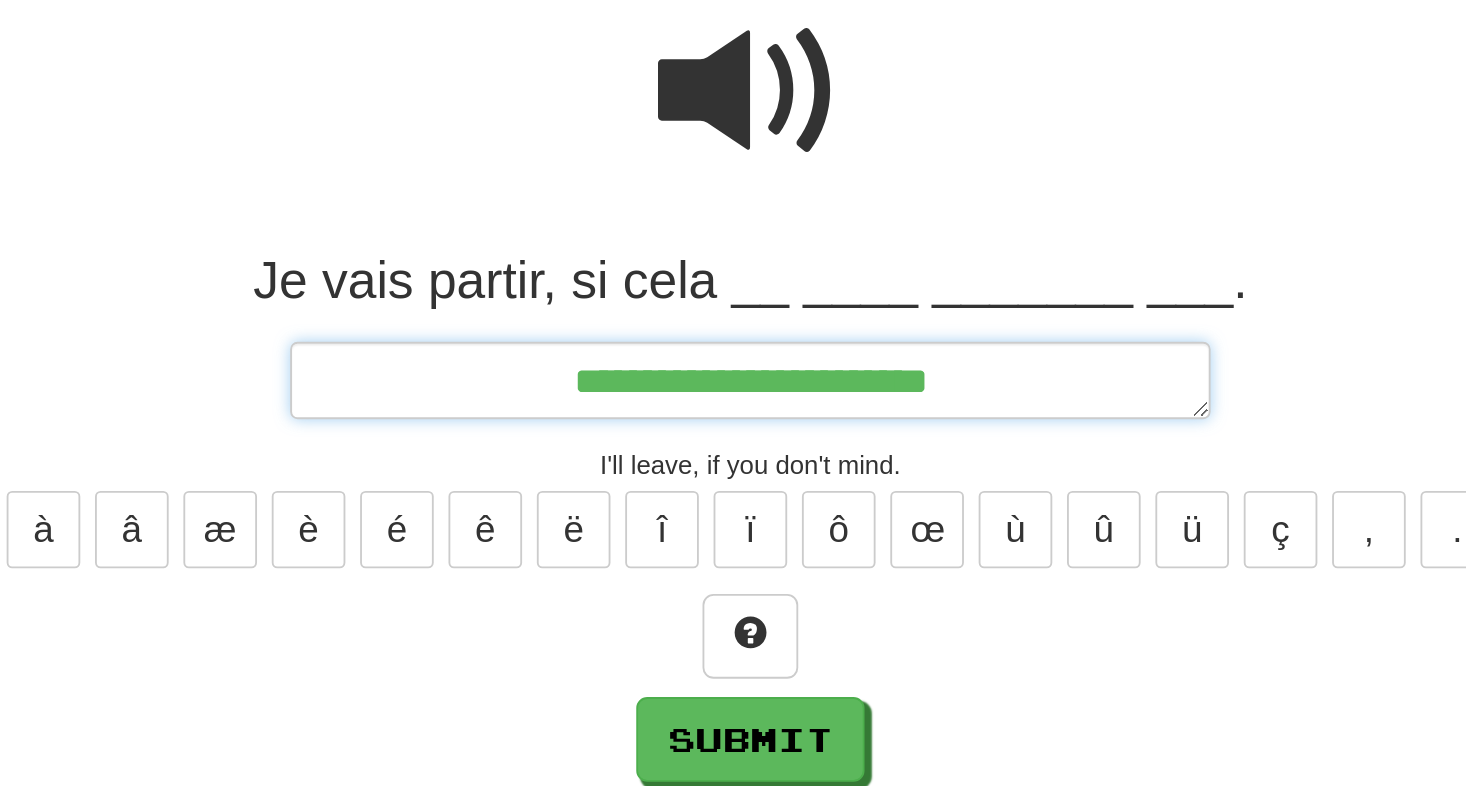 type on "*" 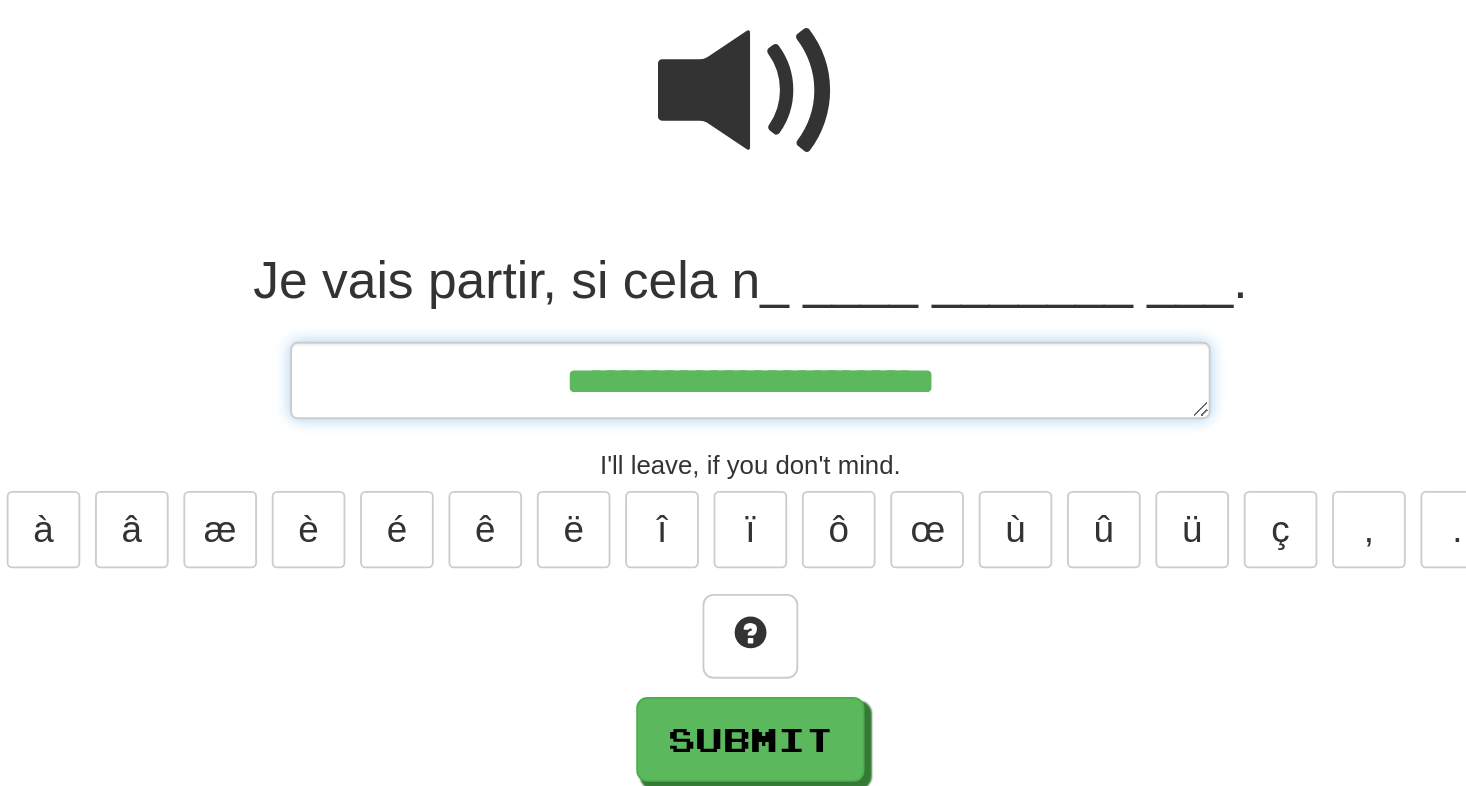 type on "*" 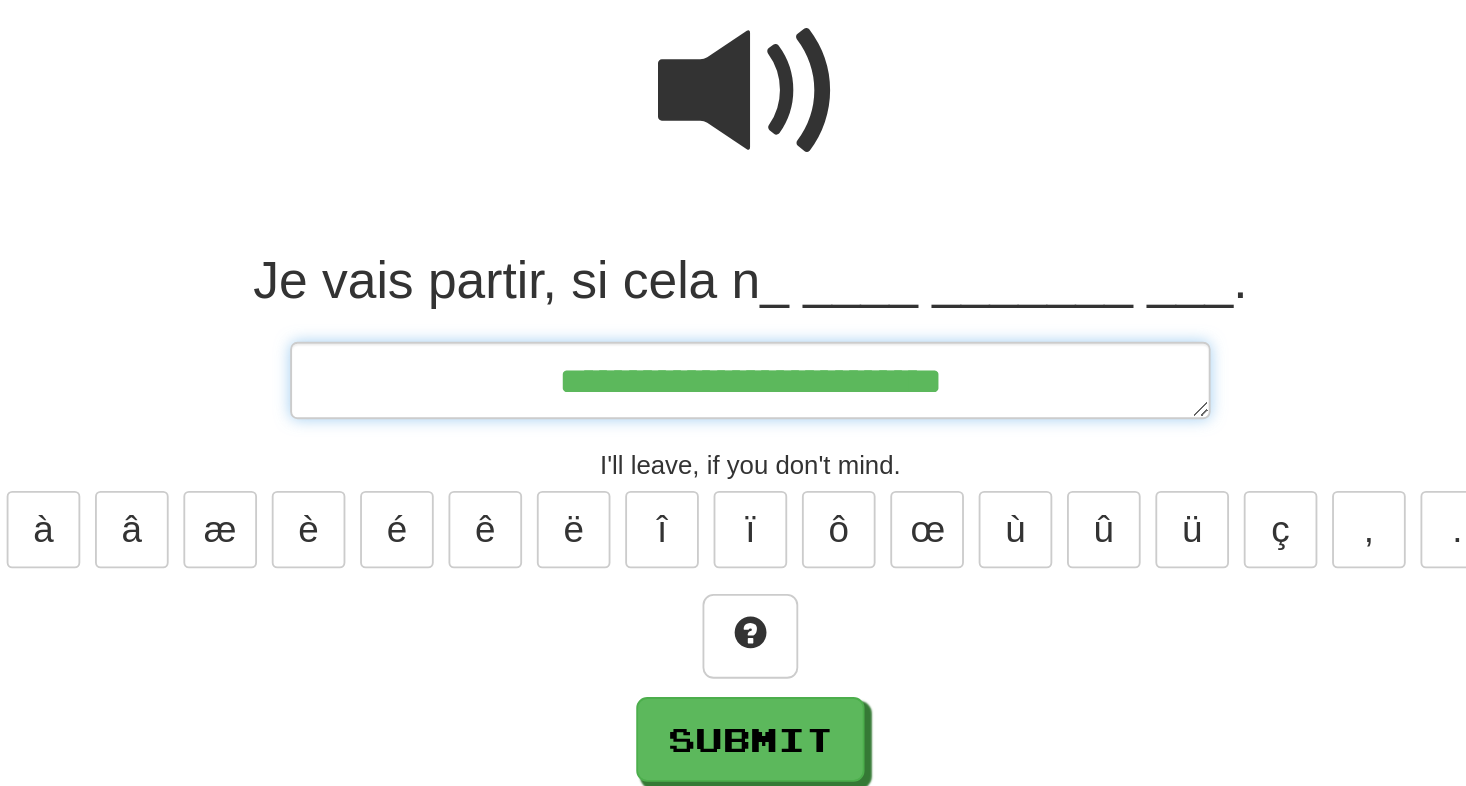 type on "*" 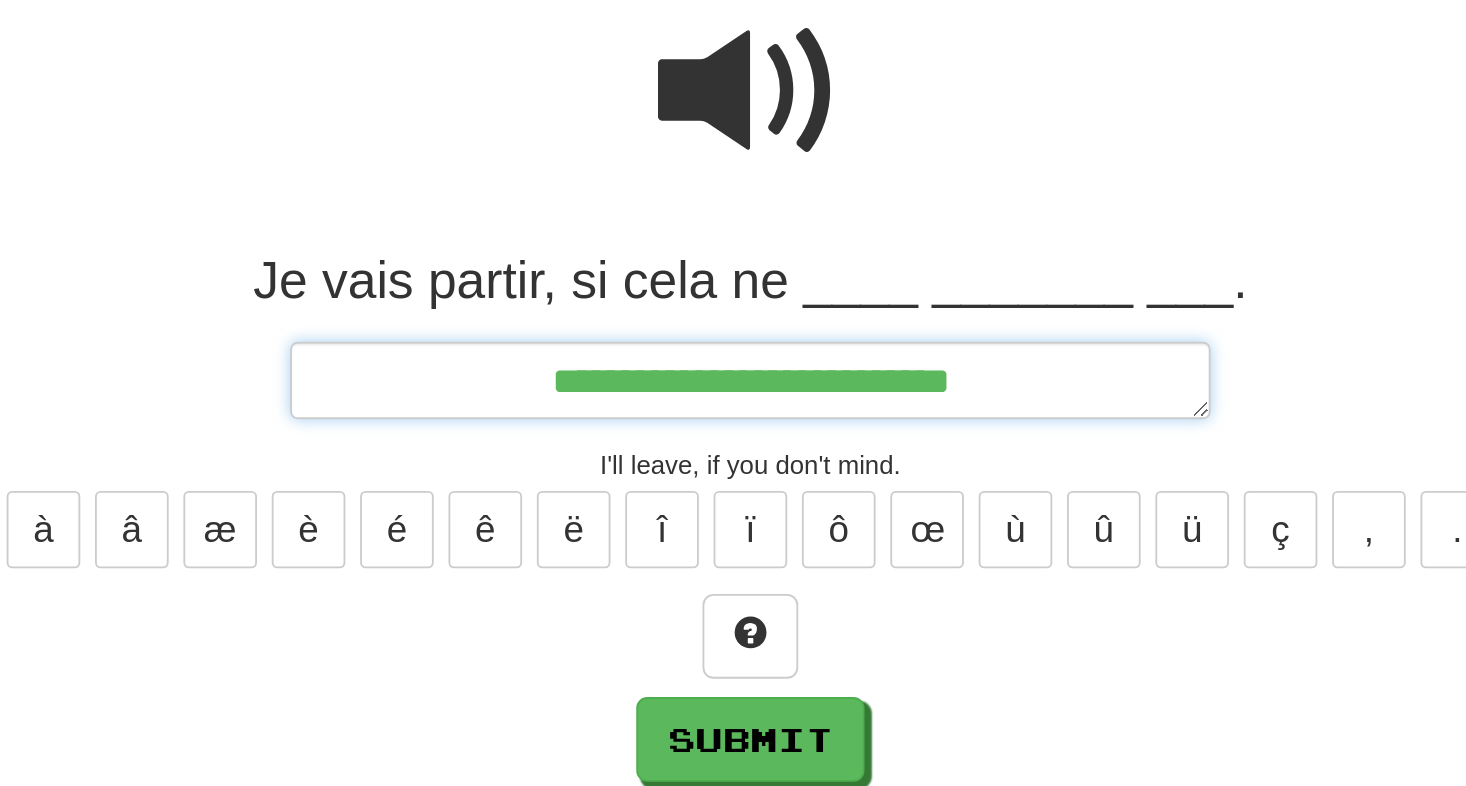 type on "*" 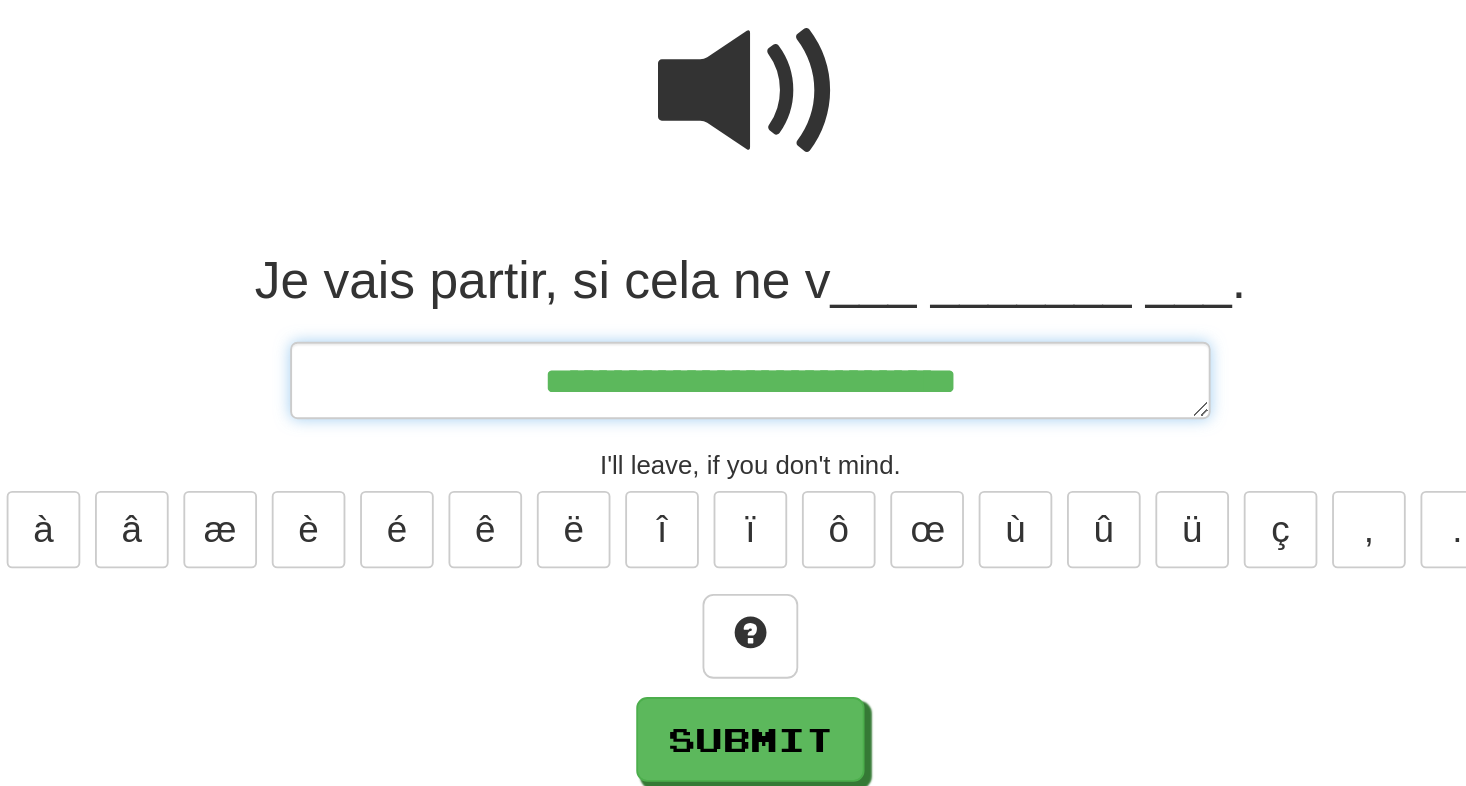 type on "*" 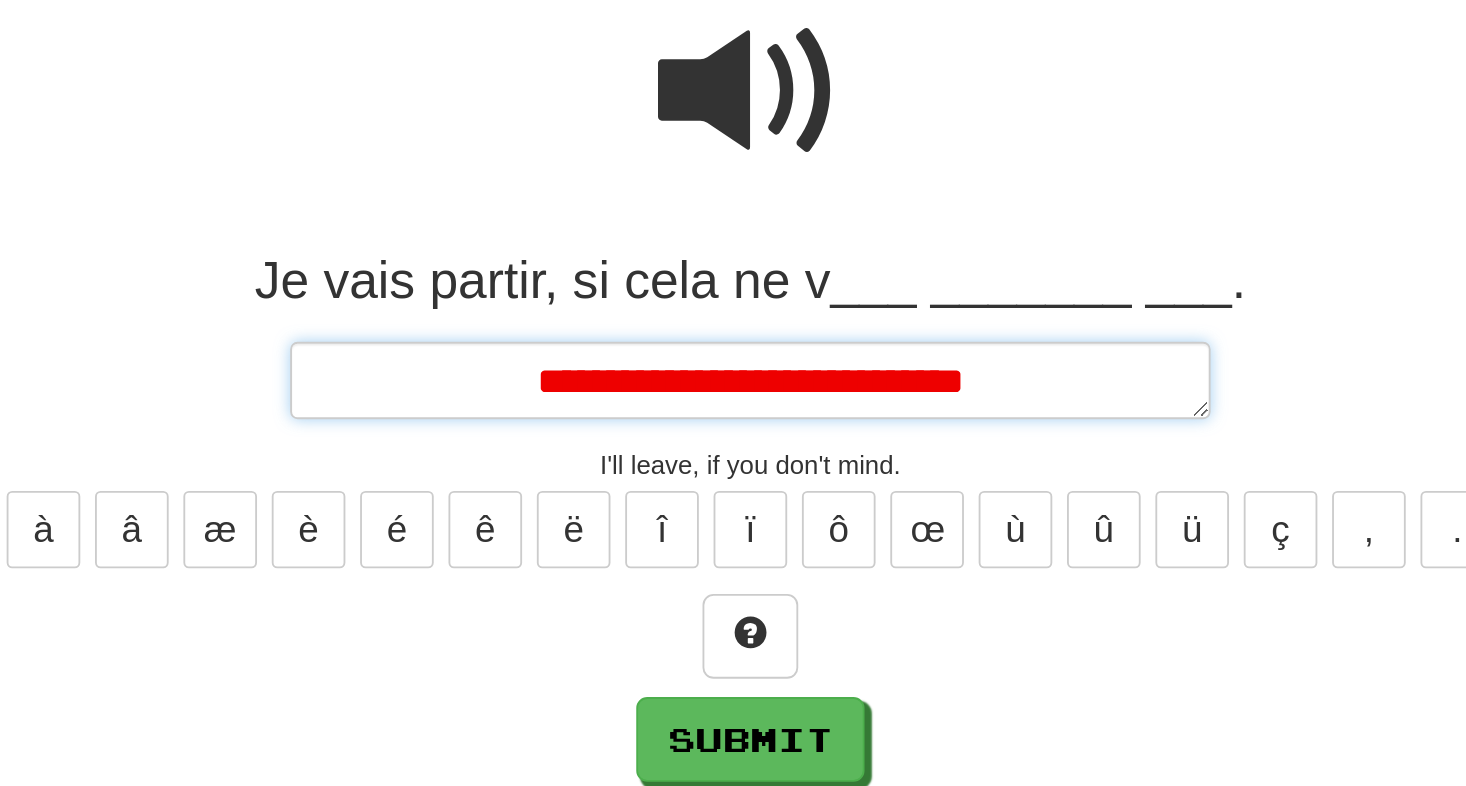 type on "*" 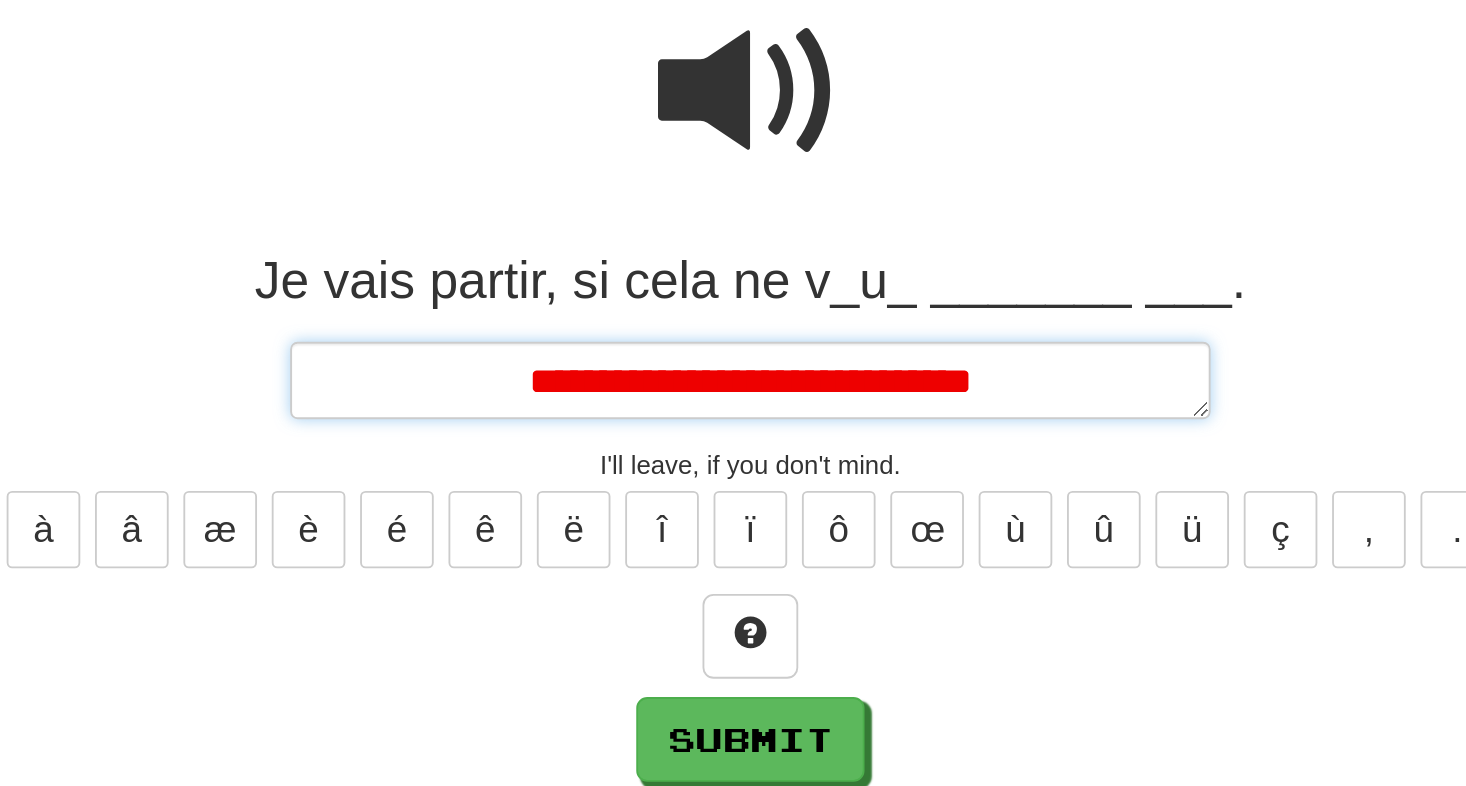 type on "*" 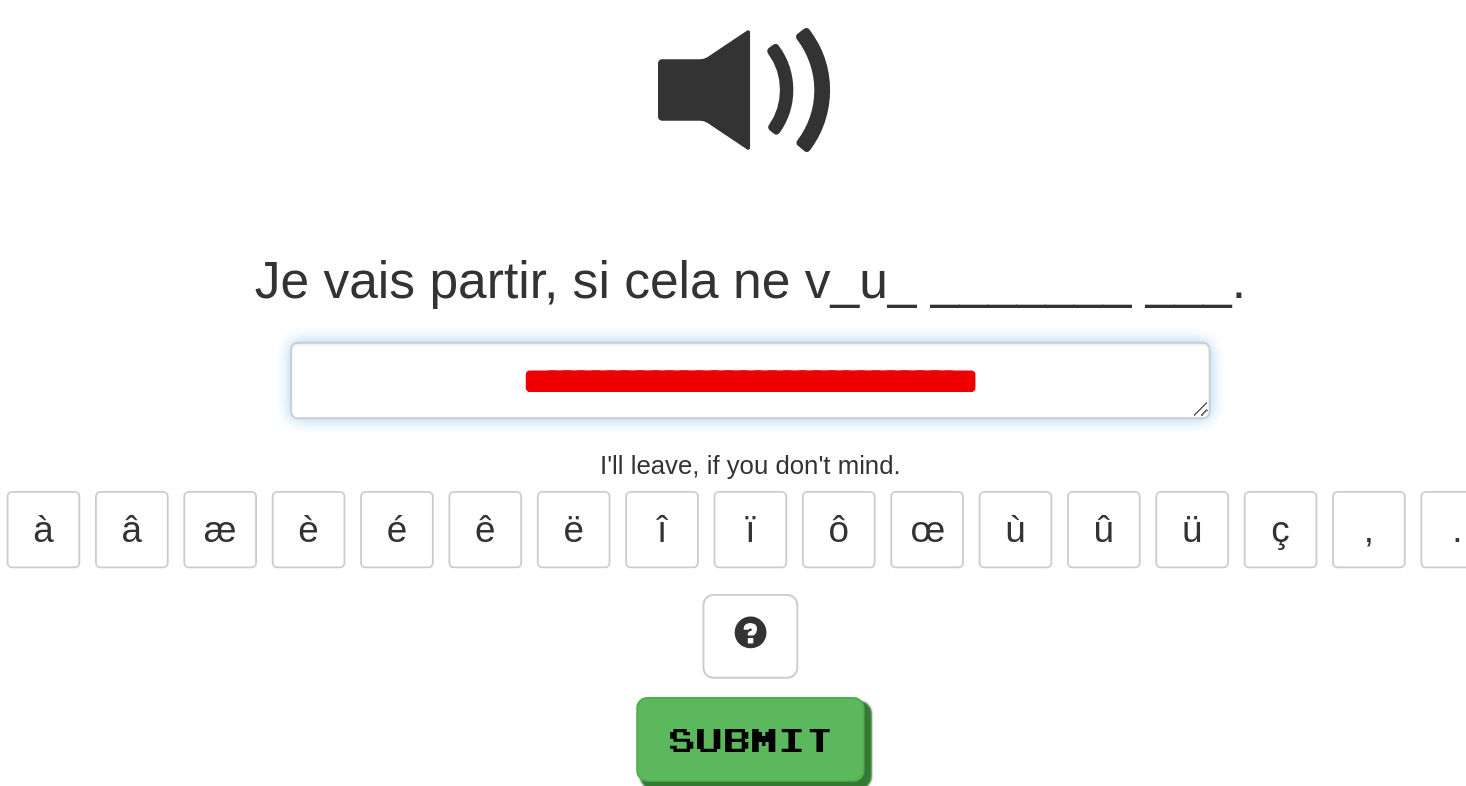 type on "*" 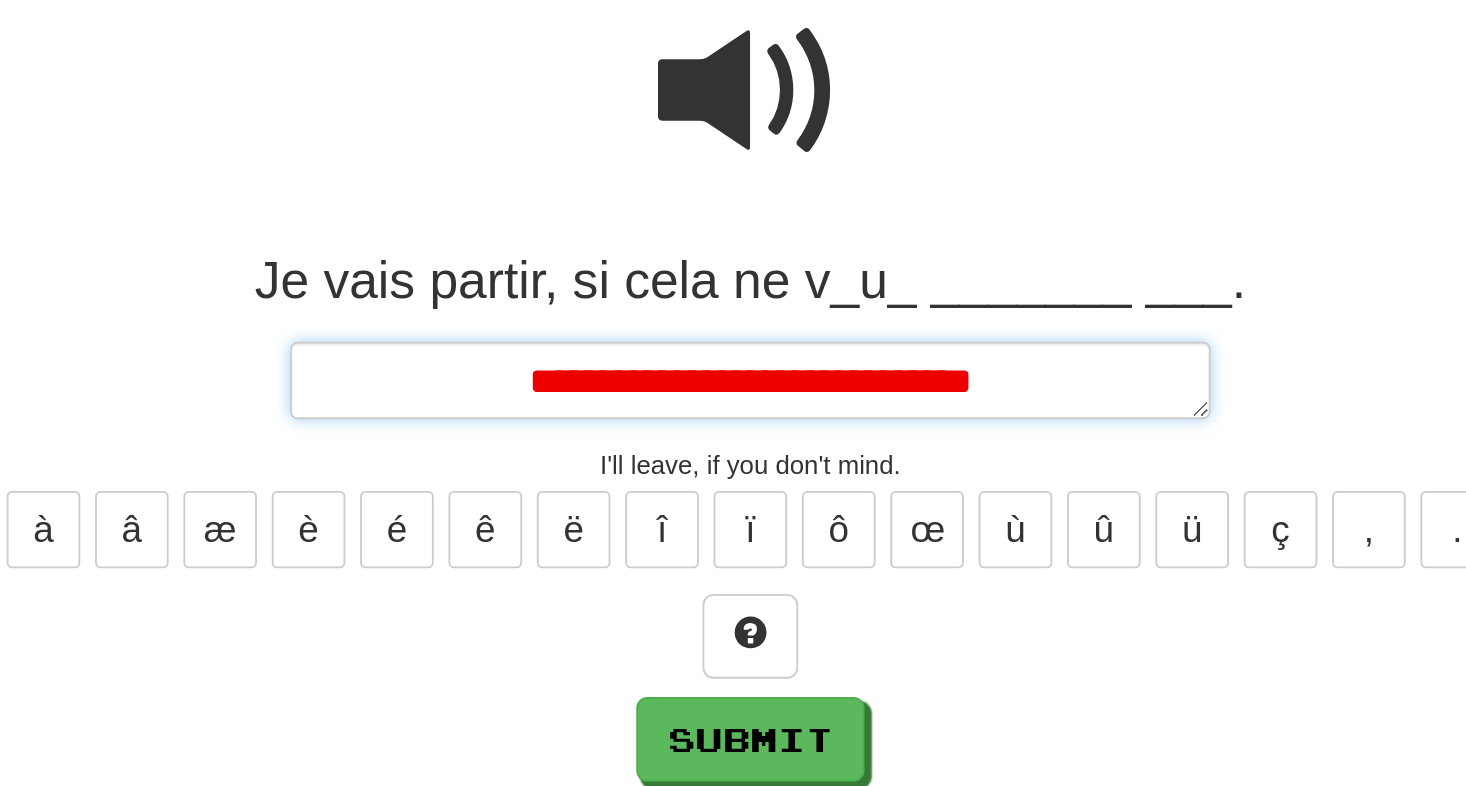 type on "*" 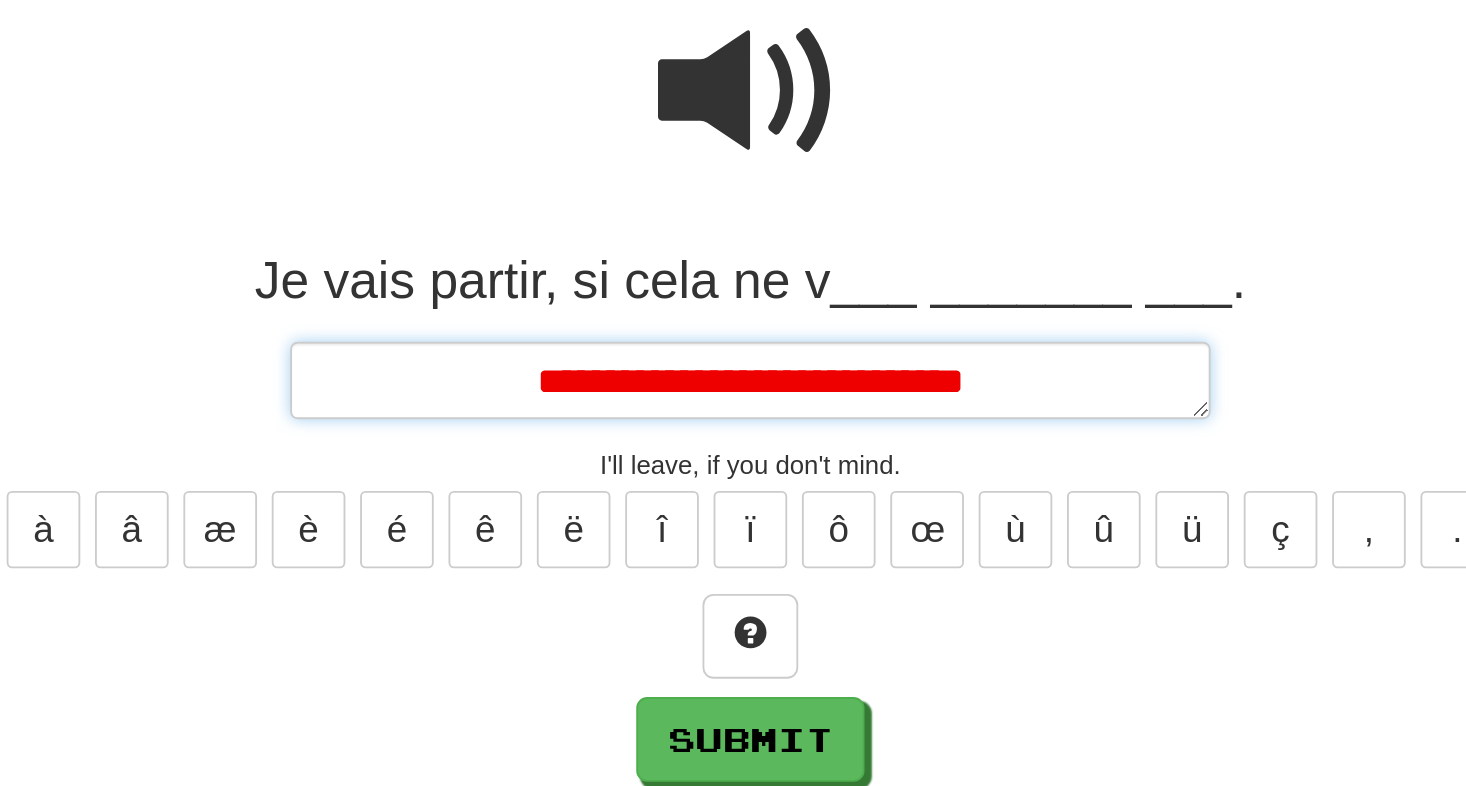 type on "*" 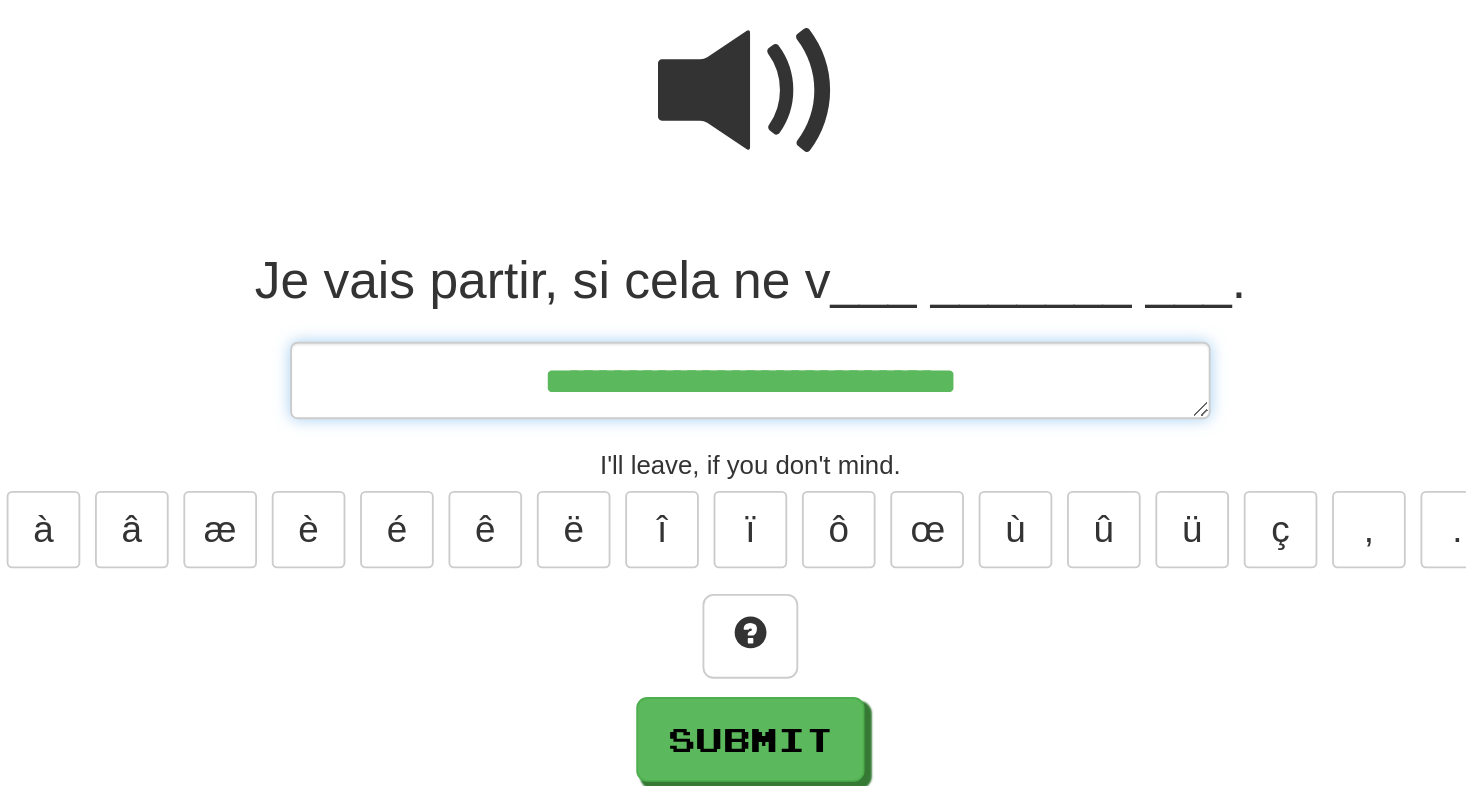 type on "*" 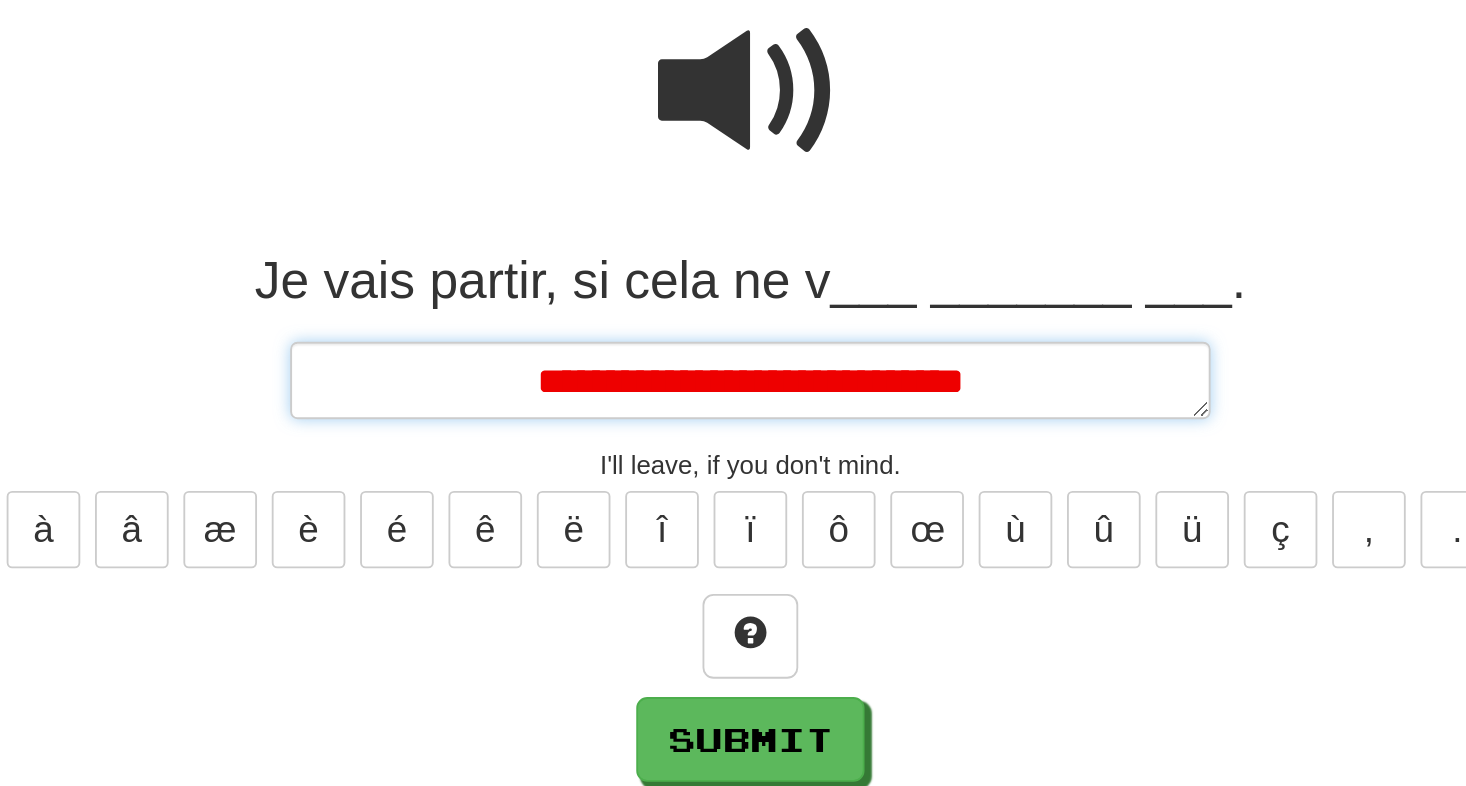 type on "*" 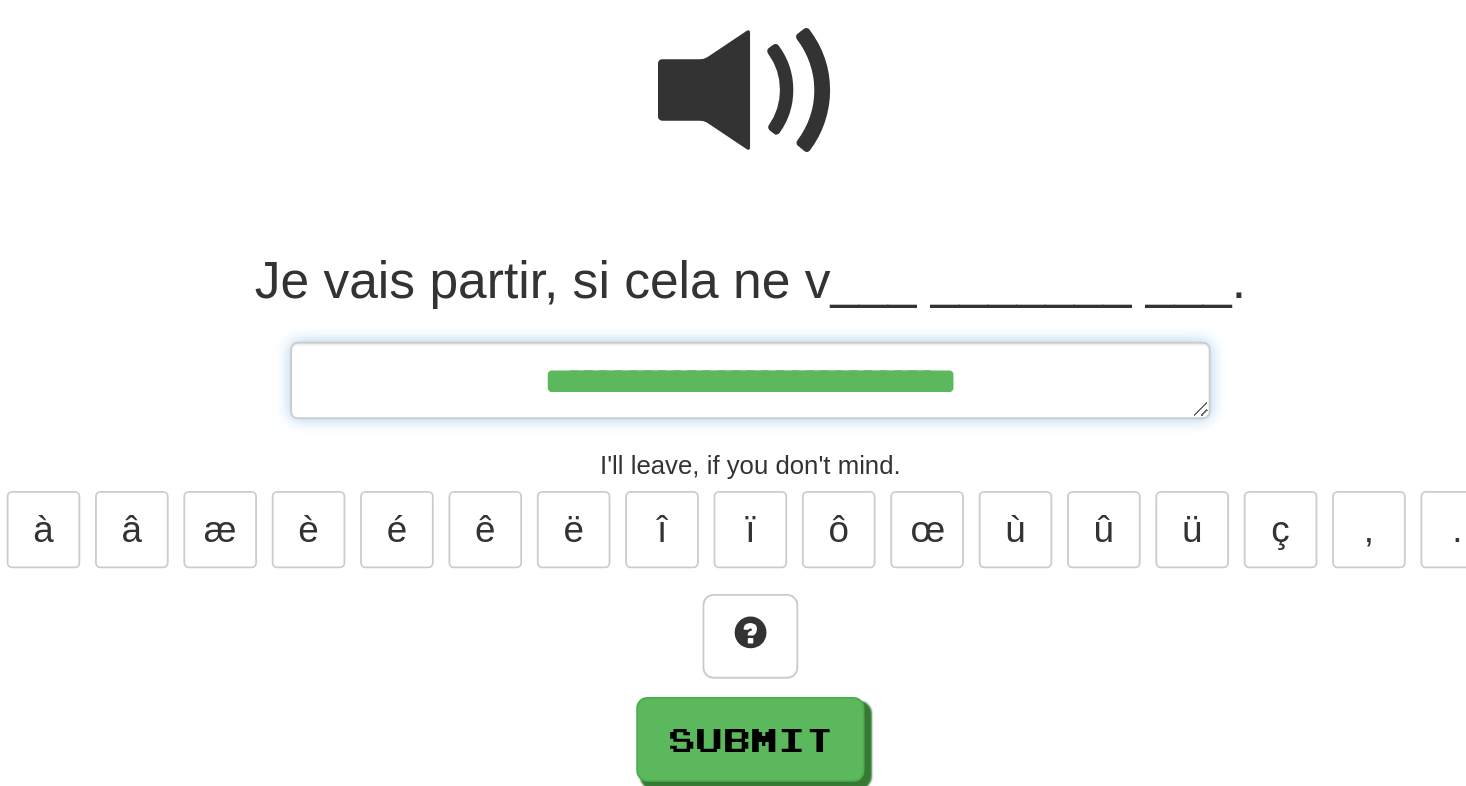 type on "*" 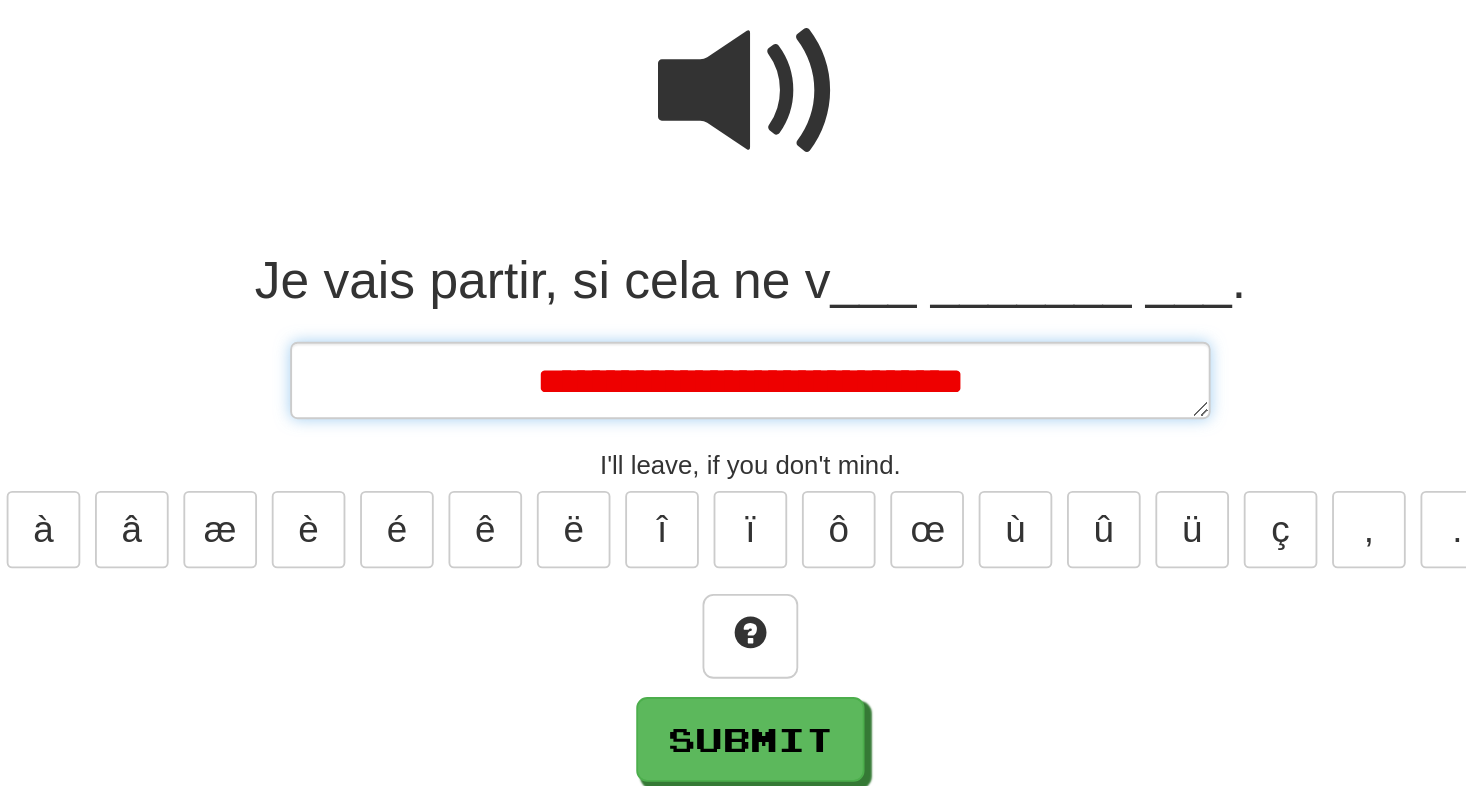 type on "*" 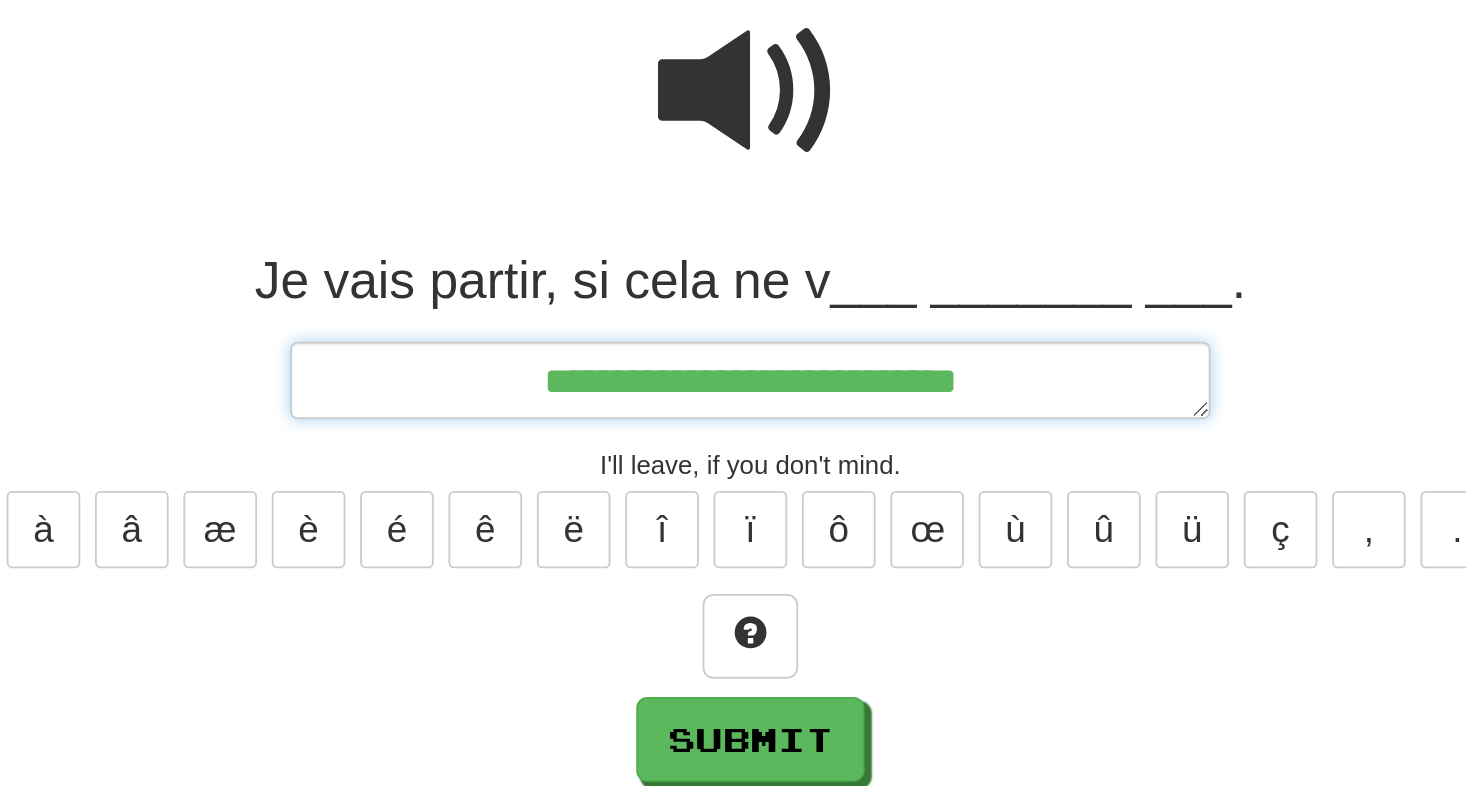 type on "**********" 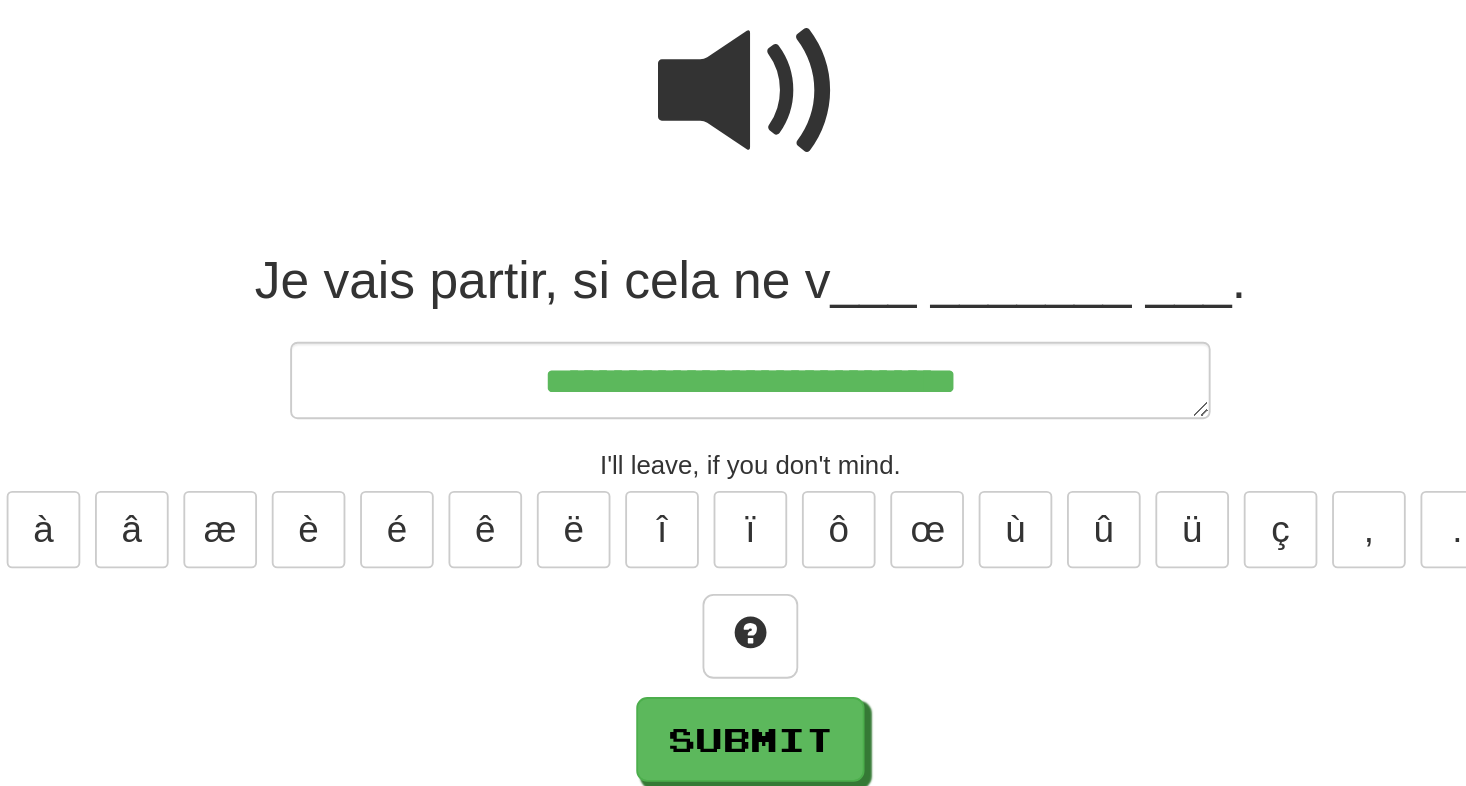 click at bounding box center [733, 236] 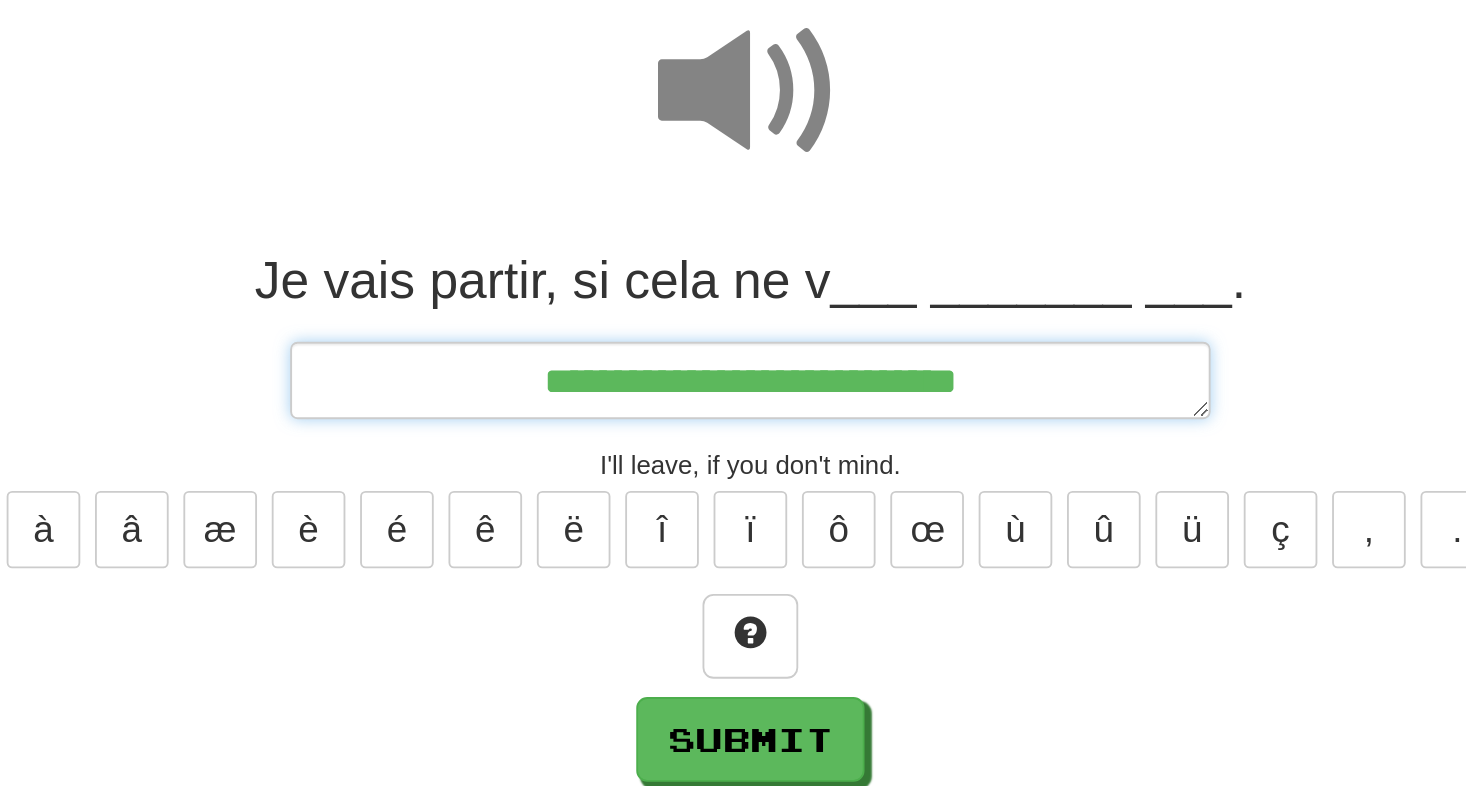 click on "**********" at bounding box center [733, 393] 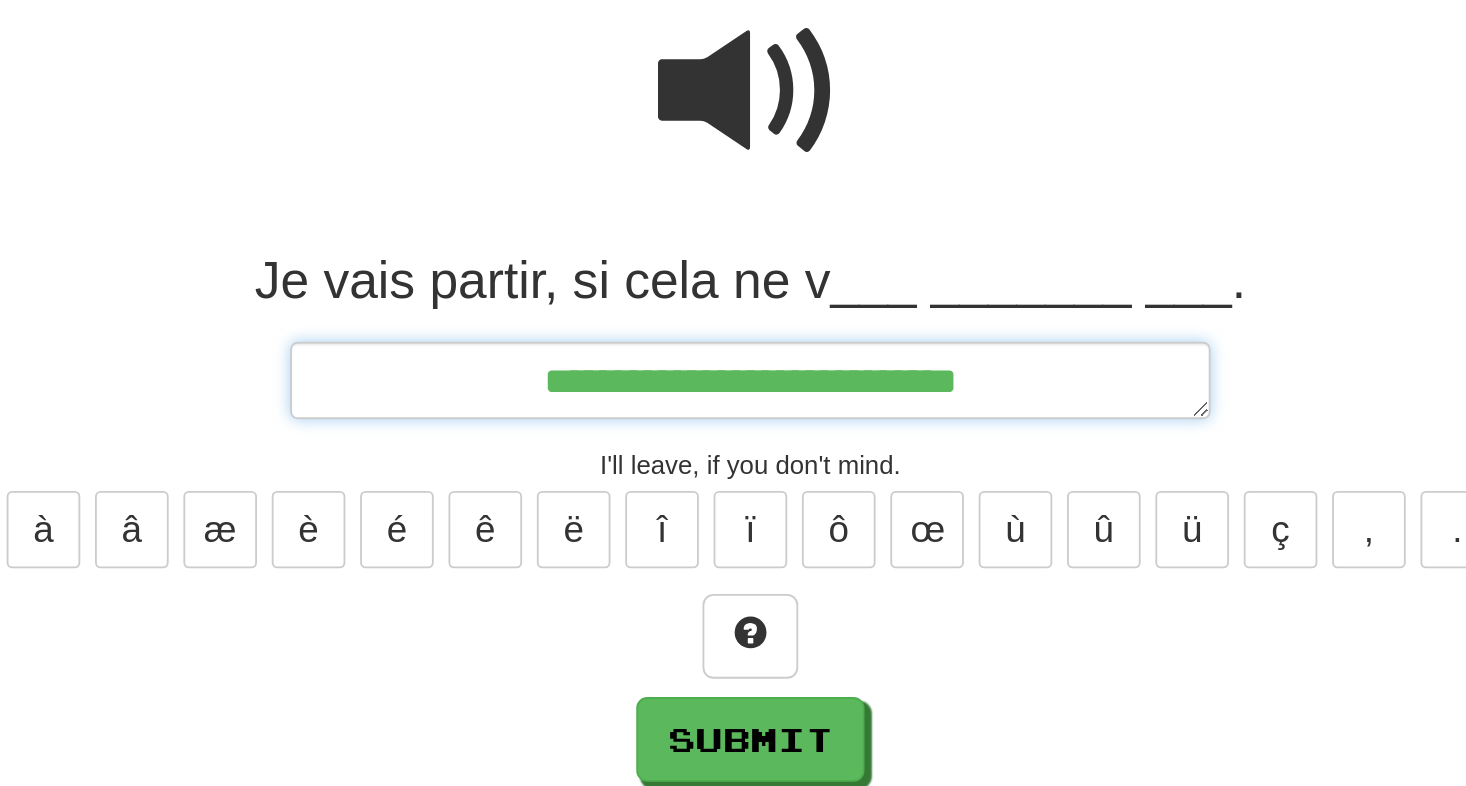 type on "*" 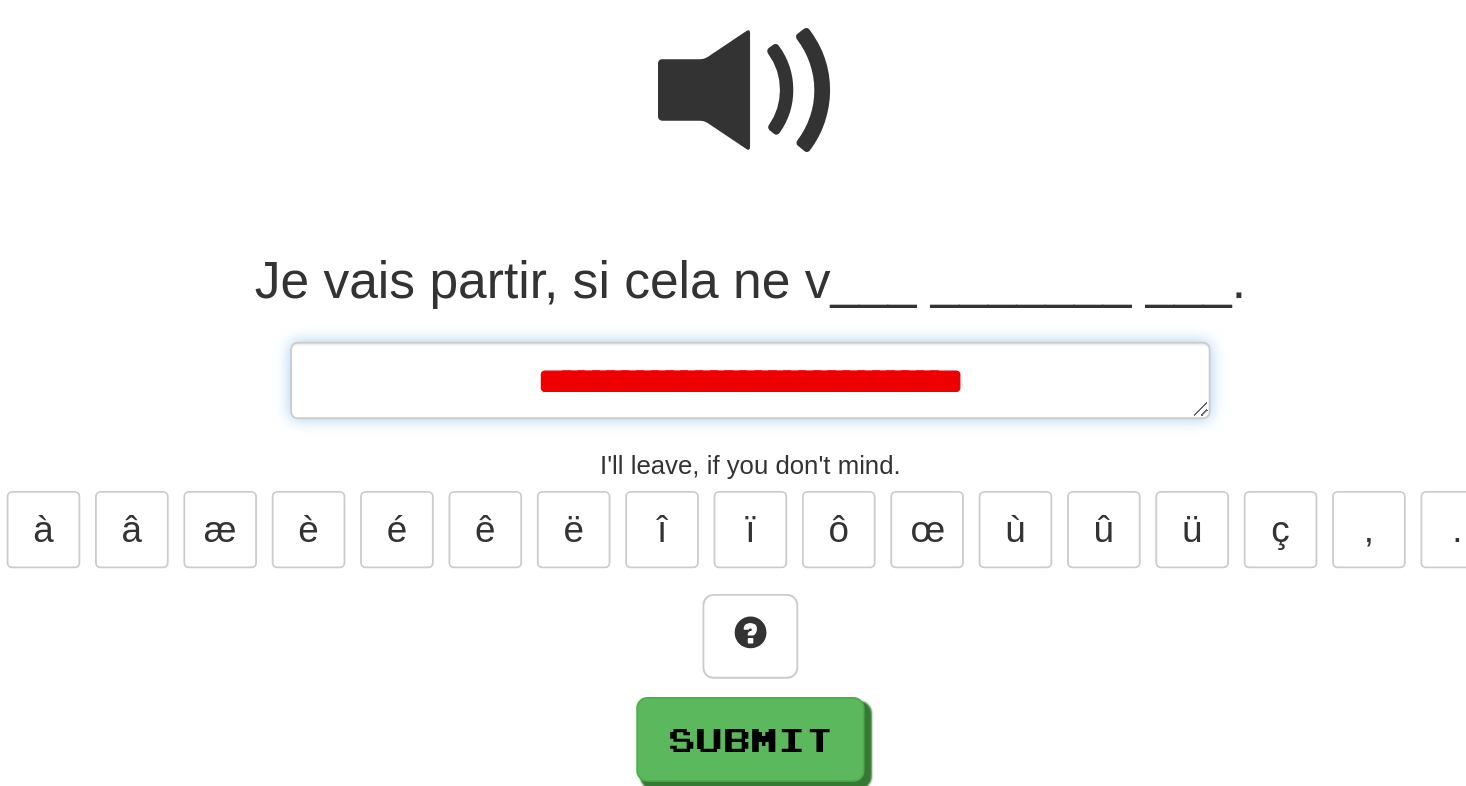 type on "*" 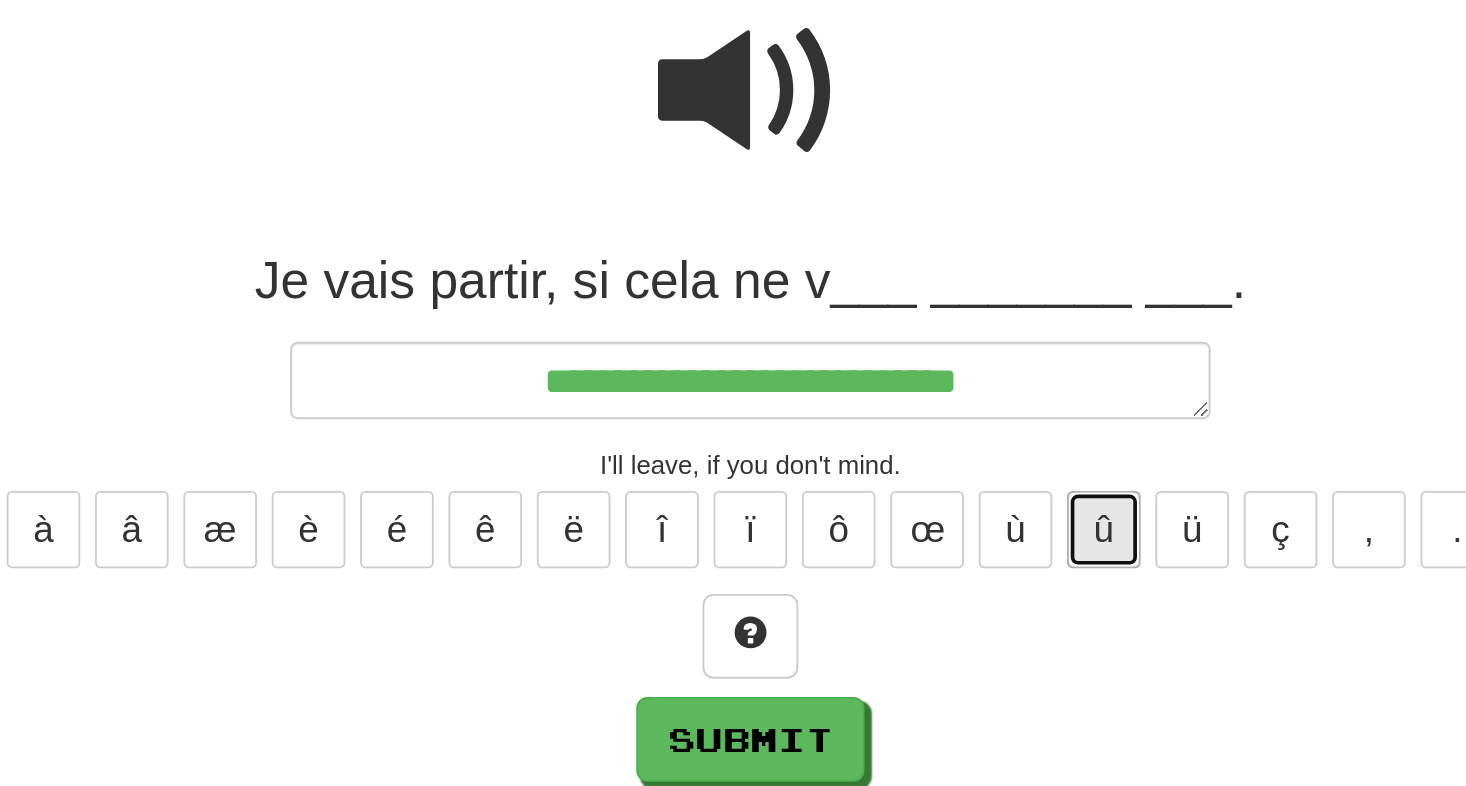 click on "û" at bounding box center [925, 474] 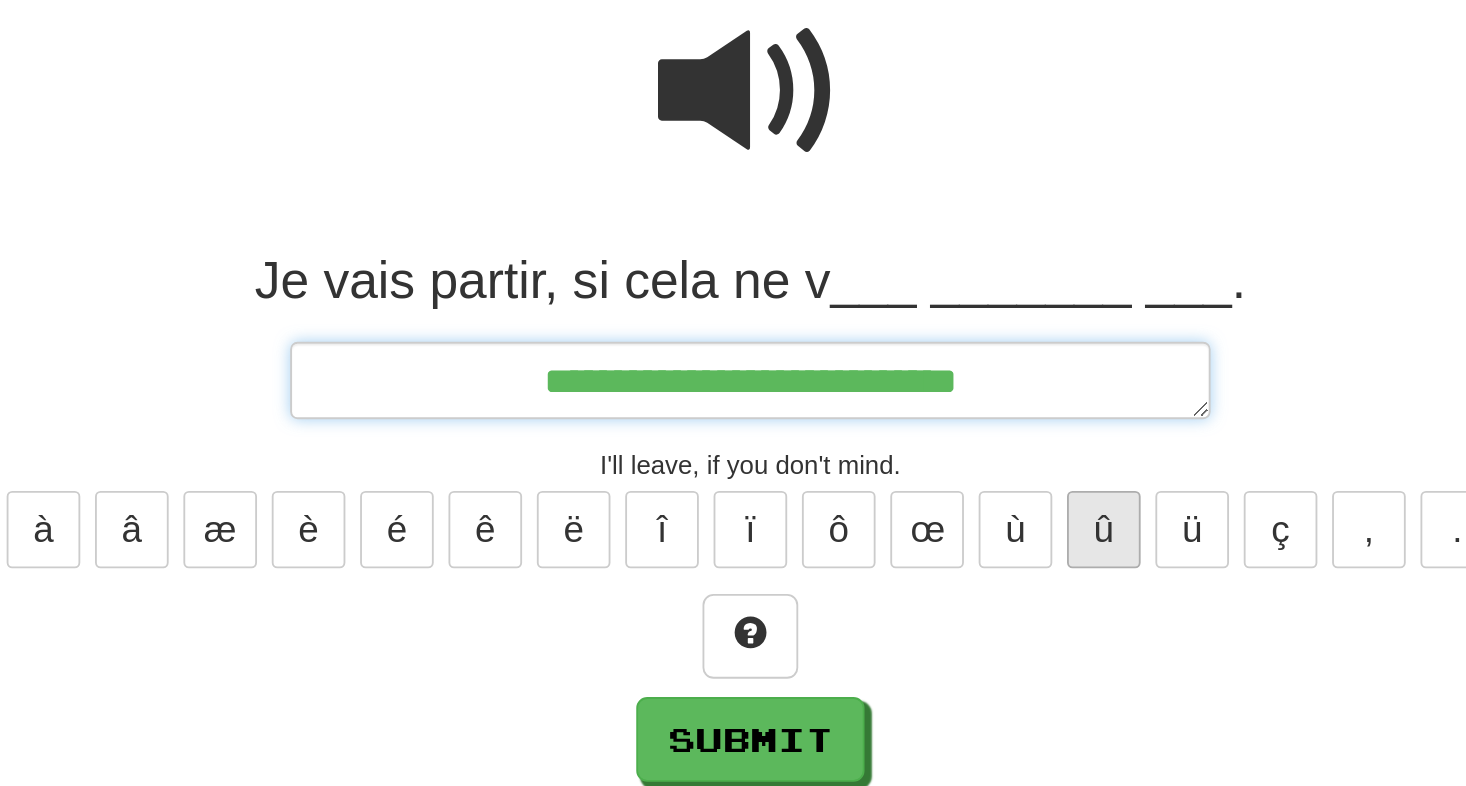 type on "*" 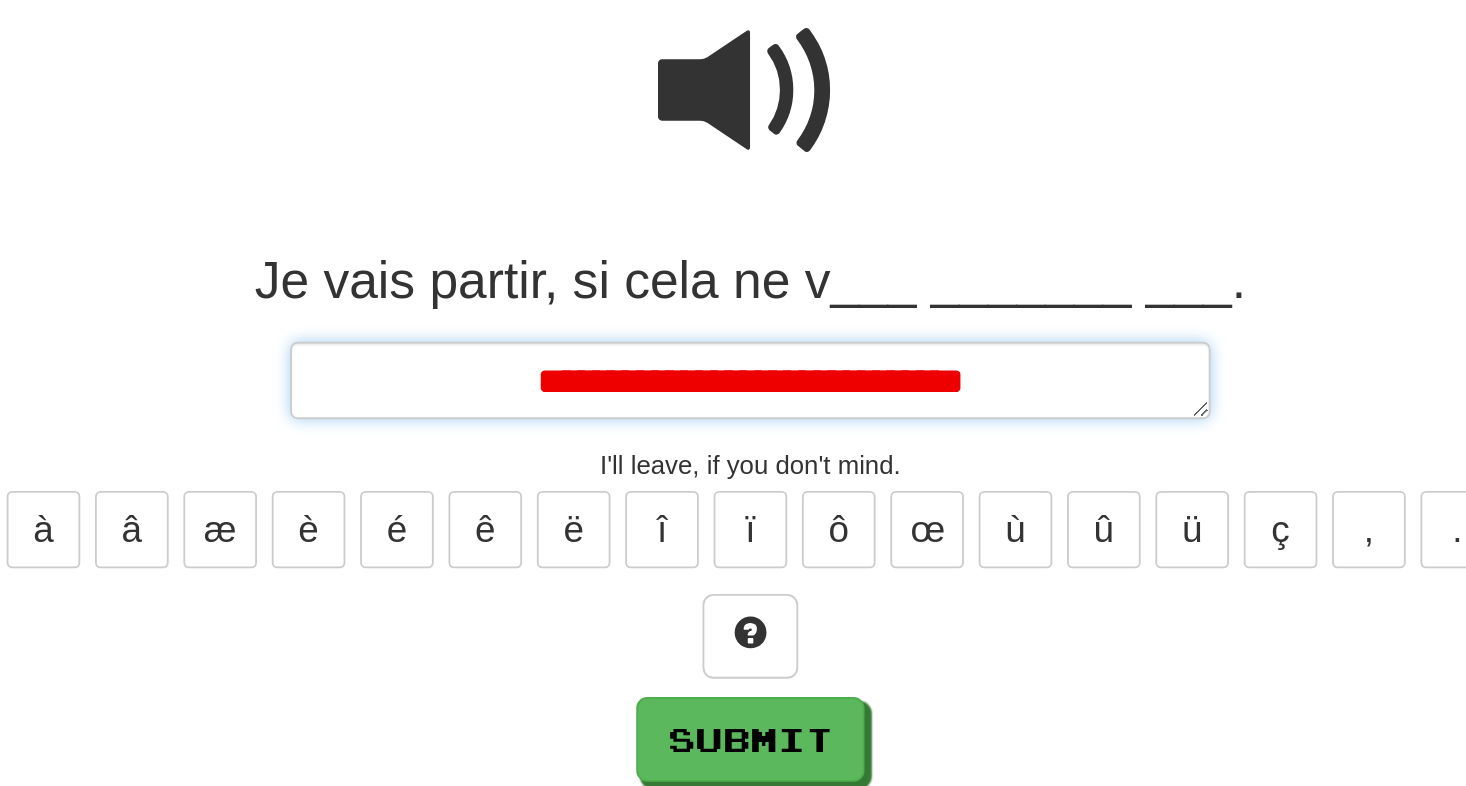 type on "*" 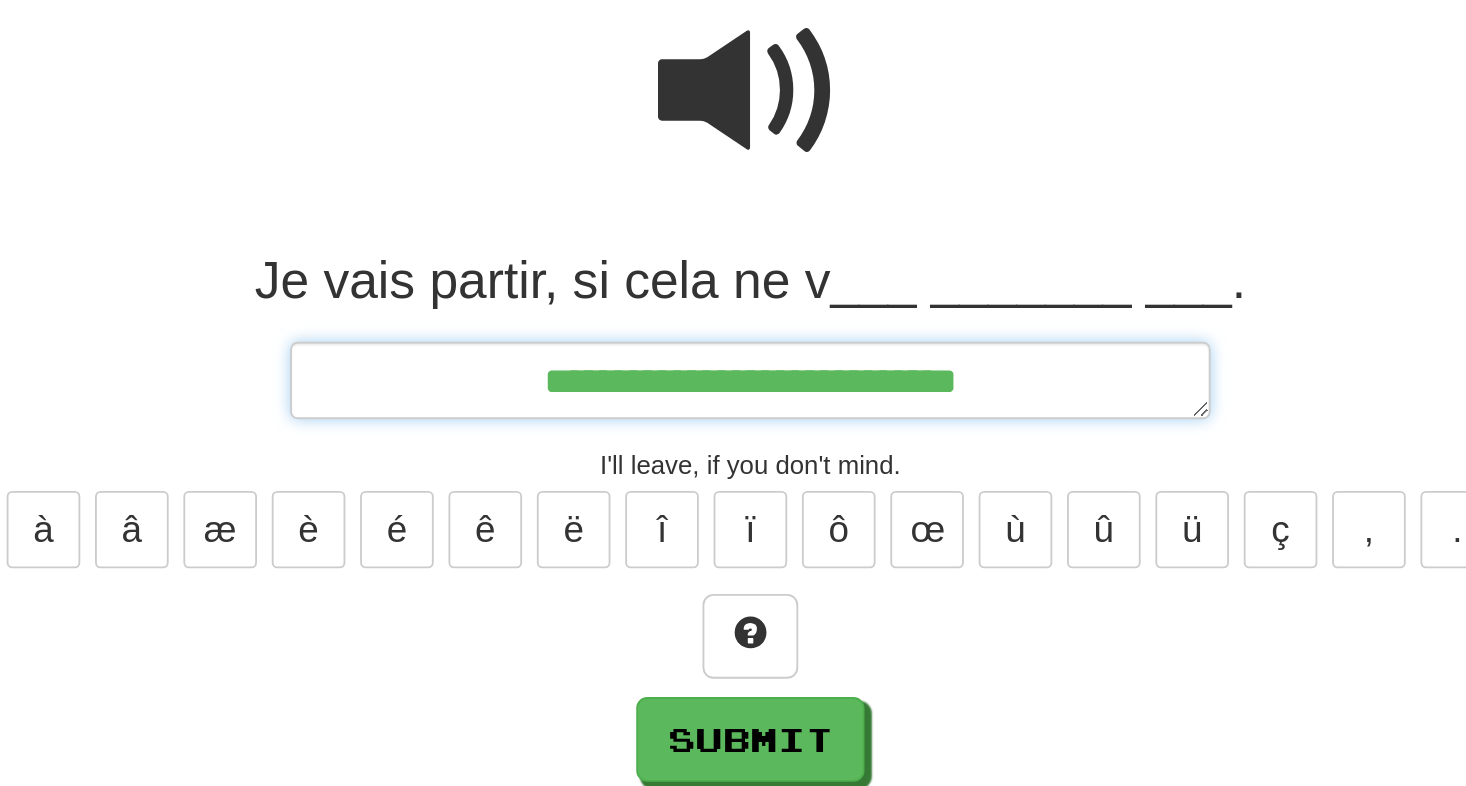 type on "*" 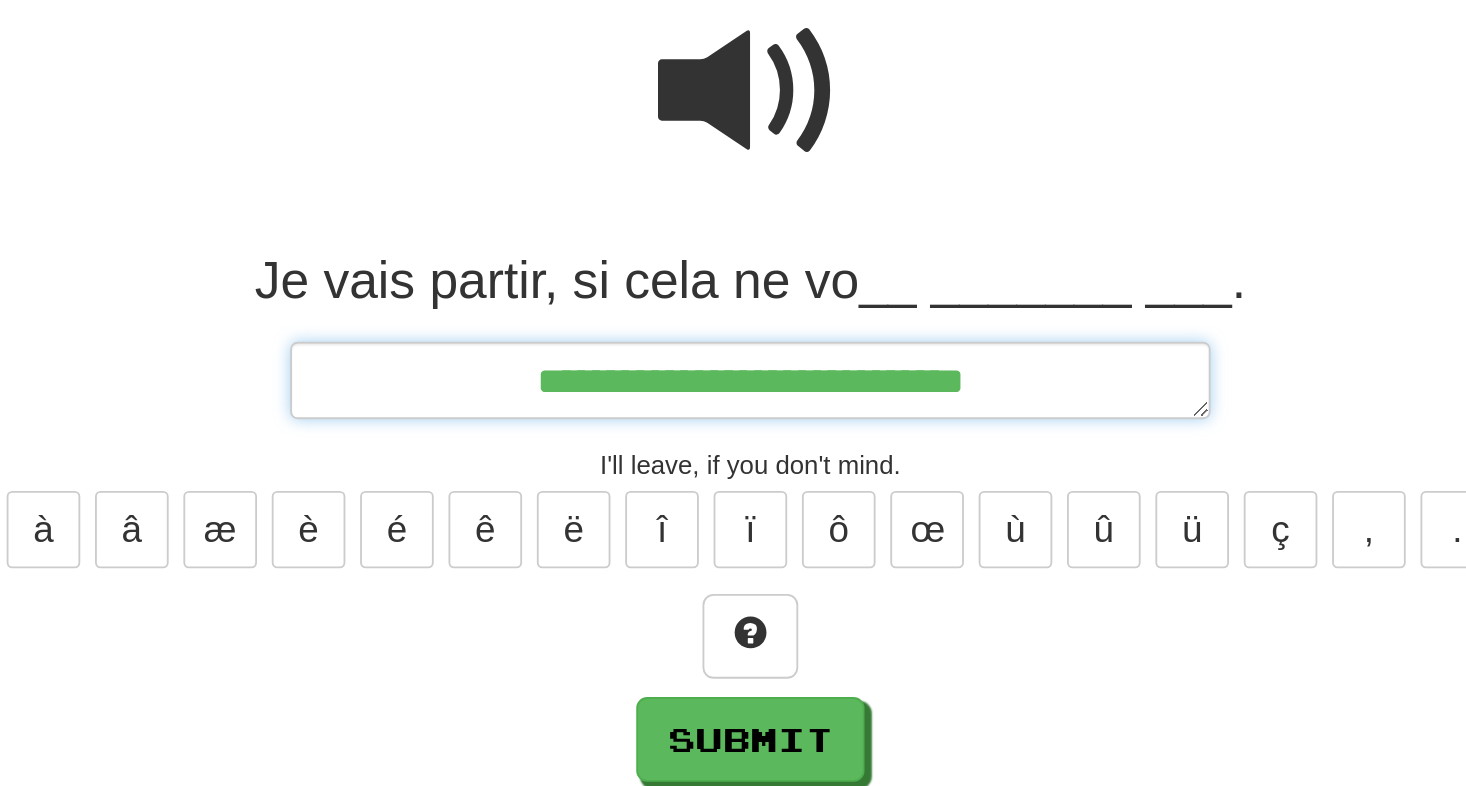 type on "*" 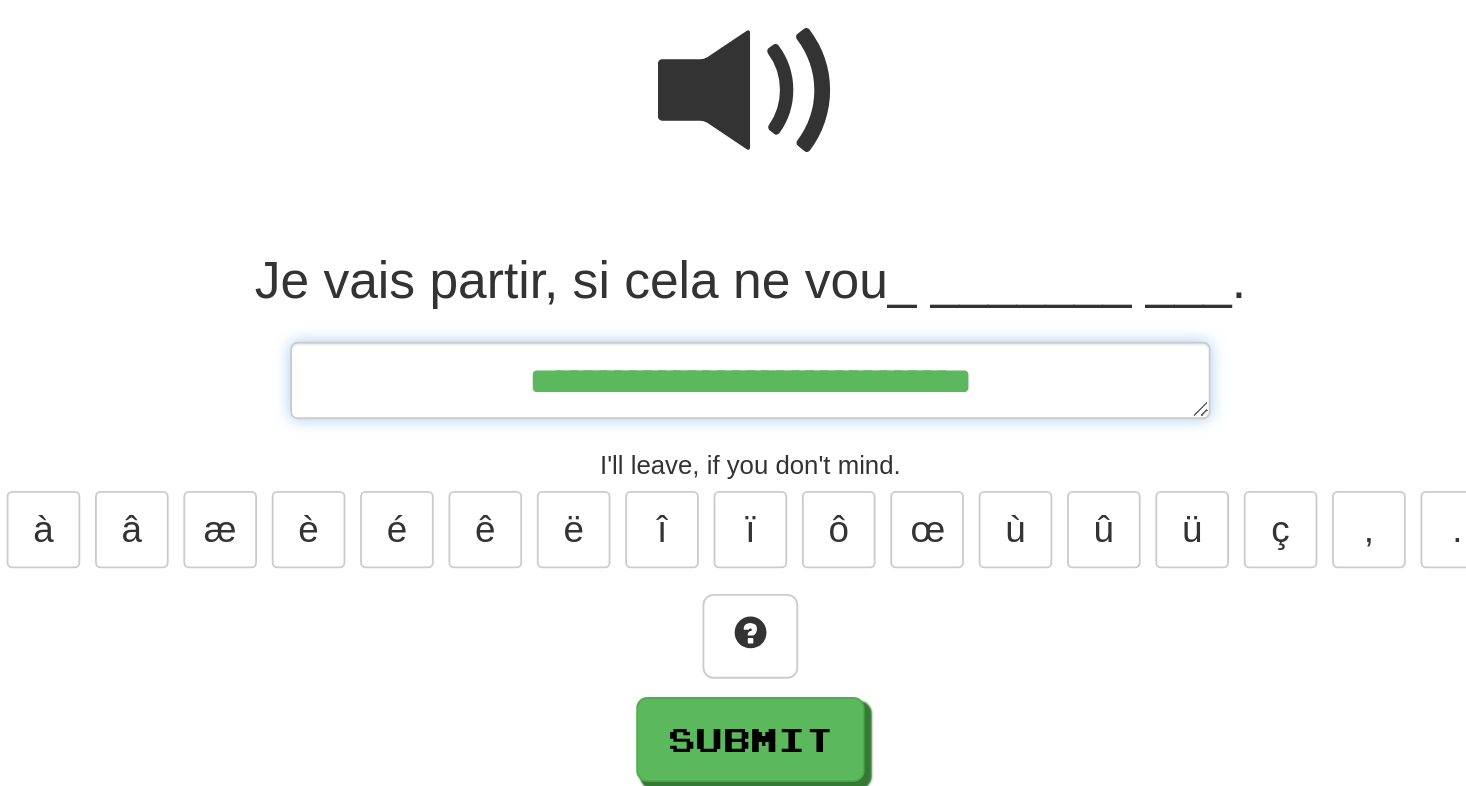 type on "*" 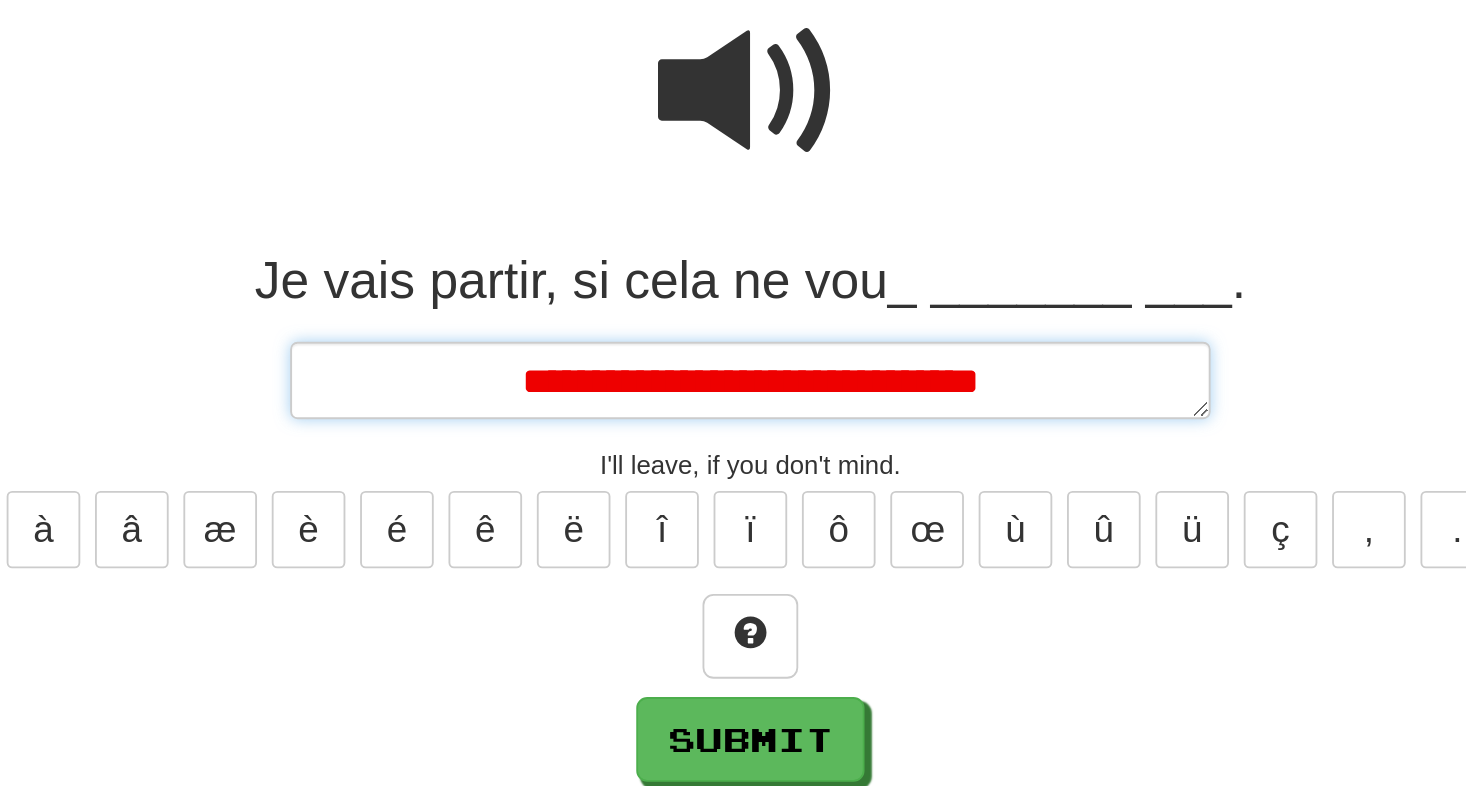 type 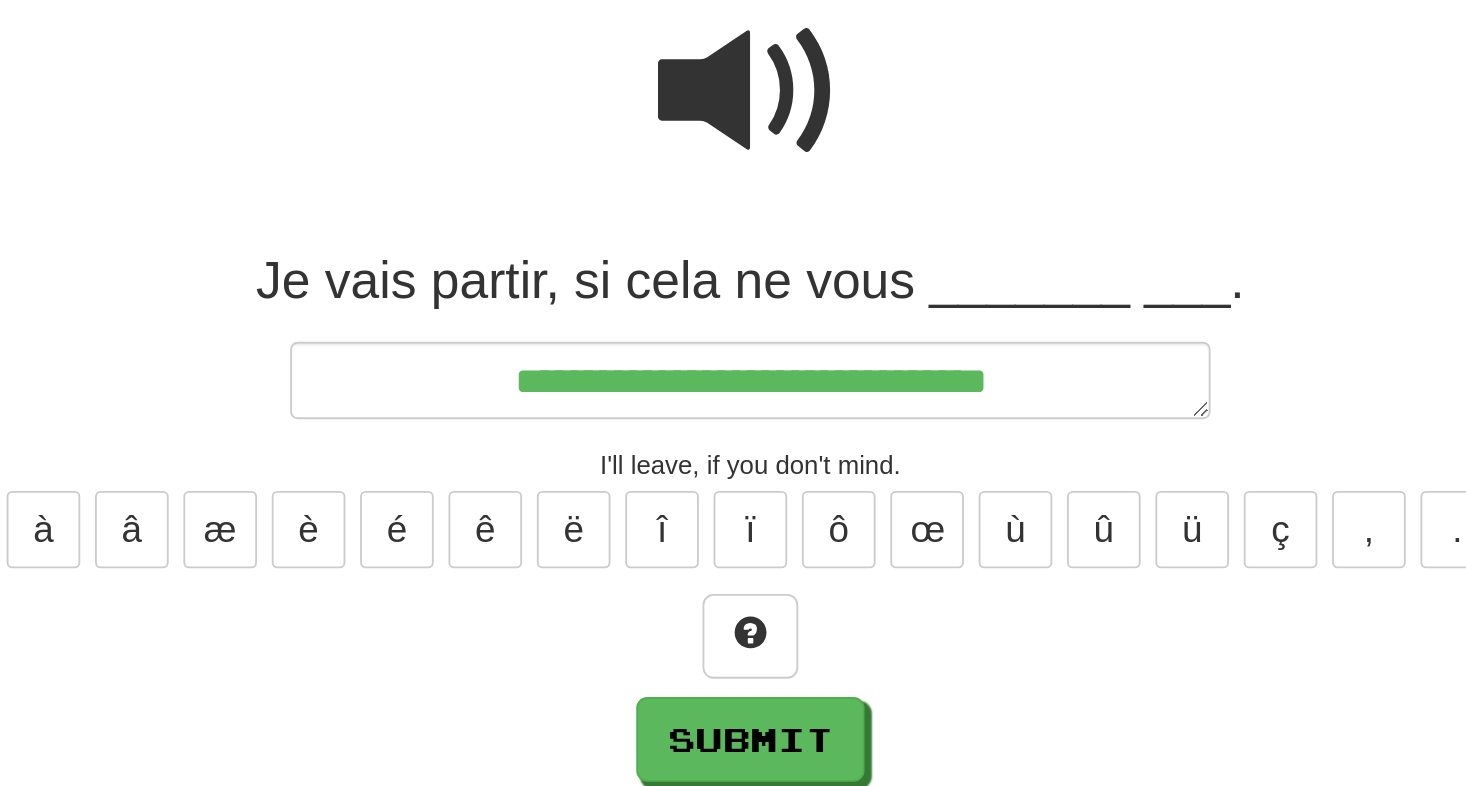 click at bounding box center (733, 236) 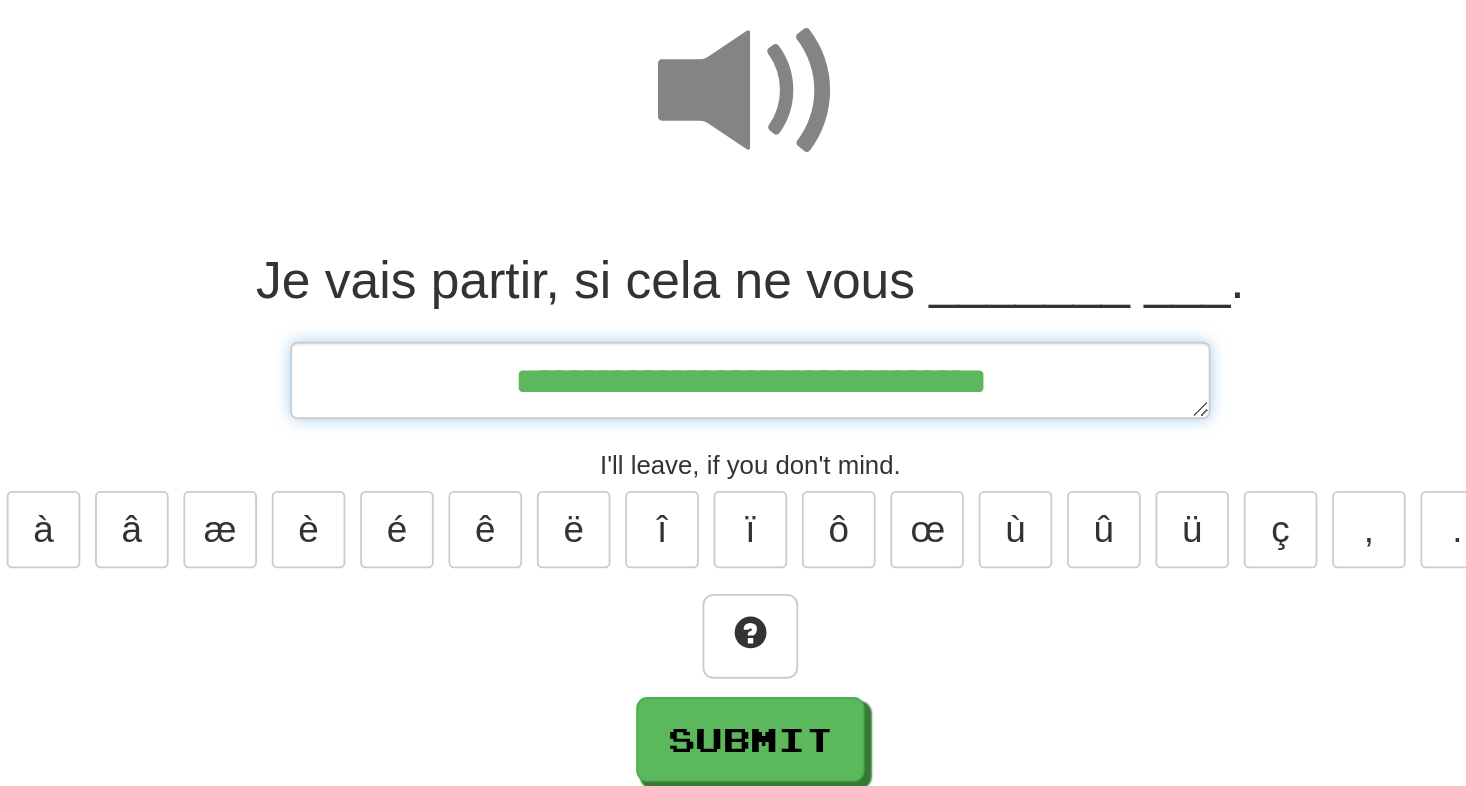 click on "**********" at bounding box center [733, 393] 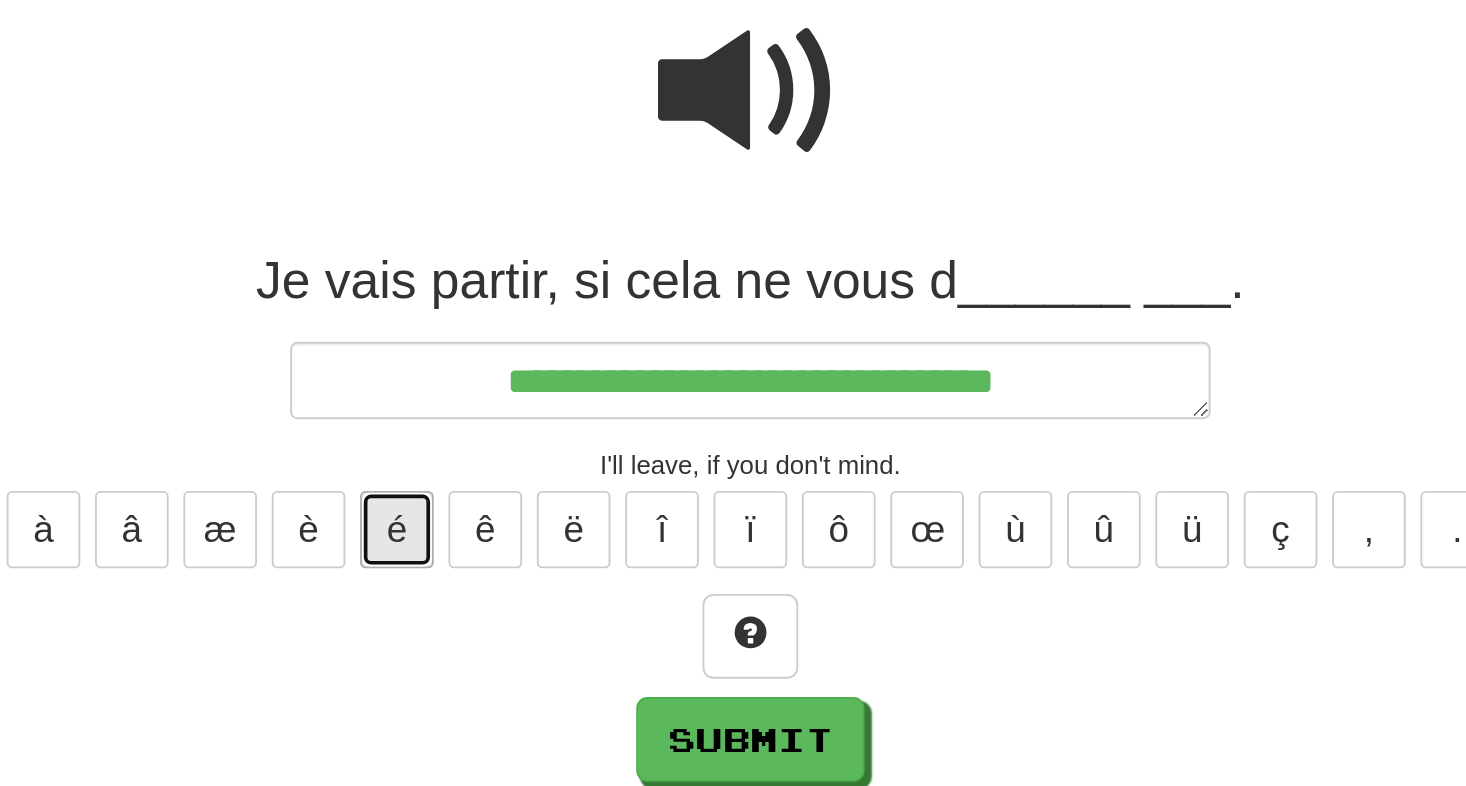 click on "é" at bounding box center (541, 474) 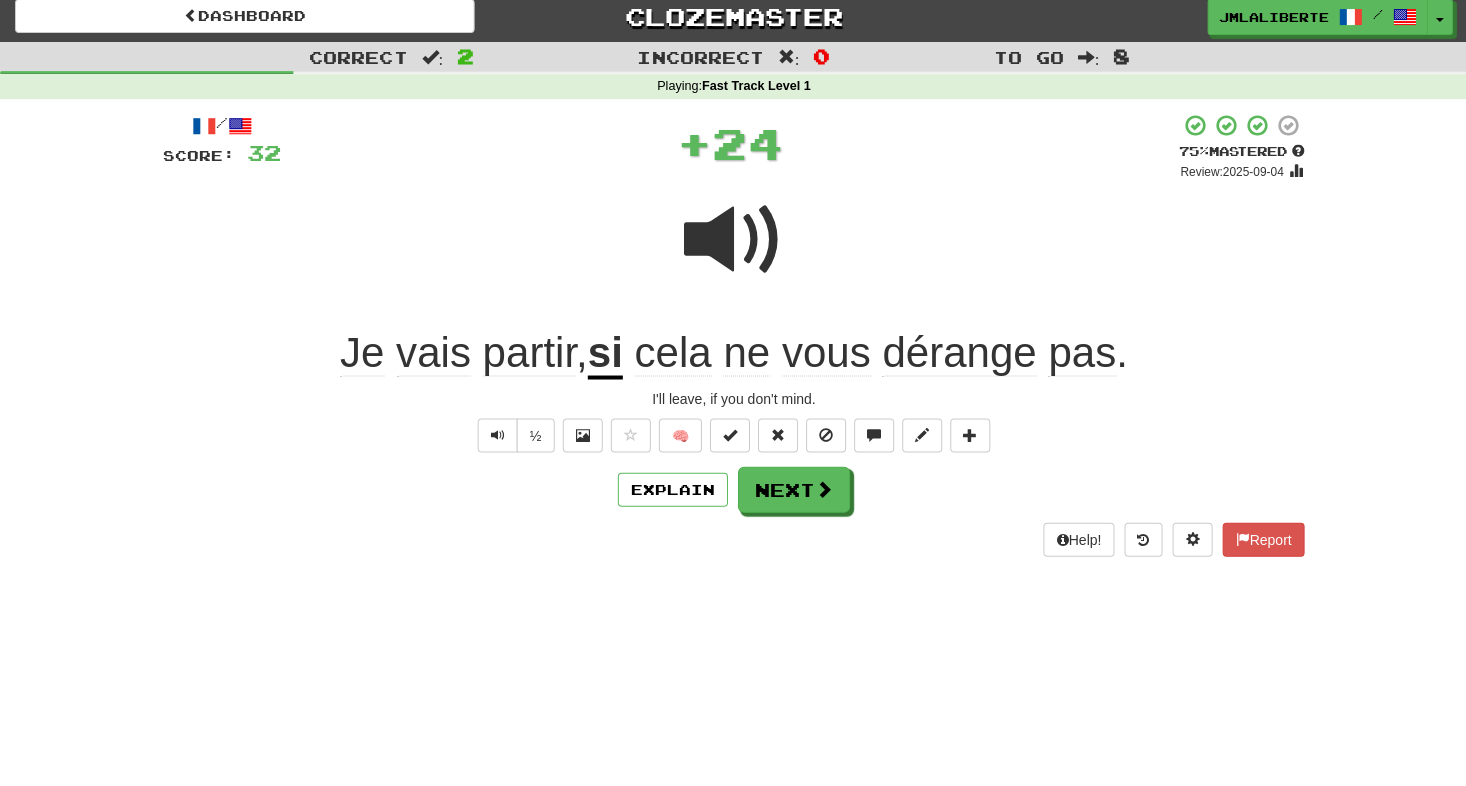 scroll, scrollTop: 8, scrollLeft: 0, axis: vertical 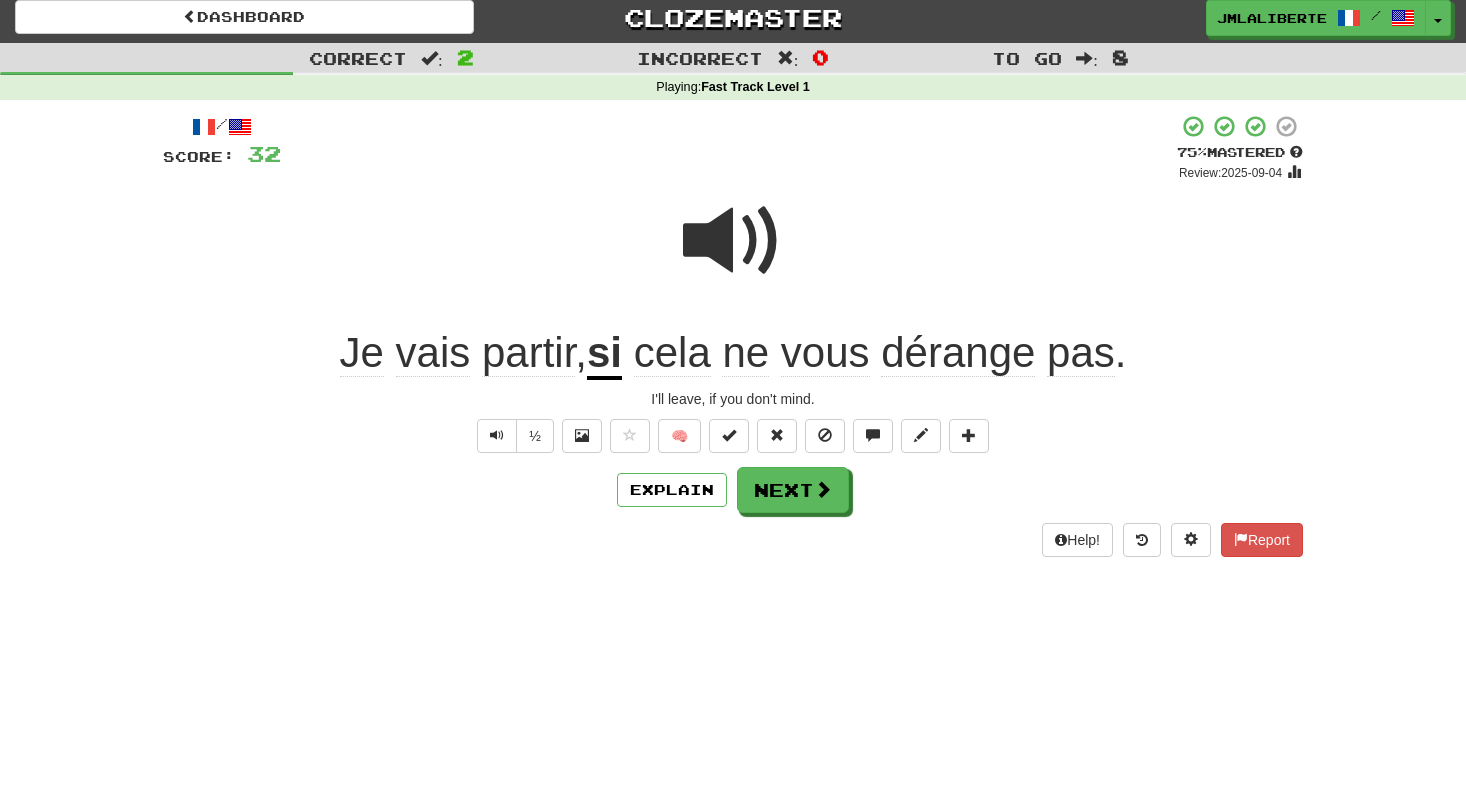 click on "si" at bounding box center (604, 354) 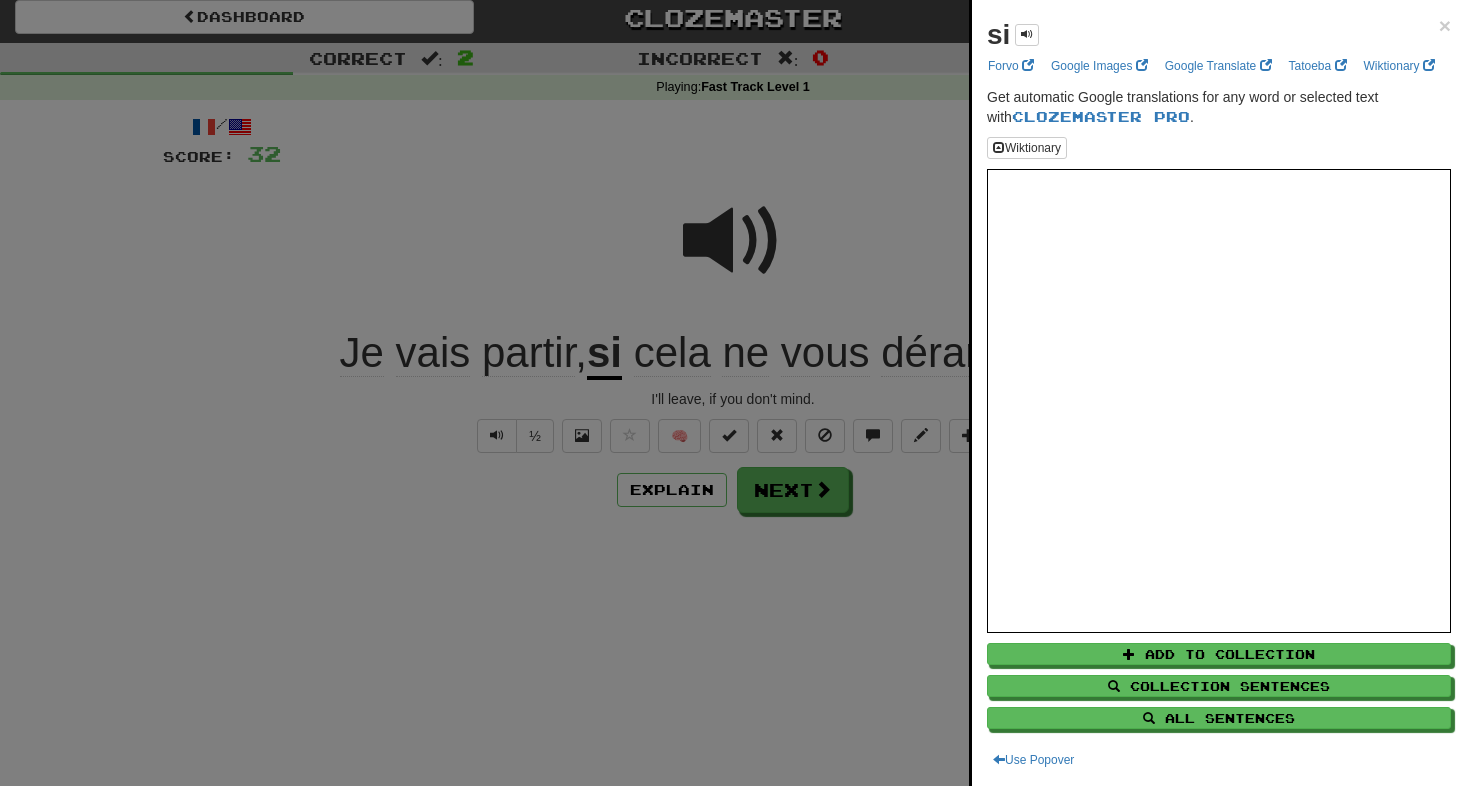 click on "si × Forvo   Google Images   Google Translate   Tatoeba   Wiktionary   Get automatic Google translations for any word or selected text with  Clozemaster Pro .  Wiktionary   Add to Collection   Collection Sentences   All Sentences  Use Popover" at bounding box center (1219, 393) 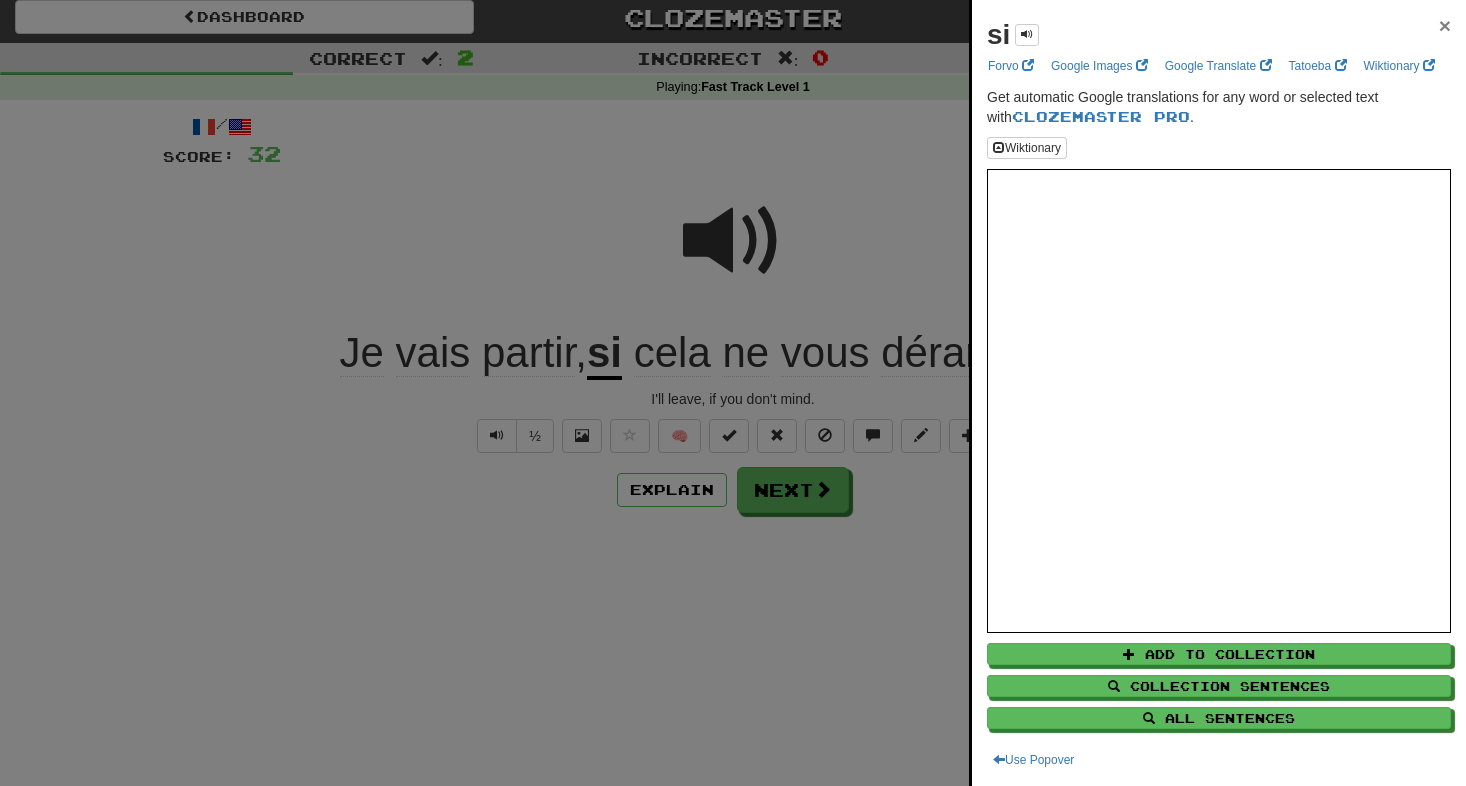 click on "×" at bounding box center [1445, 25] 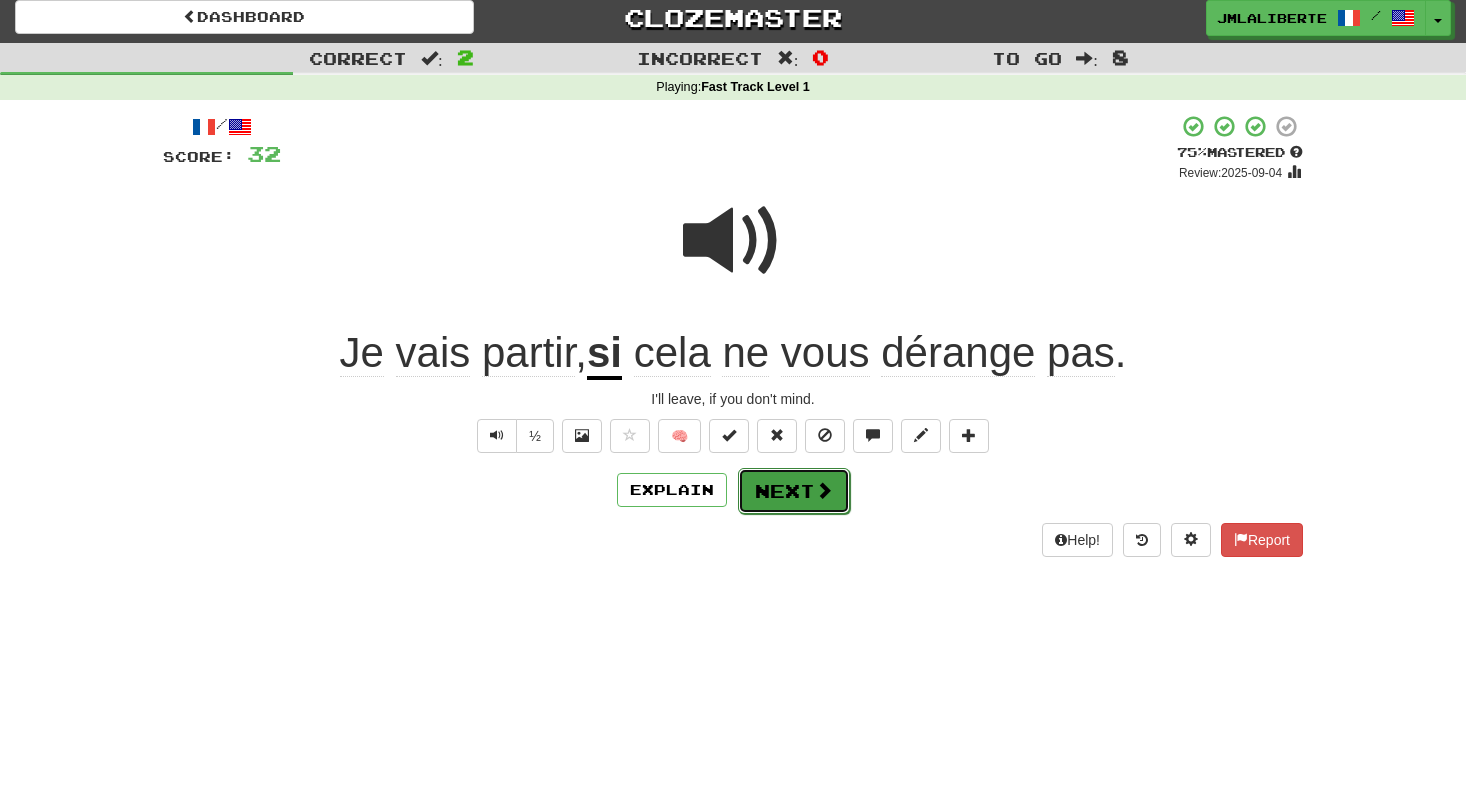 click at bounding box center [824, 490] 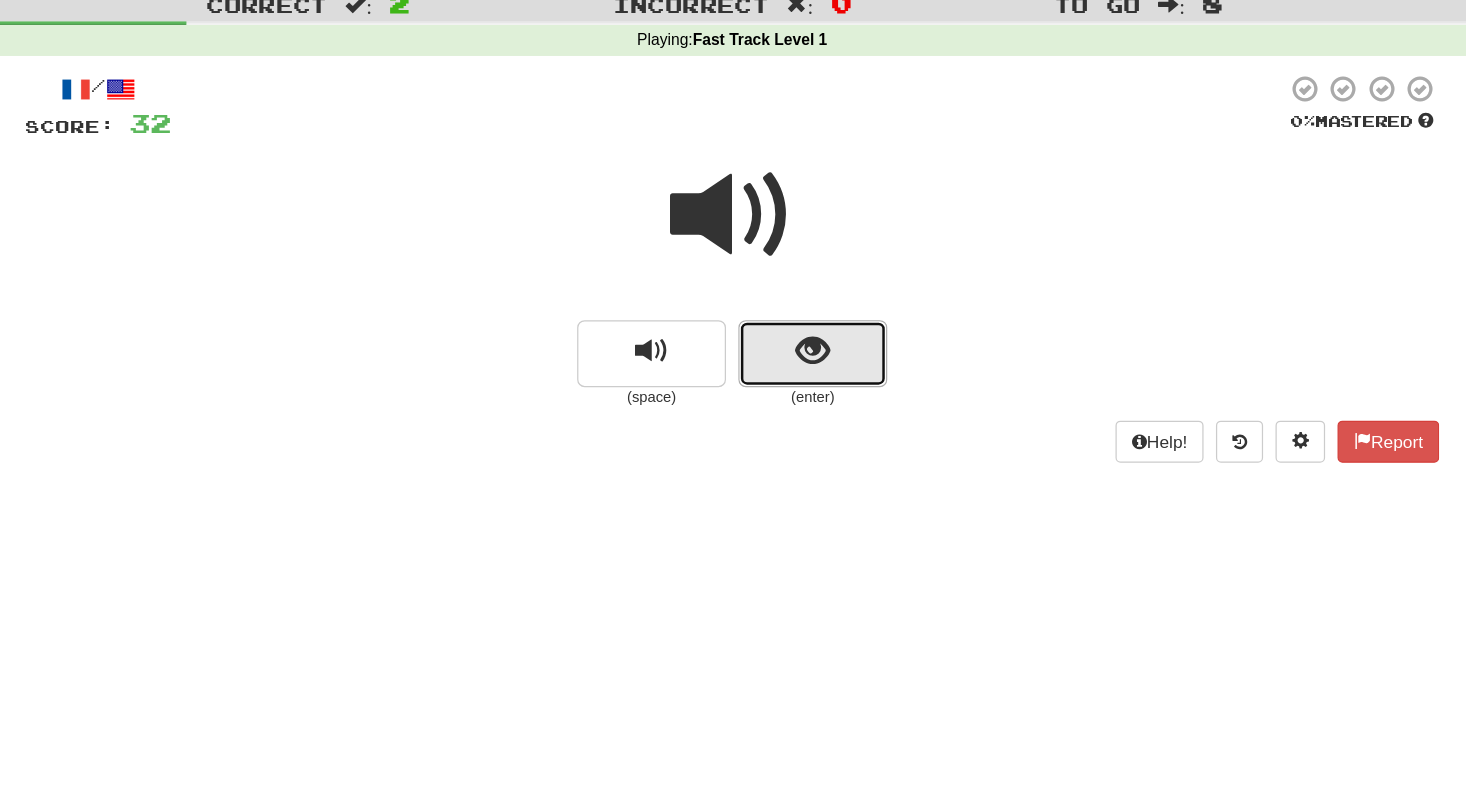 click at bounding box center (798, 340) 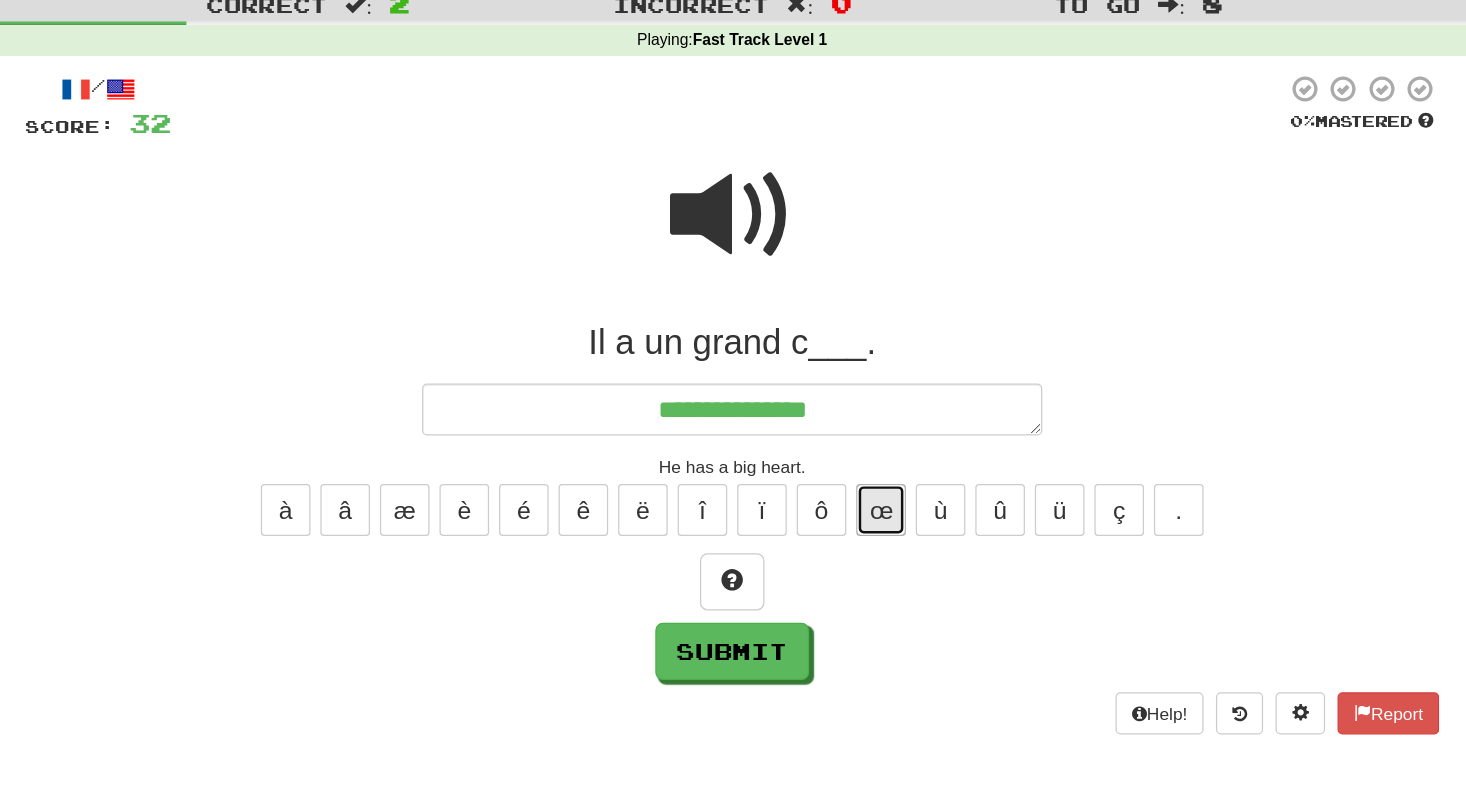 click on "œ" at bounding box center [853, 466] 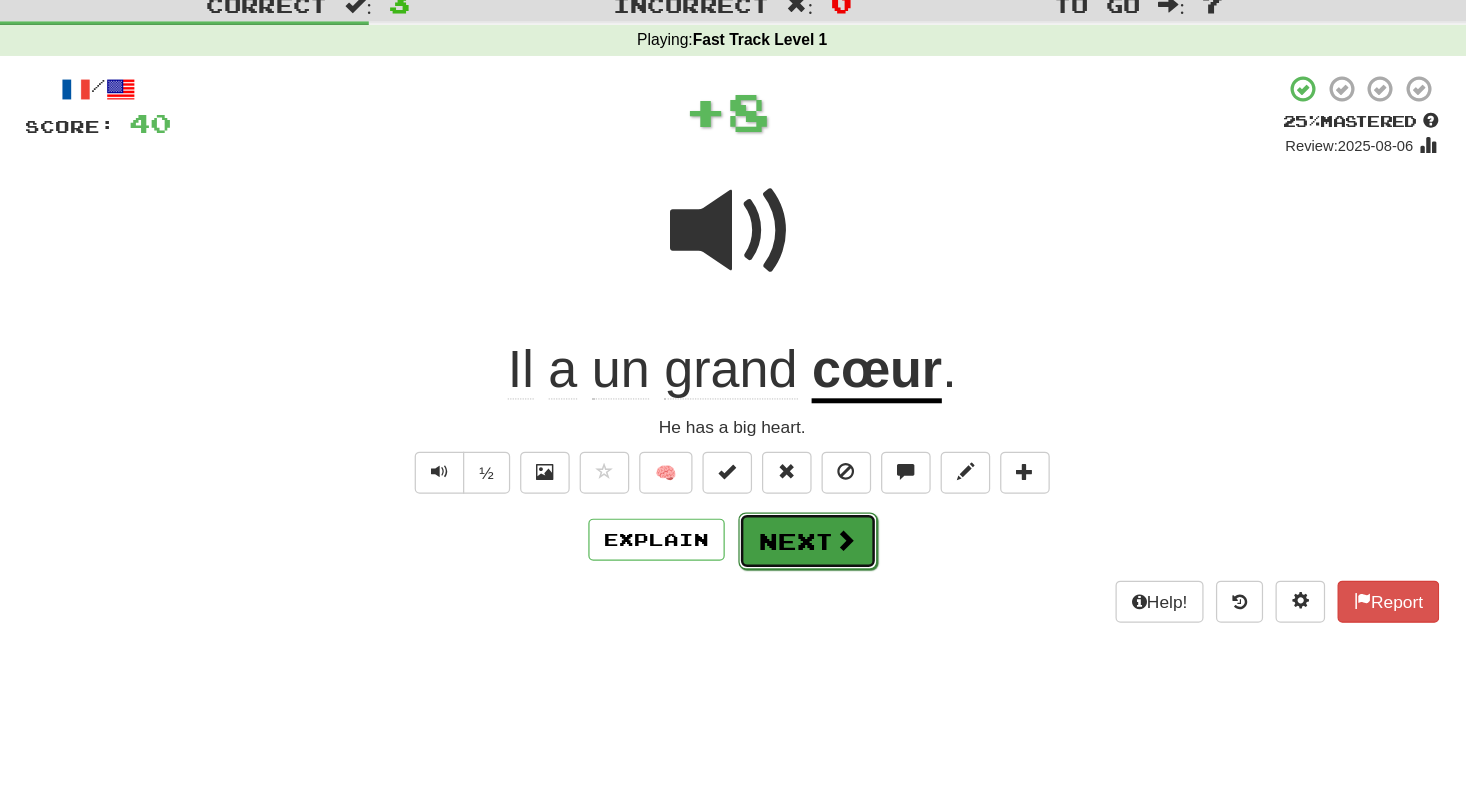 click at bounding box center (824, 490) 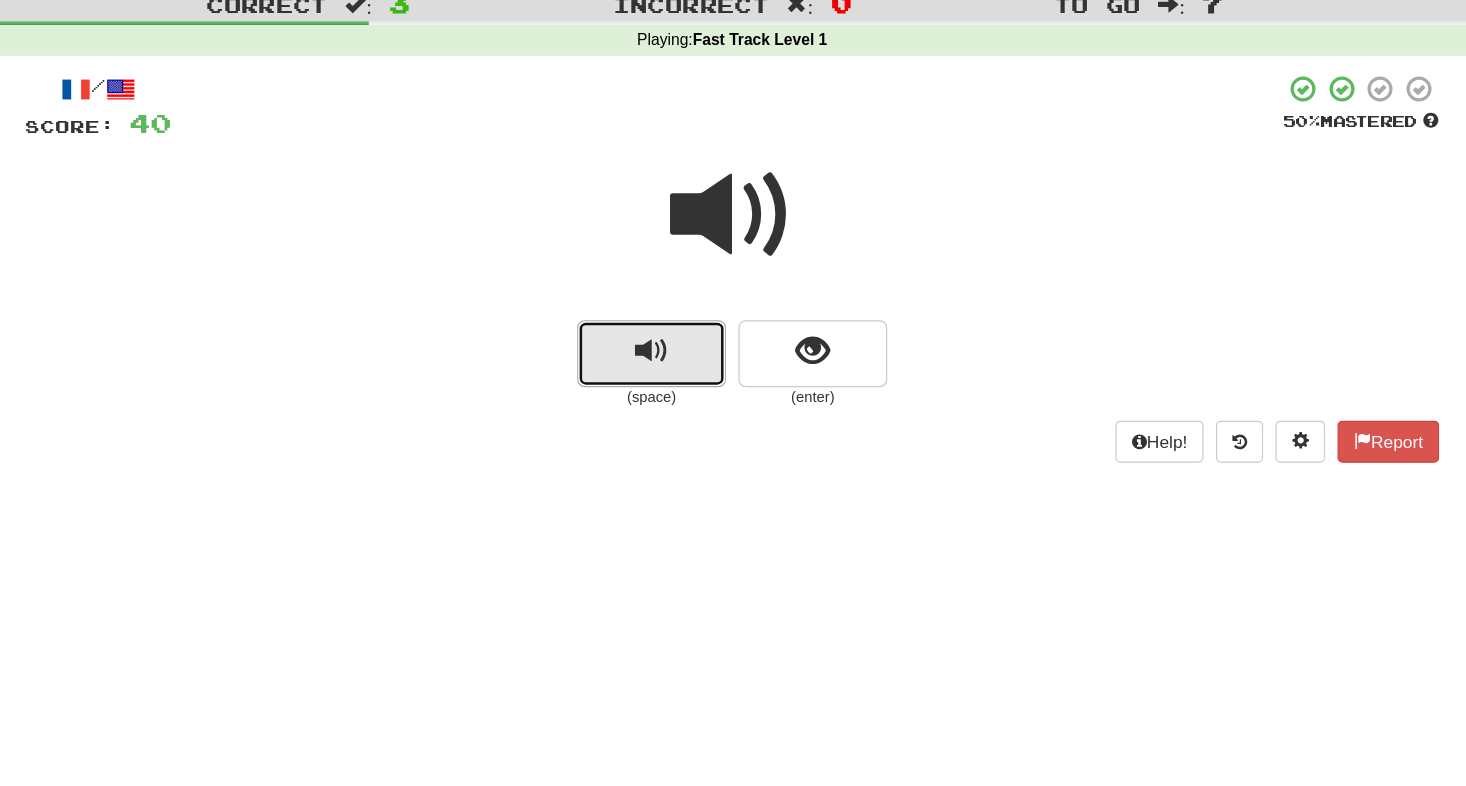 click at bounding box center (668, 338) 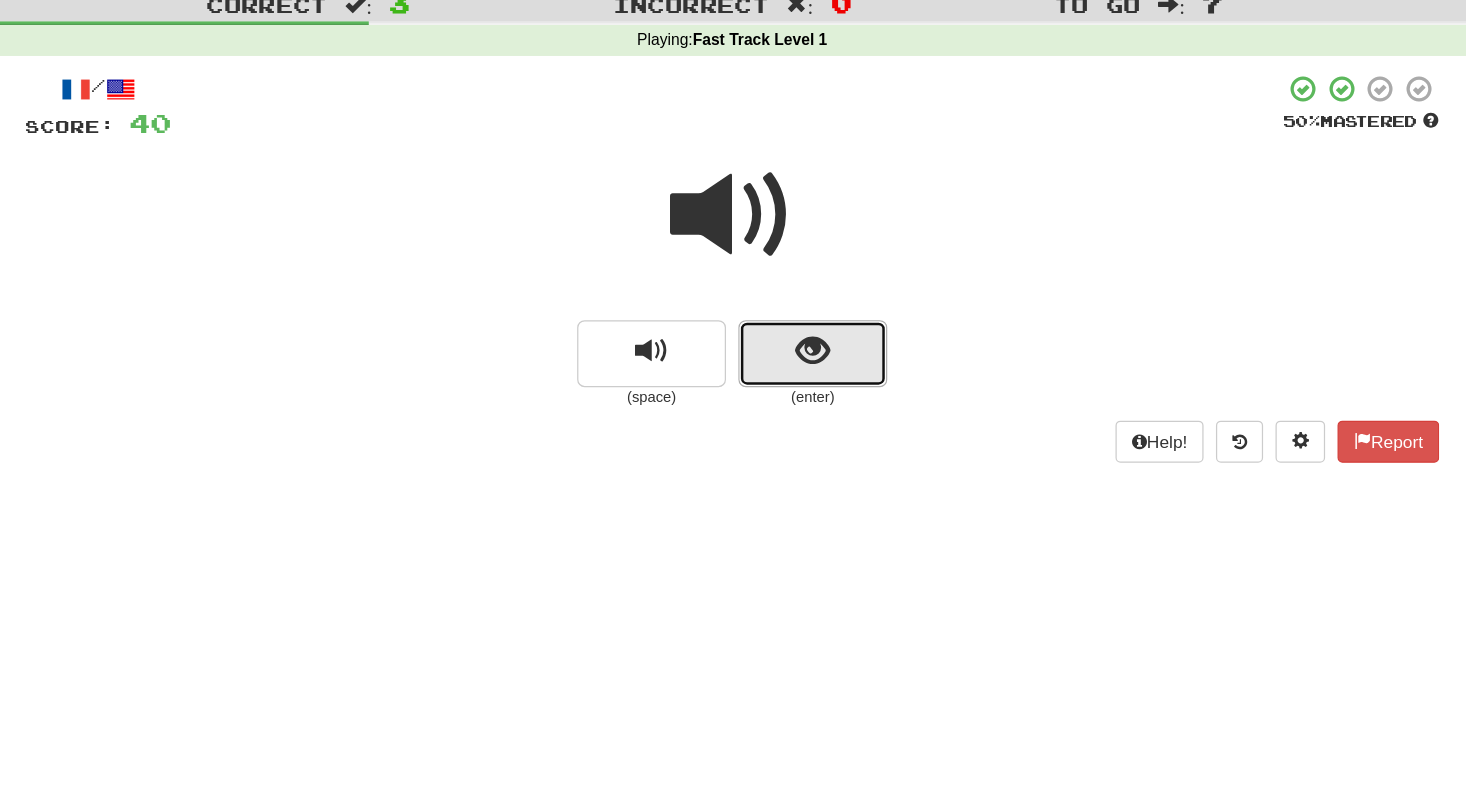 click at bounding box center (798, 338) 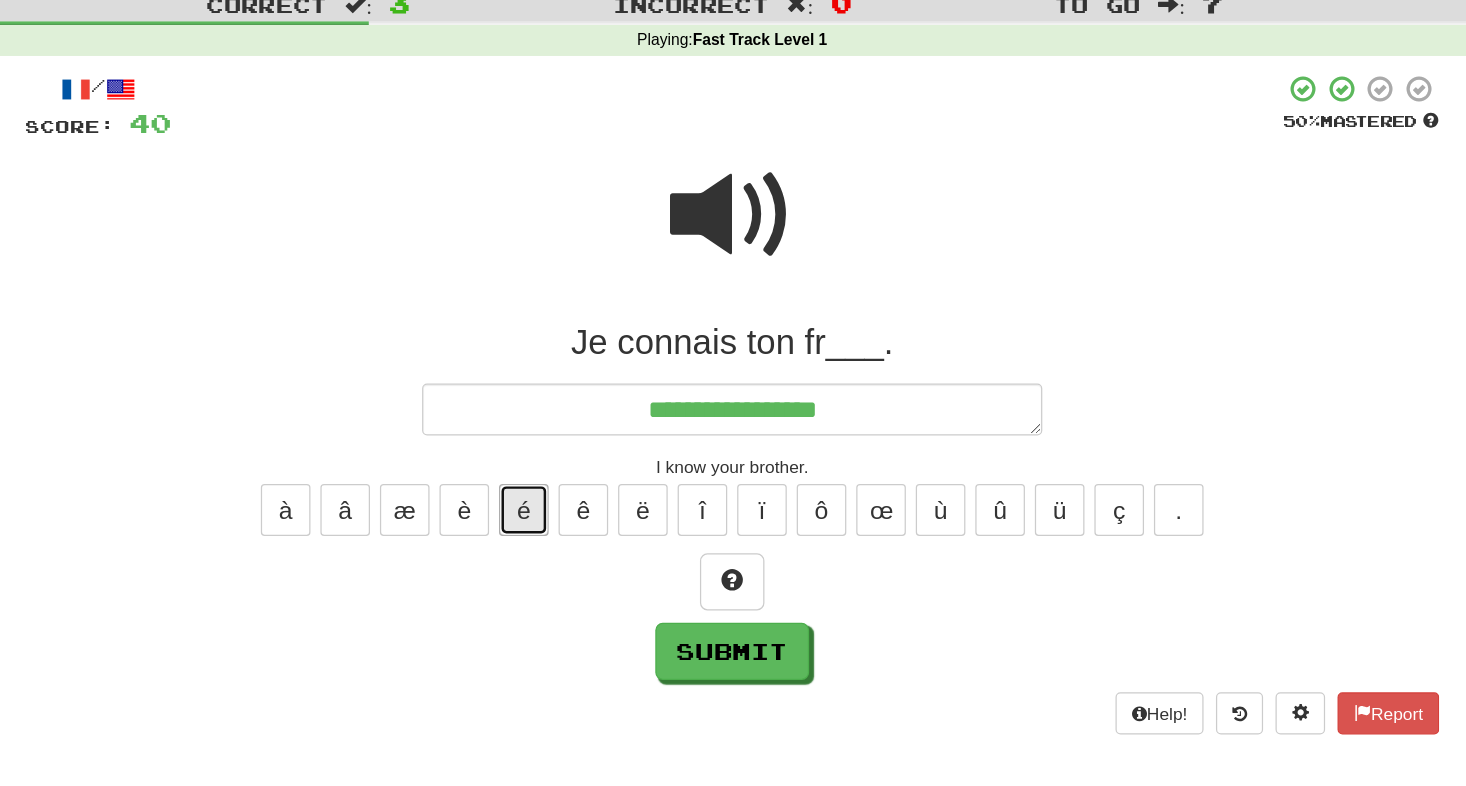 click on "é" at bounding box center (565, 466) 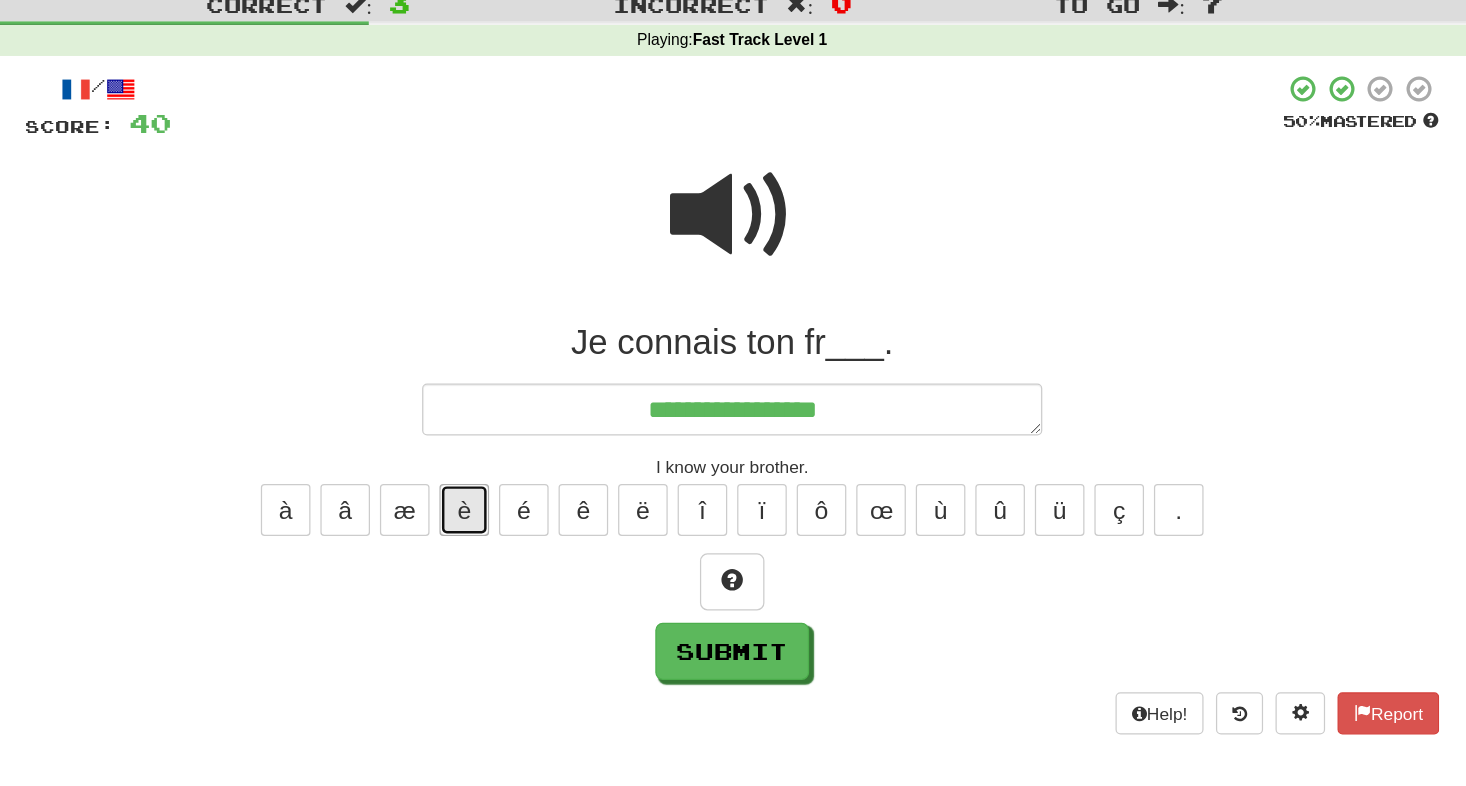 click on "è" at bounding box center [517, 466] 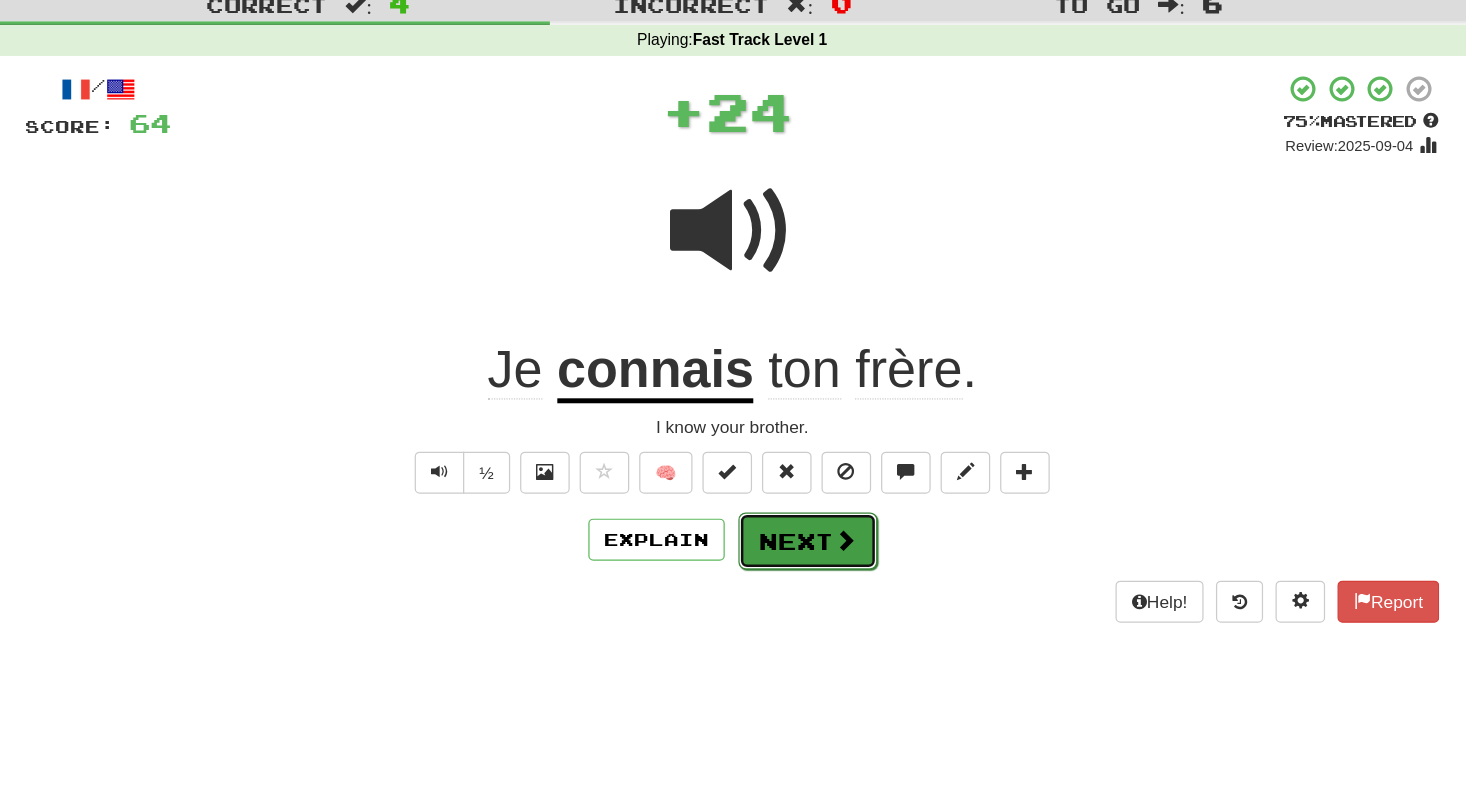 click at bounding box center [824, 490] 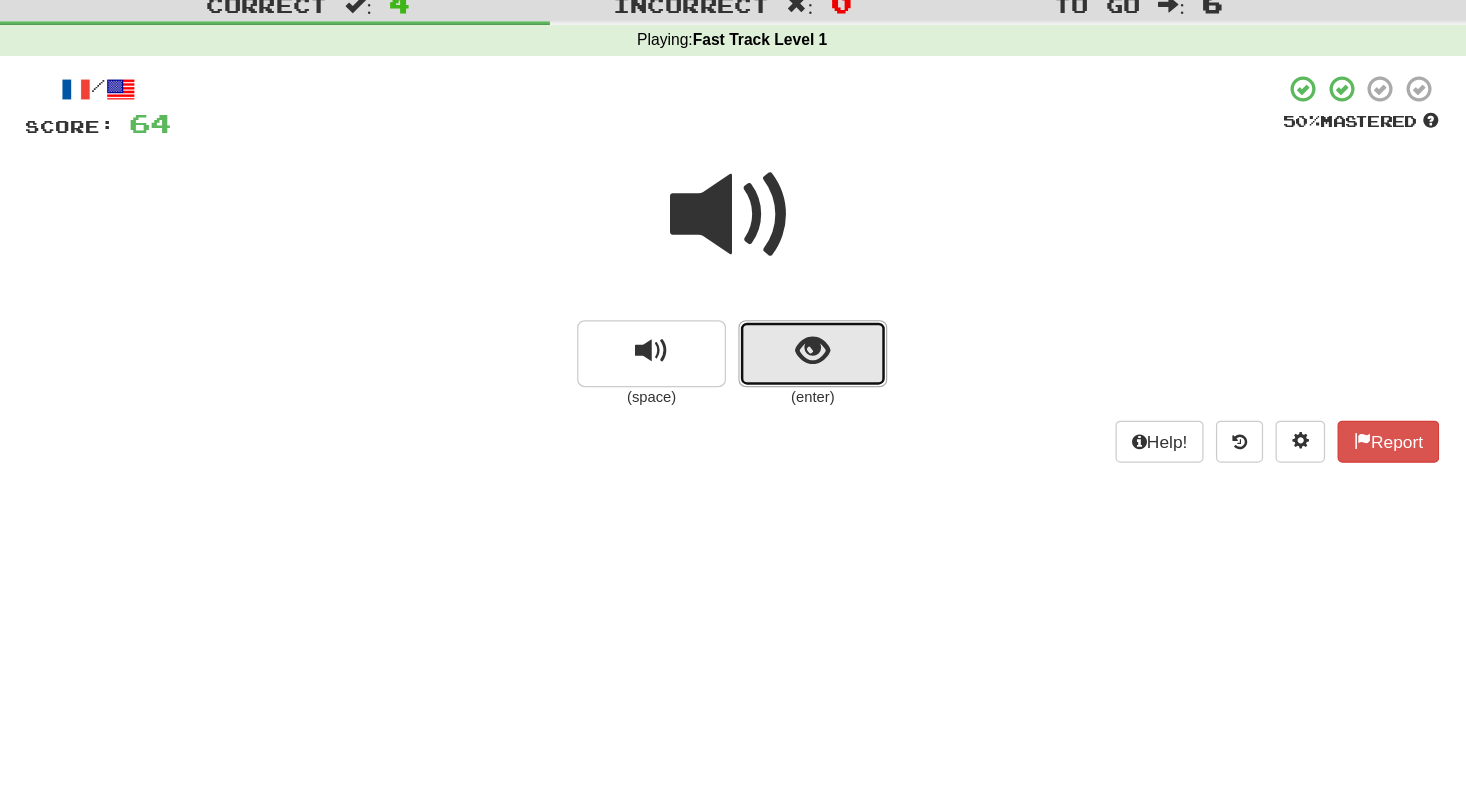 click at bounding box center [798, 340] 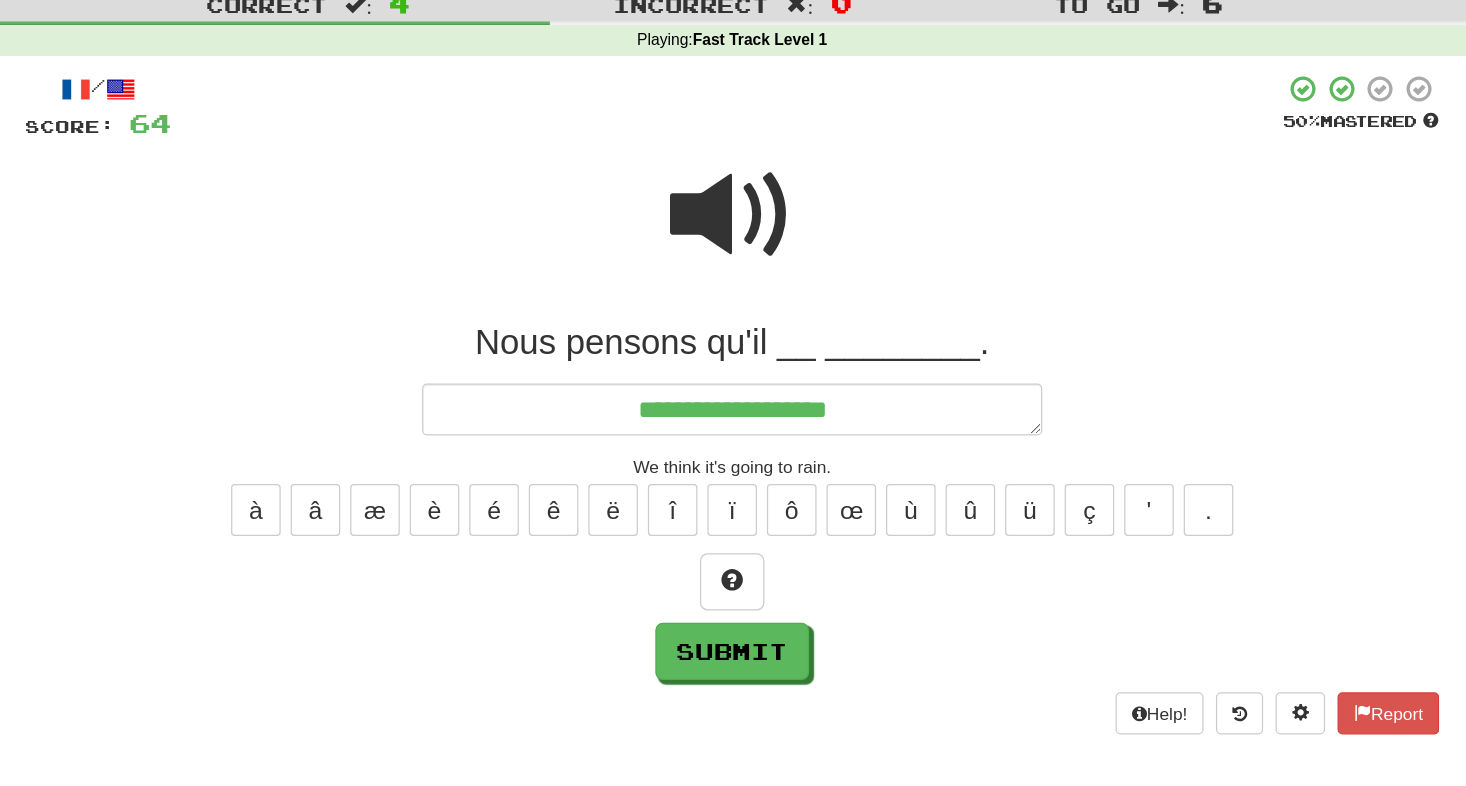 click at bounding box center [733, 228] 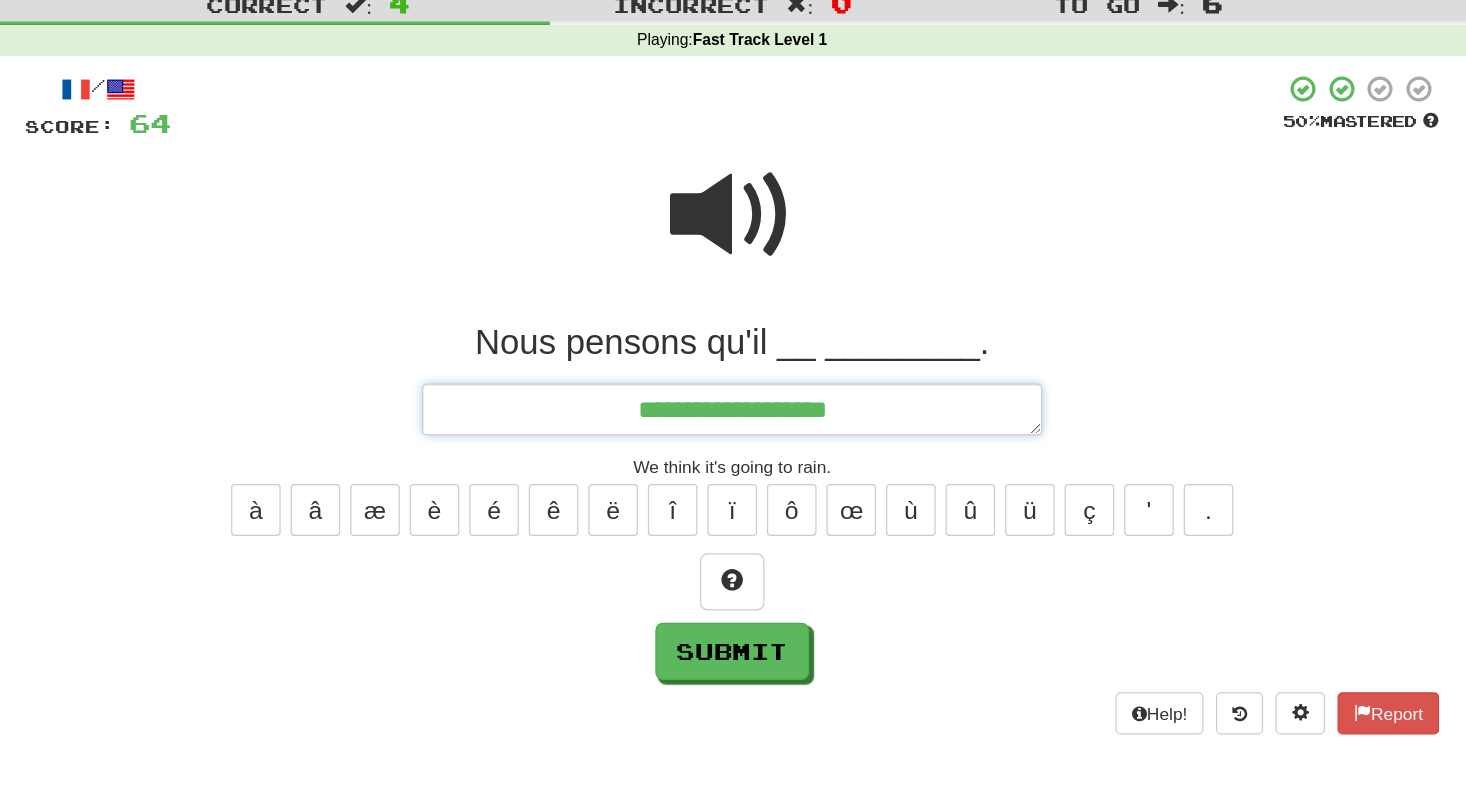 click on "**********" at bounding box center [733, 385] 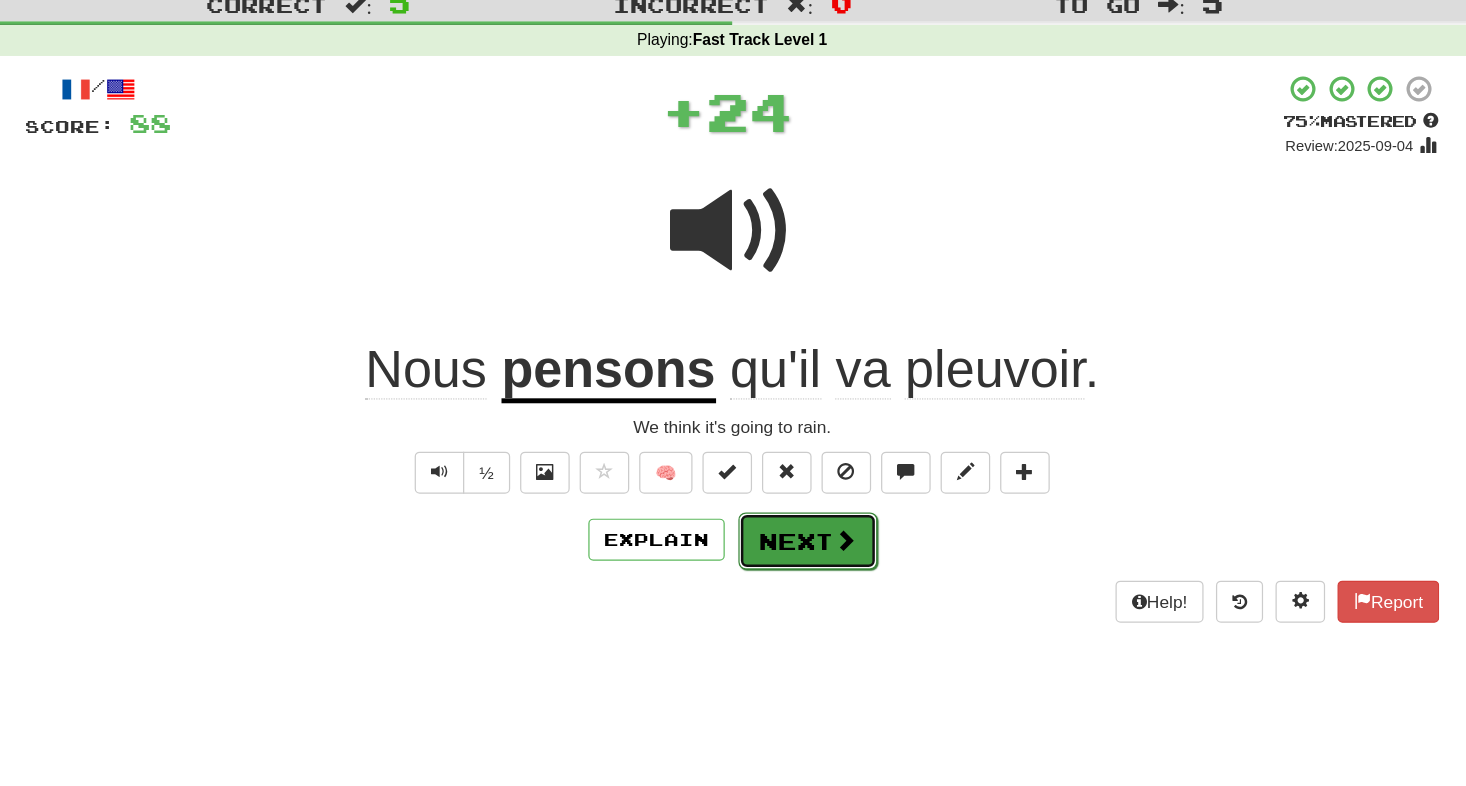 click on "Next" at bounding box center (794, 491) 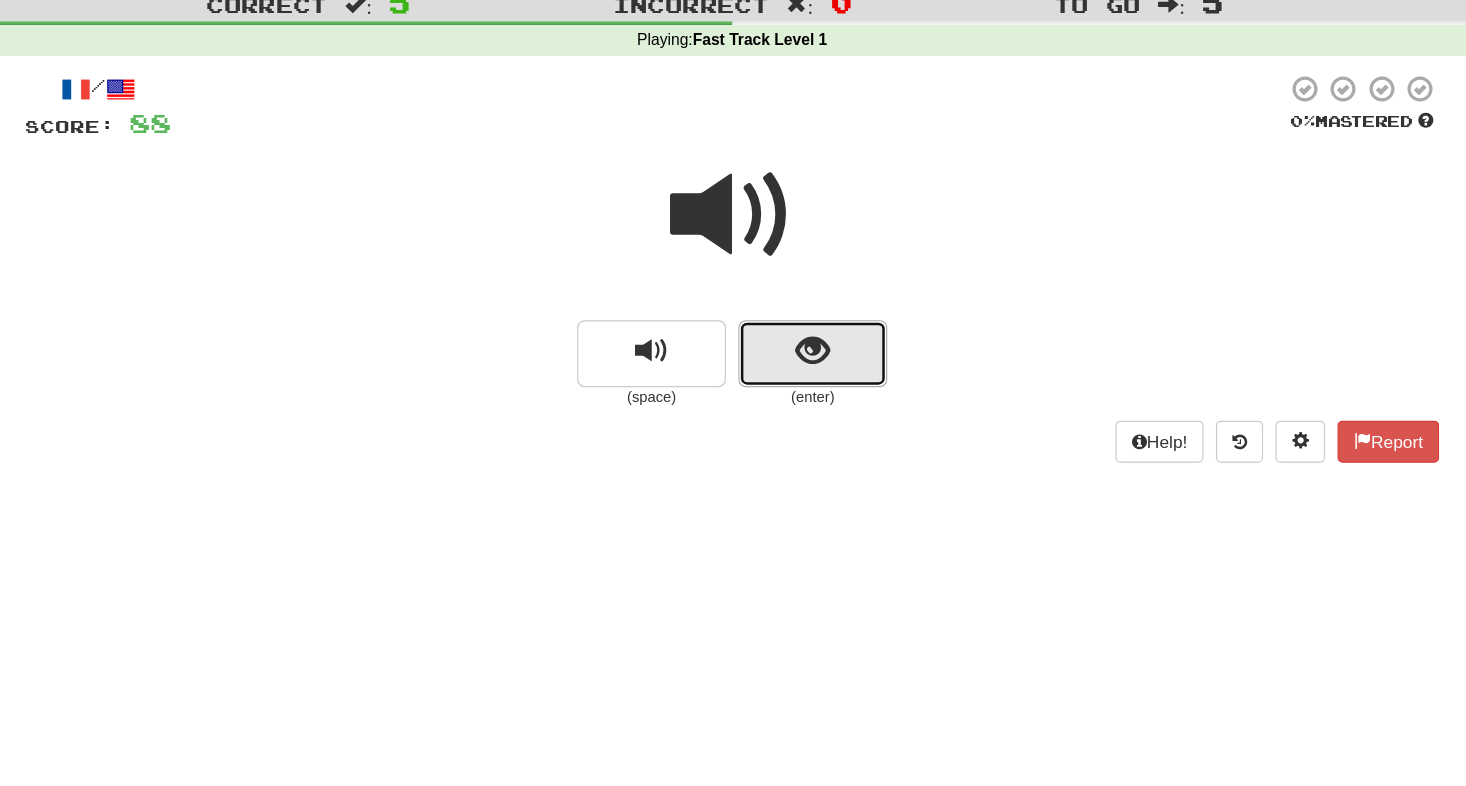 click at bounding box center (798, 338) 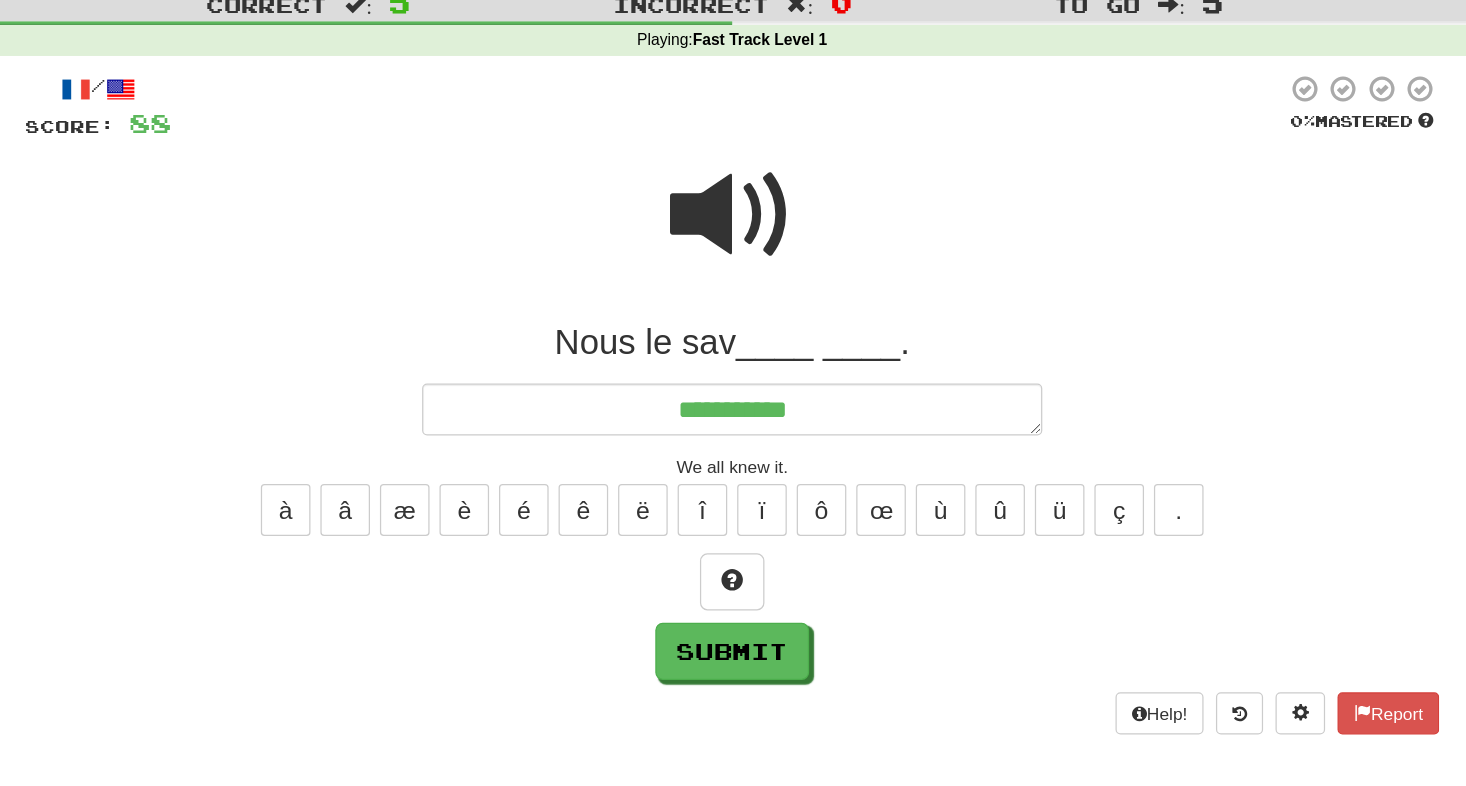 click at bounding box center (733, 228) 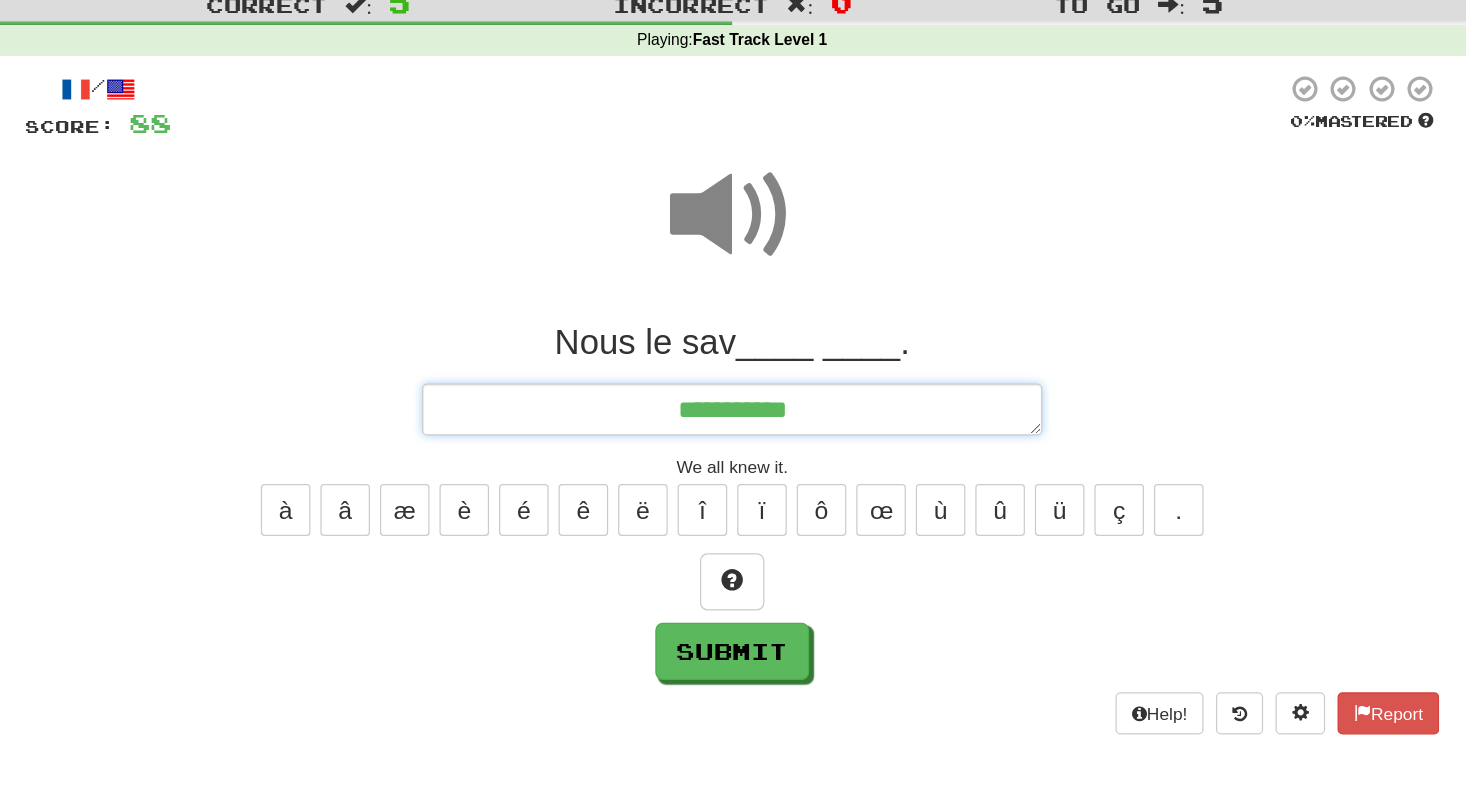 click on "**********" at bounding box center [733, 385] 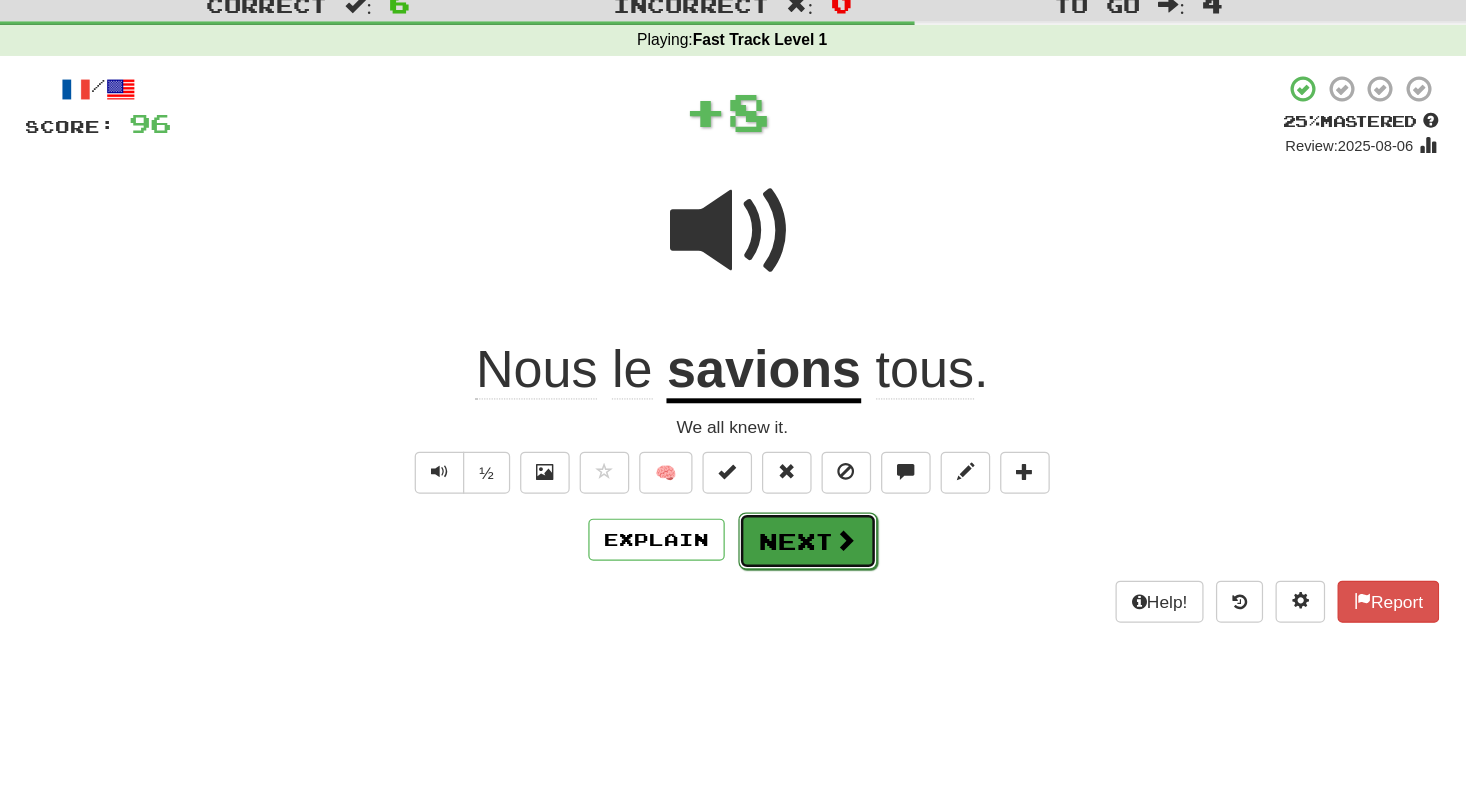 click on "Next" at bounding box center [794, 491] 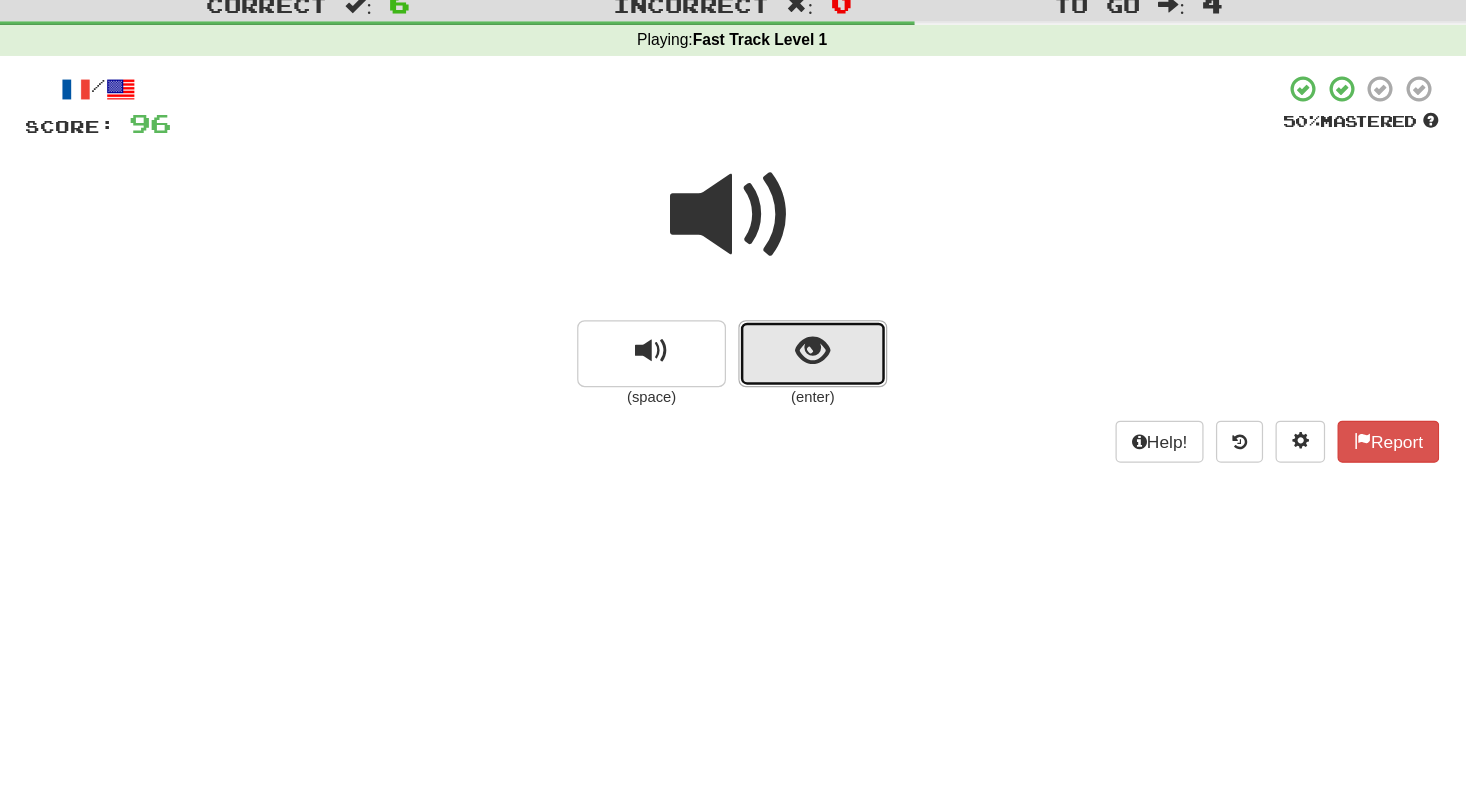 click at bounding box center [798, 340] 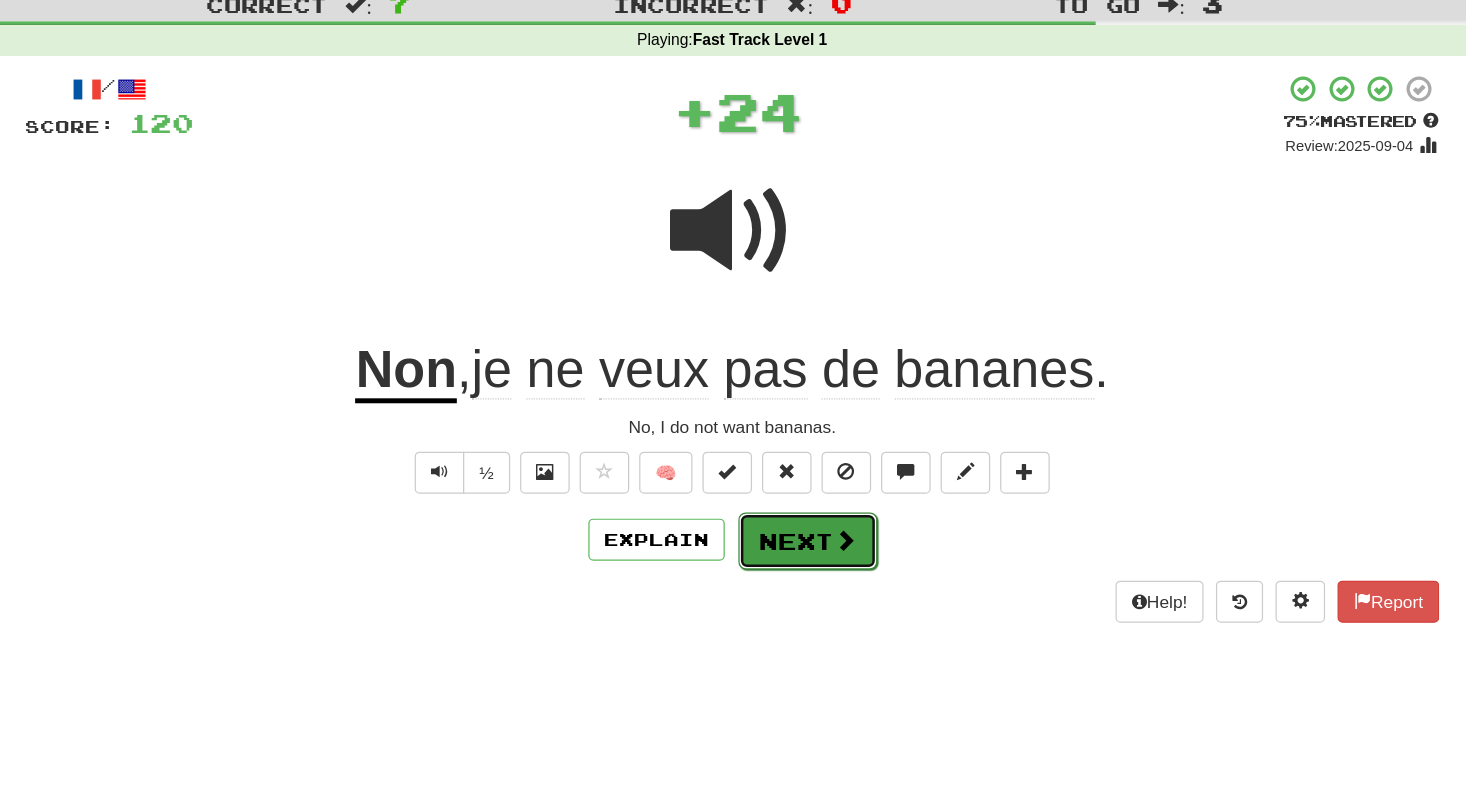 click at bounding box center (824, 490) 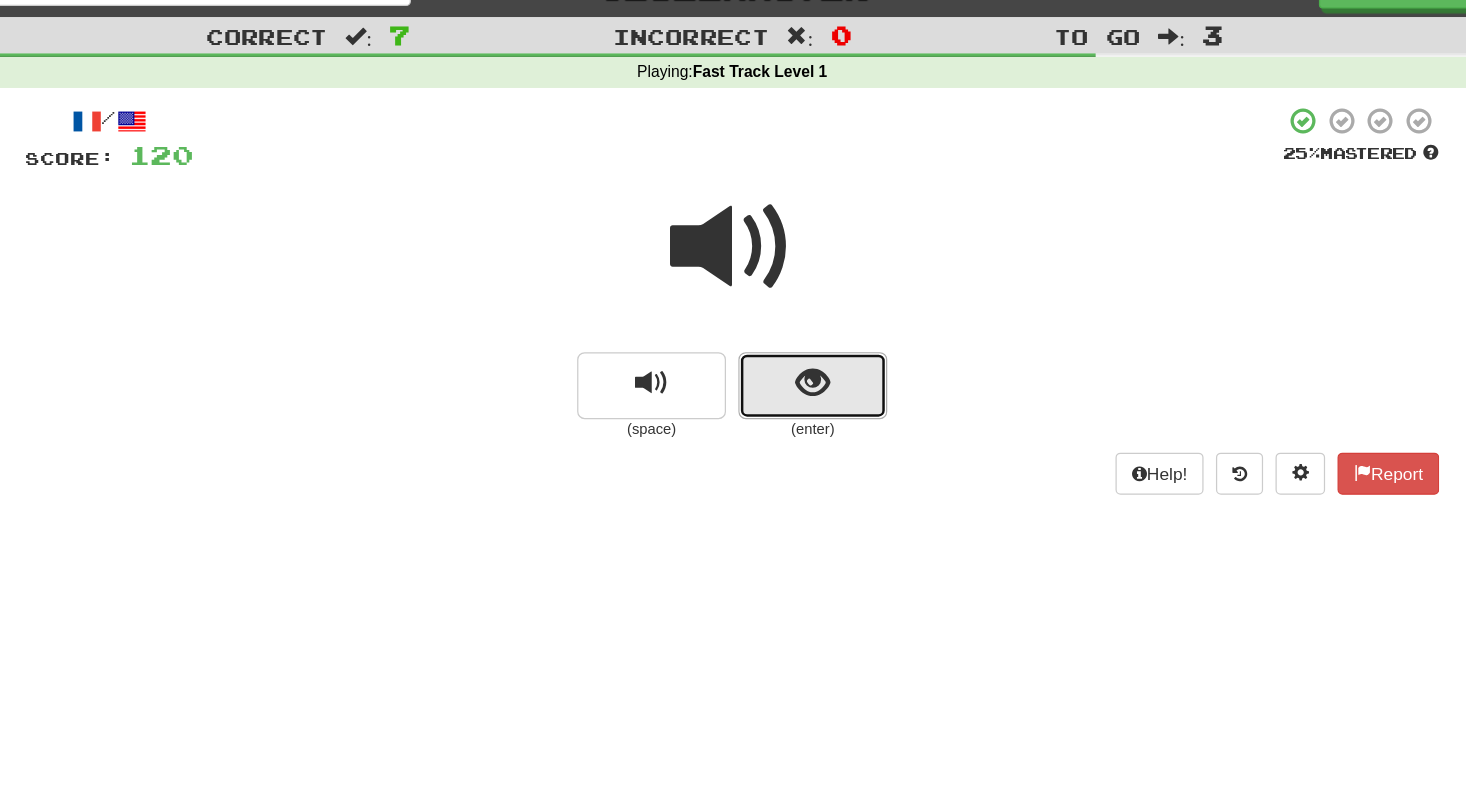 click at bounding box center [798, 340] 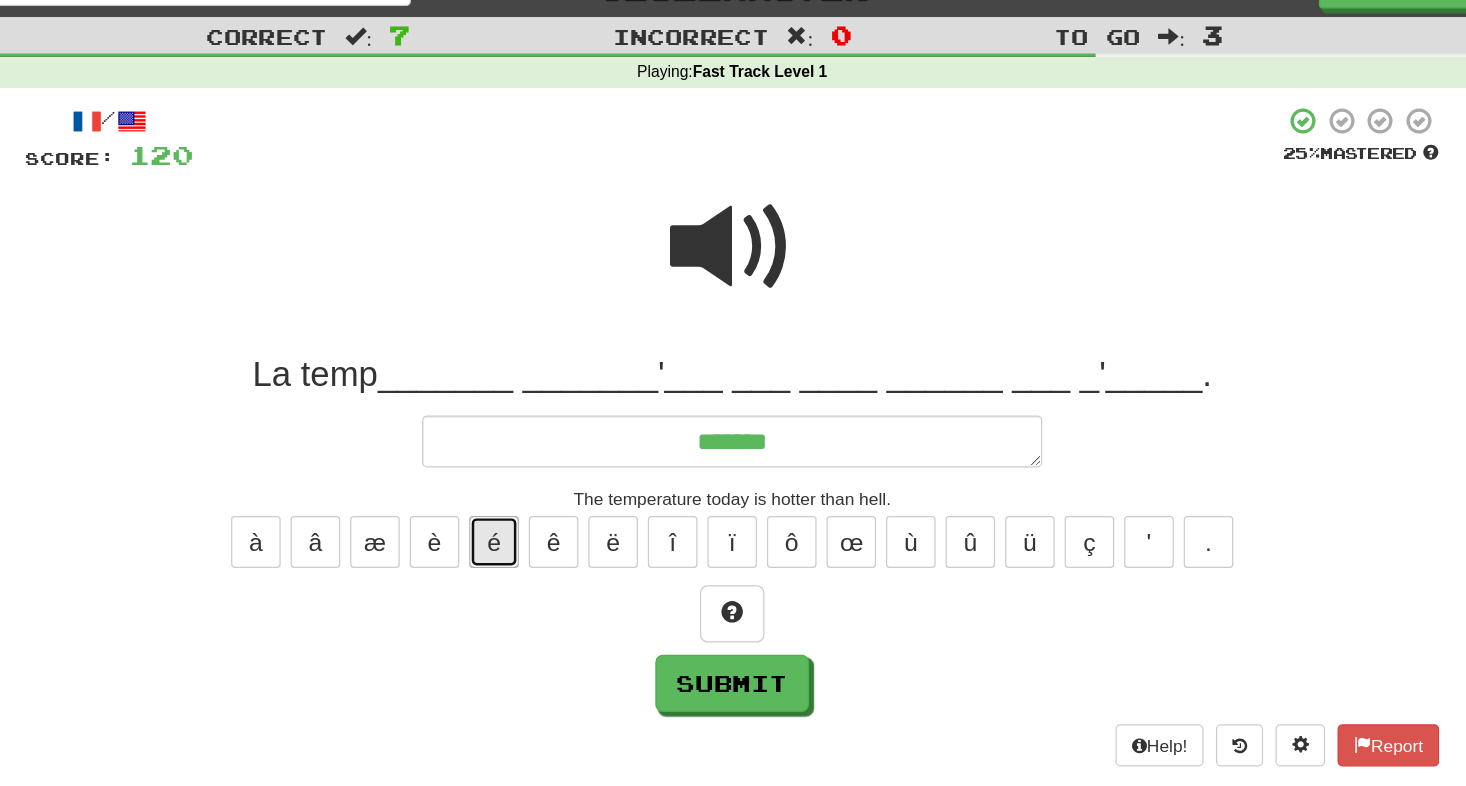 click on "é" at bounding box center [541, 466] 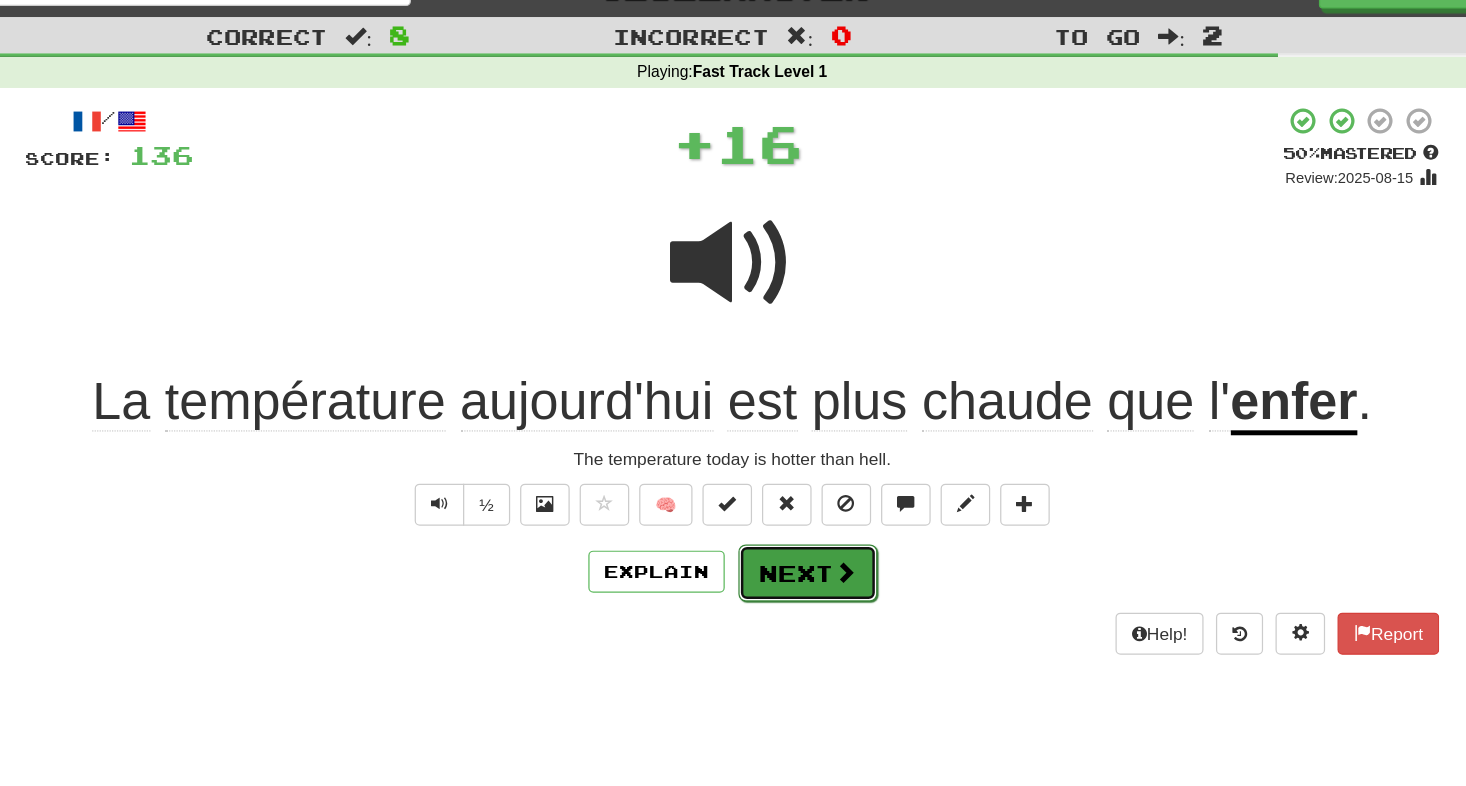 click at bounding box center (824, 490) 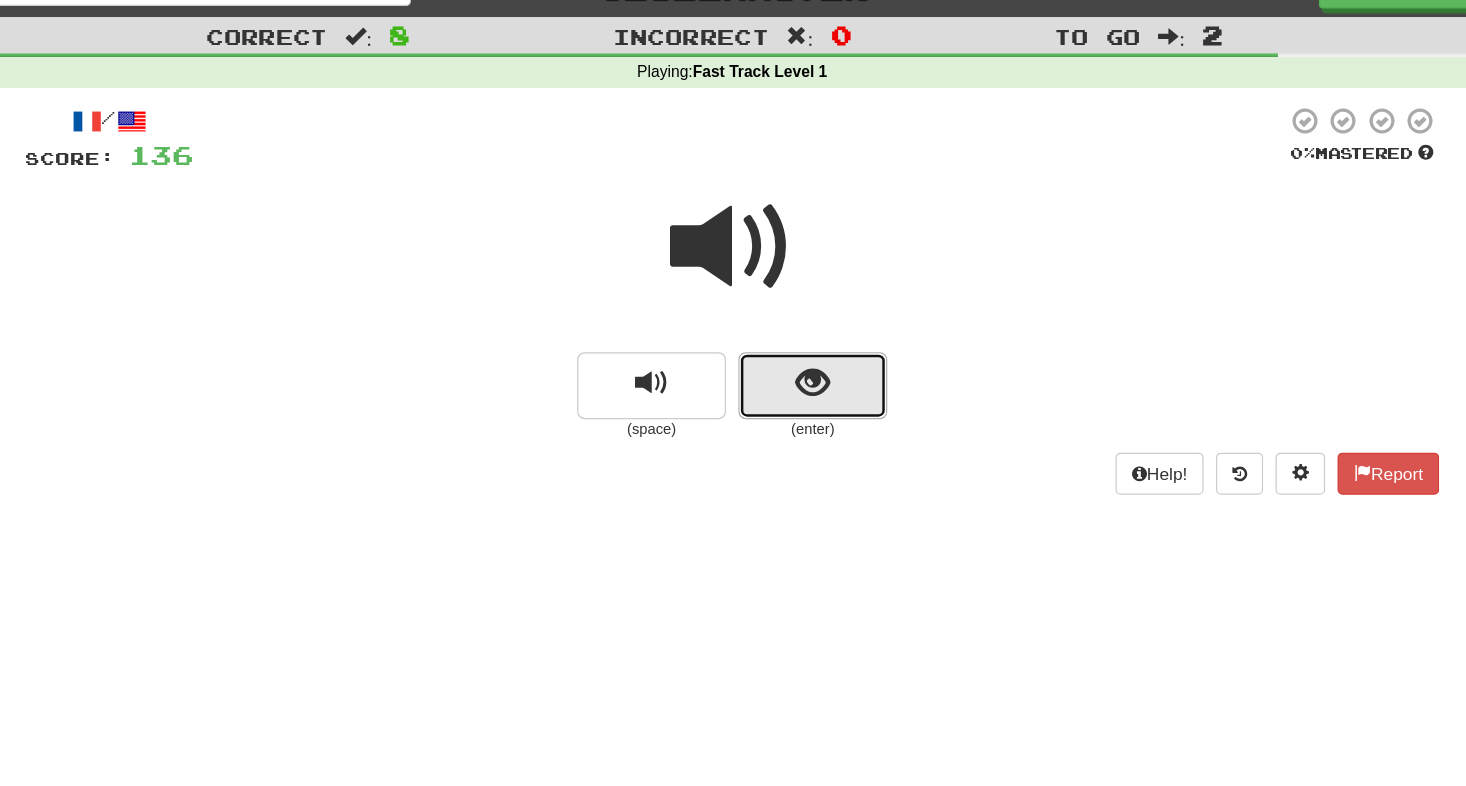 click at bounding box center [798, 338] 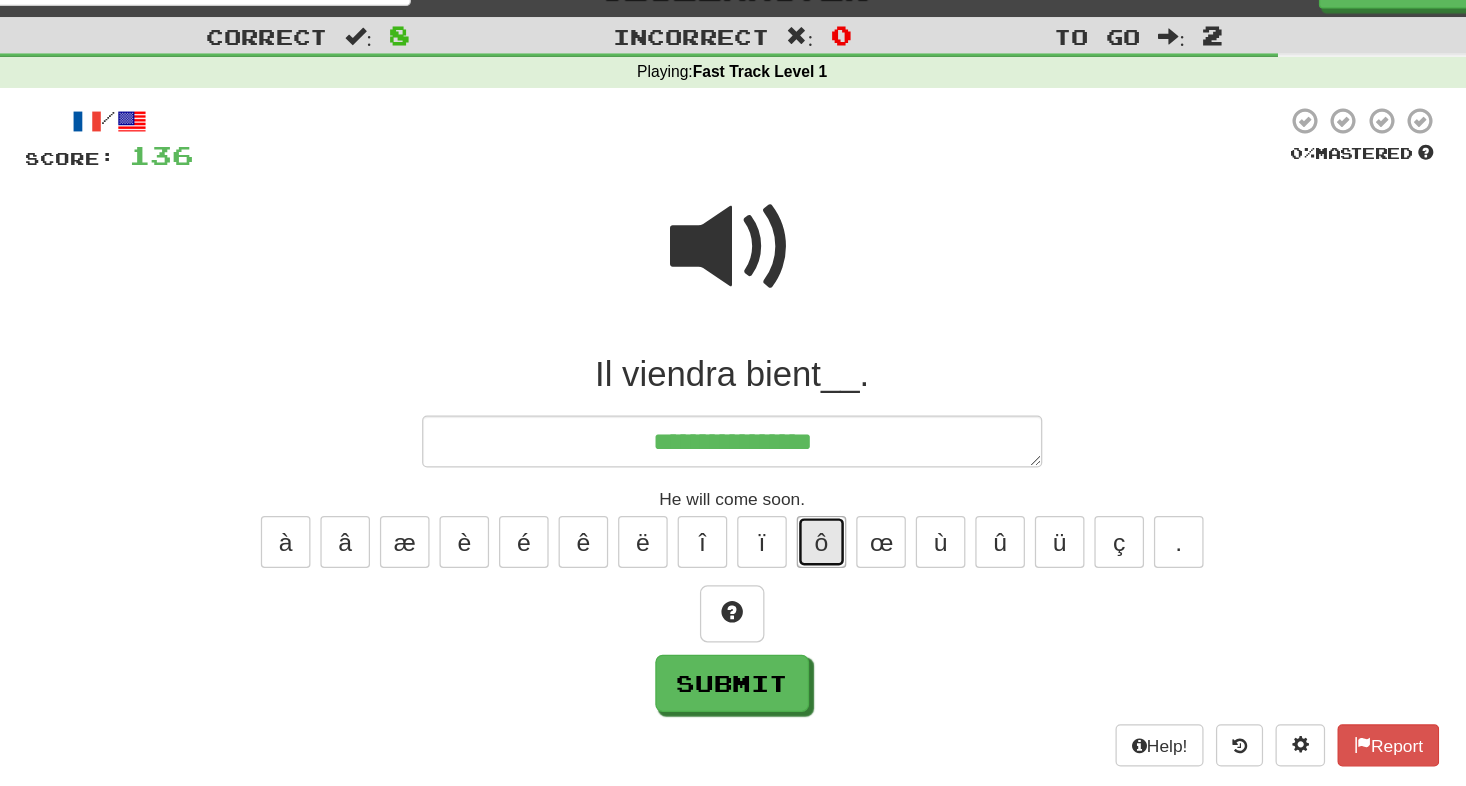 click on "ô" at bounding box center [805, 466] 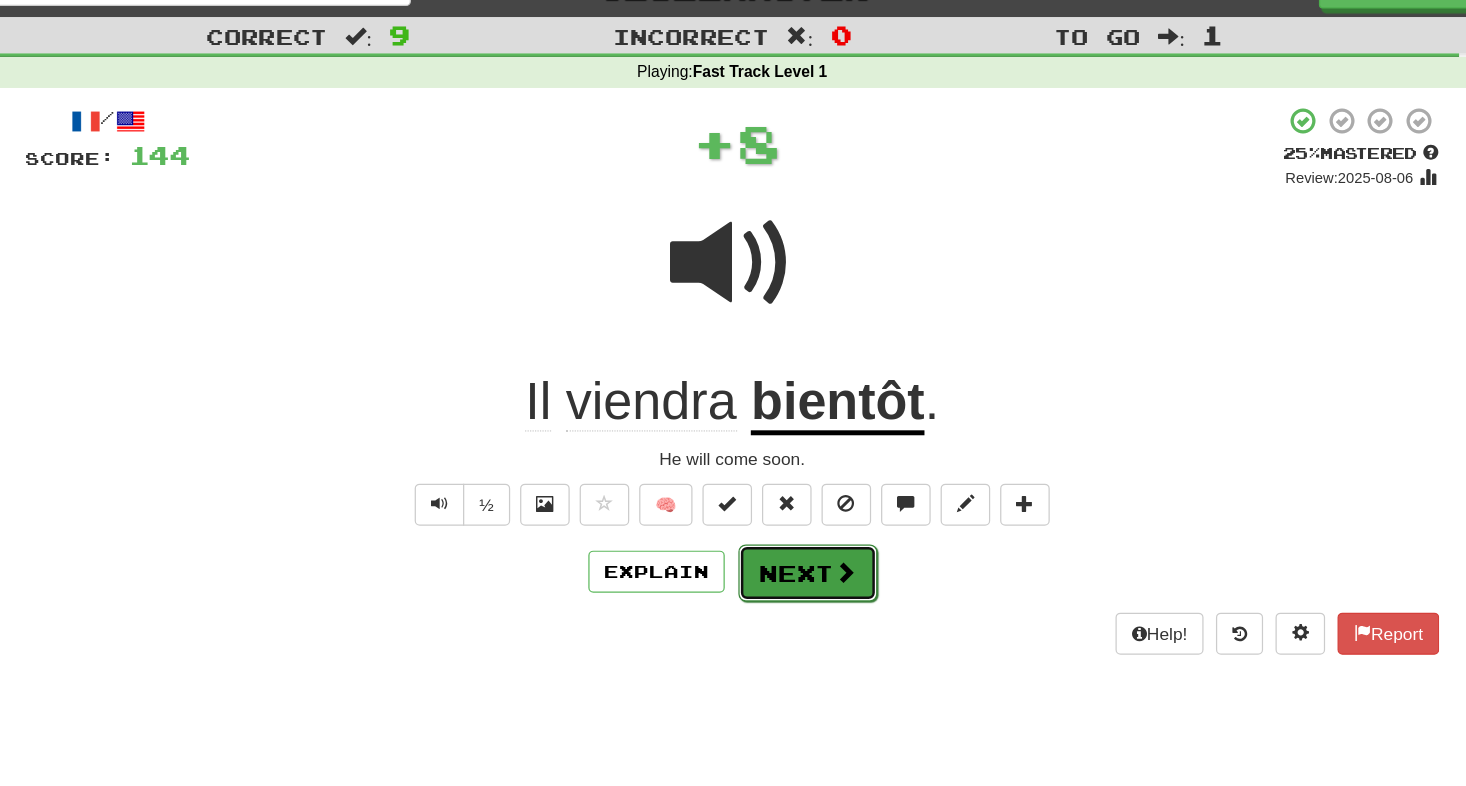 click on "Next" at bounding box center [794, 491] 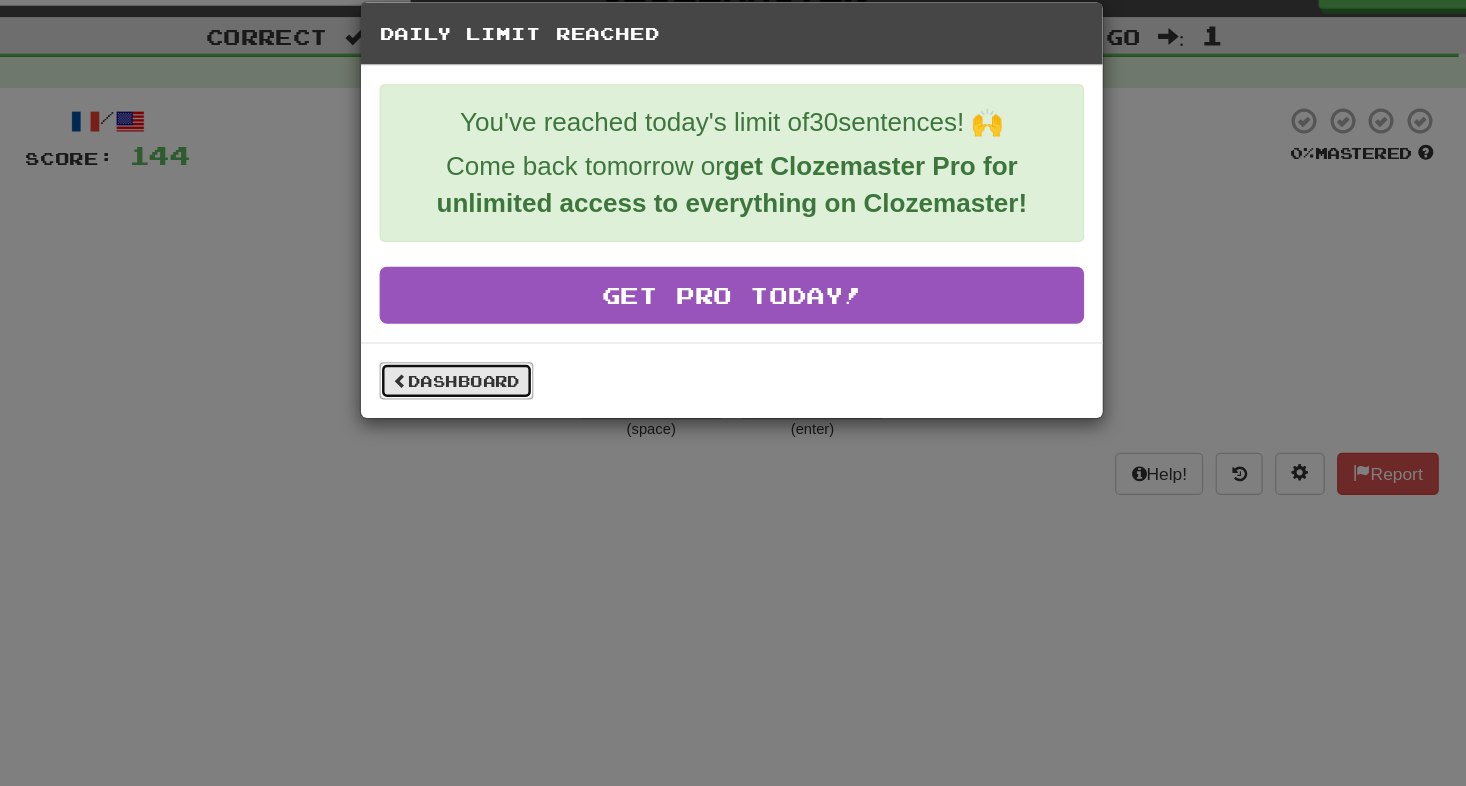 click on "Dashboard" at bounding box center (511, 336) 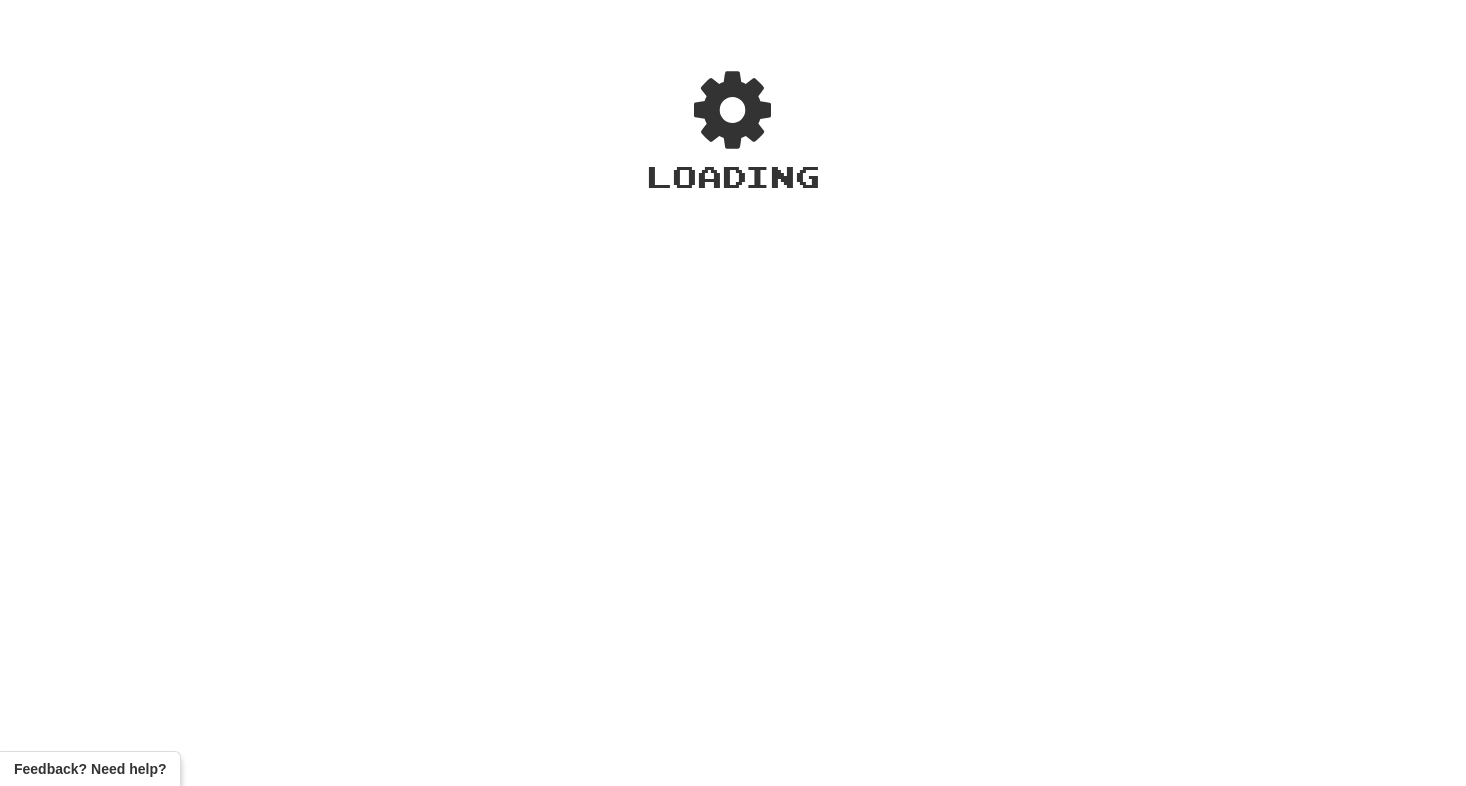 scroll, scrollTop: 0, scrollLeft: 0, axis: both 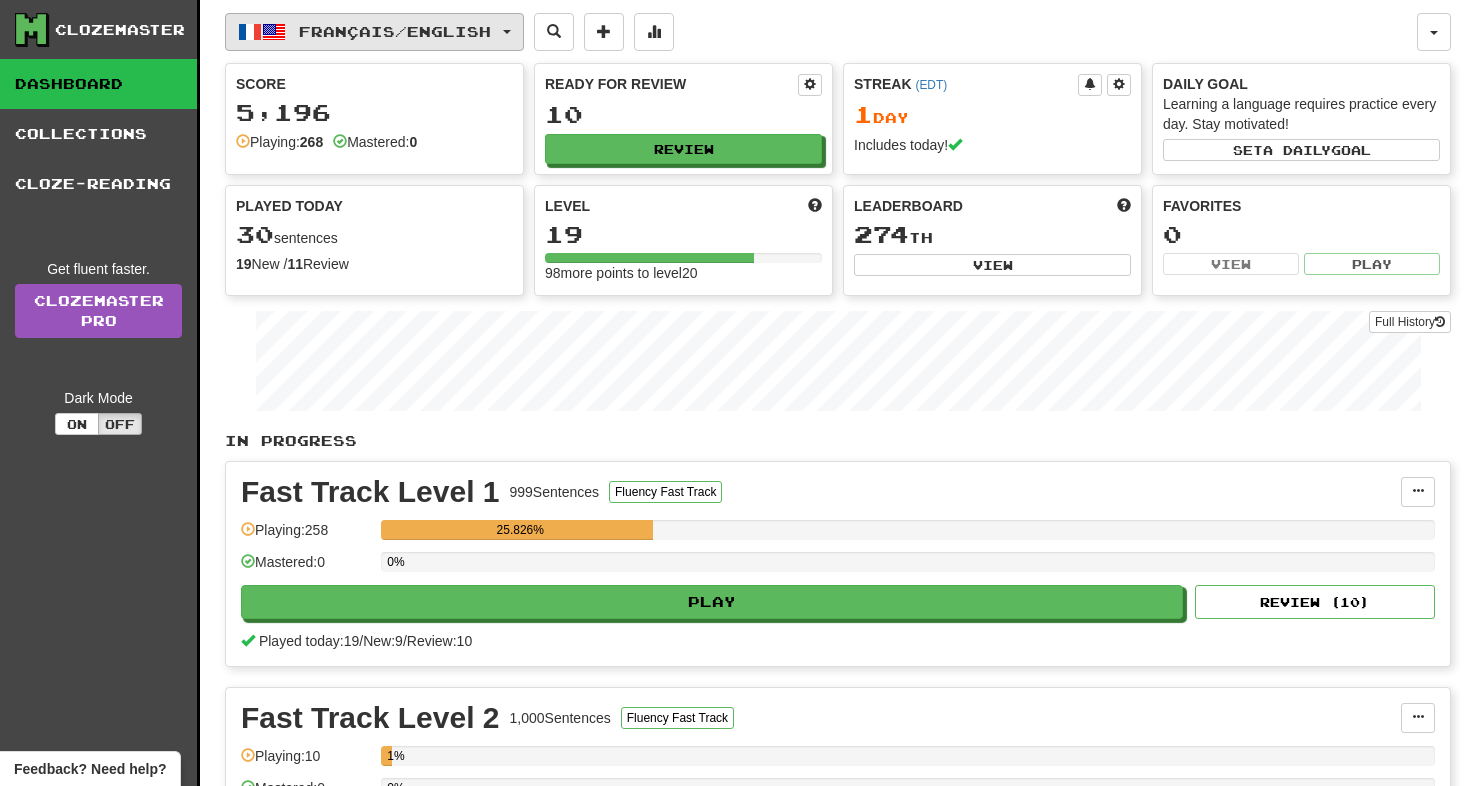 click on "Français  /  English" at bounding box center (395, 31) 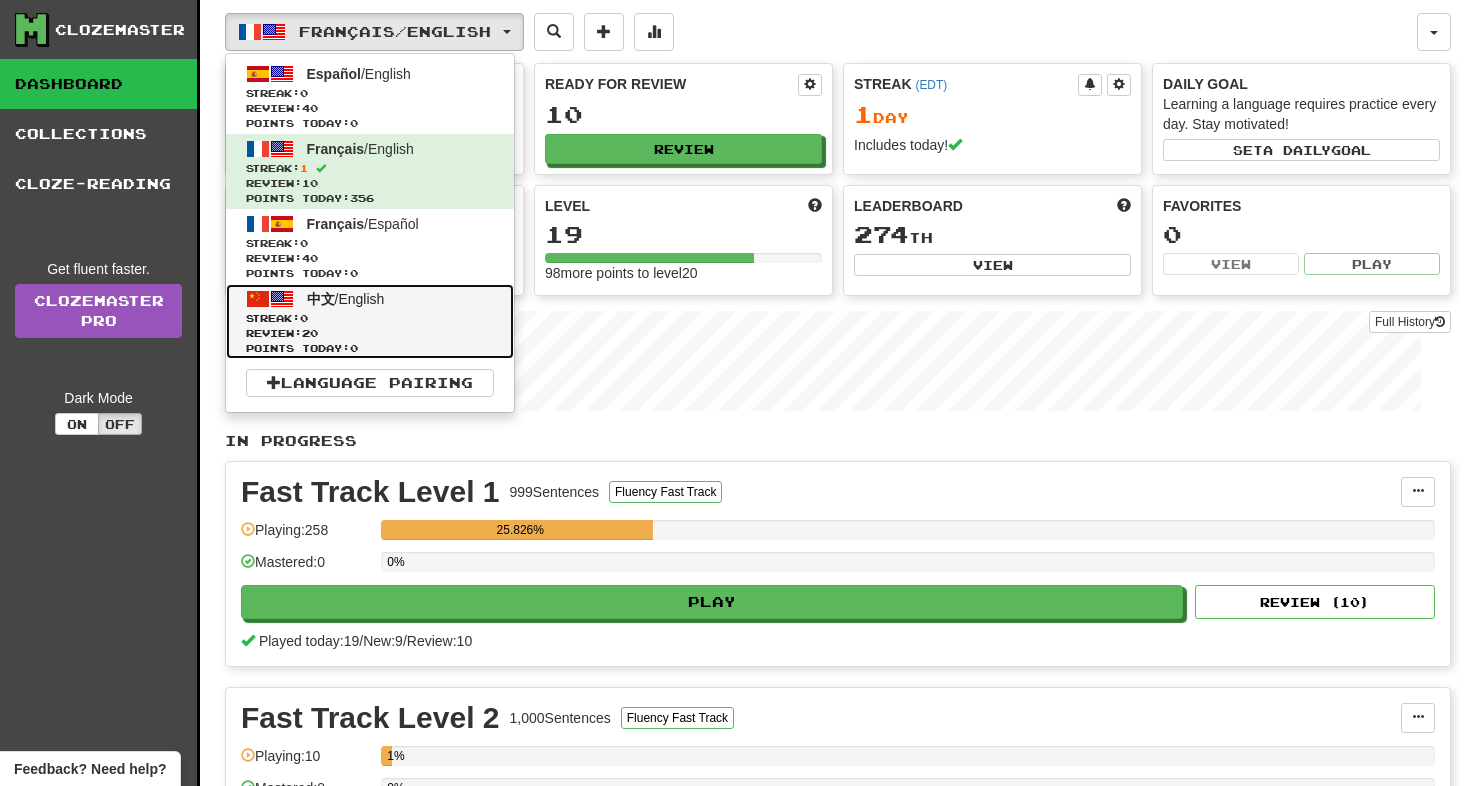 click on "Review:  20" at bounding box center [370, 333] 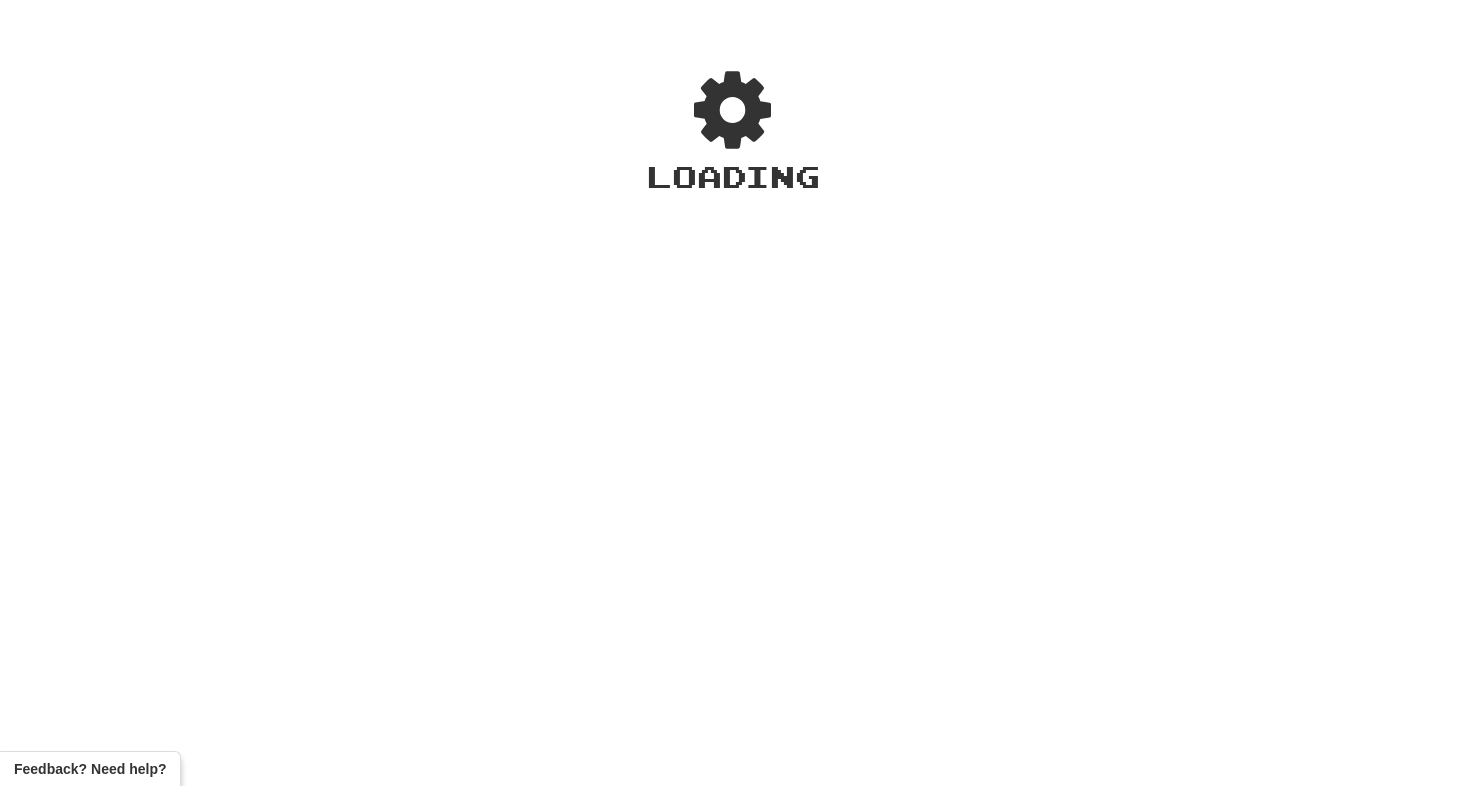 scroll, scrollTop: 0, scrollLeft: 0, axis: both 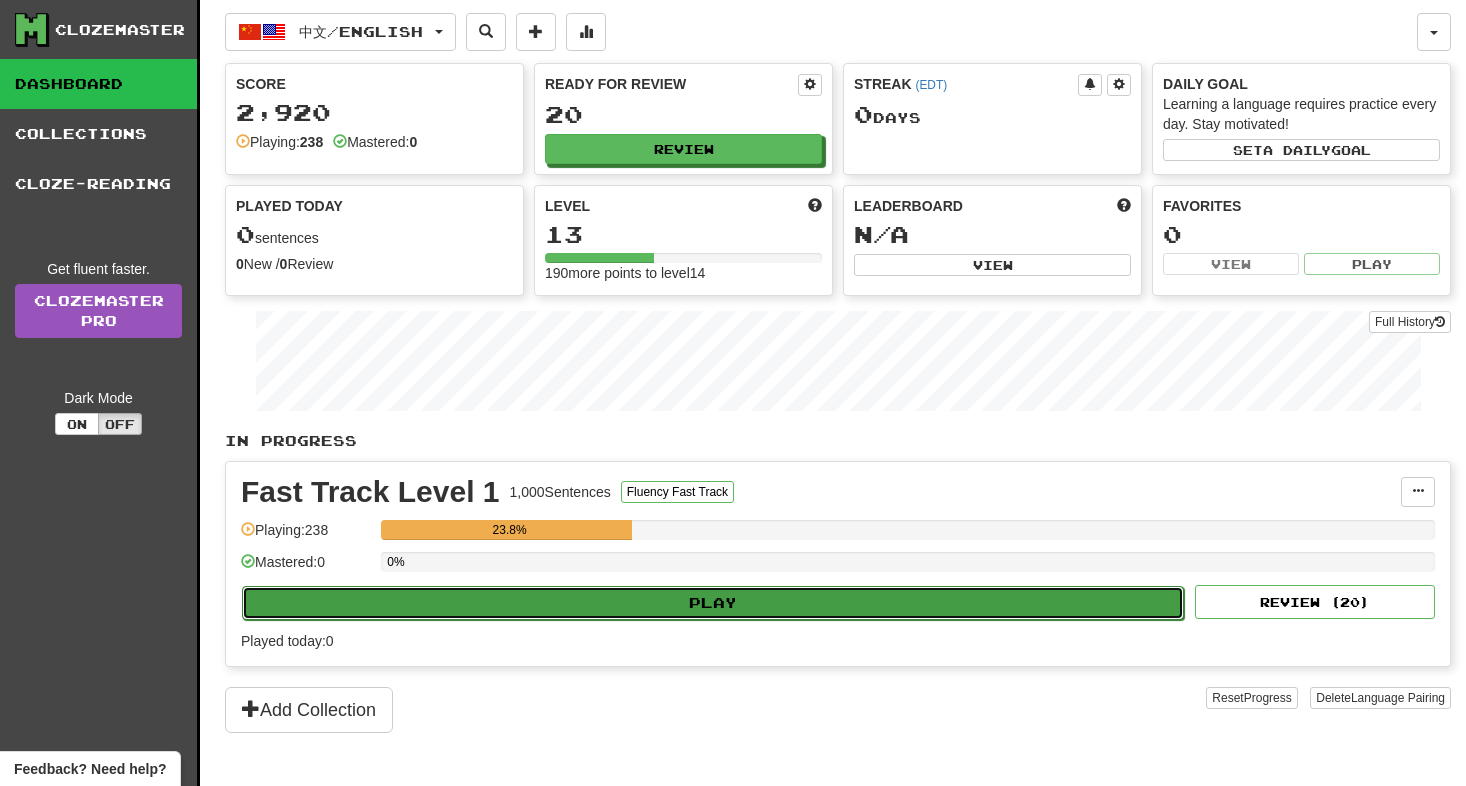 click on "Play" at bounding box center (713, 603) 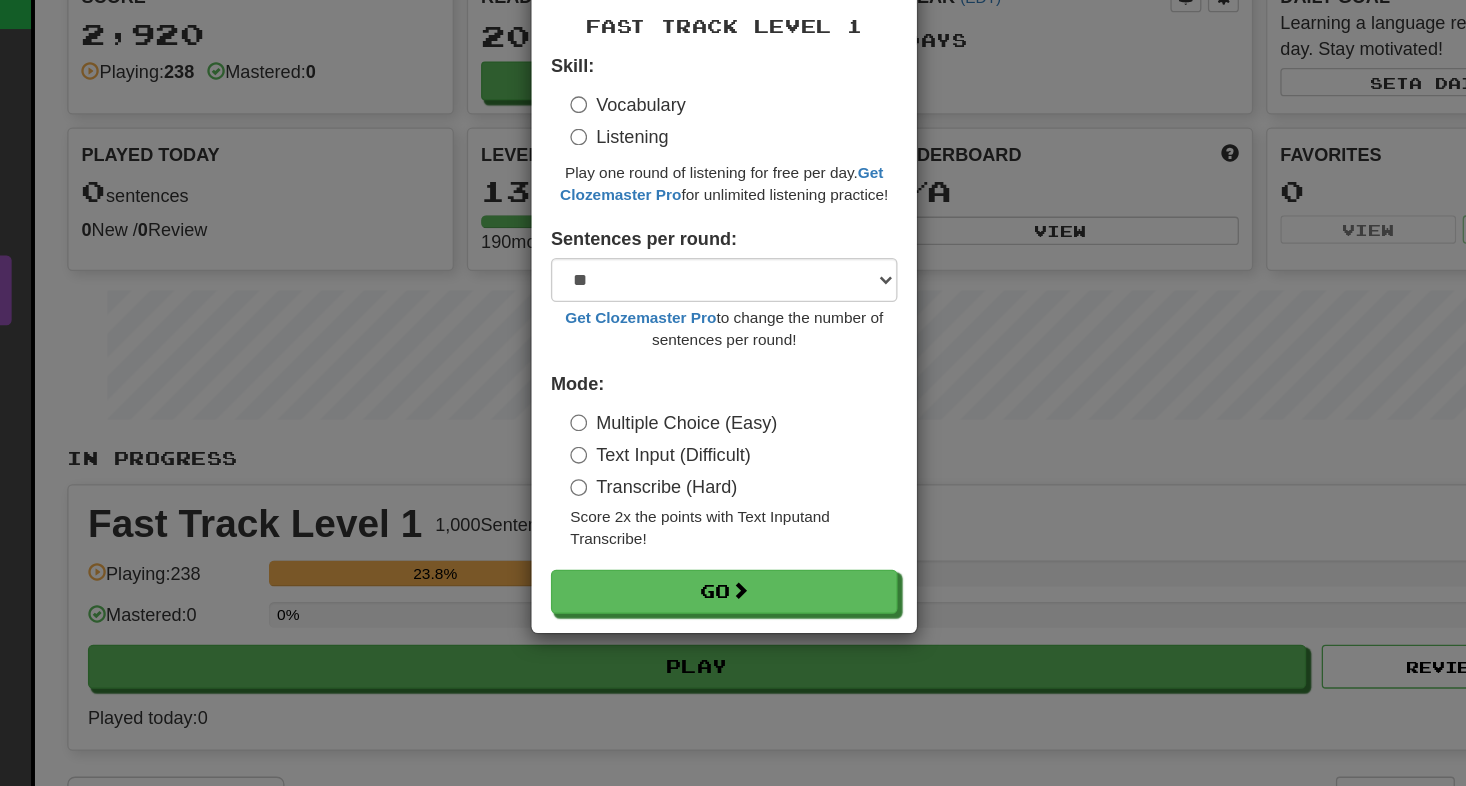 click on "Transcribe (Hard)" at bounding box center [678, 463] 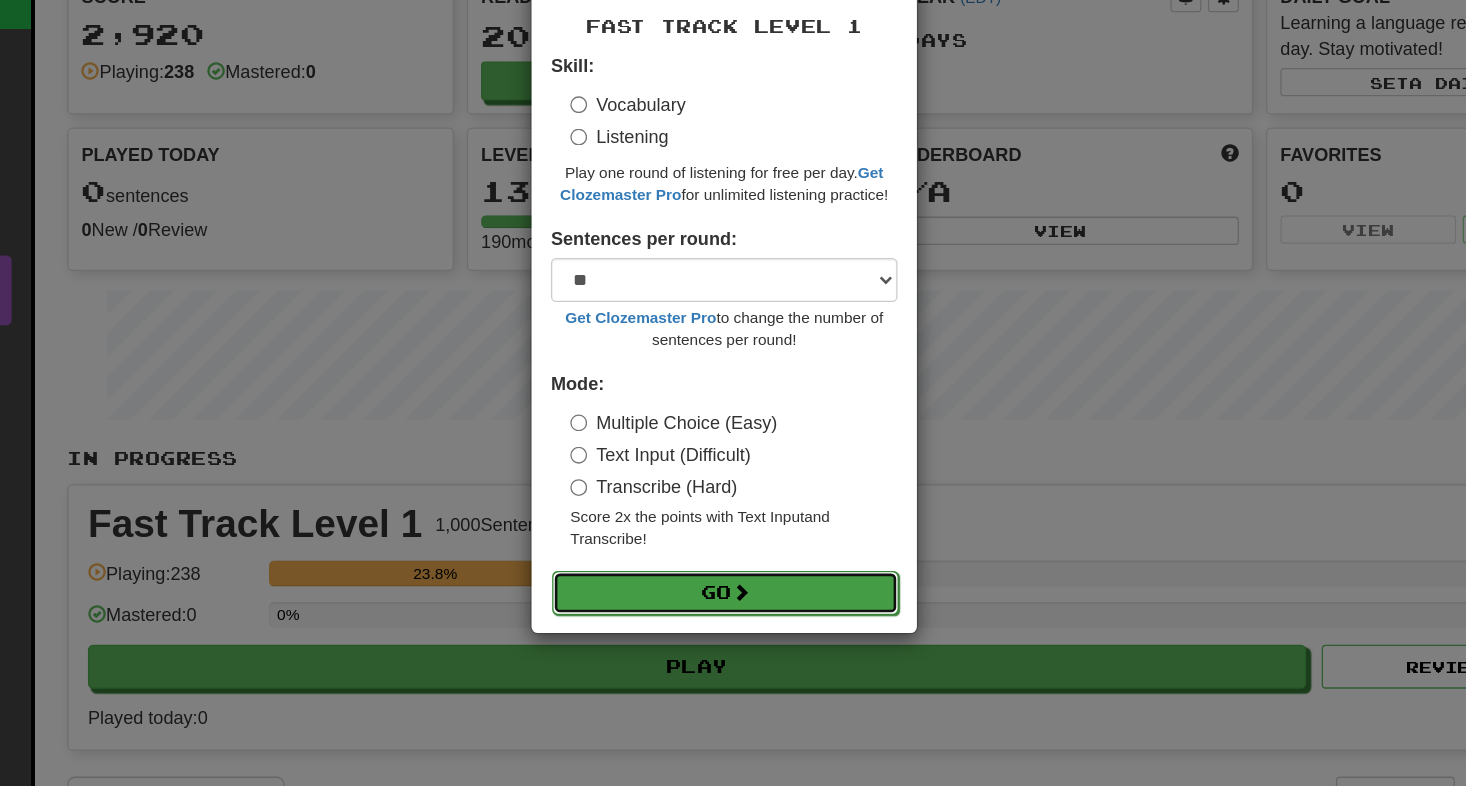 click on "Go" at bounding box center (734, 545) 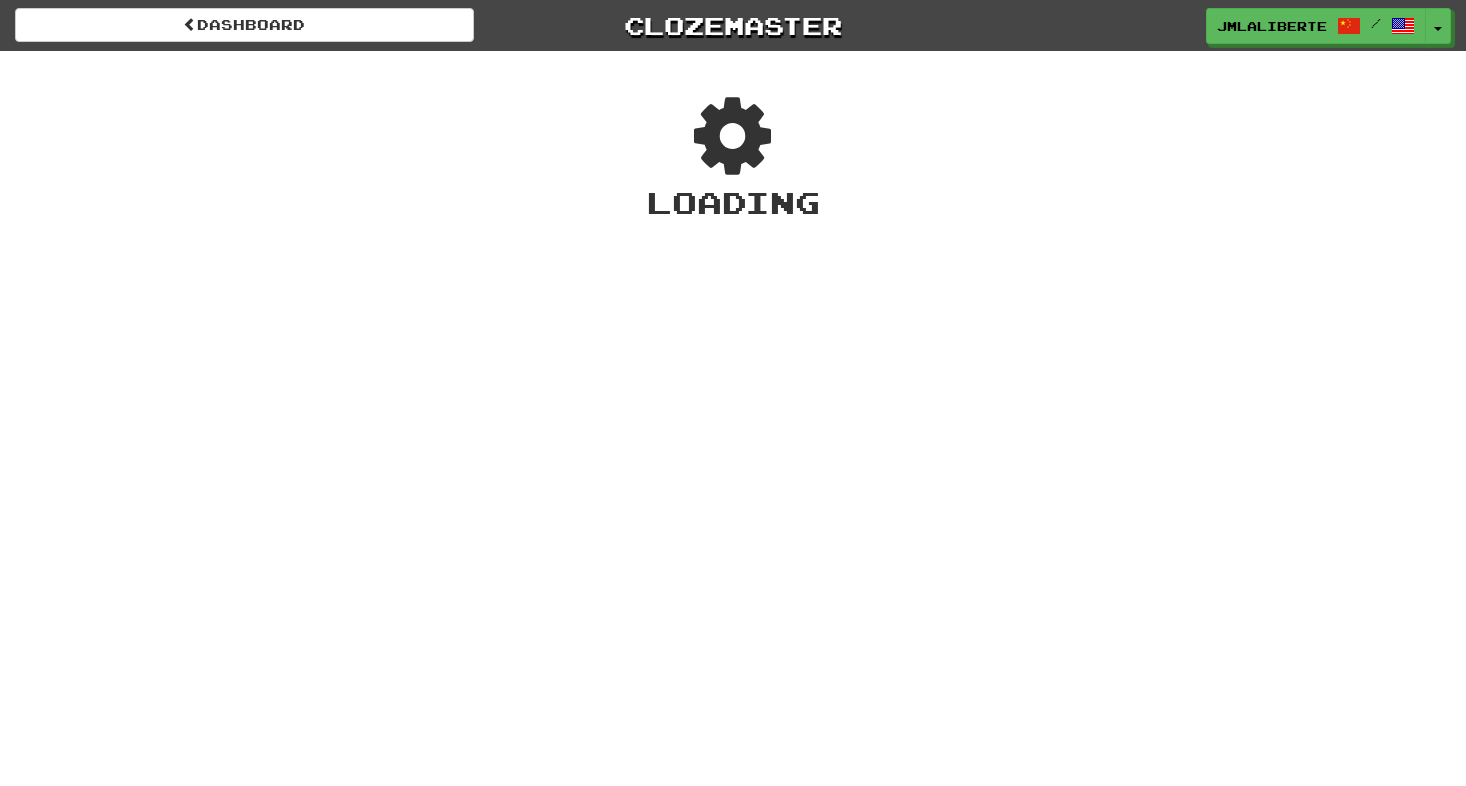 scroll, scrollTop: 0, scrollLeft: 0, axis: both 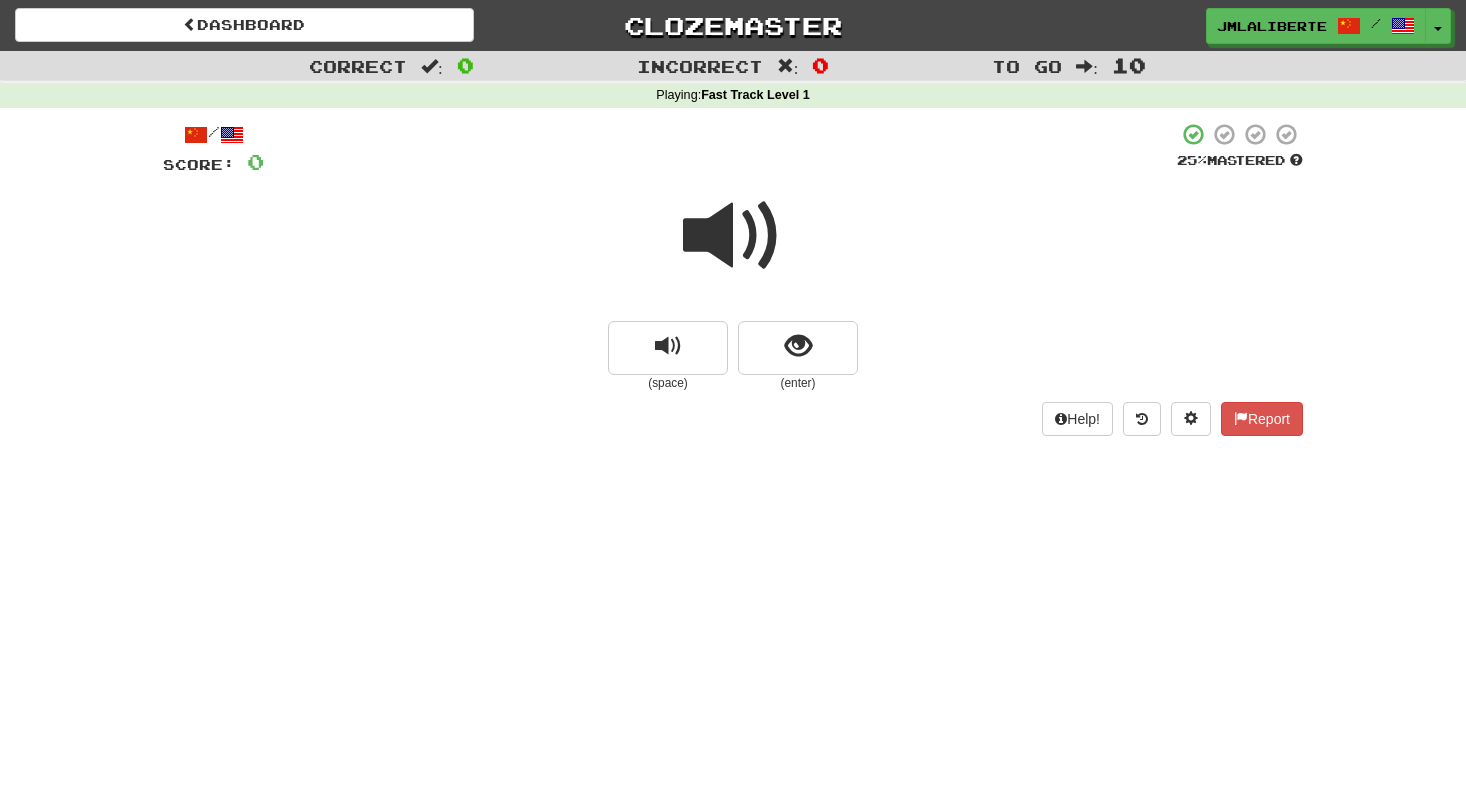 click at bounding box center (733, 236) 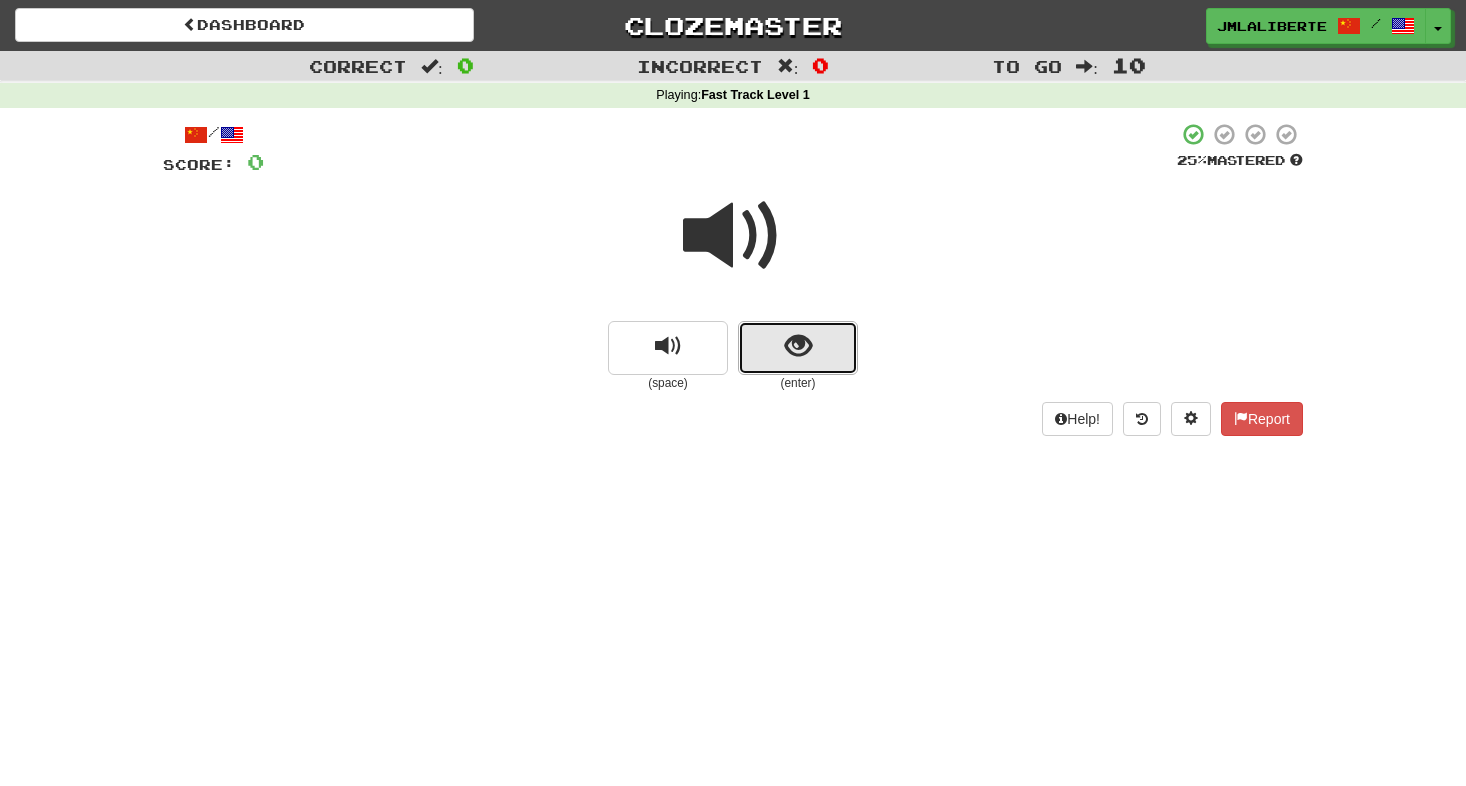 click at bounding box center [798, 346] 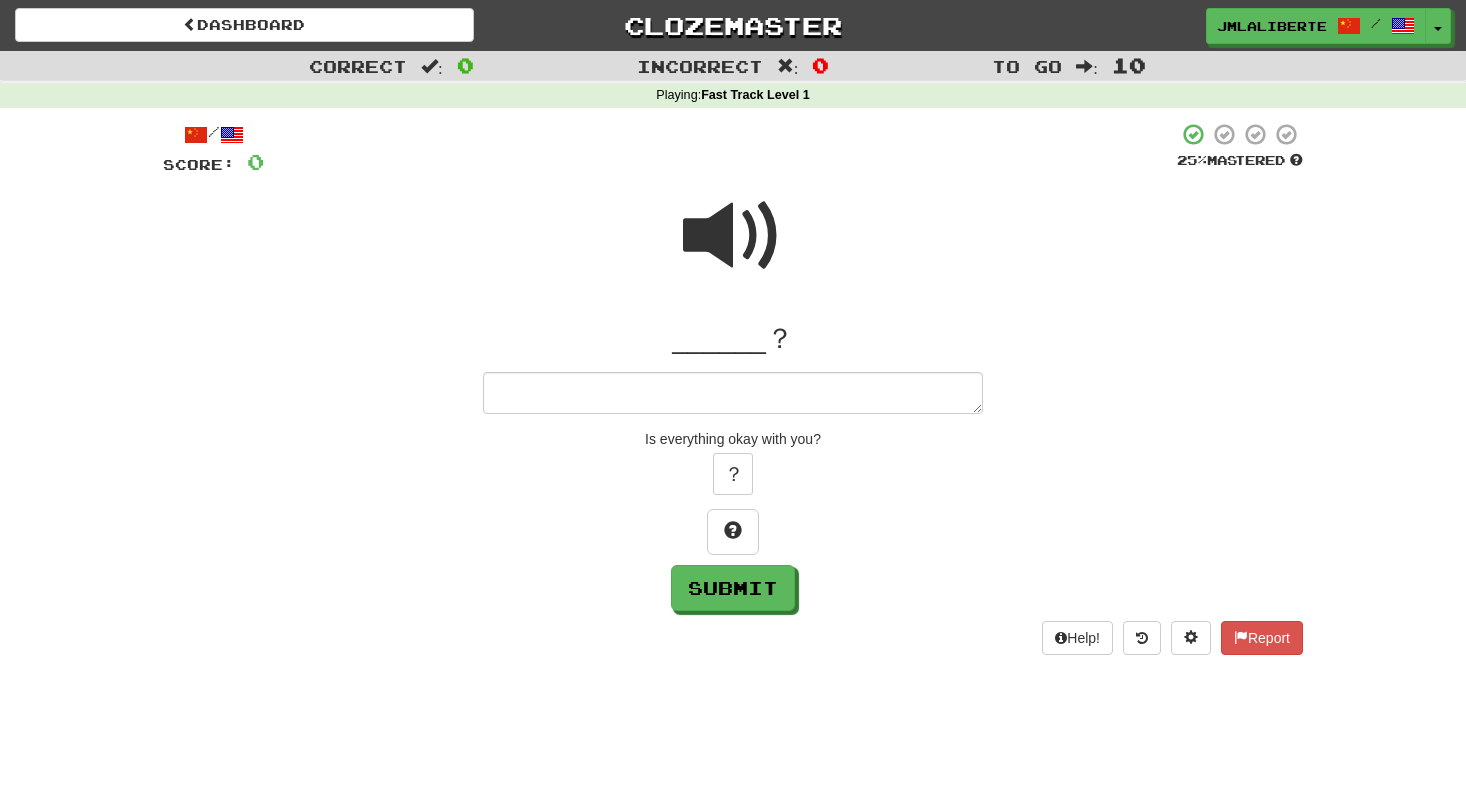 type on "*" 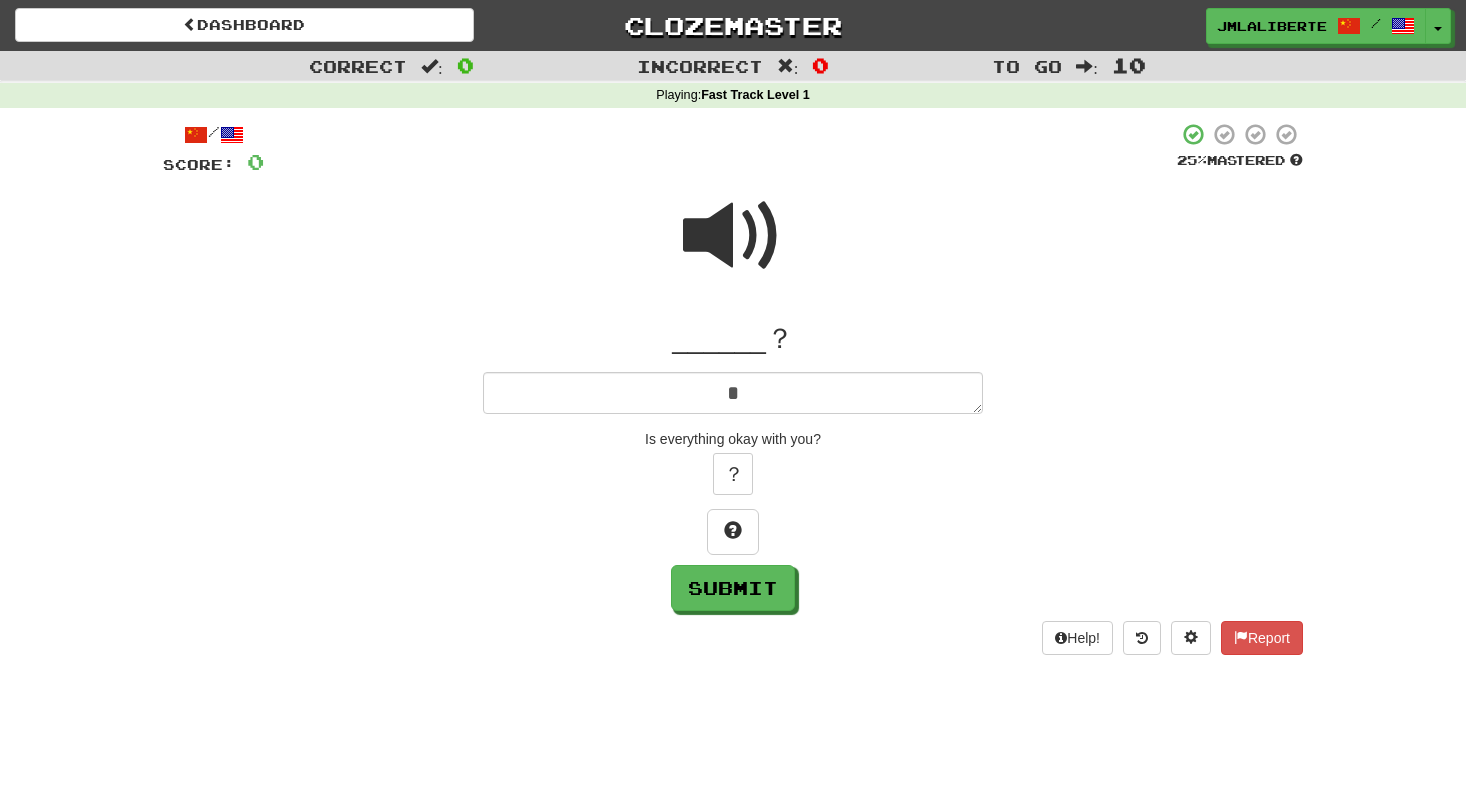 type on "*" 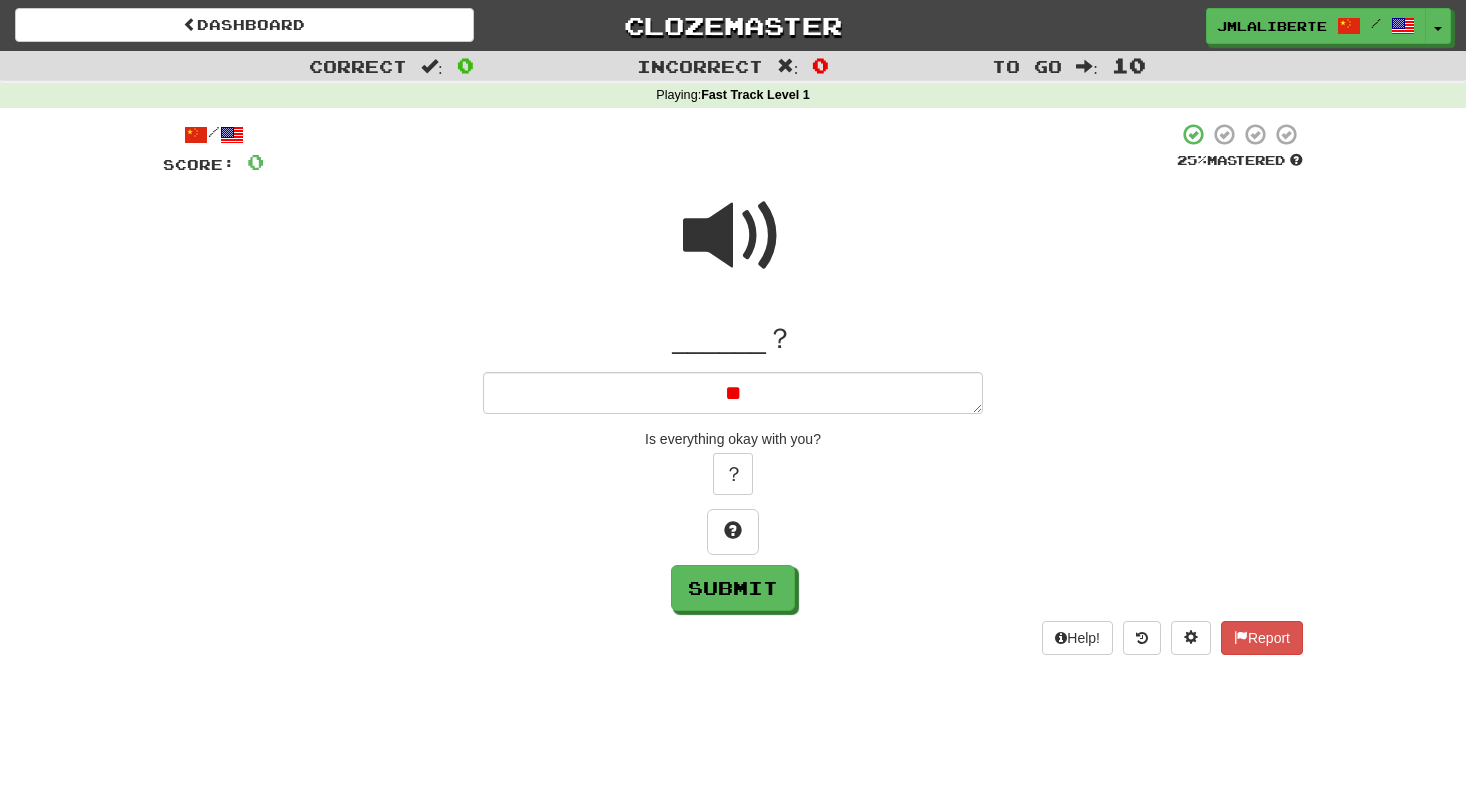 type on "*" 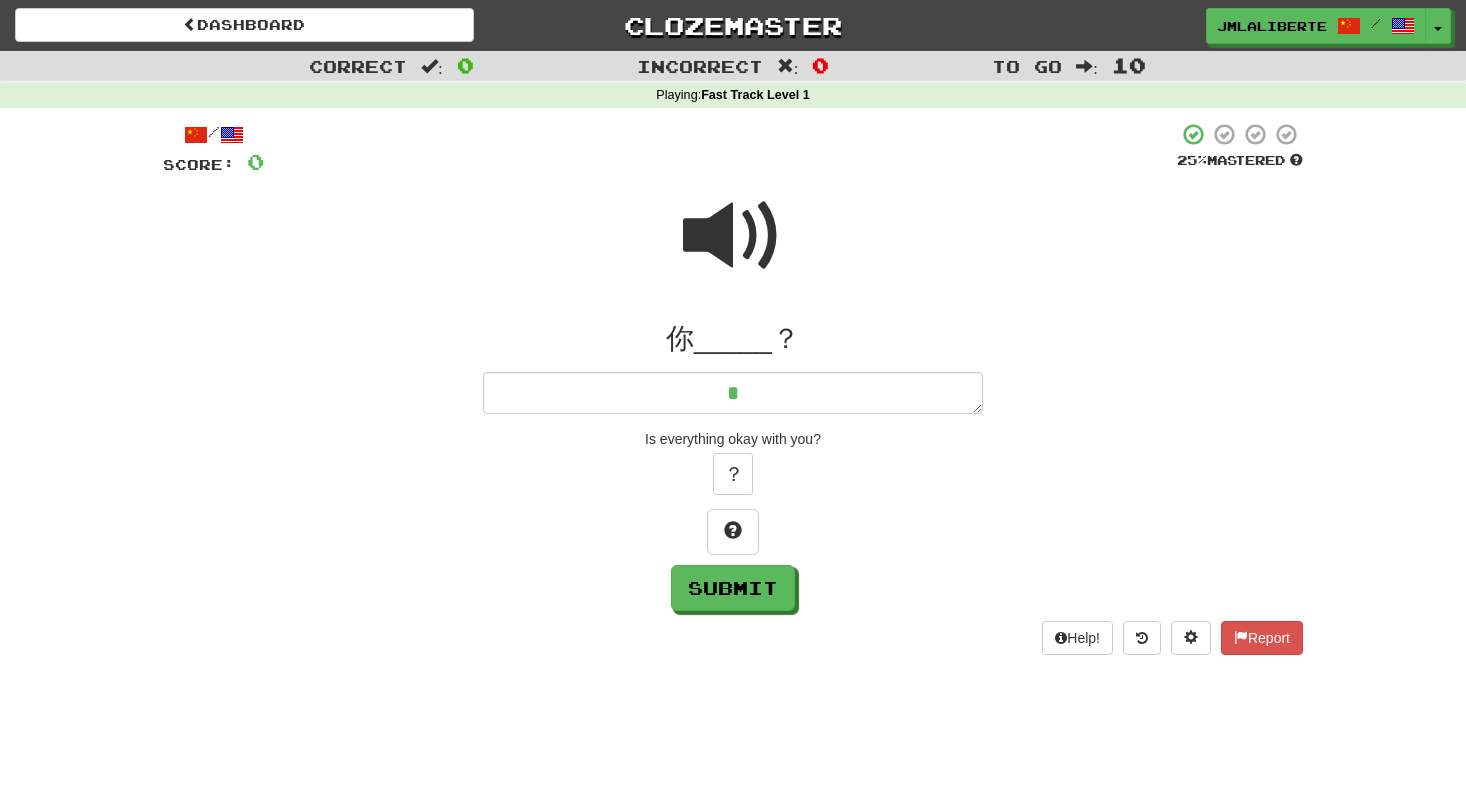 type on "*" 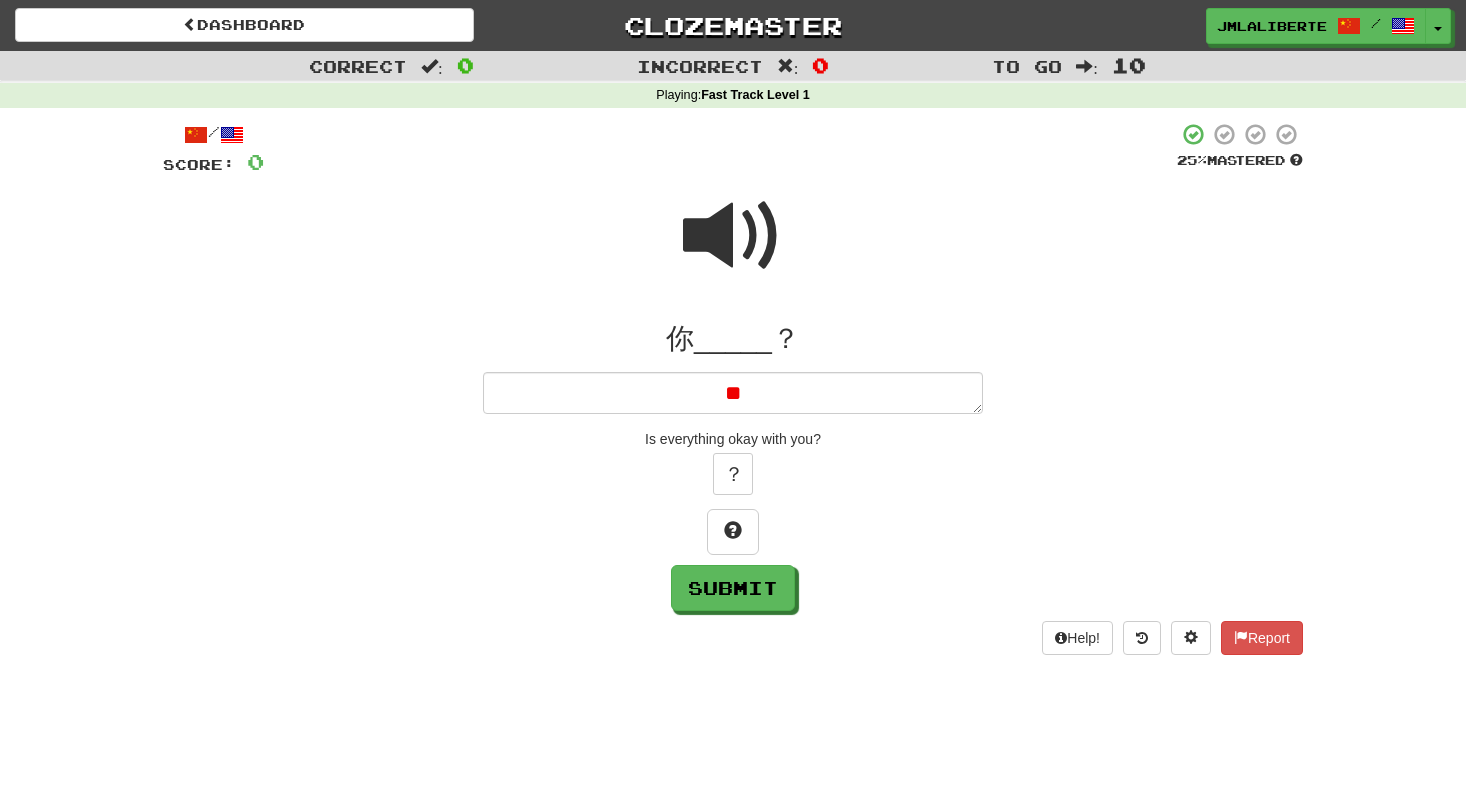 type on "*" 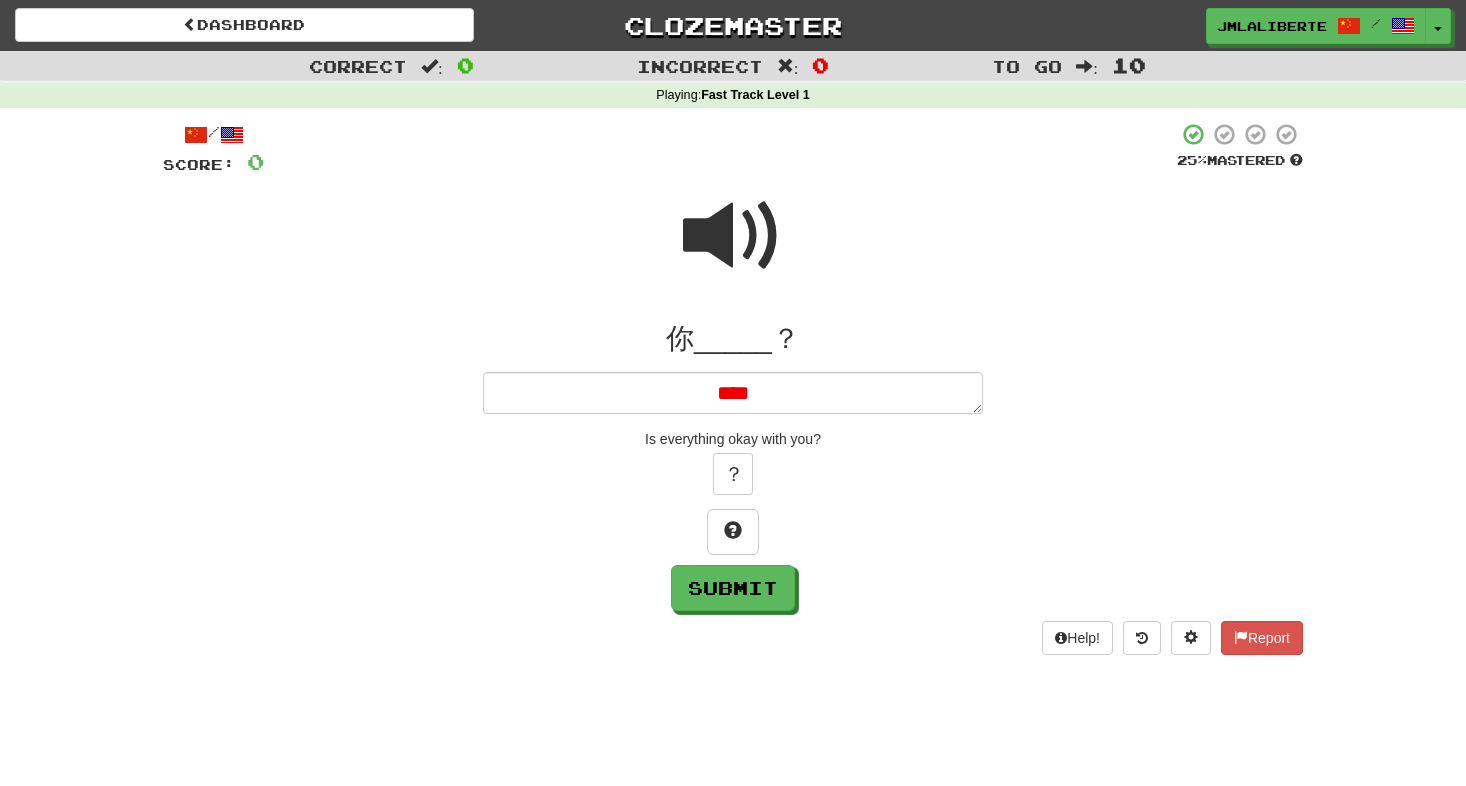 type on "*" 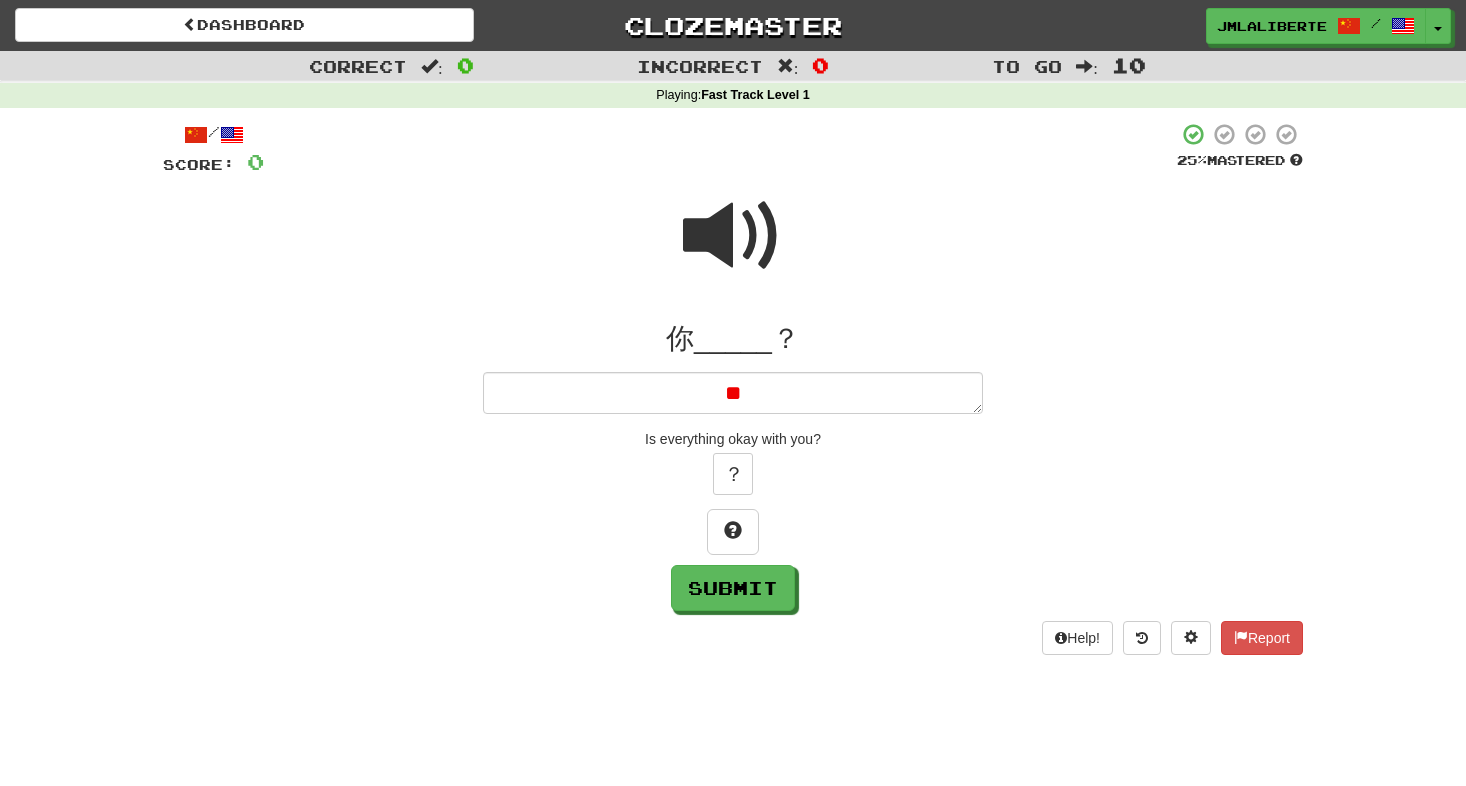 type on "**" 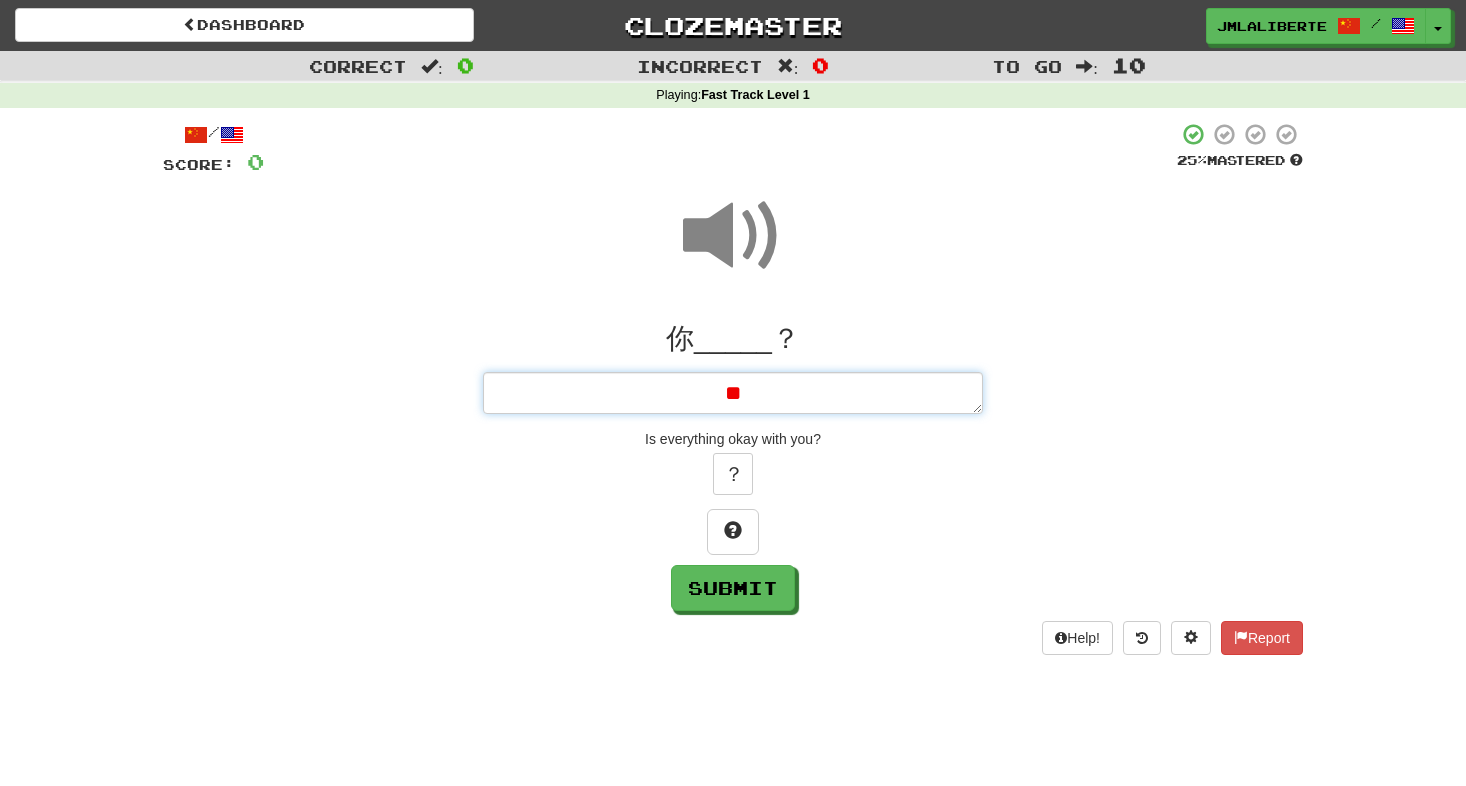 click on "**" at bounding box center [733, 393] 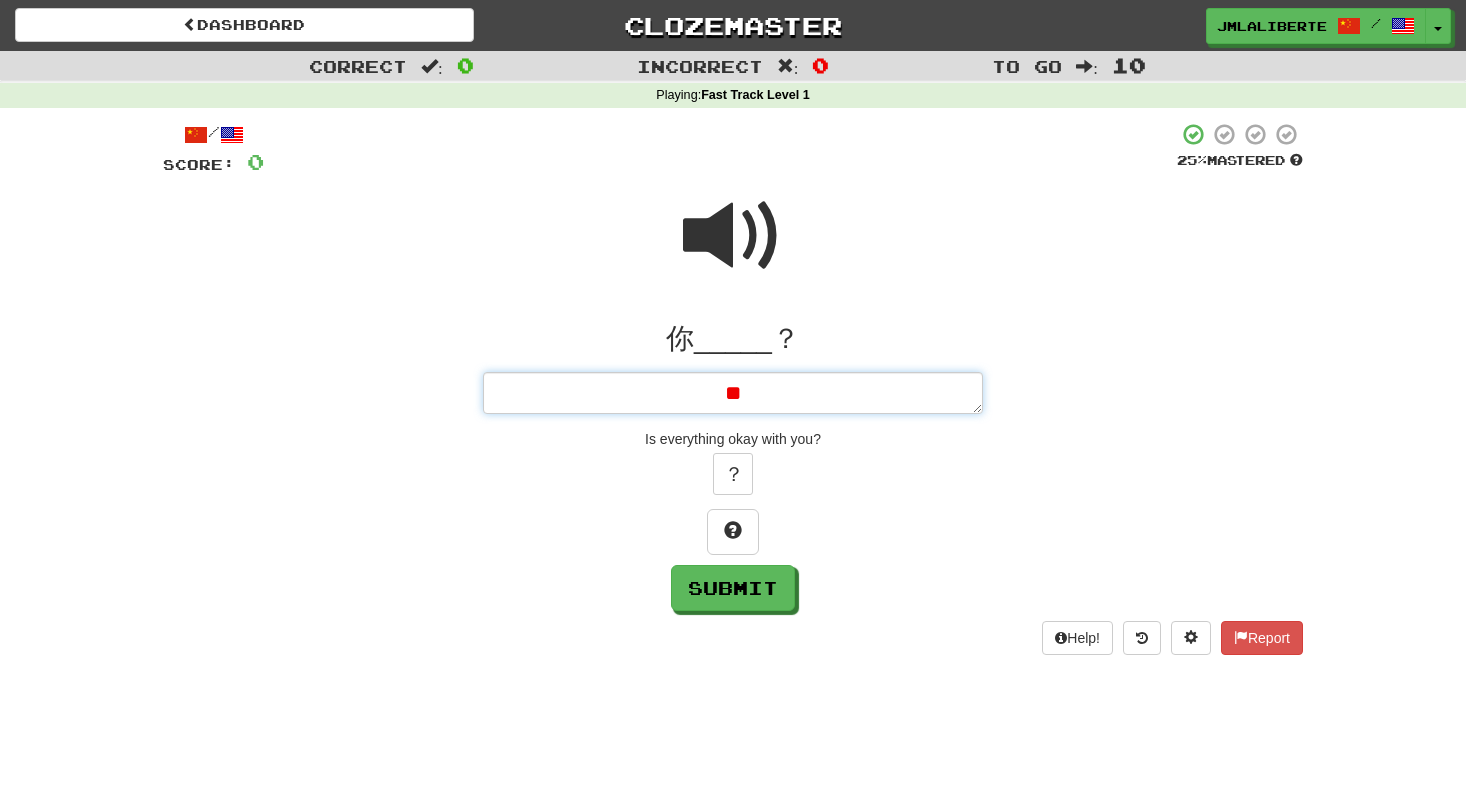 type on "*" 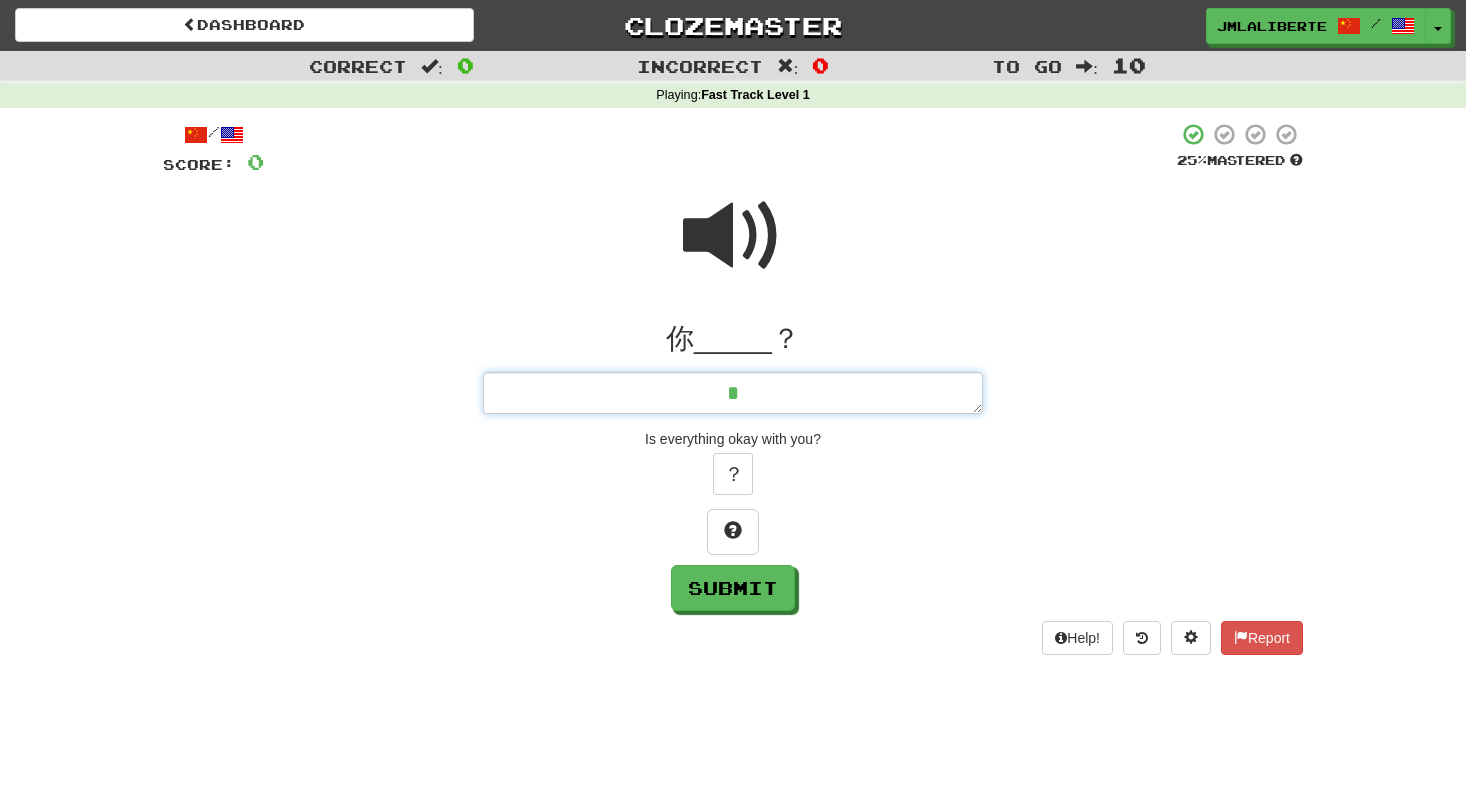 type on "*" 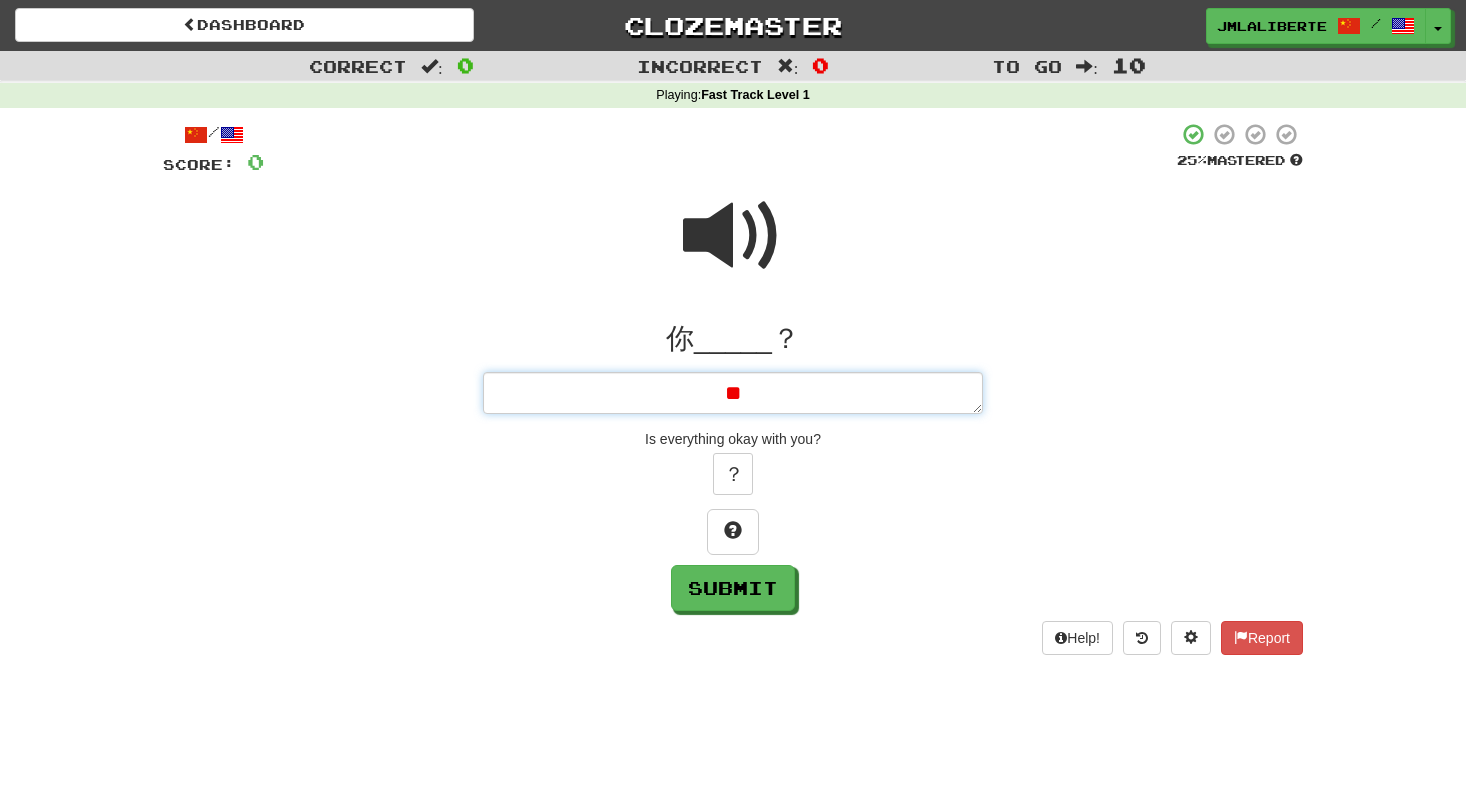 type on "*" 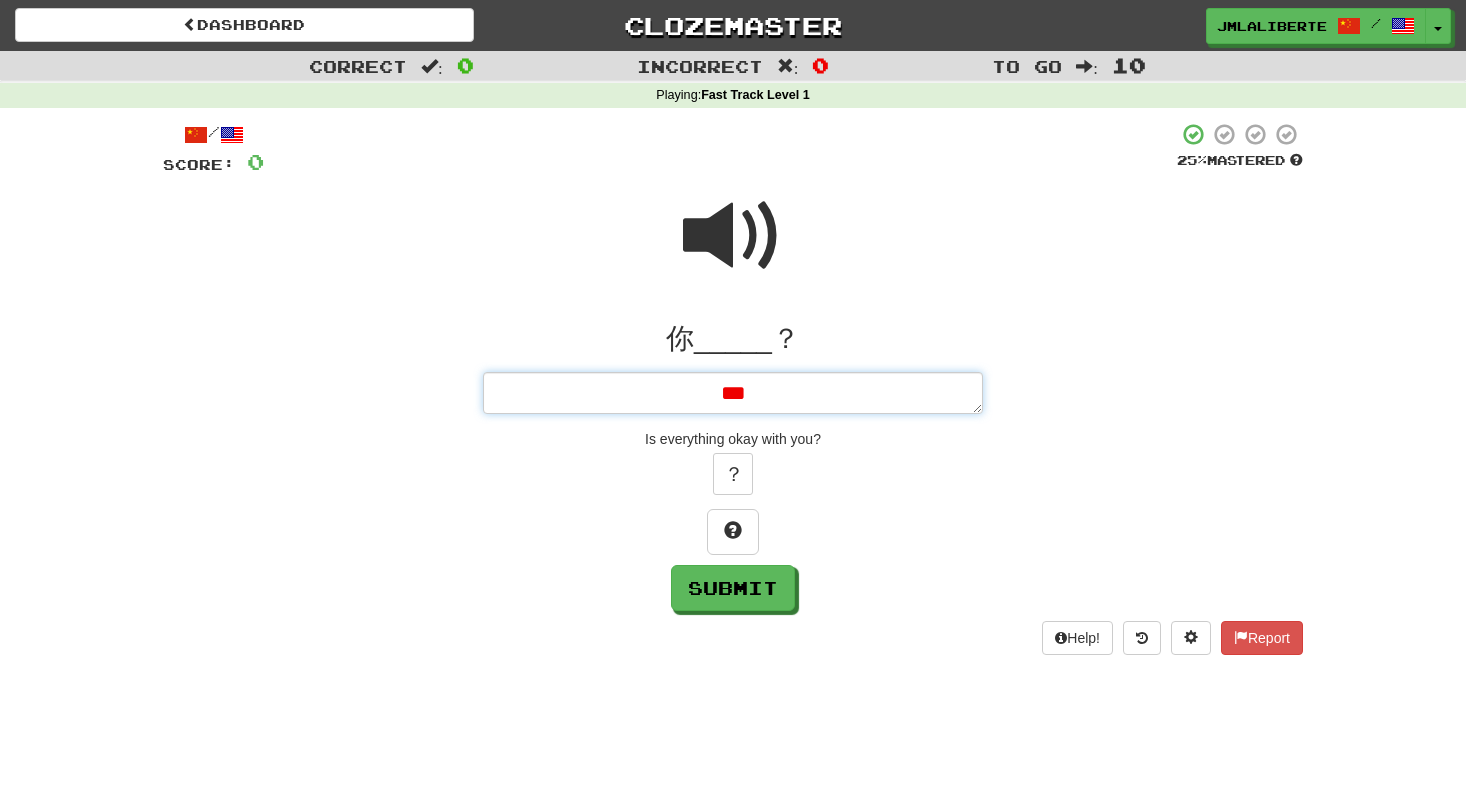 type on "*" 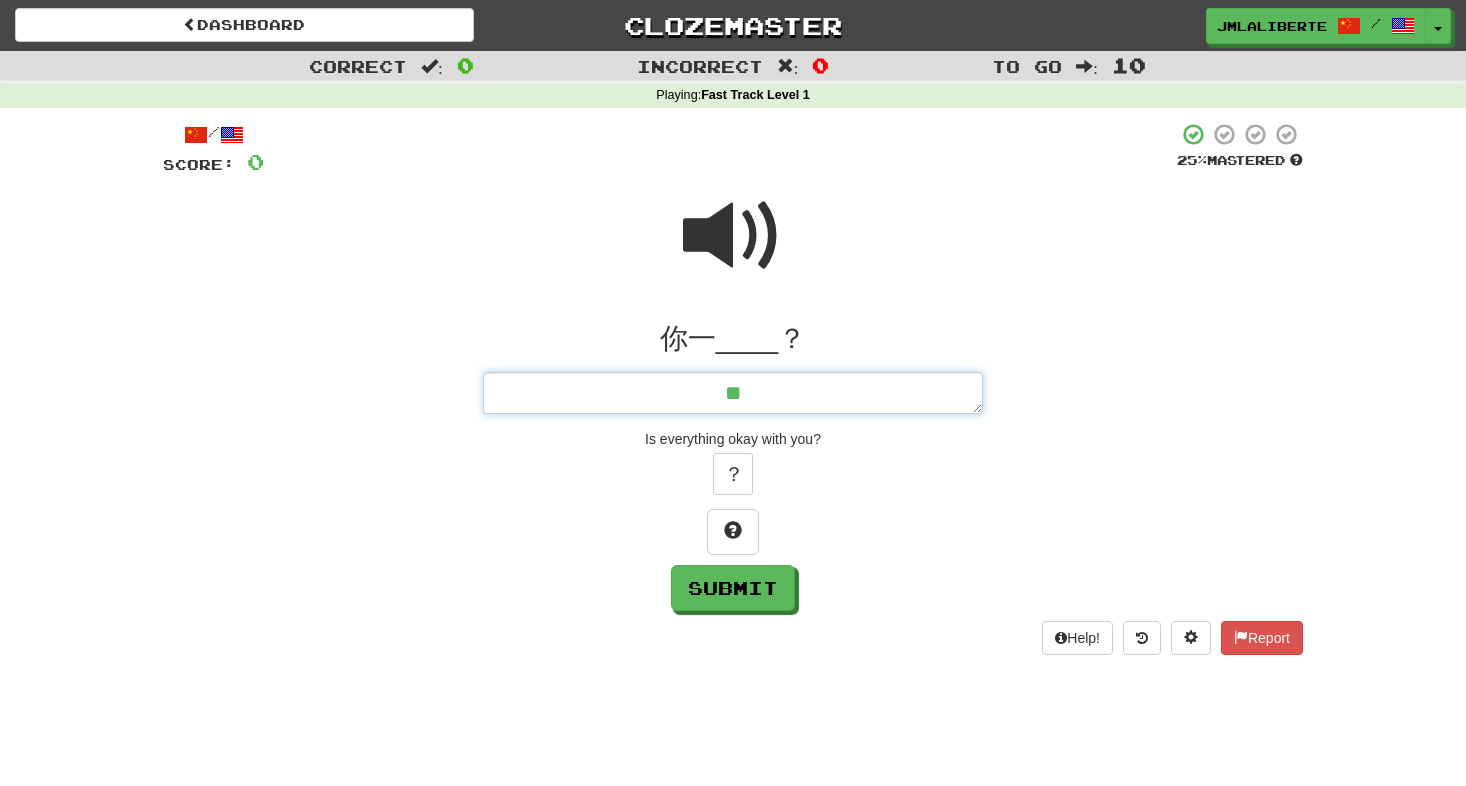 type on "*" 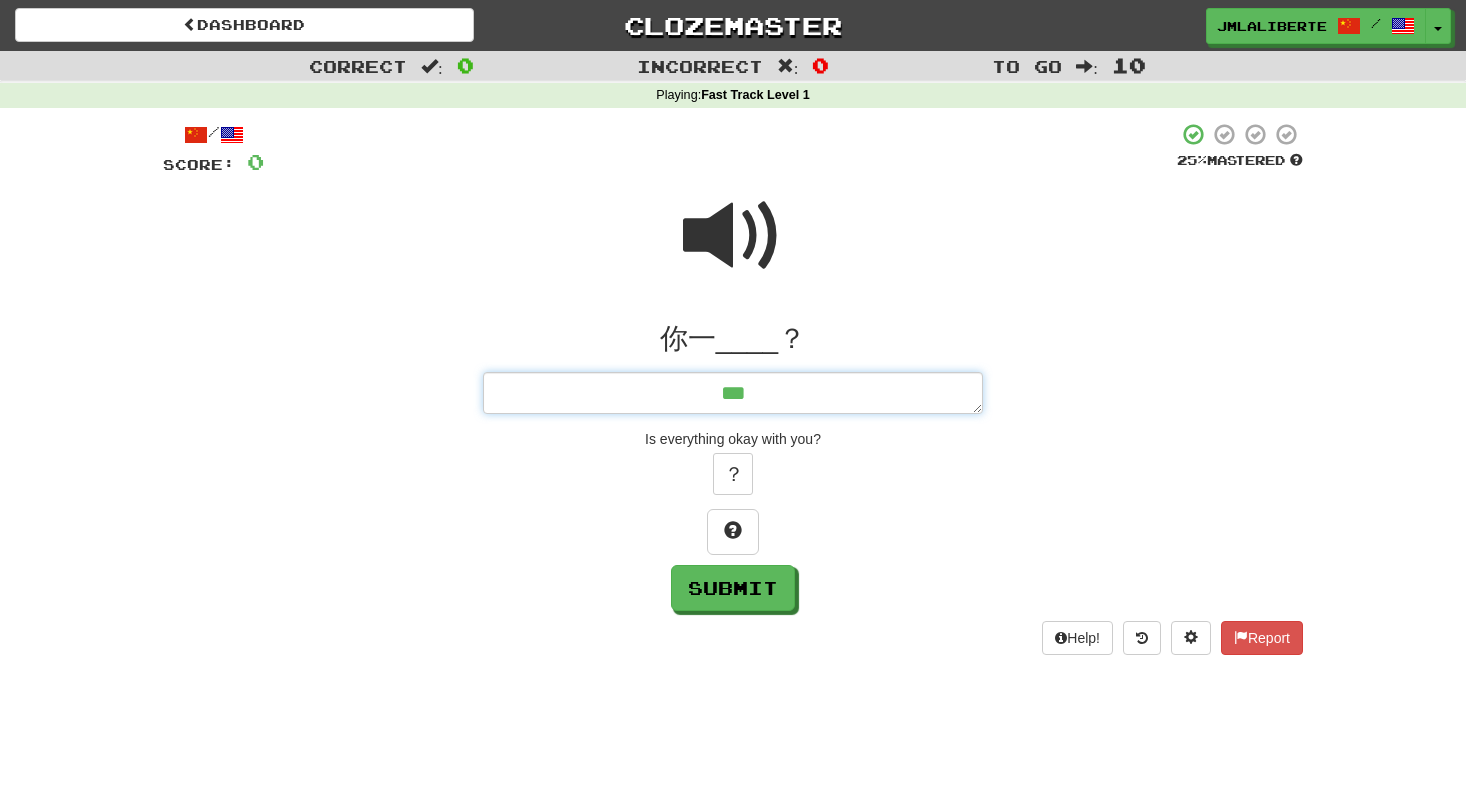 type on "*" 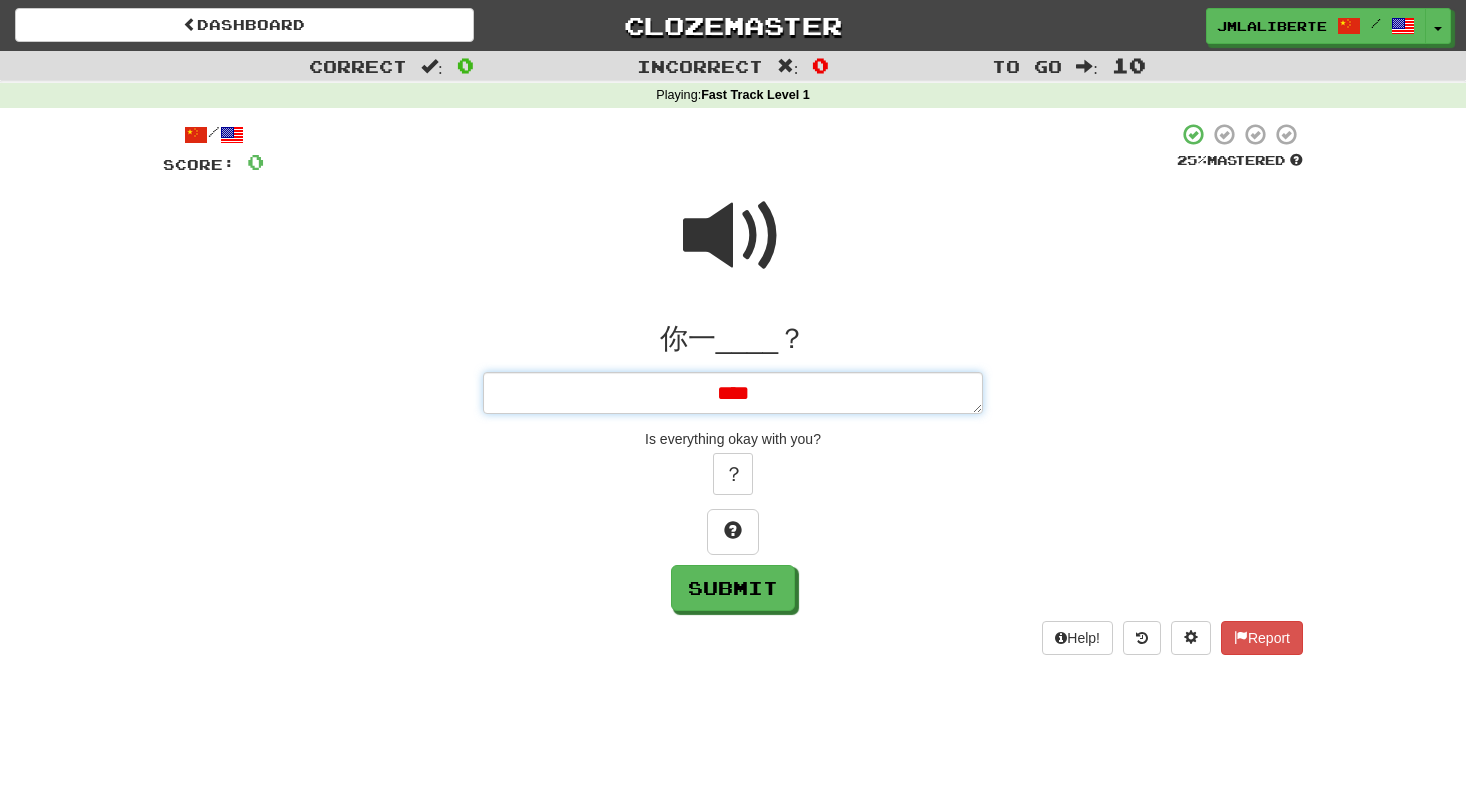 type on "*" 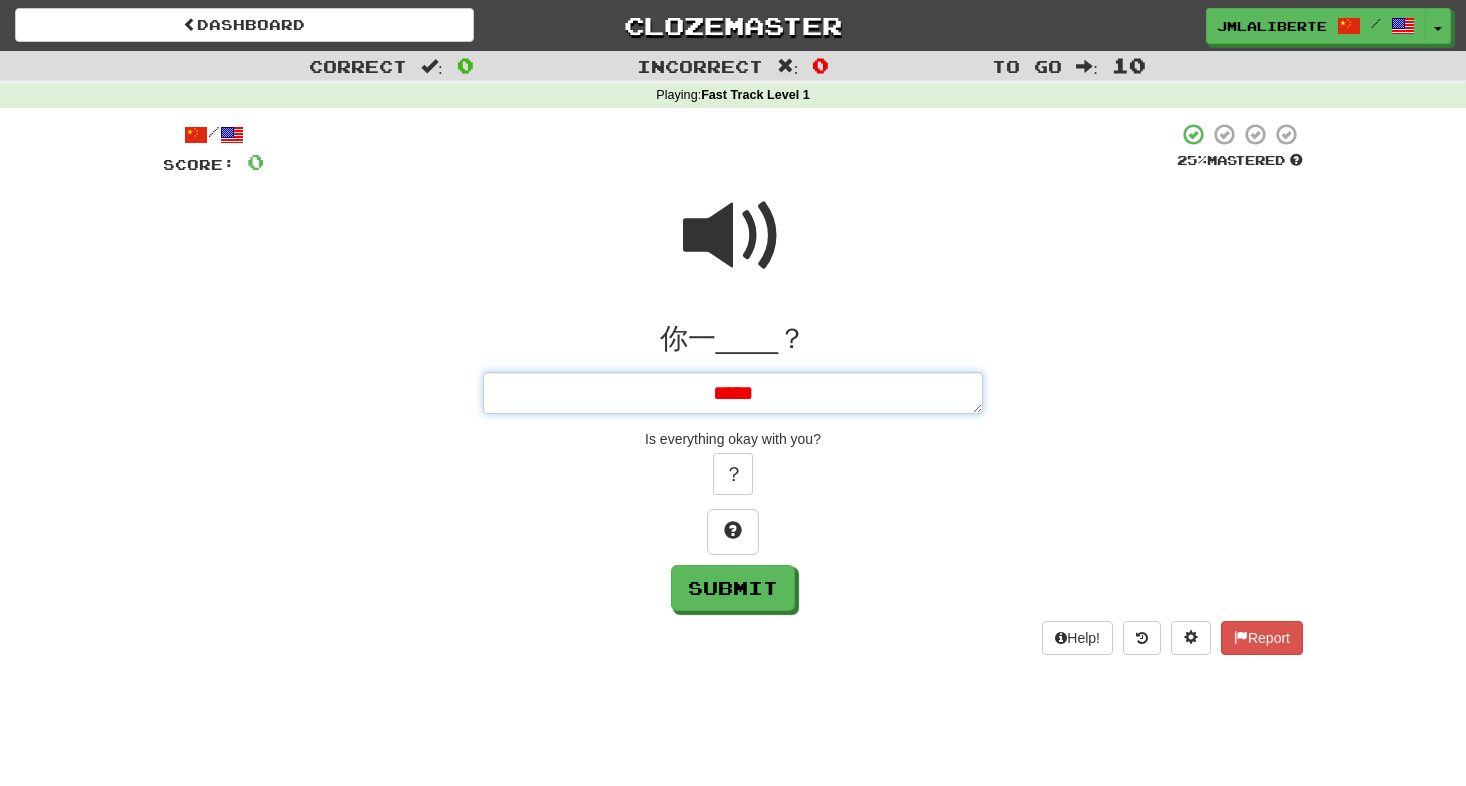 type on "*" 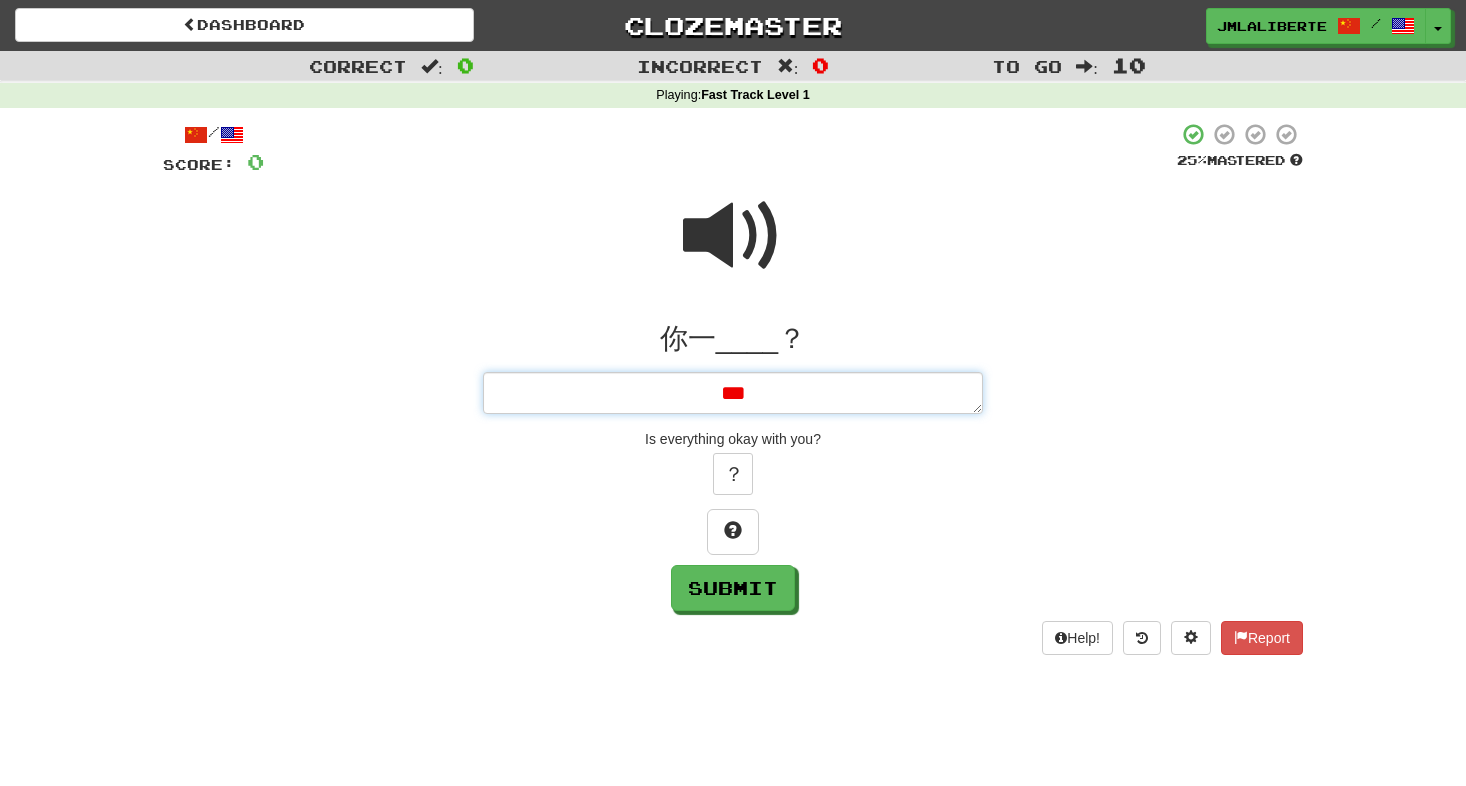 type on "*" 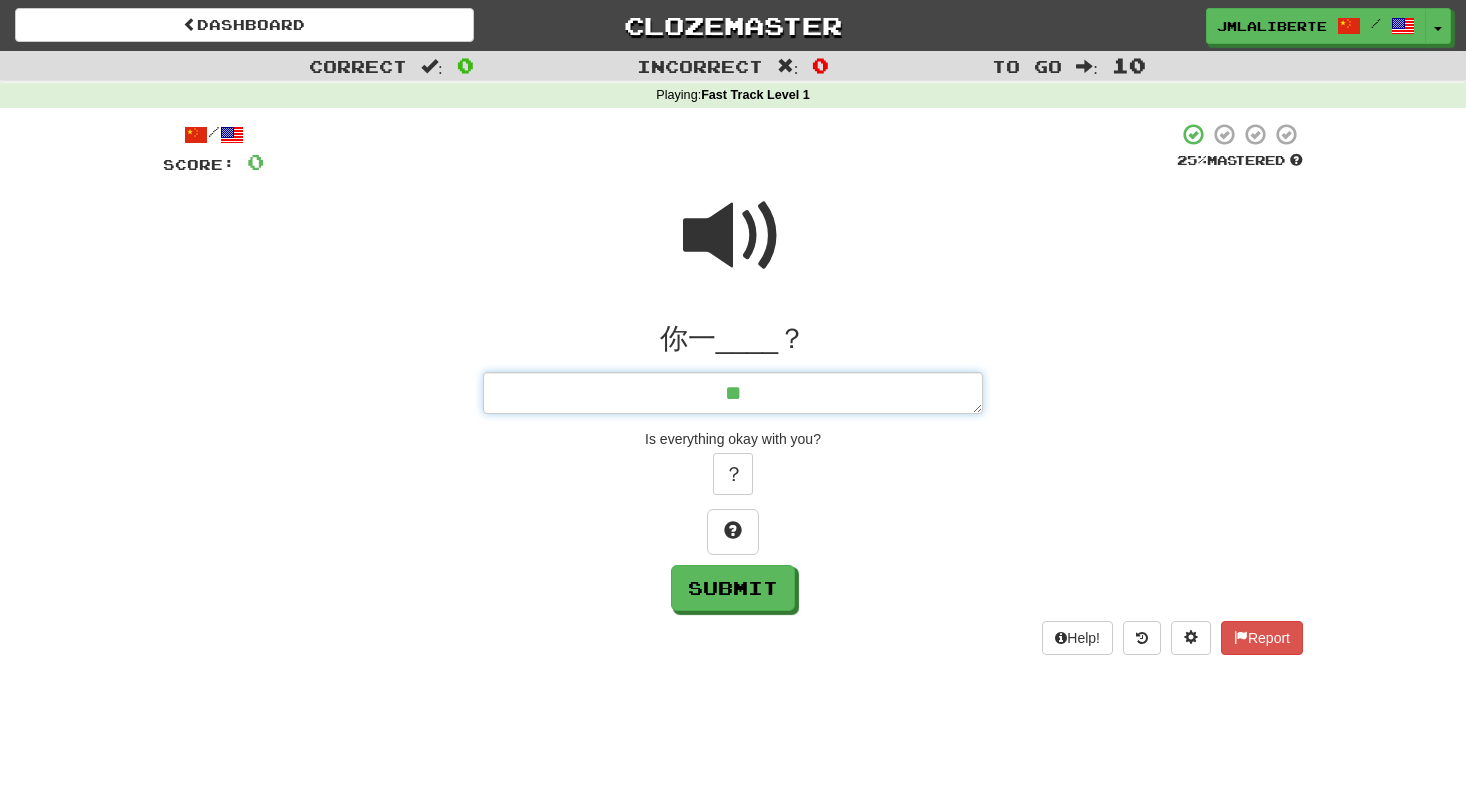 type on "*" 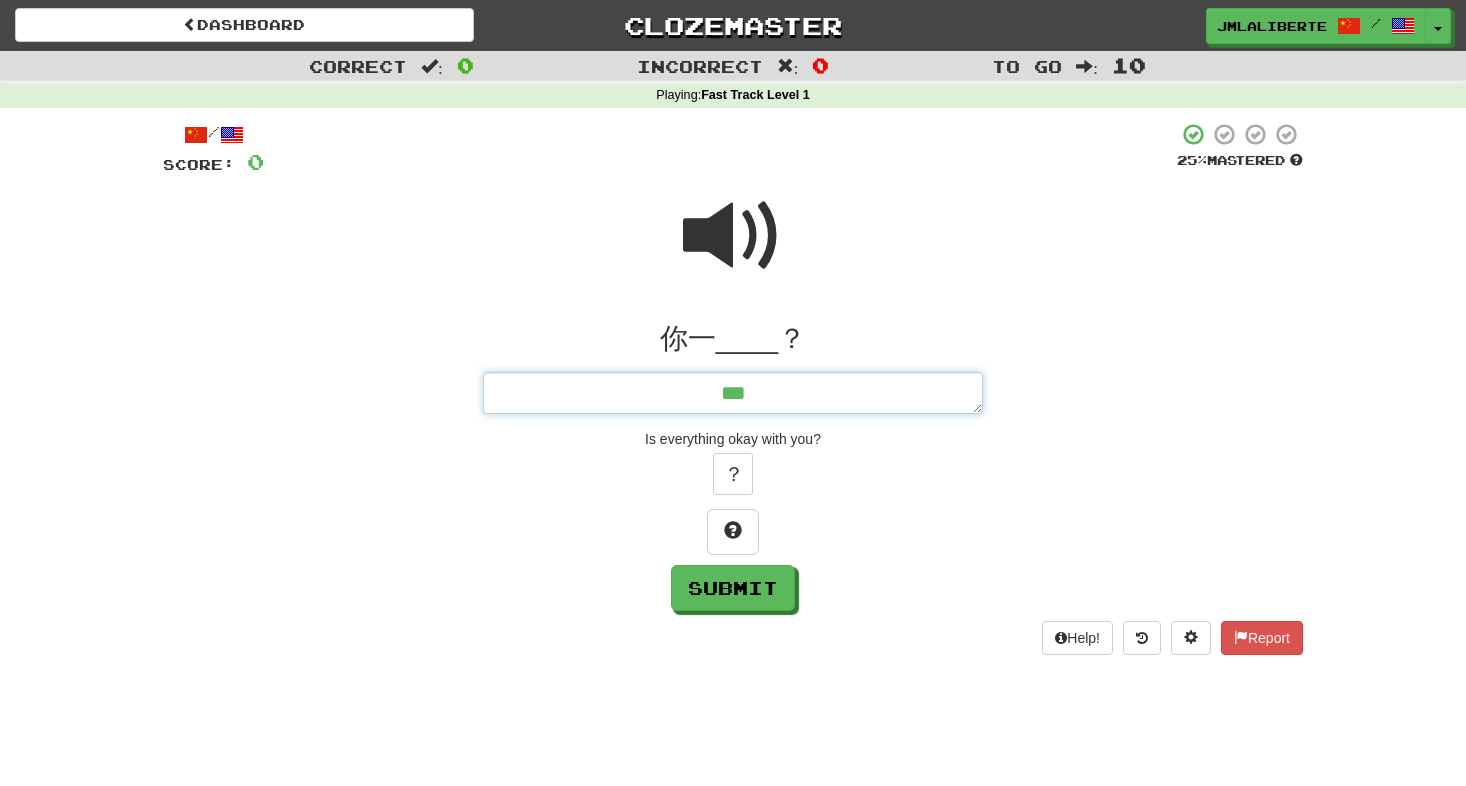 type on "*" 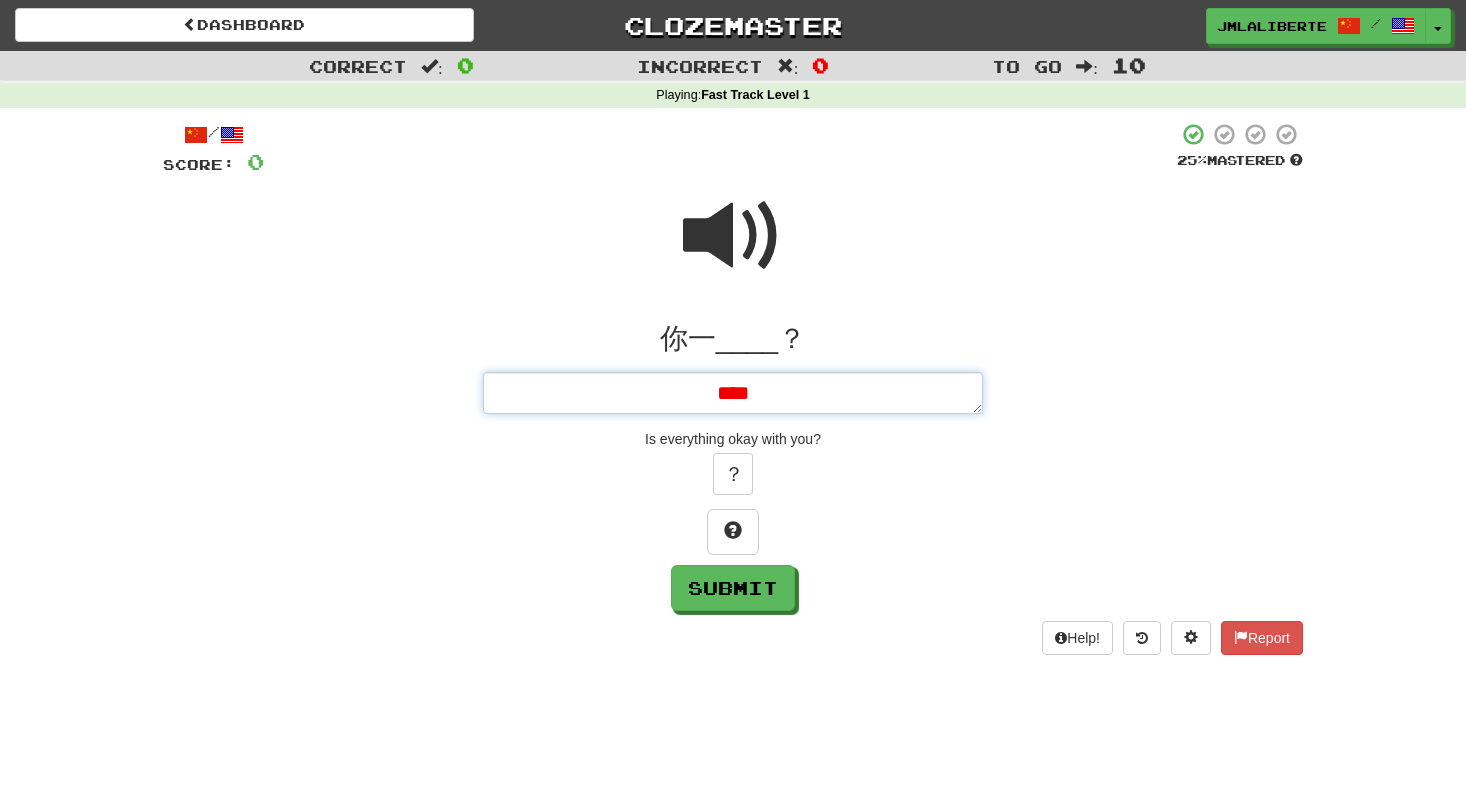 type on "*" 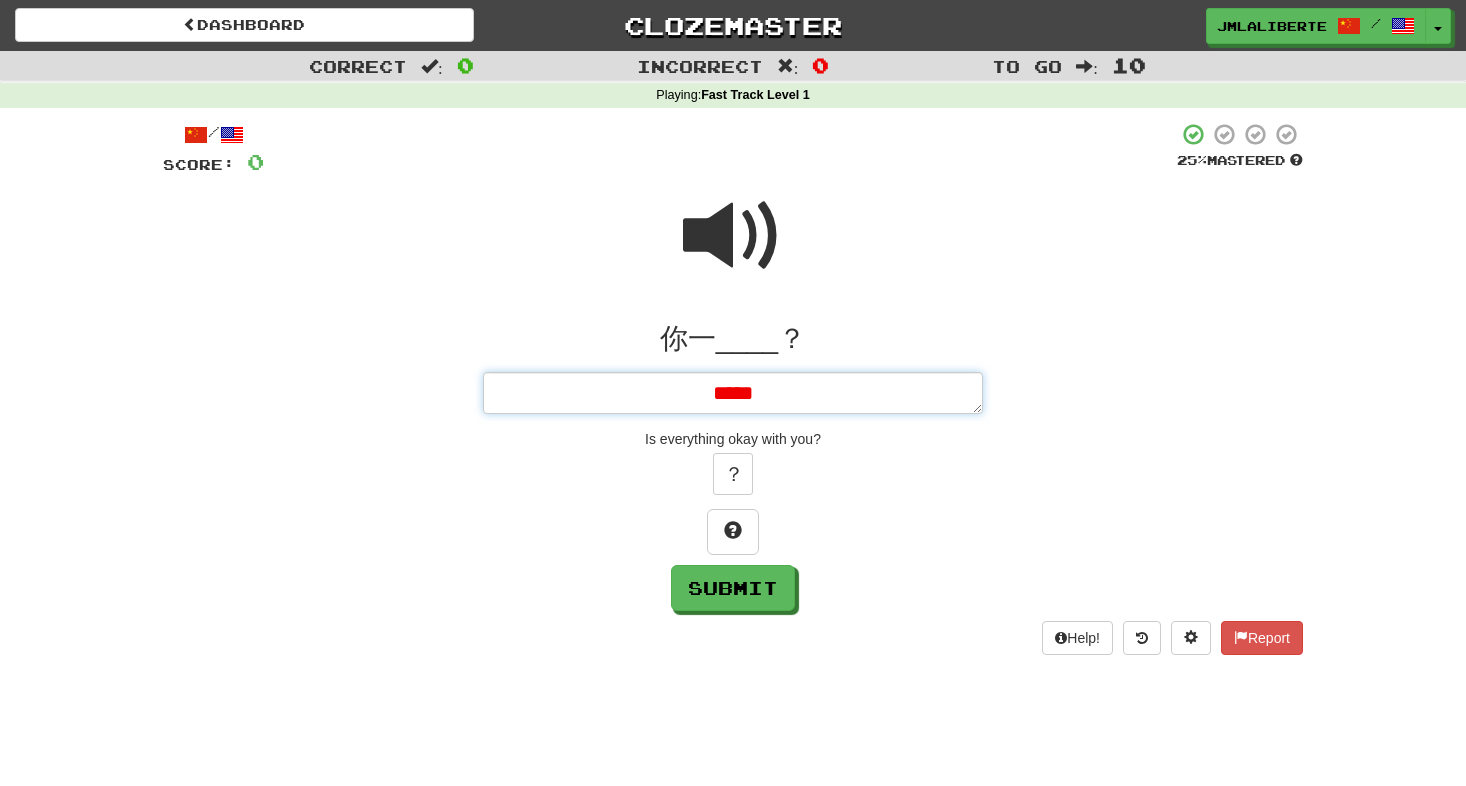 type on "*" 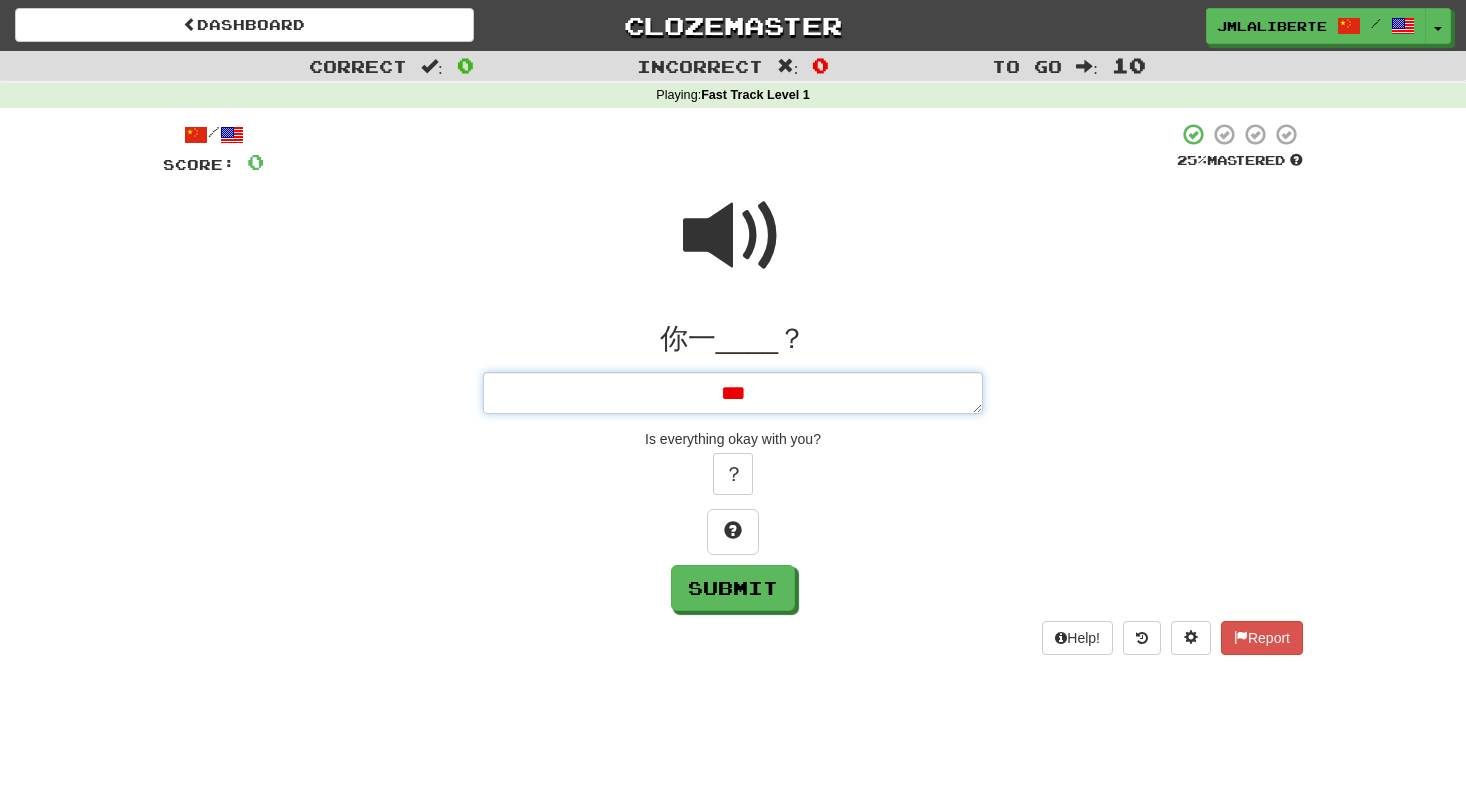 type on "*" 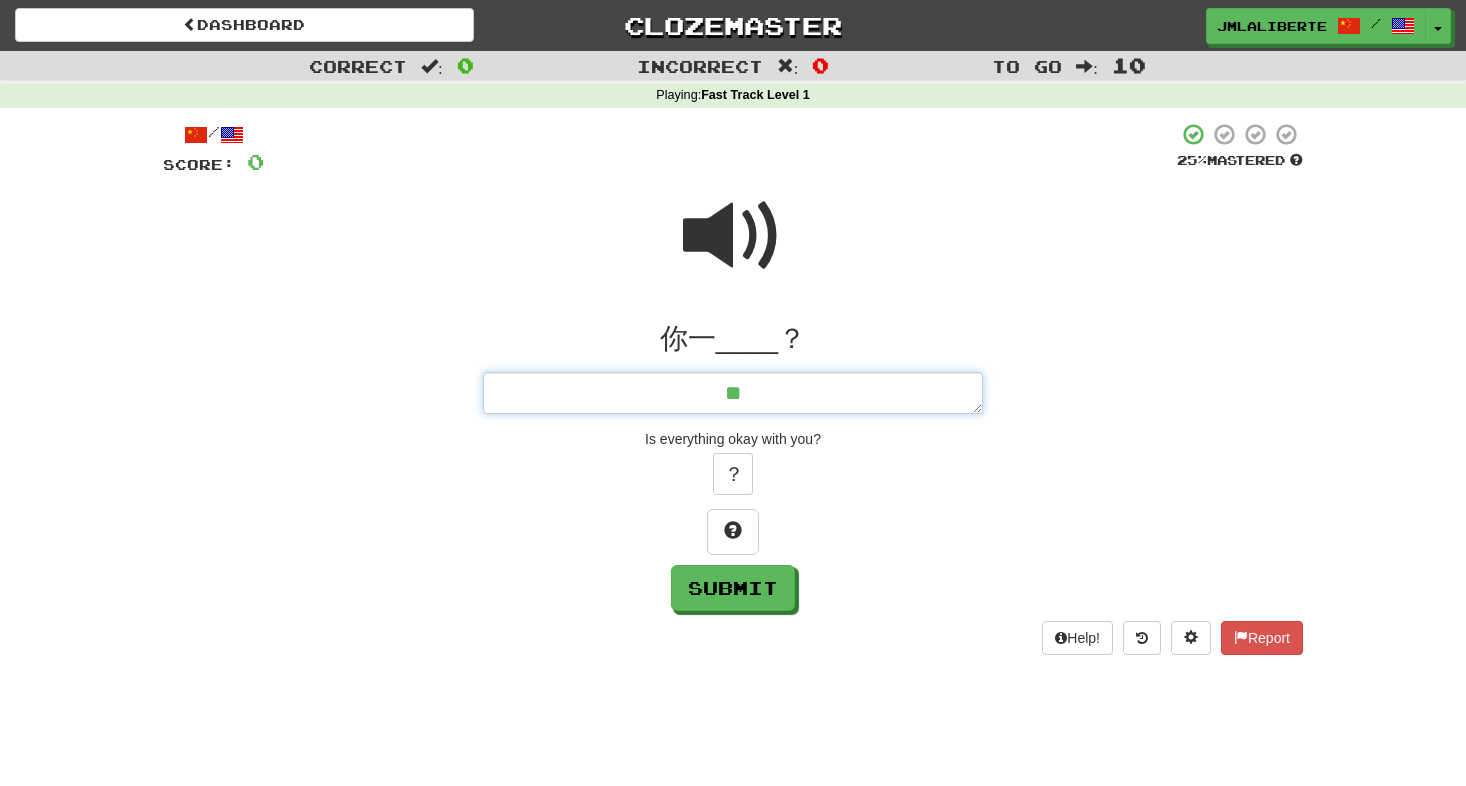type on "*" 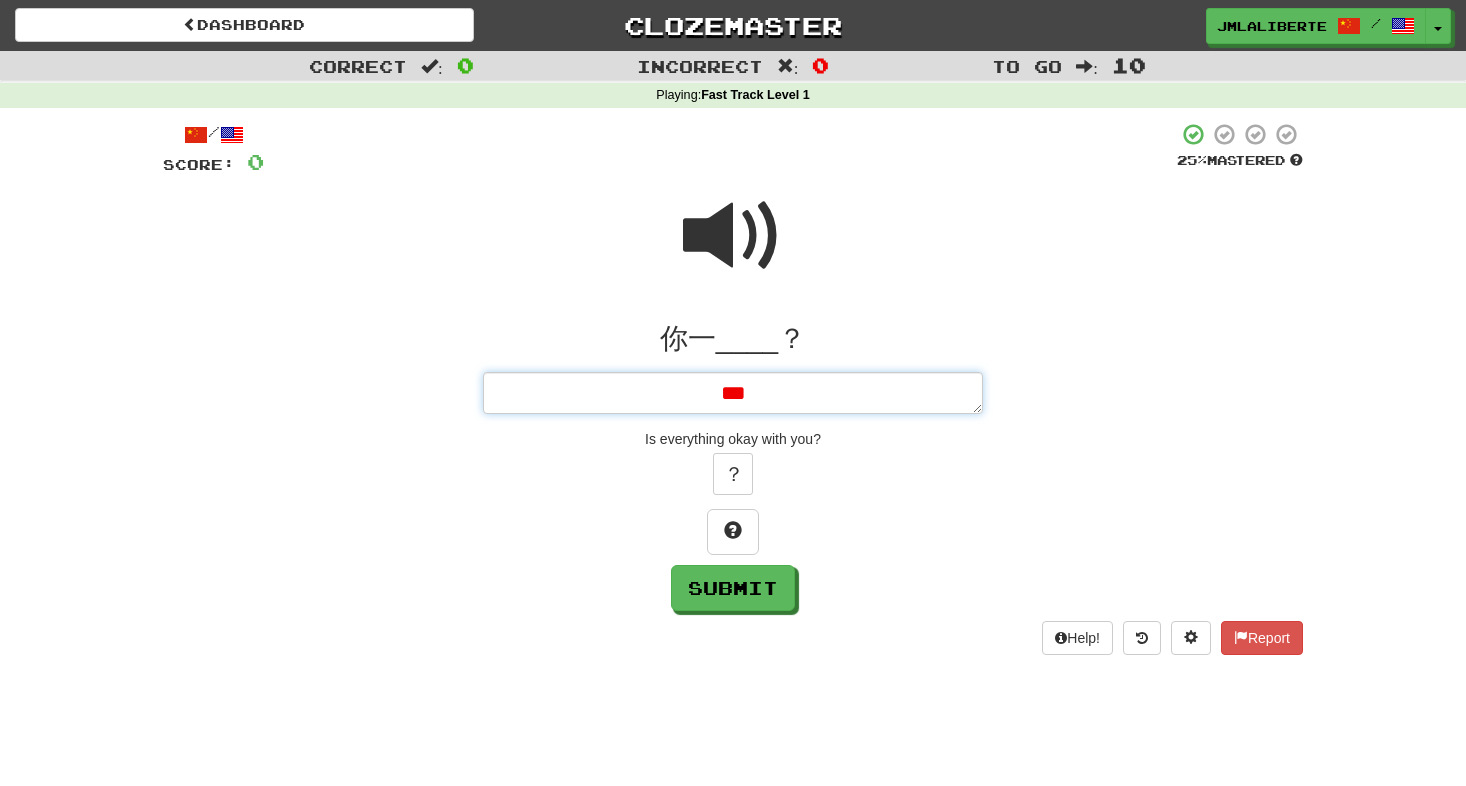 type on "*" 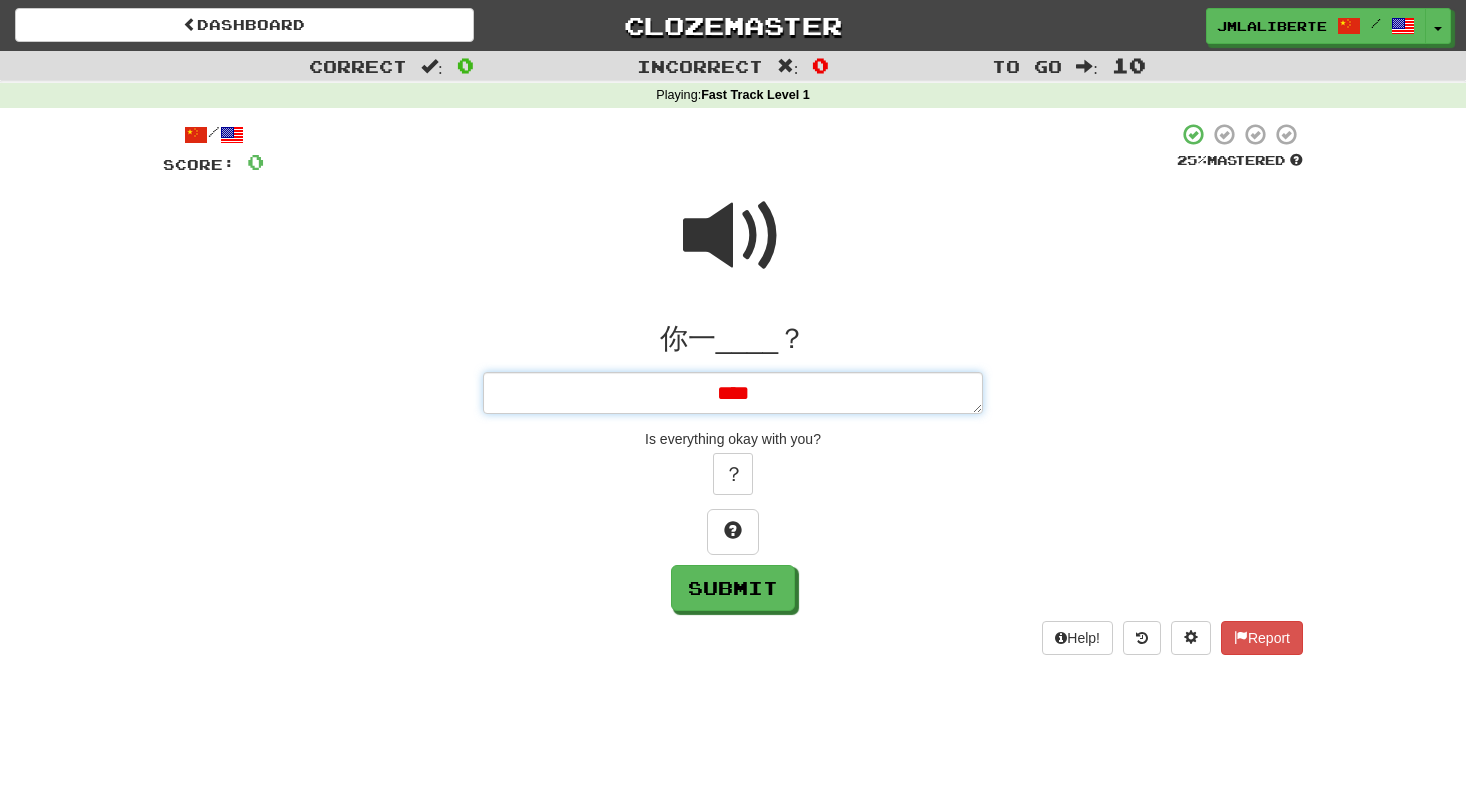 type on "*" 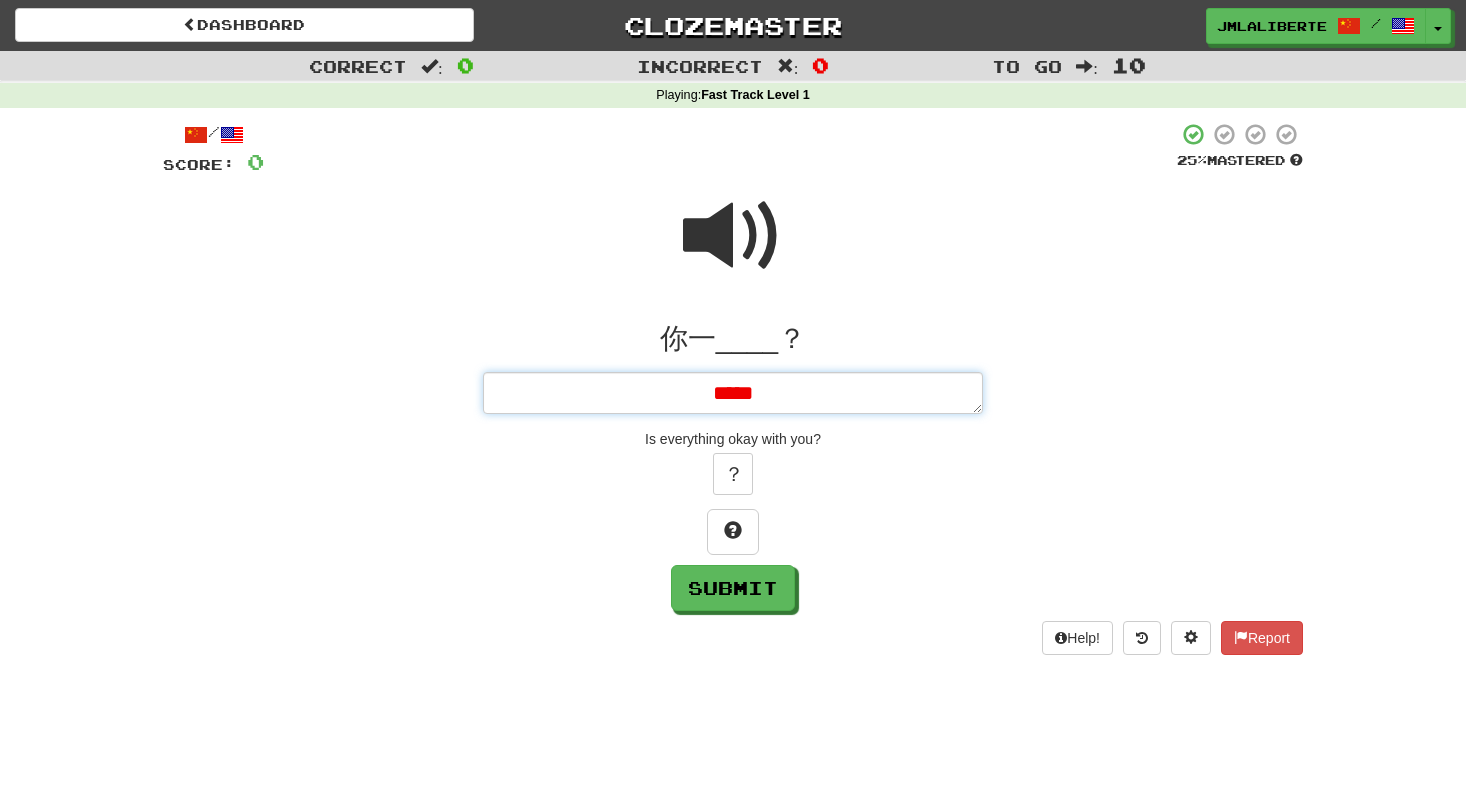 type on "*" 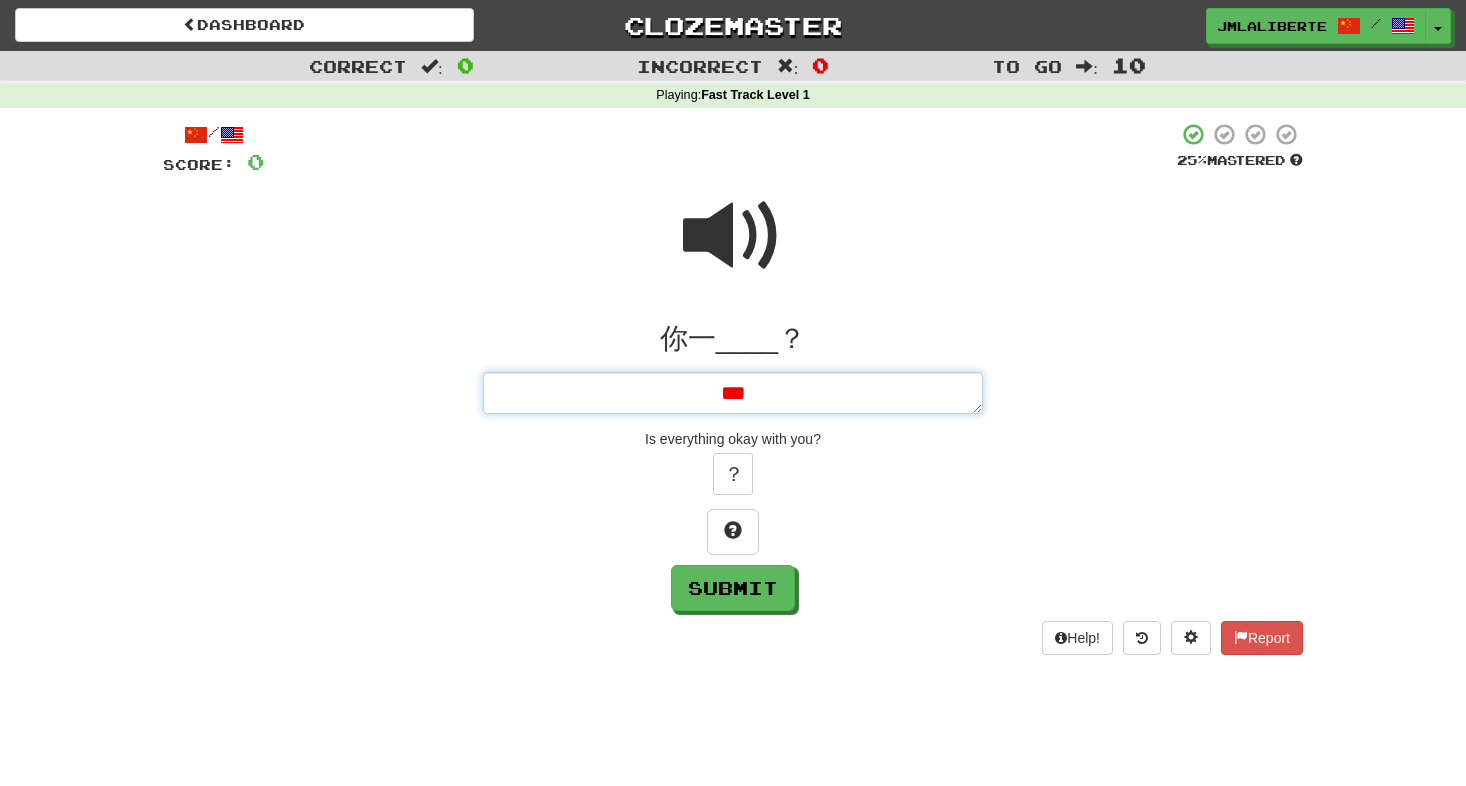 type on "*" 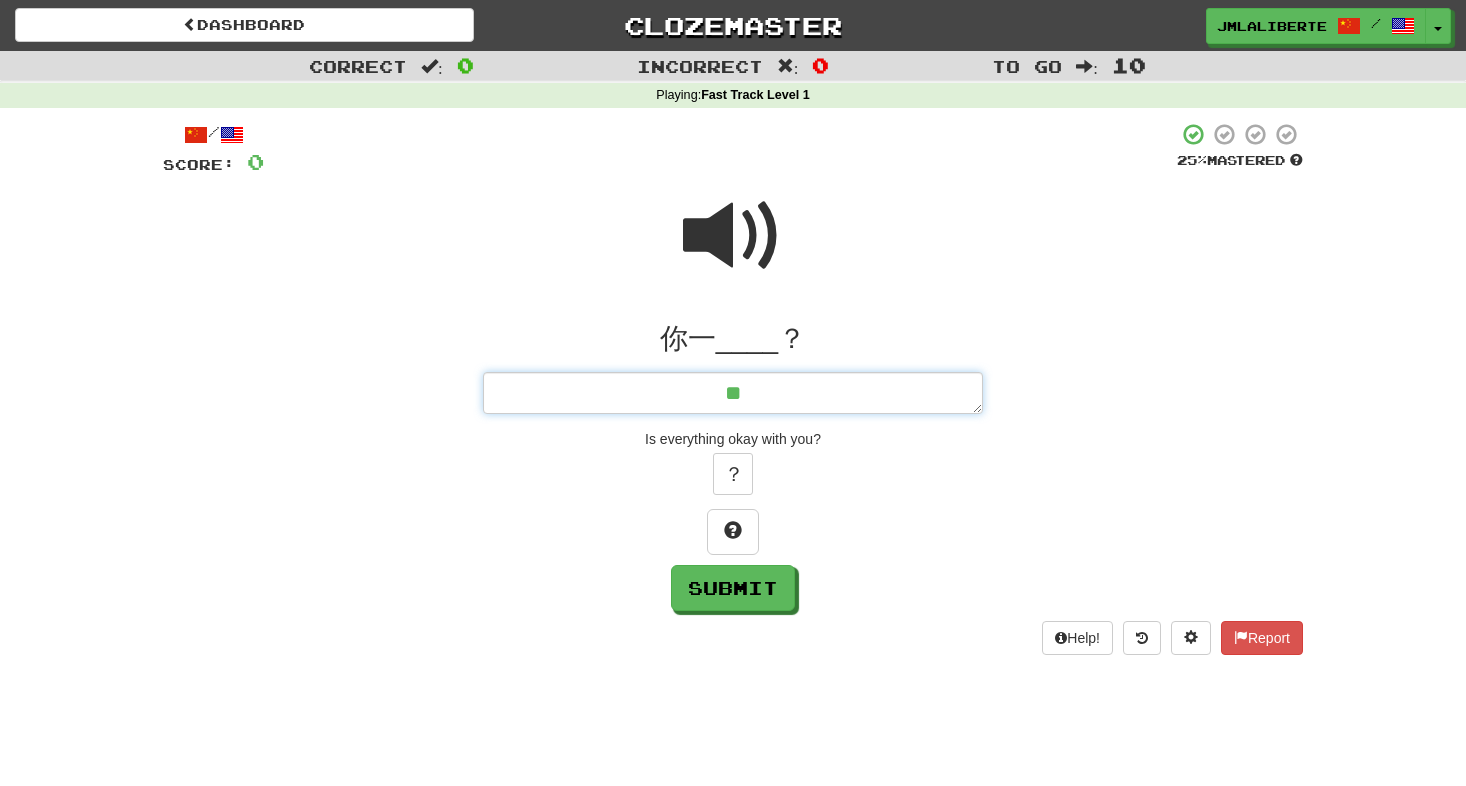 type on "**" 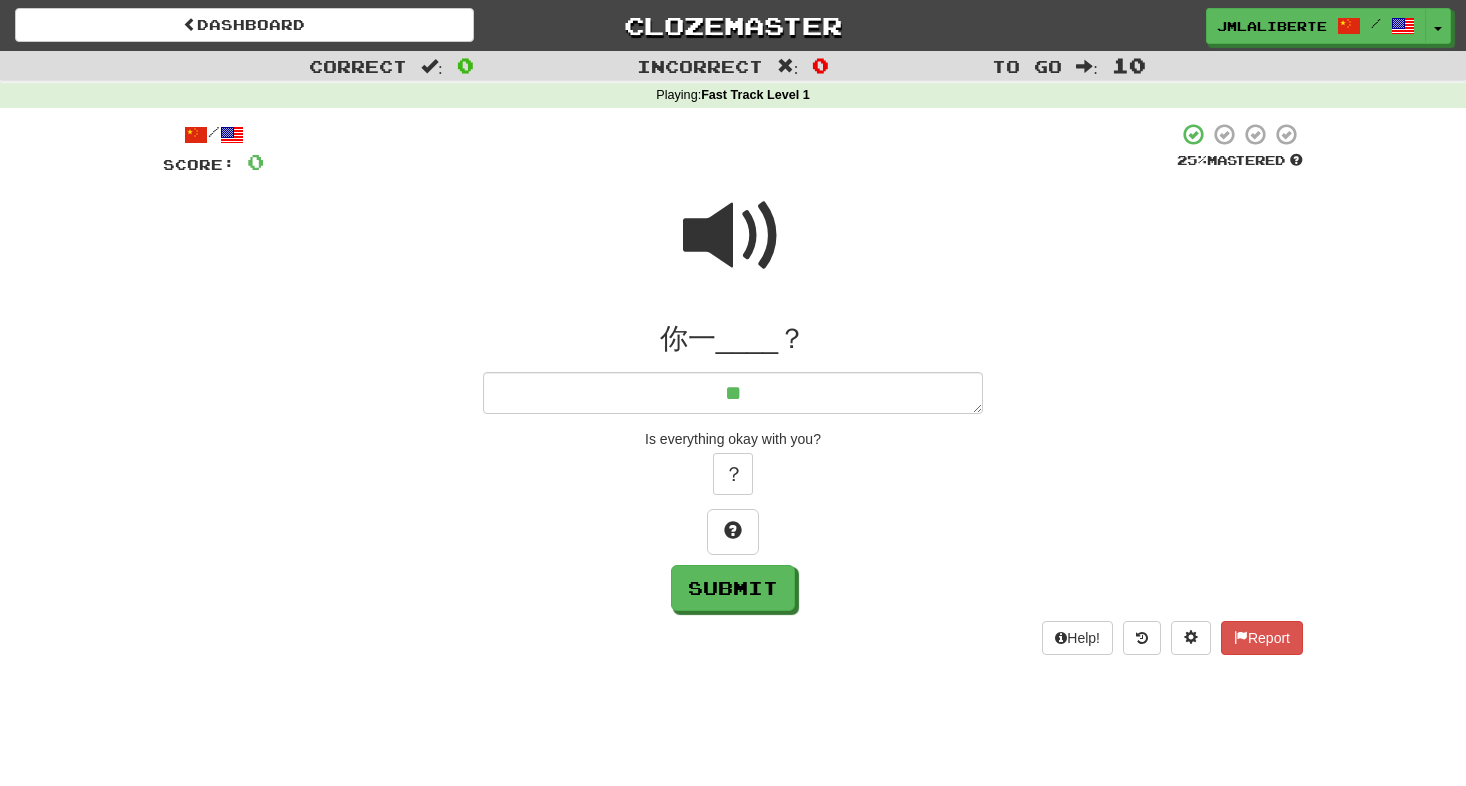 click at bounding box center [733, 236] 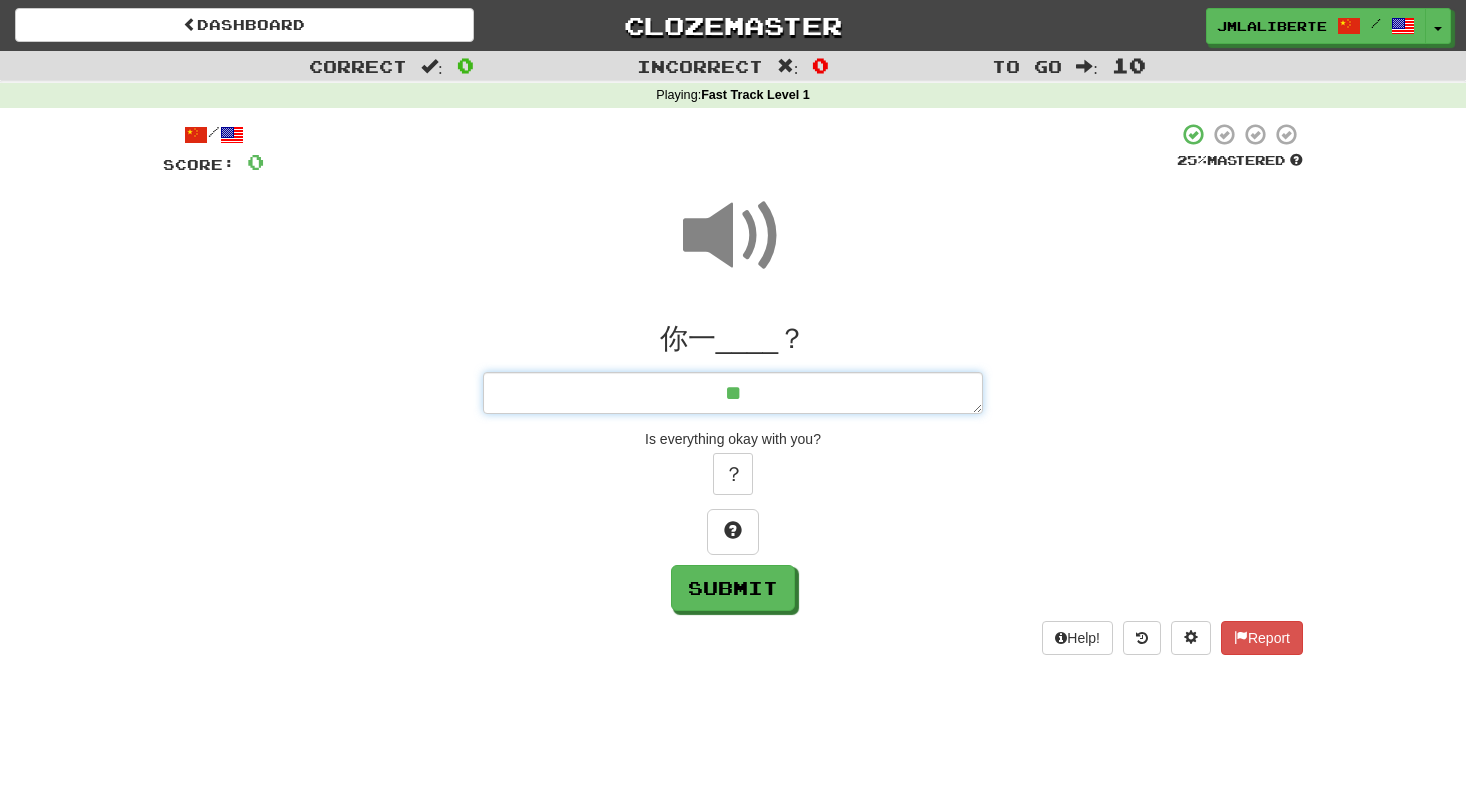 click on "**" at bounding box center (733, 393) 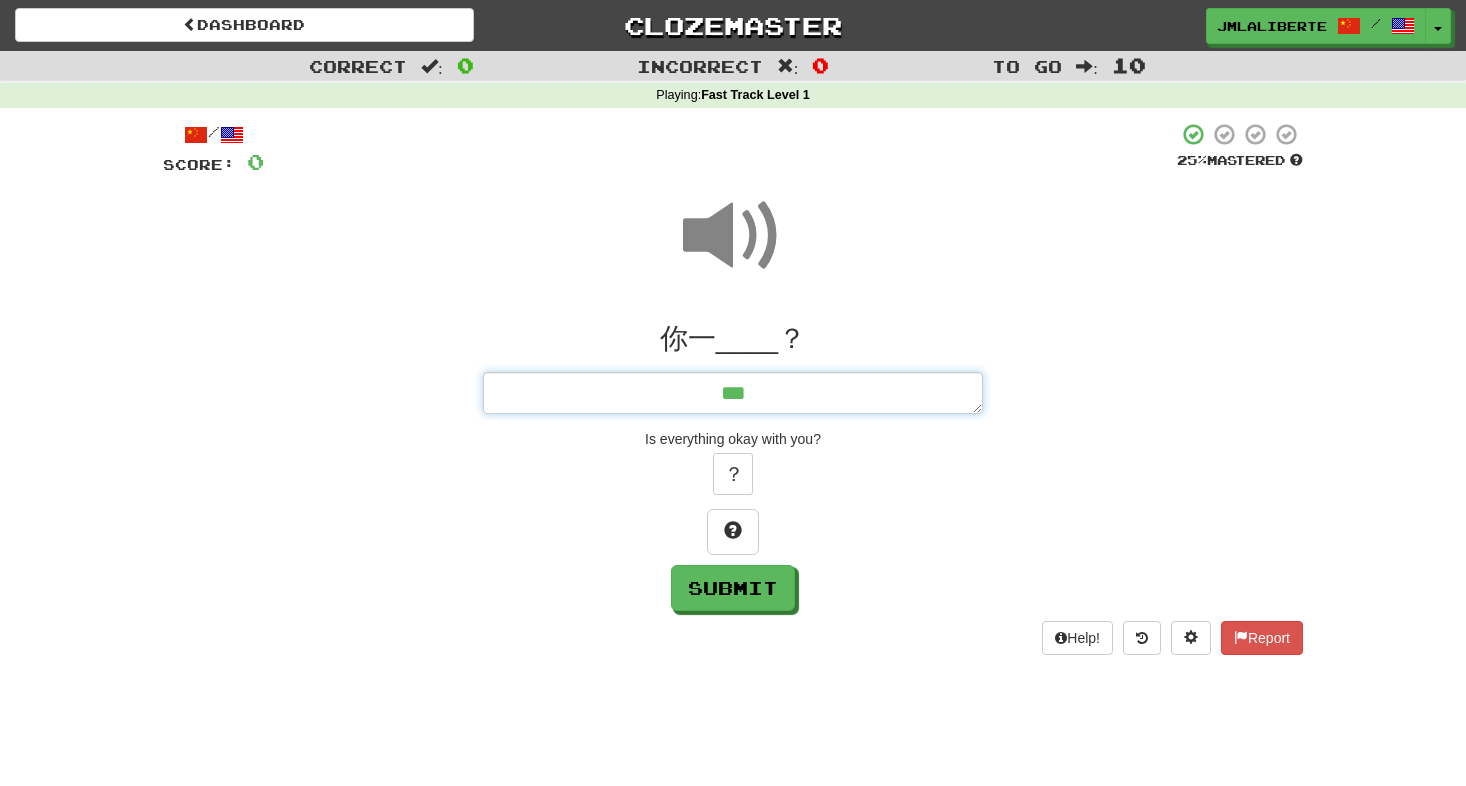 type on "*" 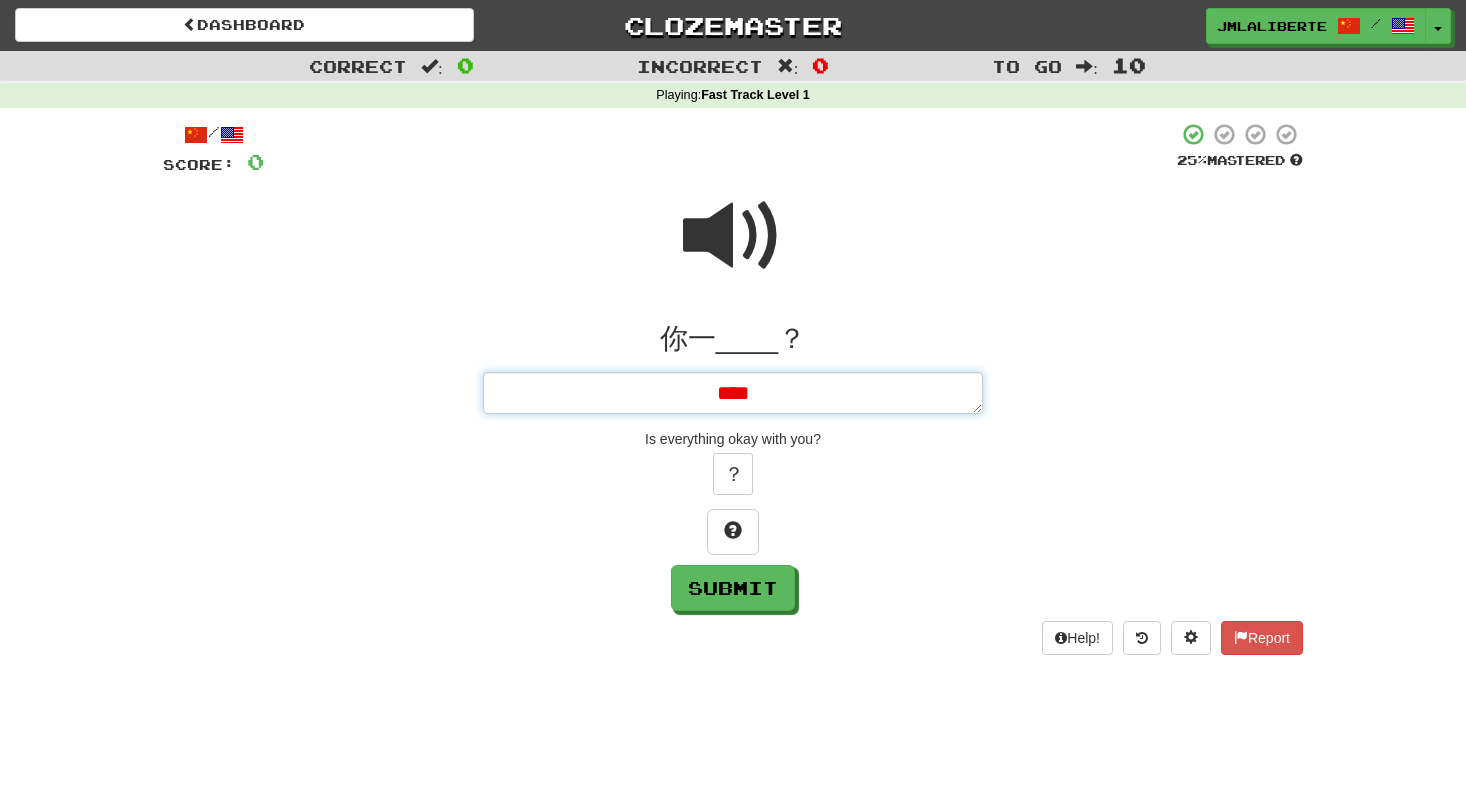 type on "*" 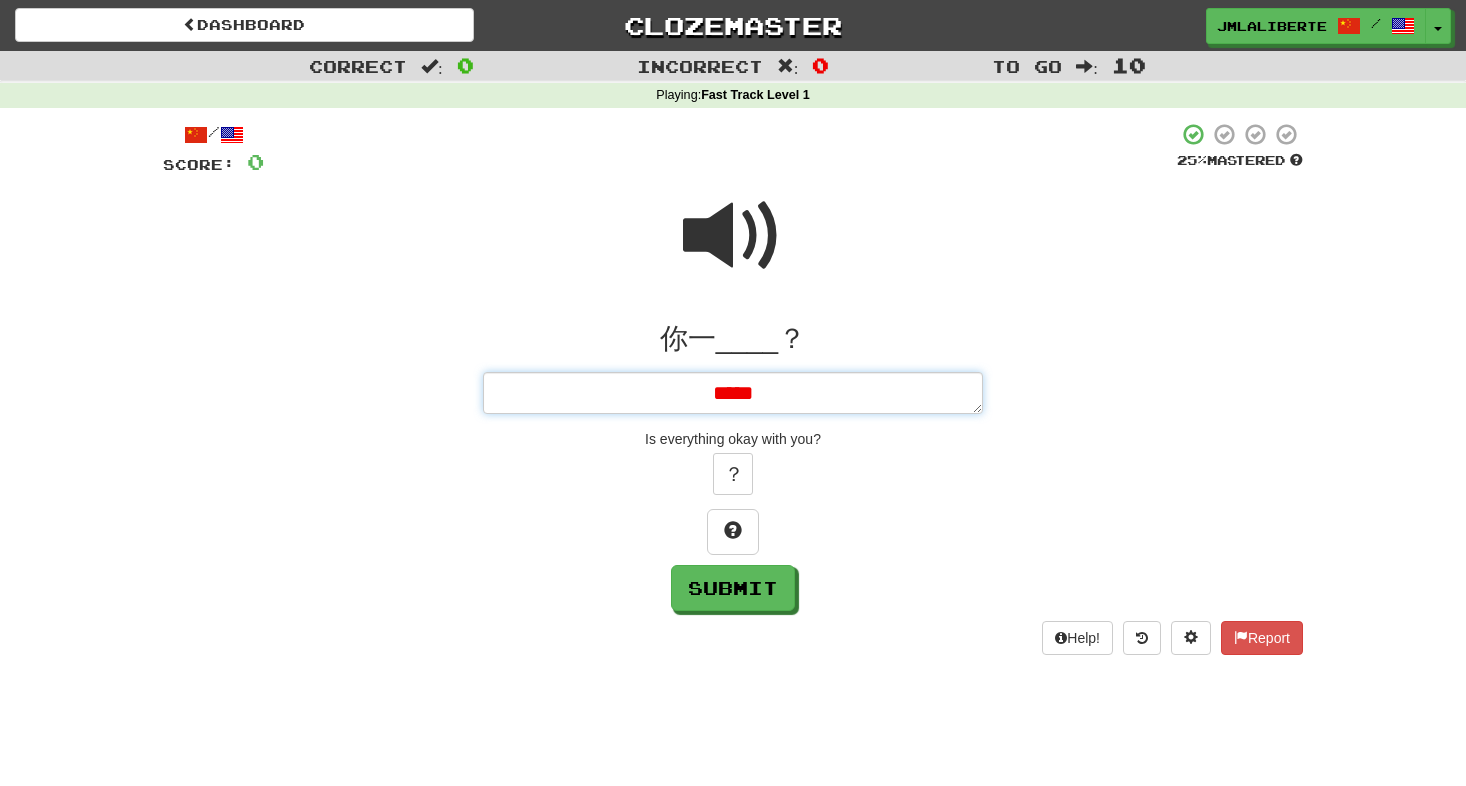 type on "*" 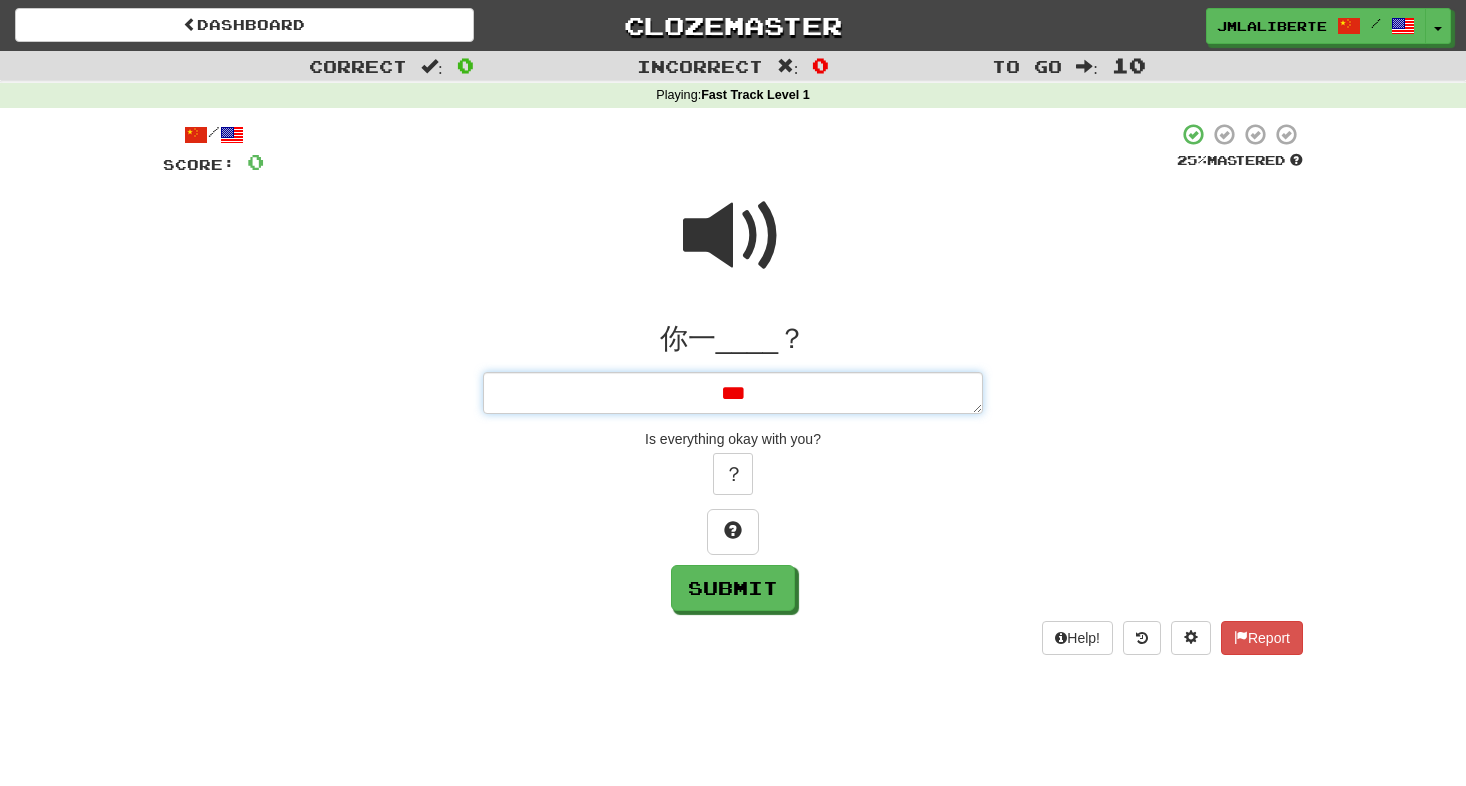 type on "*" 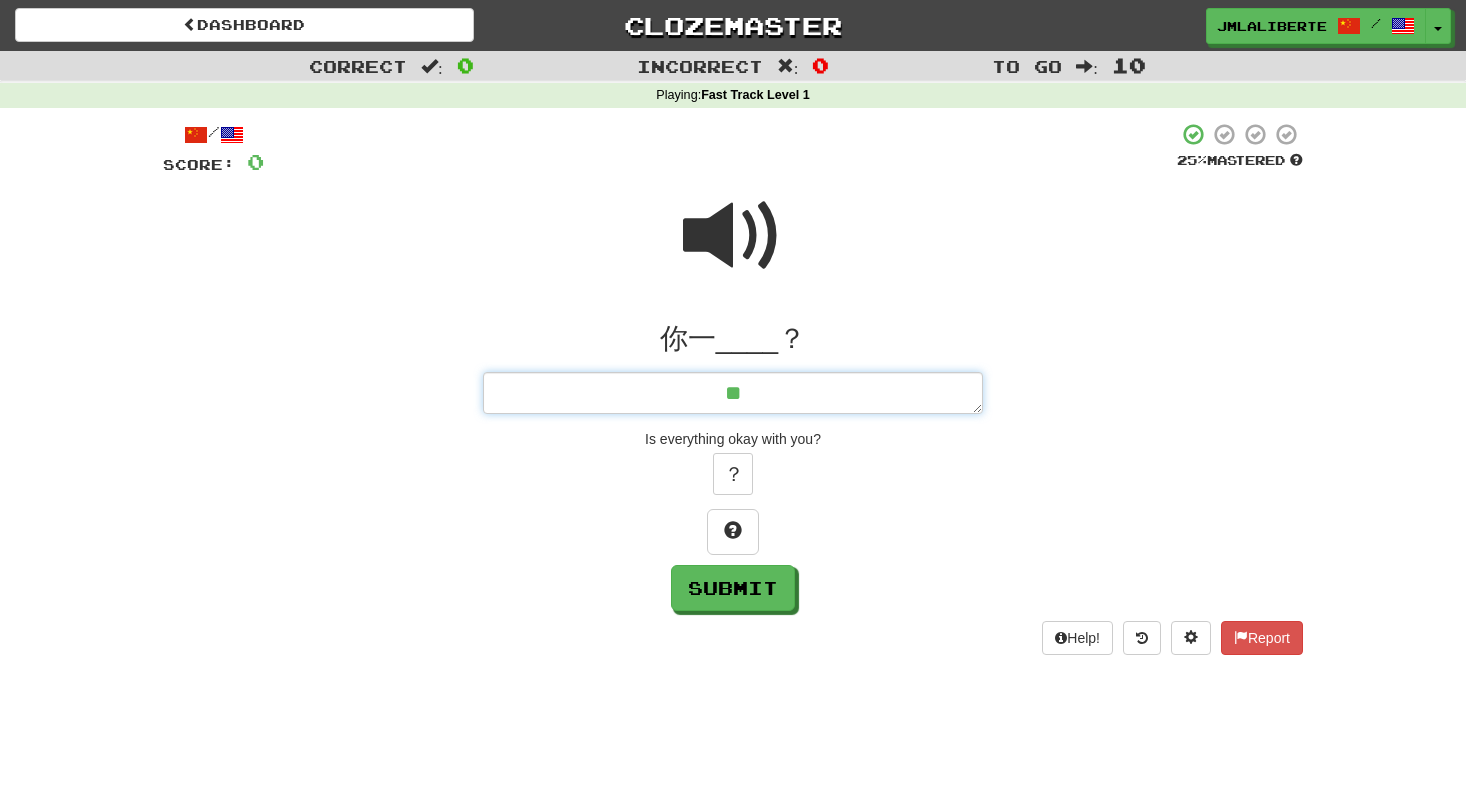 type on "*" 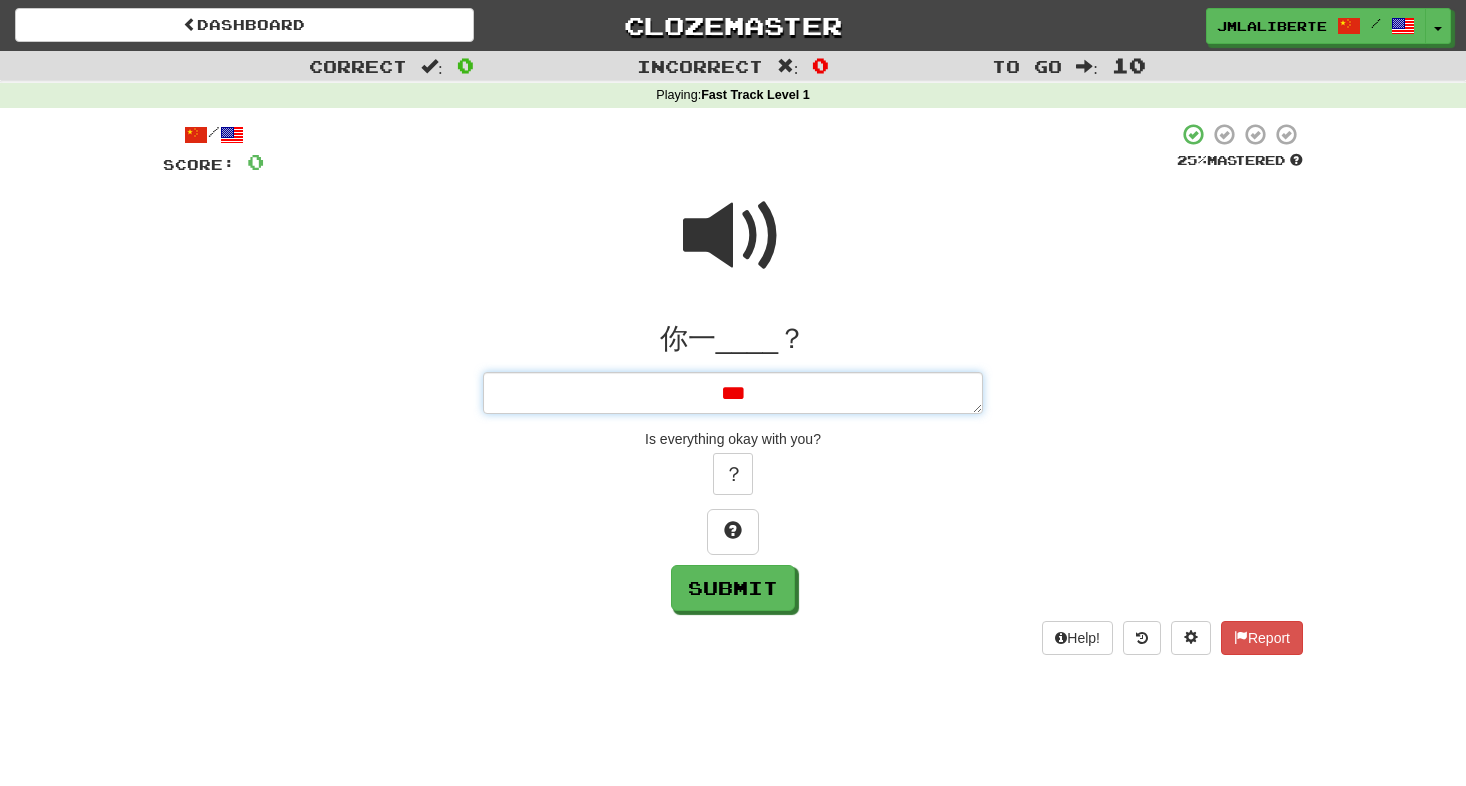 type on "*" 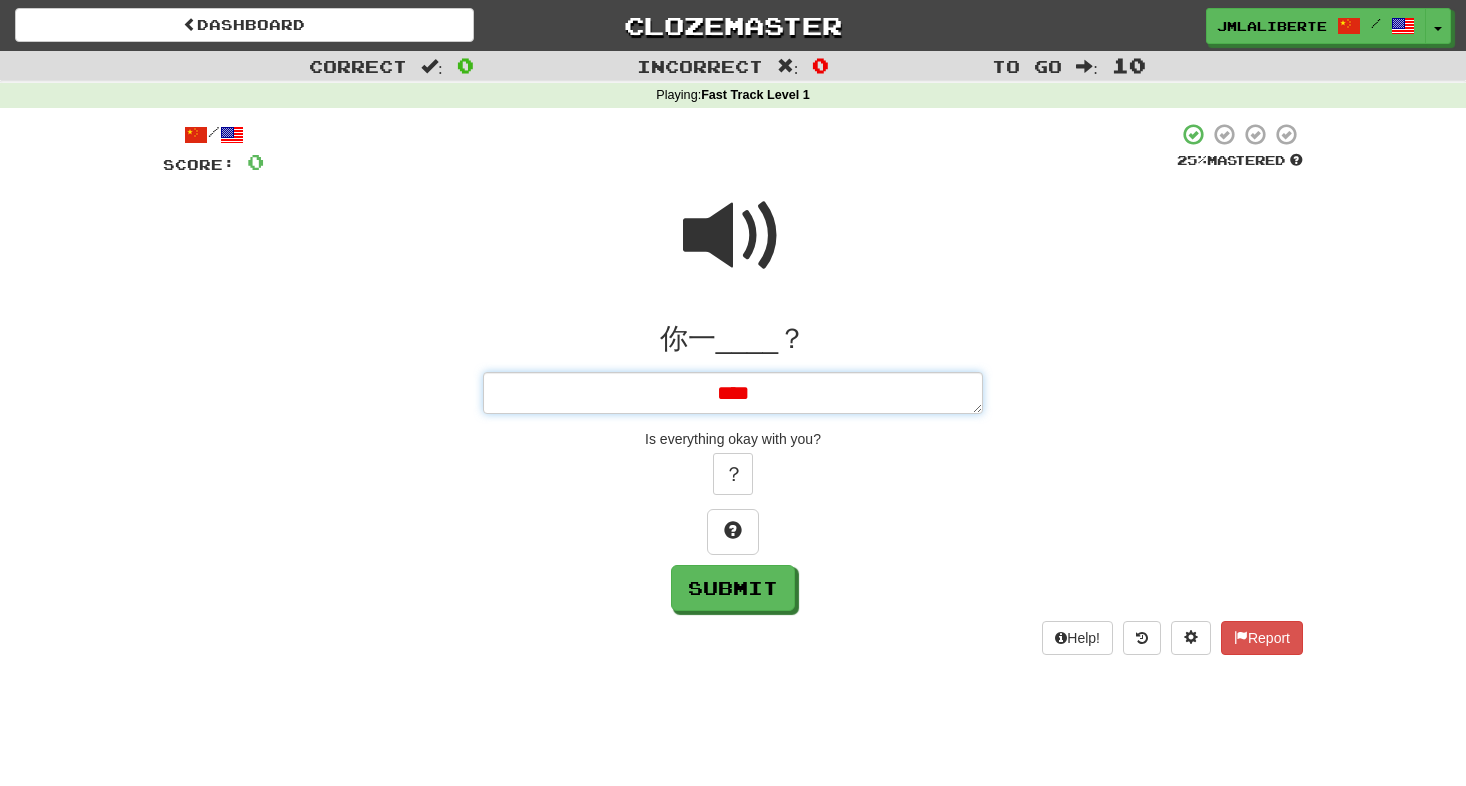 type on "*" 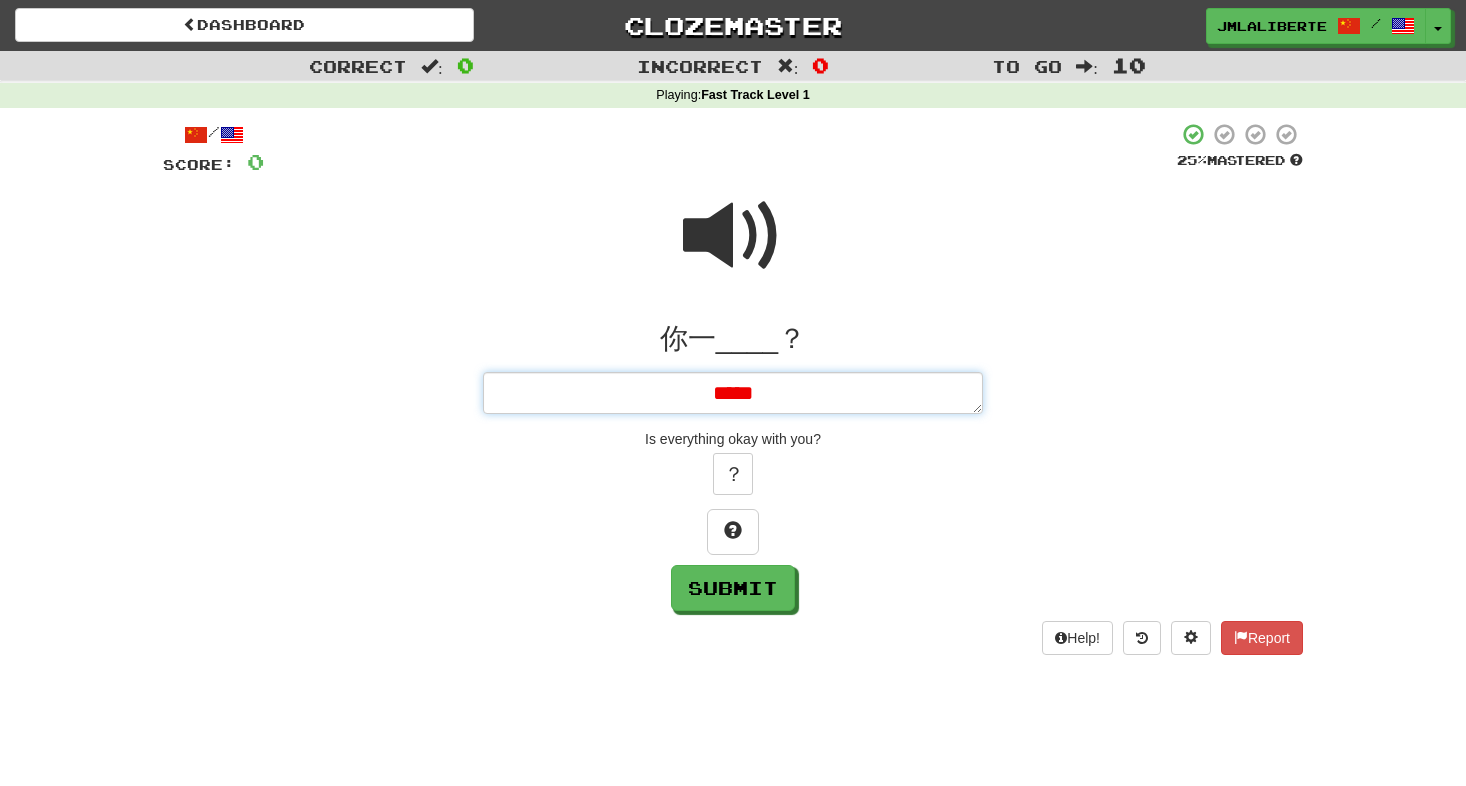 type on "*" 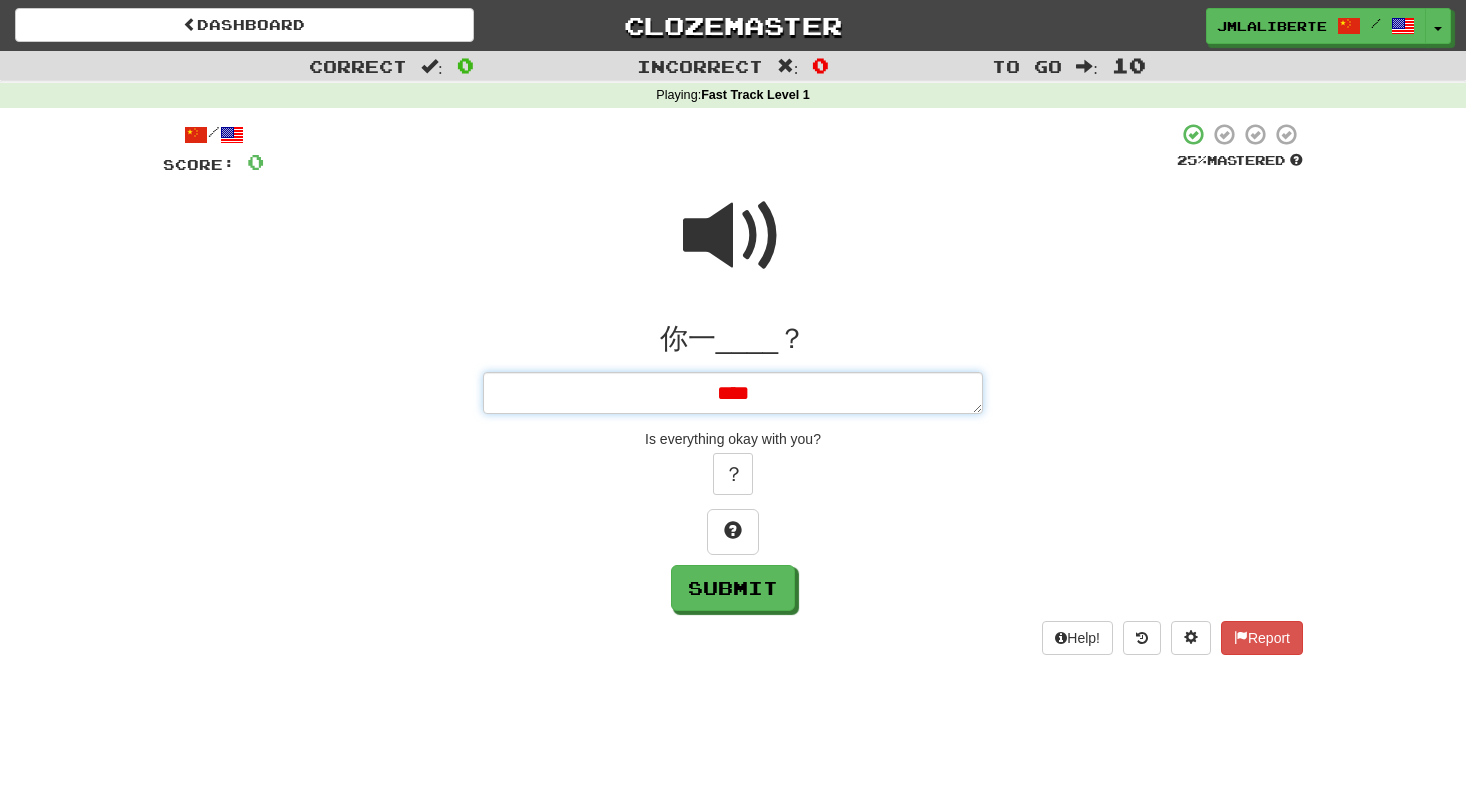 type on "*" 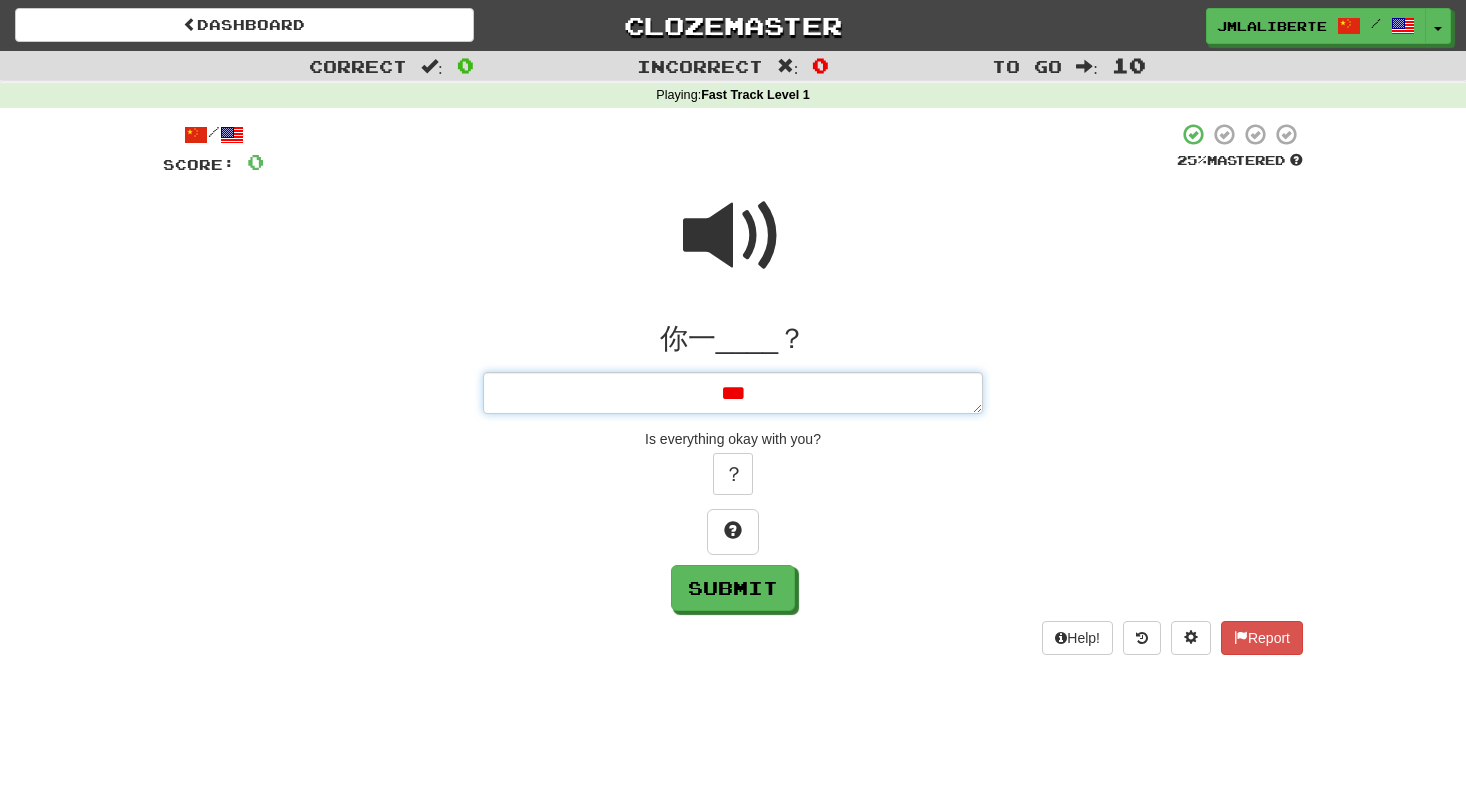 type on "*" 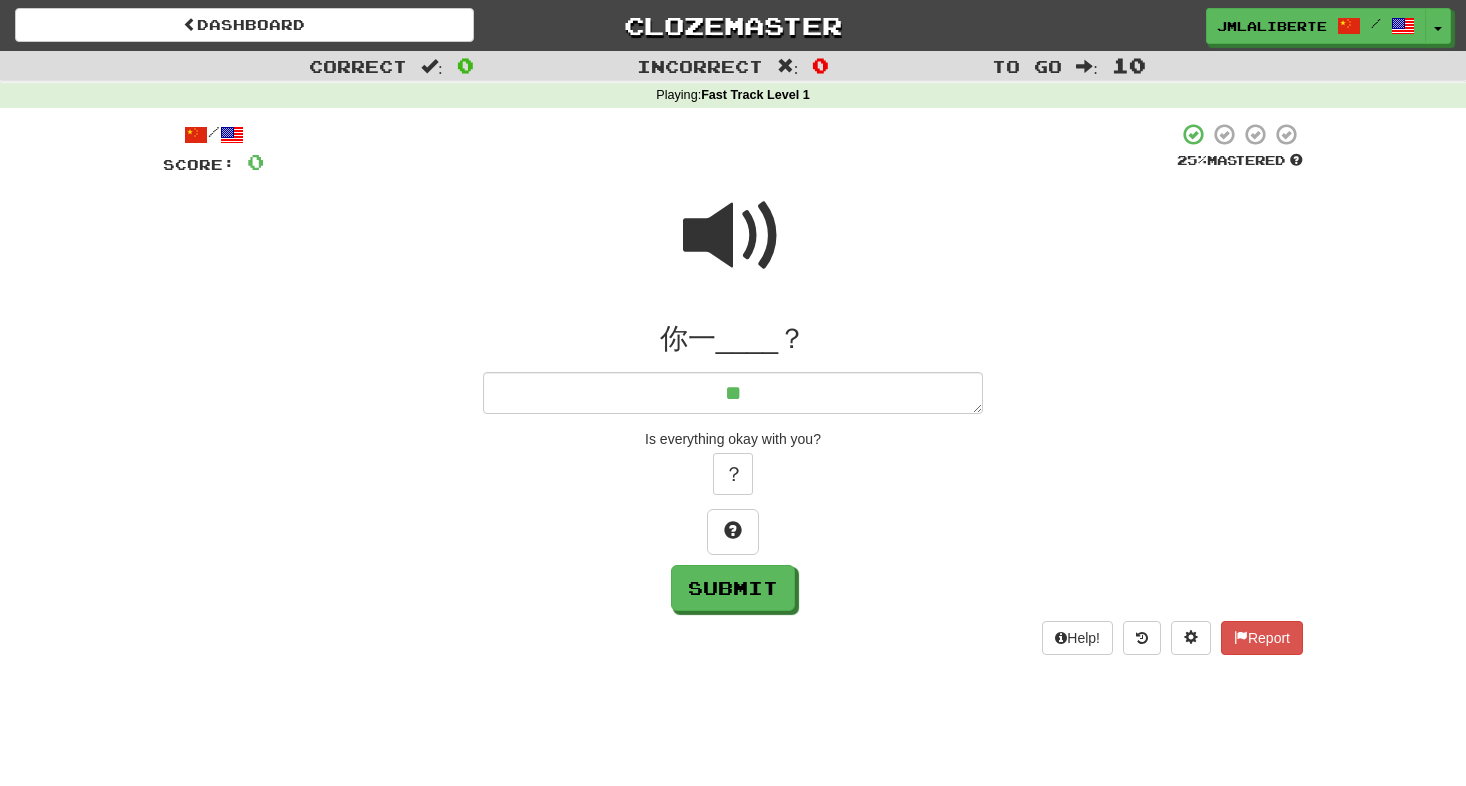 click at bounding box center (733, 236) 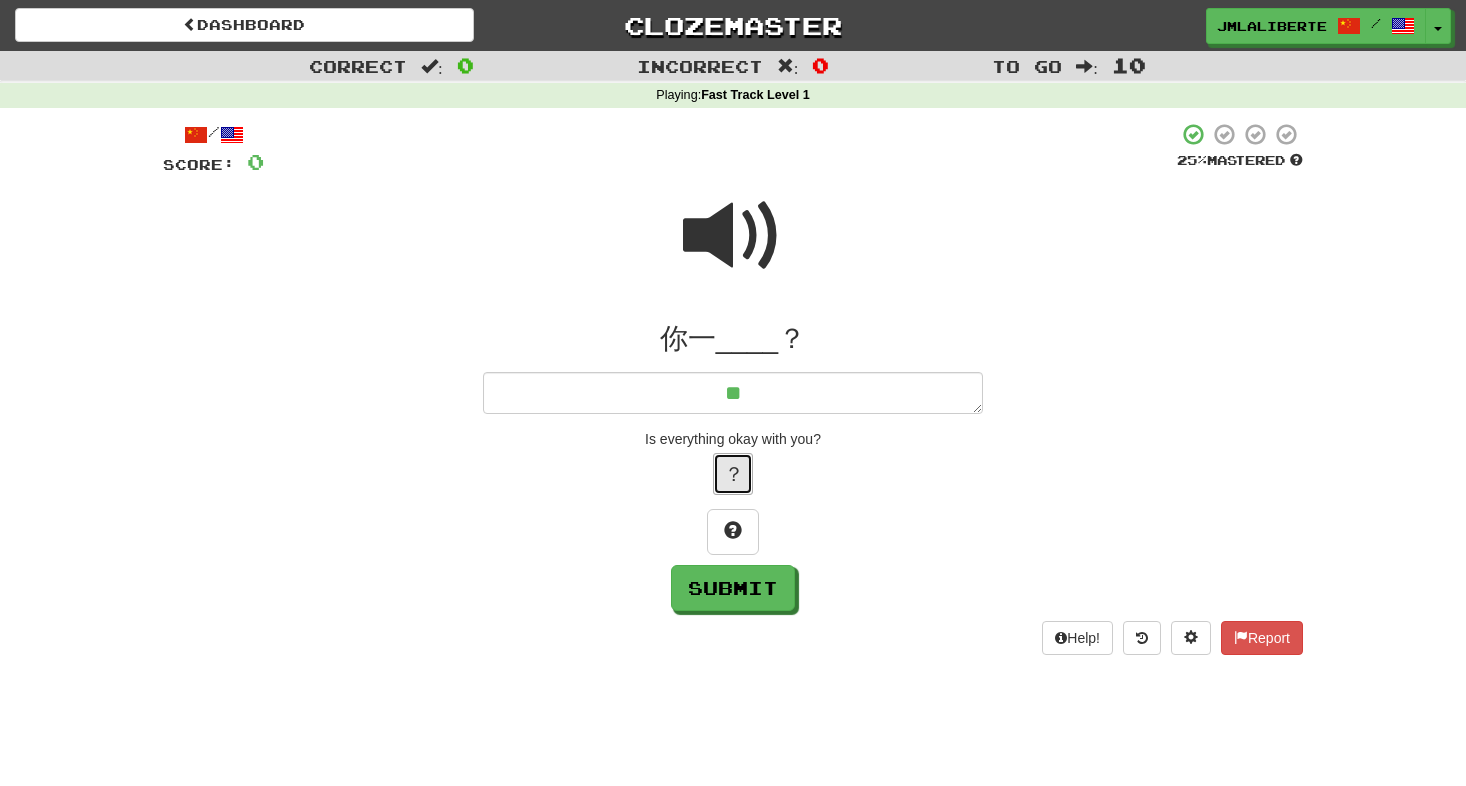 click on "？" at bounding box center (733, 474) 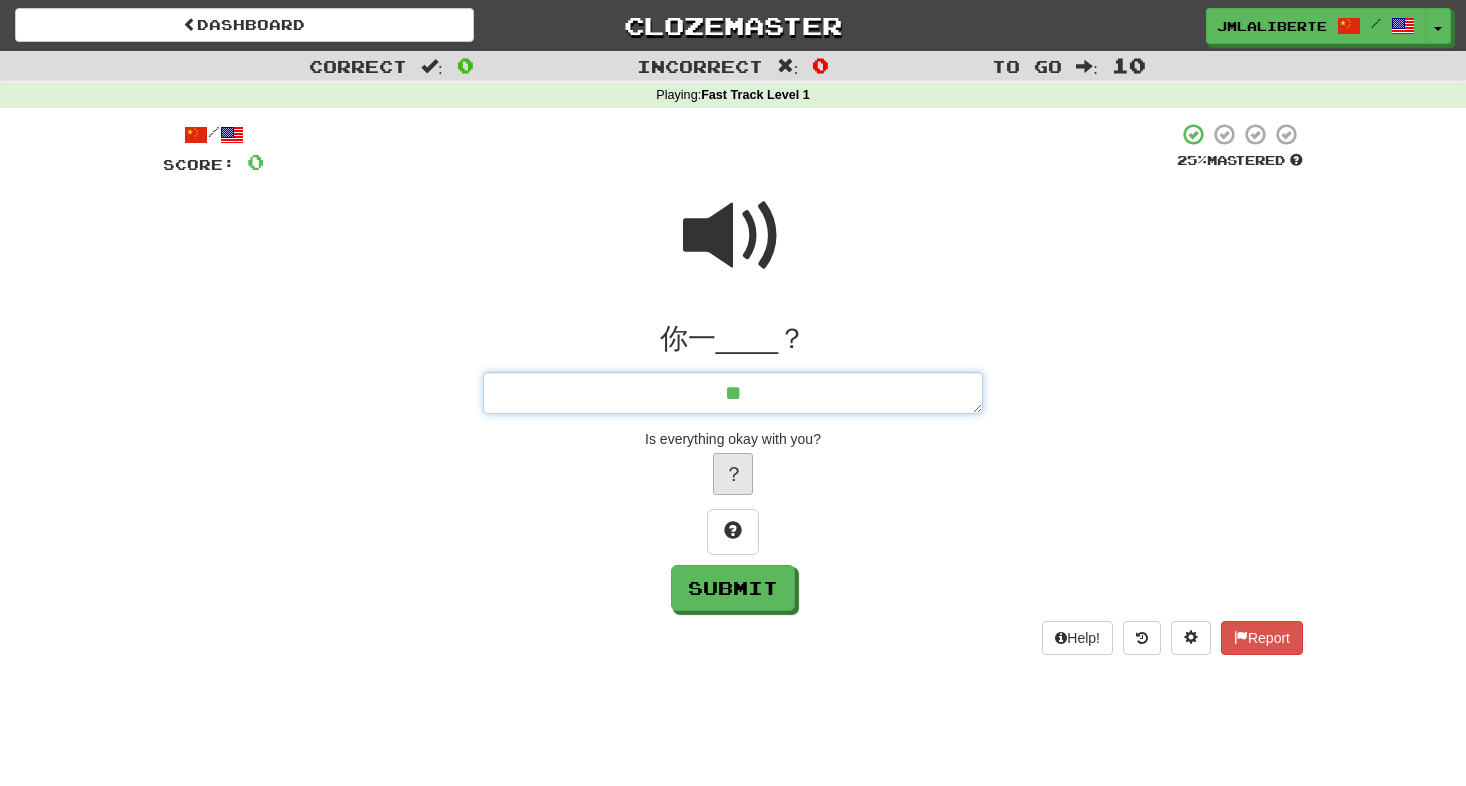 type on "*" 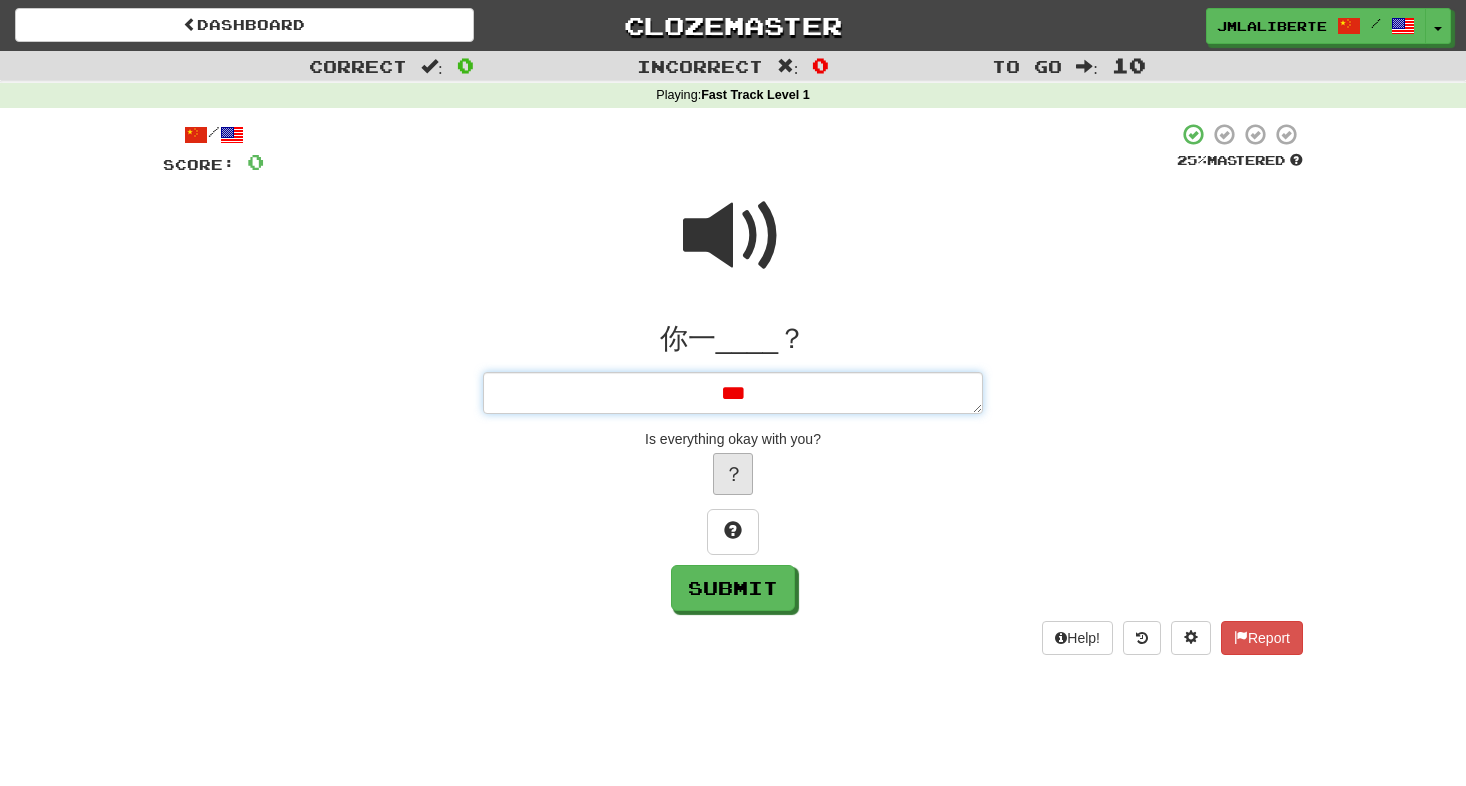 type on "*" 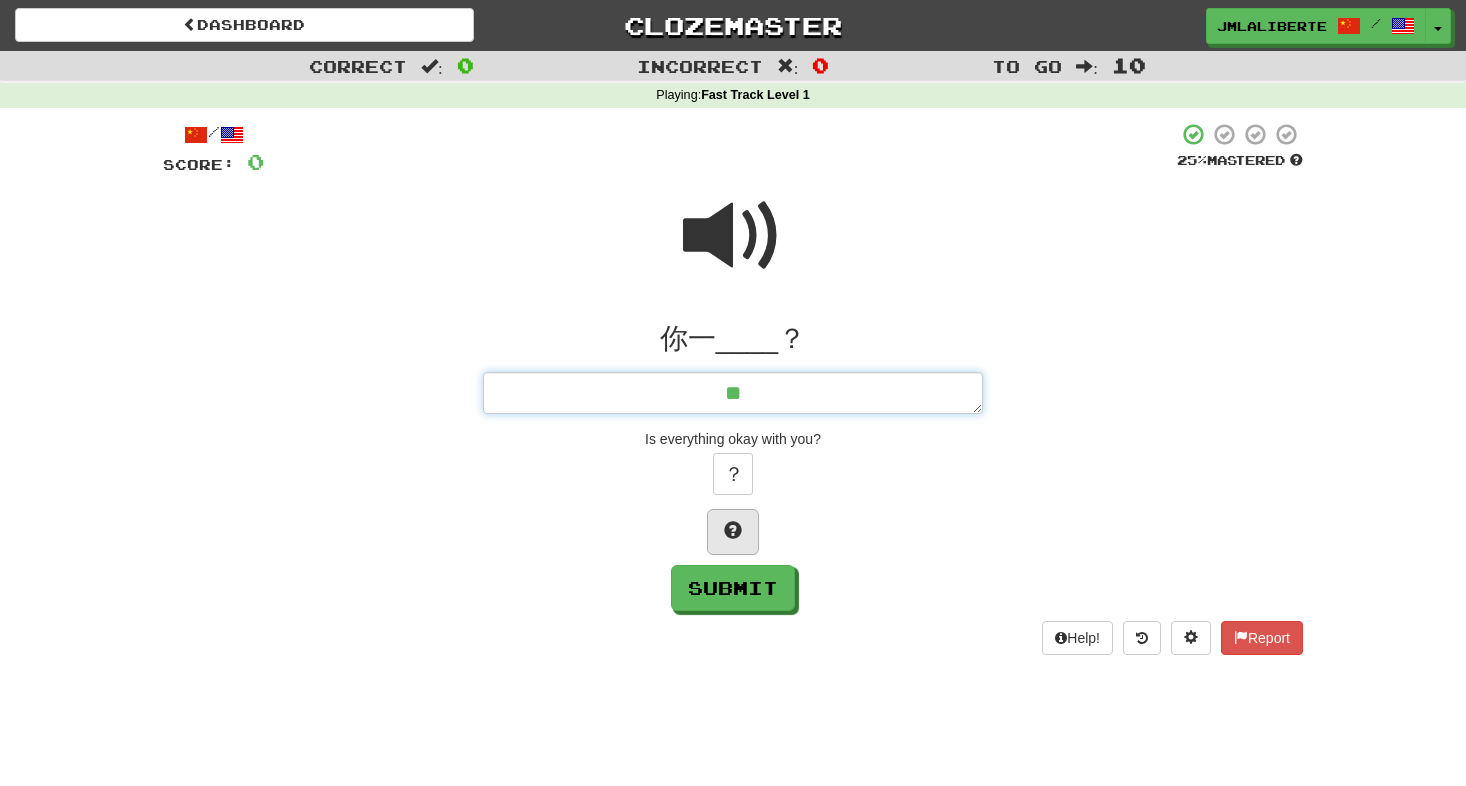 type on "**" 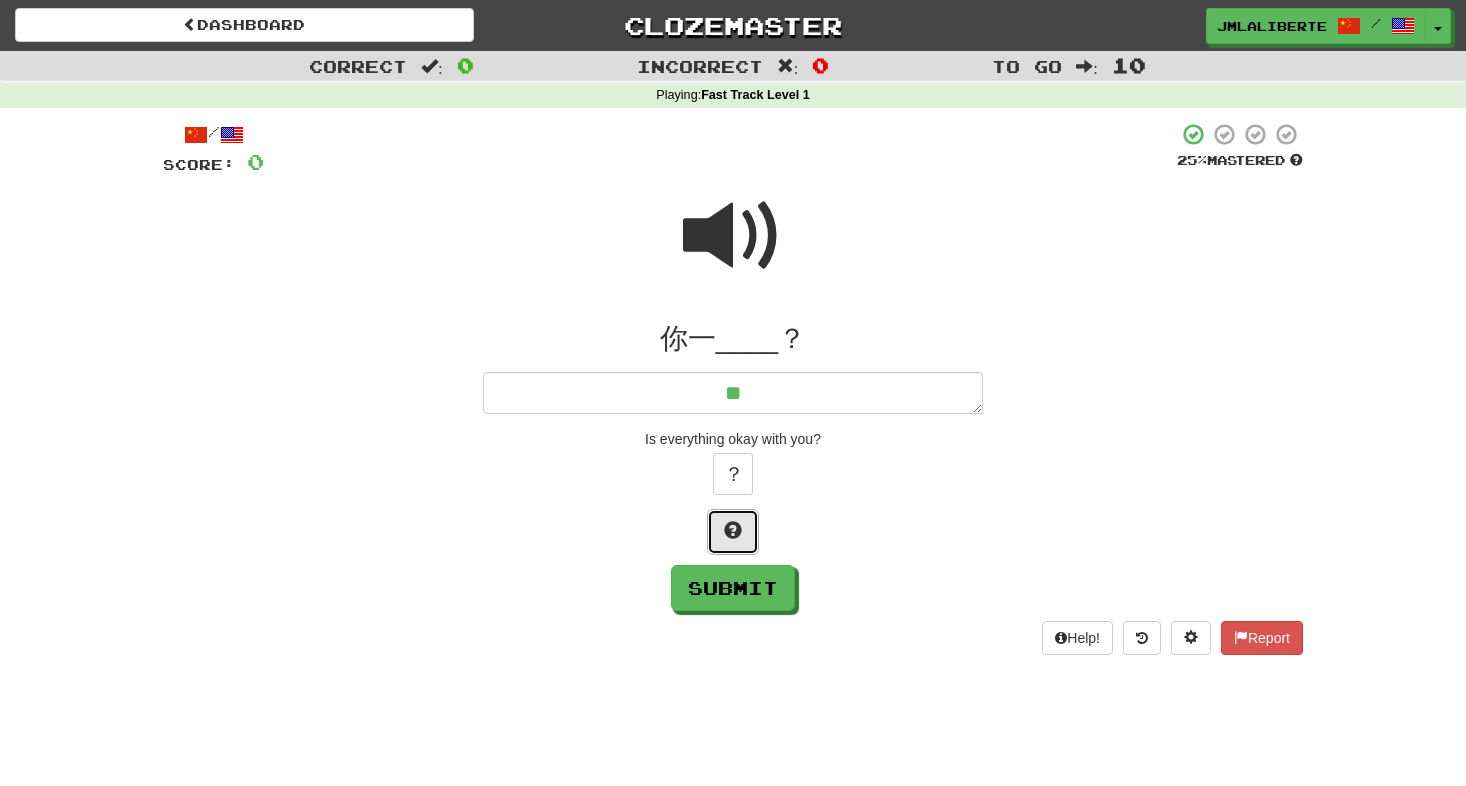 click at bounding box center [733, 532] 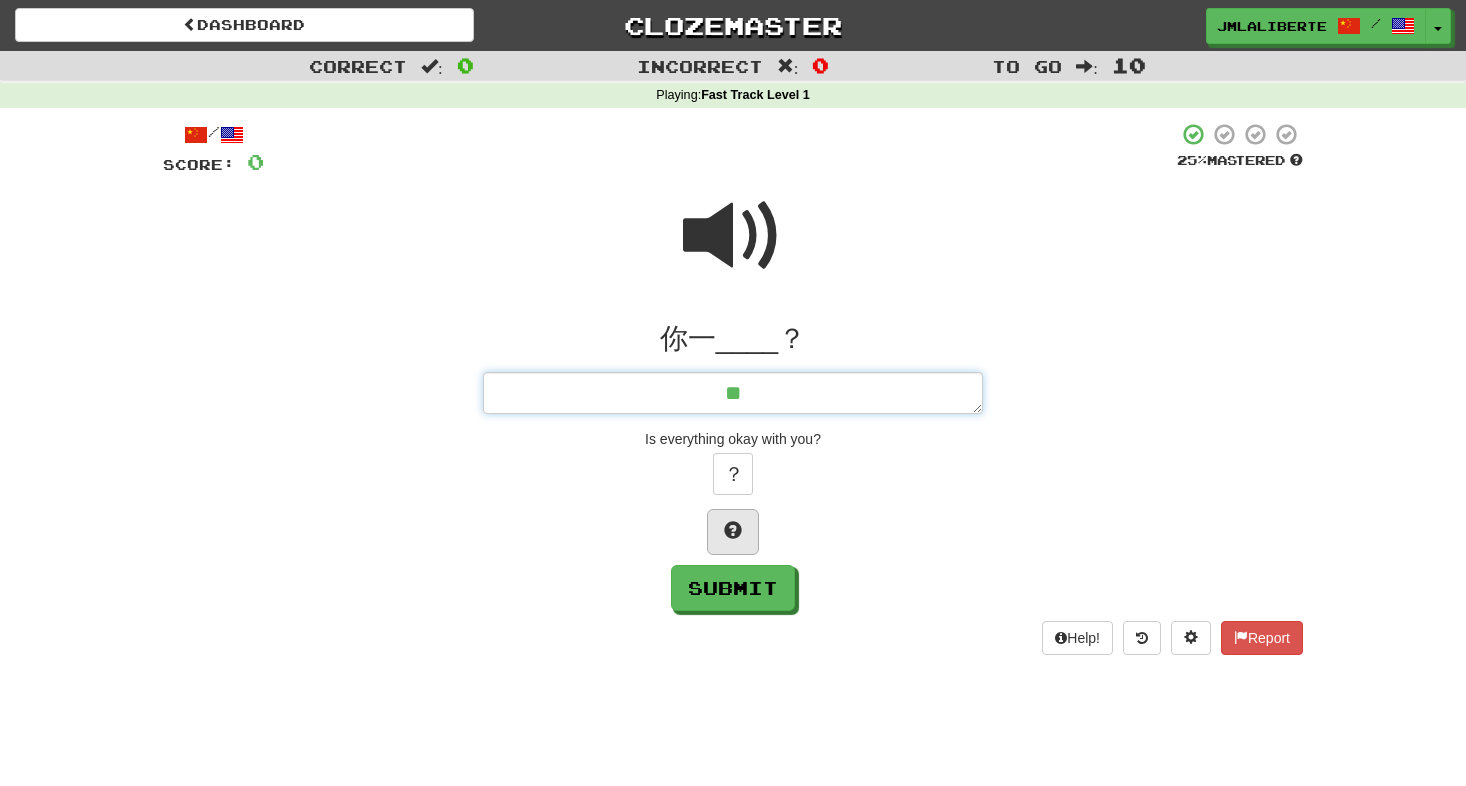 type on "*" 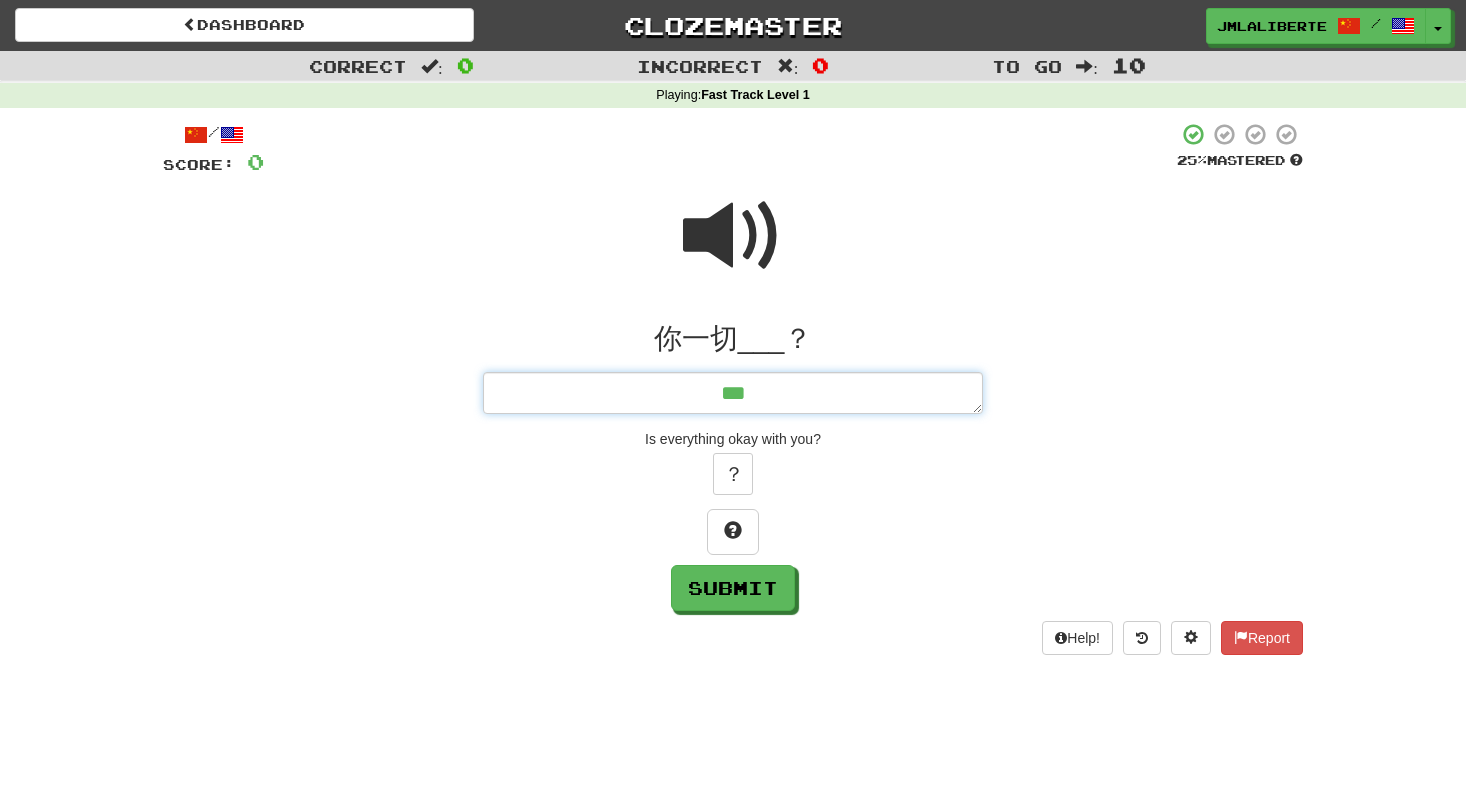 type on "*" 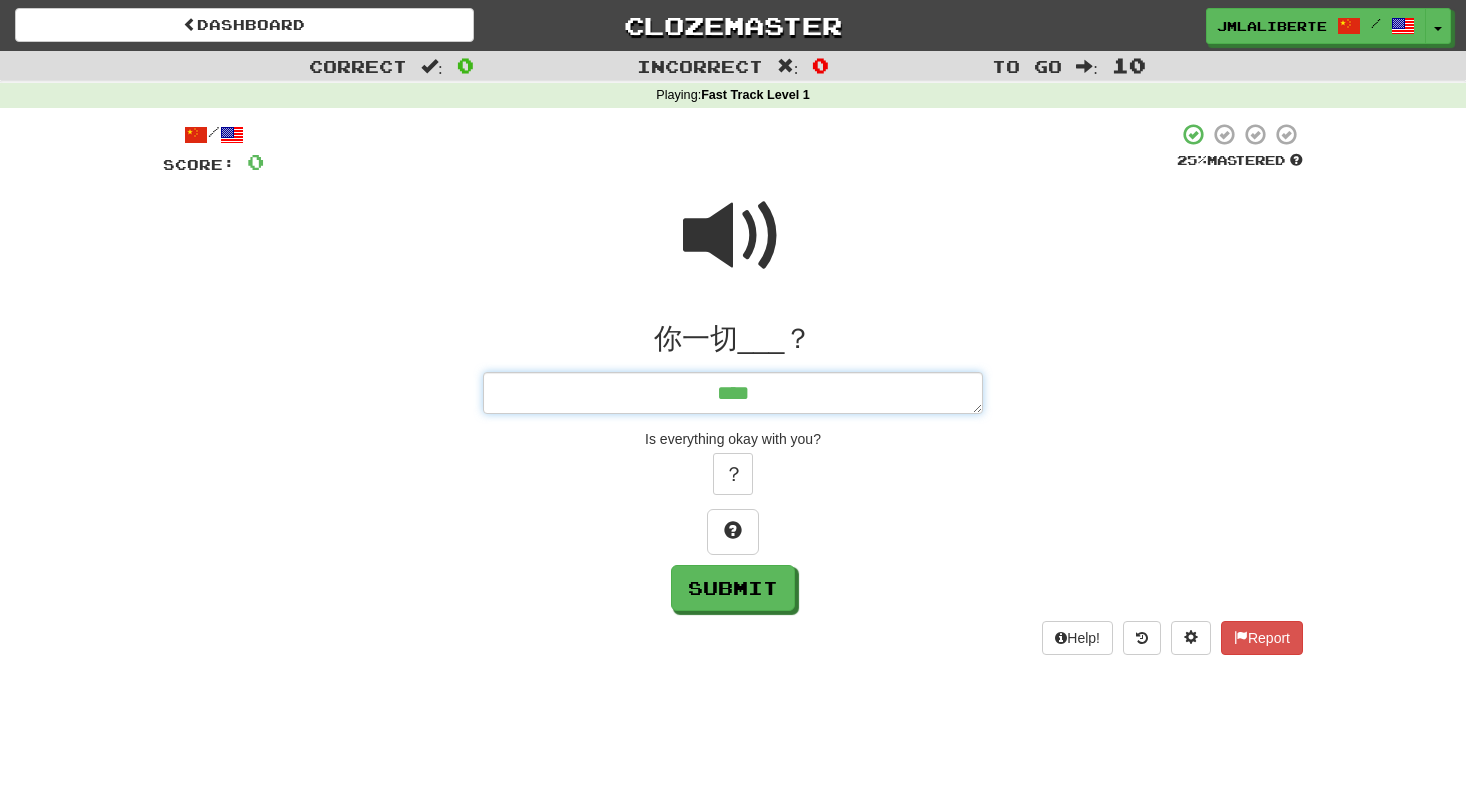 type on "*" 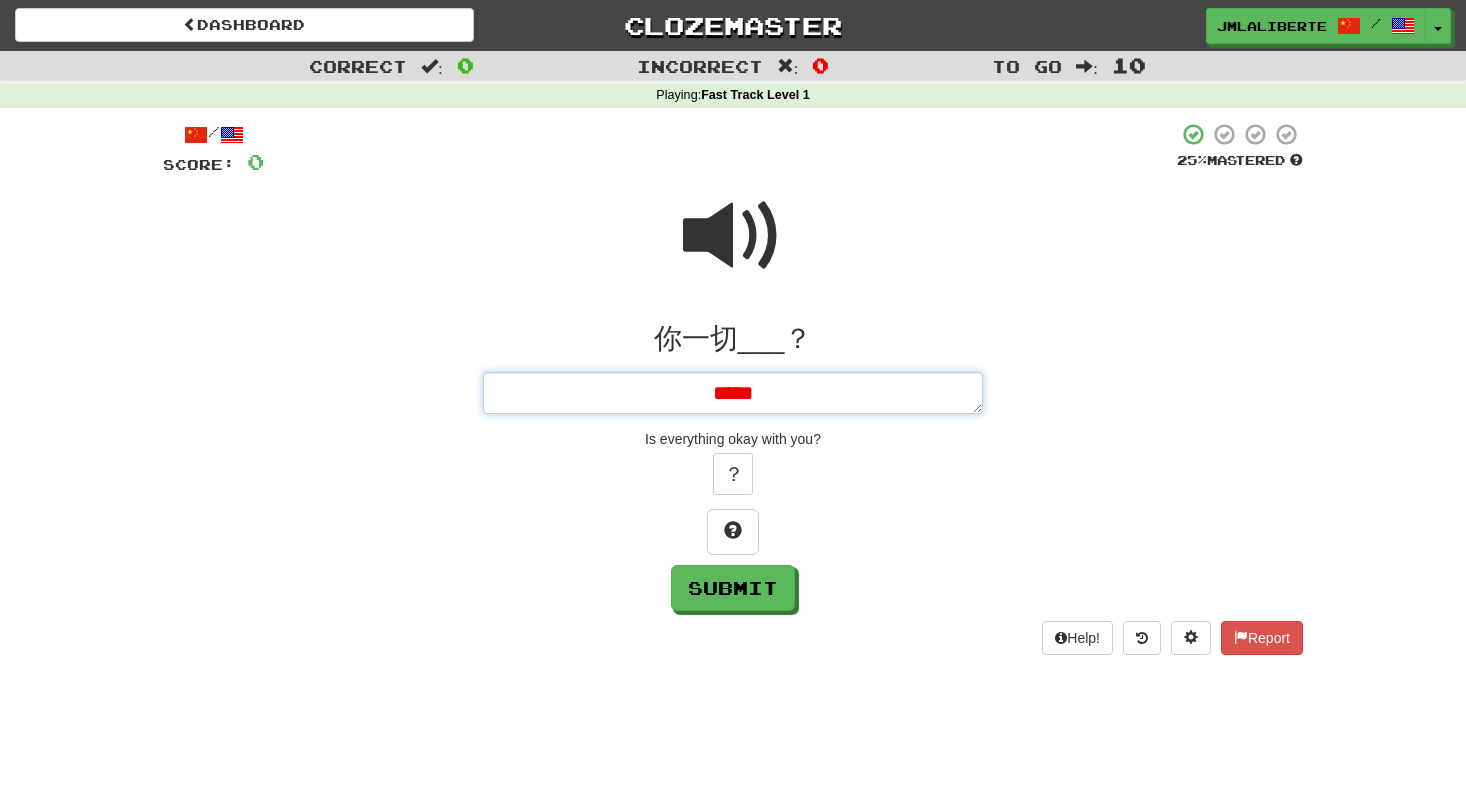 type on "*" 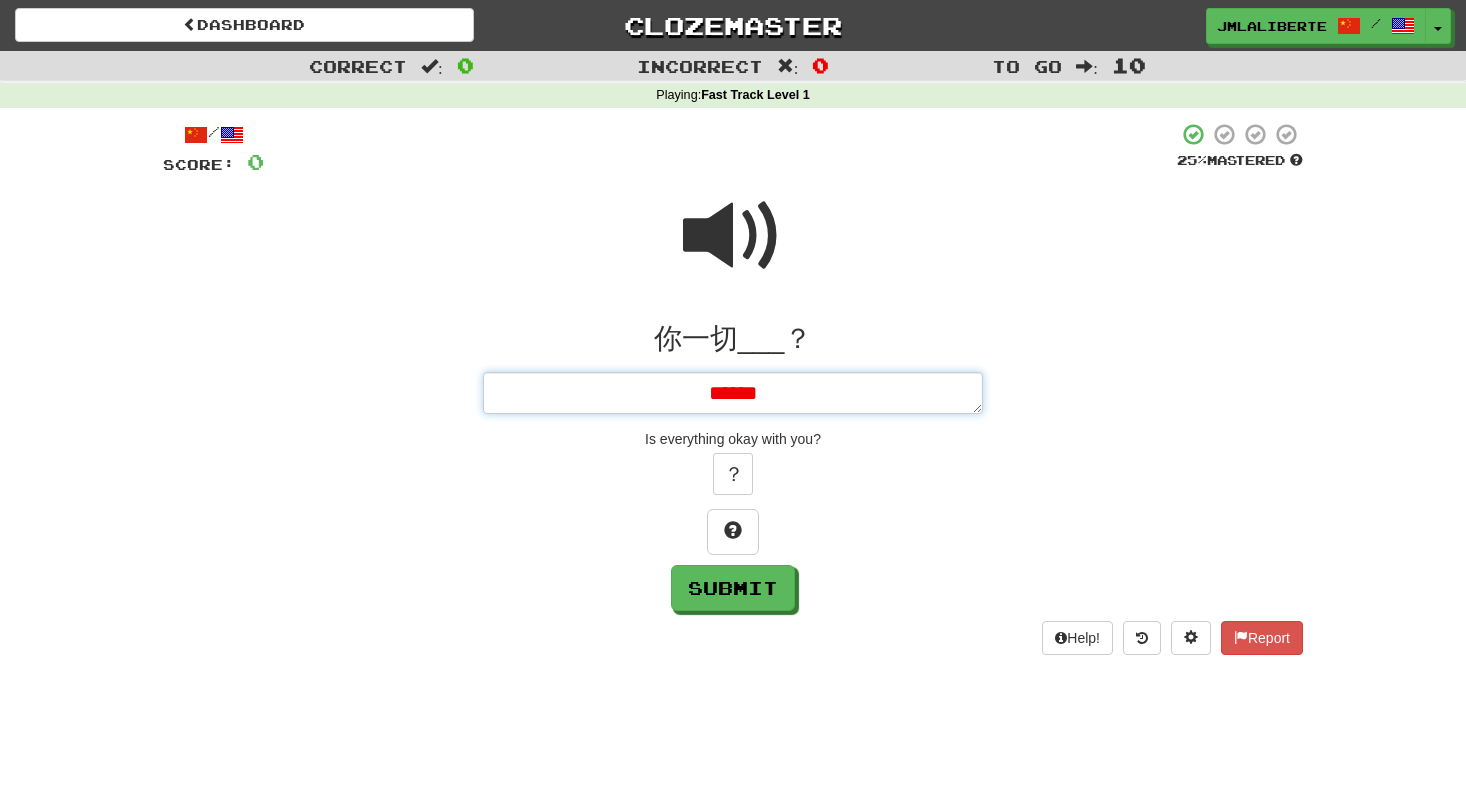 type on "*" 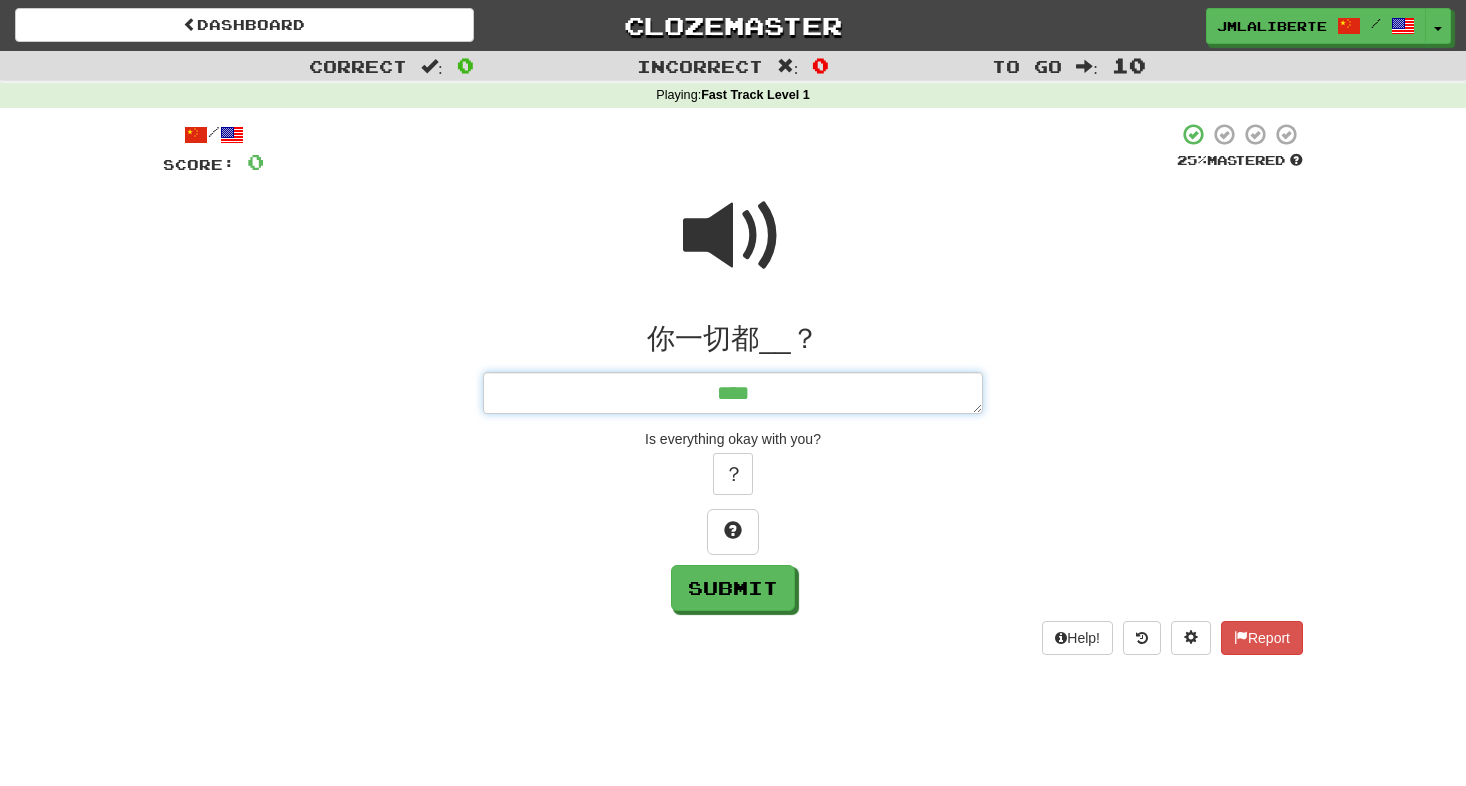 type on "*" 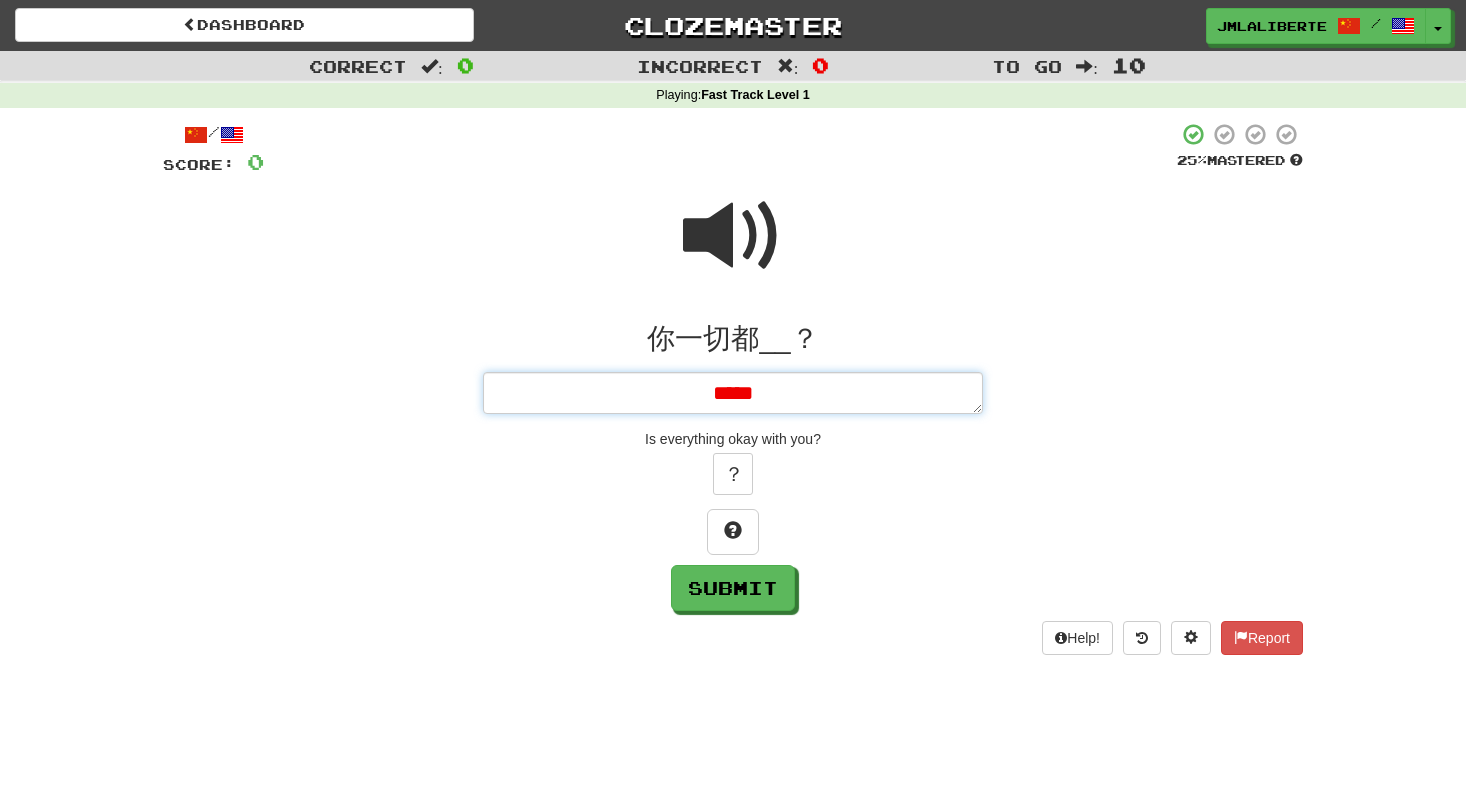 type on "*" 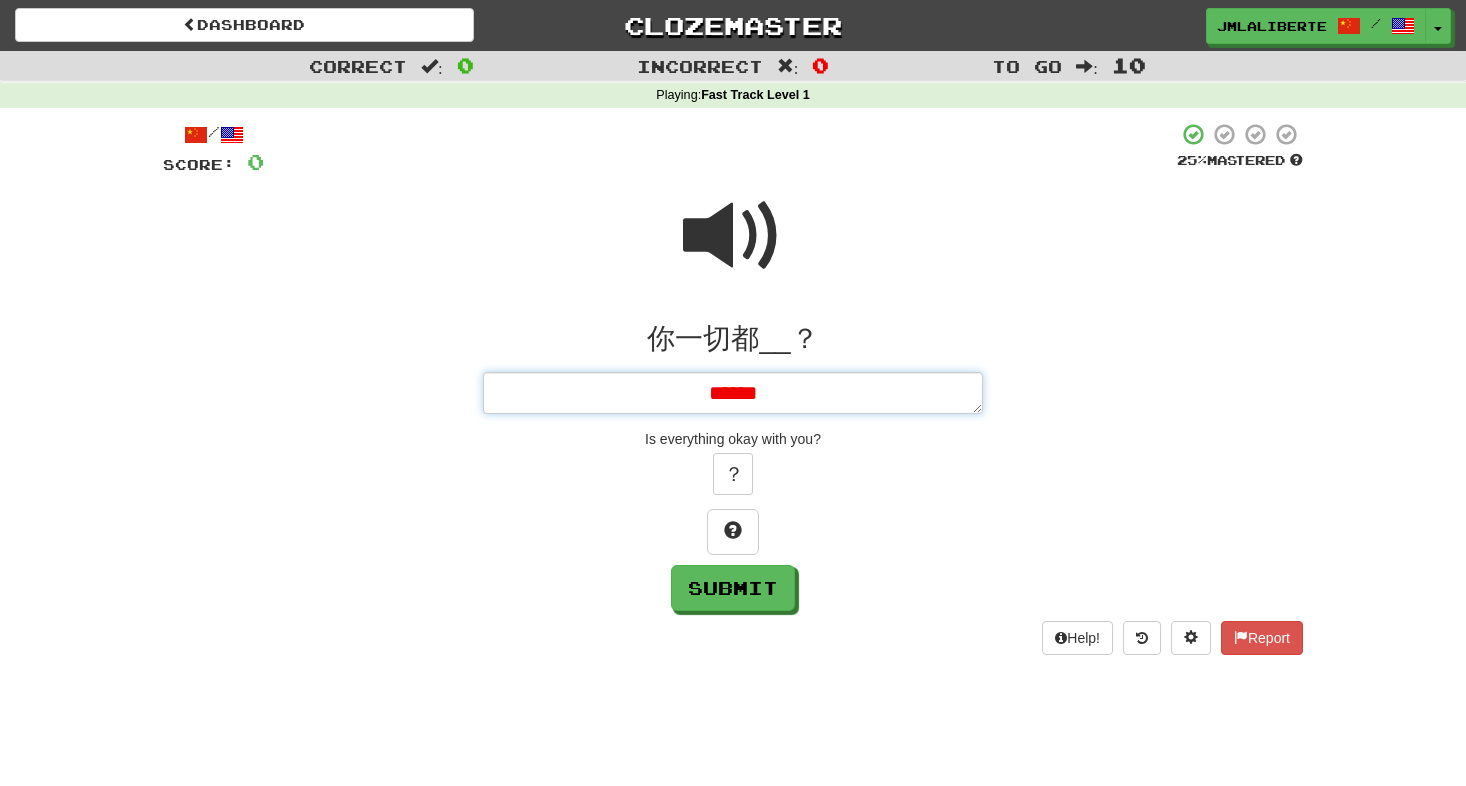 type on "*" 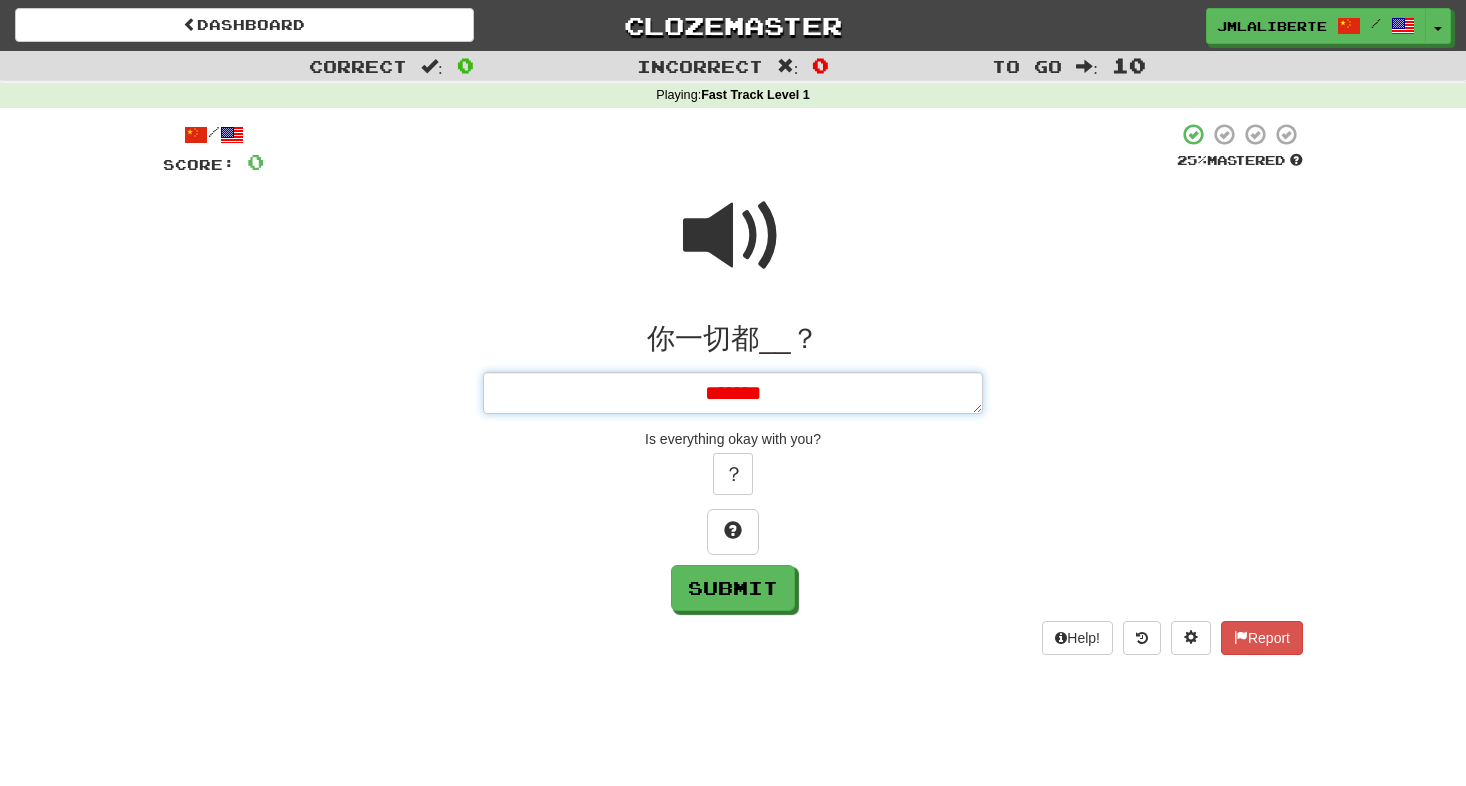 type on "*" 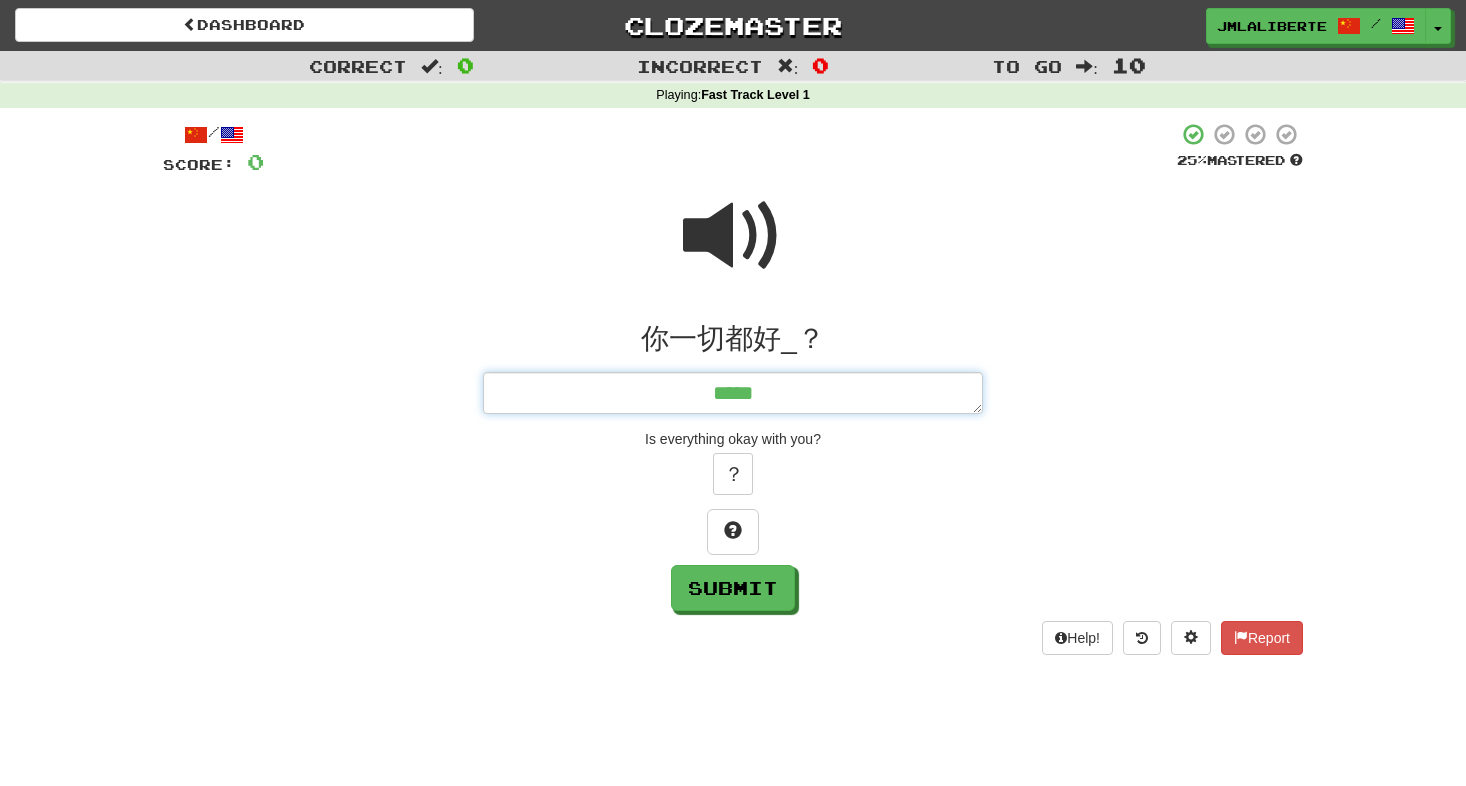 type on "*" 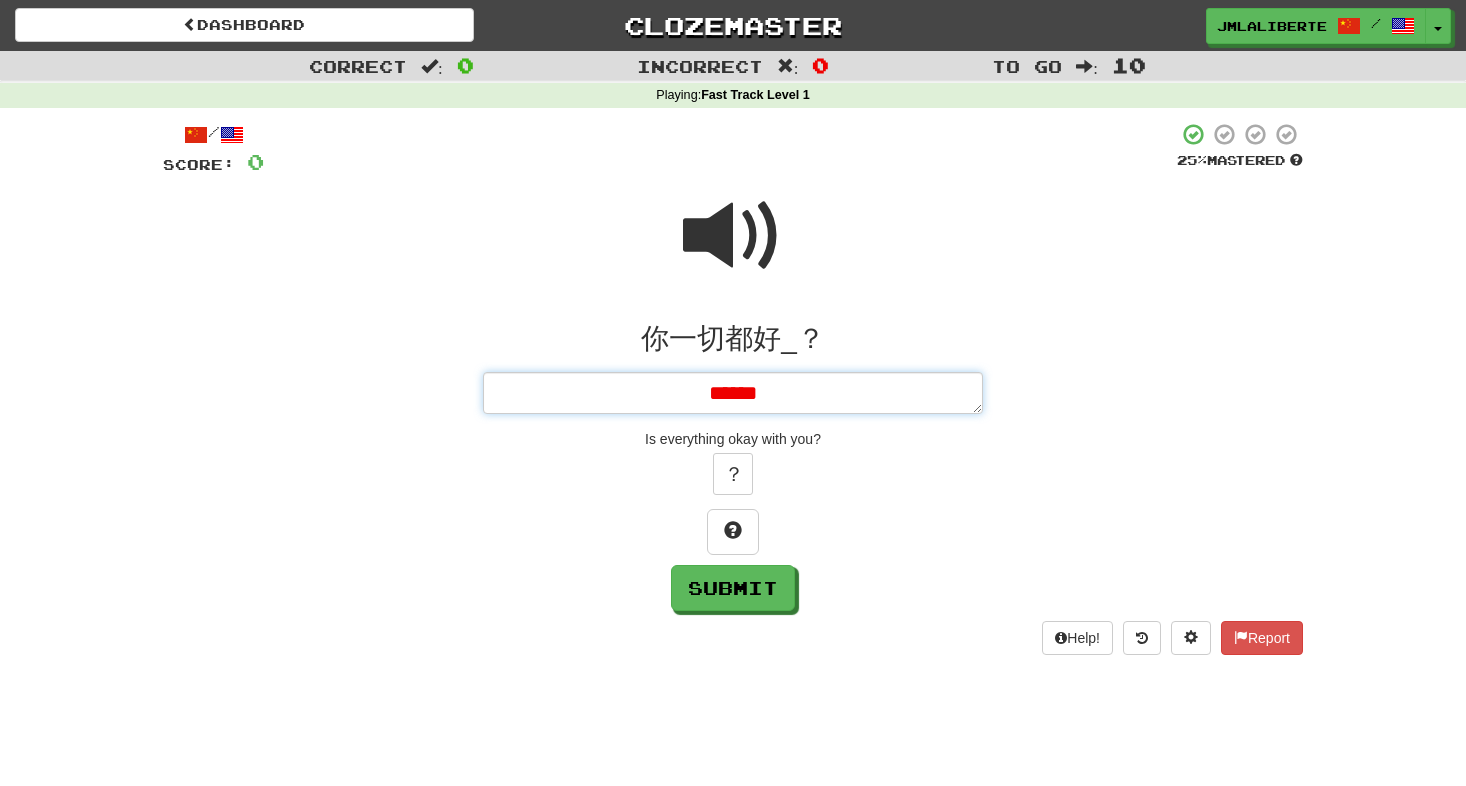 type on "*" 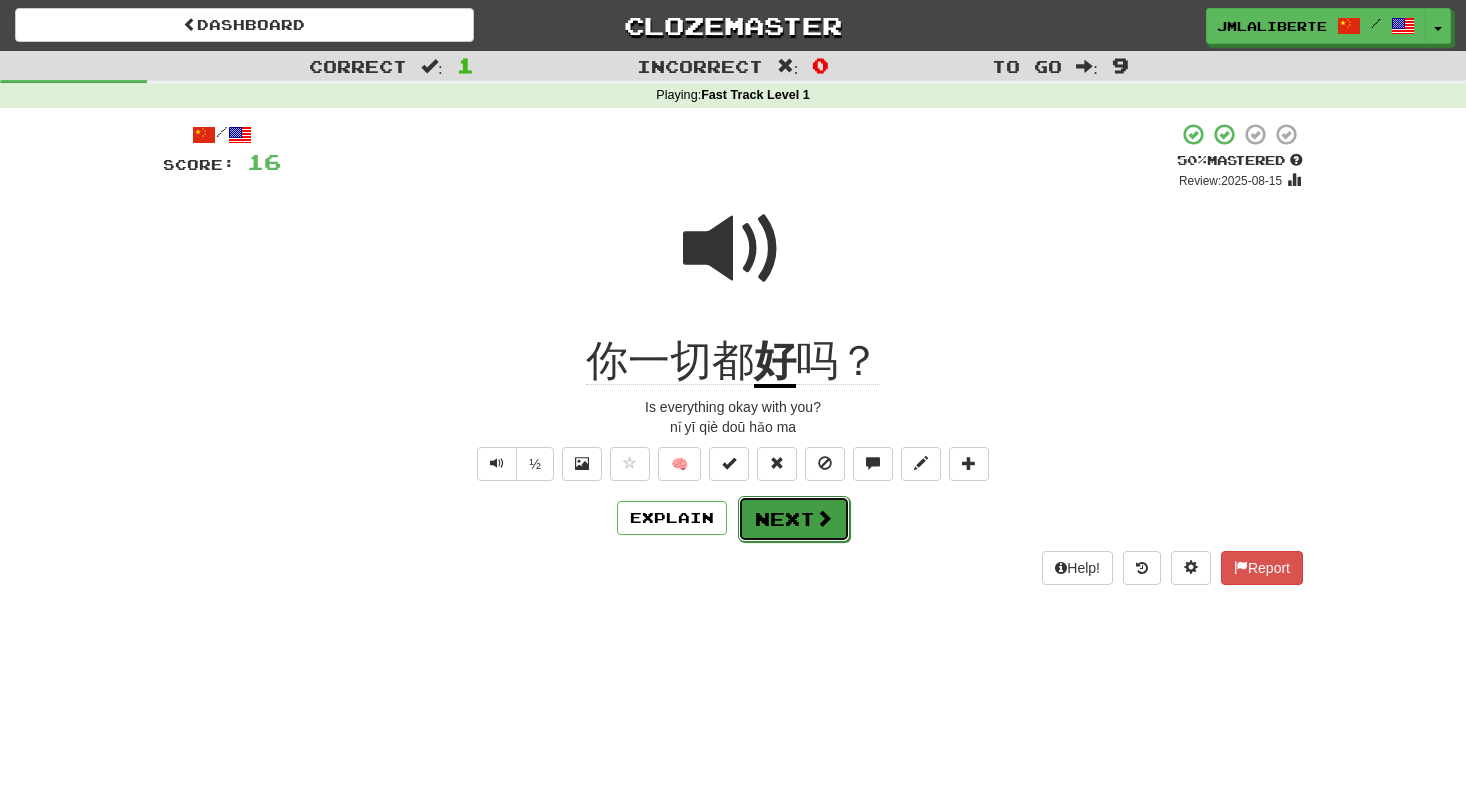 click on "Next" at bounding box center [794, 519] 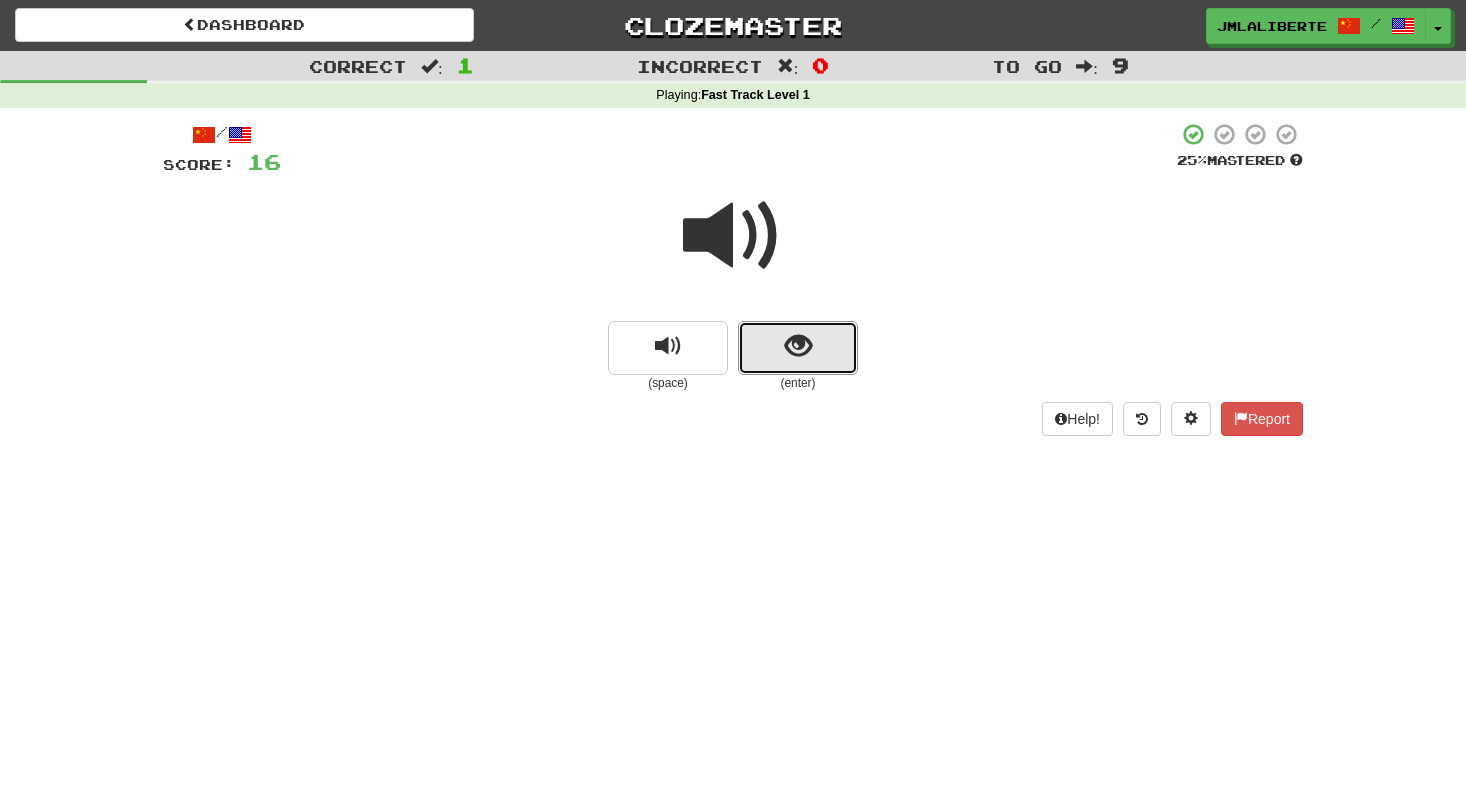 click at bounding box center (798, 348) 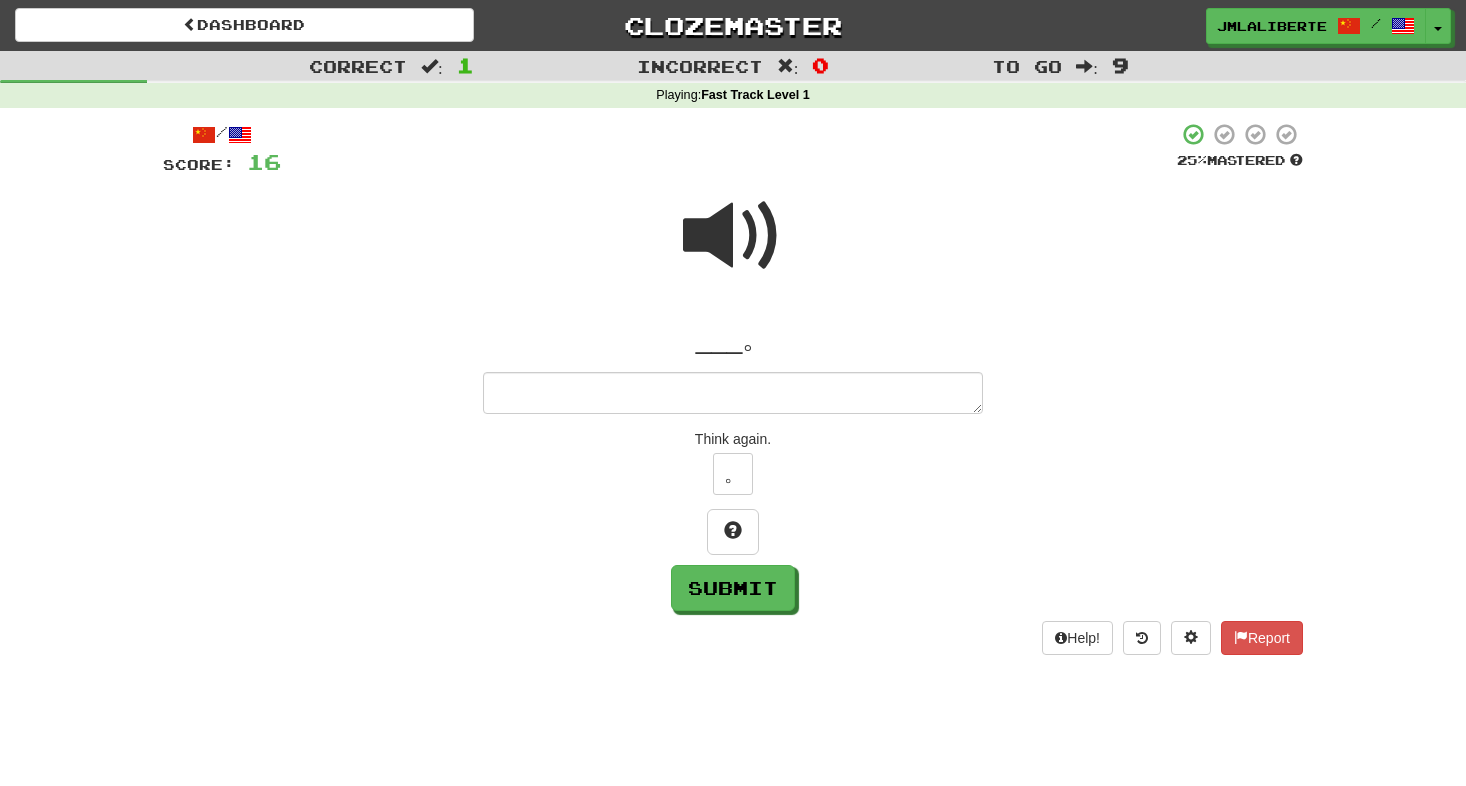 type on "*" 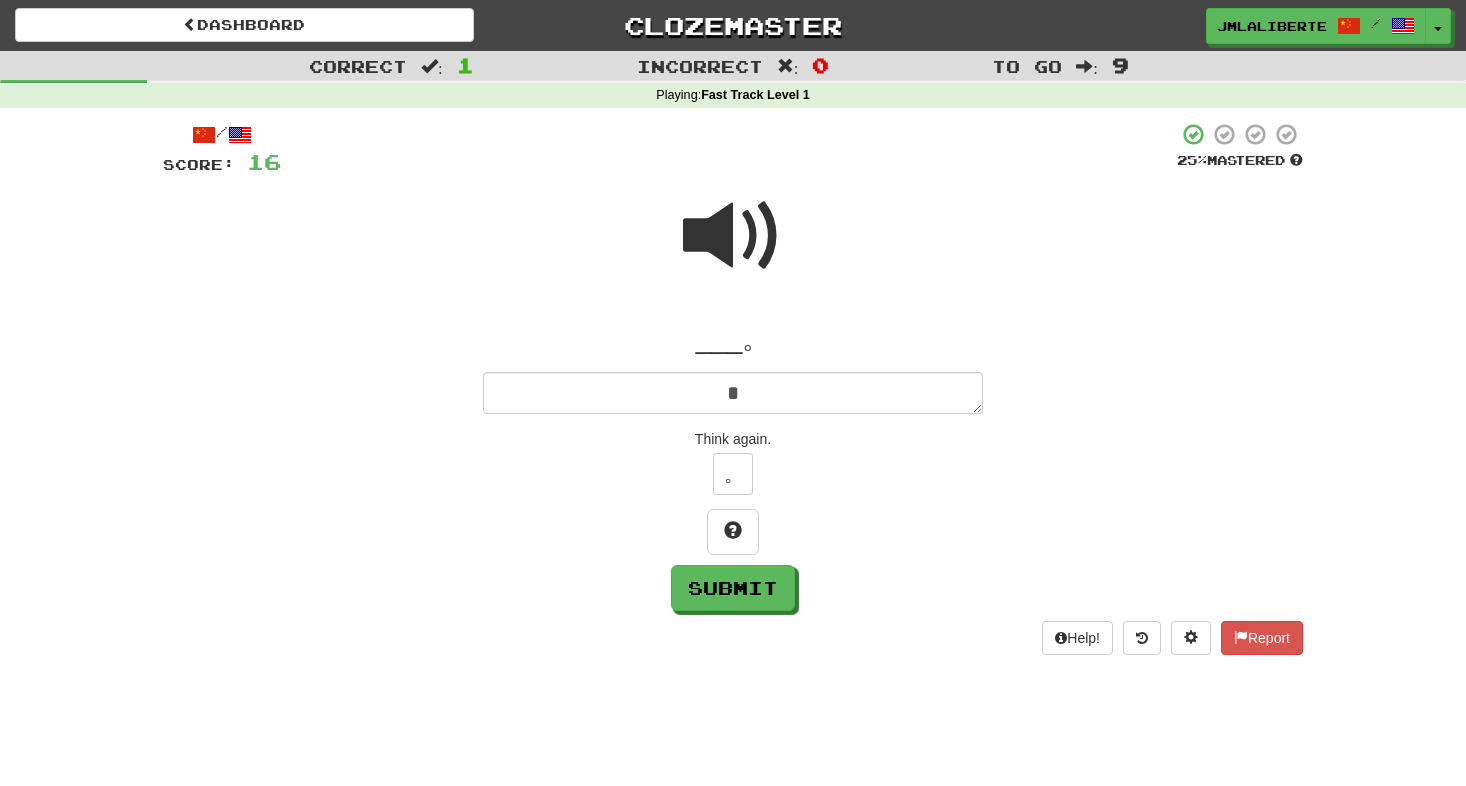 type on "*" 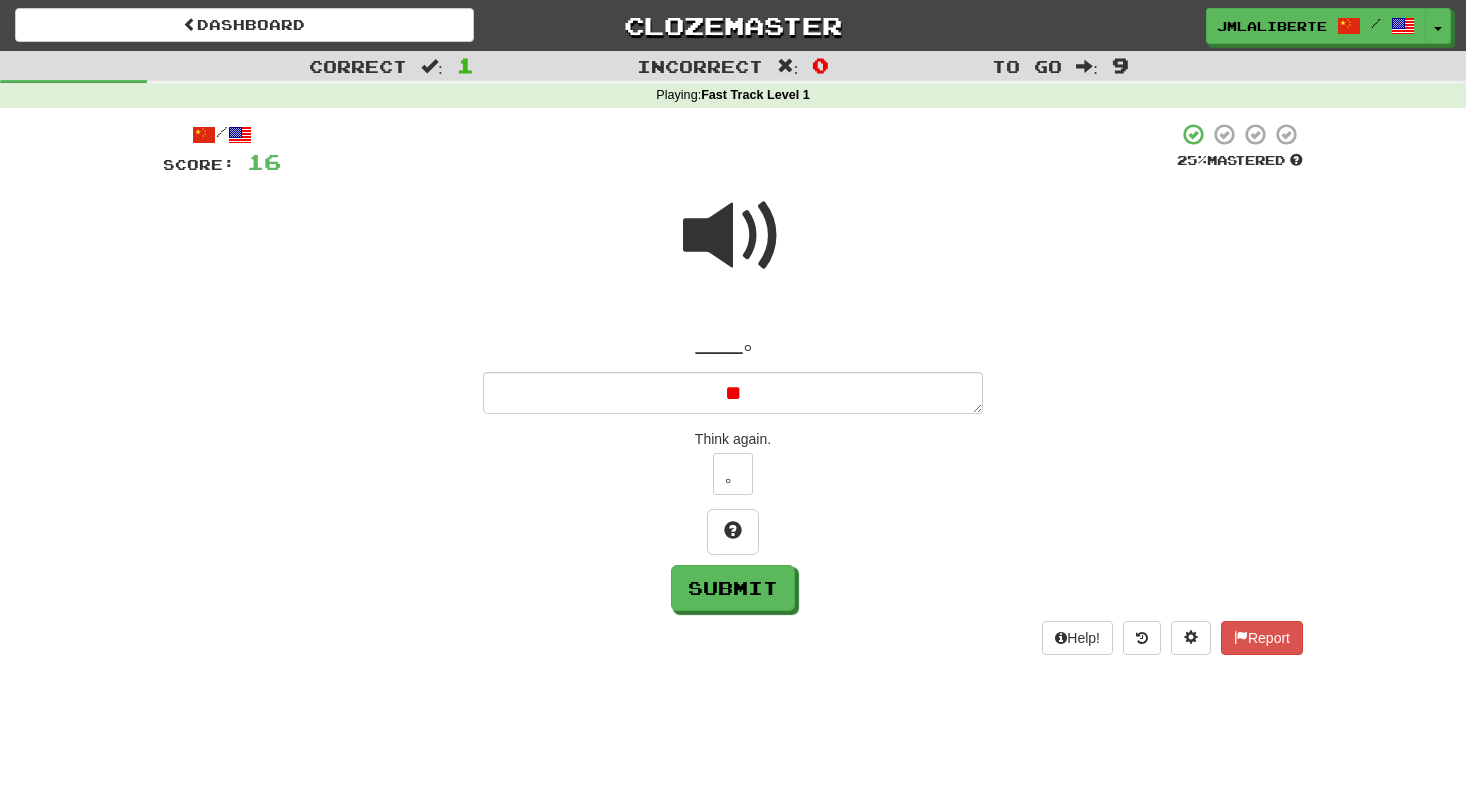 type on "*" 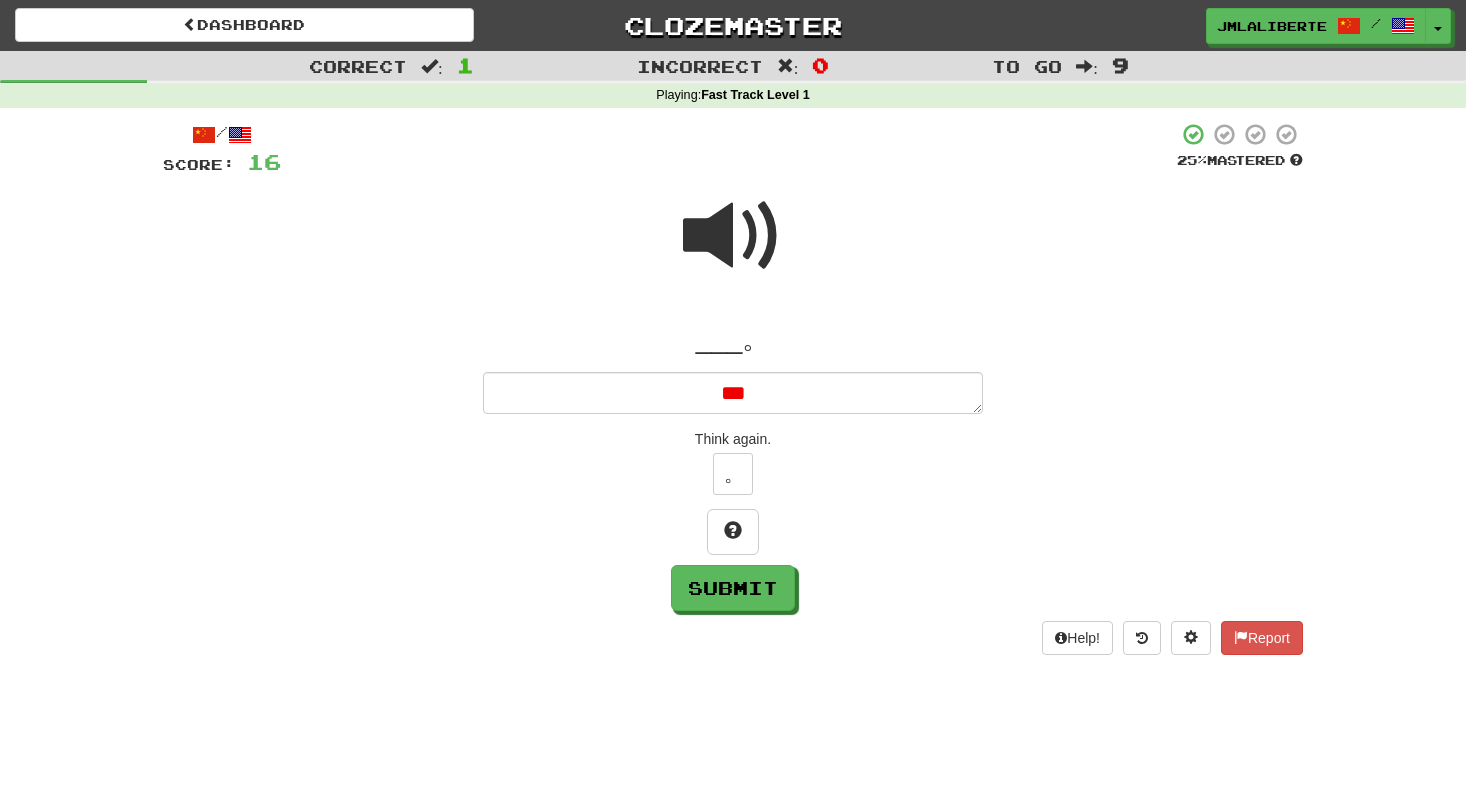 type on "*" 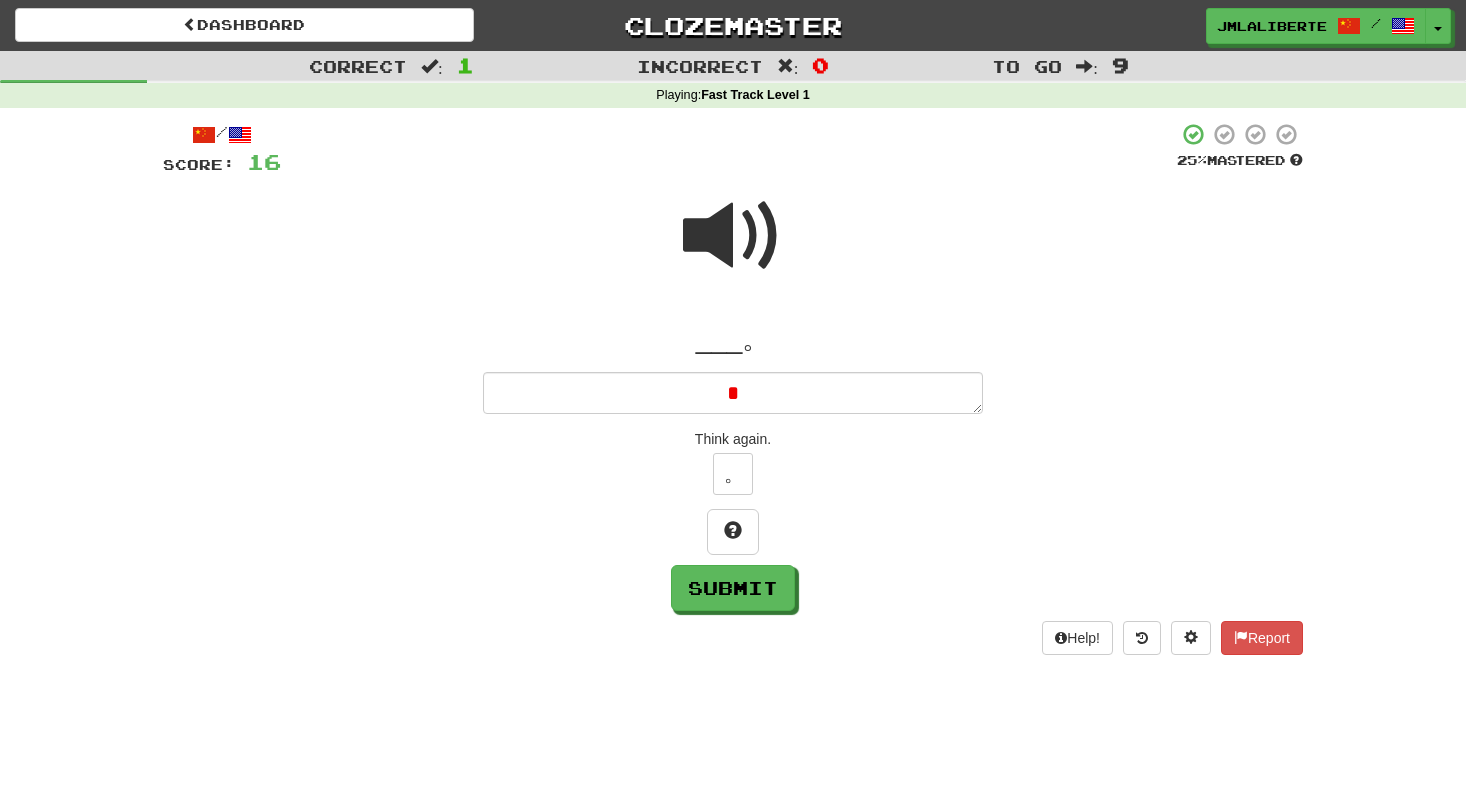 type 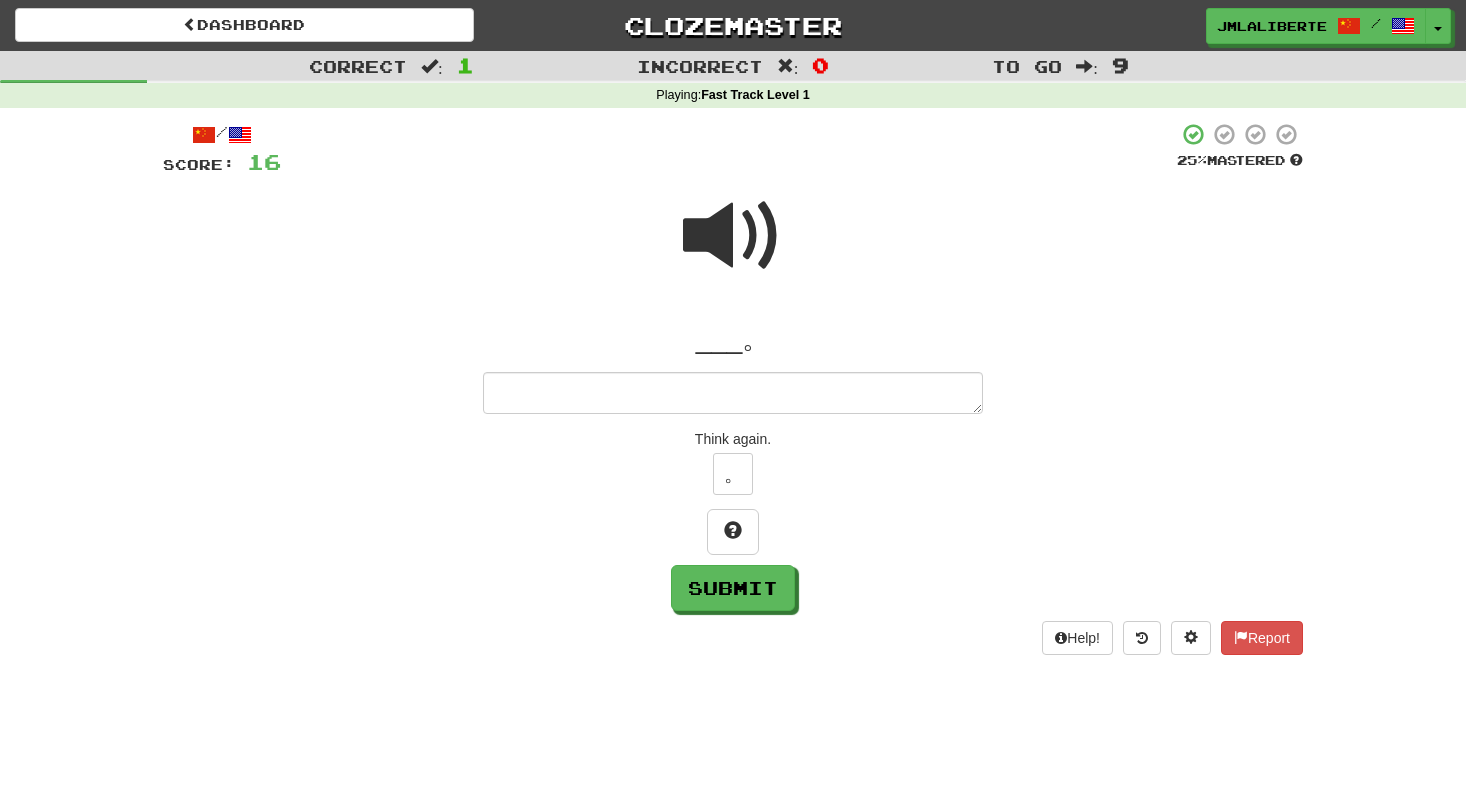 click at bounding box center (733, 236) 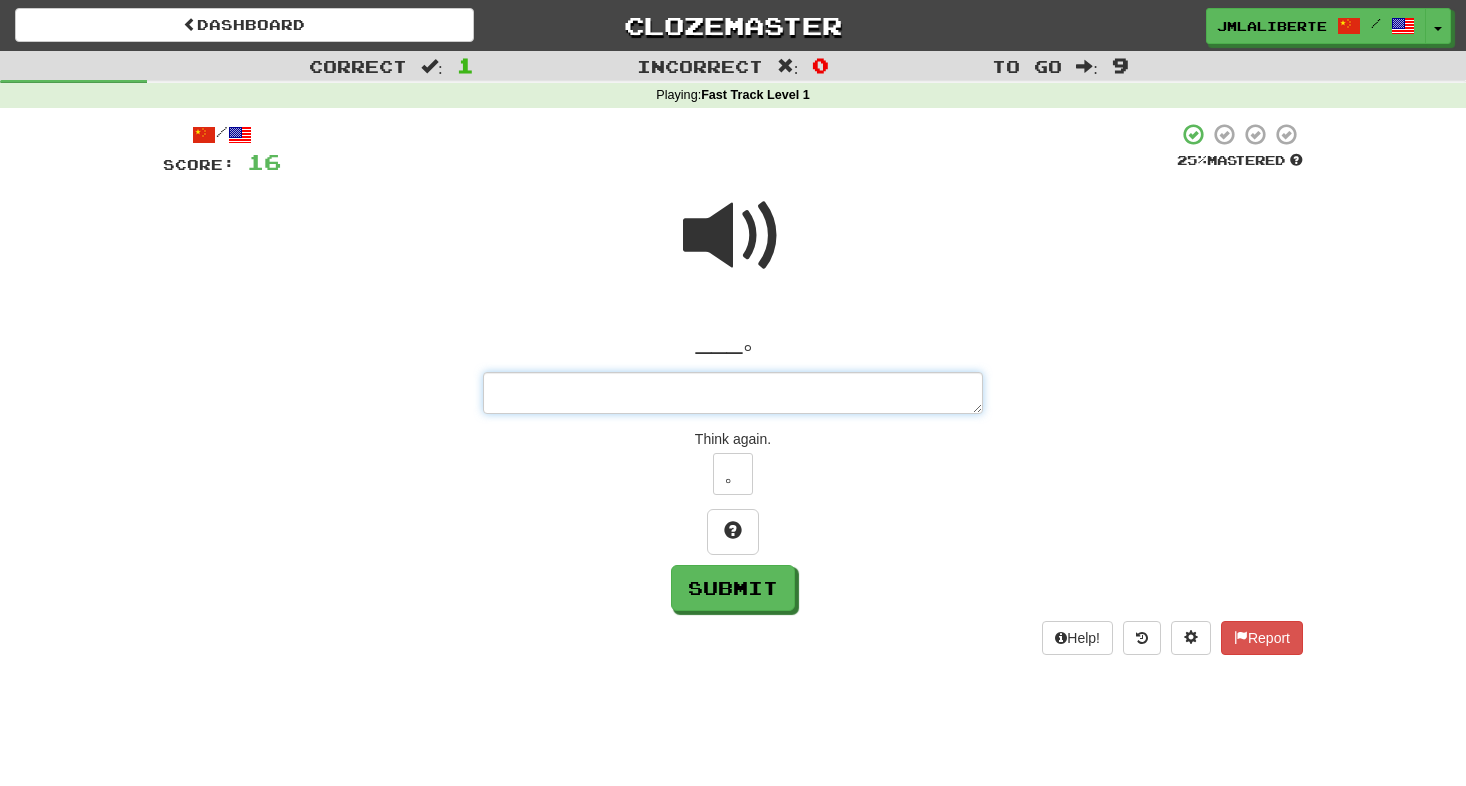 click at bounding box center (733, 393) 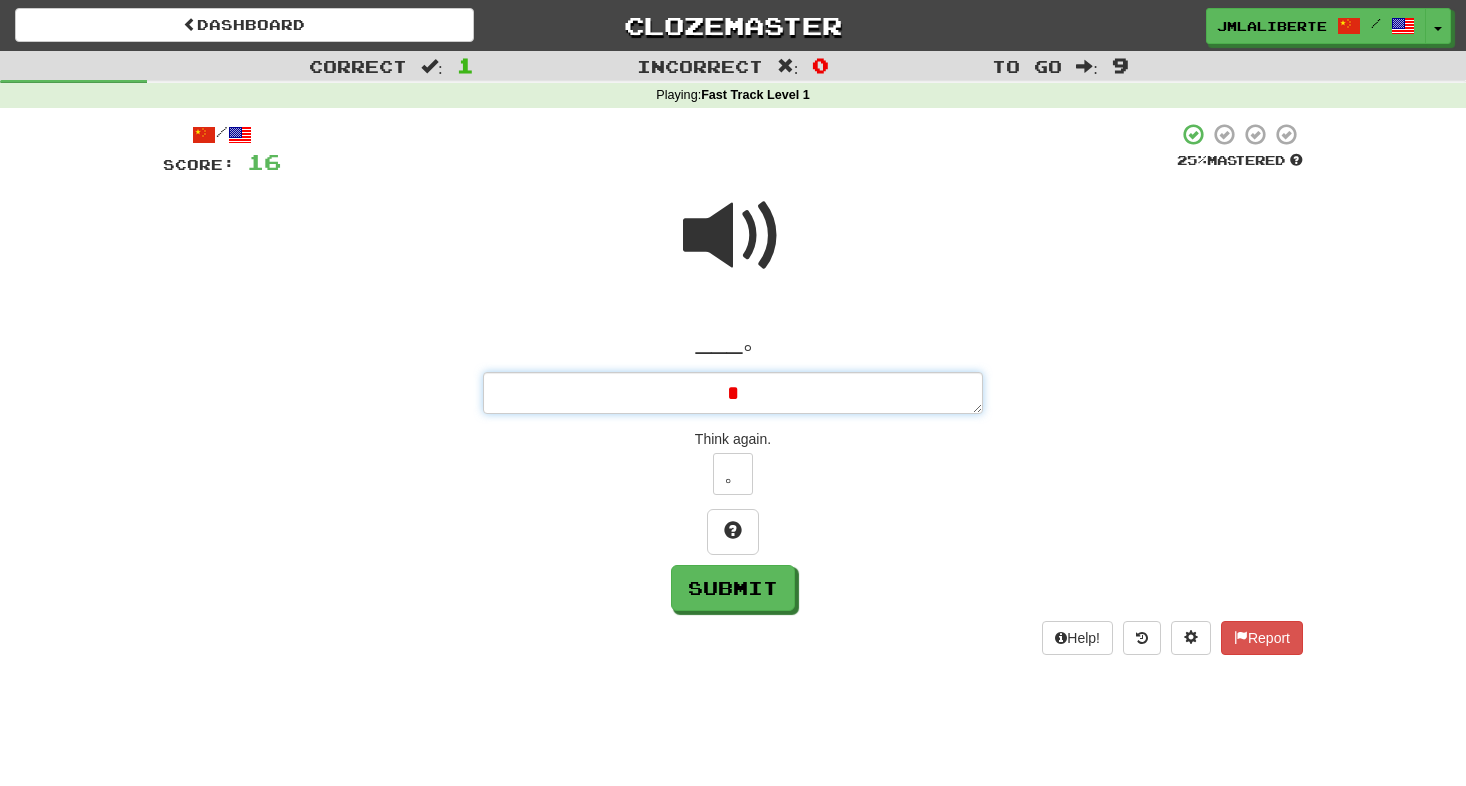 type on "*" 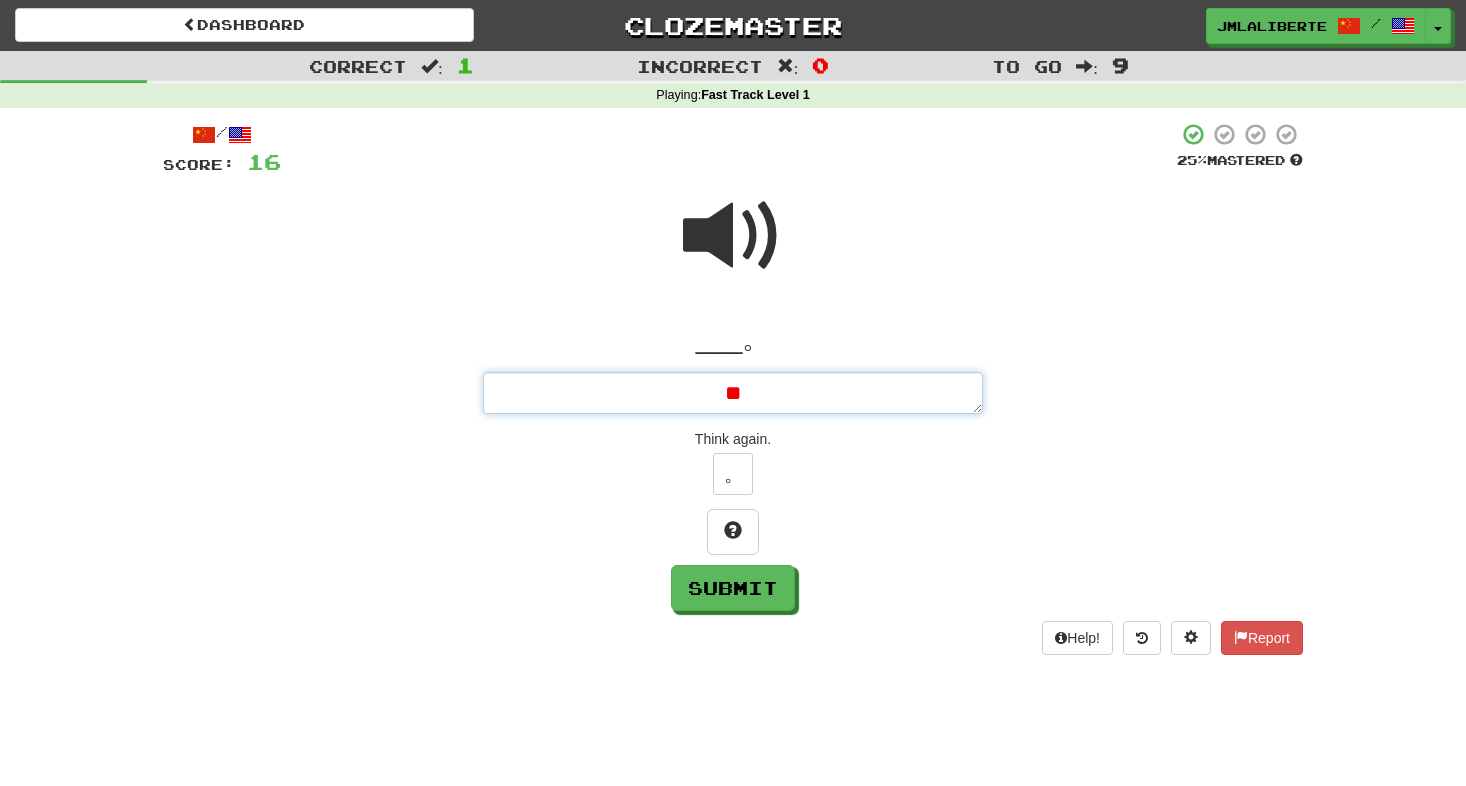 type on "*" 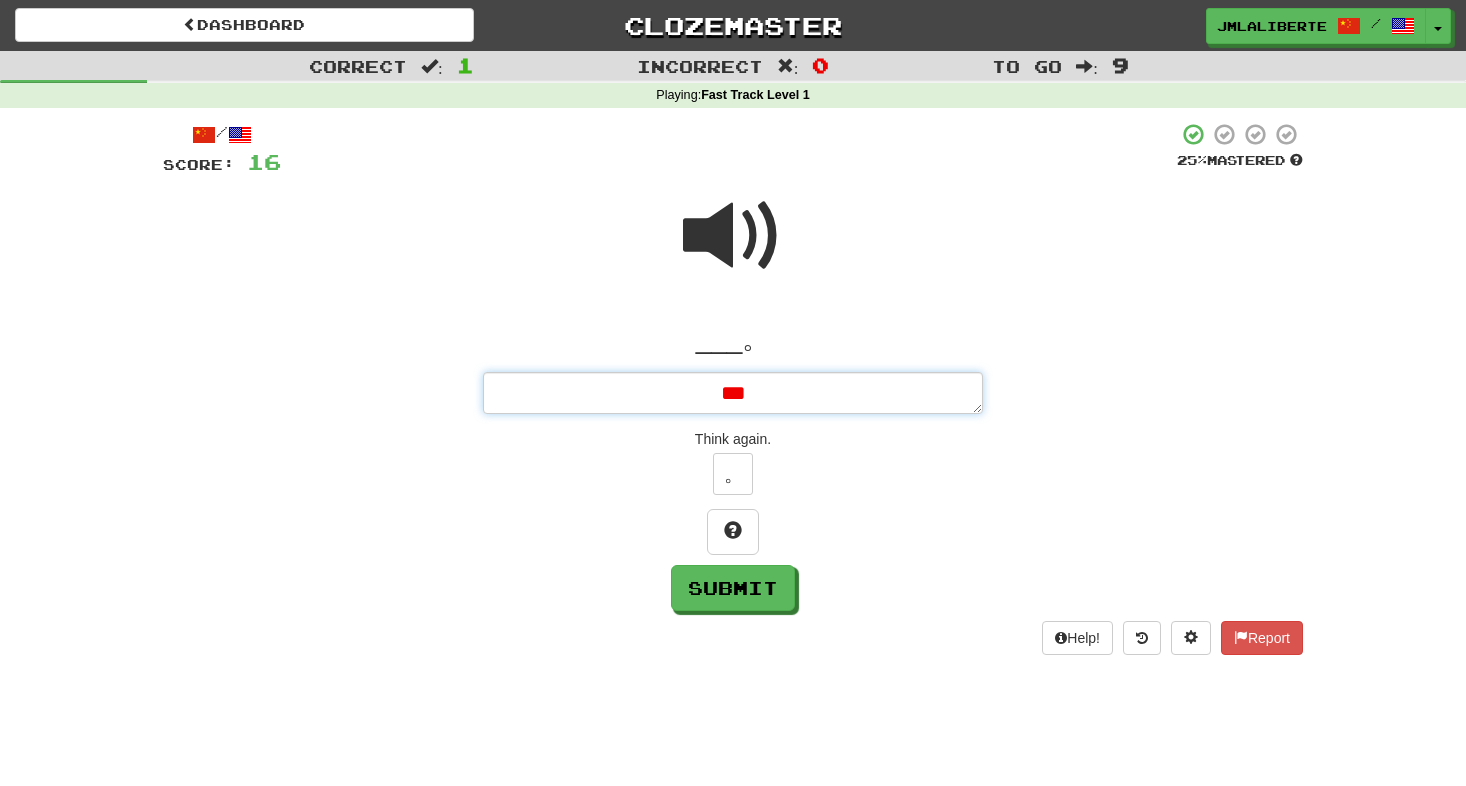 type on "*" 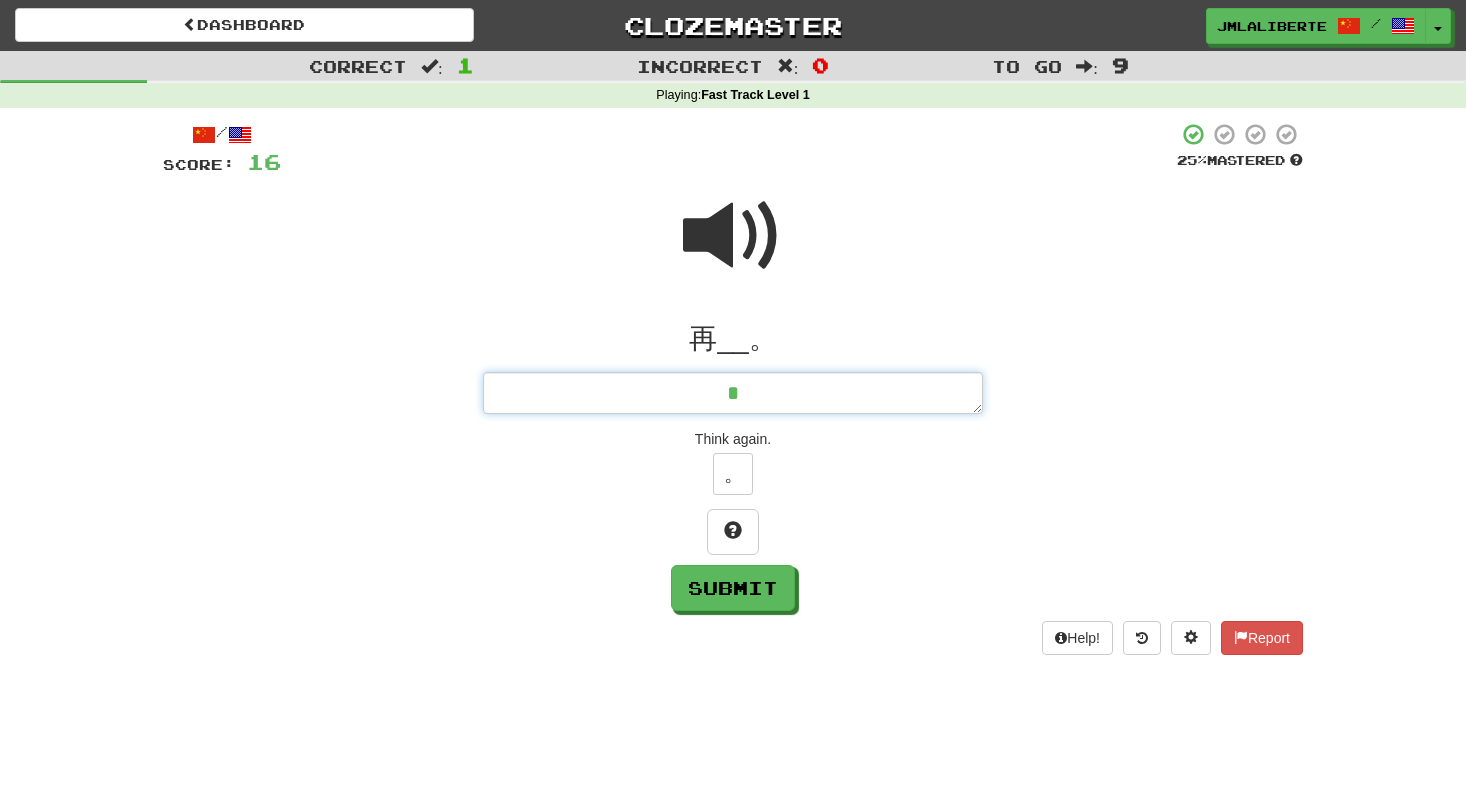 type on "*" 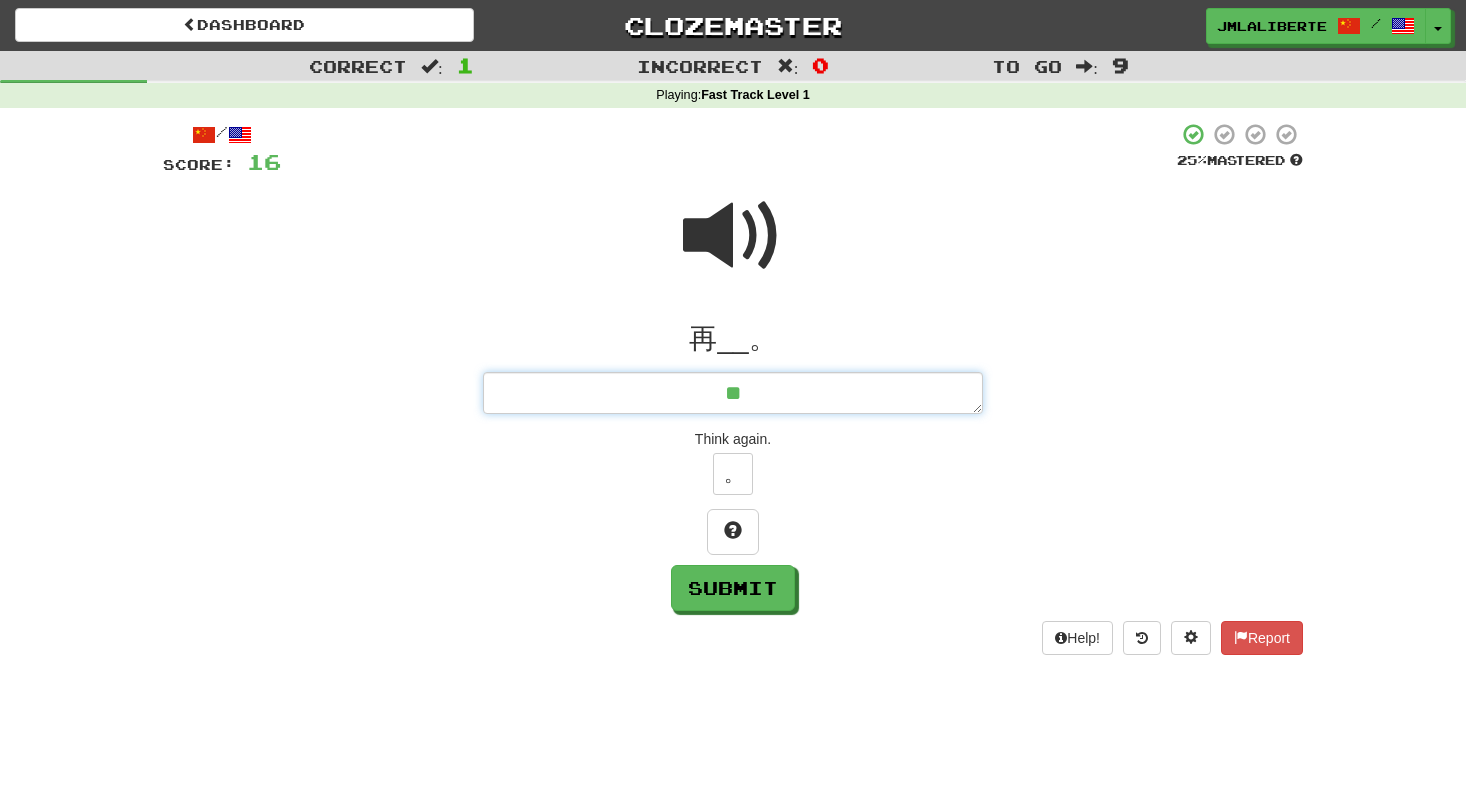 type on "*" 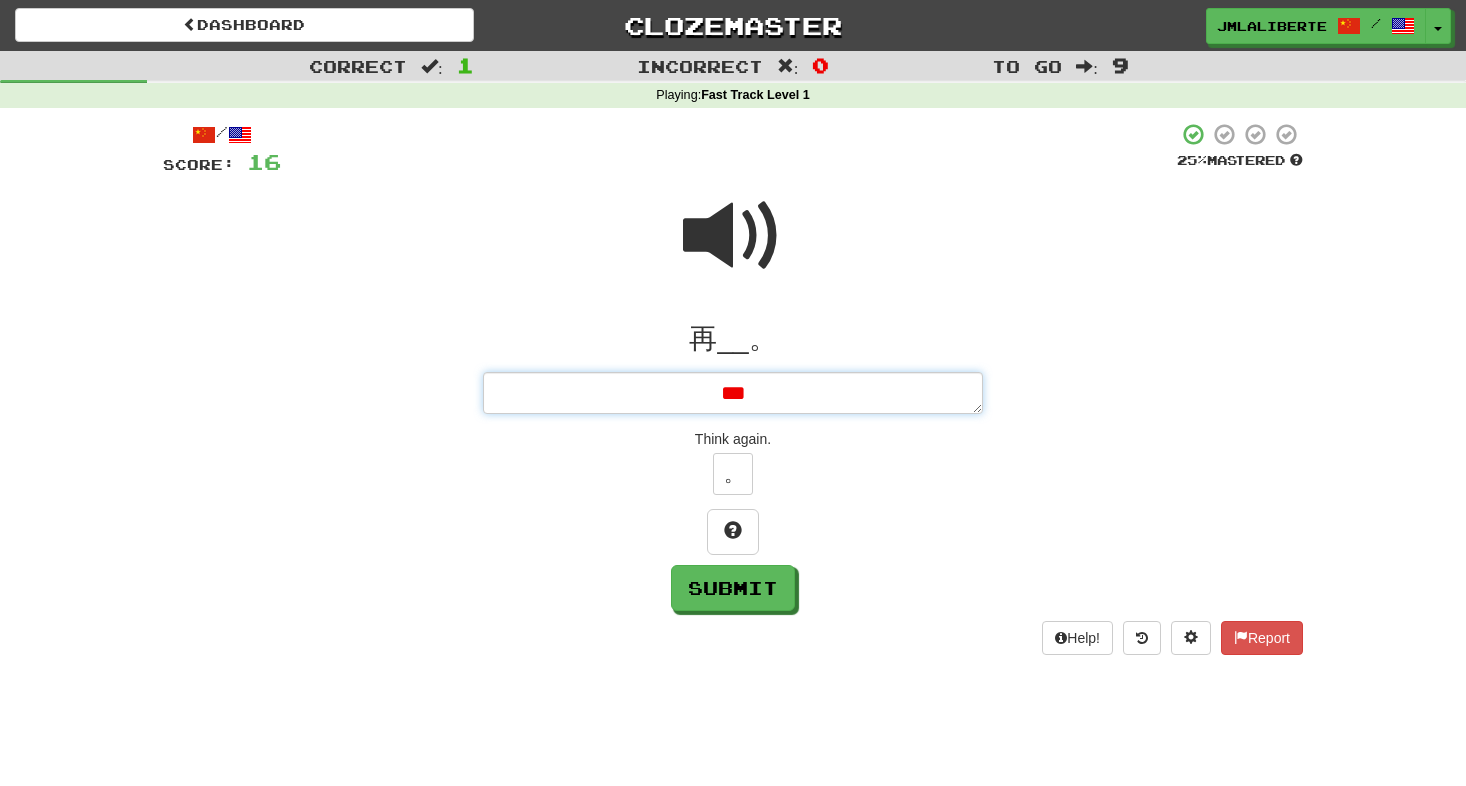 type on "*" 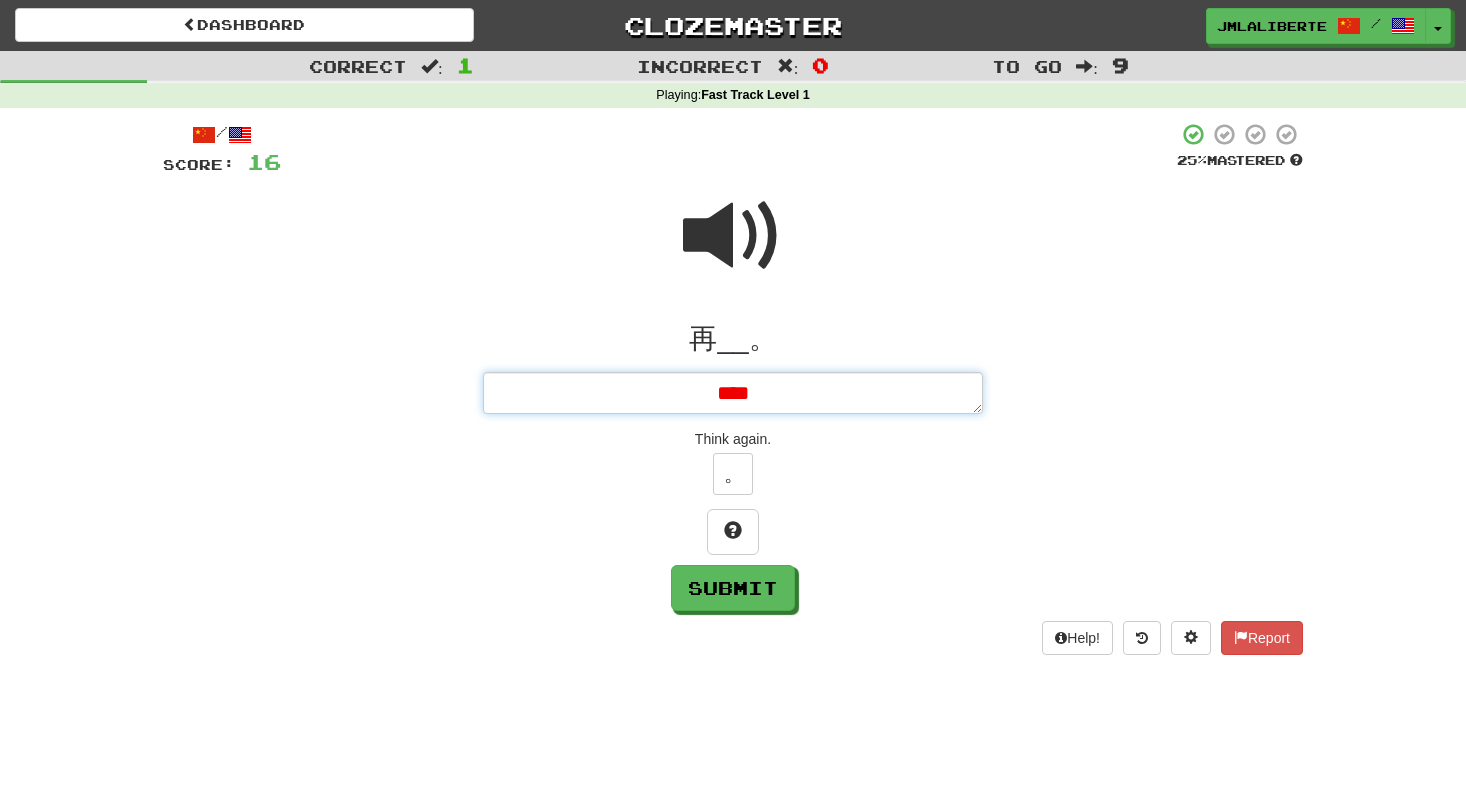 type on "*" 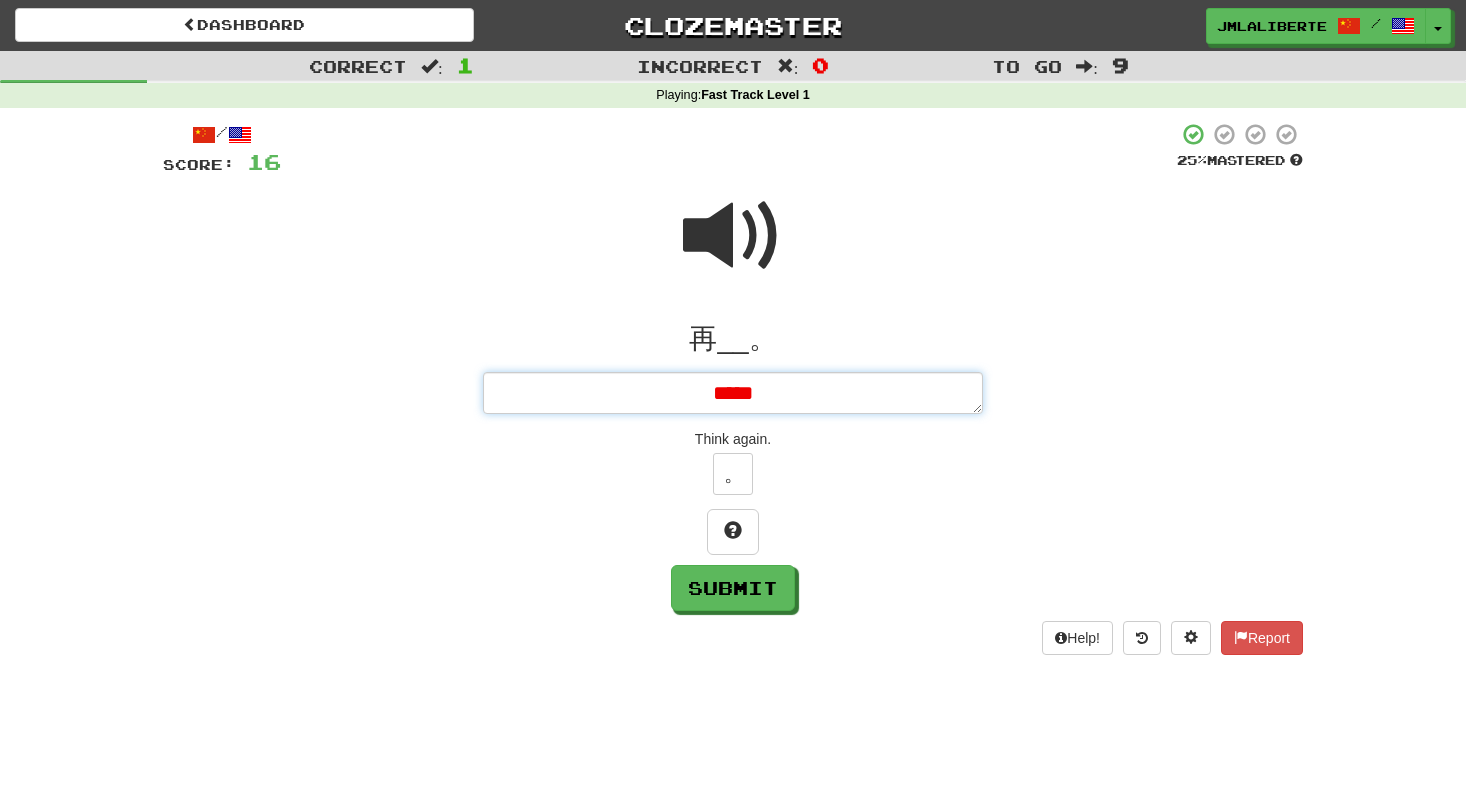 type on "*" 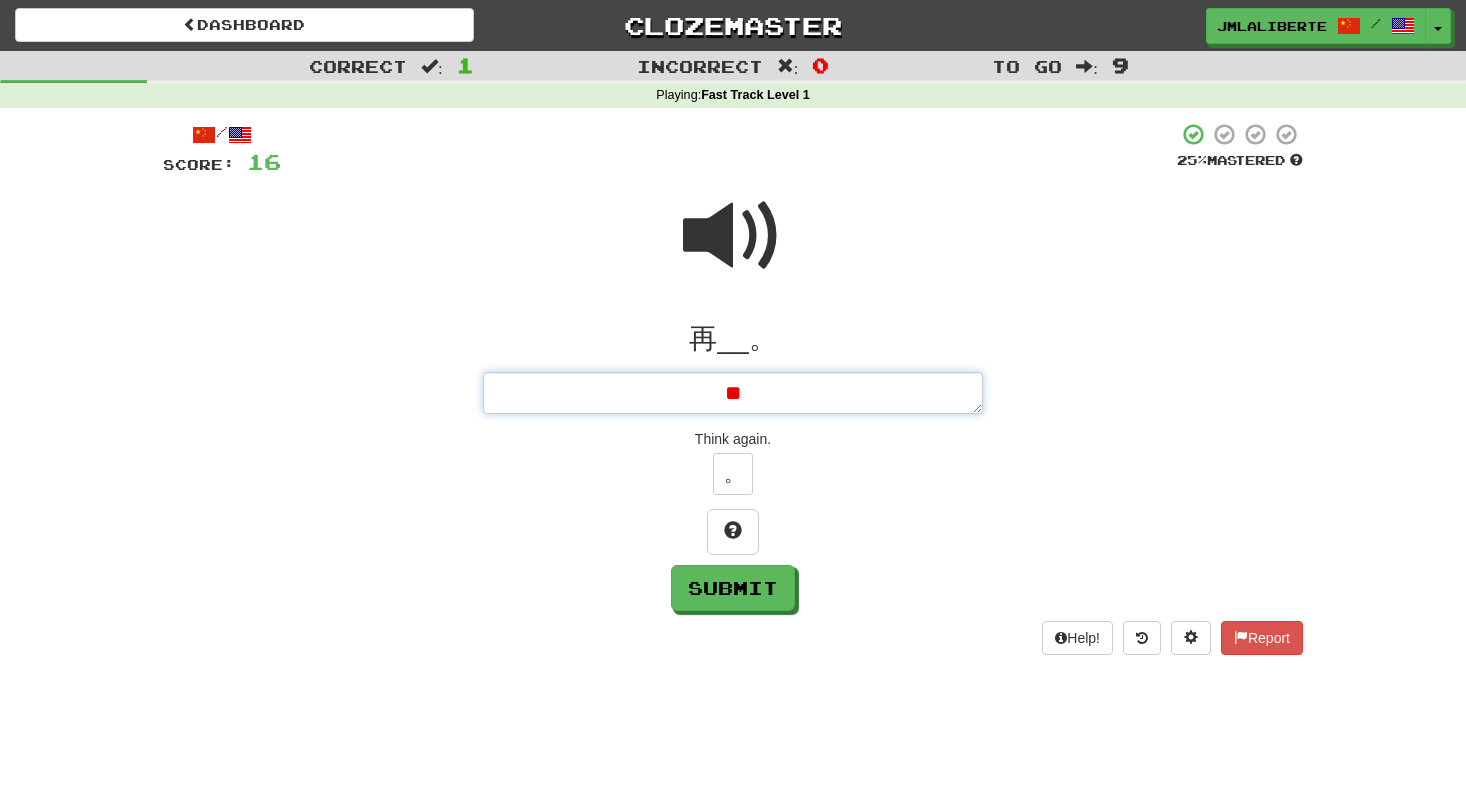 type on "*" 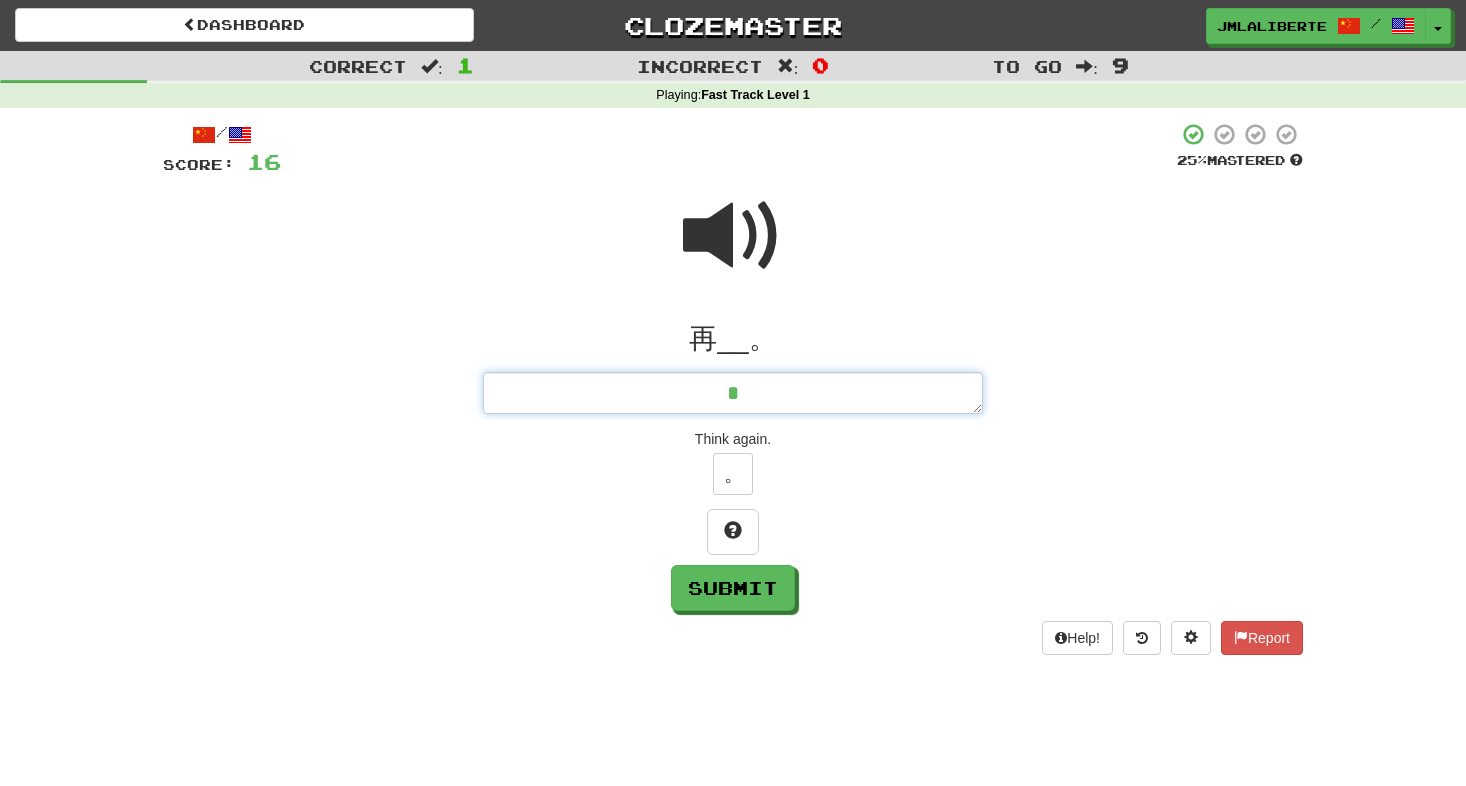 type on "*" 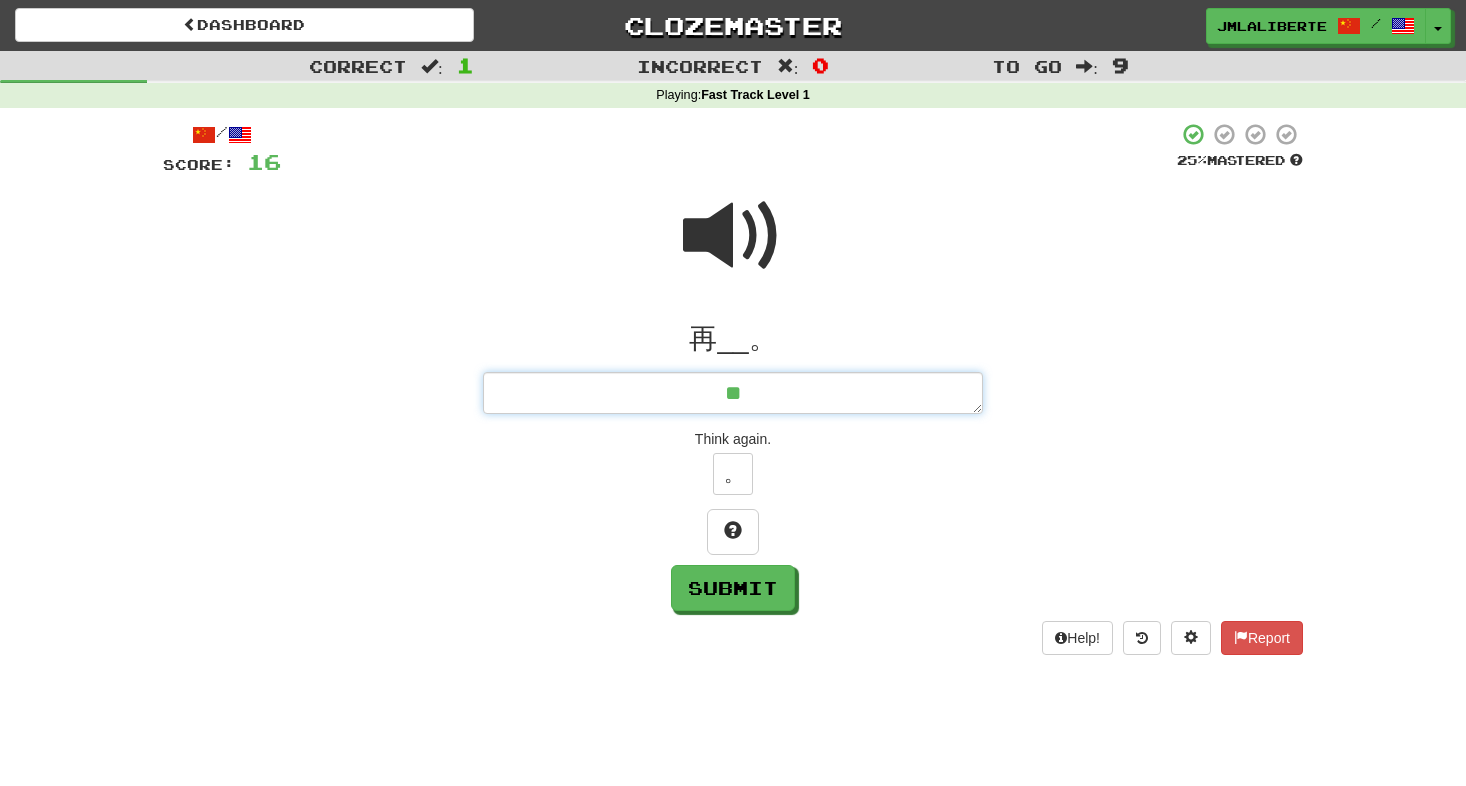 type on "*" 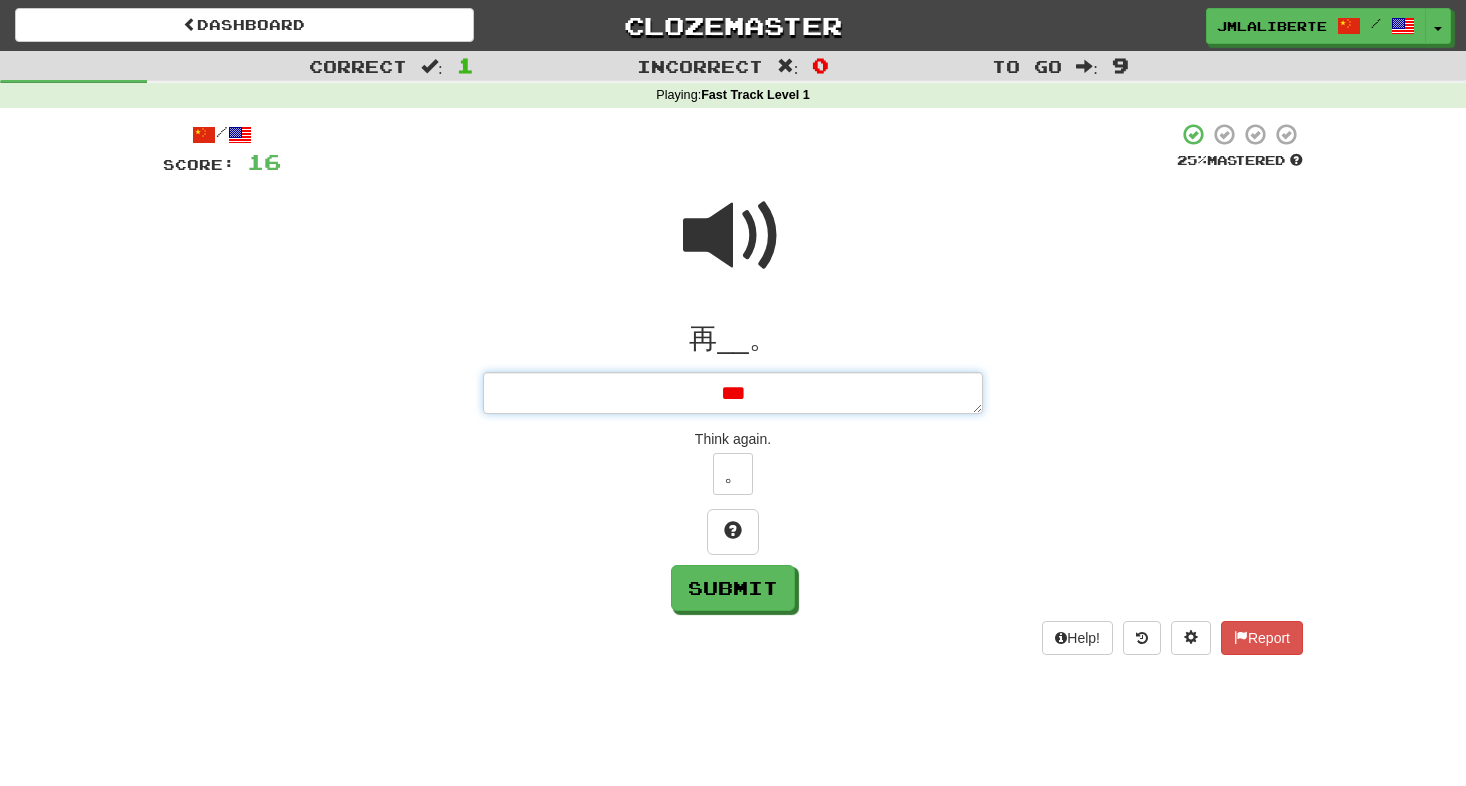 type on "*" 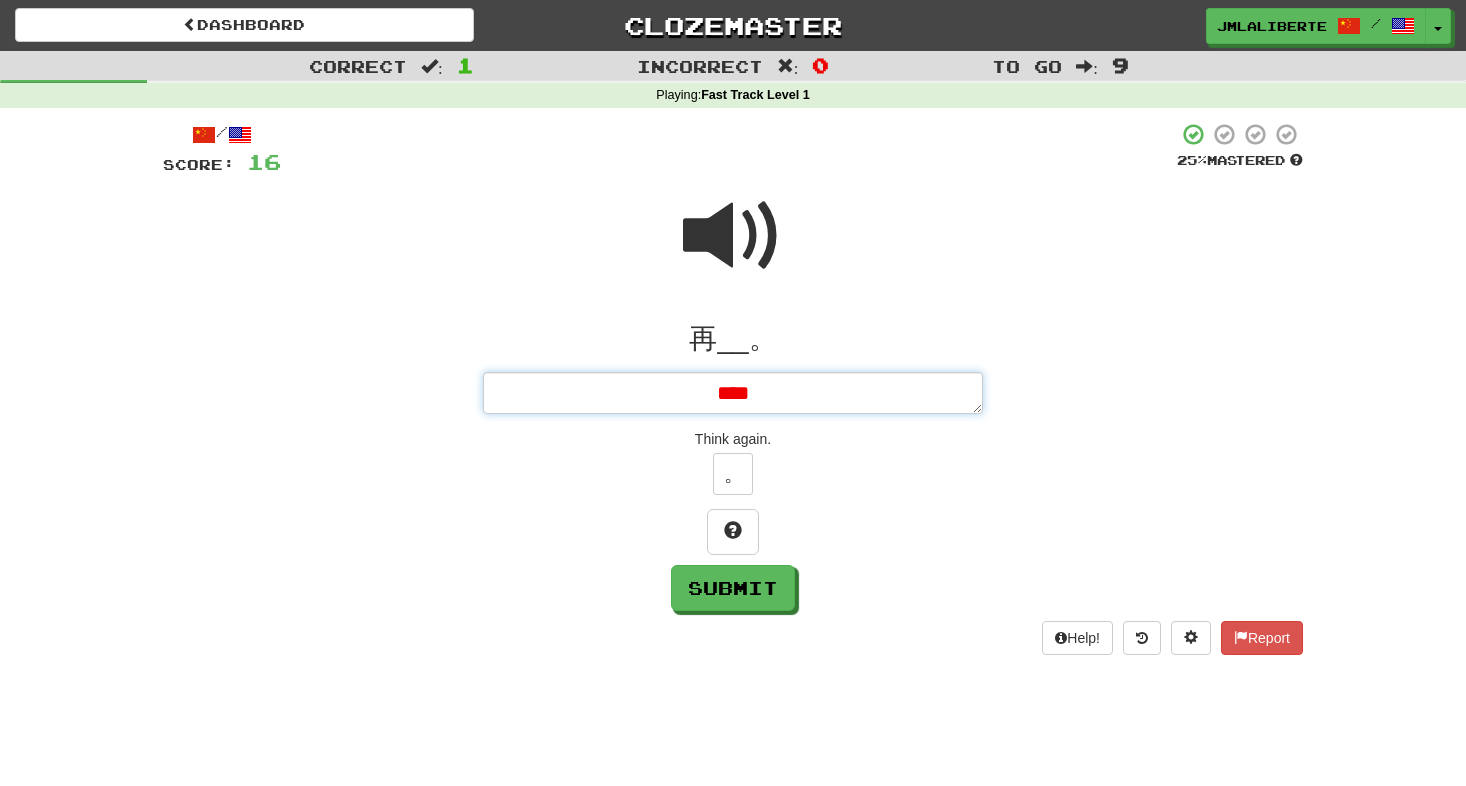 type on "*" 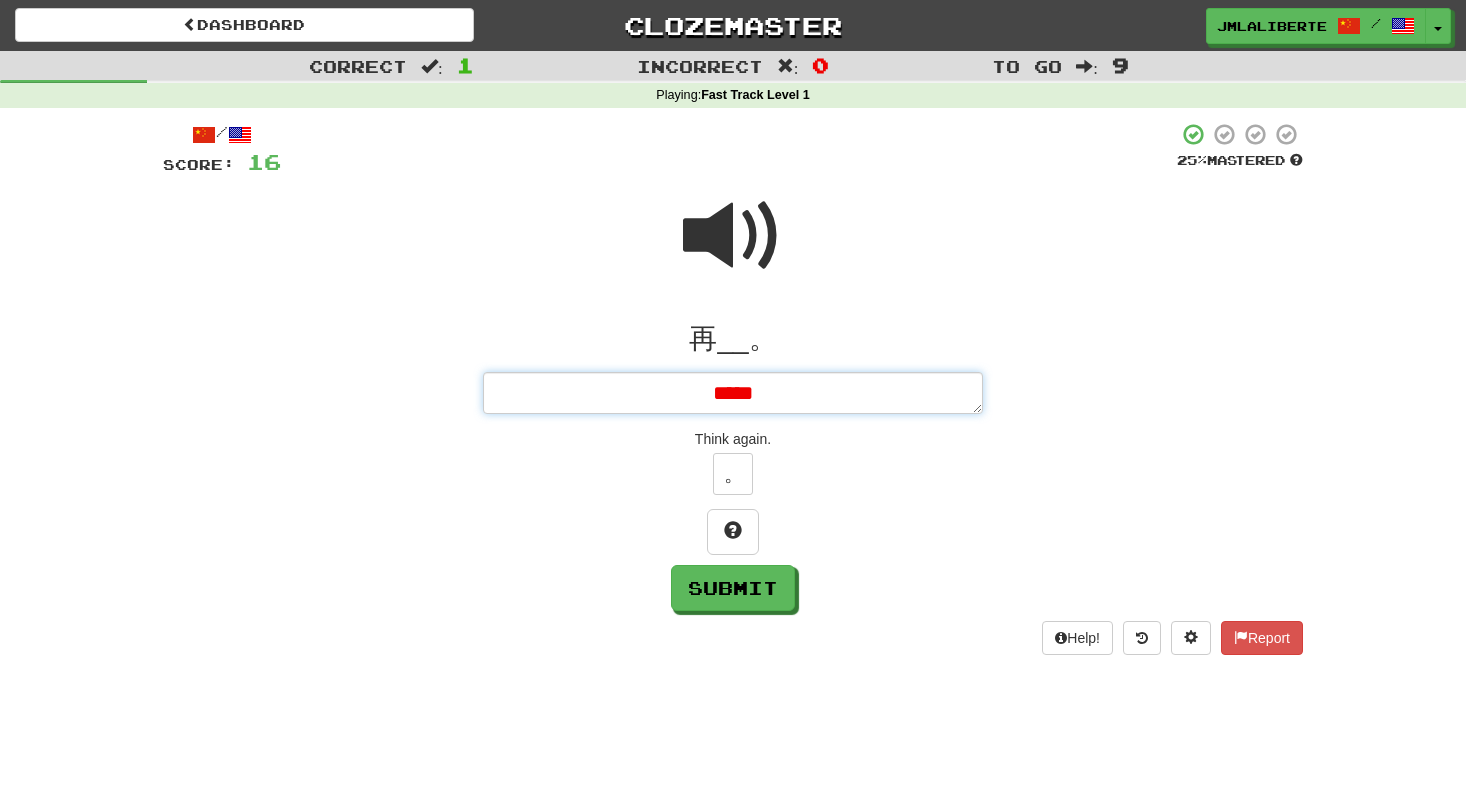 type on "*" 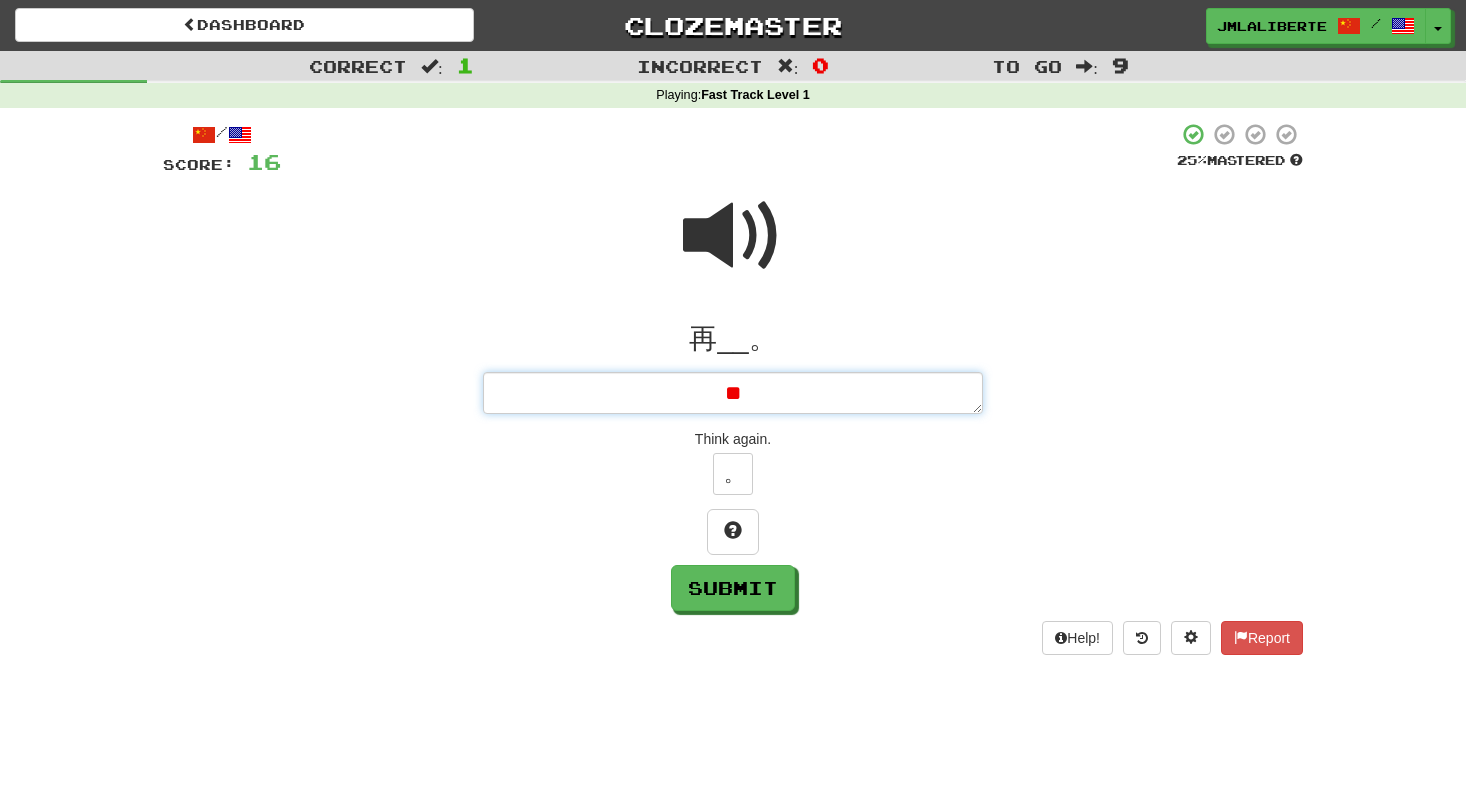 type on "*" 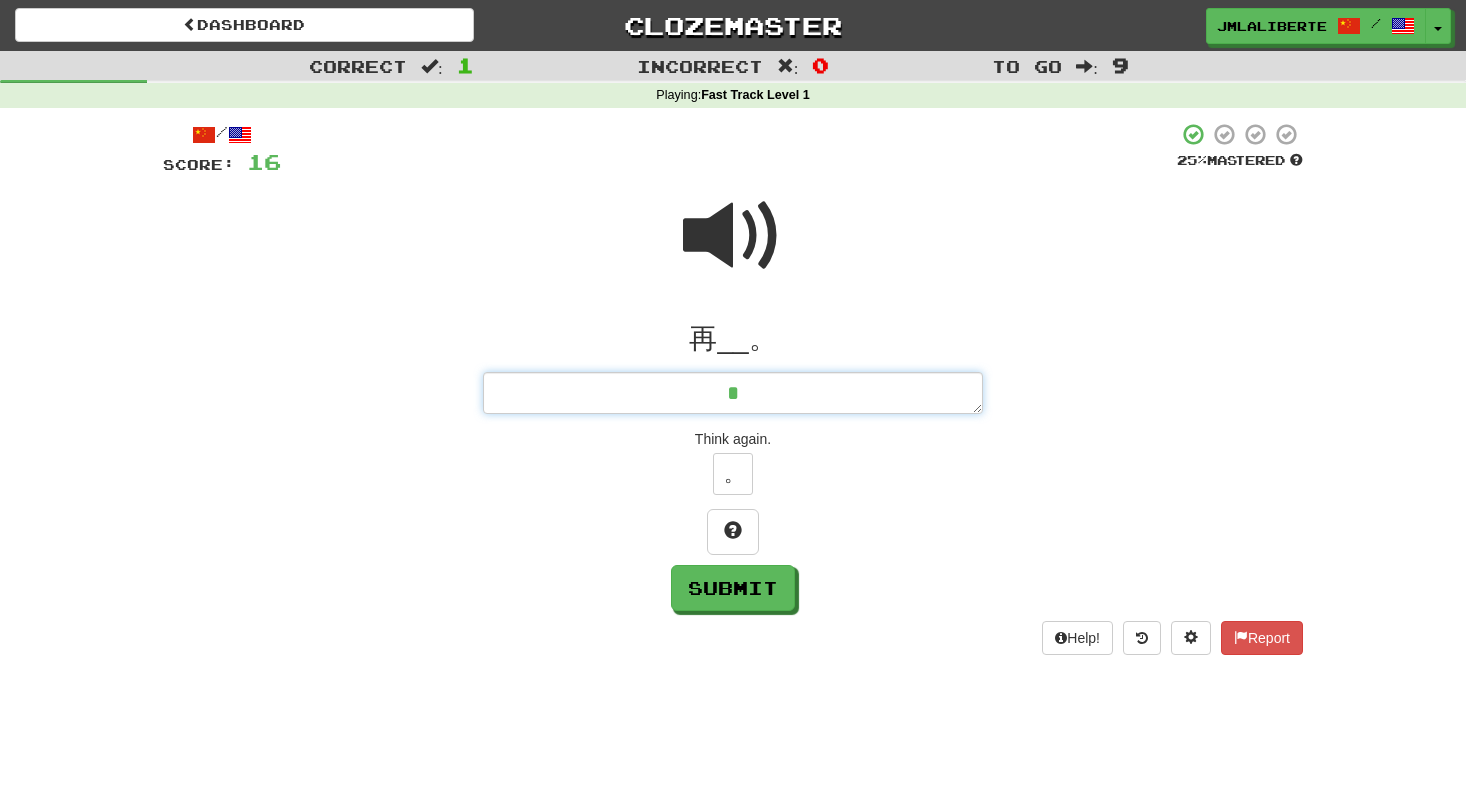 type on "*" 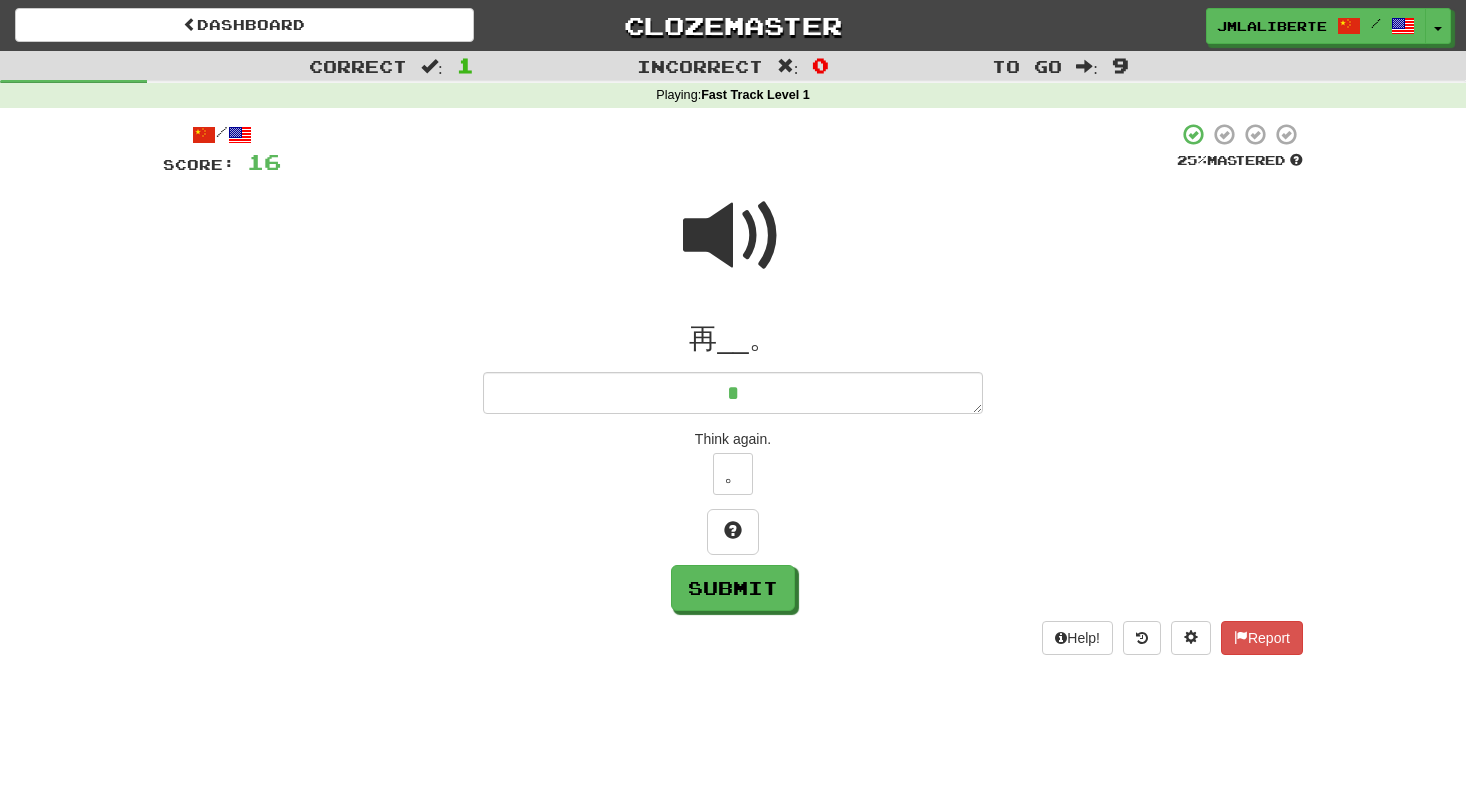 click at bounding box center [733, 236] 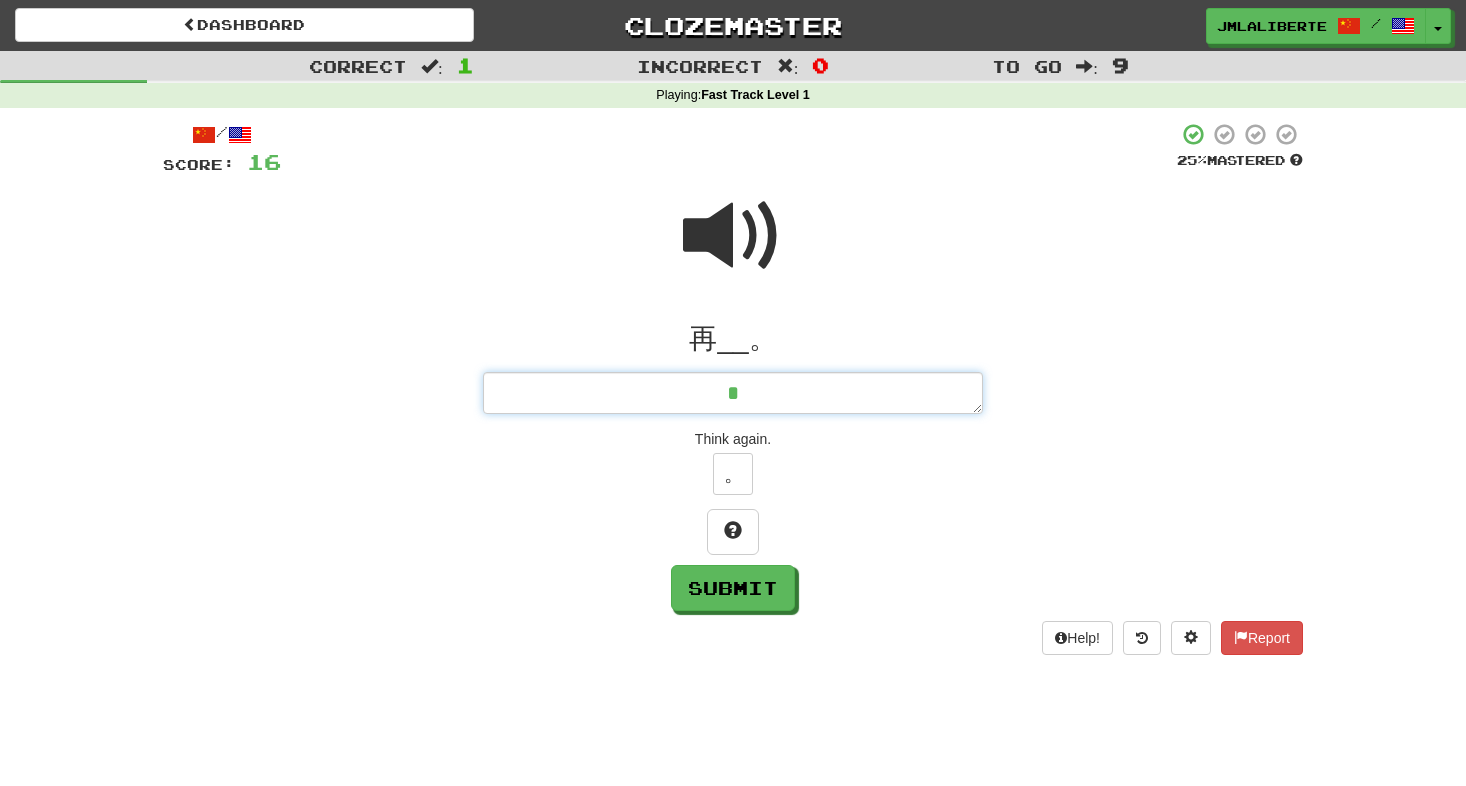 click on "*" at bounding box center [733, 393] 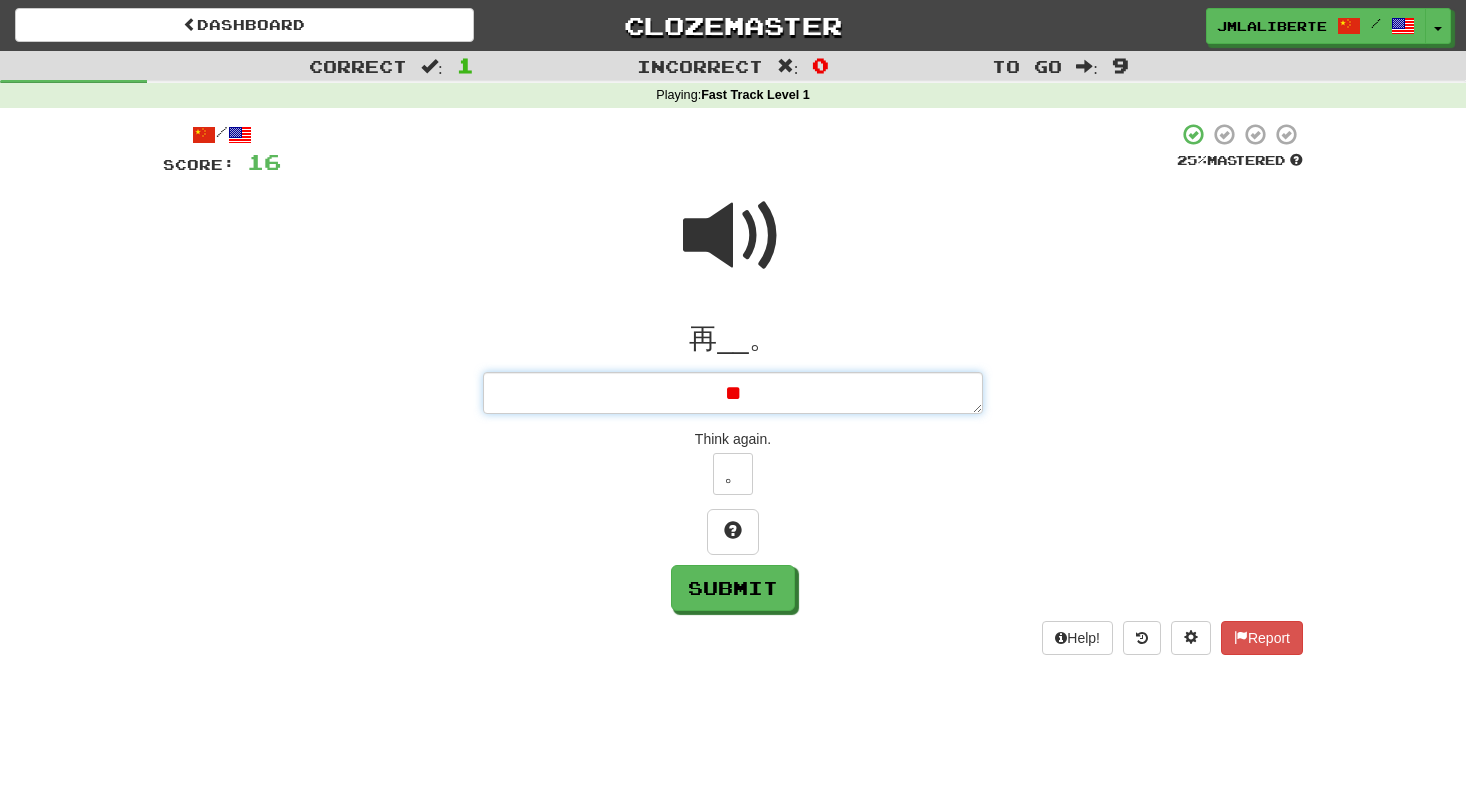 type on "*" 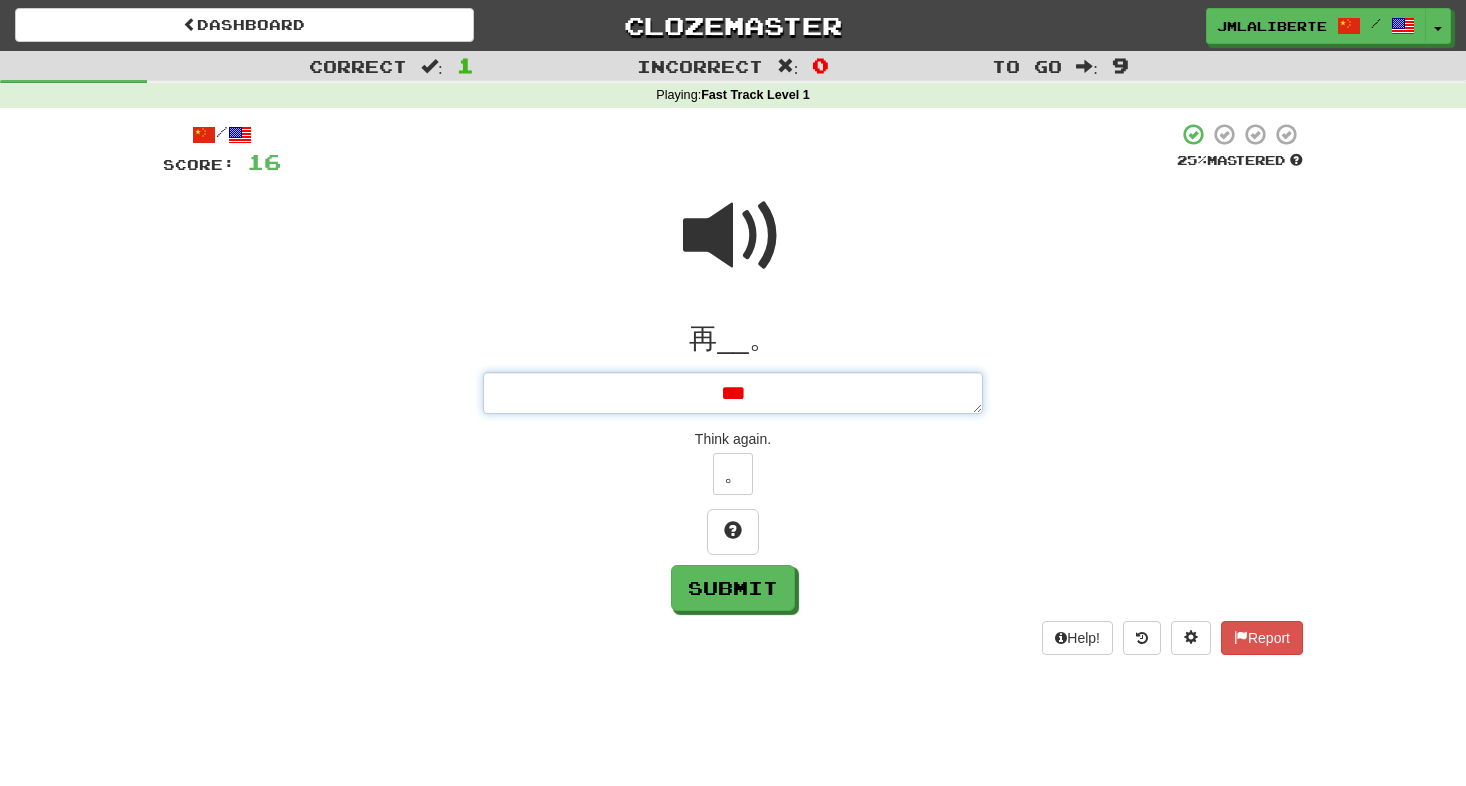 type on "*" 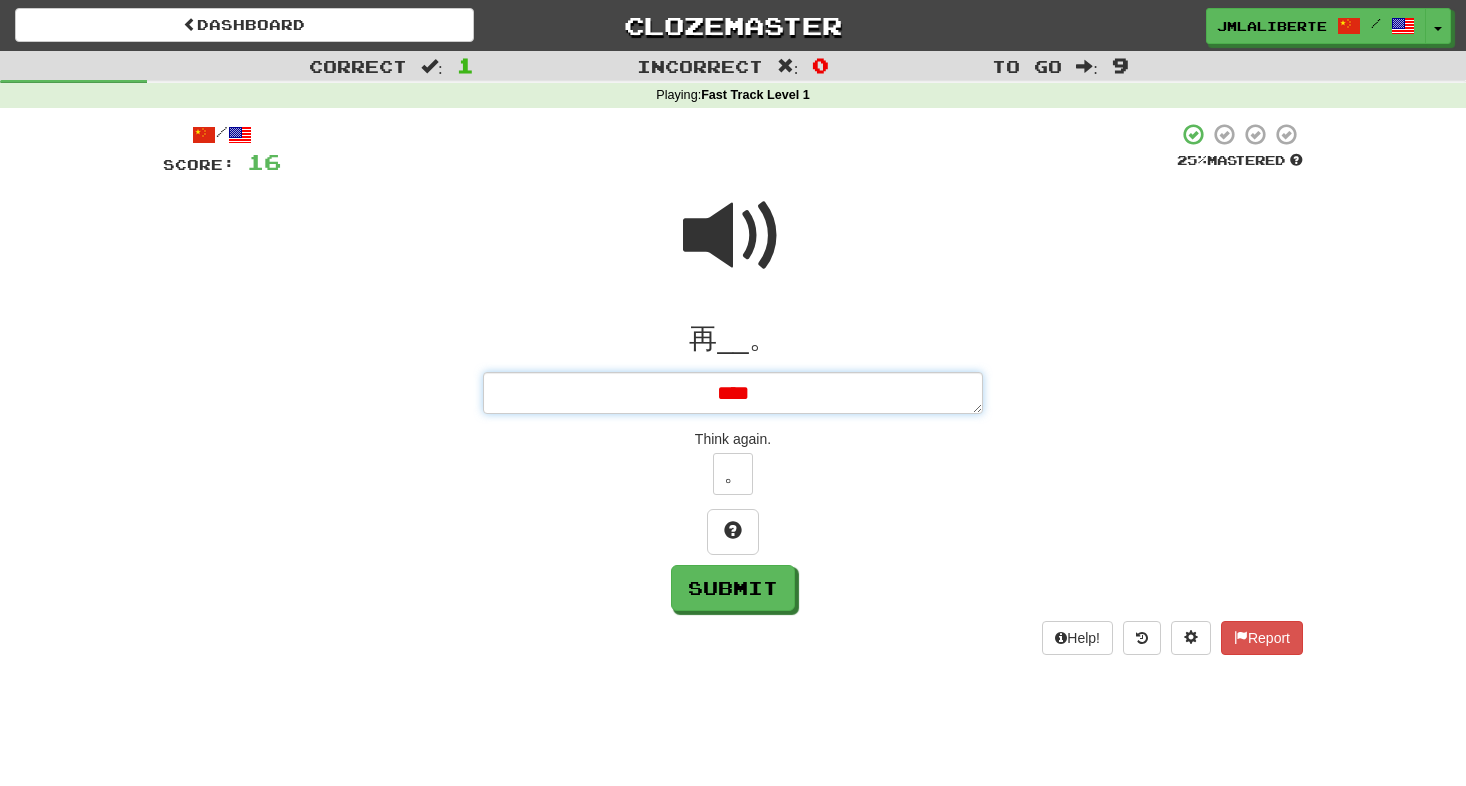 type on "*" 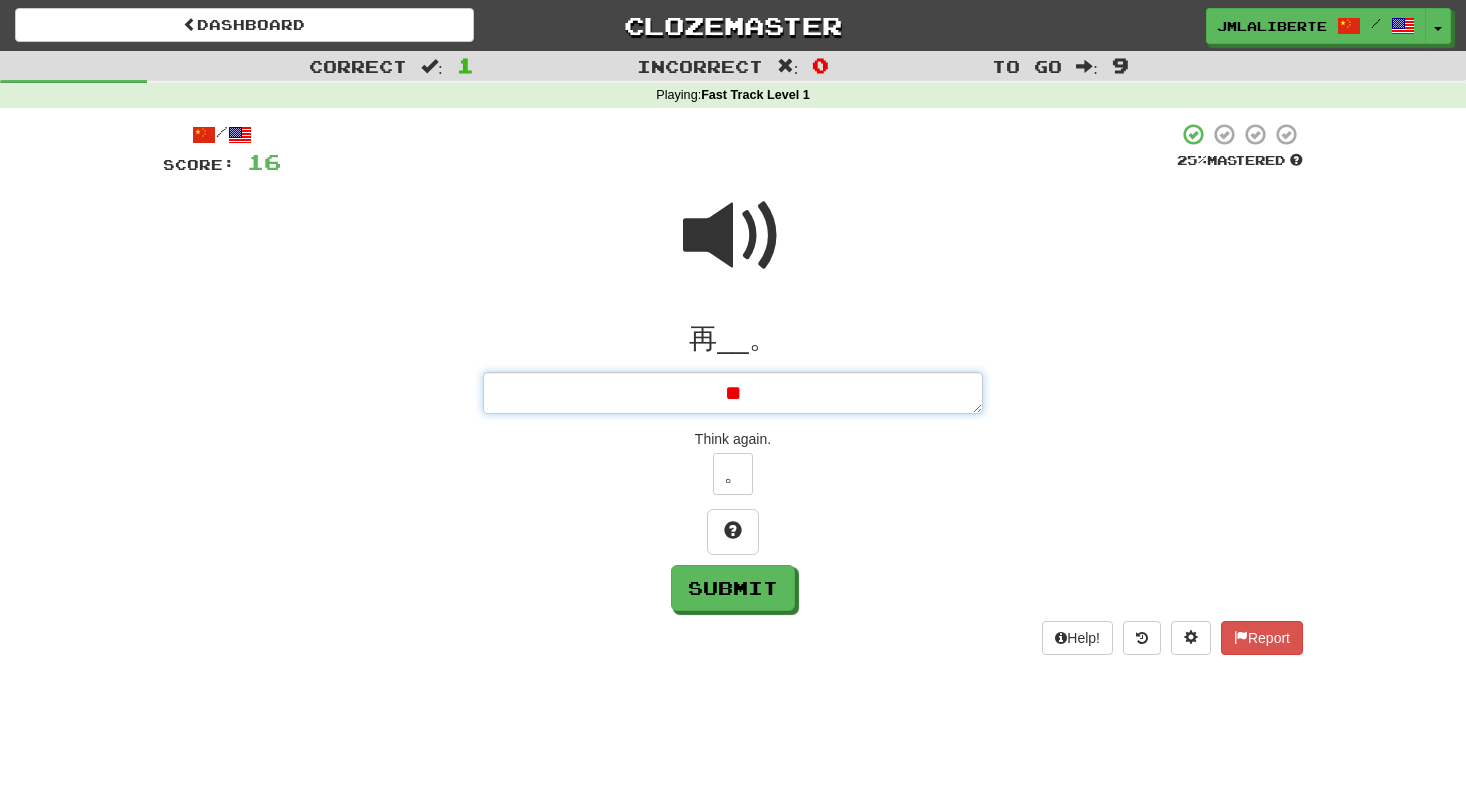 type on "*" 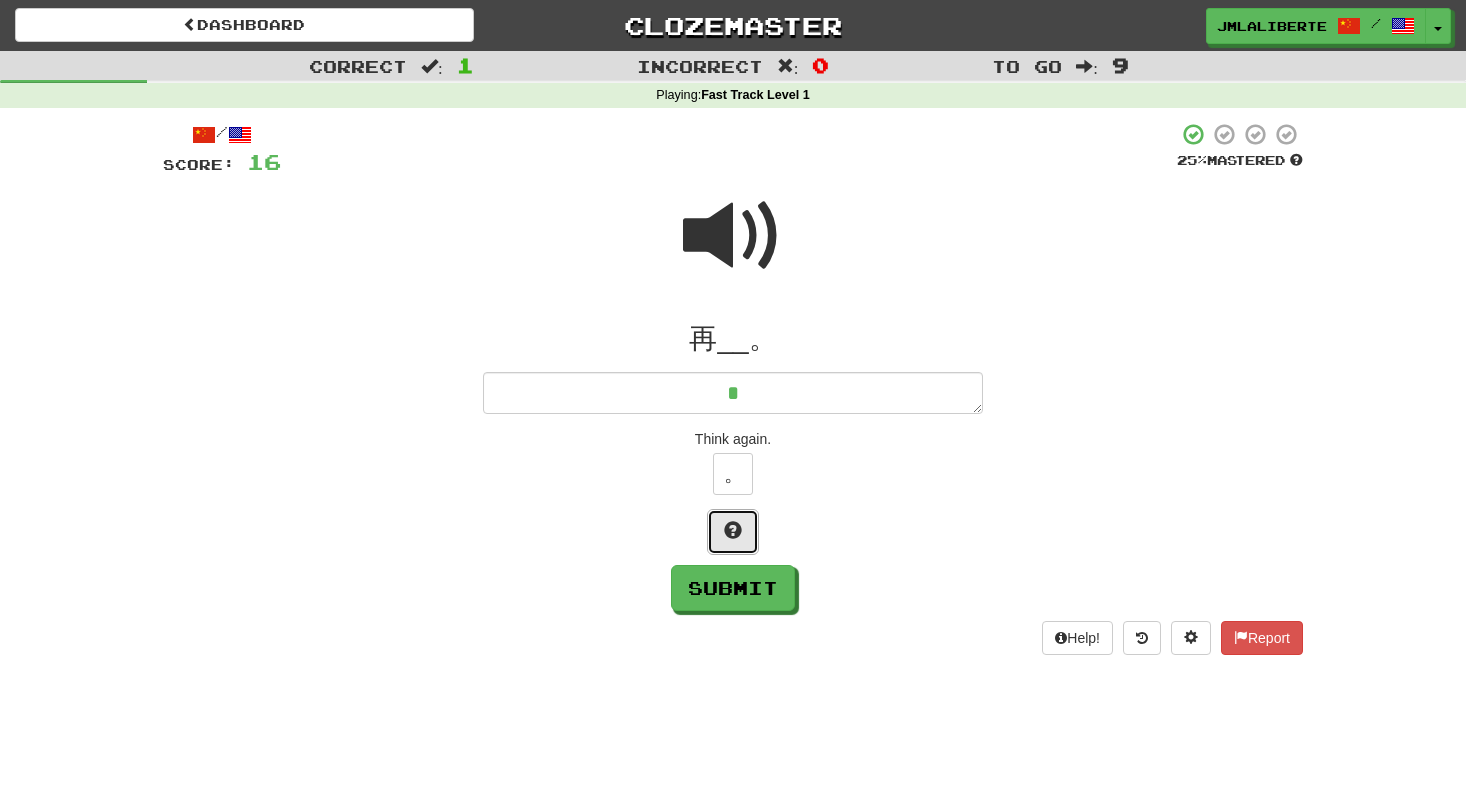 click at bounding box center (733, 530) 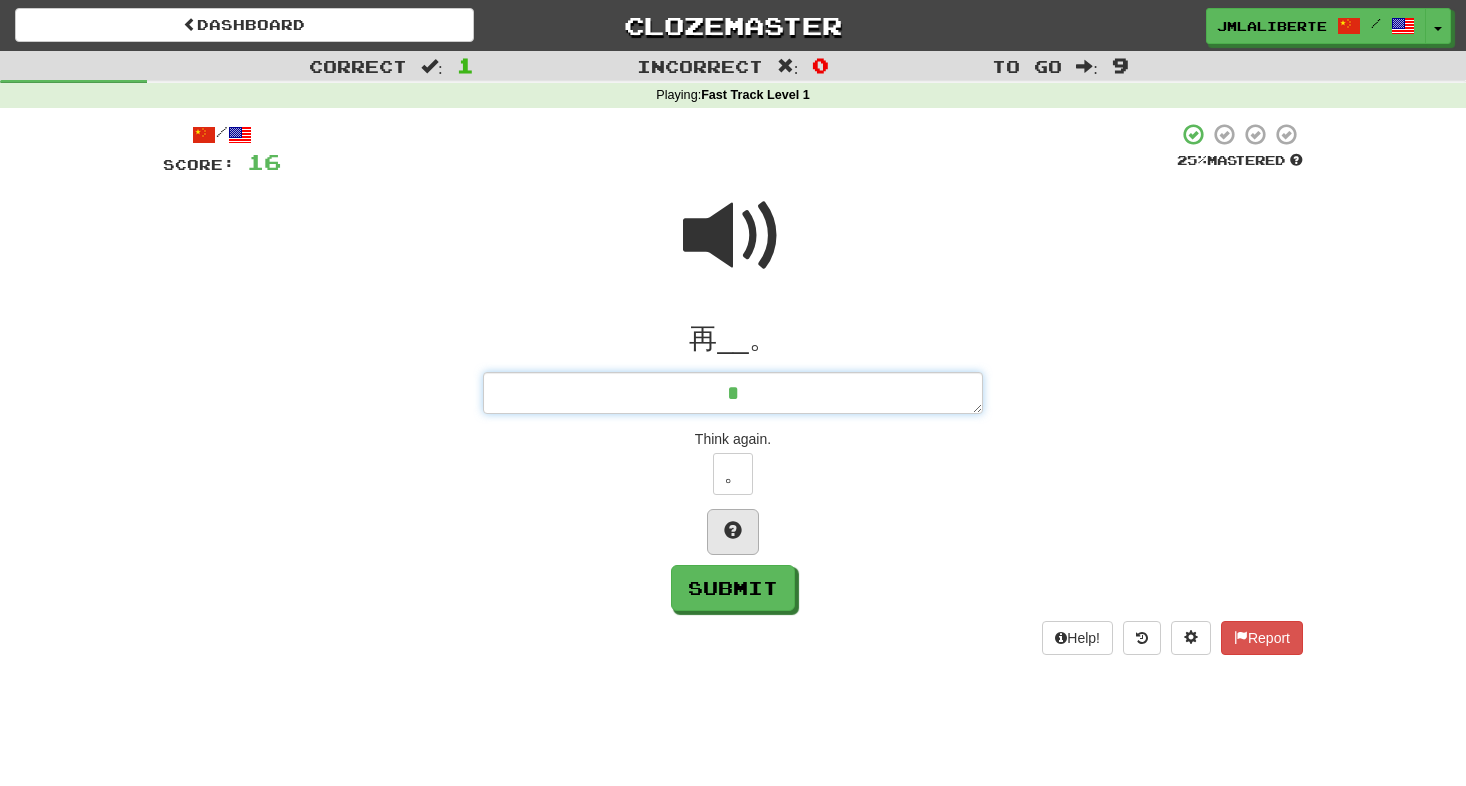 type on "*" 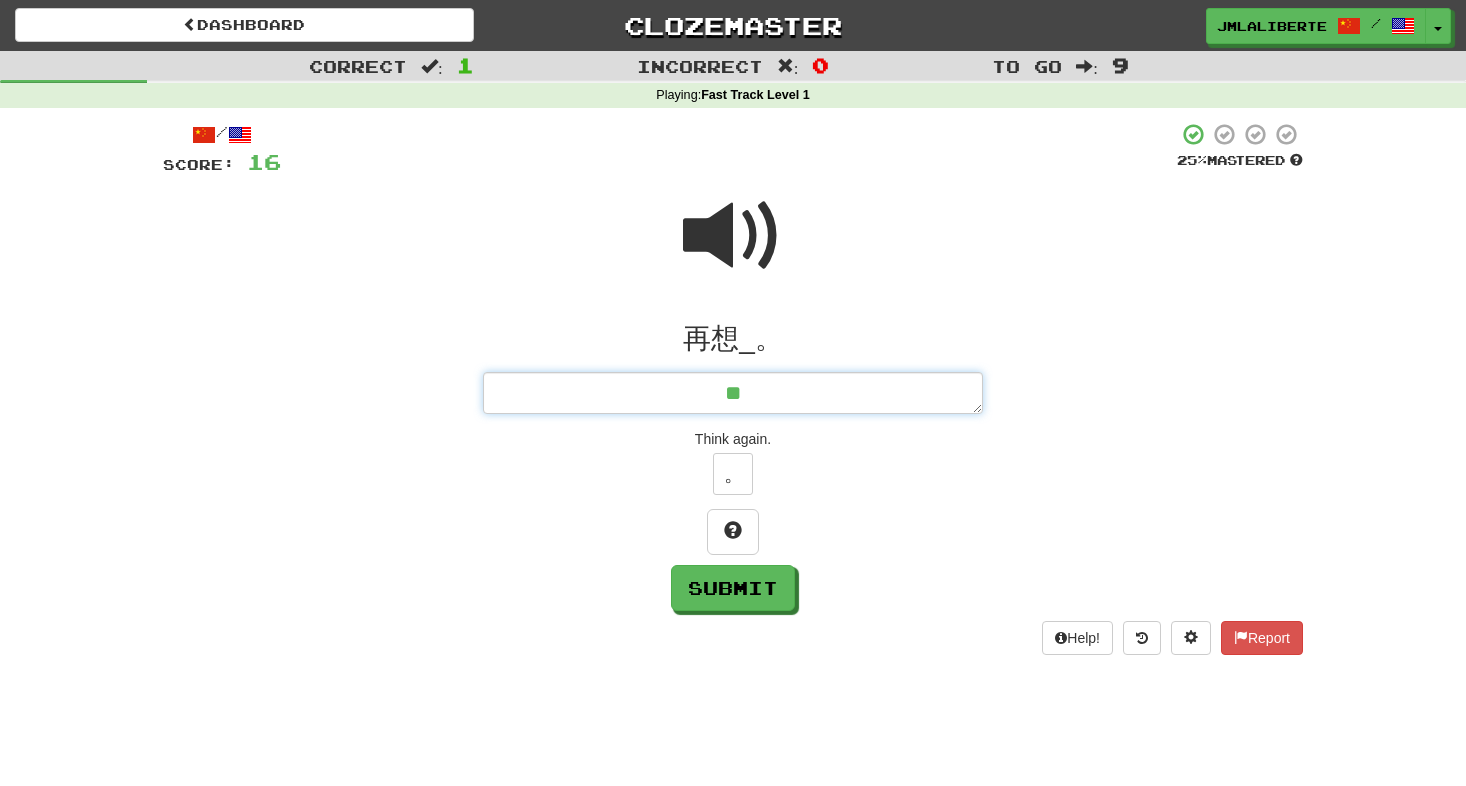 click on "**" at bounding box center [733, 393] 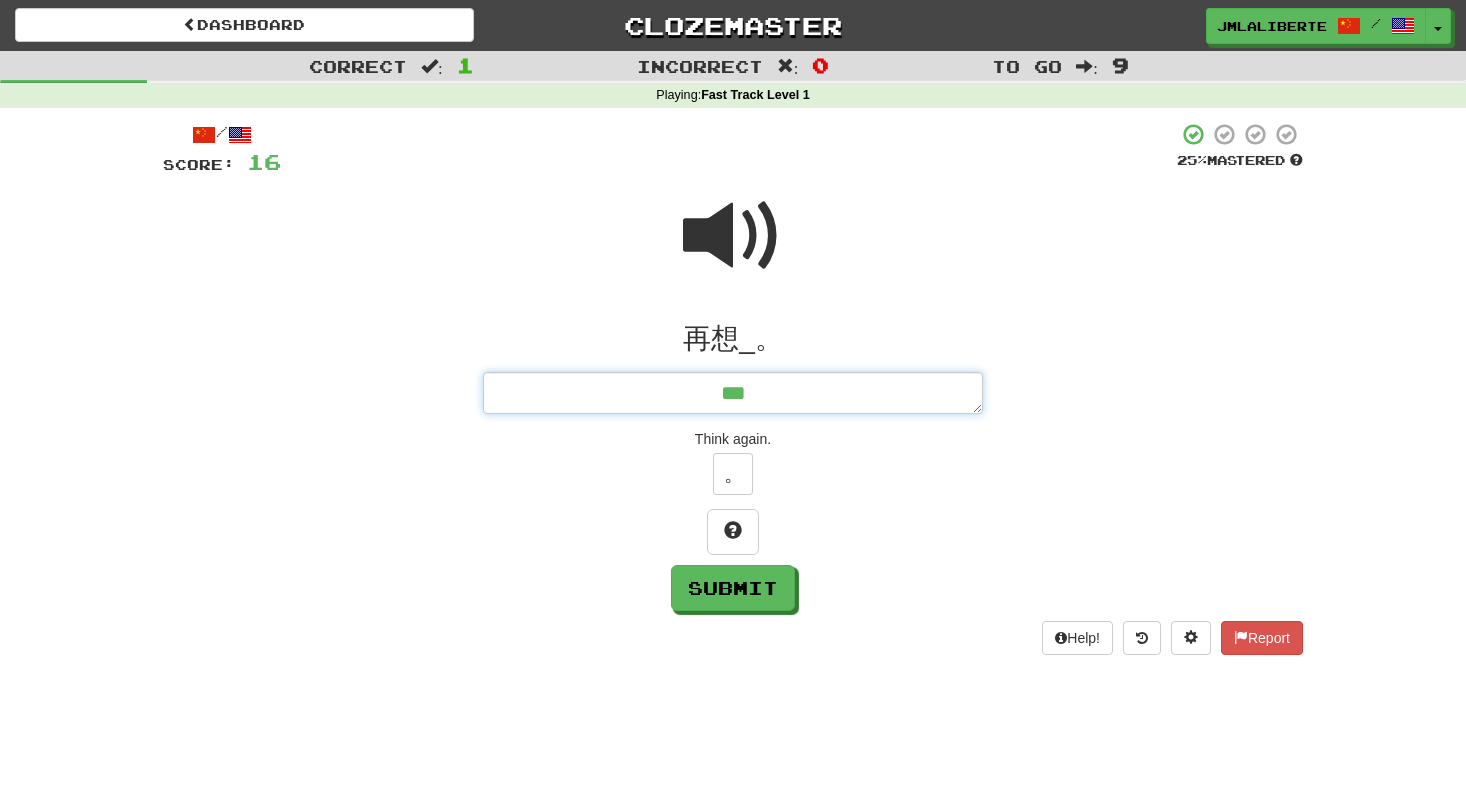 type on "*" 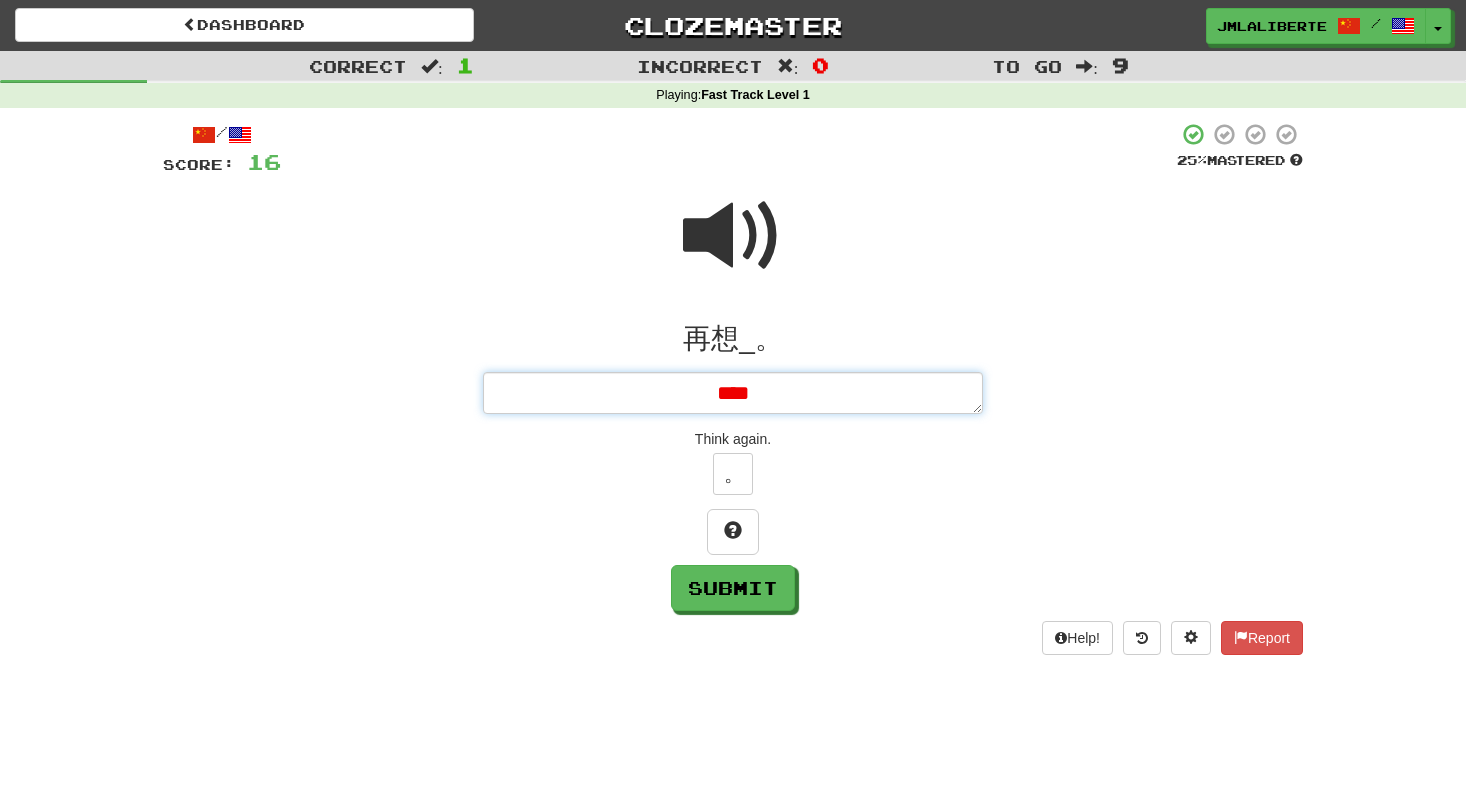 type on "*" 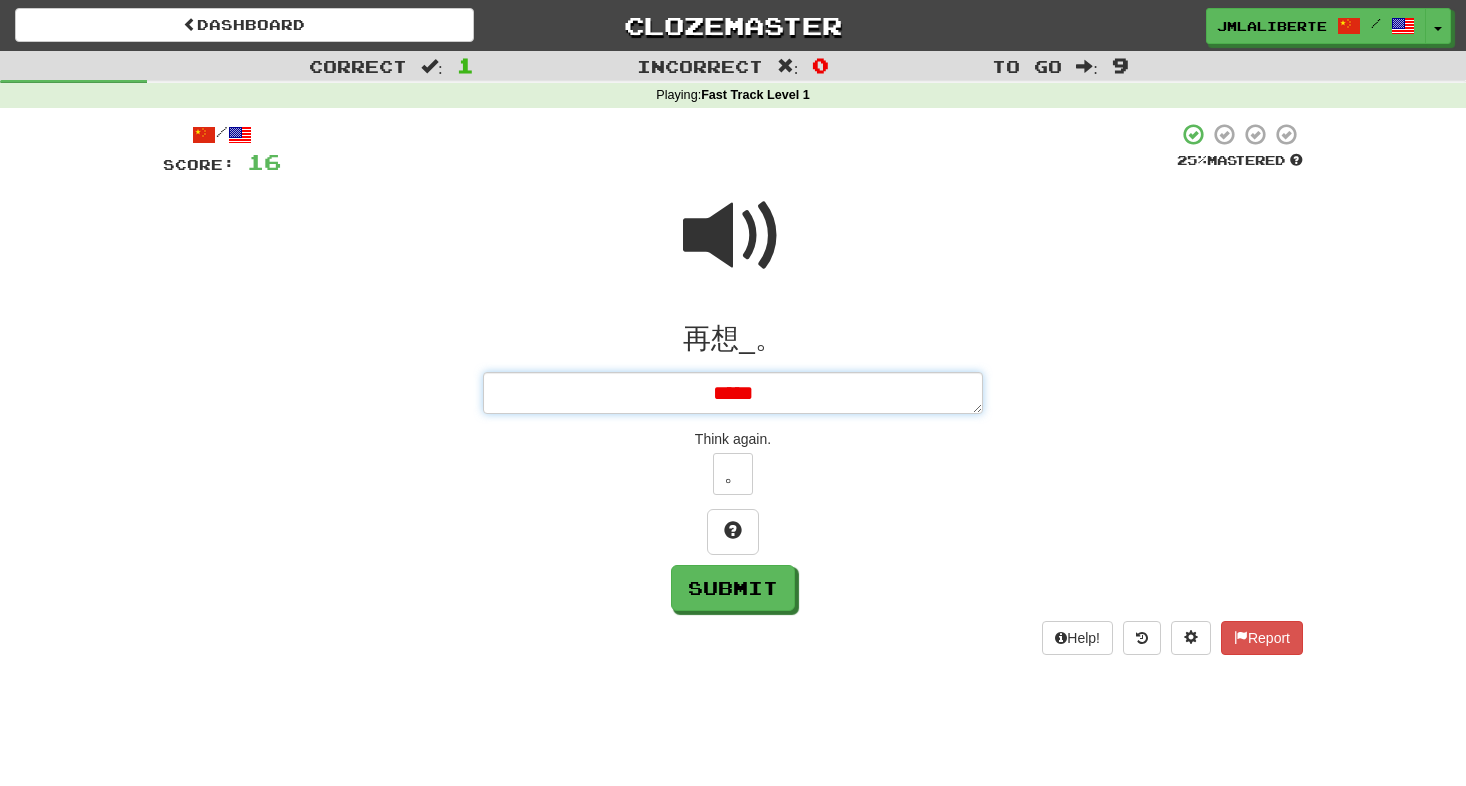 type on "*" 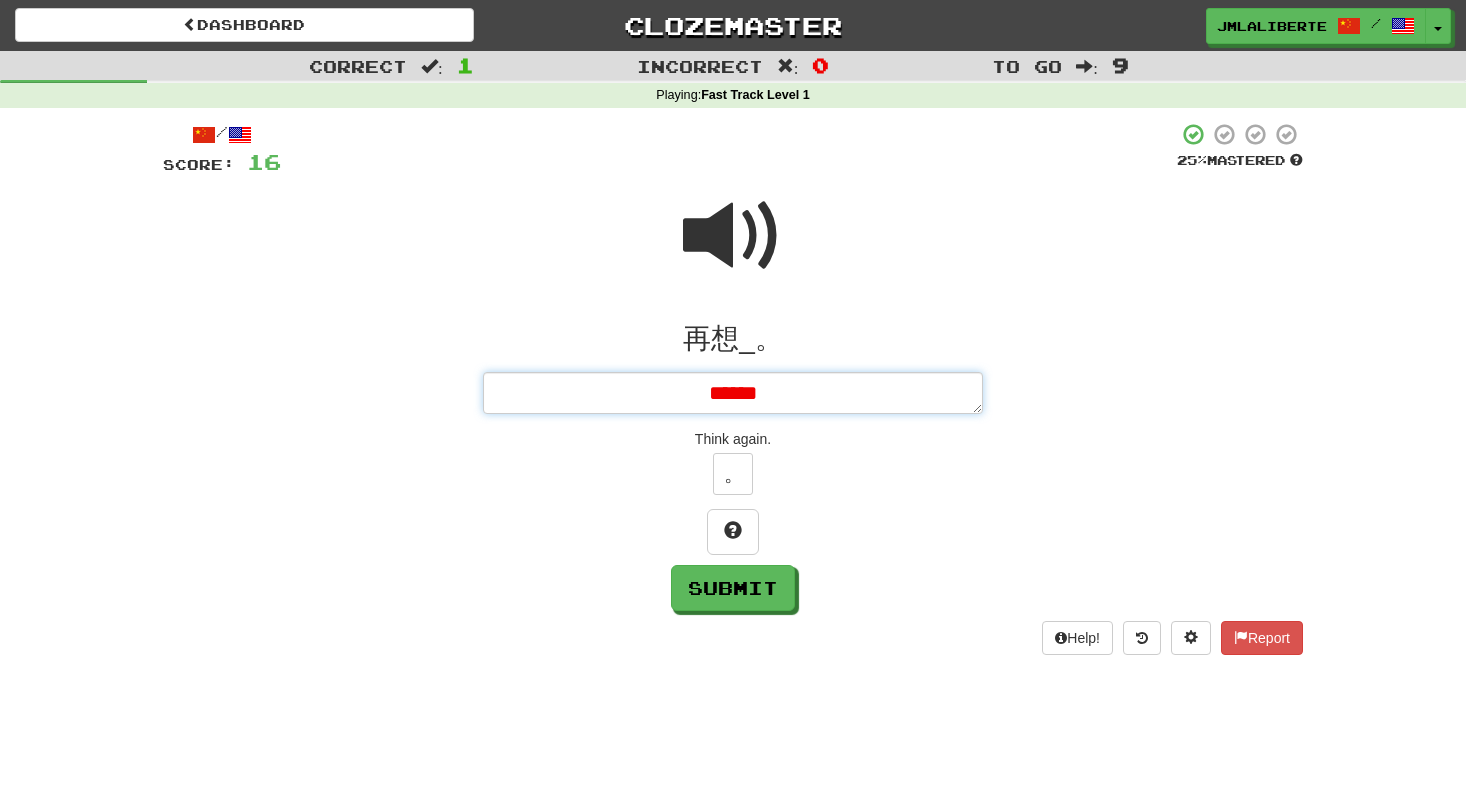 type on "*" 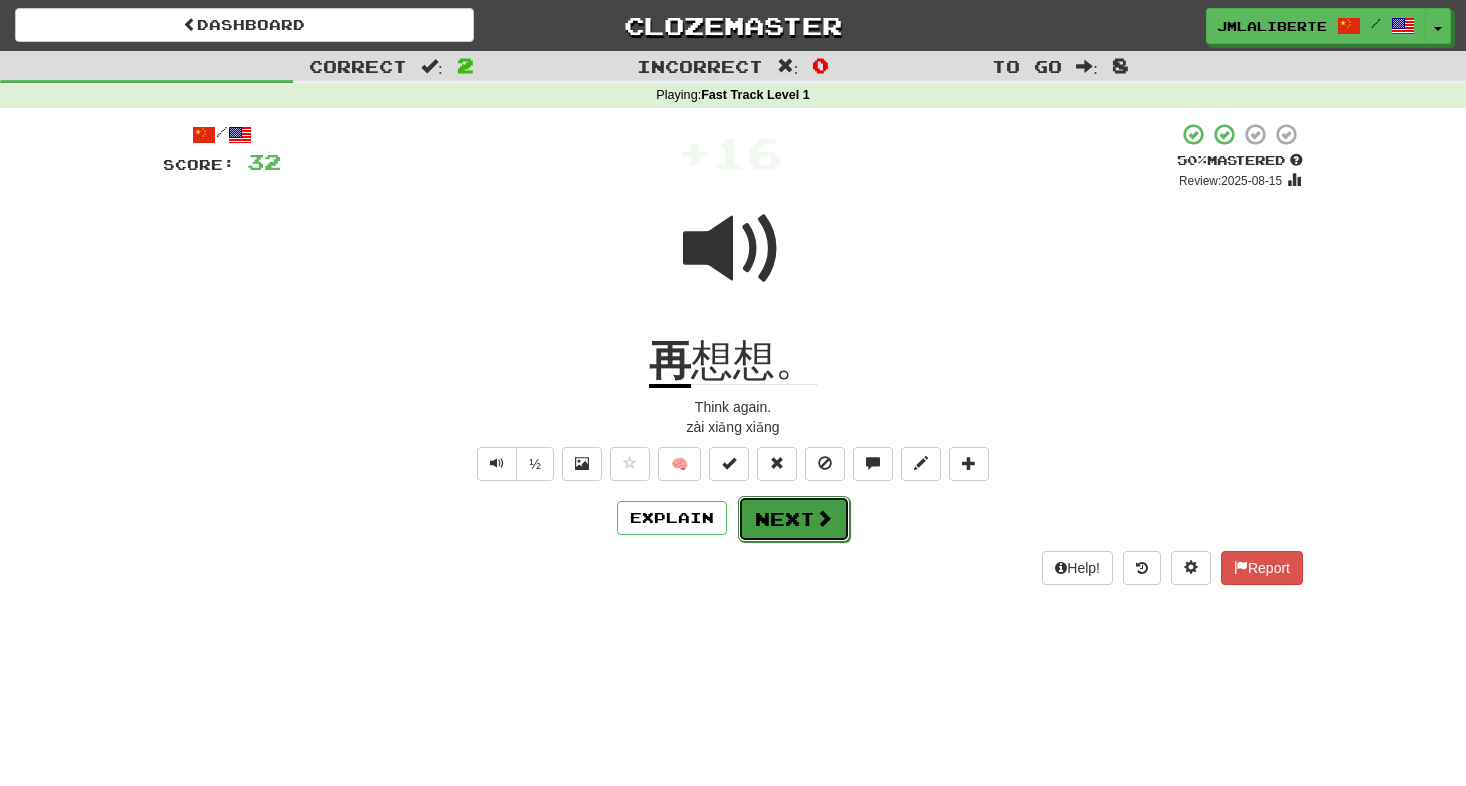 click on "Next" at bounding box center (794, 519) 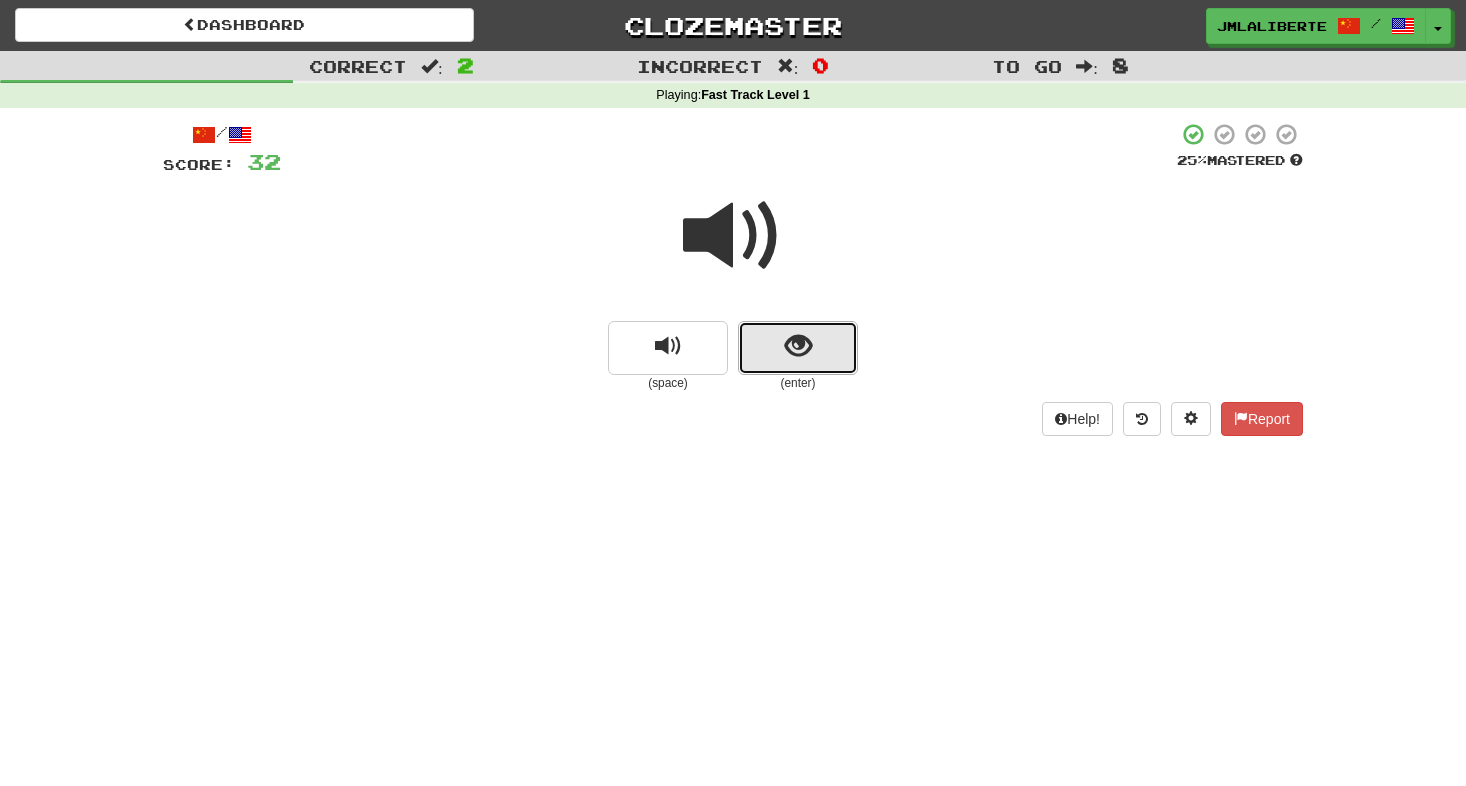 click at bounding box center [798, 348] 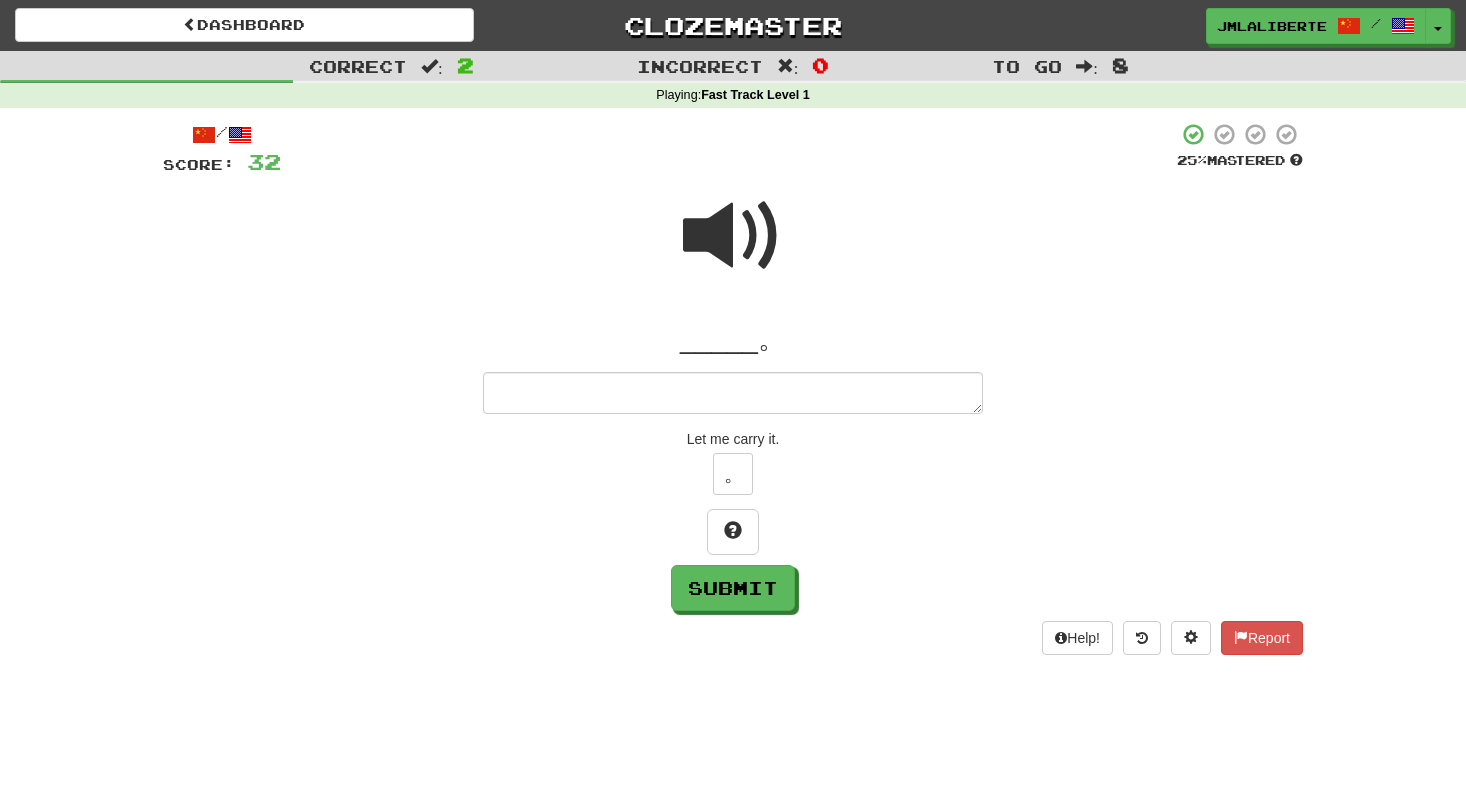 type on "*" 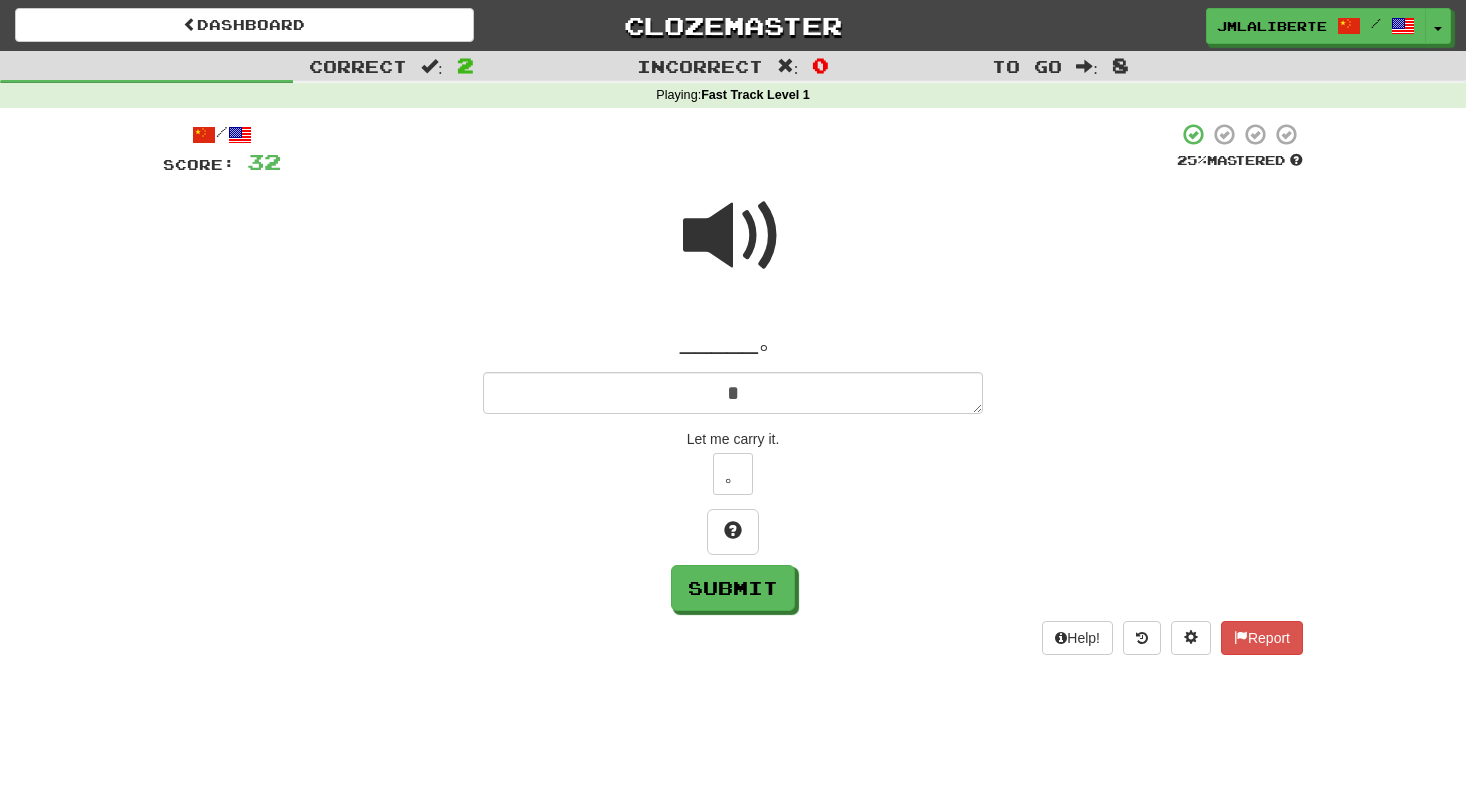 type on "*" 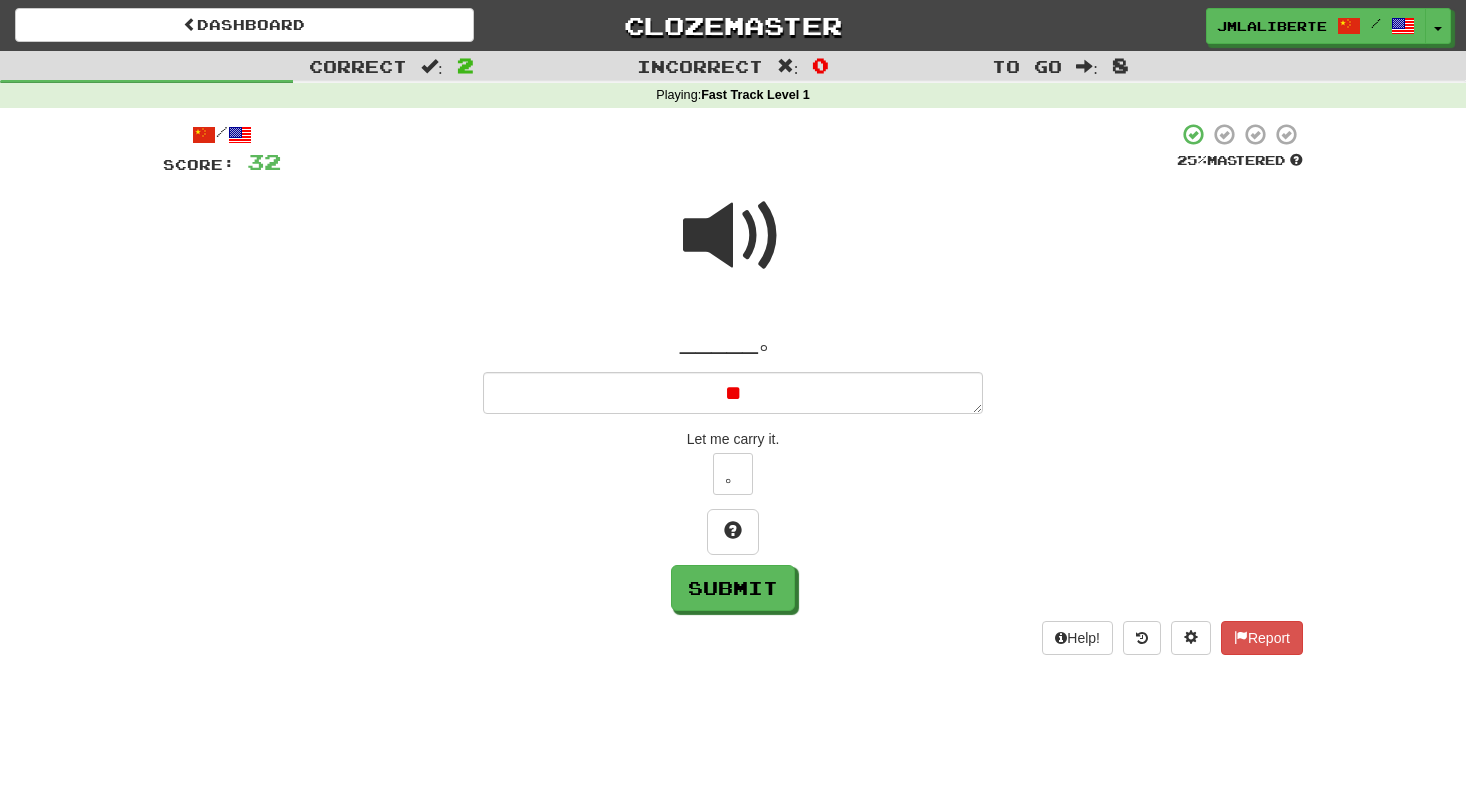 type on "*" 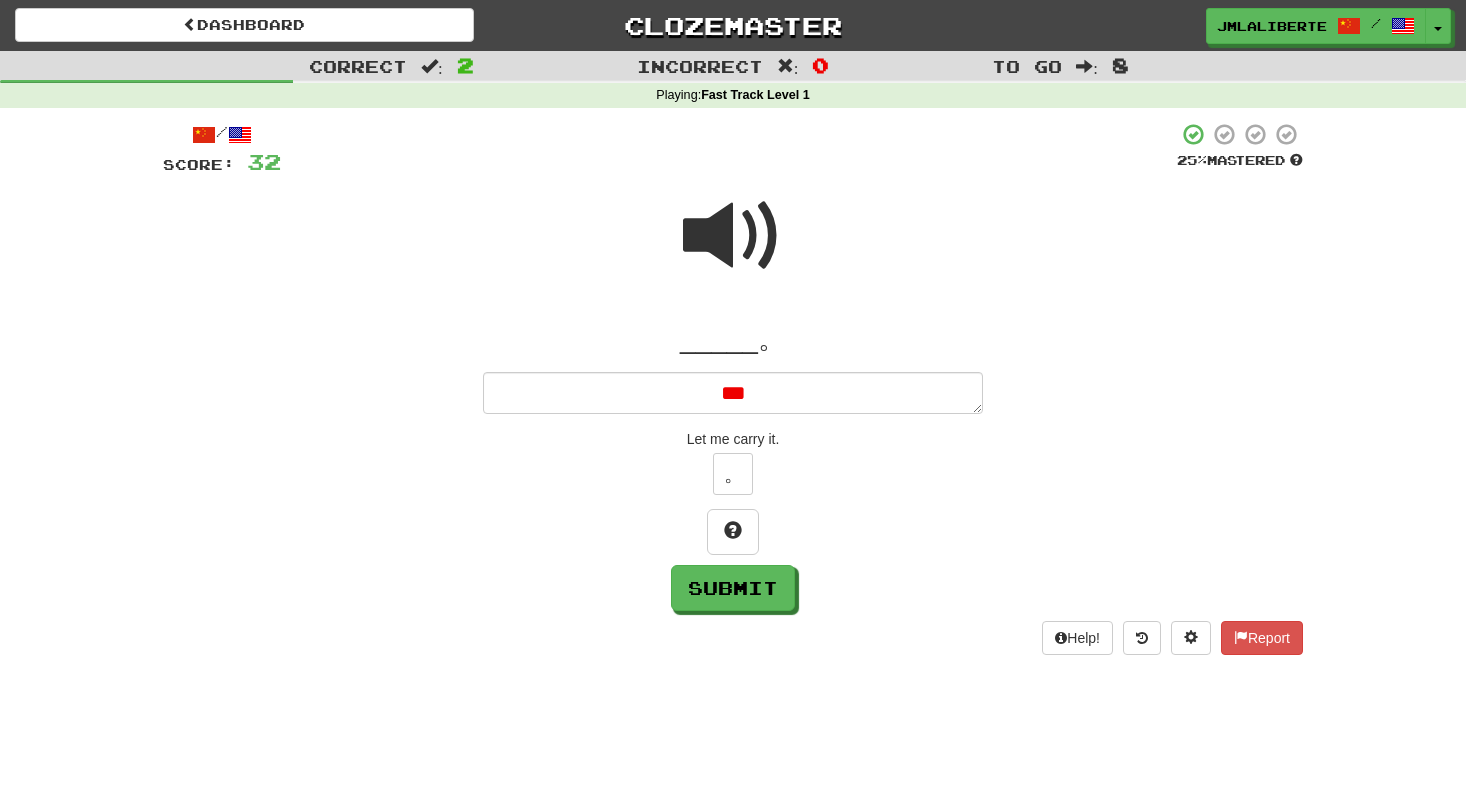 type on "*" 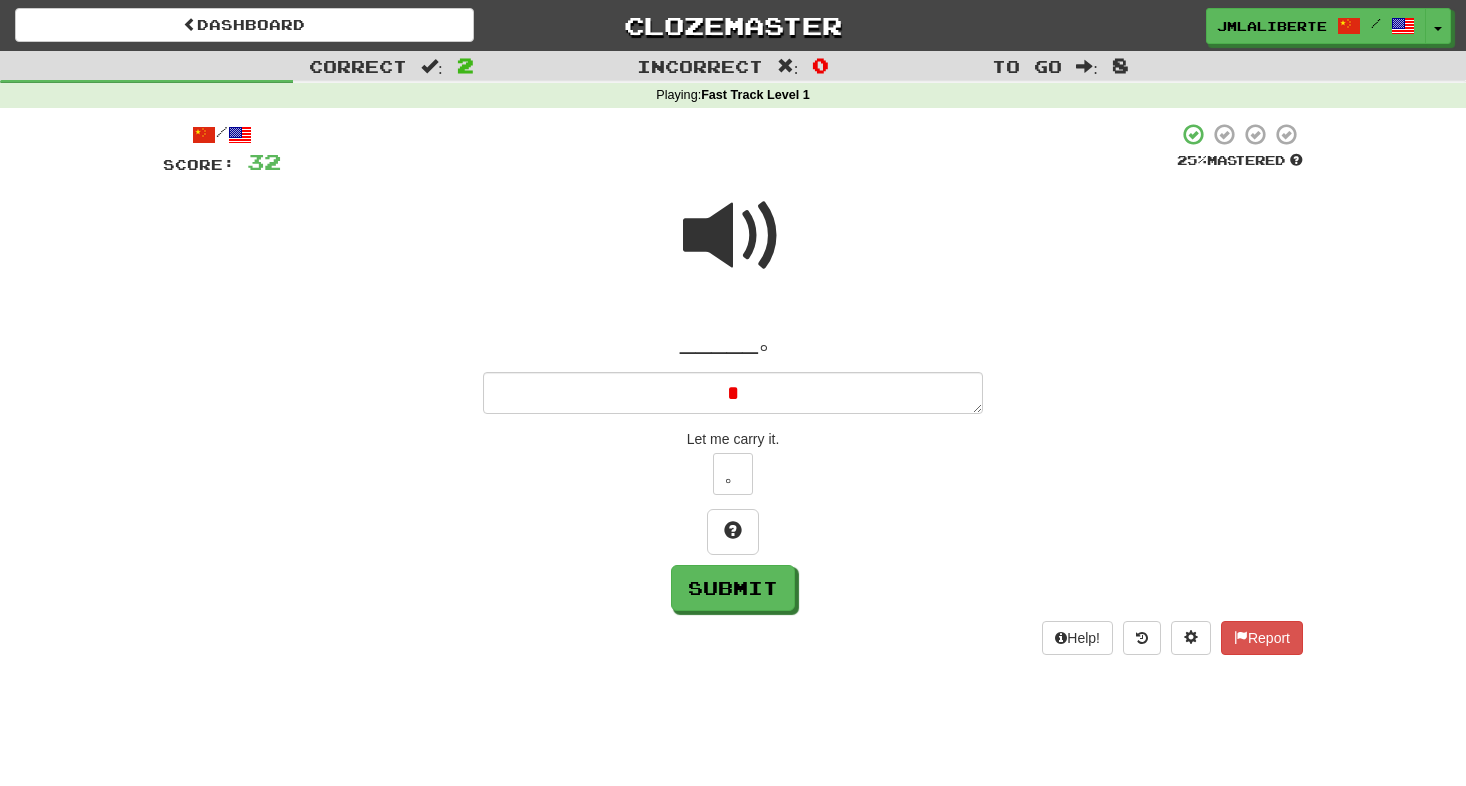 type 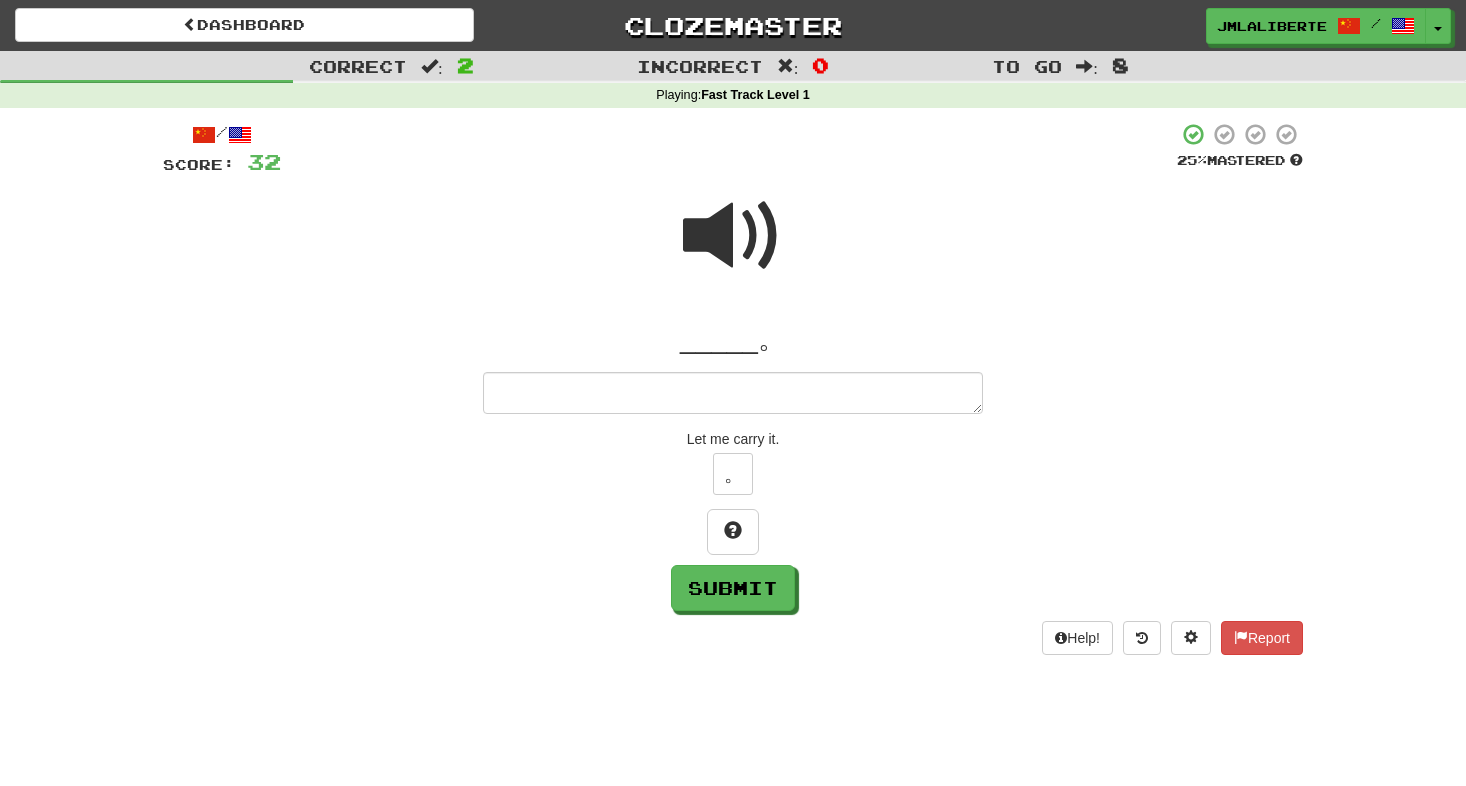 type on "*" 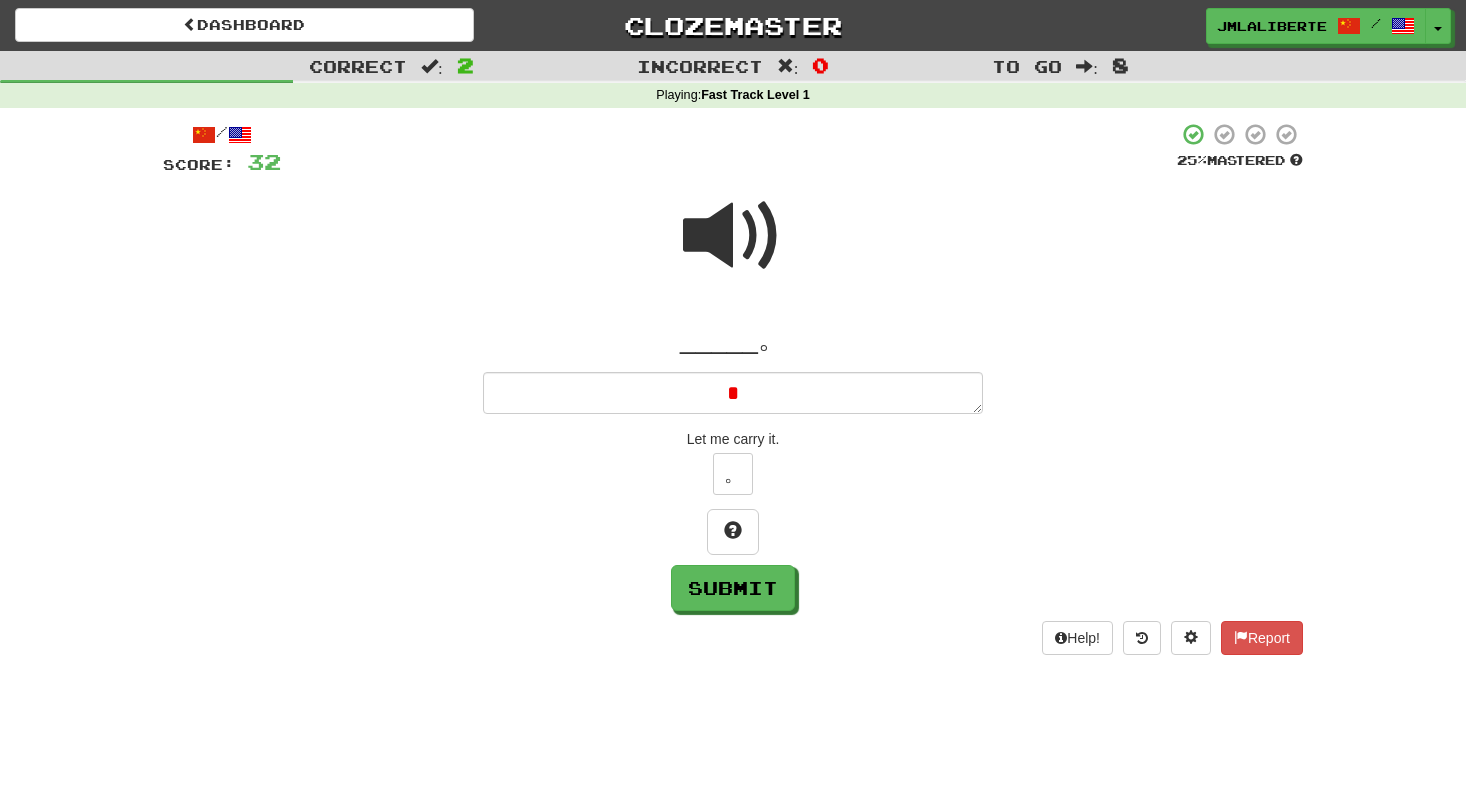 type on "*" 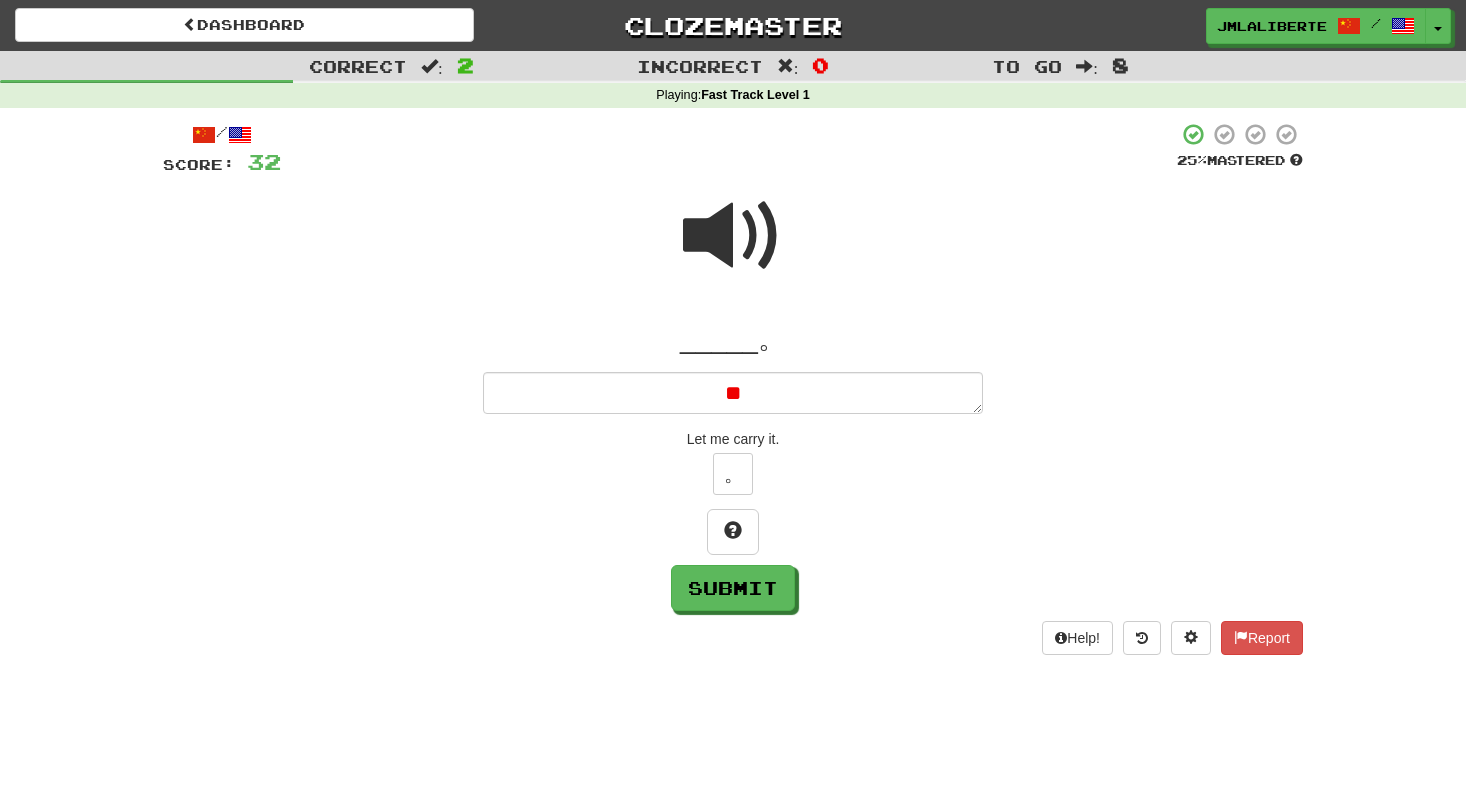 type on "*" 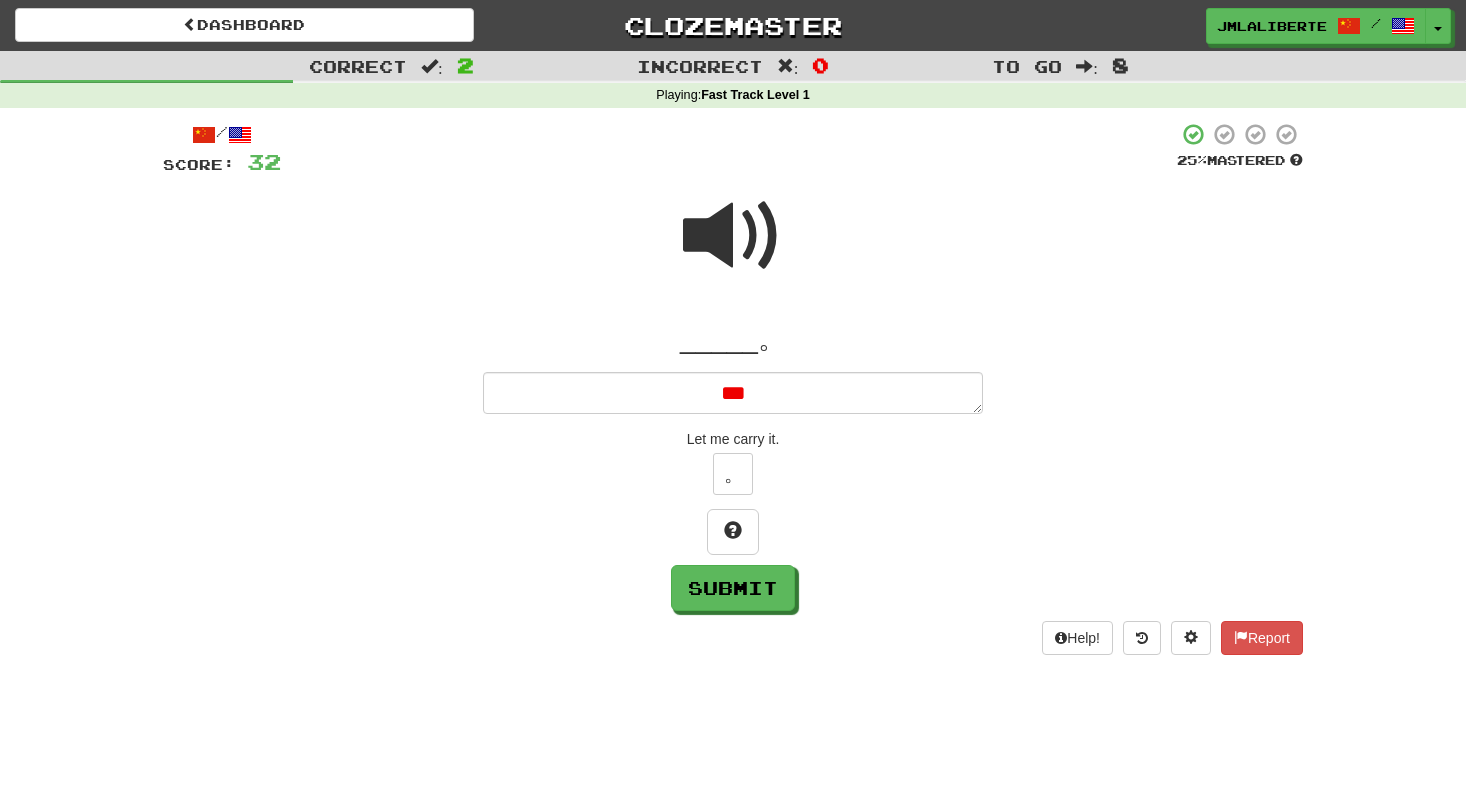 type on "*" 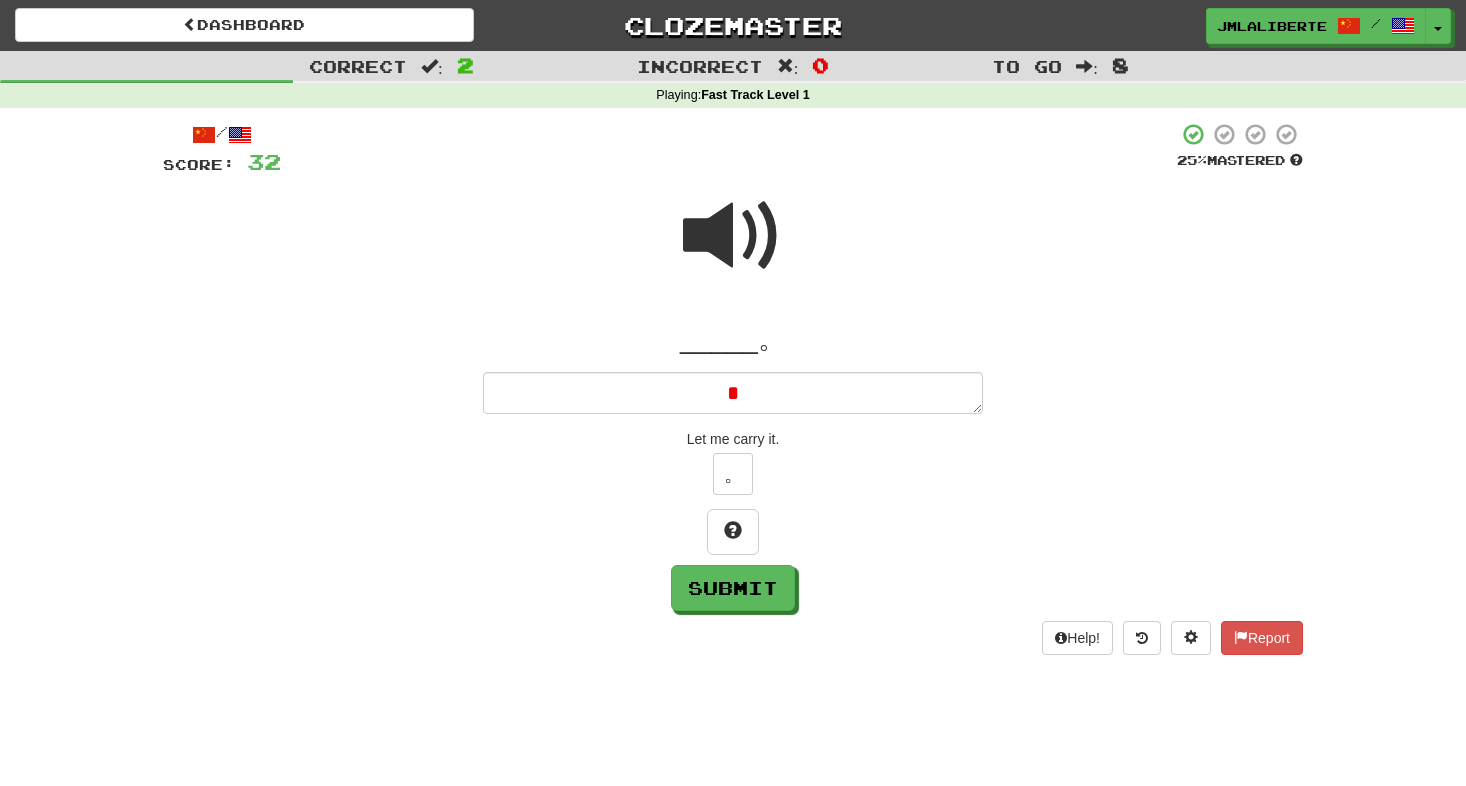 type 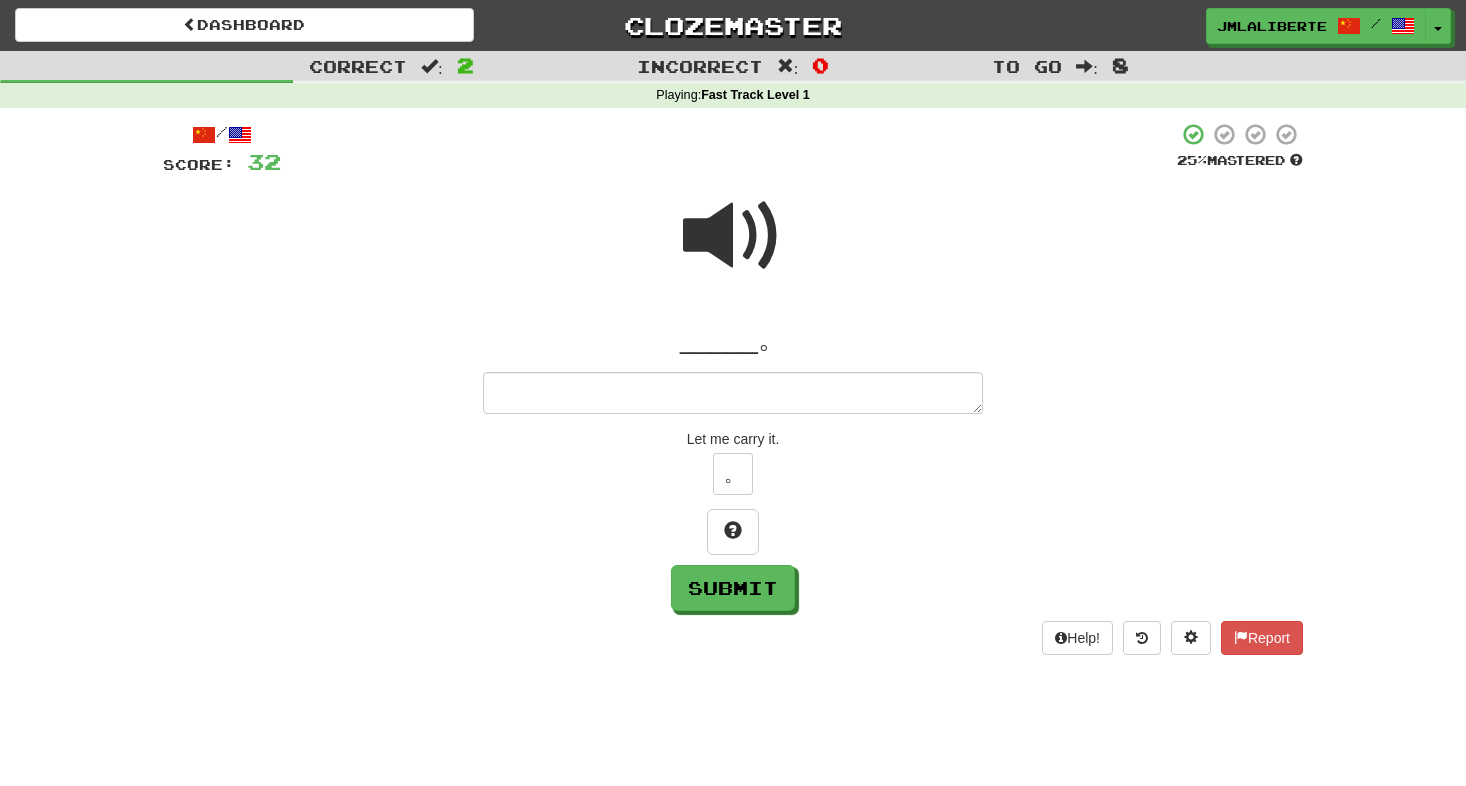 click at bounding box center [733, 236] 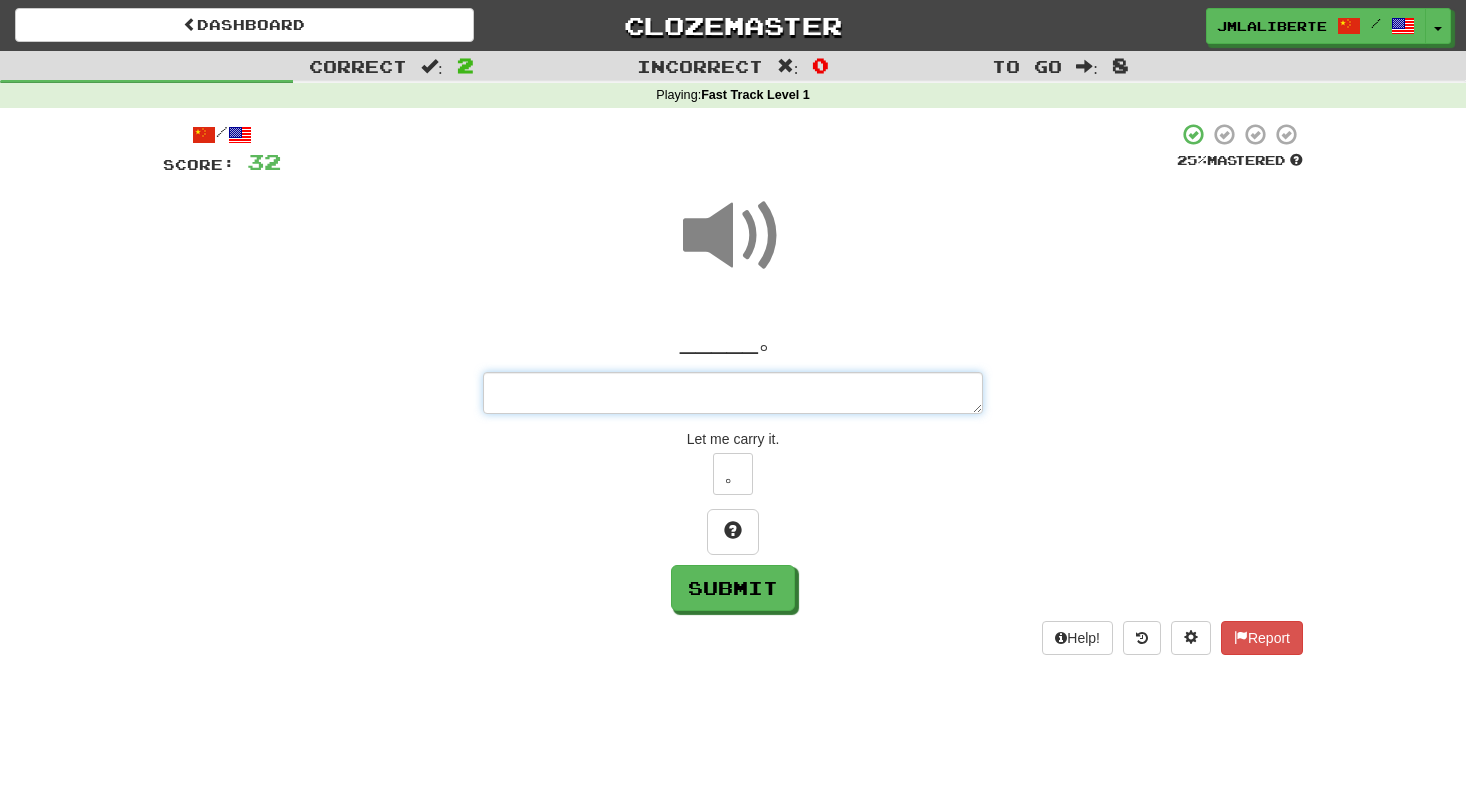 click at bounding box center [733, 393] 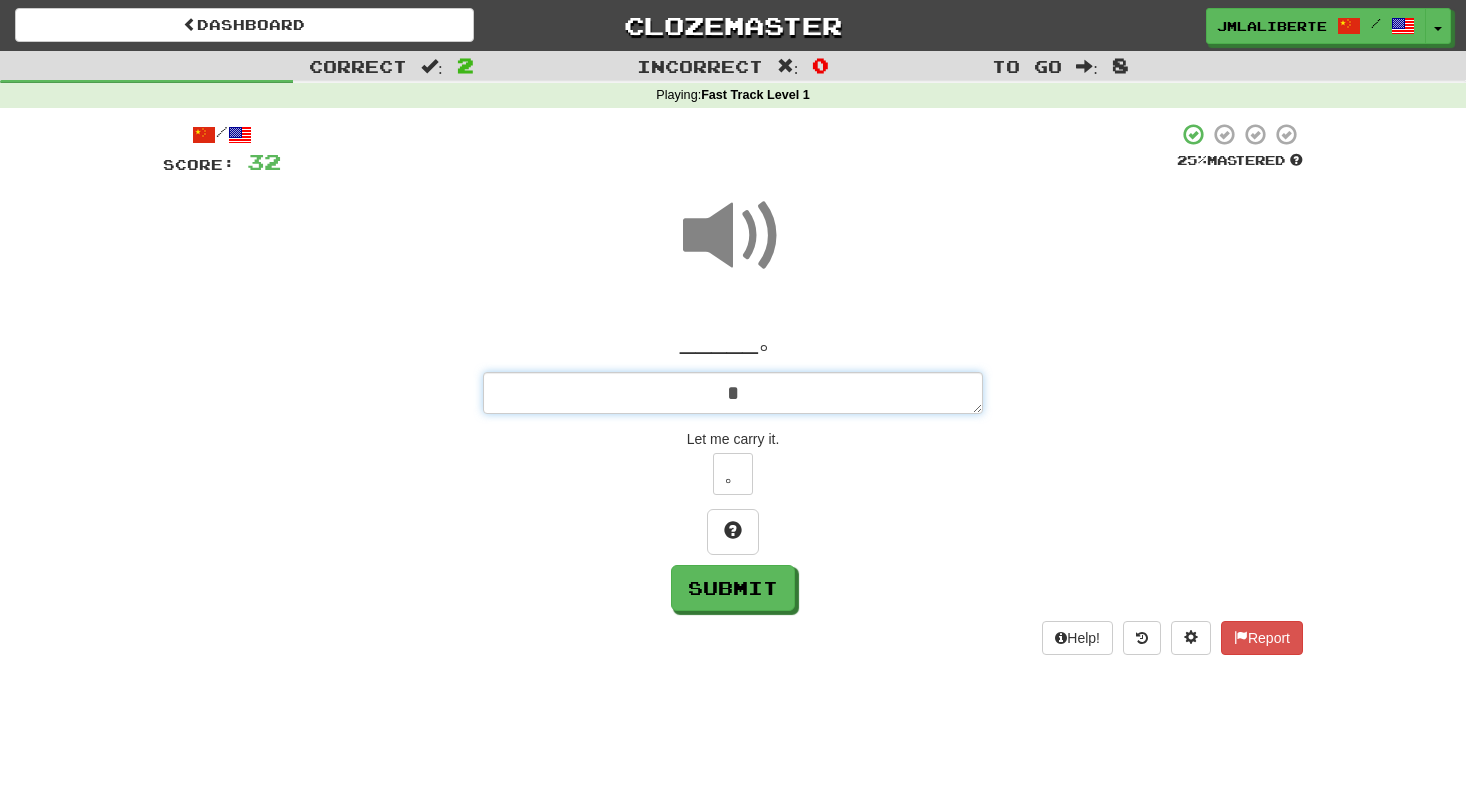 type on "*" 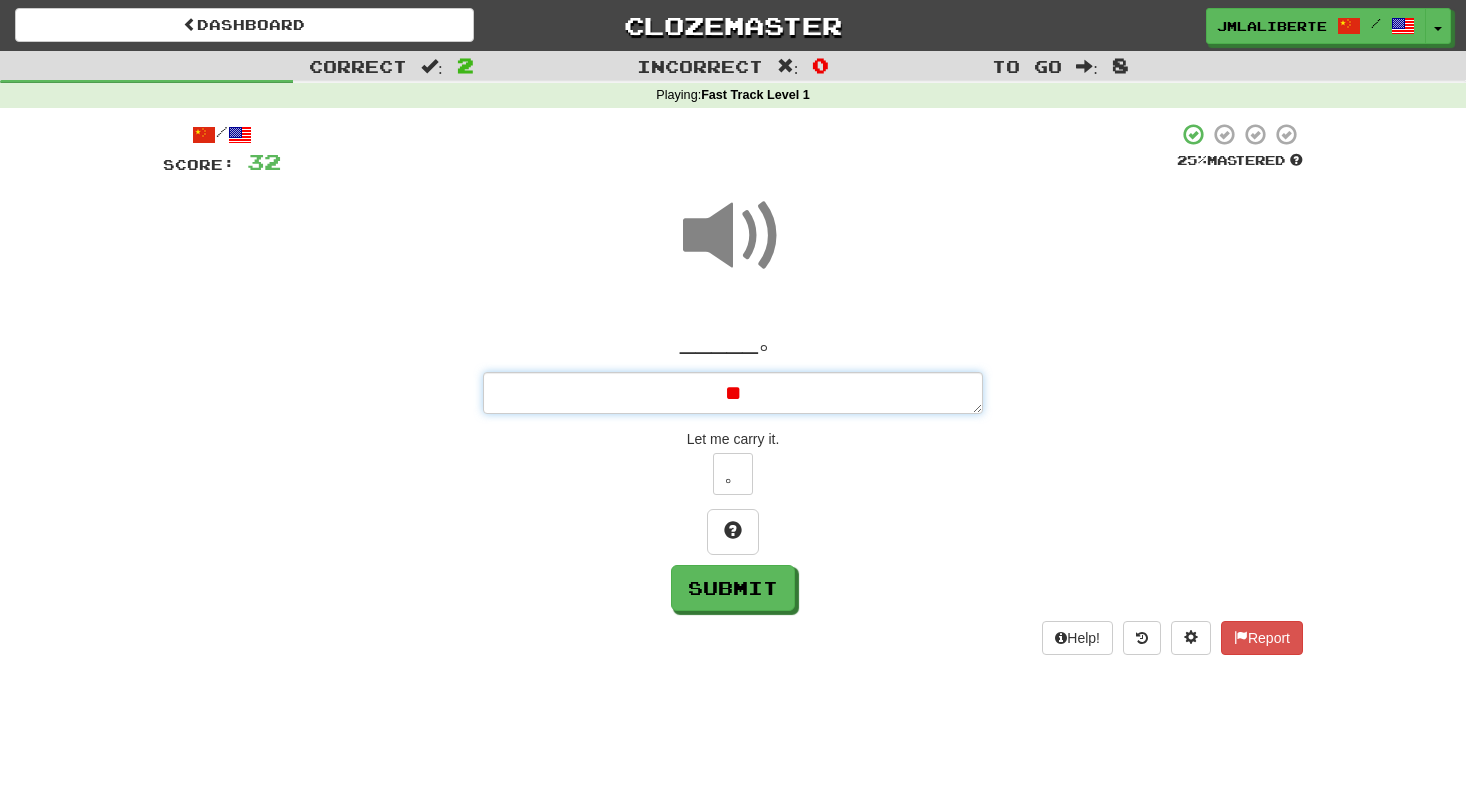 type on "*" 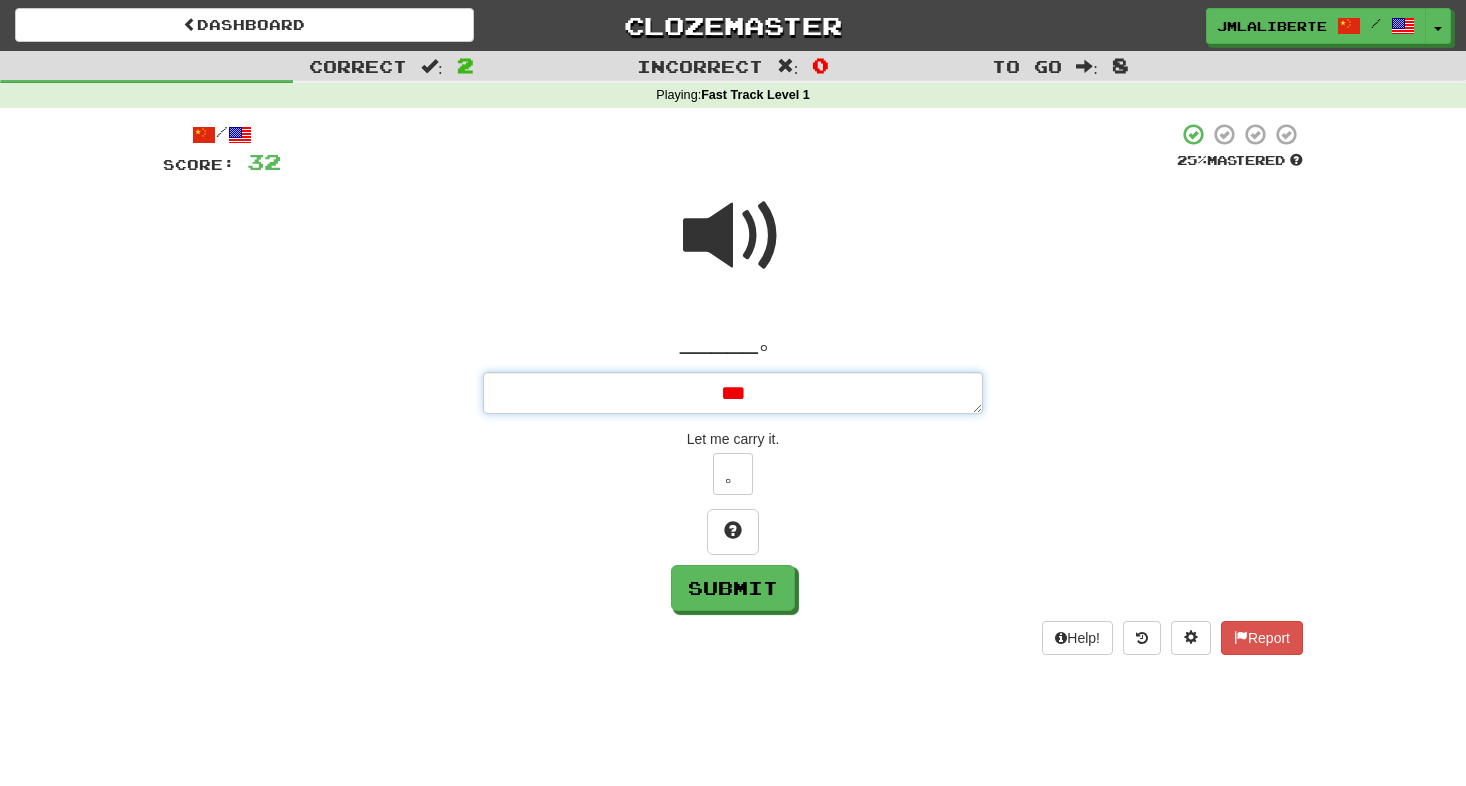 type on "*" 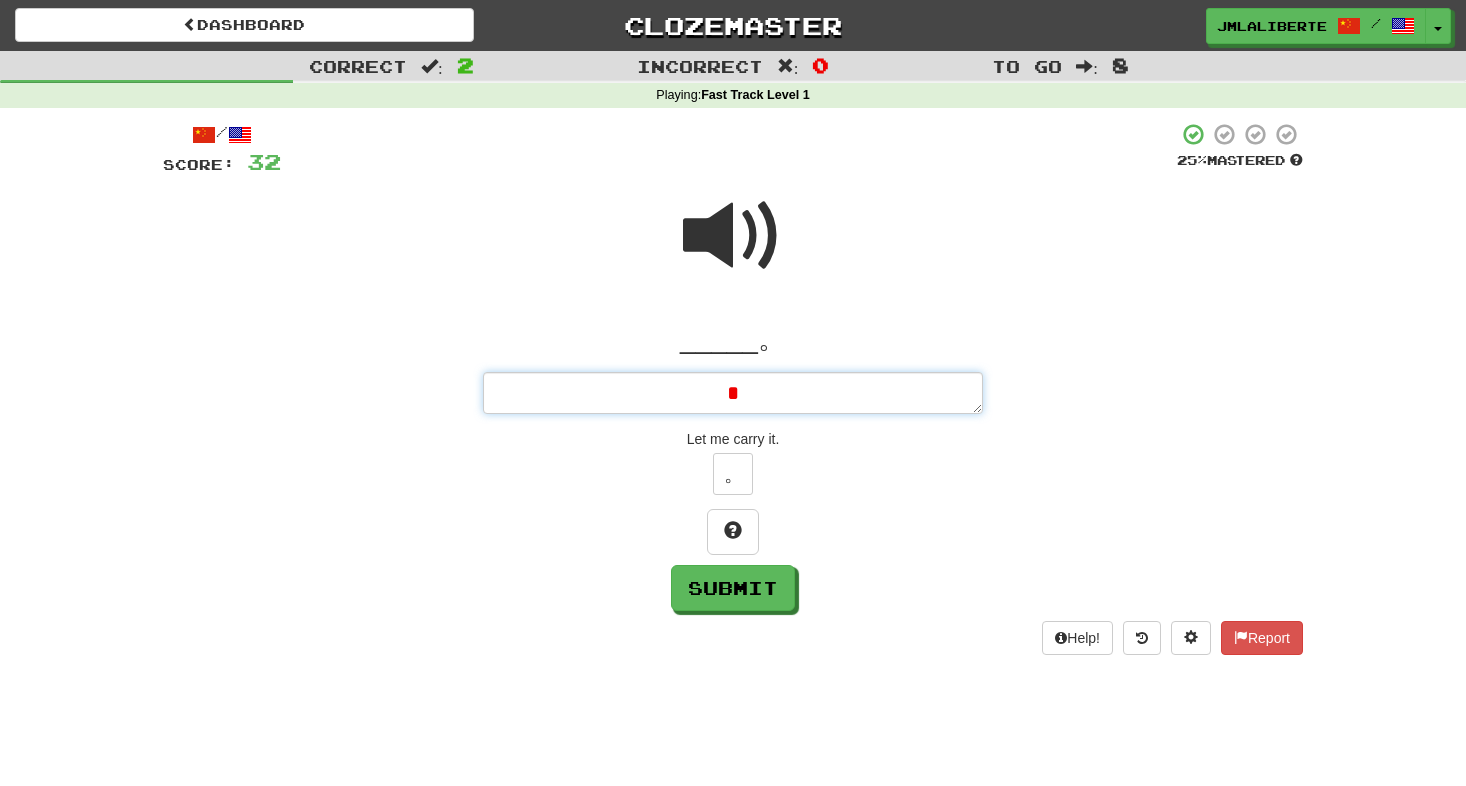 type 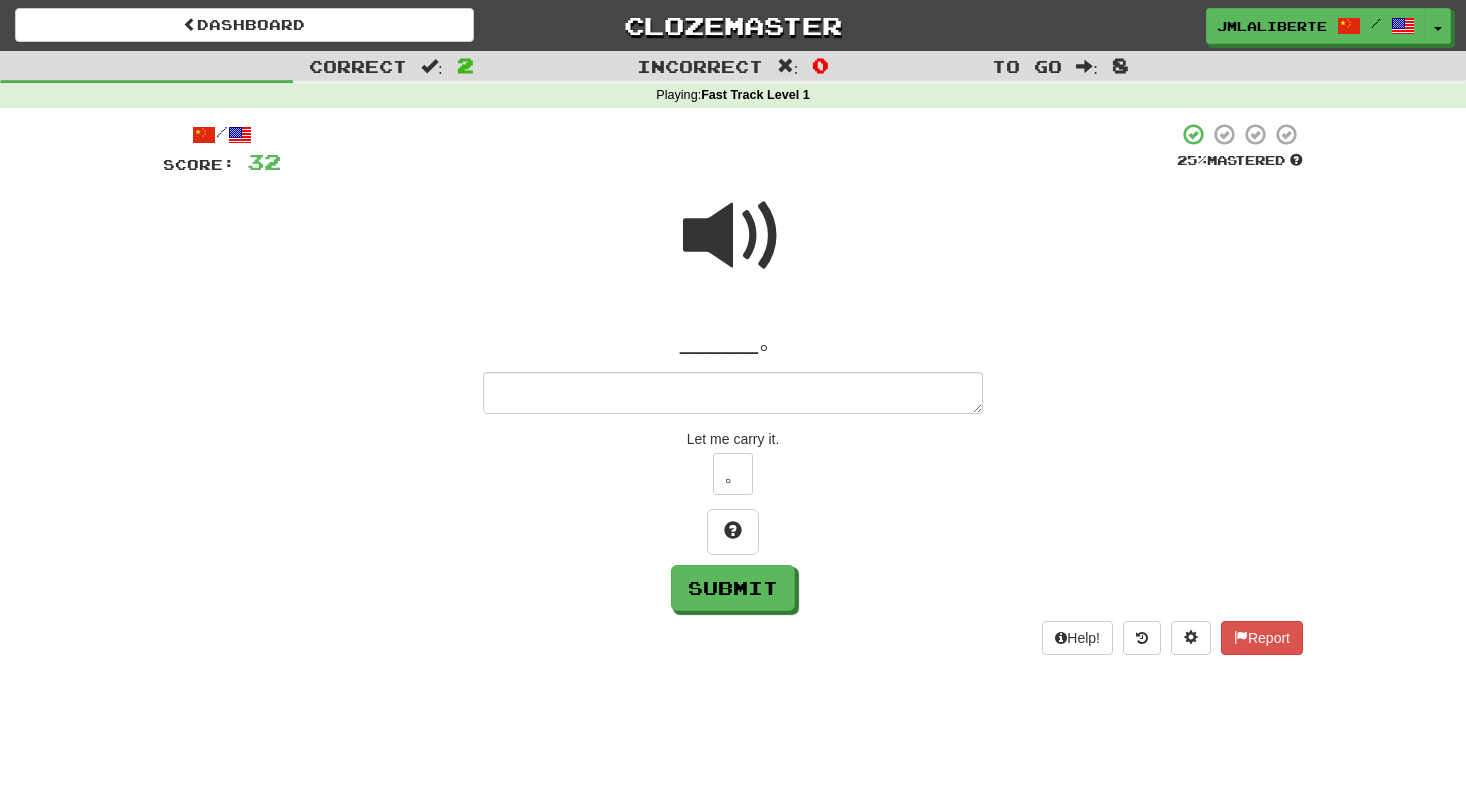 click at bounding box center [733, 236] 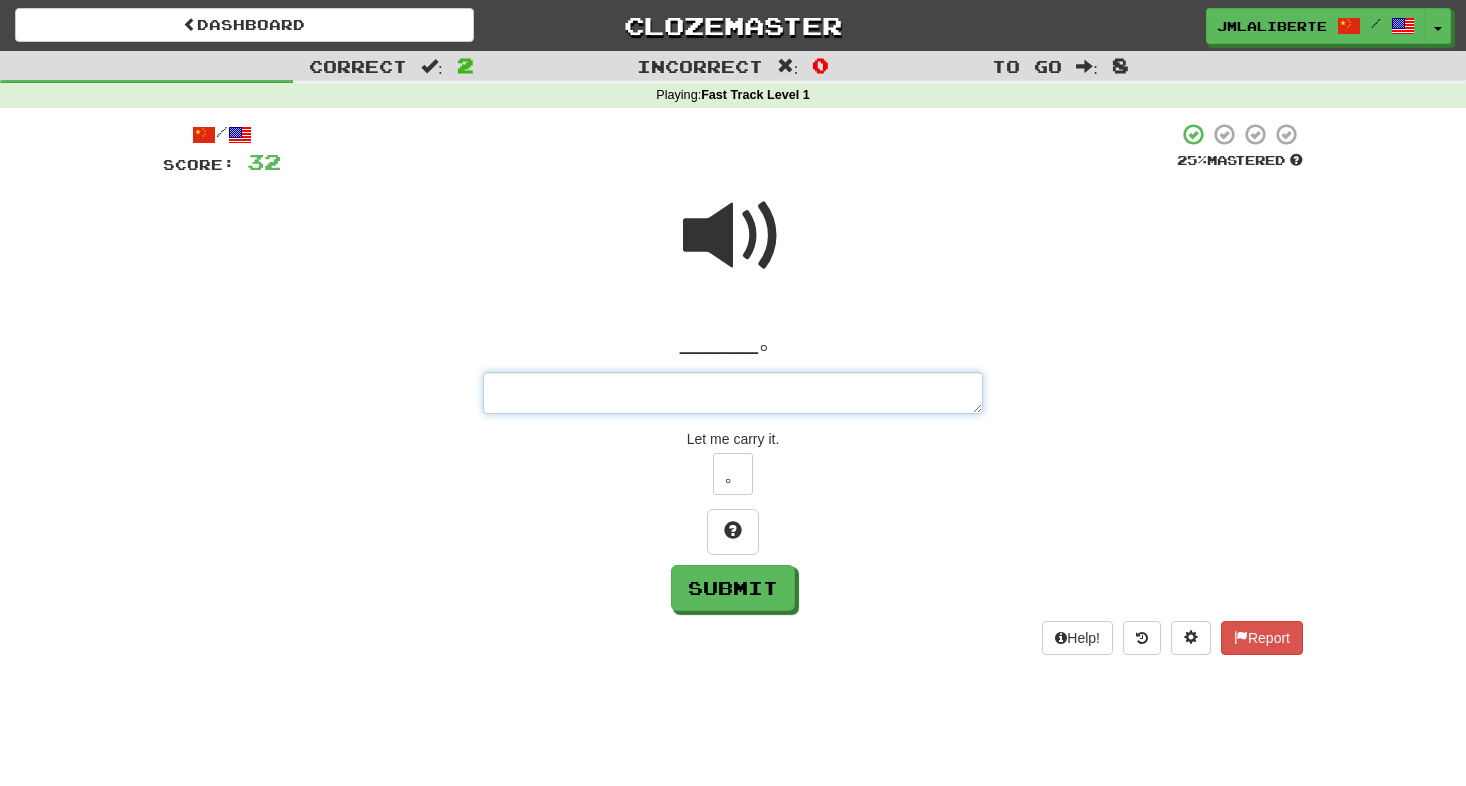 click at bounding box center [733, 393] 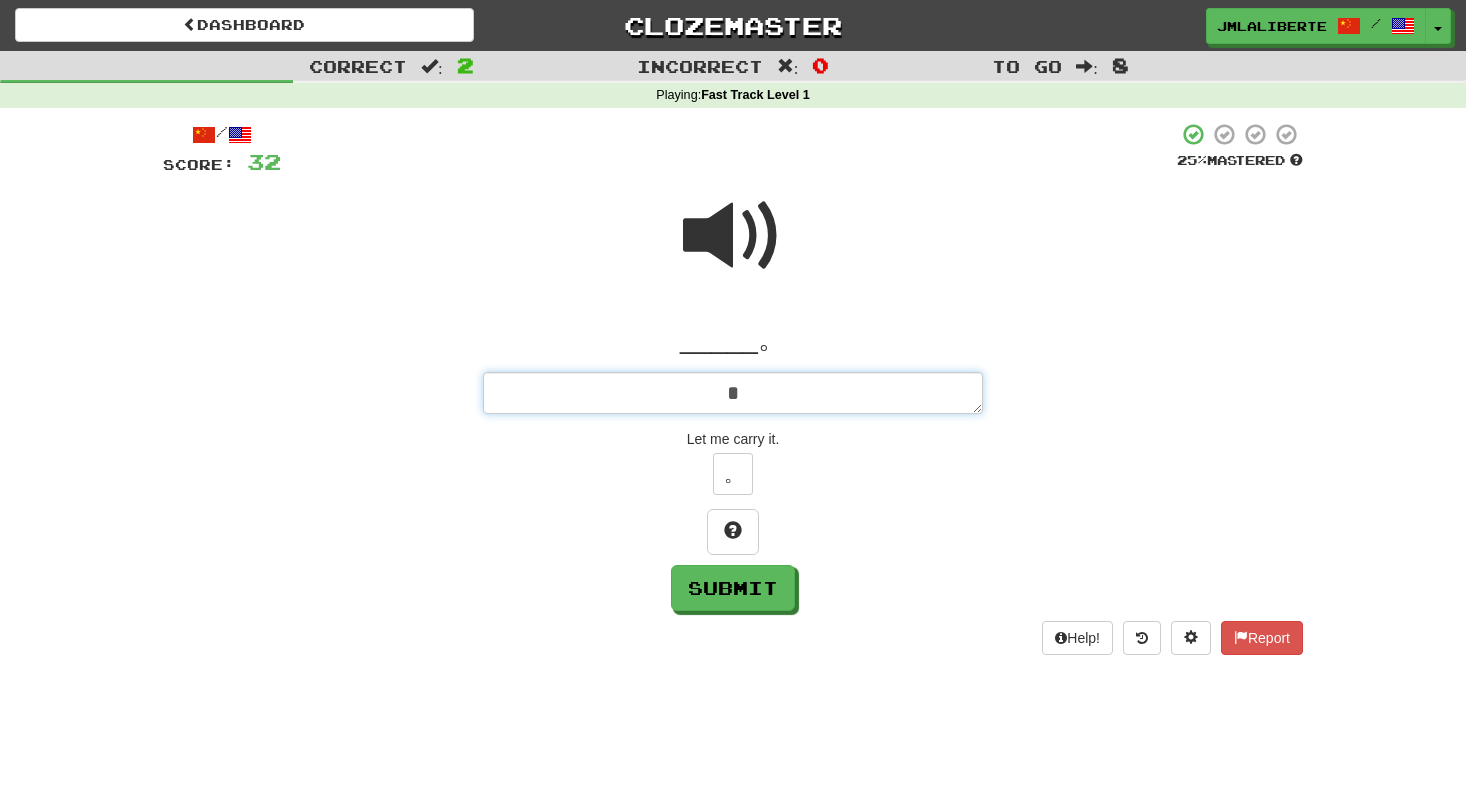 type on "*" 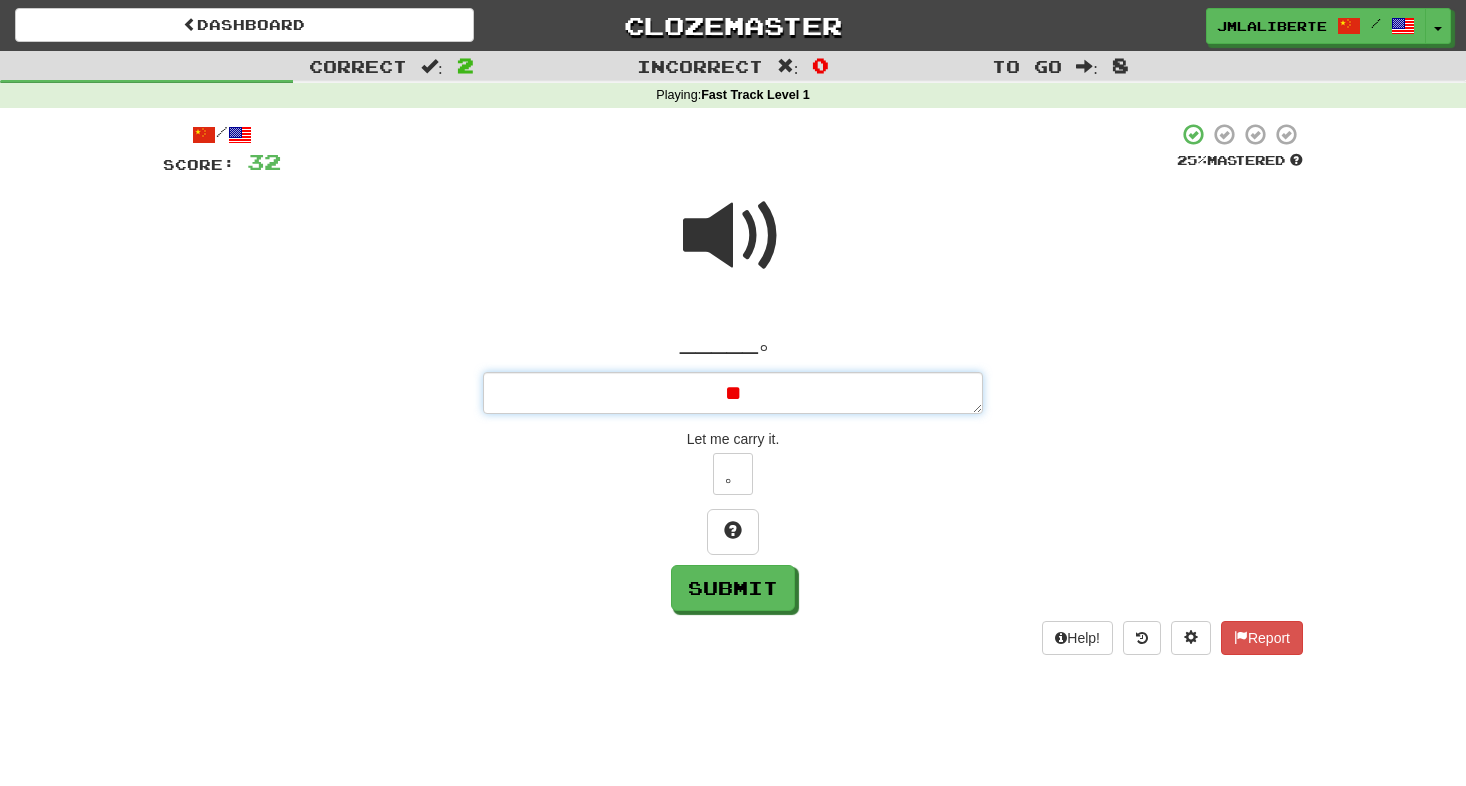 type on "*" 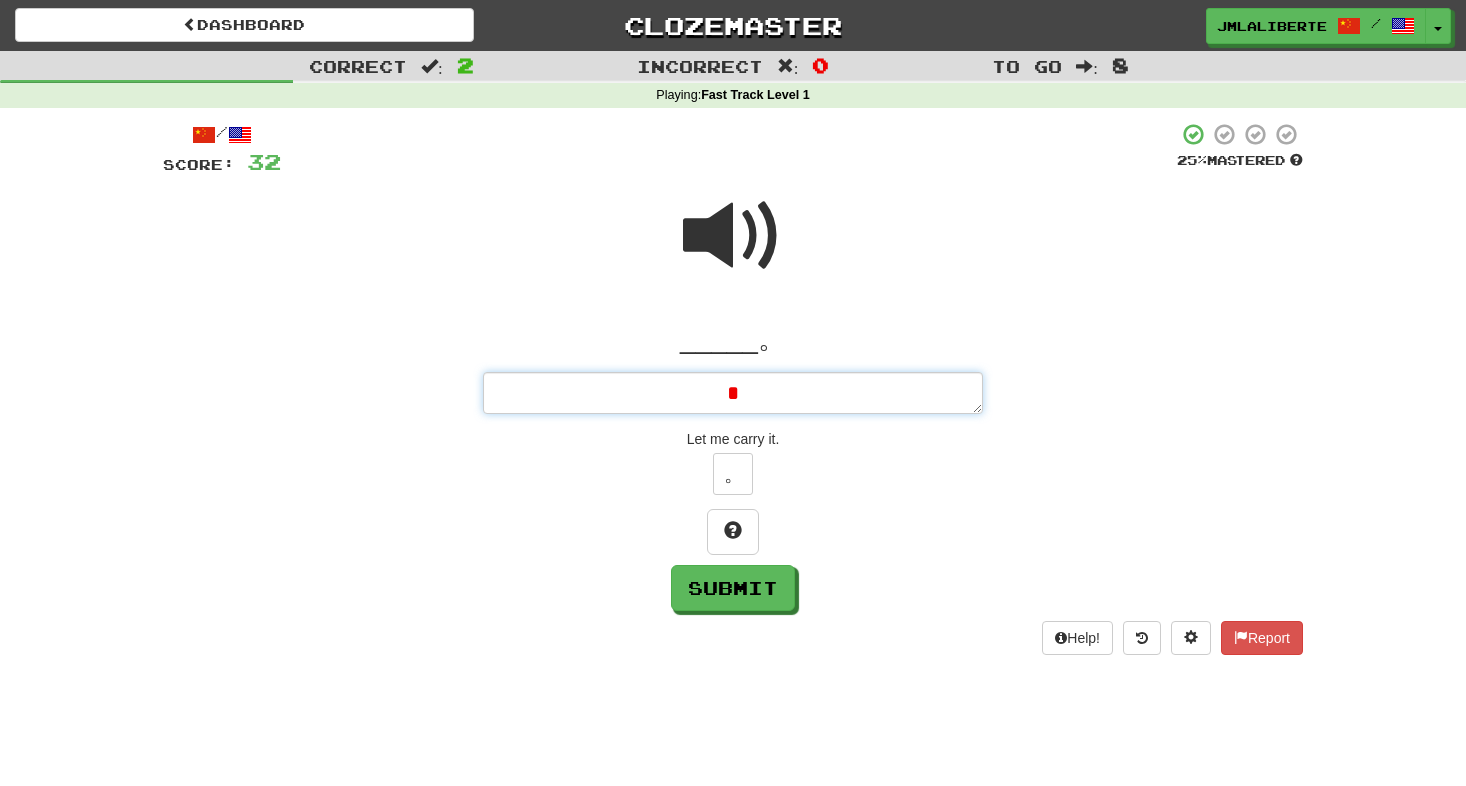 type 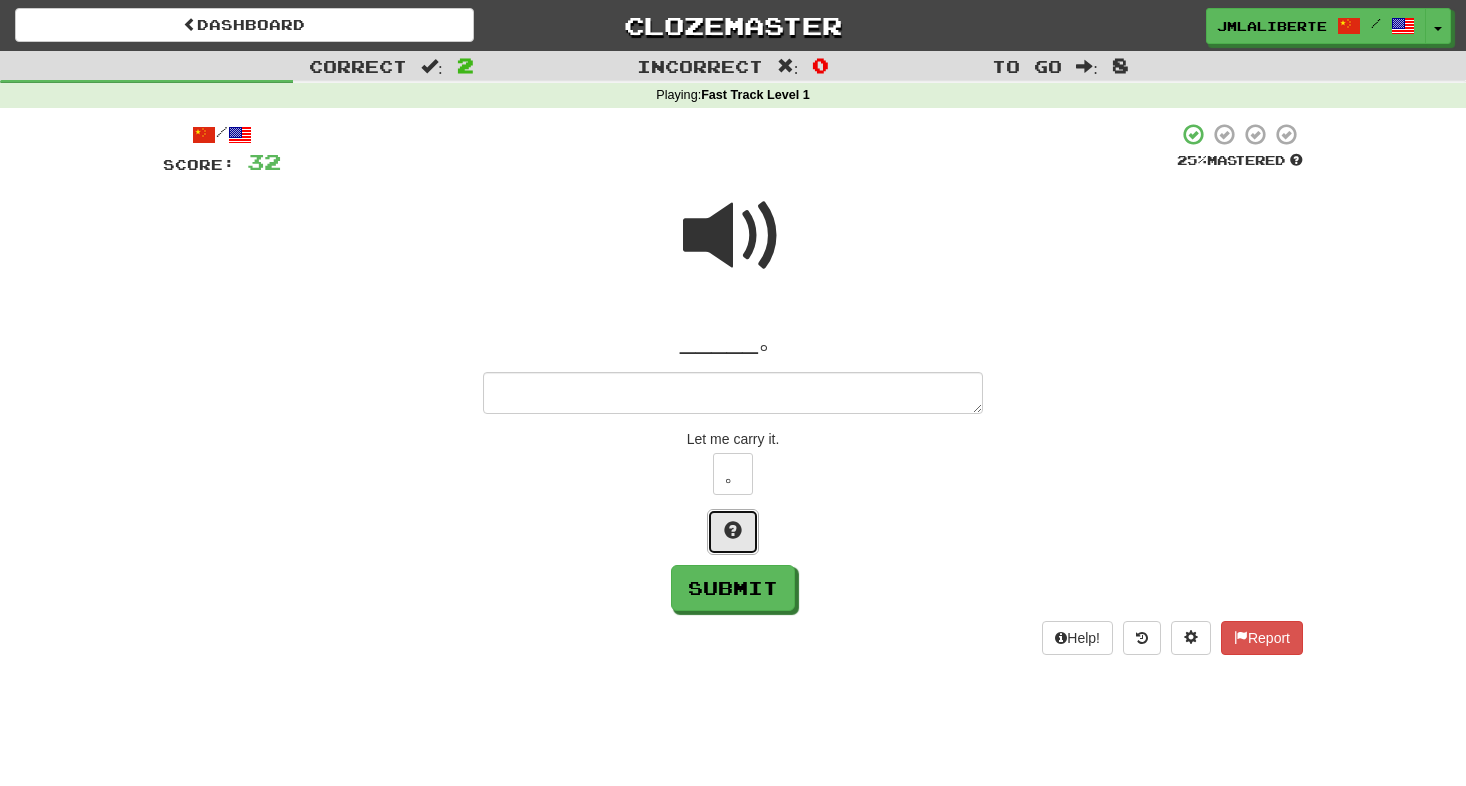 click at bounding box center [733, 532] 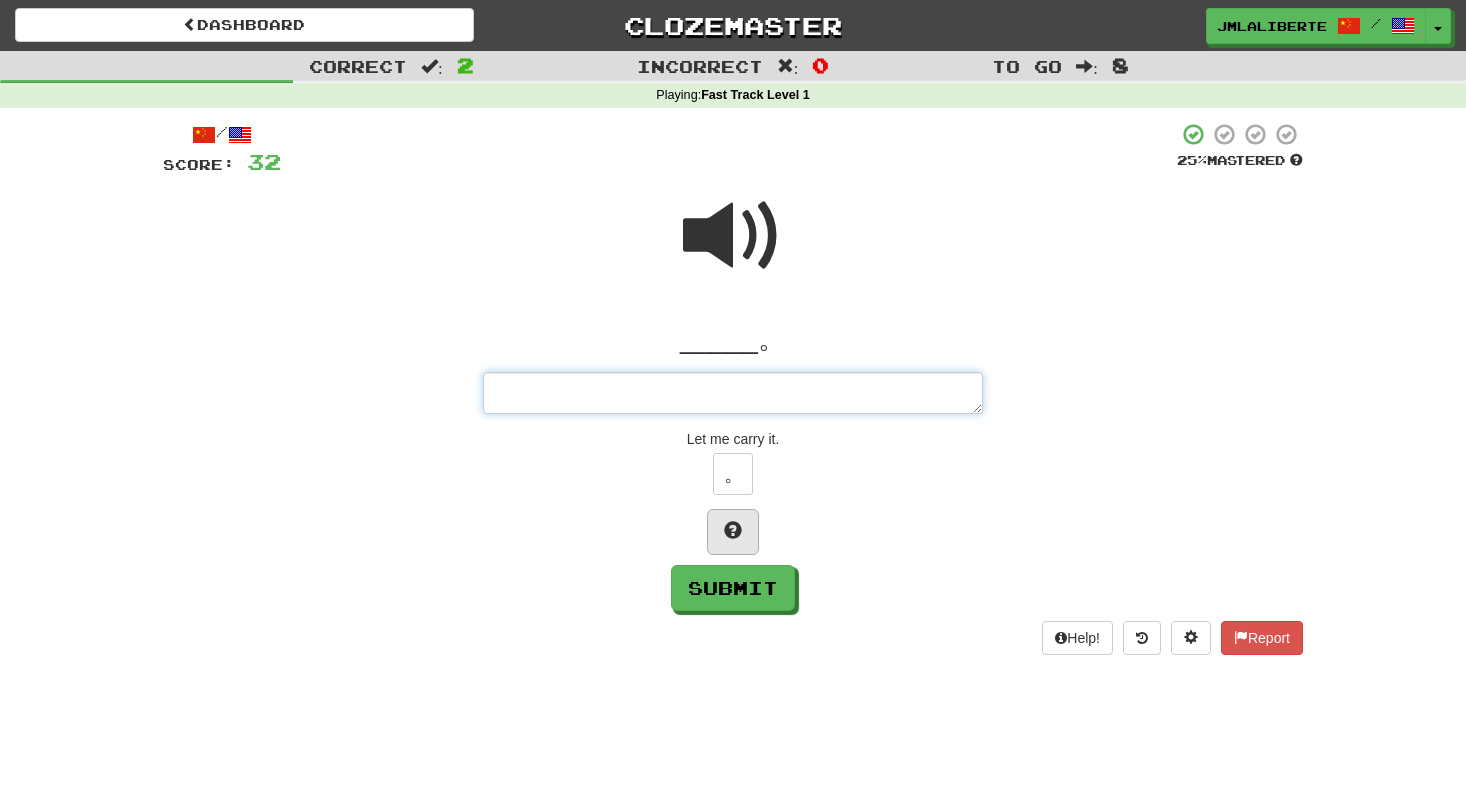 type on "*" 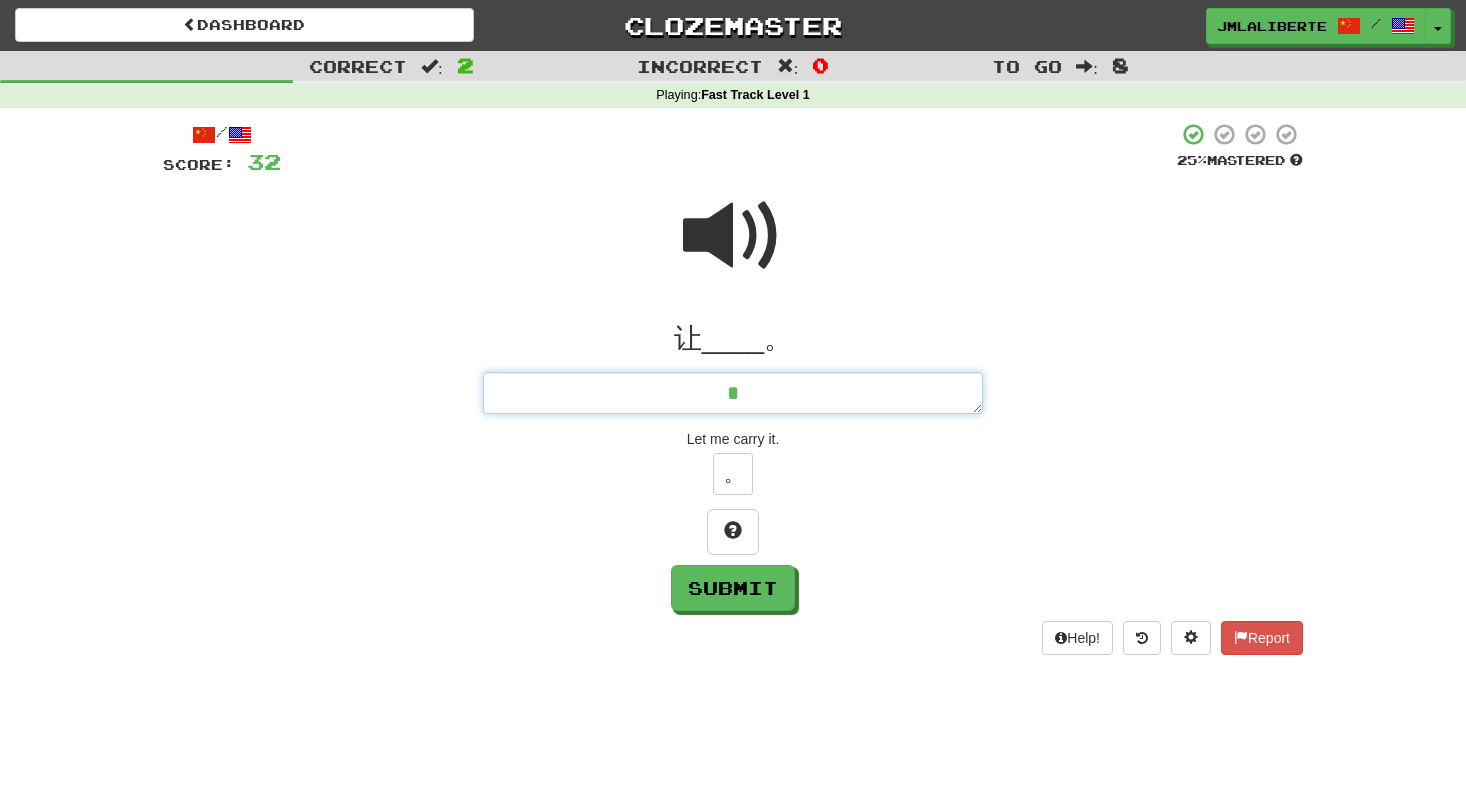 type on "*" 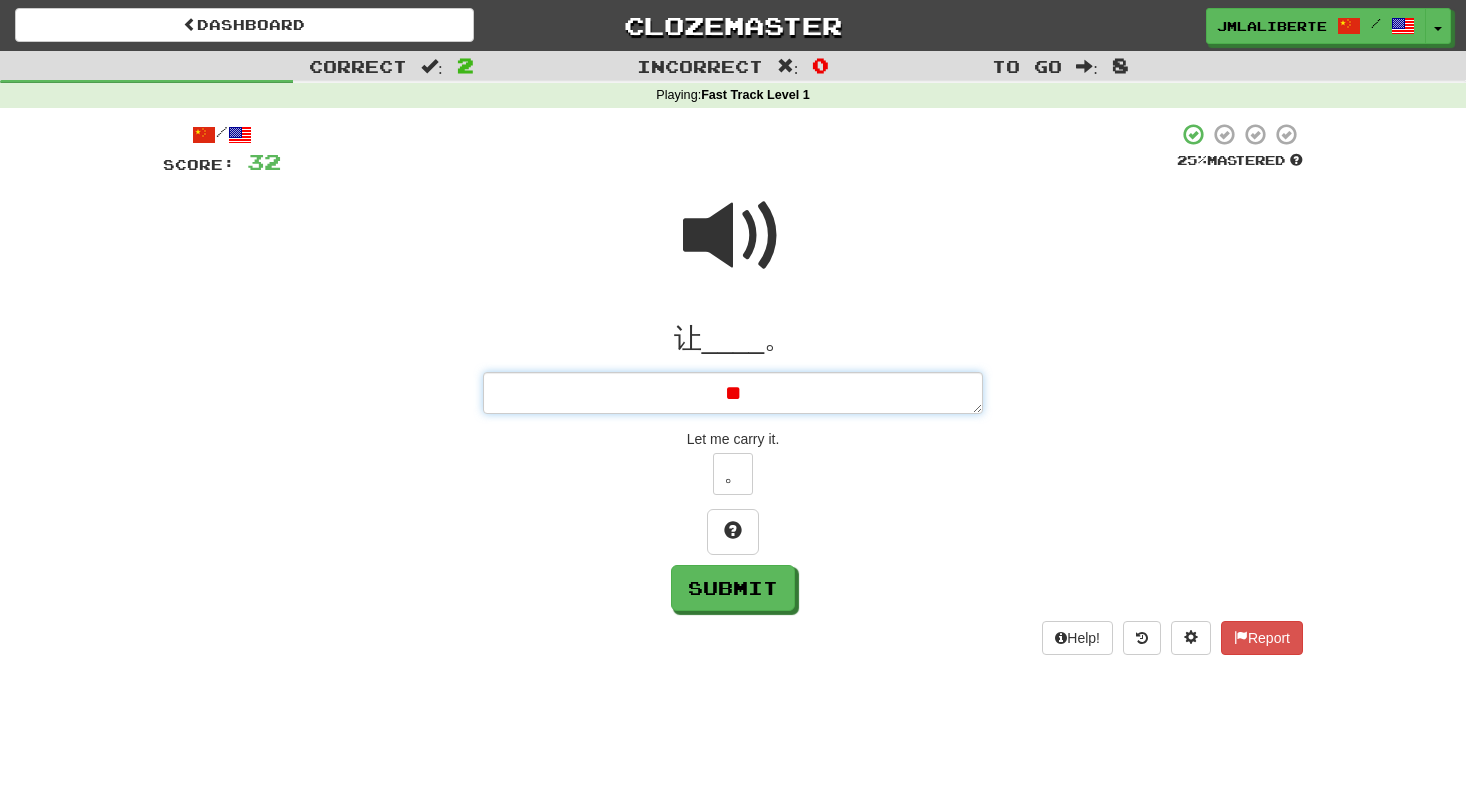 type on "*" 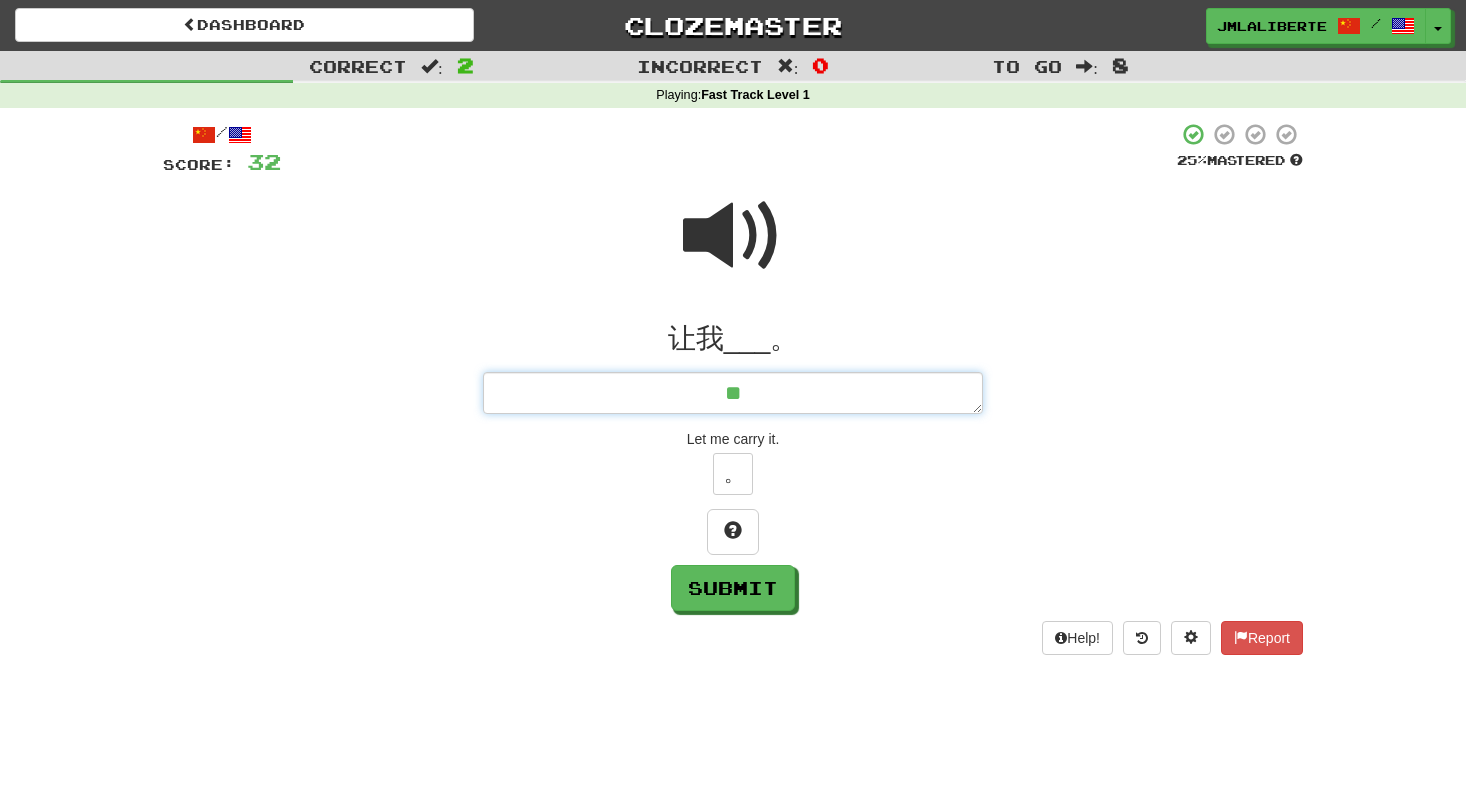 drag, startPoint x: 729, startPoint y: 382, endPoint x: 697, endPoint y: 378, distance: 32.24903 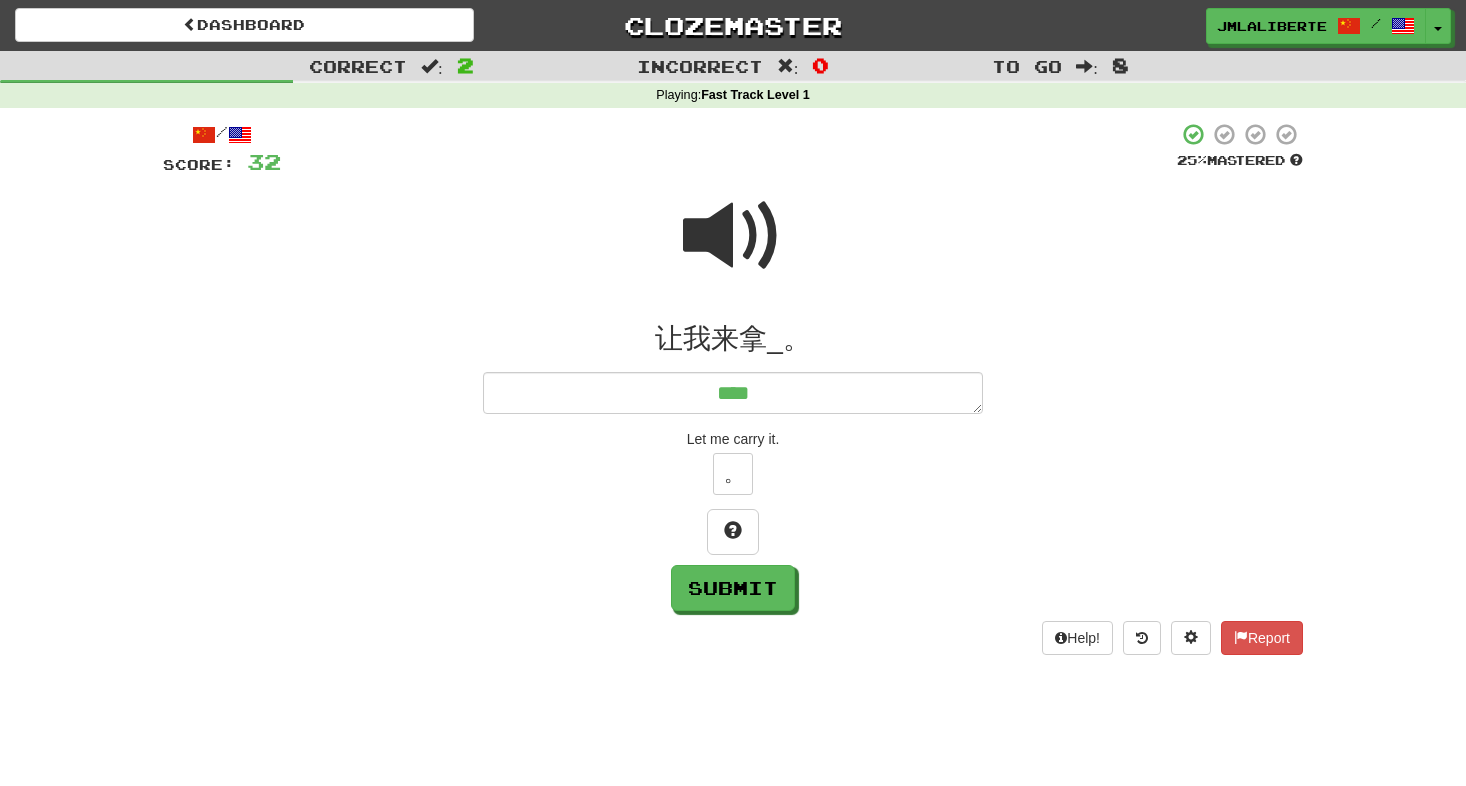click at bounding box center (733, 236) 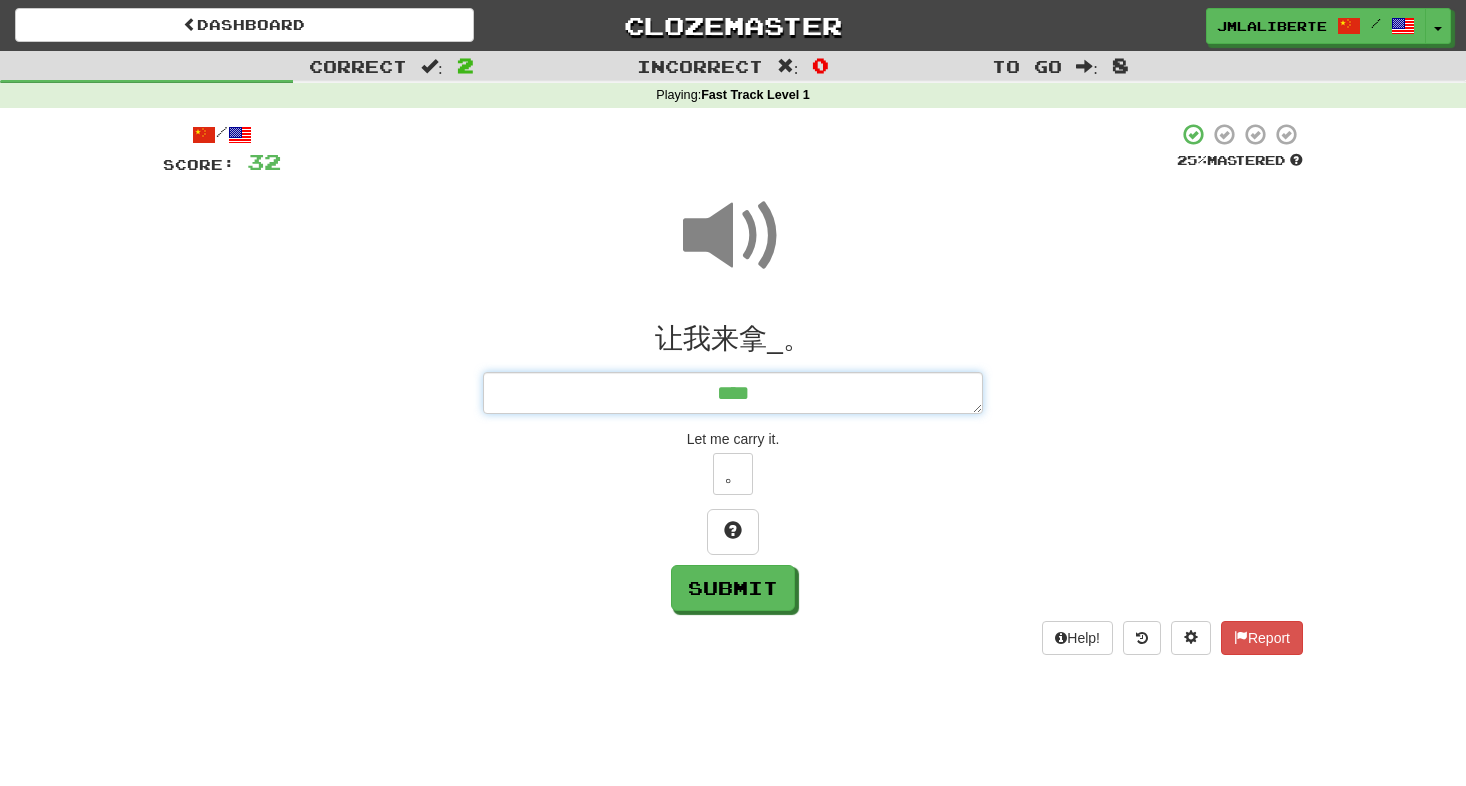 click on "****" at bounding box center [733, 393] 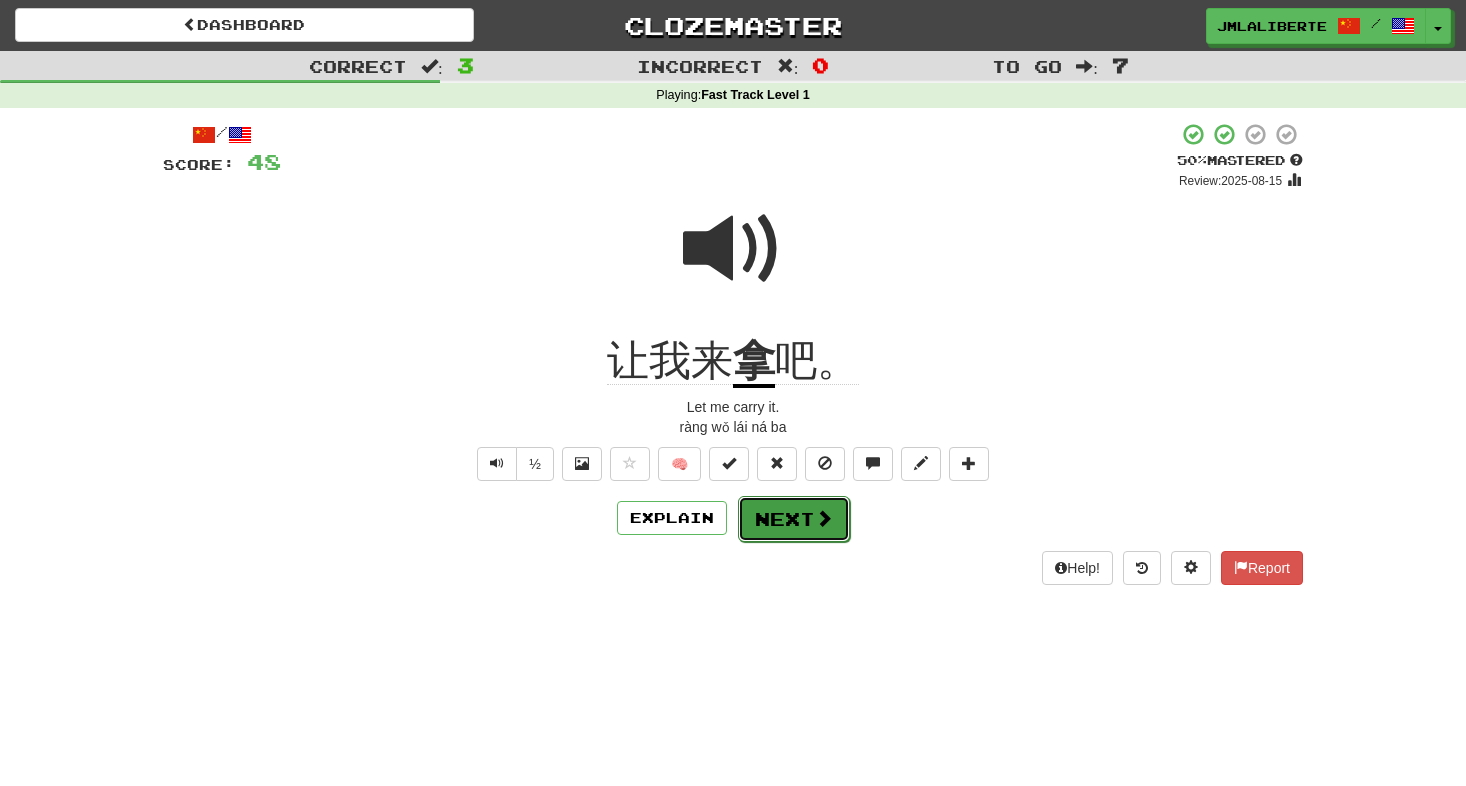 click at bounding box center (824, 518) 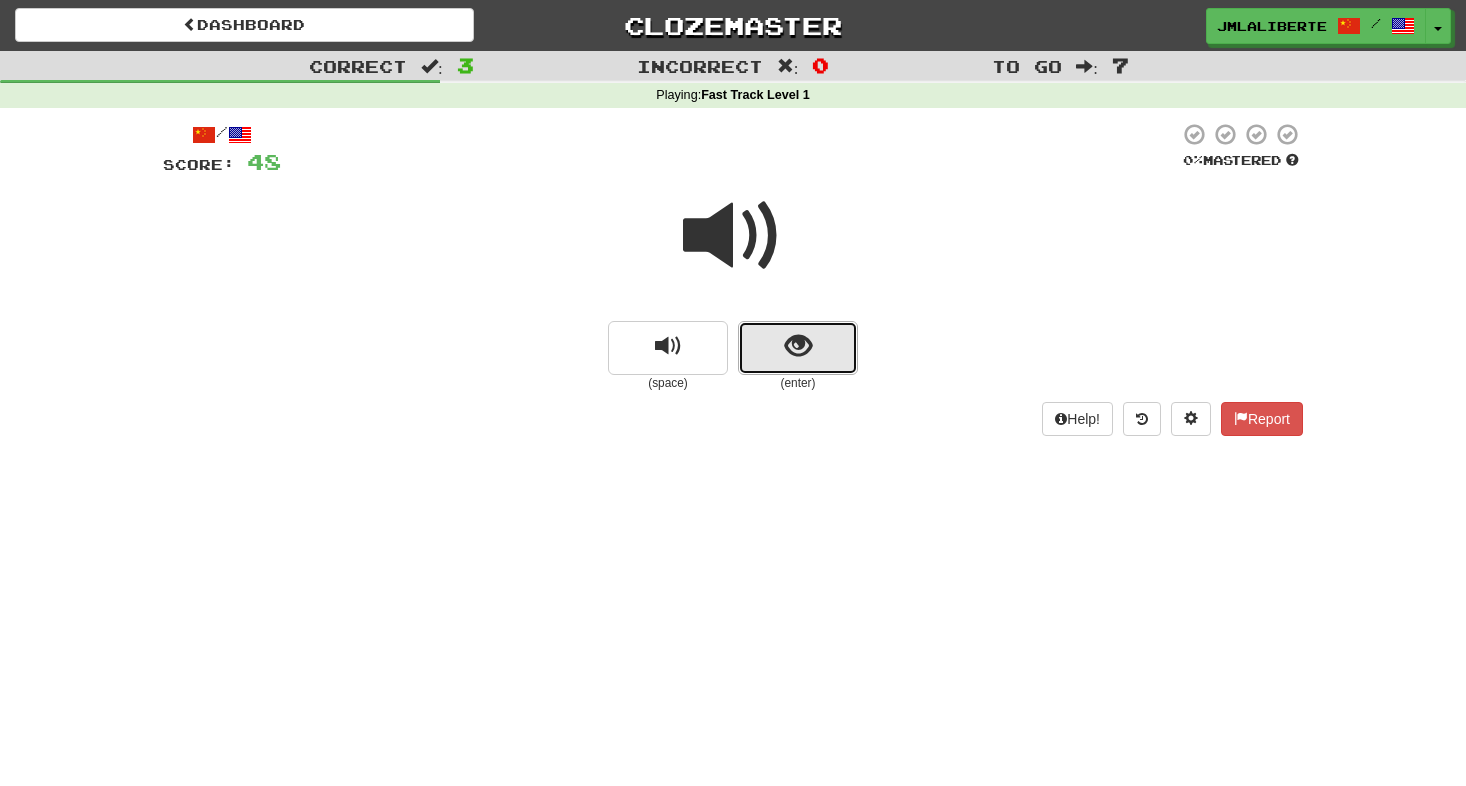 click at bounding box center (798, 346) 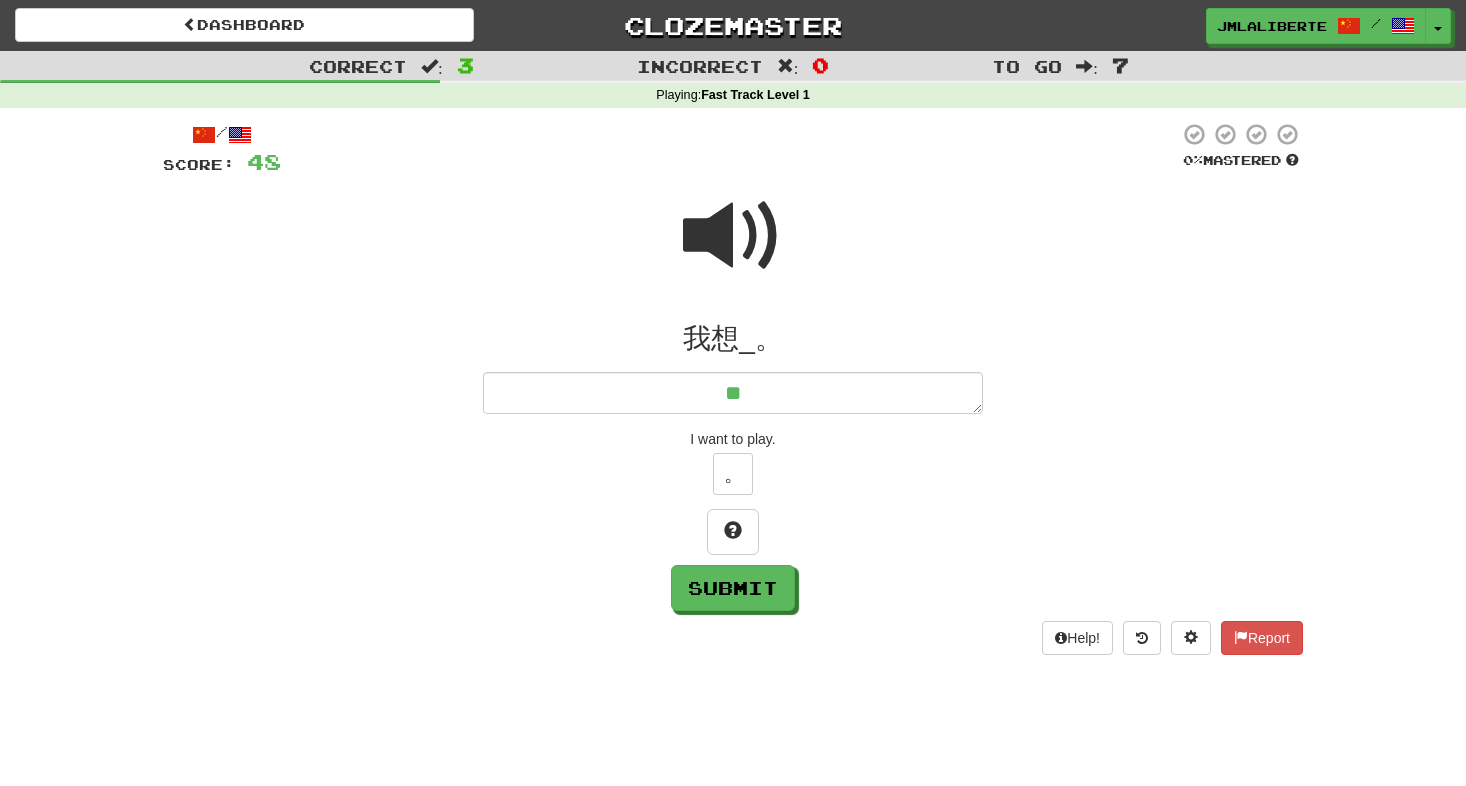 click at bounding box center [733, 236] 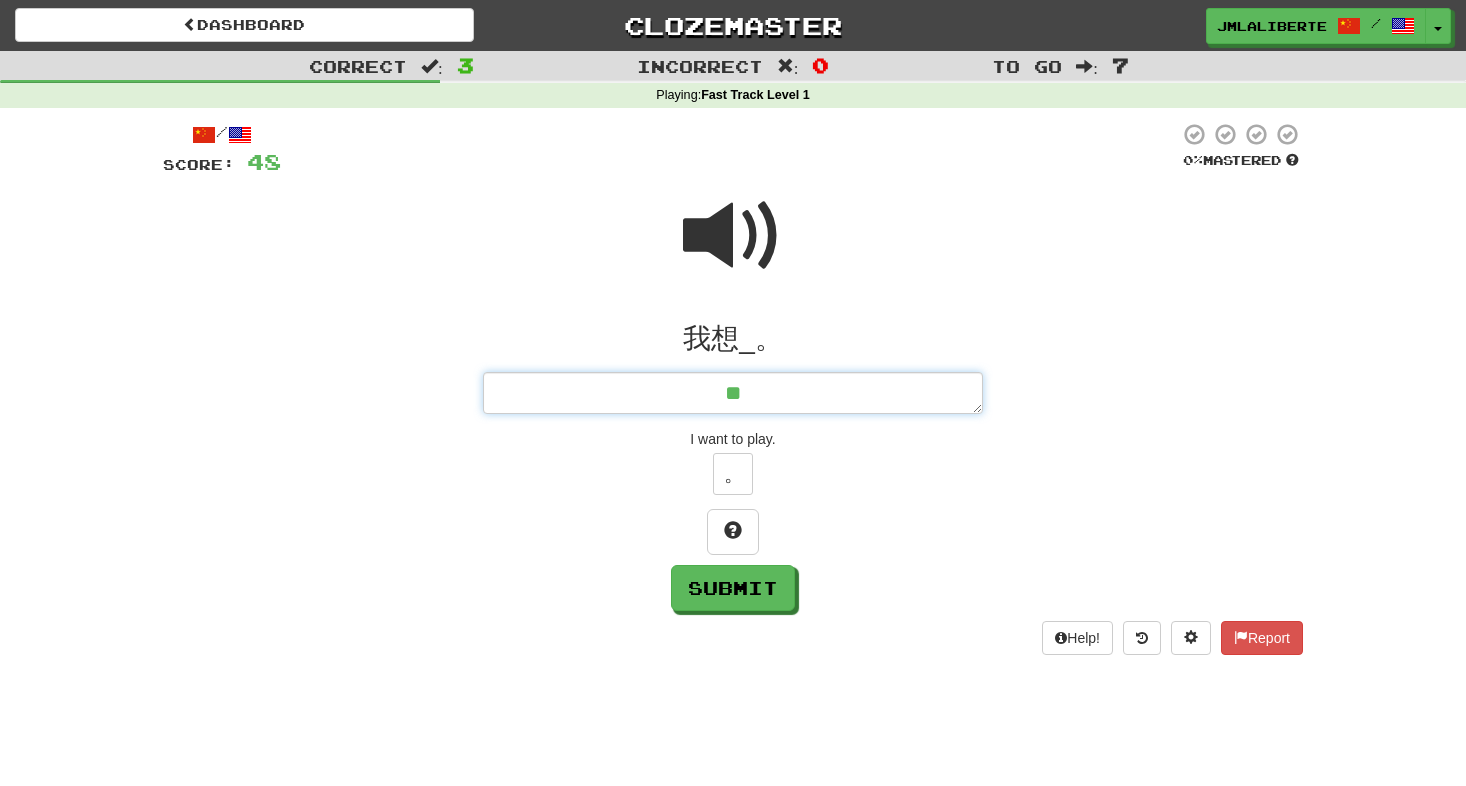 click on "**" at bounding box center (733, 393) 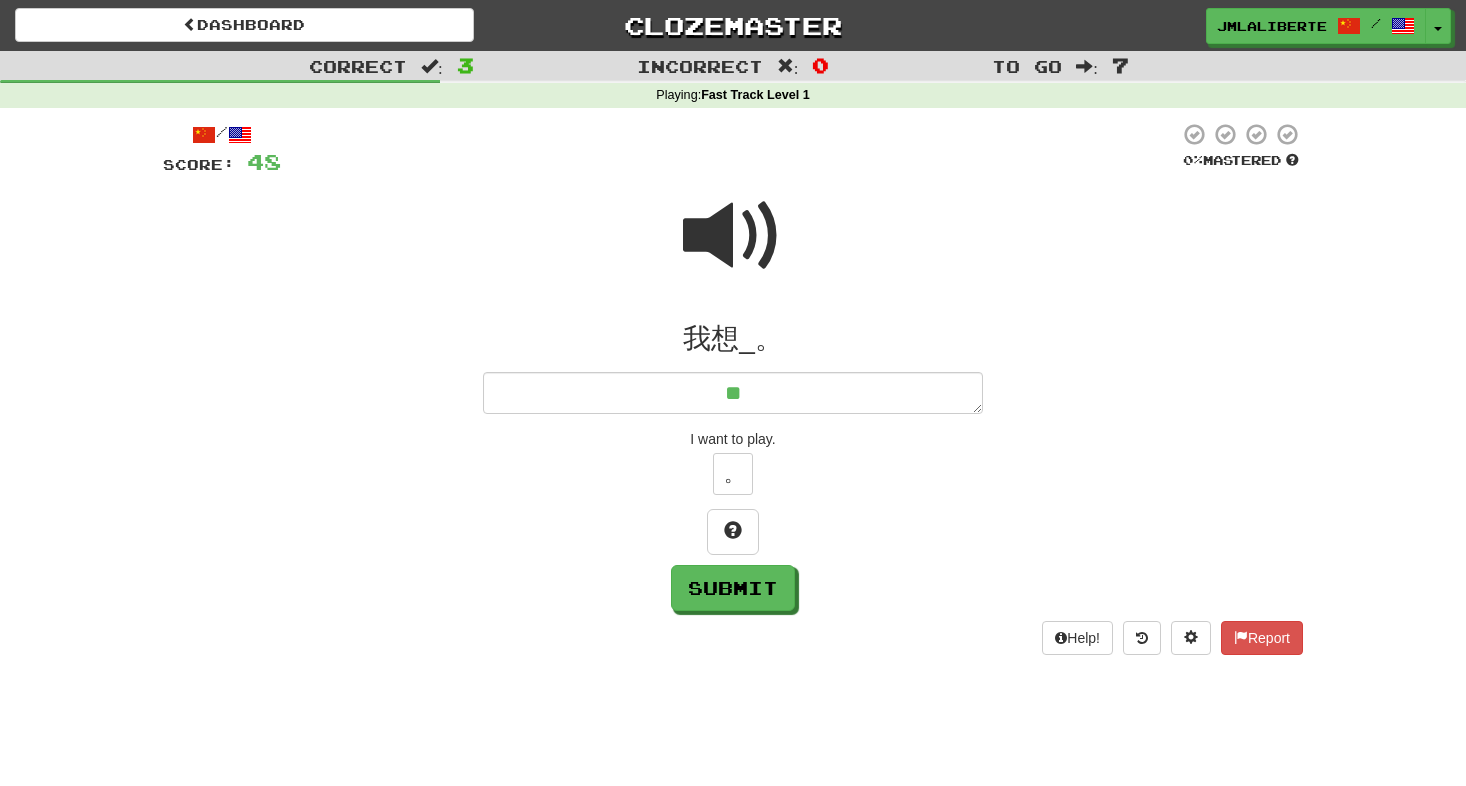 click at bounding box center [733, 236] 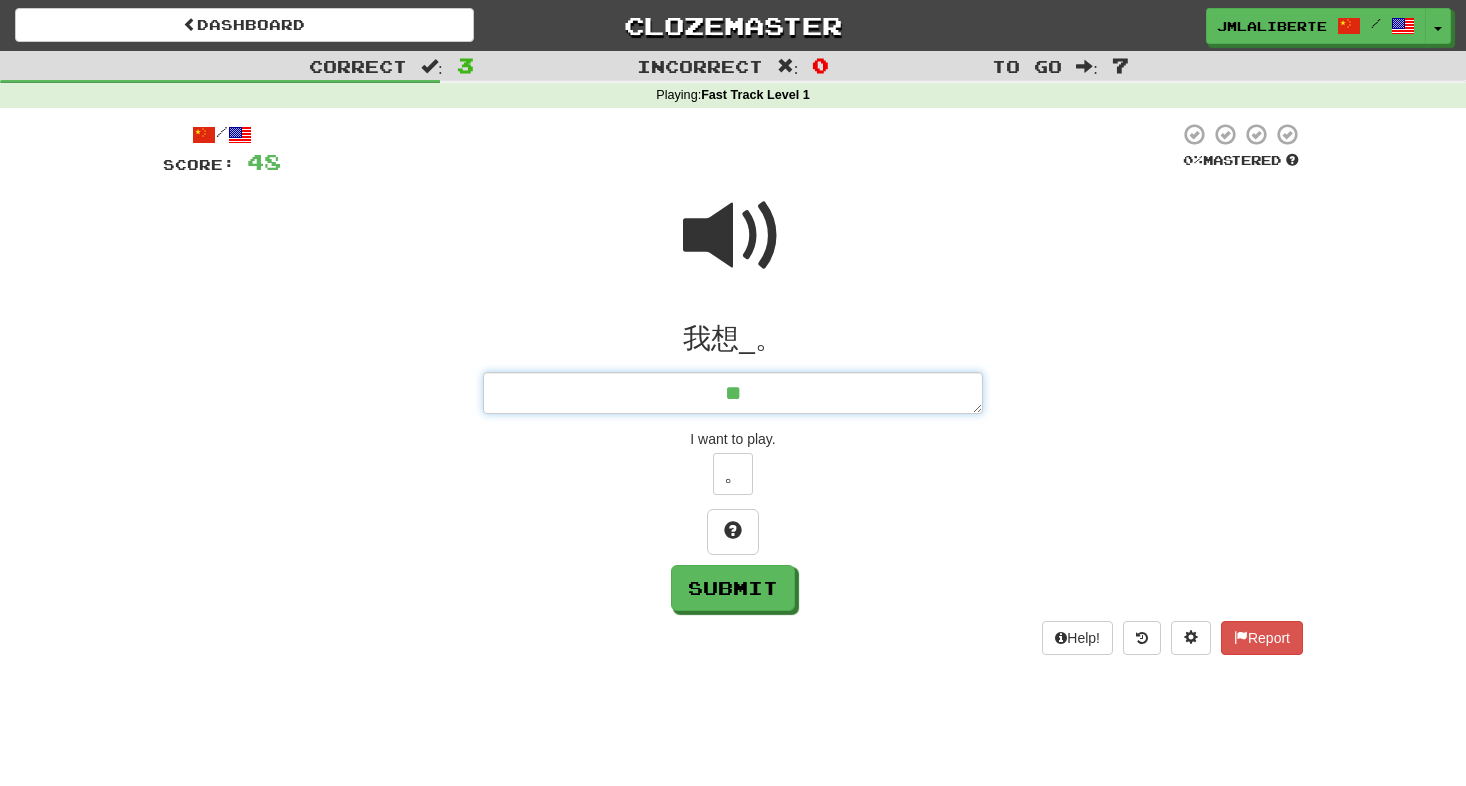 click on "**" at bounding box center (733, 393) 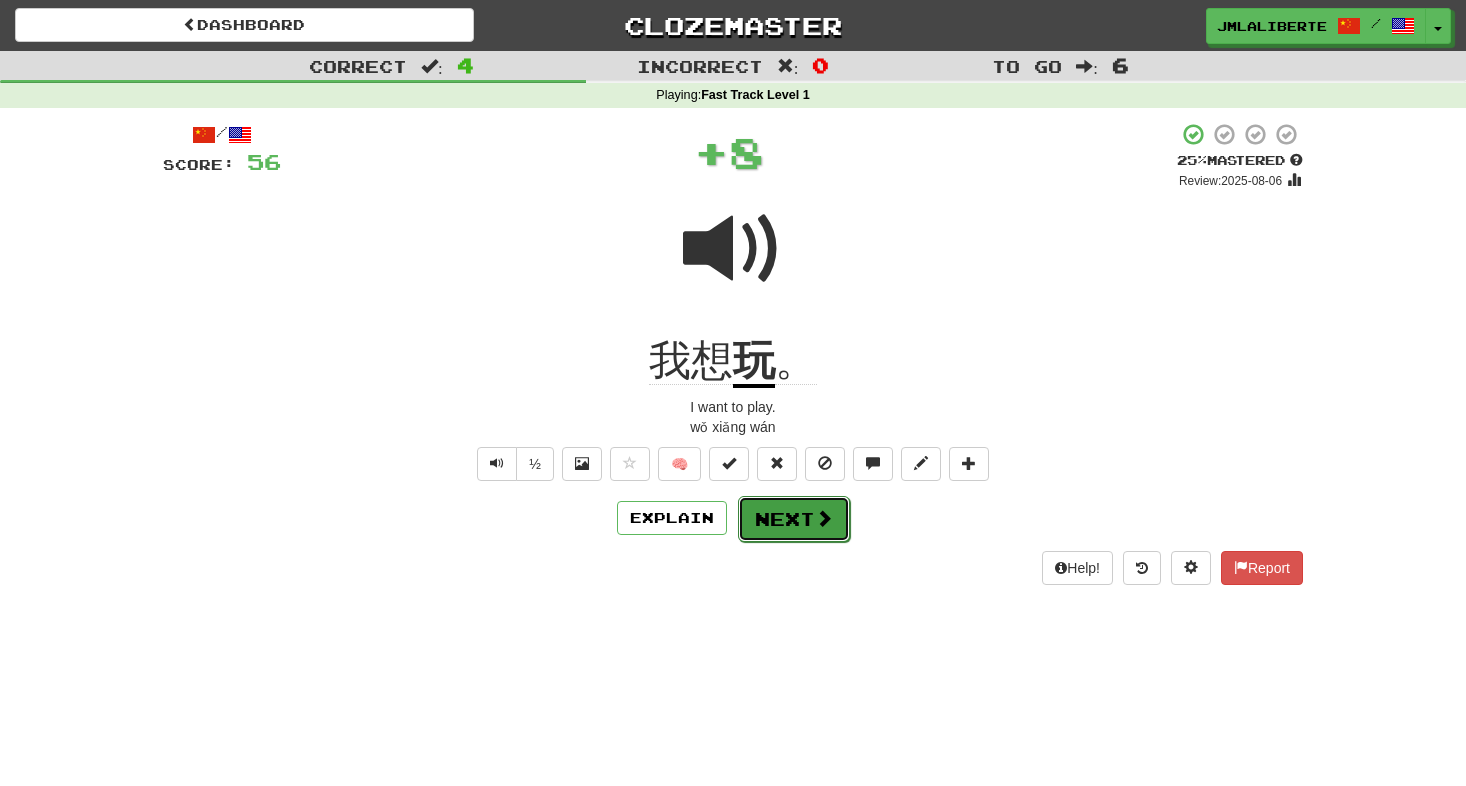 click at bounding box center (824, 518) 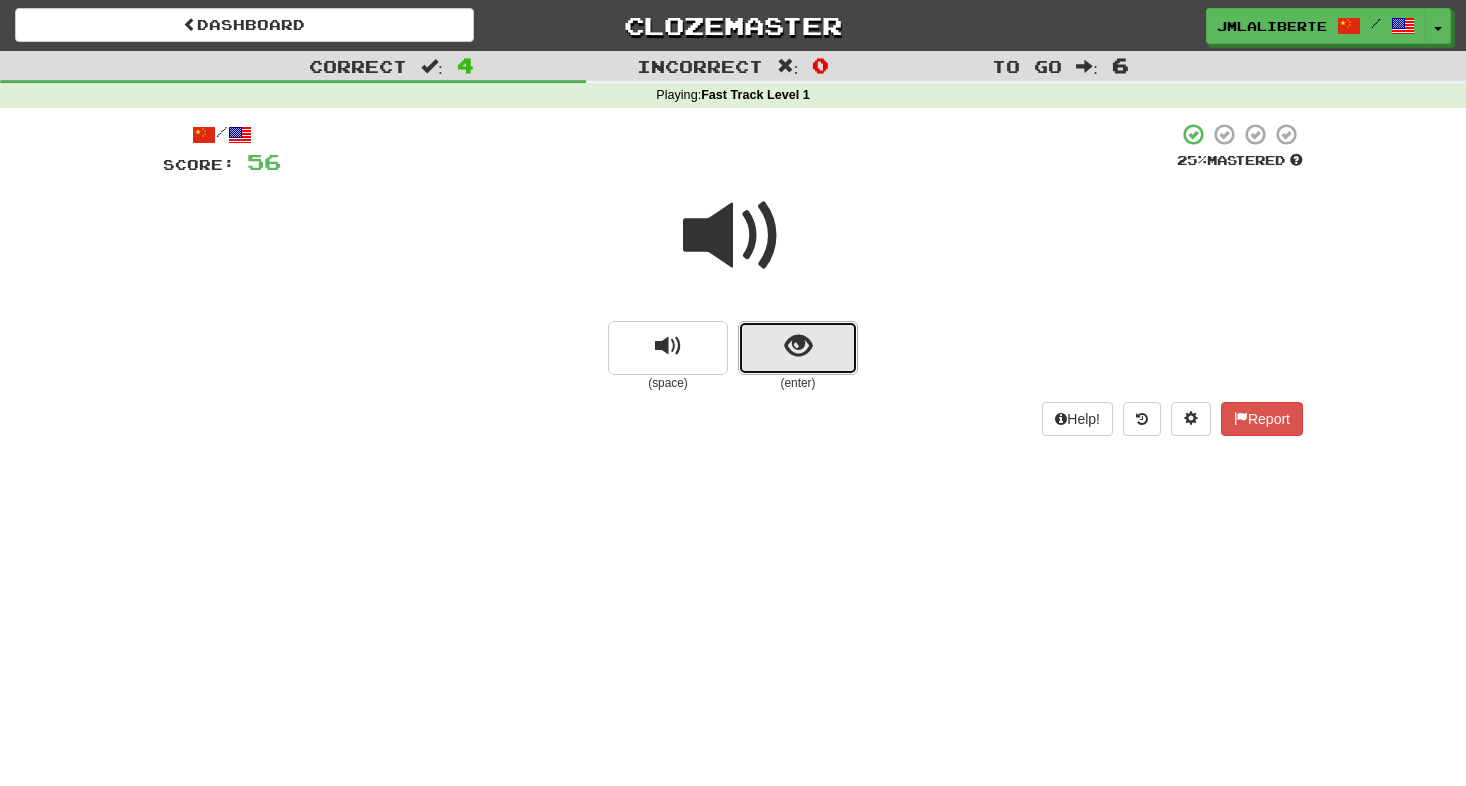 click at bounding box center (798, 348) 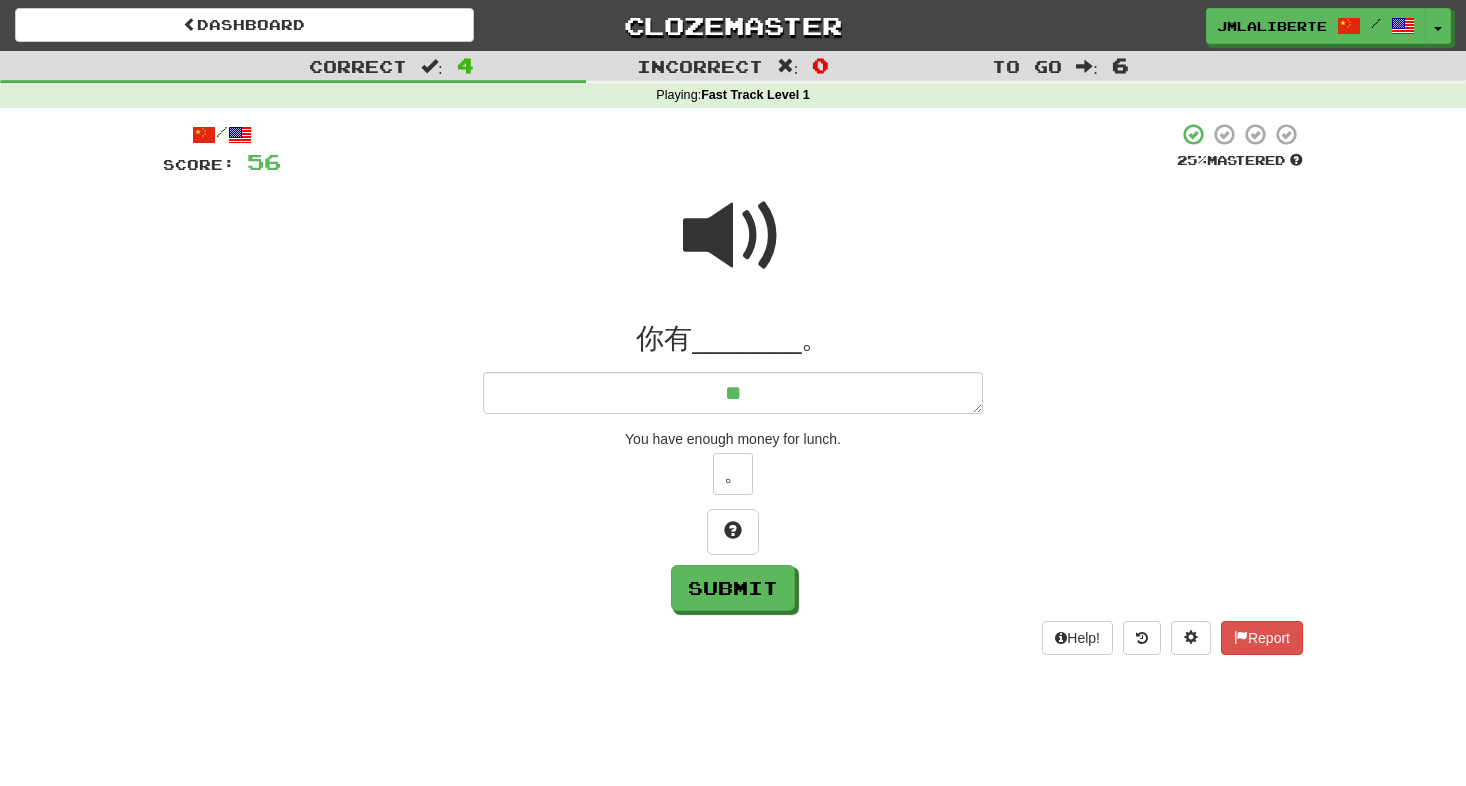 click at bounding box center (733, 236) 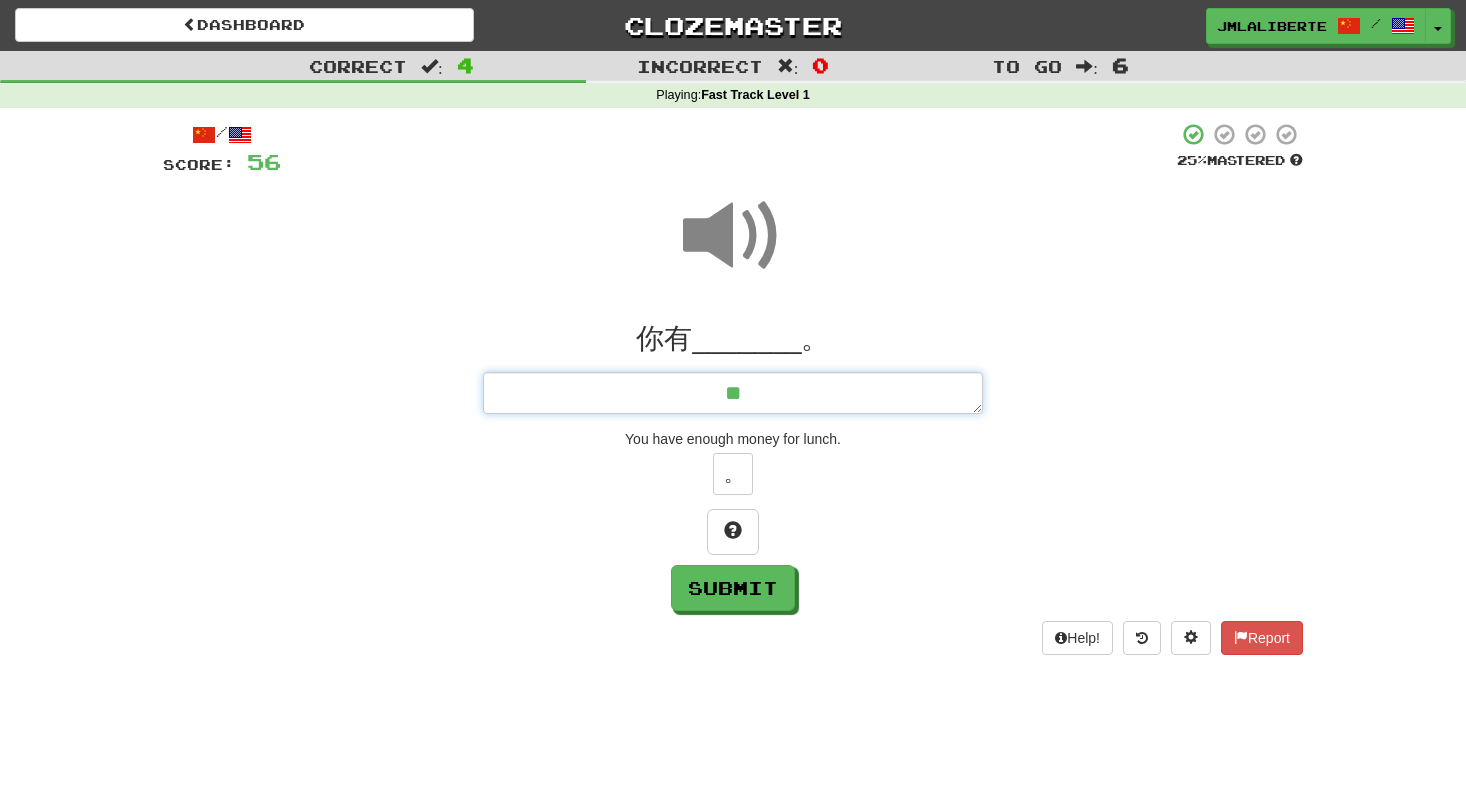 click on "**" at bounding box center [733, 393] 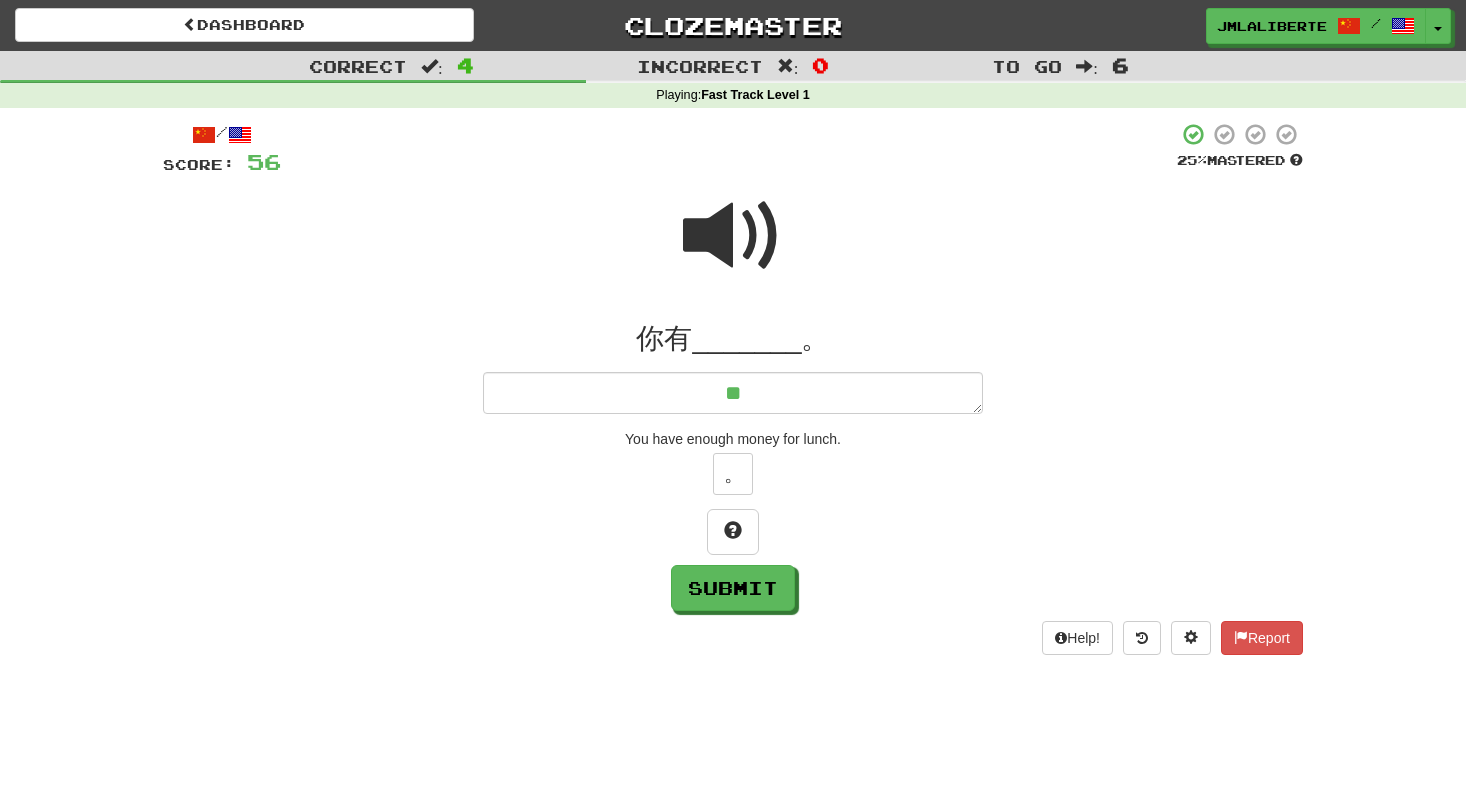 click at bounding box center [733, 236] 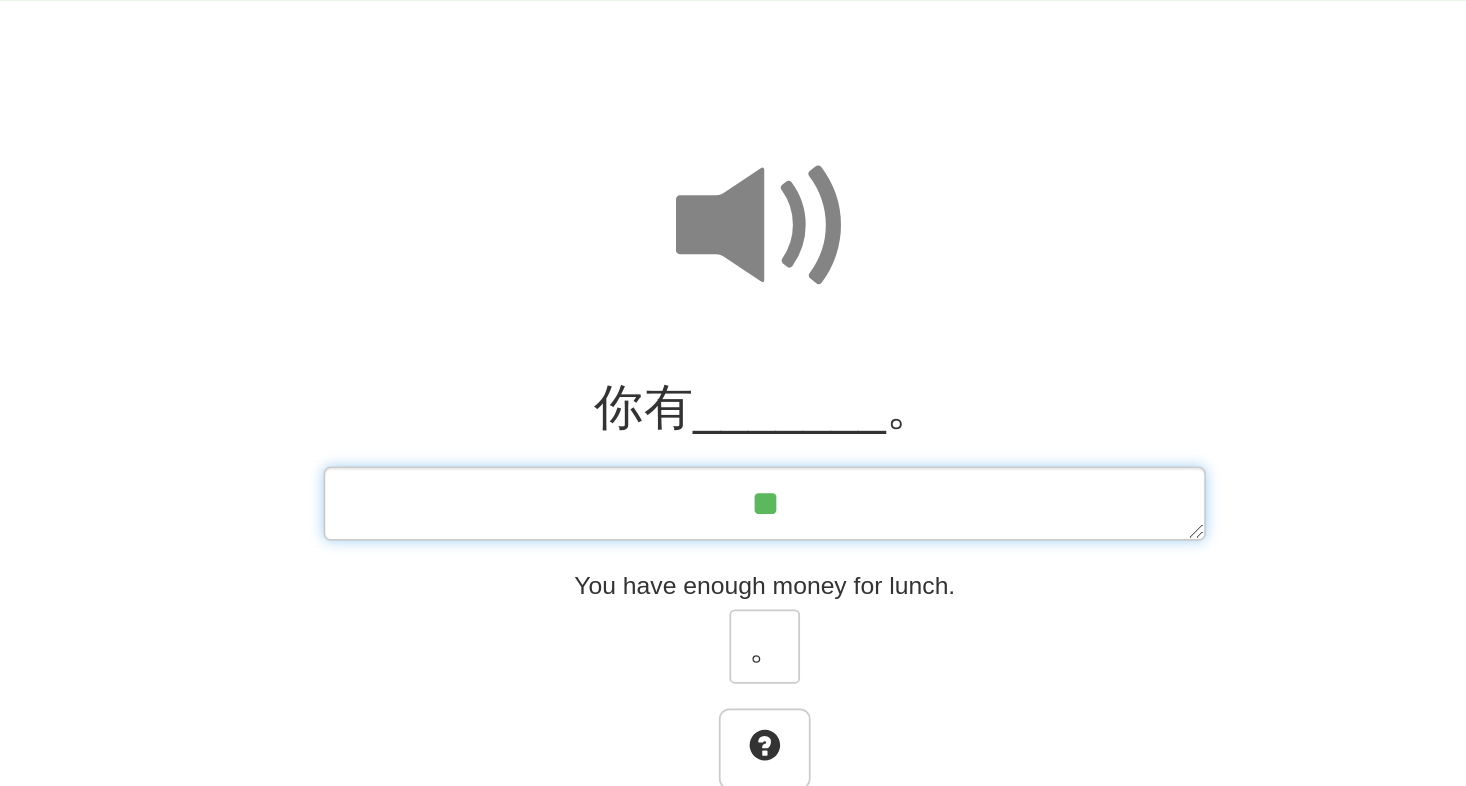 click on "**" at bounding box center (733, 393) 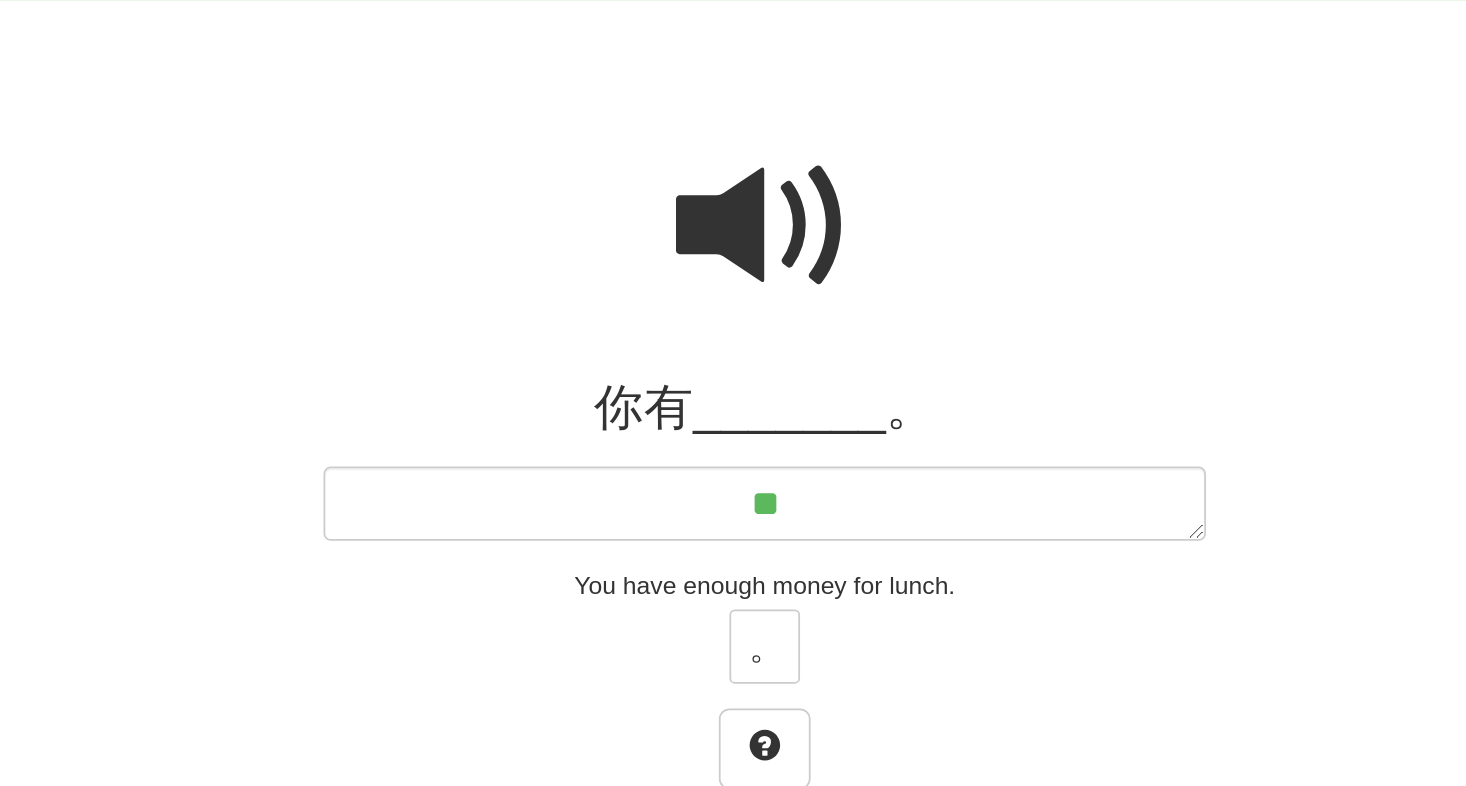 click at bounding box center (733, 236) 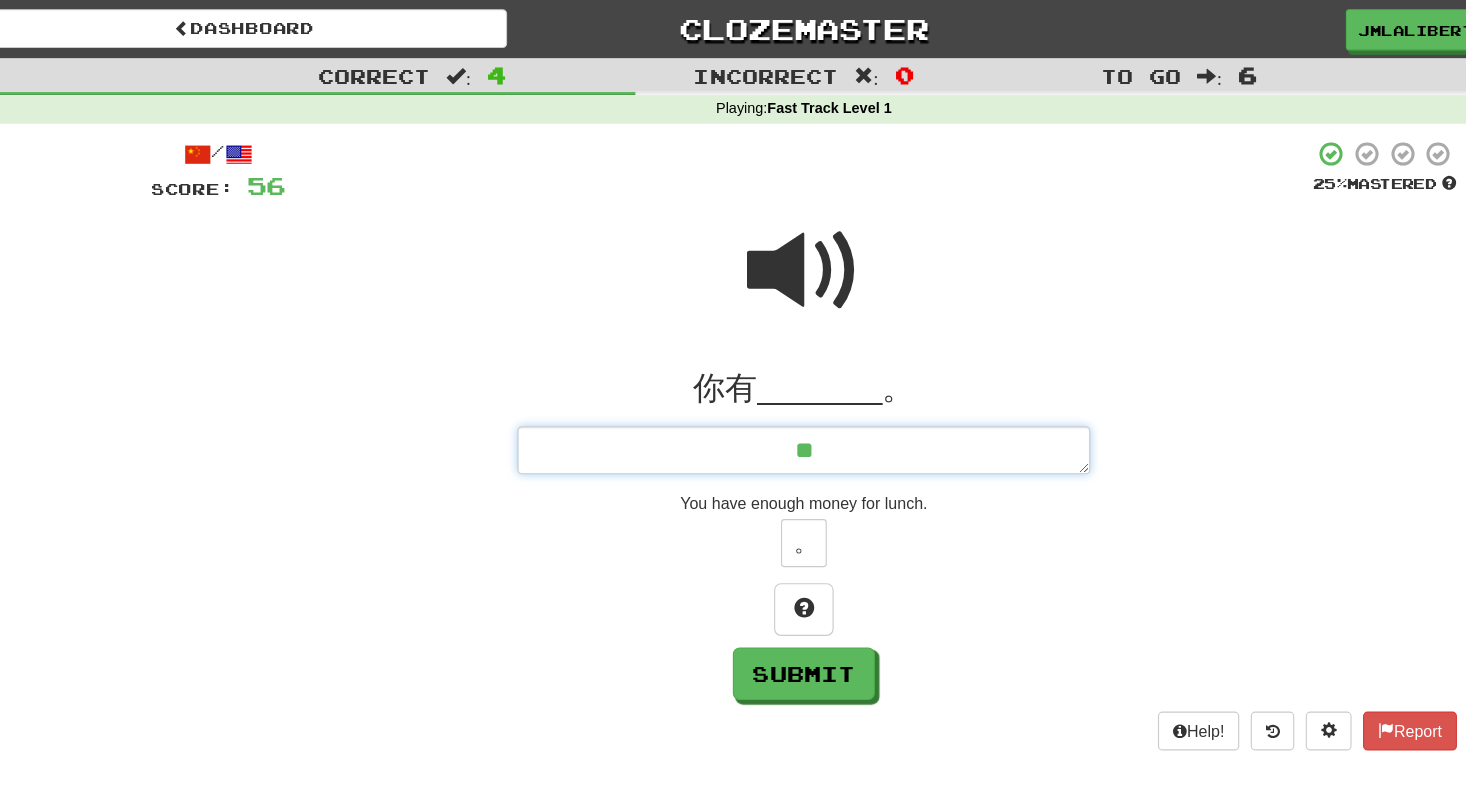 click on "**" at bounding box center [733, 393] 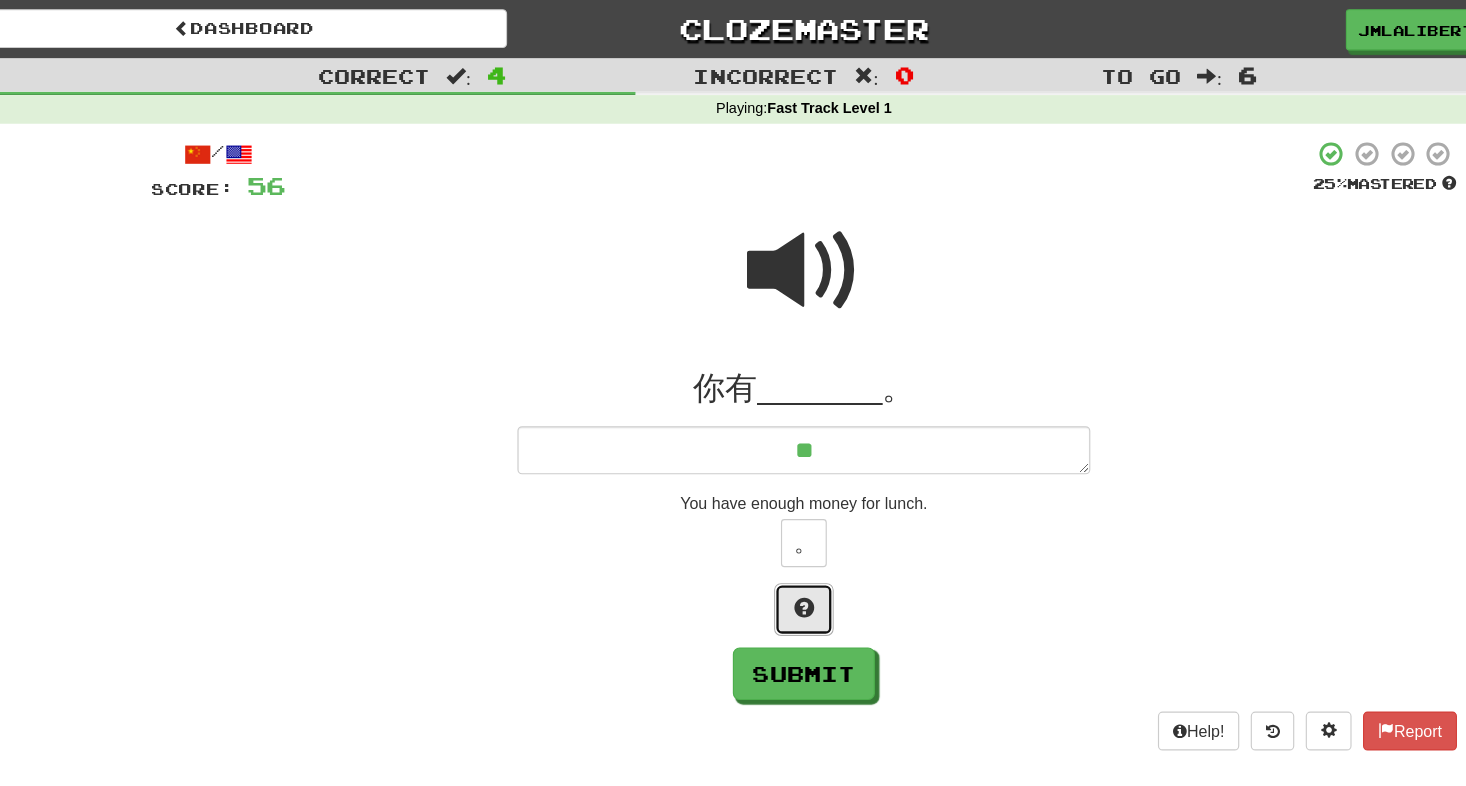 click at bounding box center (733, 530) 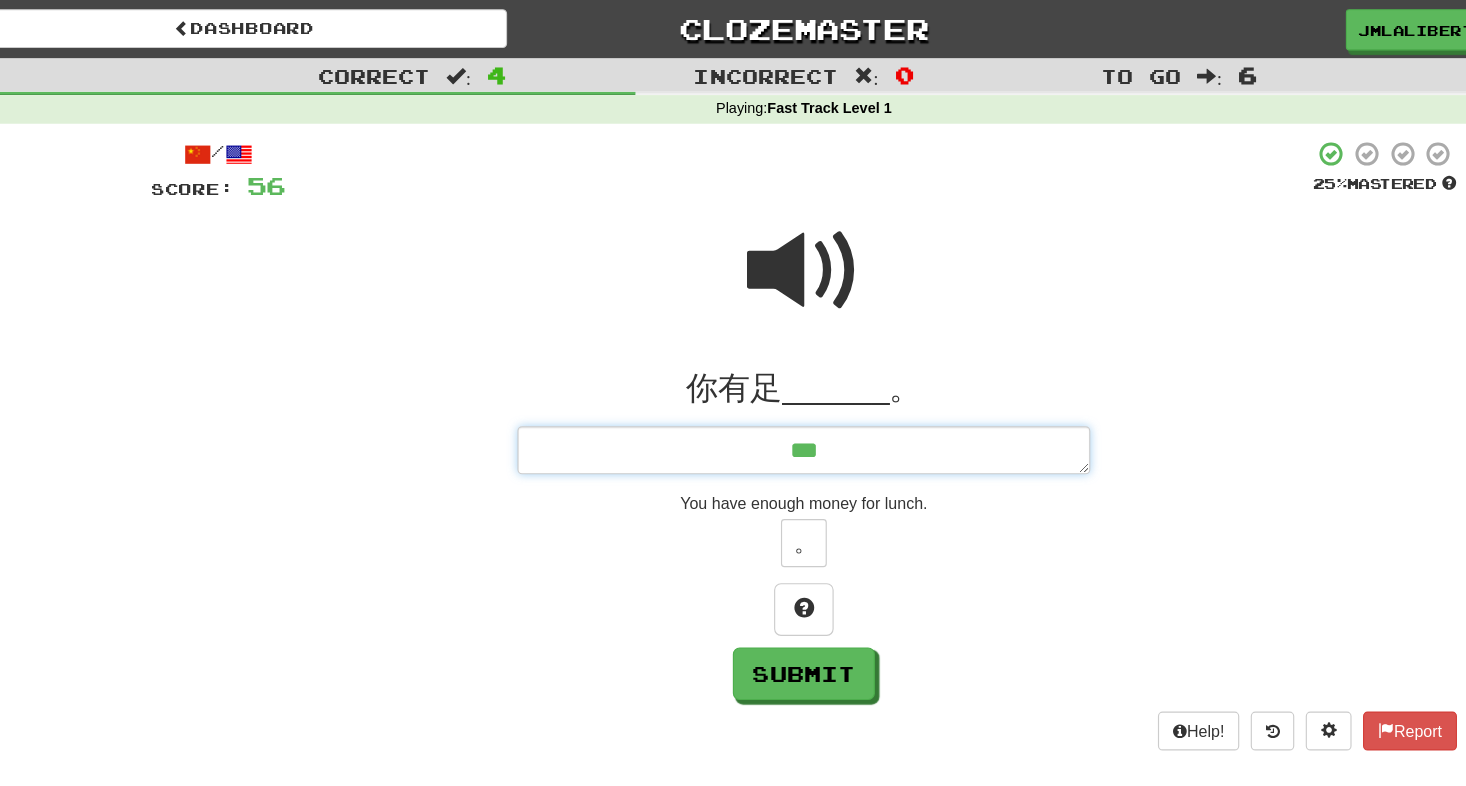 click on "***" at bounding box center [733, 393] 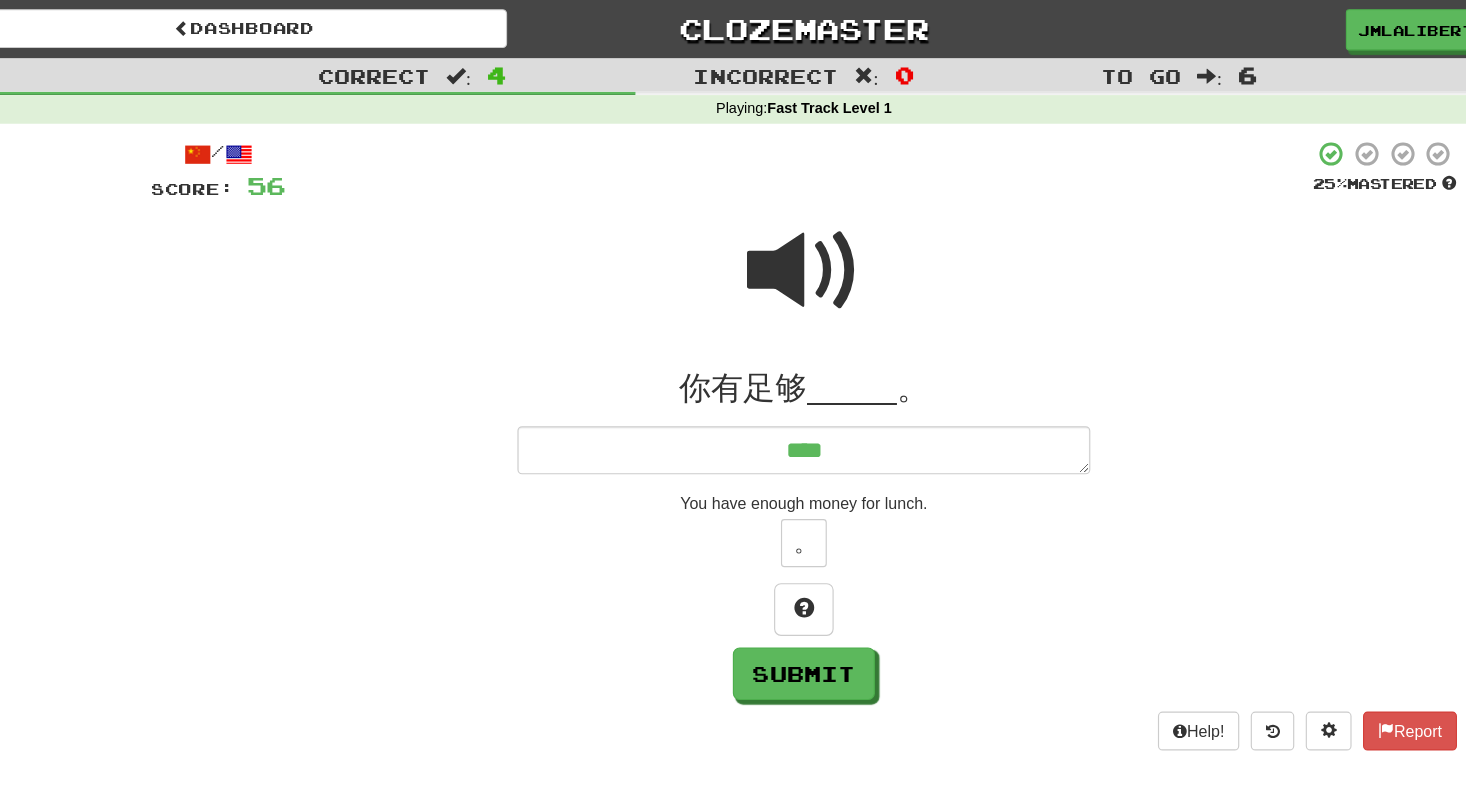 click at bounding box center [733, 236] 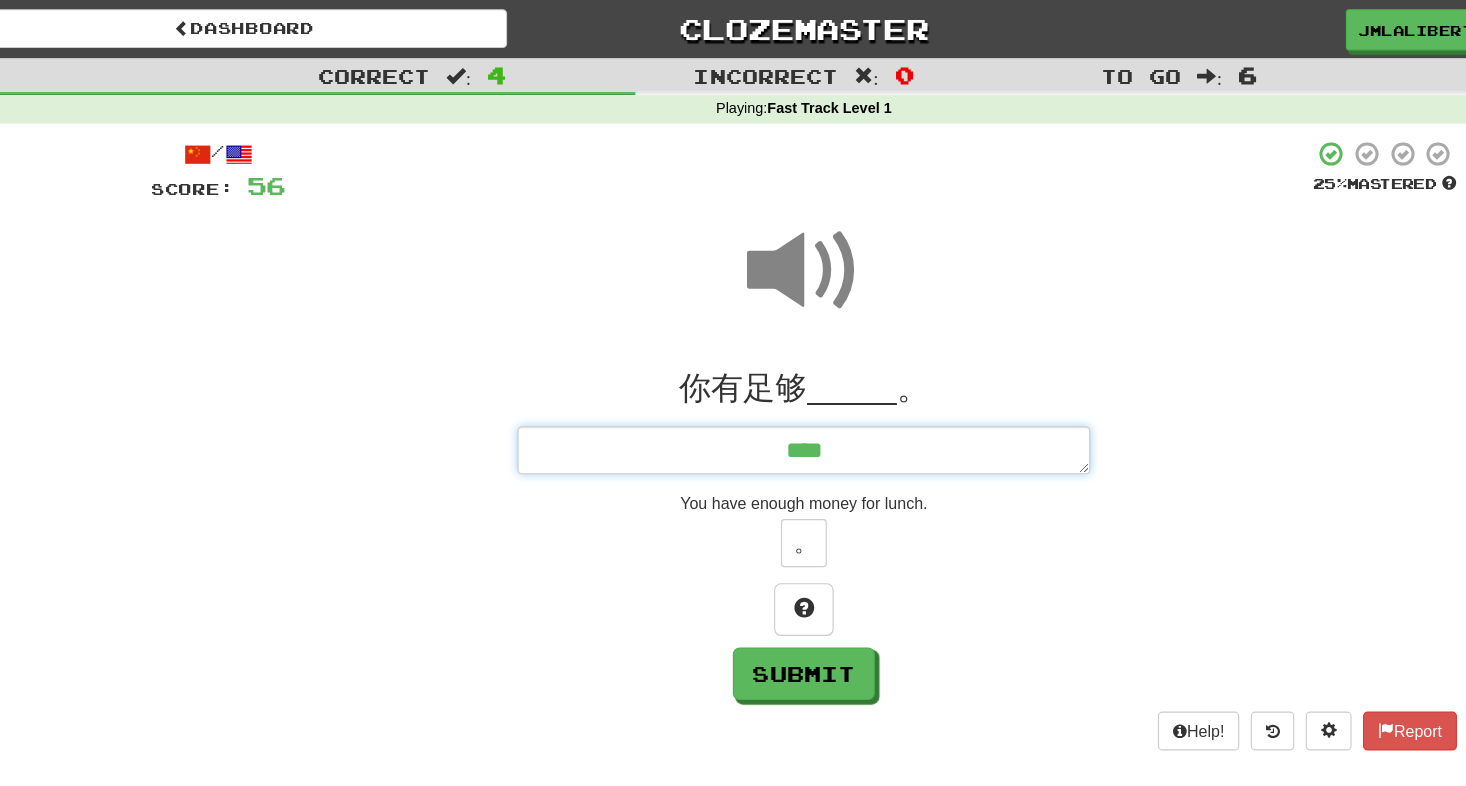 click on "****" at bounding box center (733, 393) 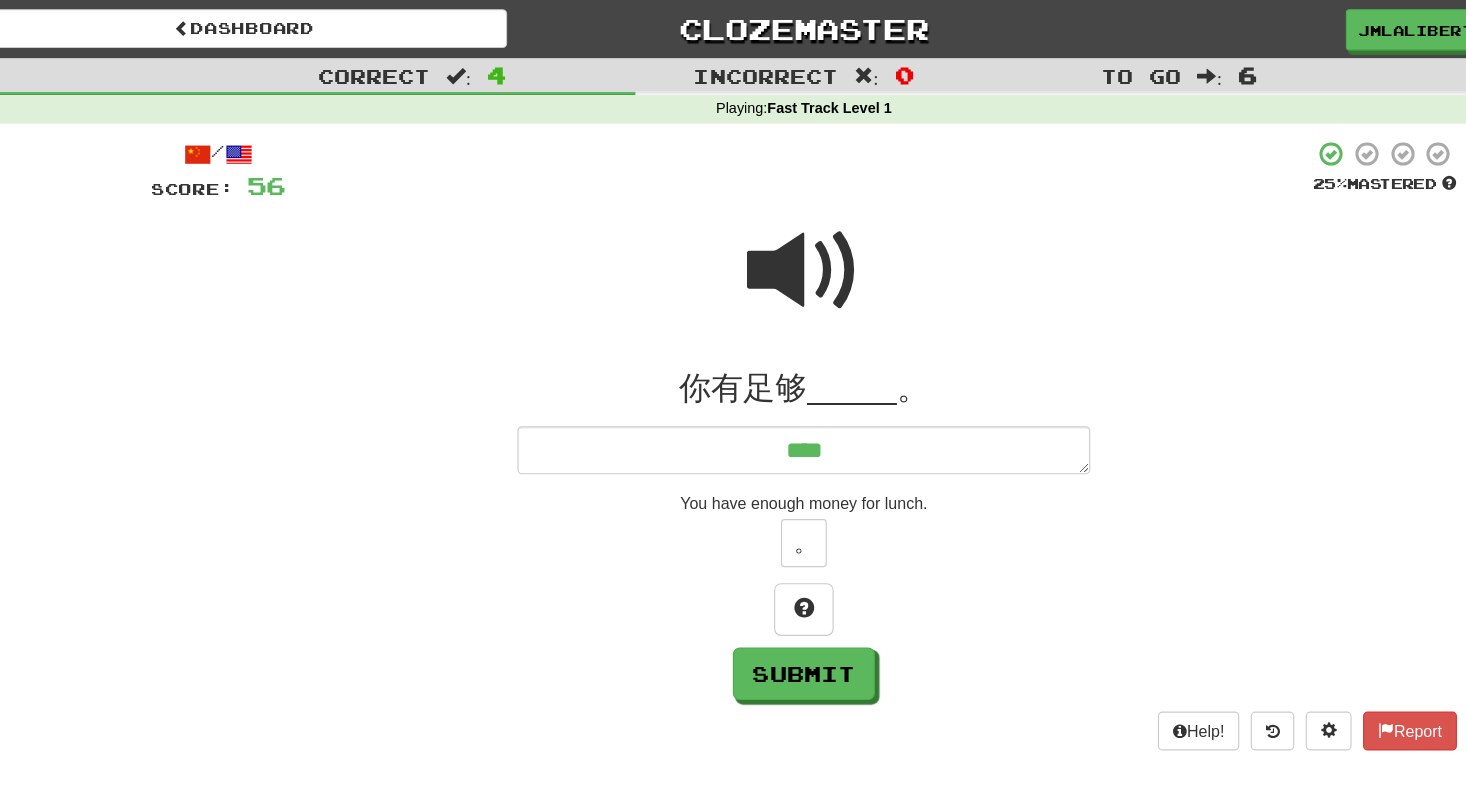 click at bounding box center (733, 236) 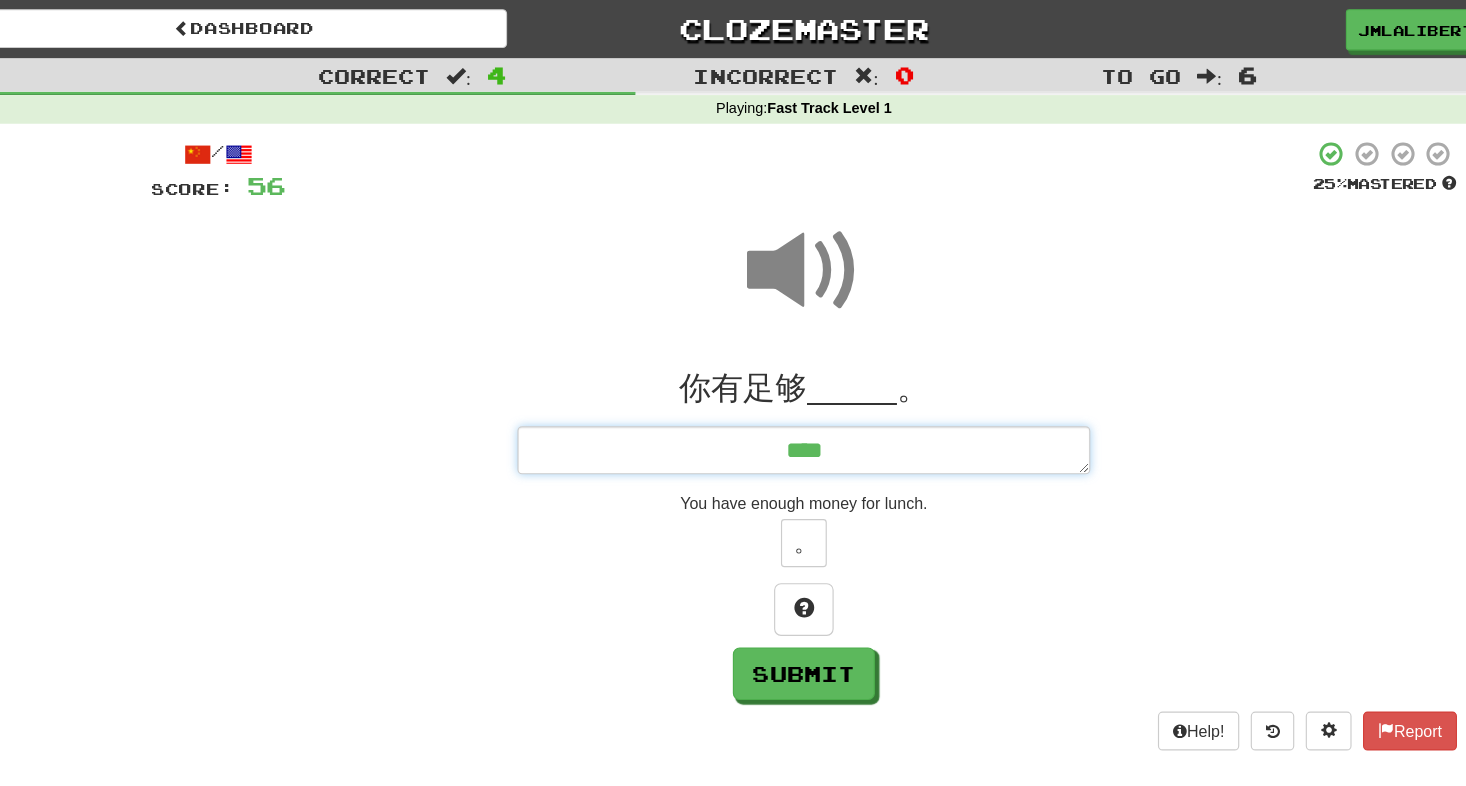 click on "****" at bounding box center (733, 393) 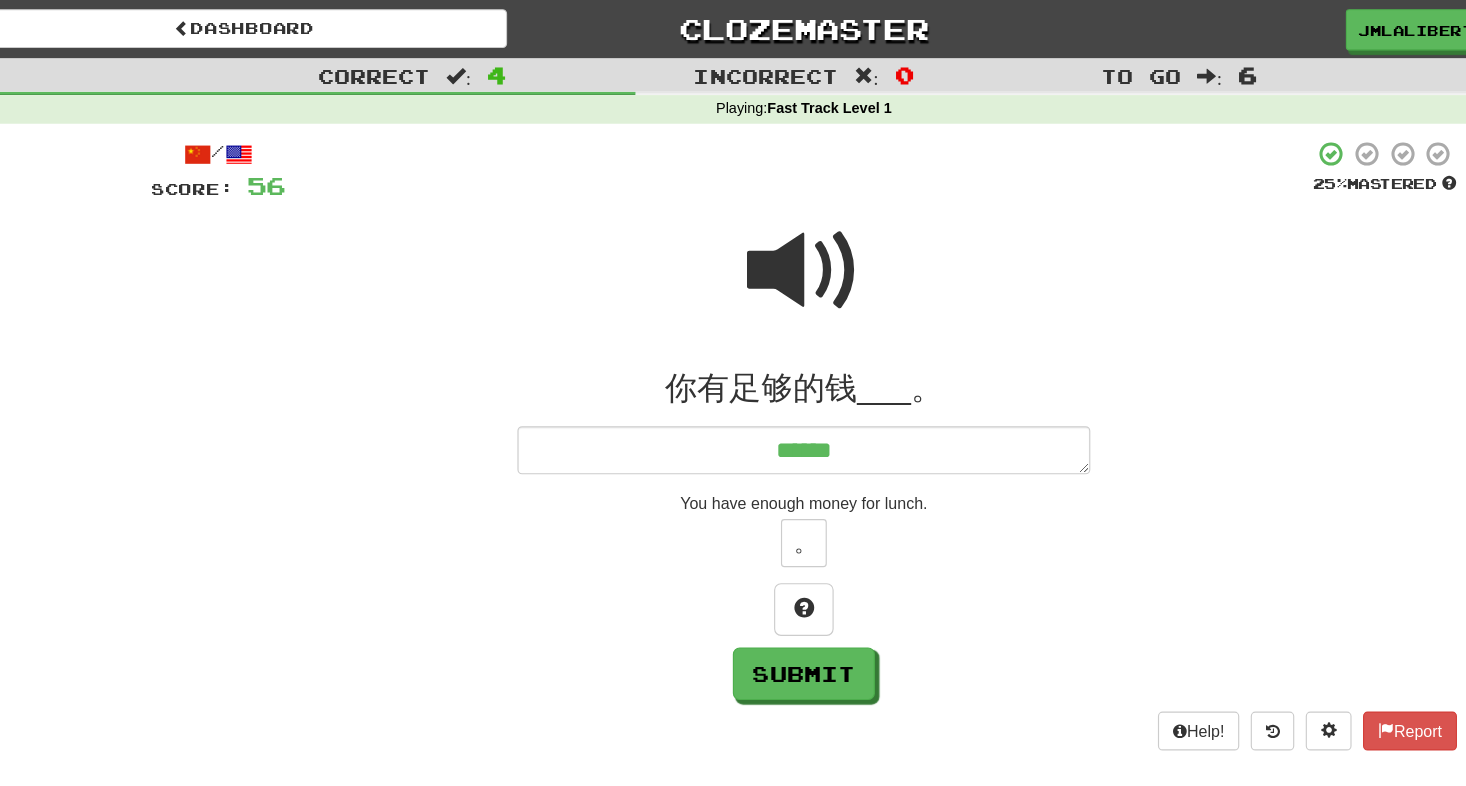 click at bounding box center [733, 236] 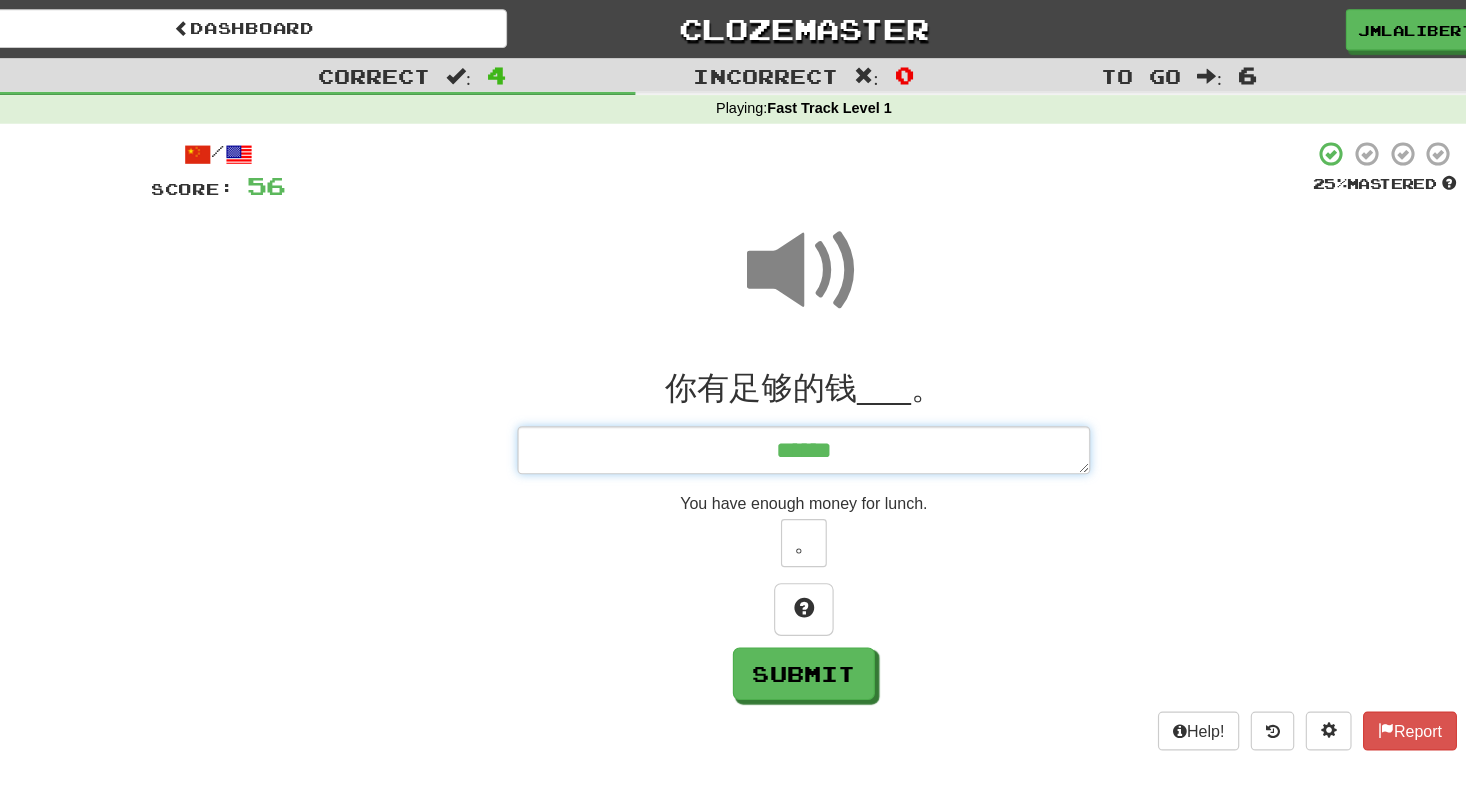 click on "******" at bounding box center (733, 393) 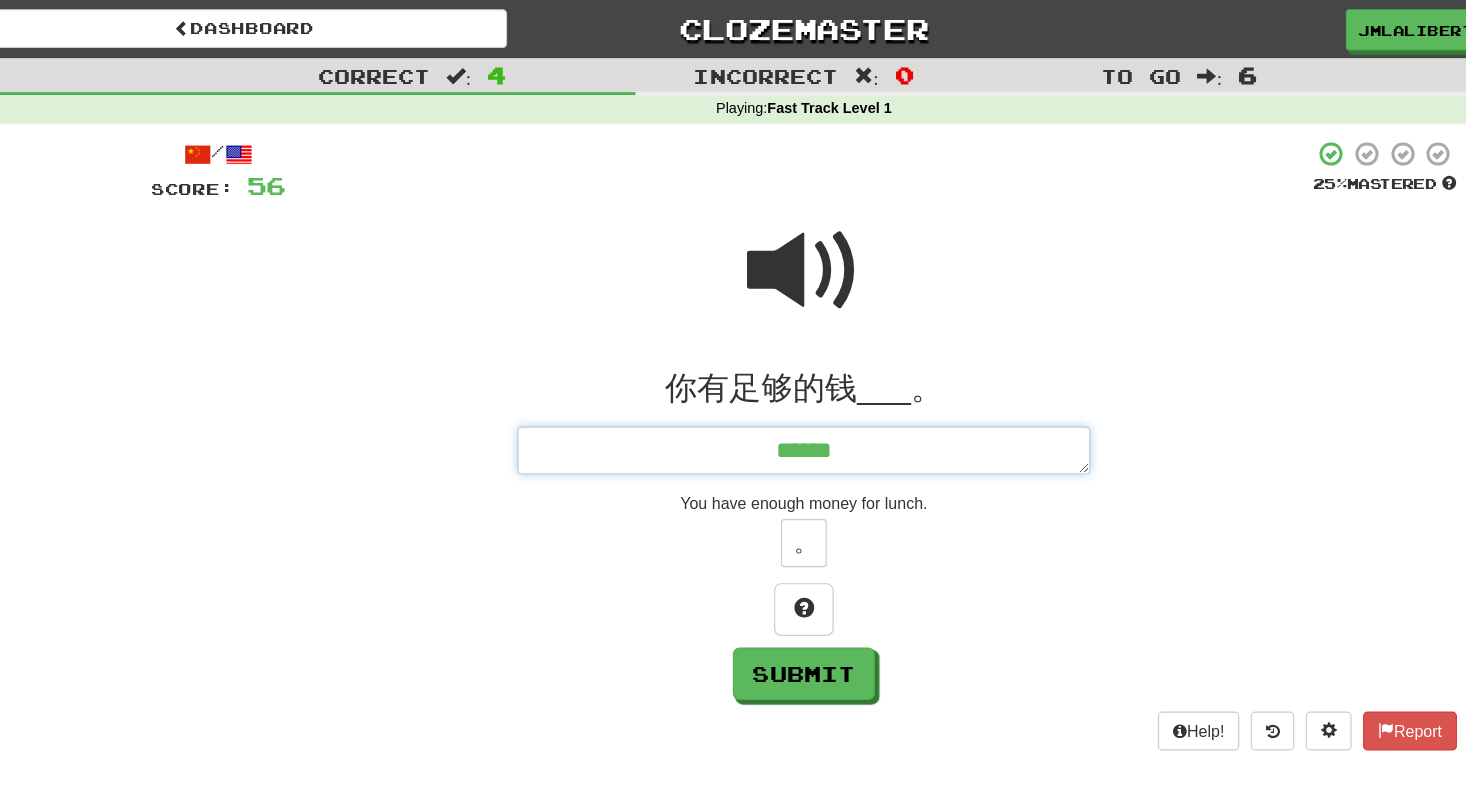 click on "******" at bounding box center [733, 393] 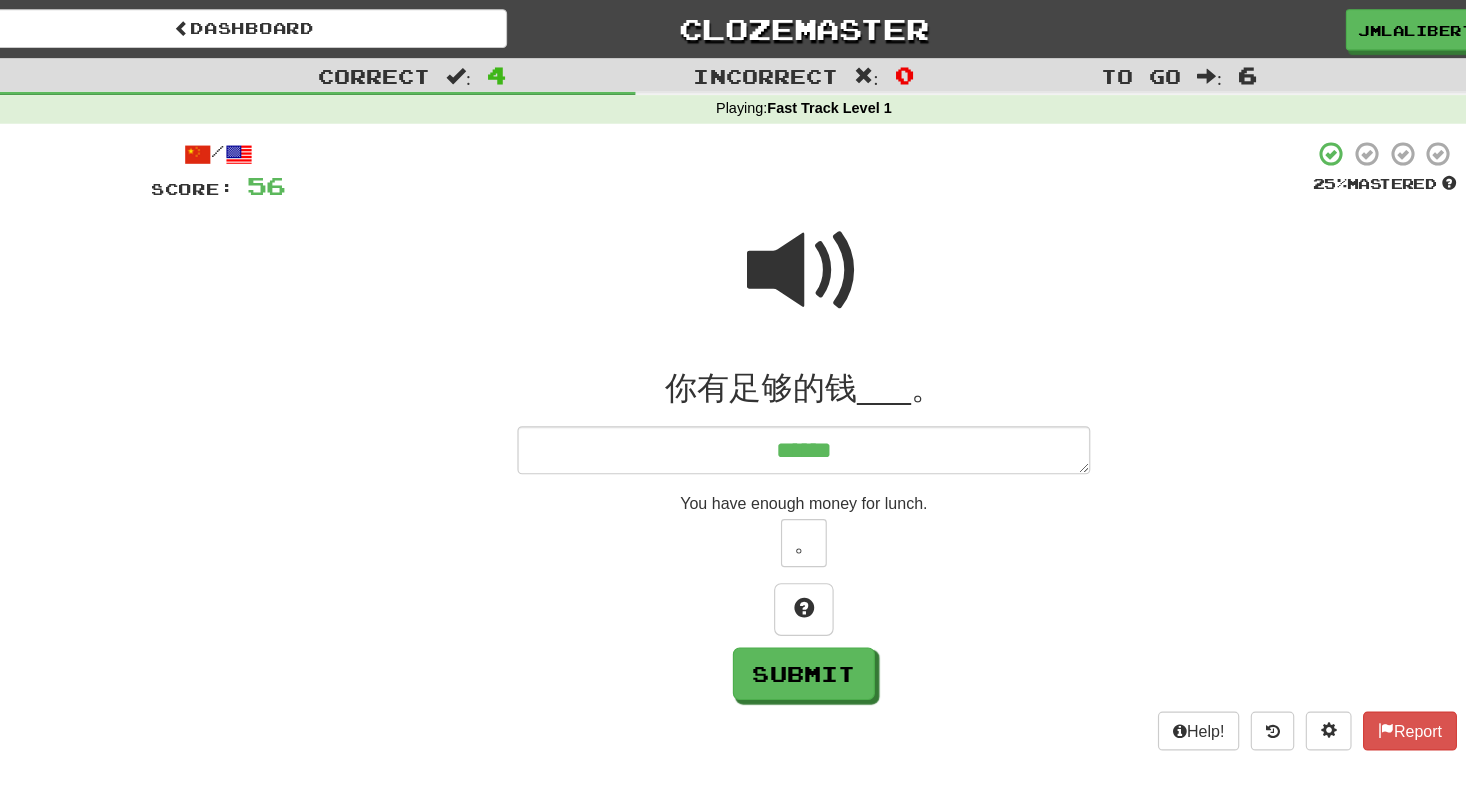 click at bounding box center (733, 236) 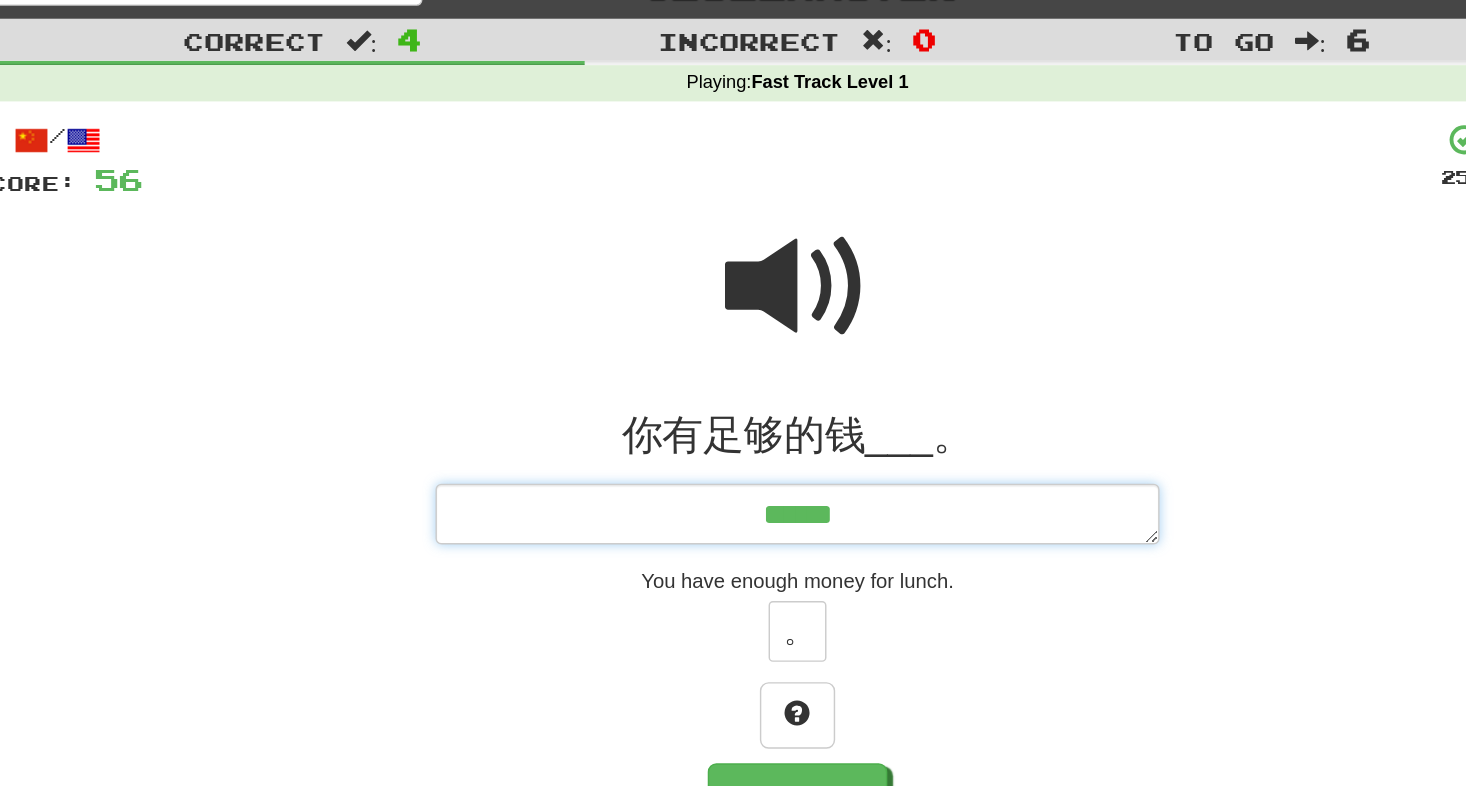 click on "******" at bounding box center (733, 393) 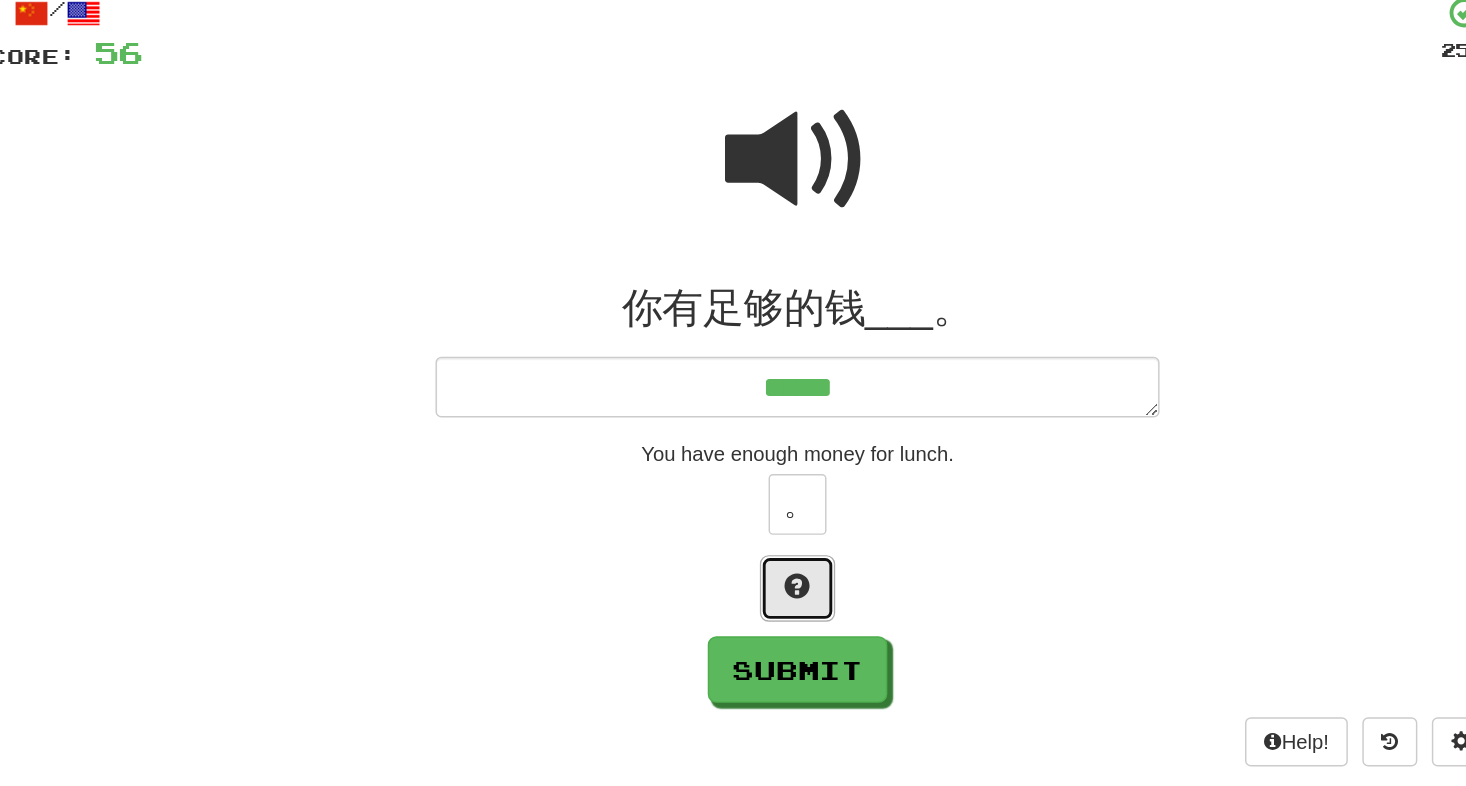 click at bounding box center (733, 530) 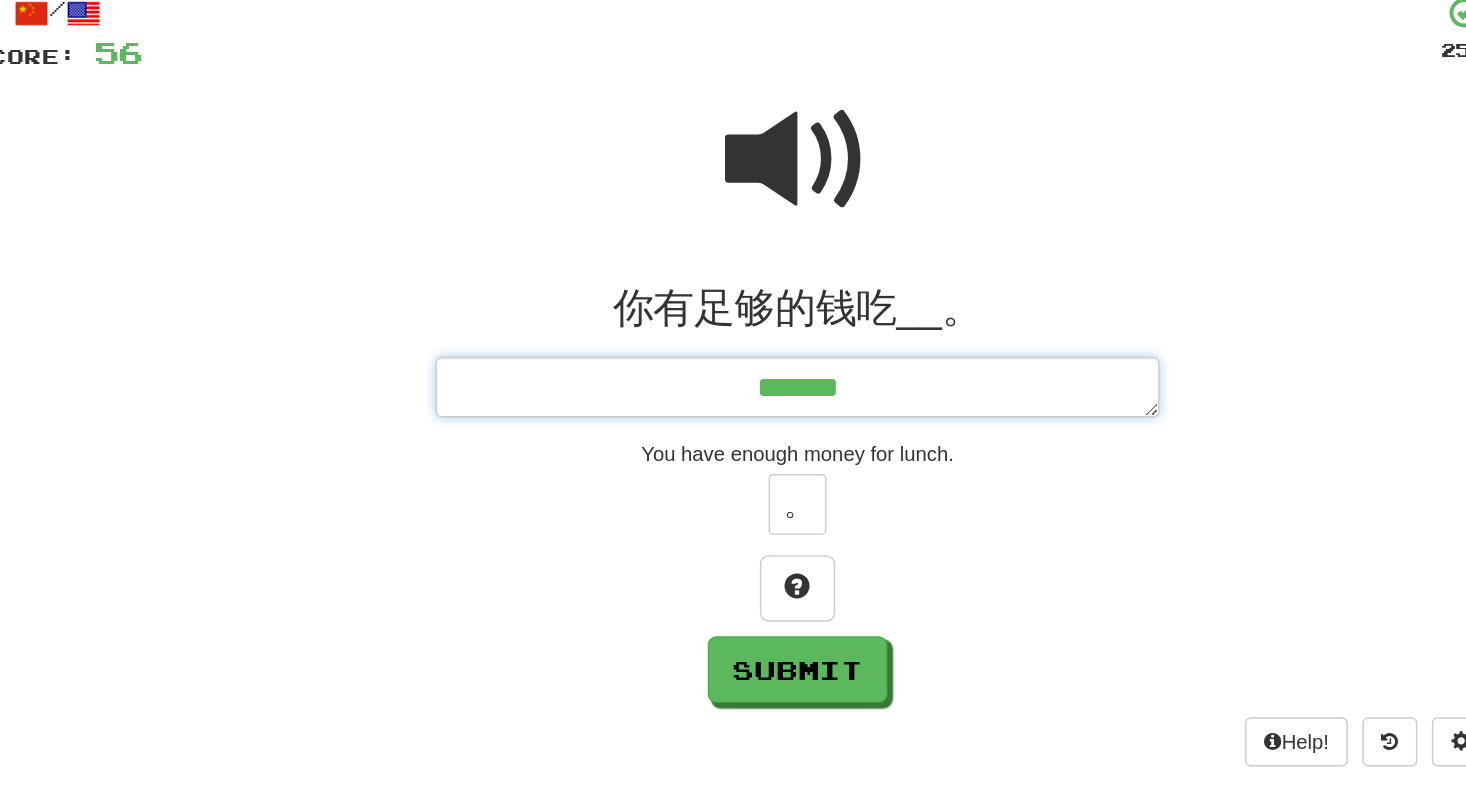 click on "*******" at bounding box center [733, 393] 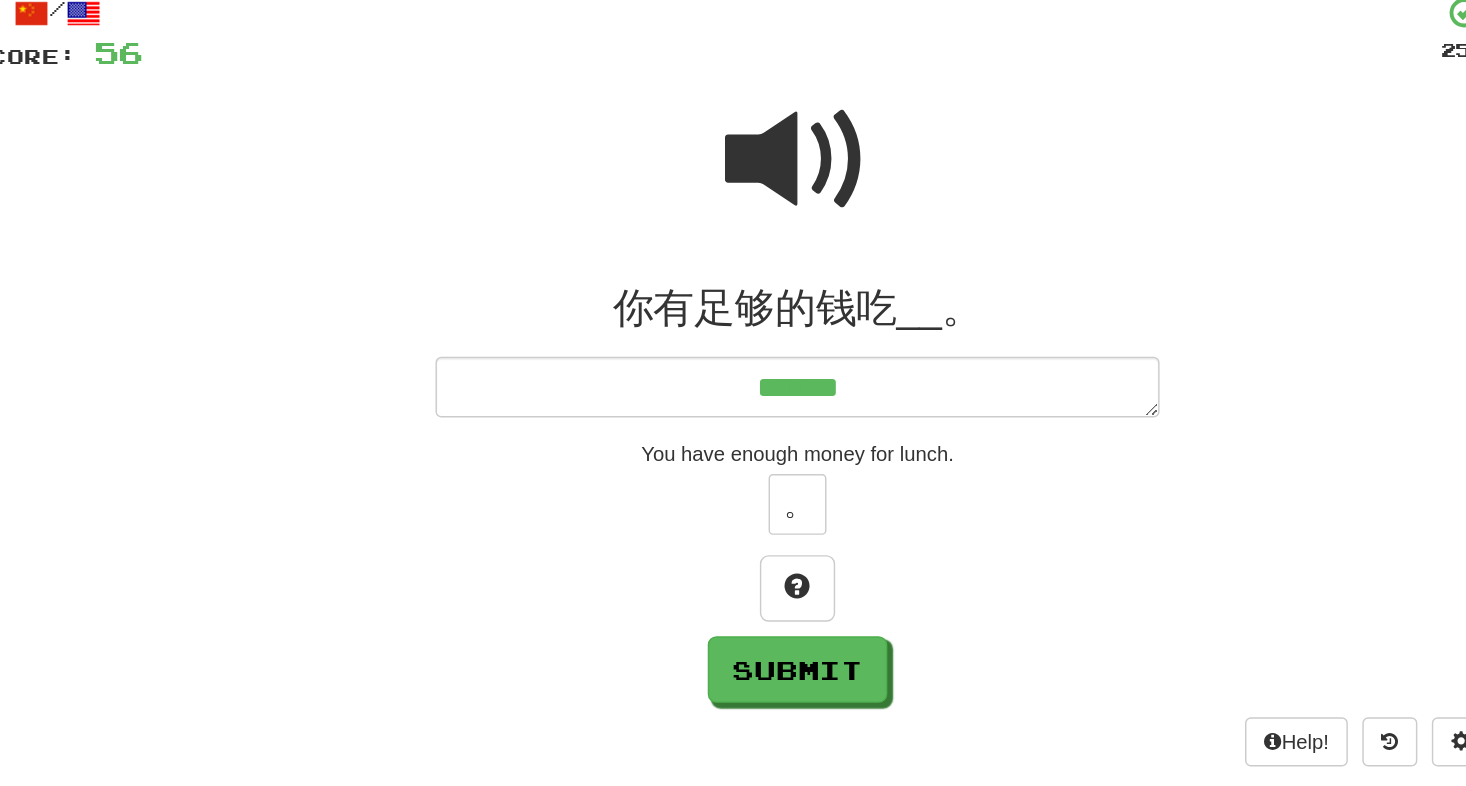 click at bounding box center [733, 236] 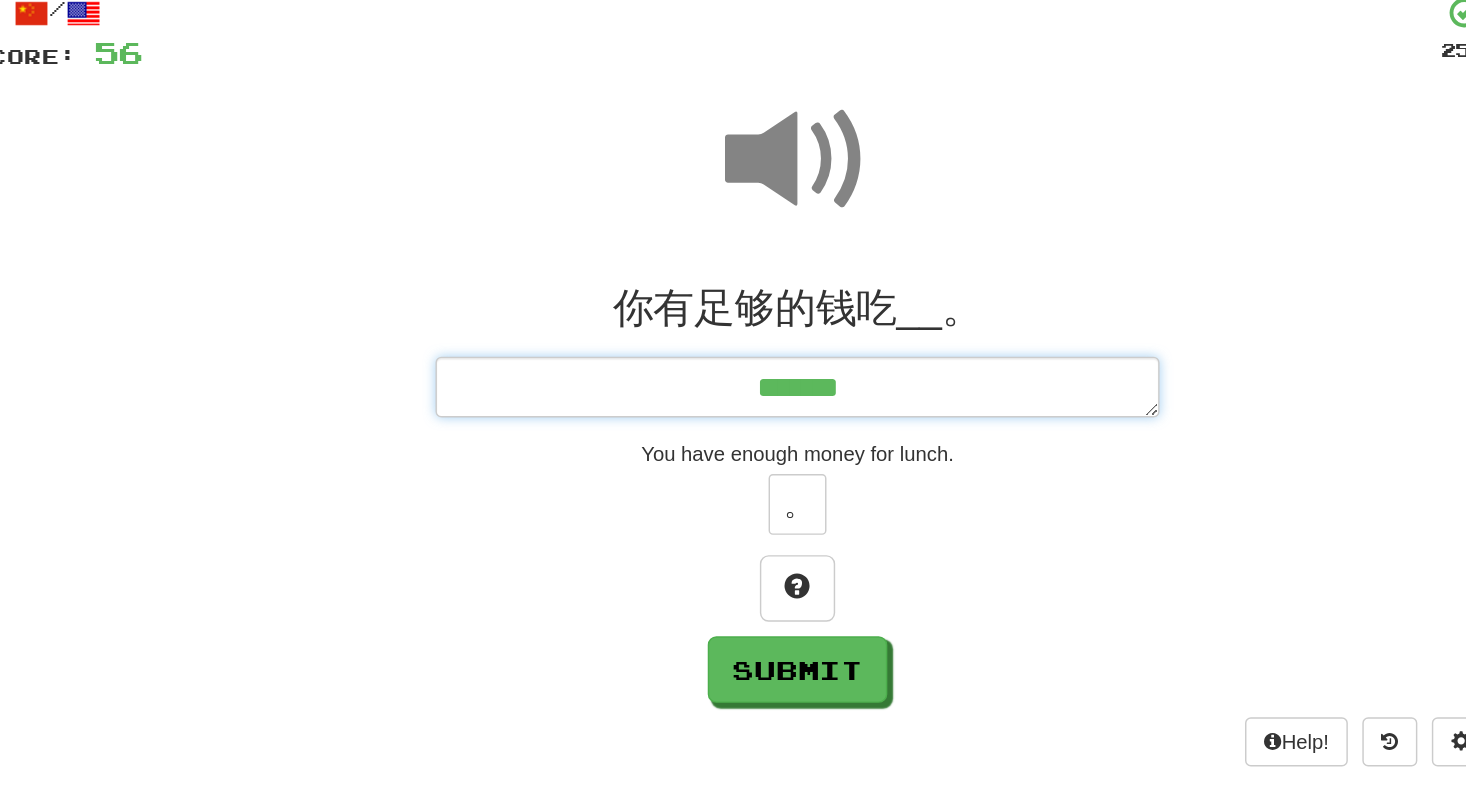 click on "*******" at bounding box center [733, 393] 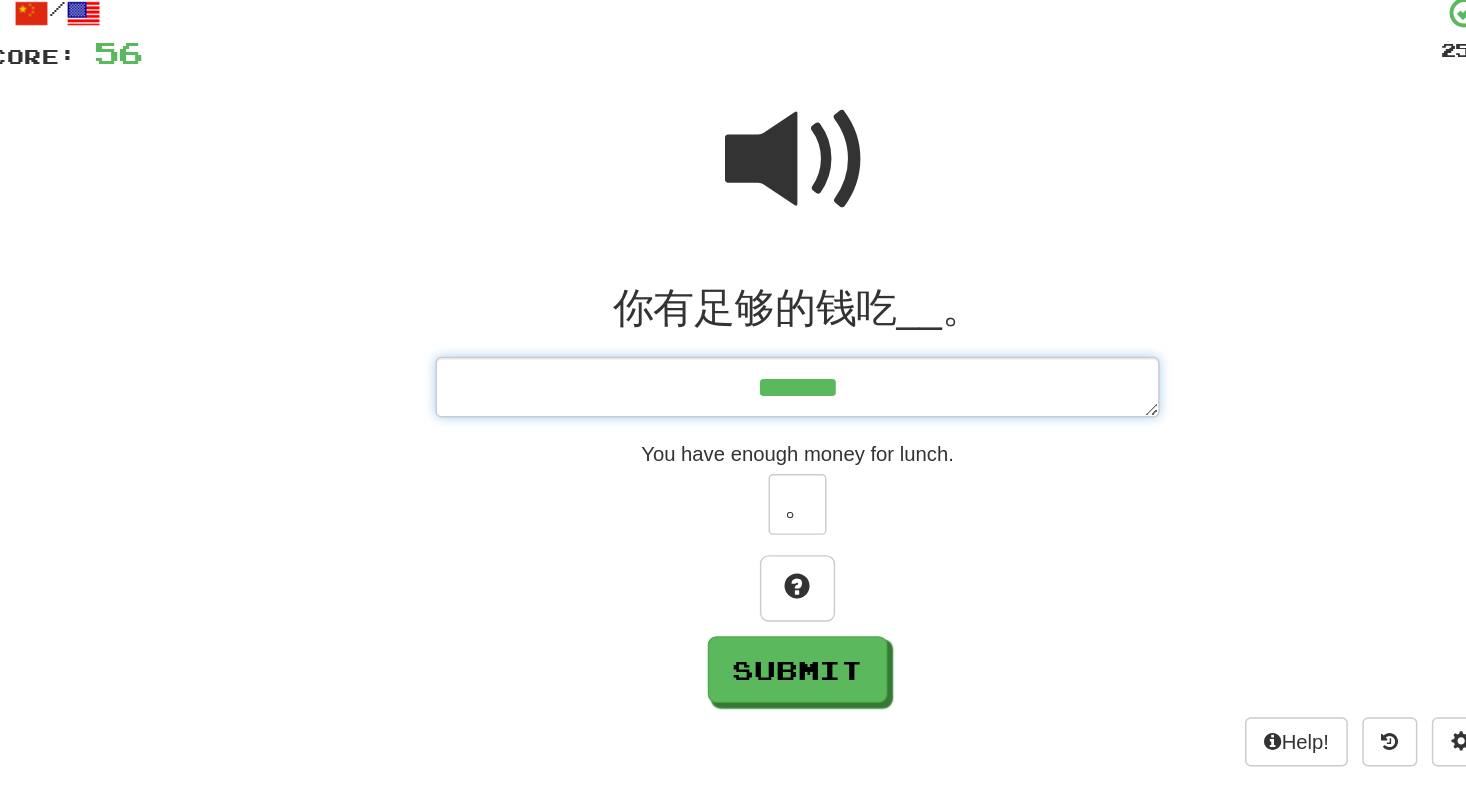 click on "*******" at bounding box center (733, 393) 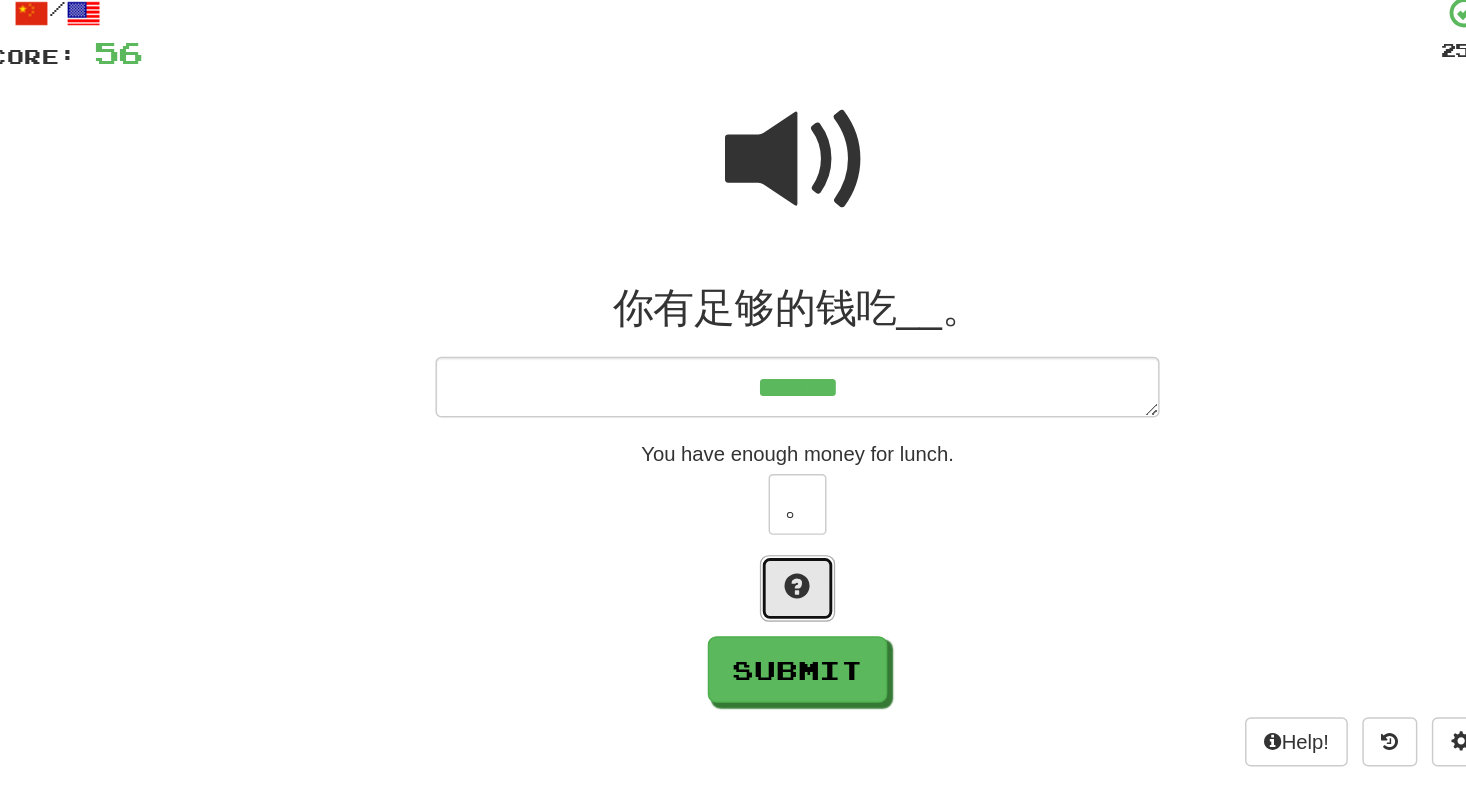 click at bounding box center (733, 532) 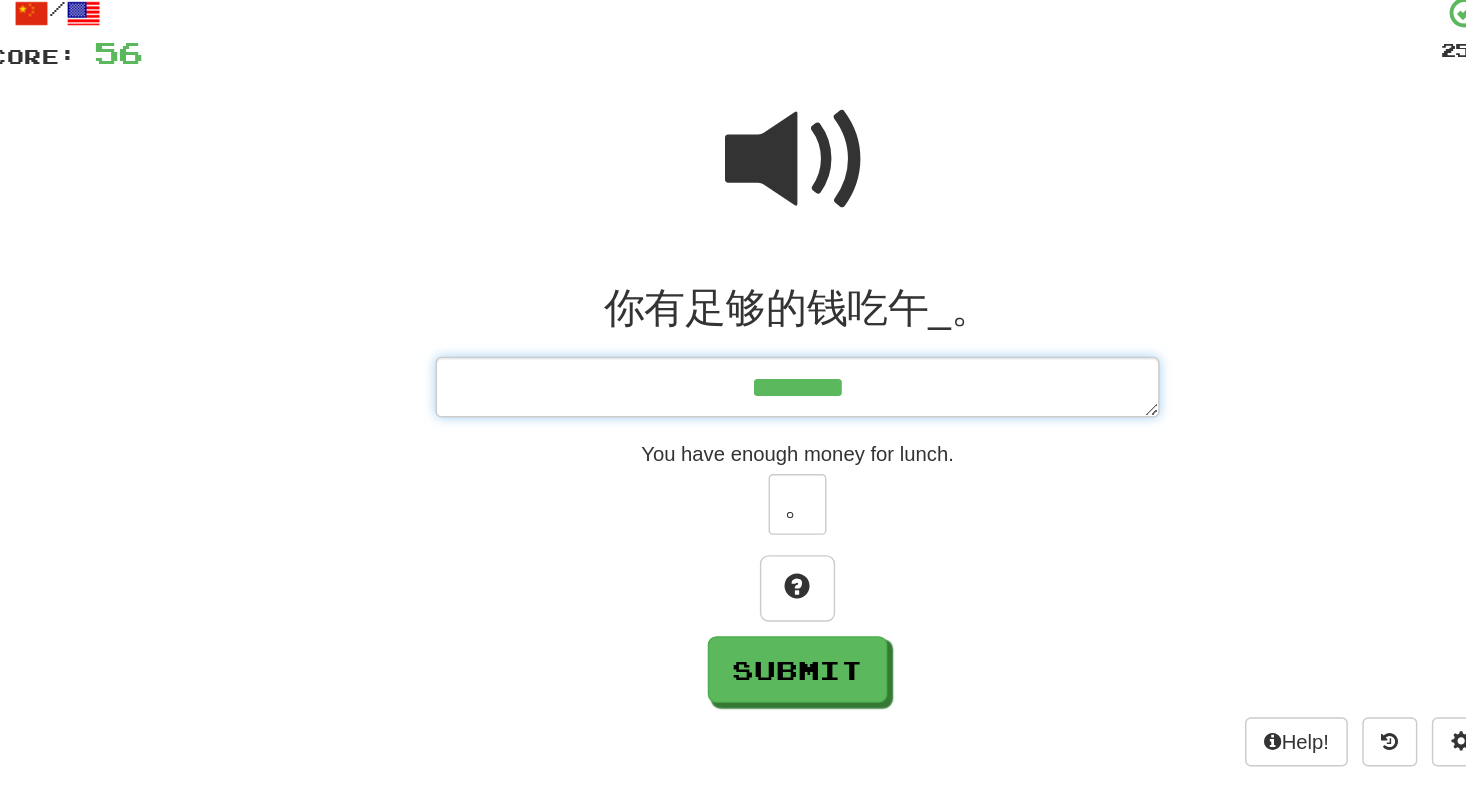 click on "********" at bounding box center [733, 393] 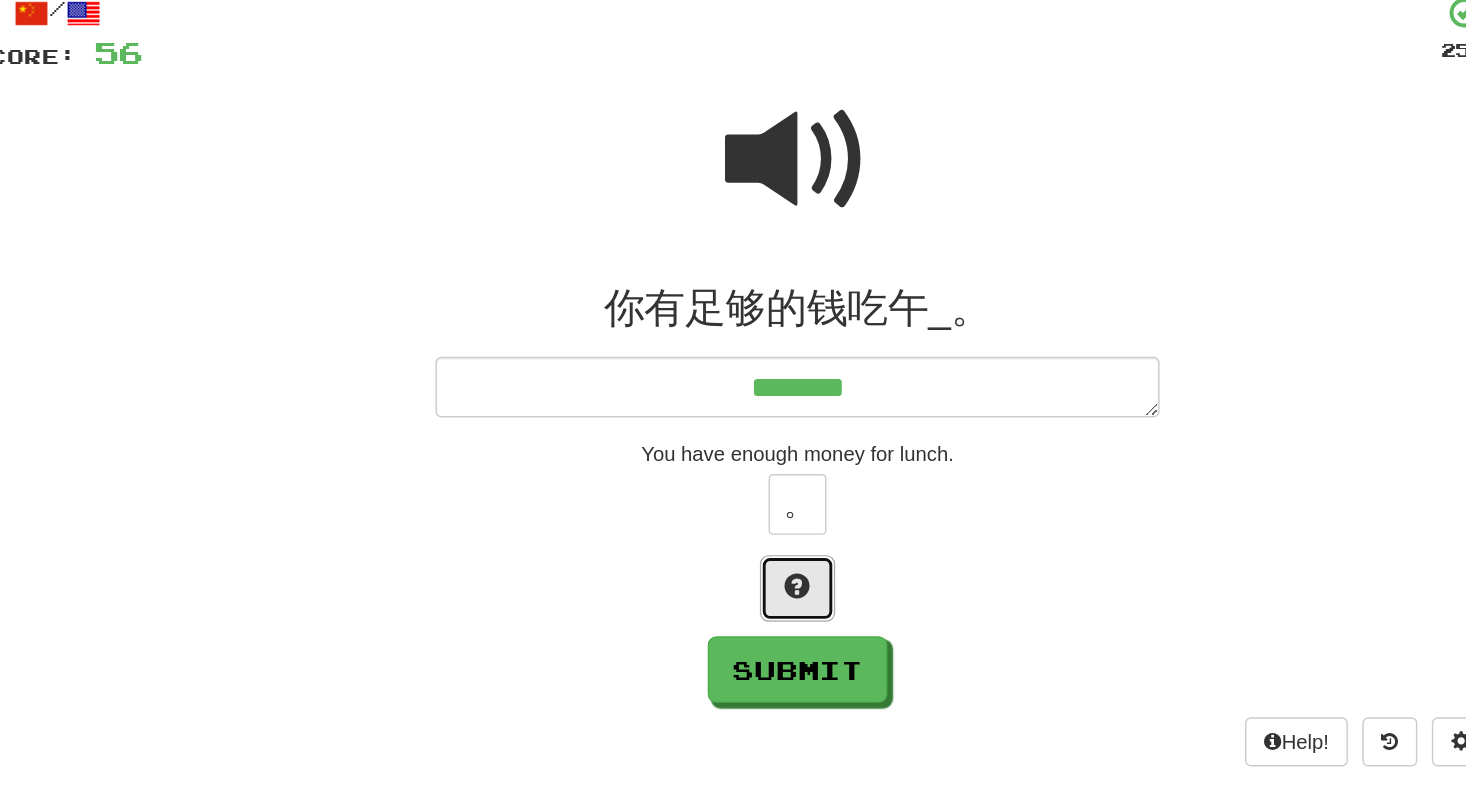 click at bounding box center [733, 532] 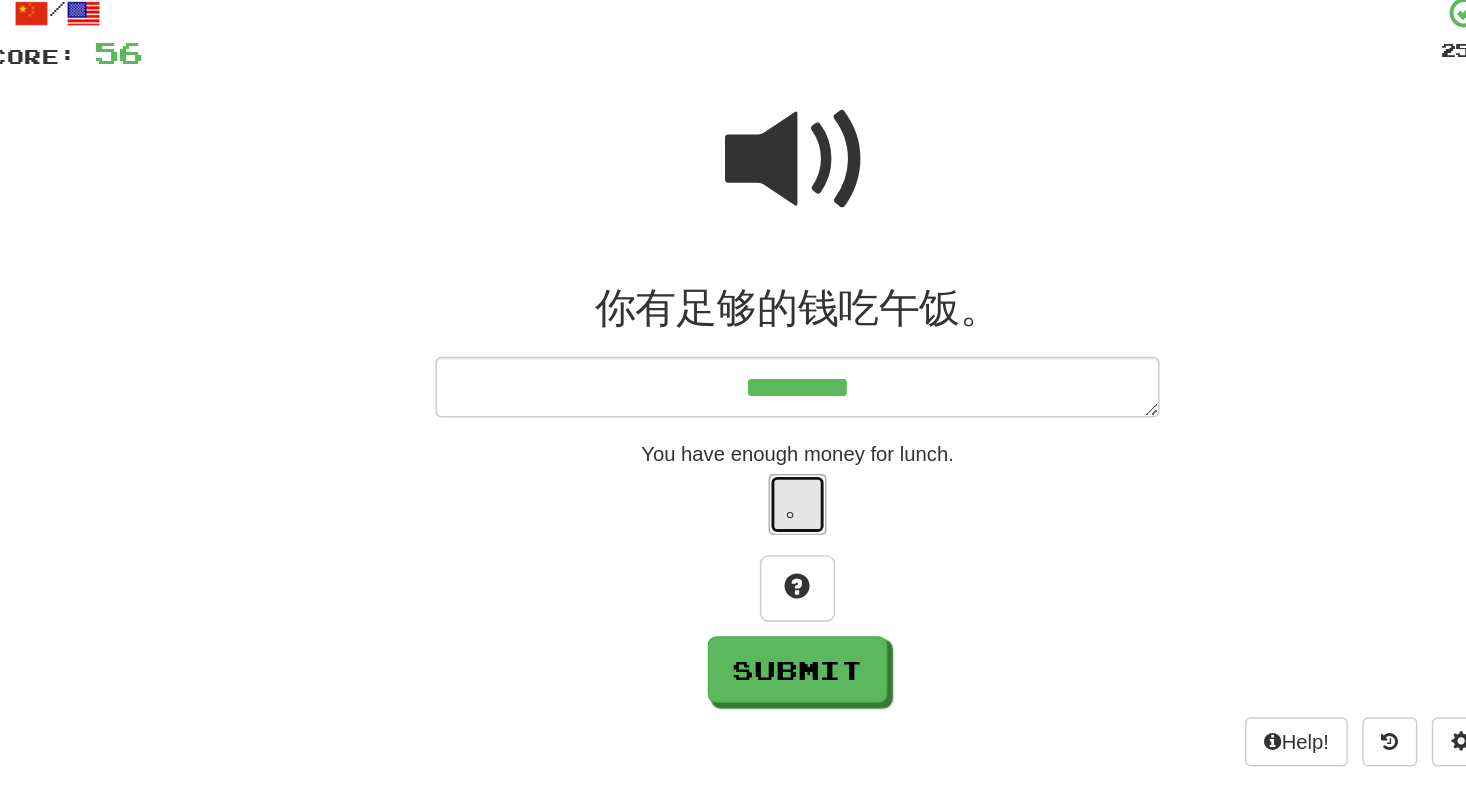 click on "。" at bounding box center (733, 474) 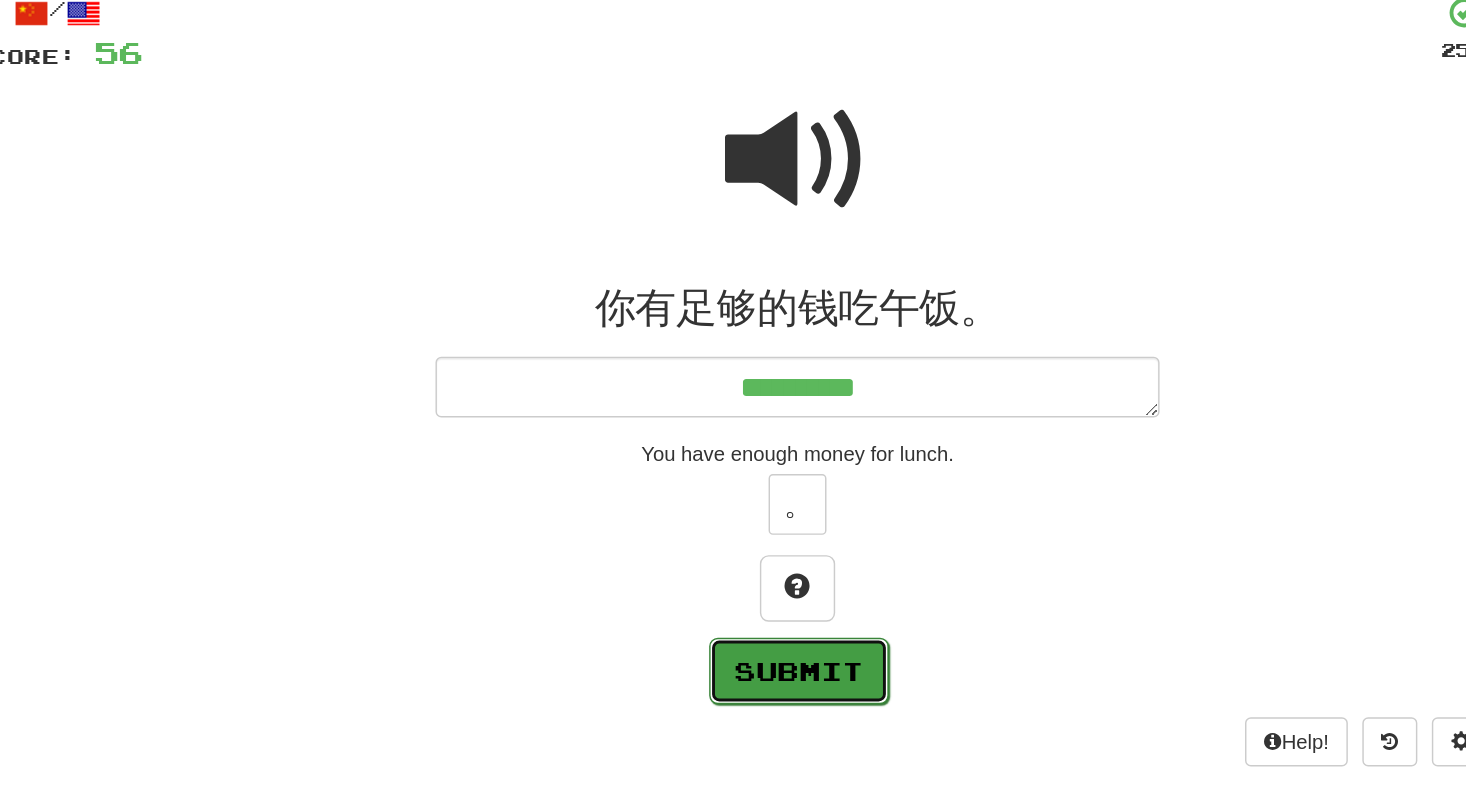 click on "Submit" at bounding box center [734, 589] 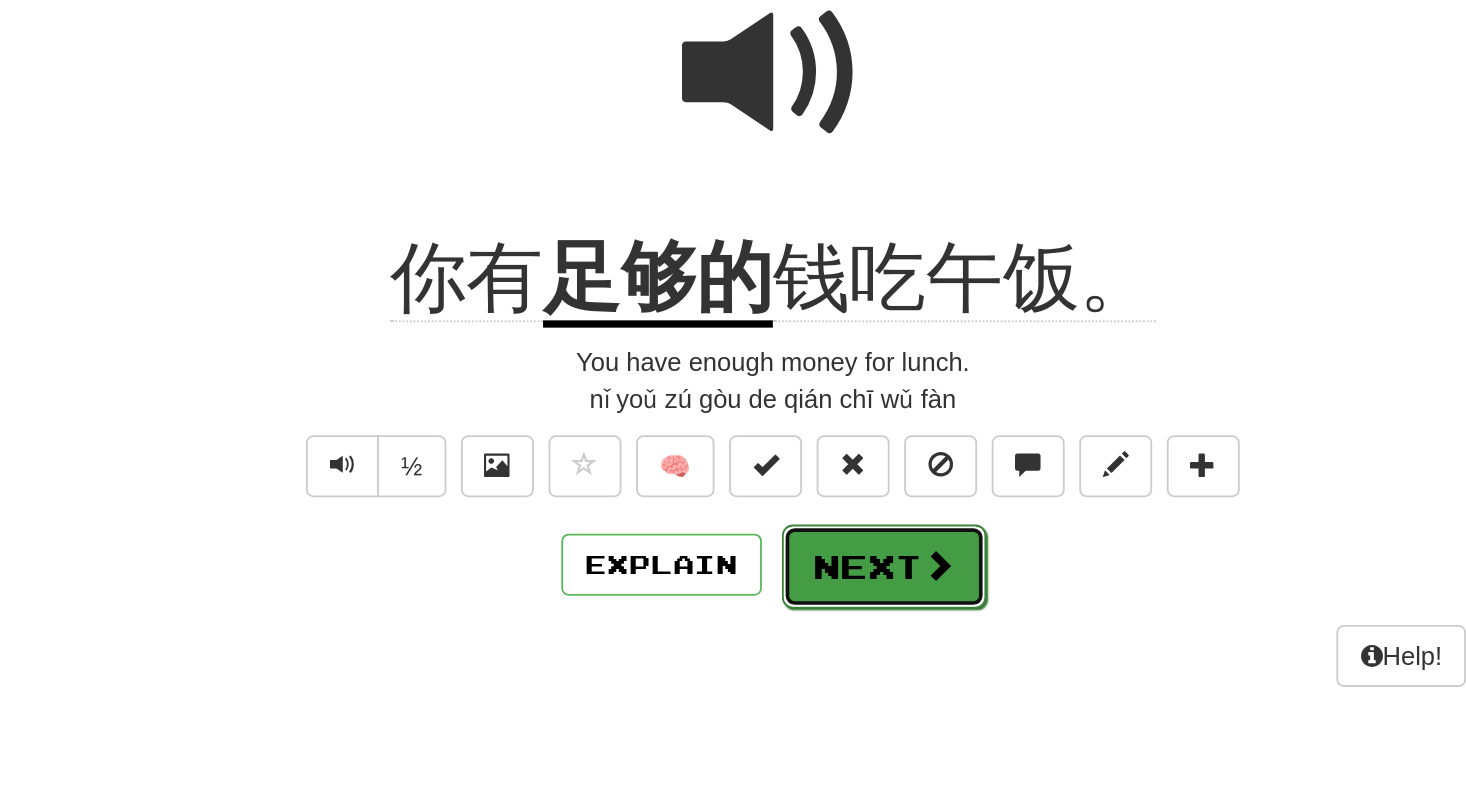 click at bounding box center (824, 518) 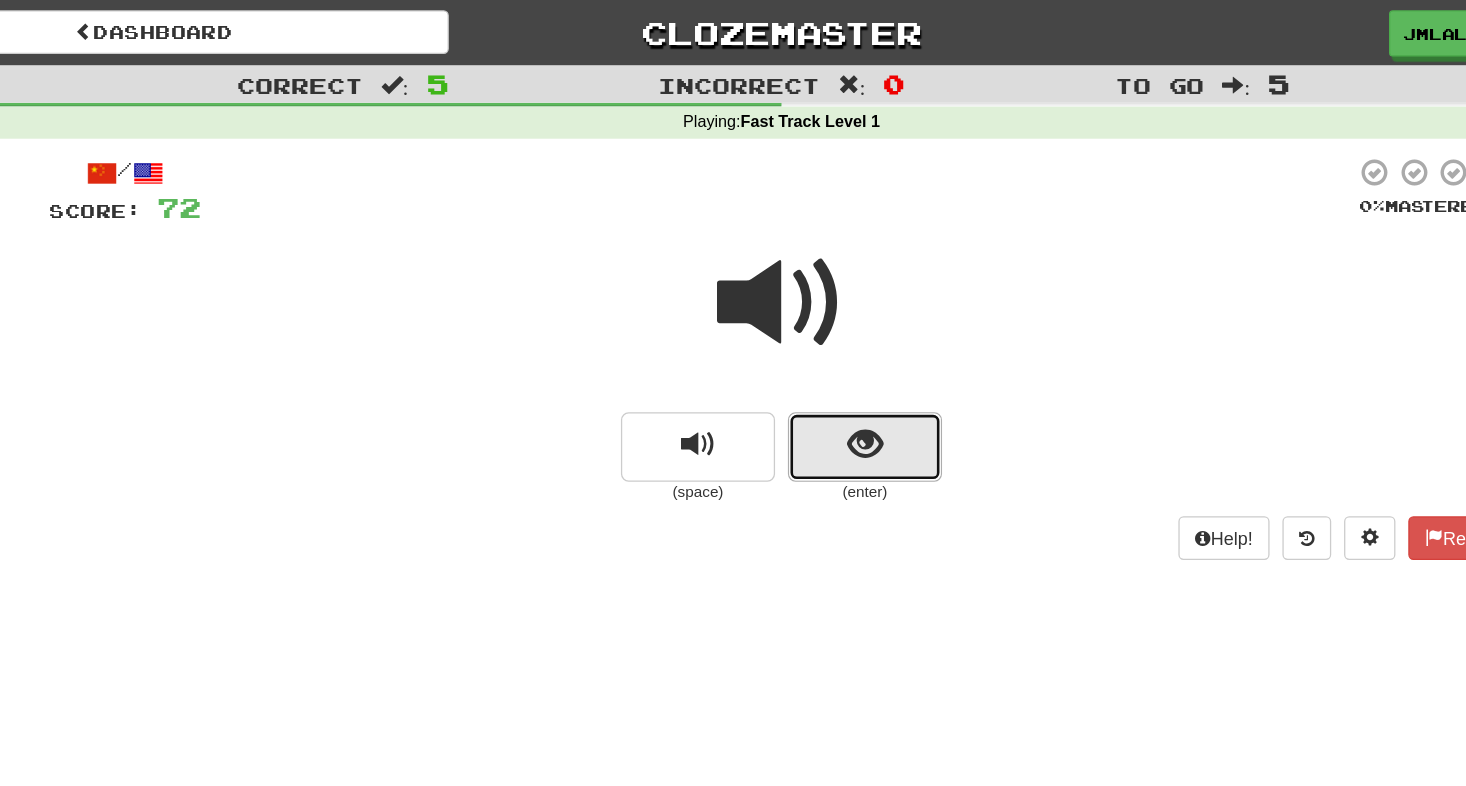 click at bounding box center [798, 348] 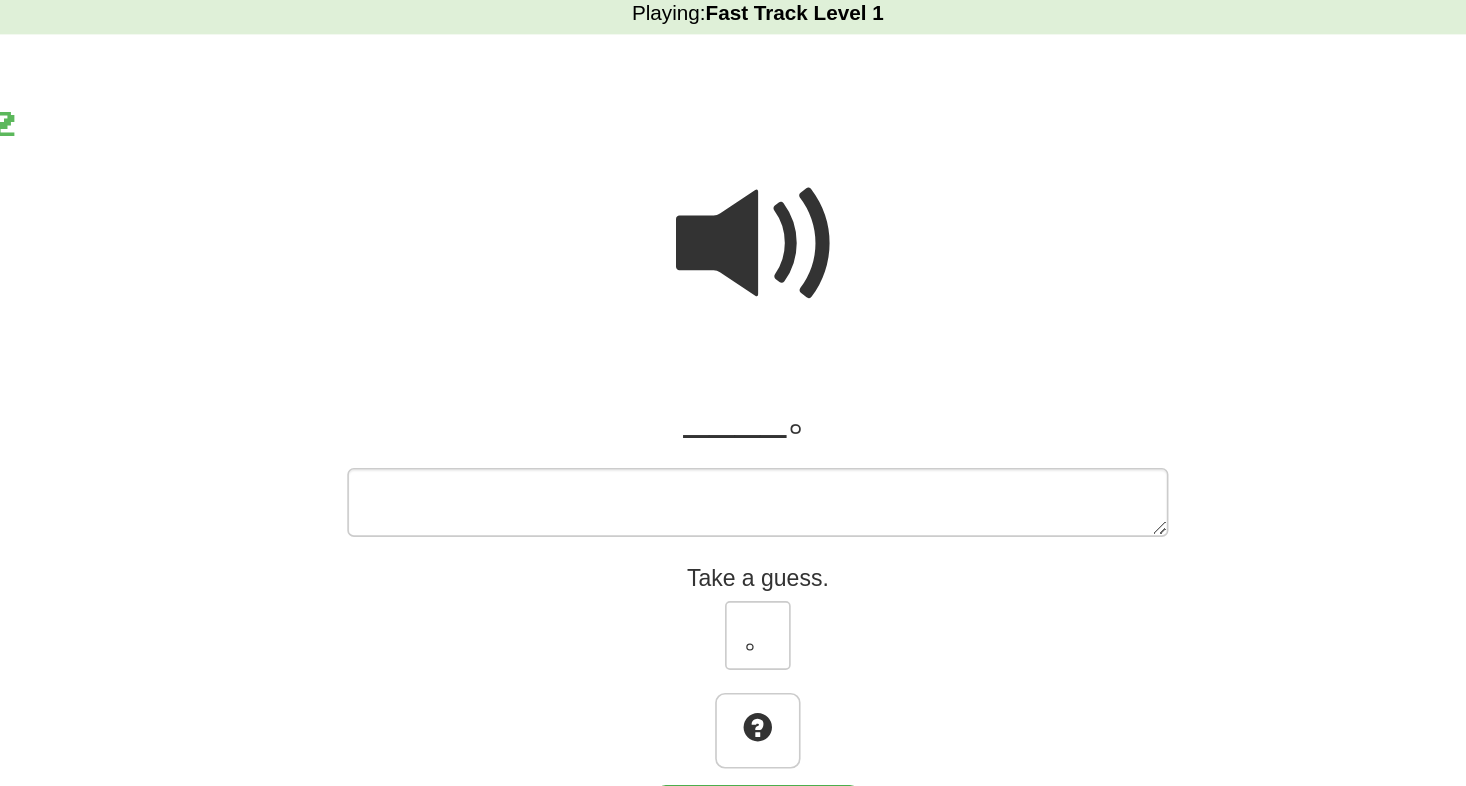 click at bounding box center (733, 236) 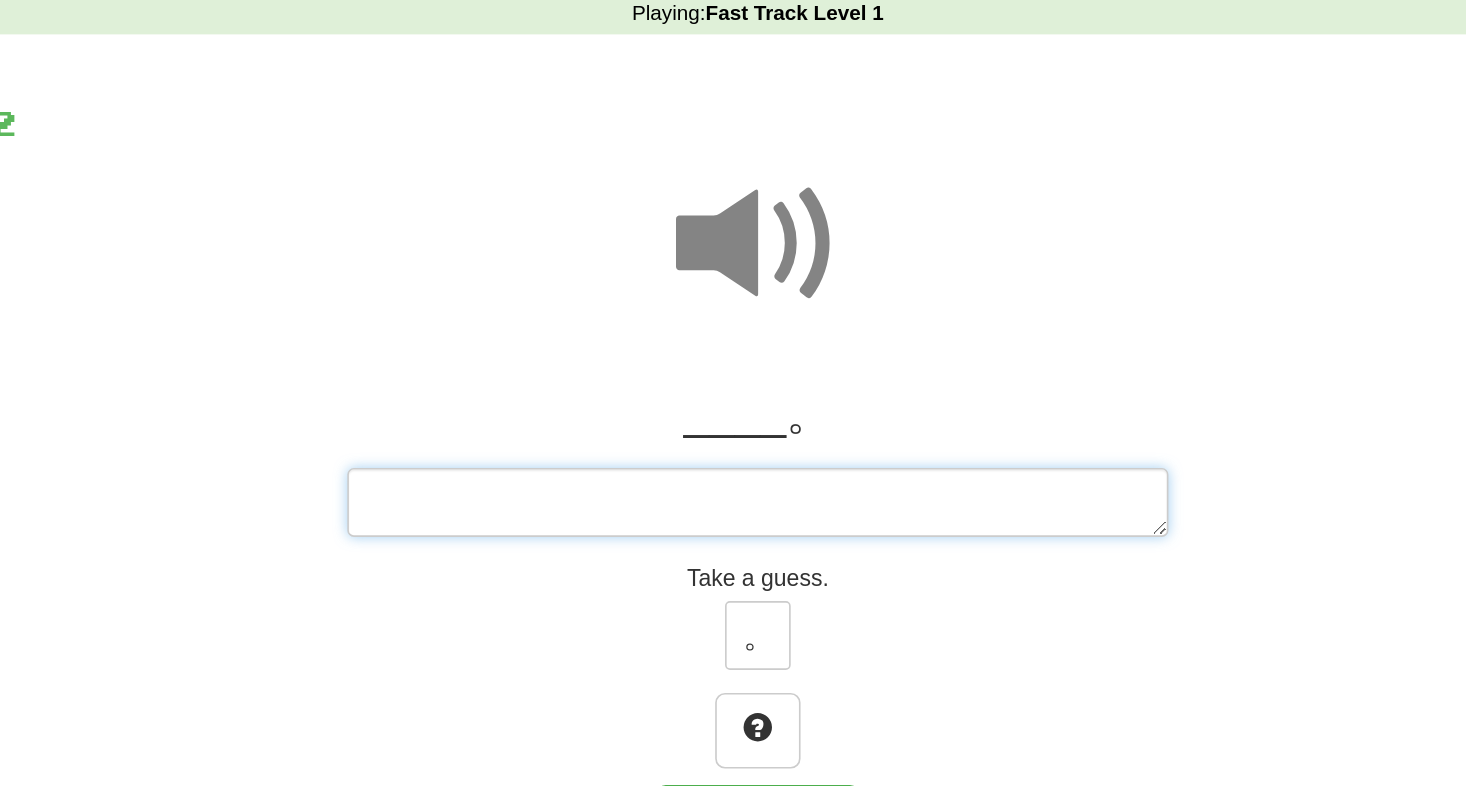 click at bounding box center (733, 393) 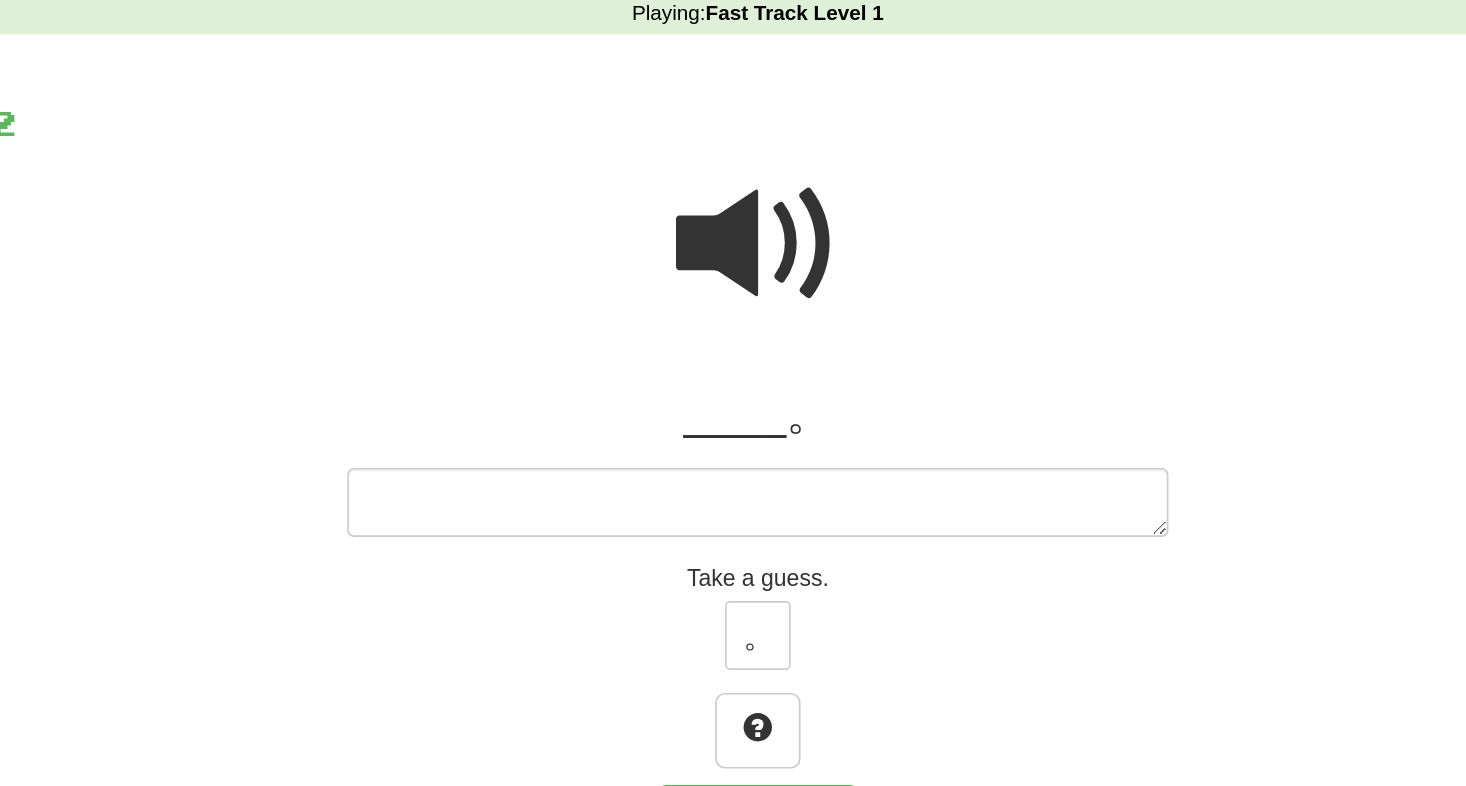 click at bounding box center [733, 236] 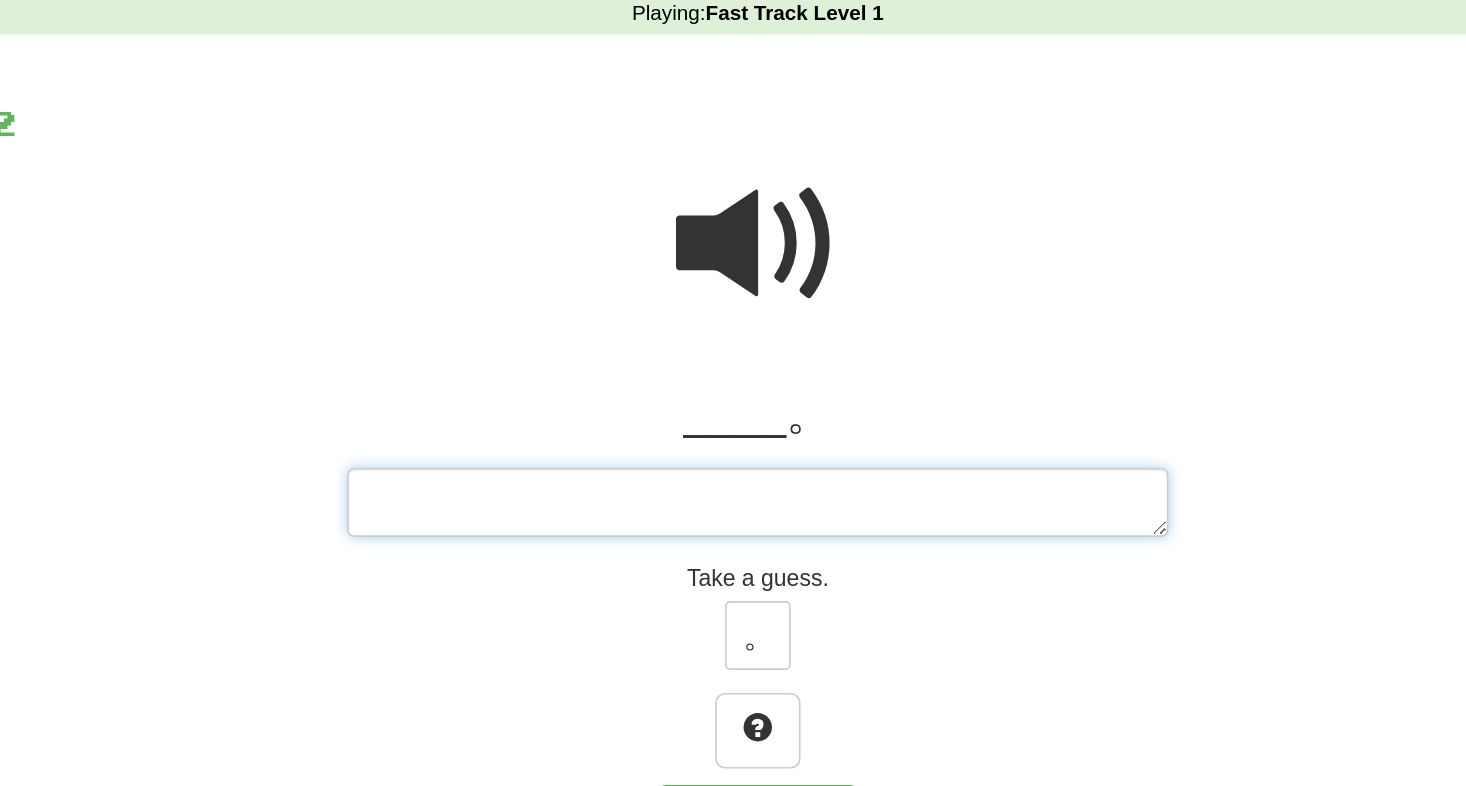 click at bounding box center (733, 393) 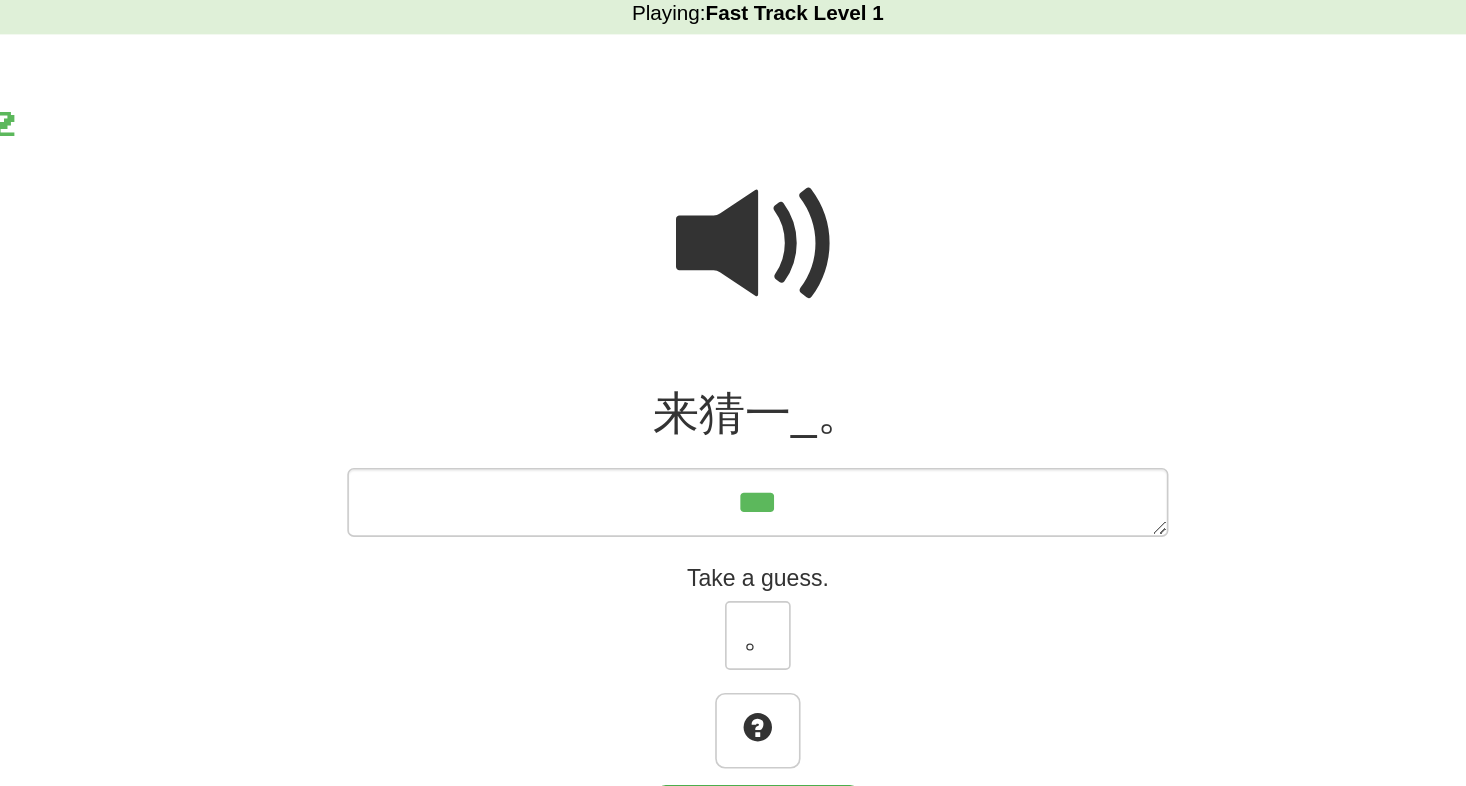 click at bounding box center (733, 236) 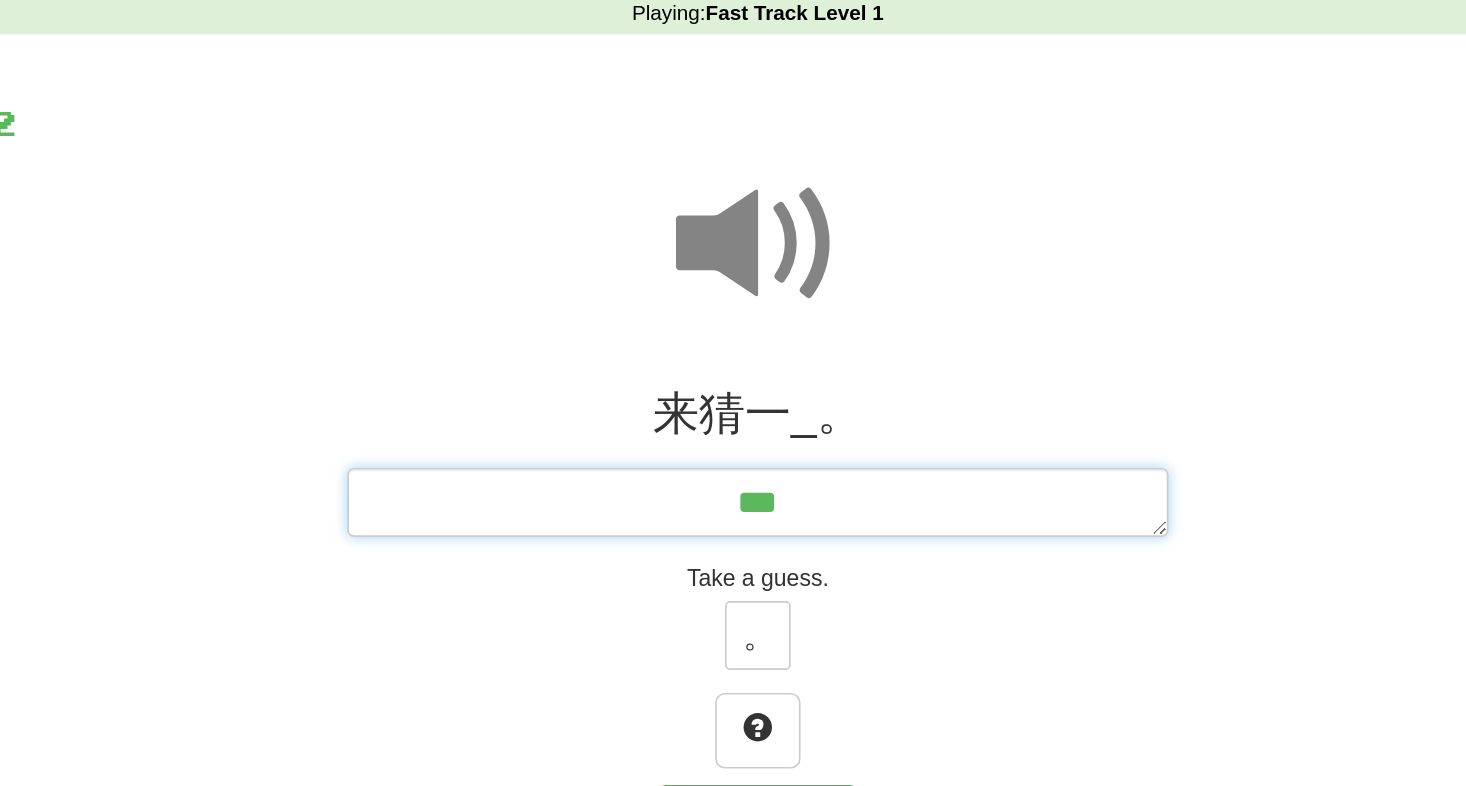 click on "***" at bounding box center (733, 393) 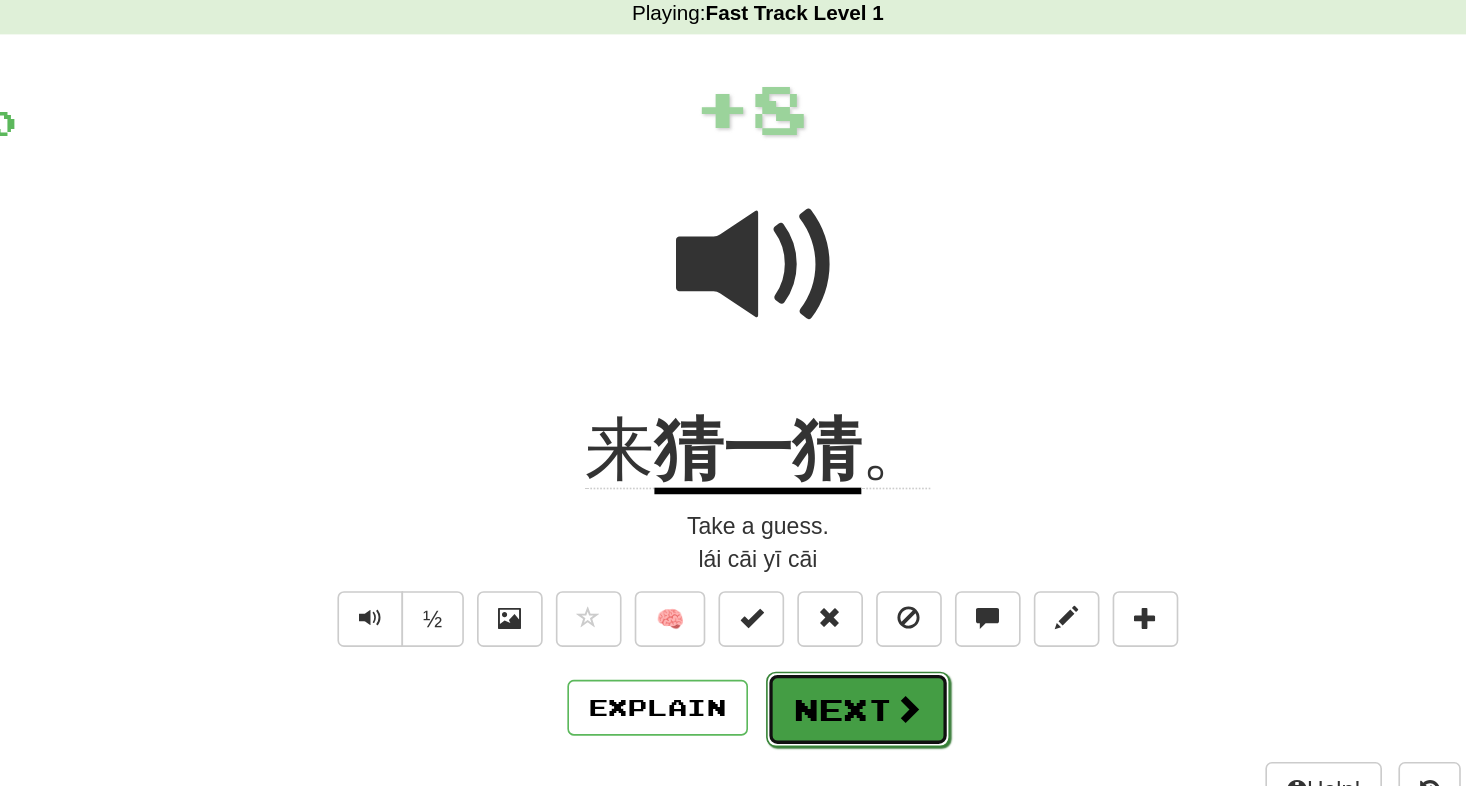 click on "Next" at bounding box center [794, 519] 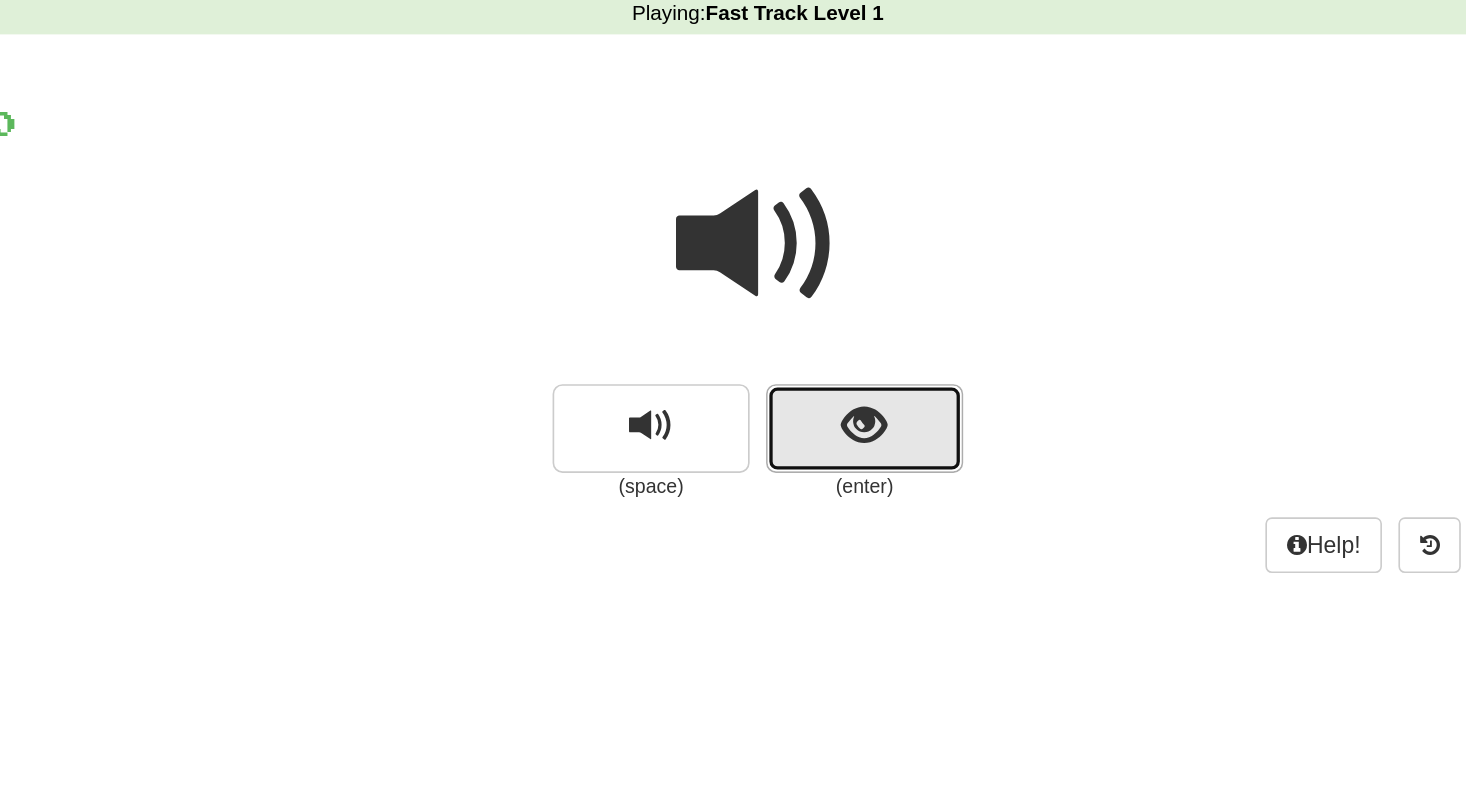 click at bounding box center [798, 346] 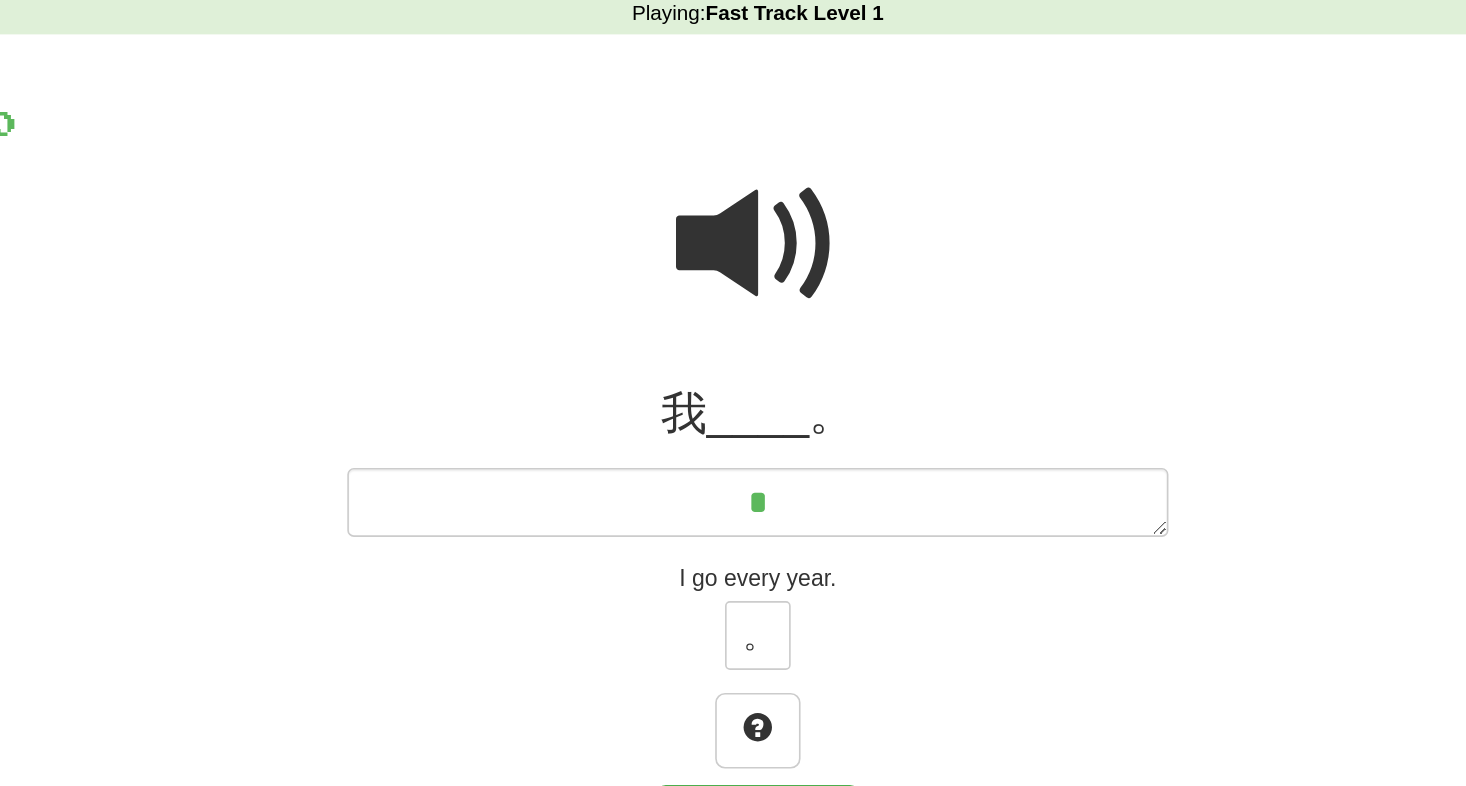 click at bounding box center (733, 236) 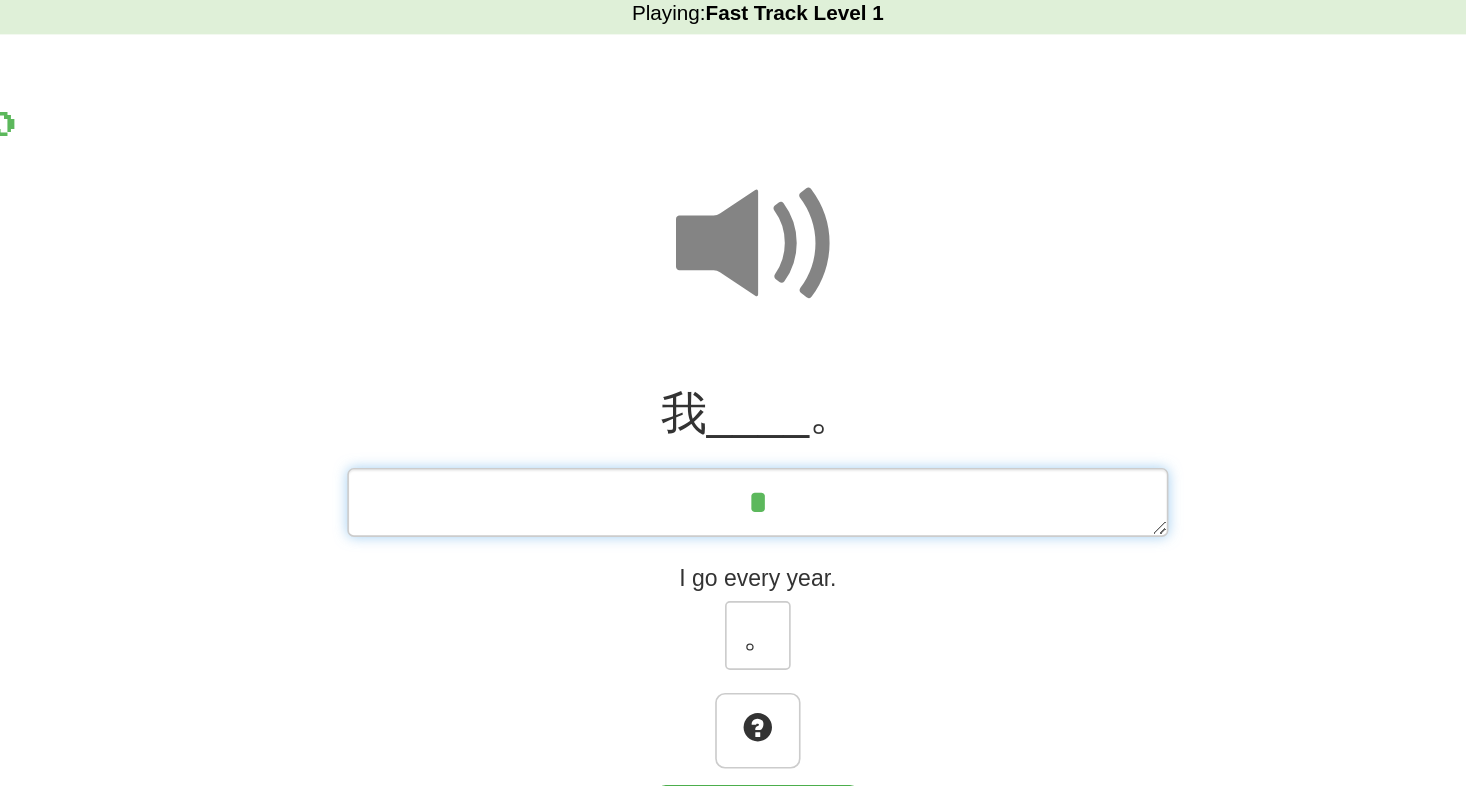 click on "*" at bounding box center [733, 393] 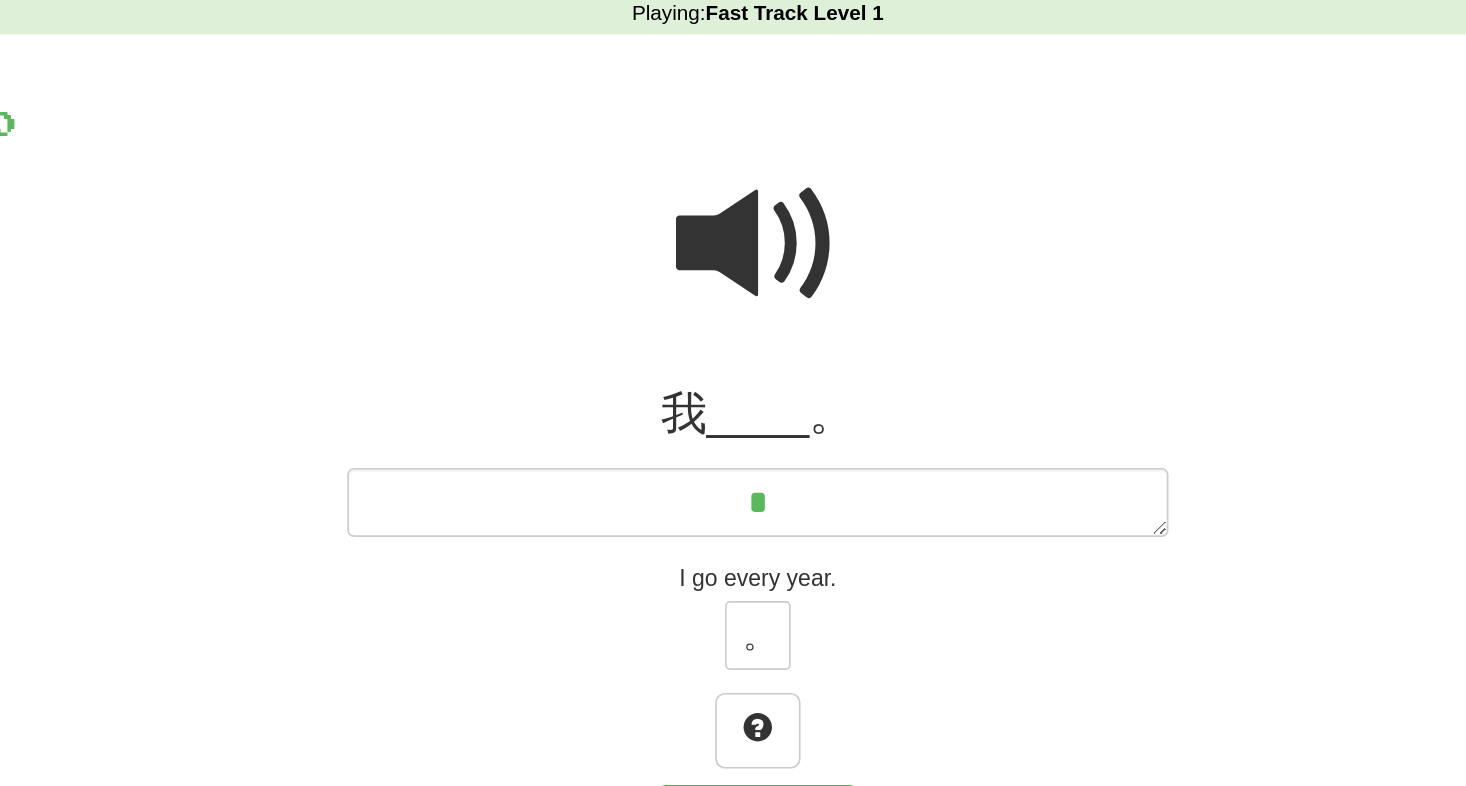 click at bounding box center (733, 236) 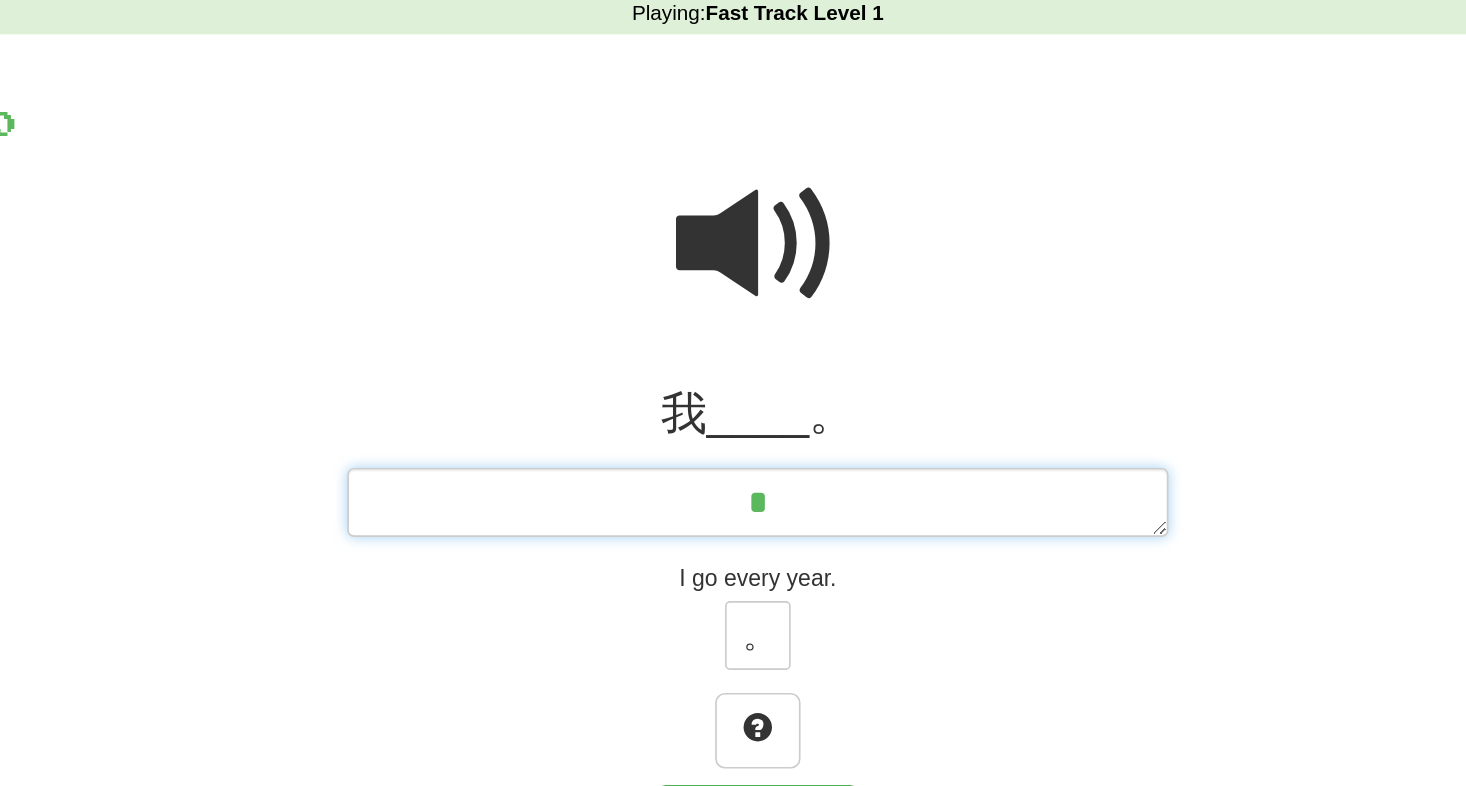click on "*" at bounding box center [733, 393] 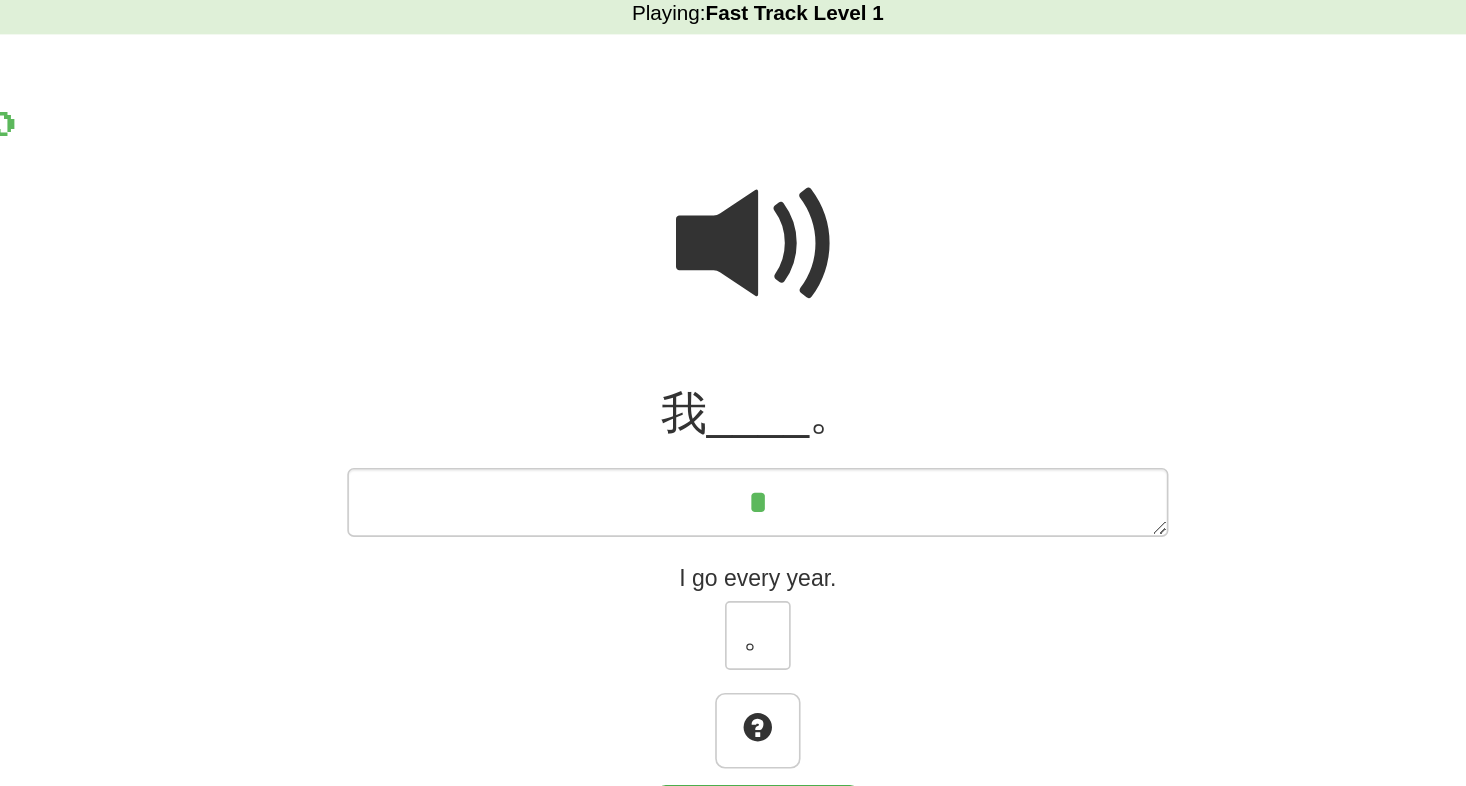 click at bounding box center (733, 236) 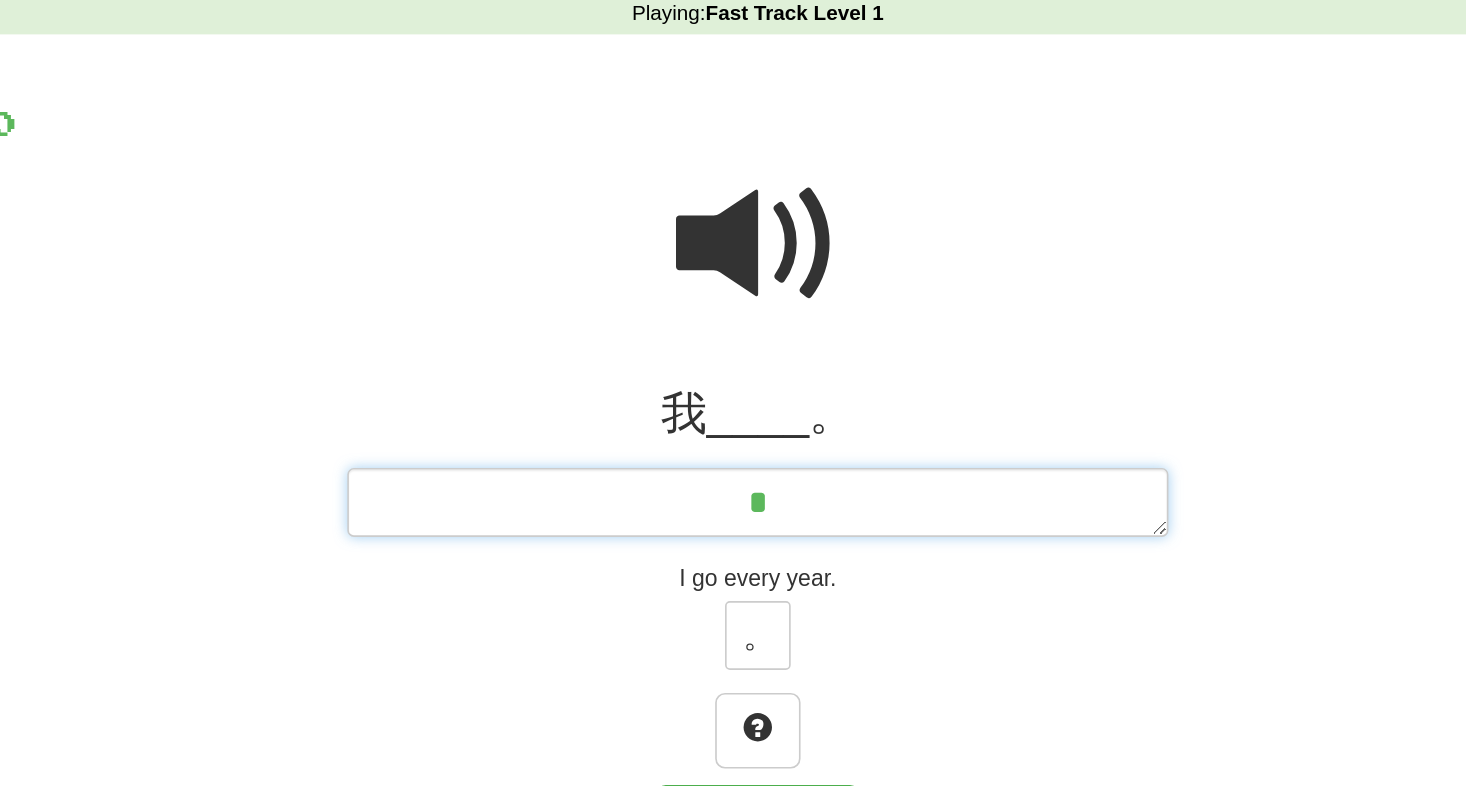 click on "*" at bounding box center [733, 393] 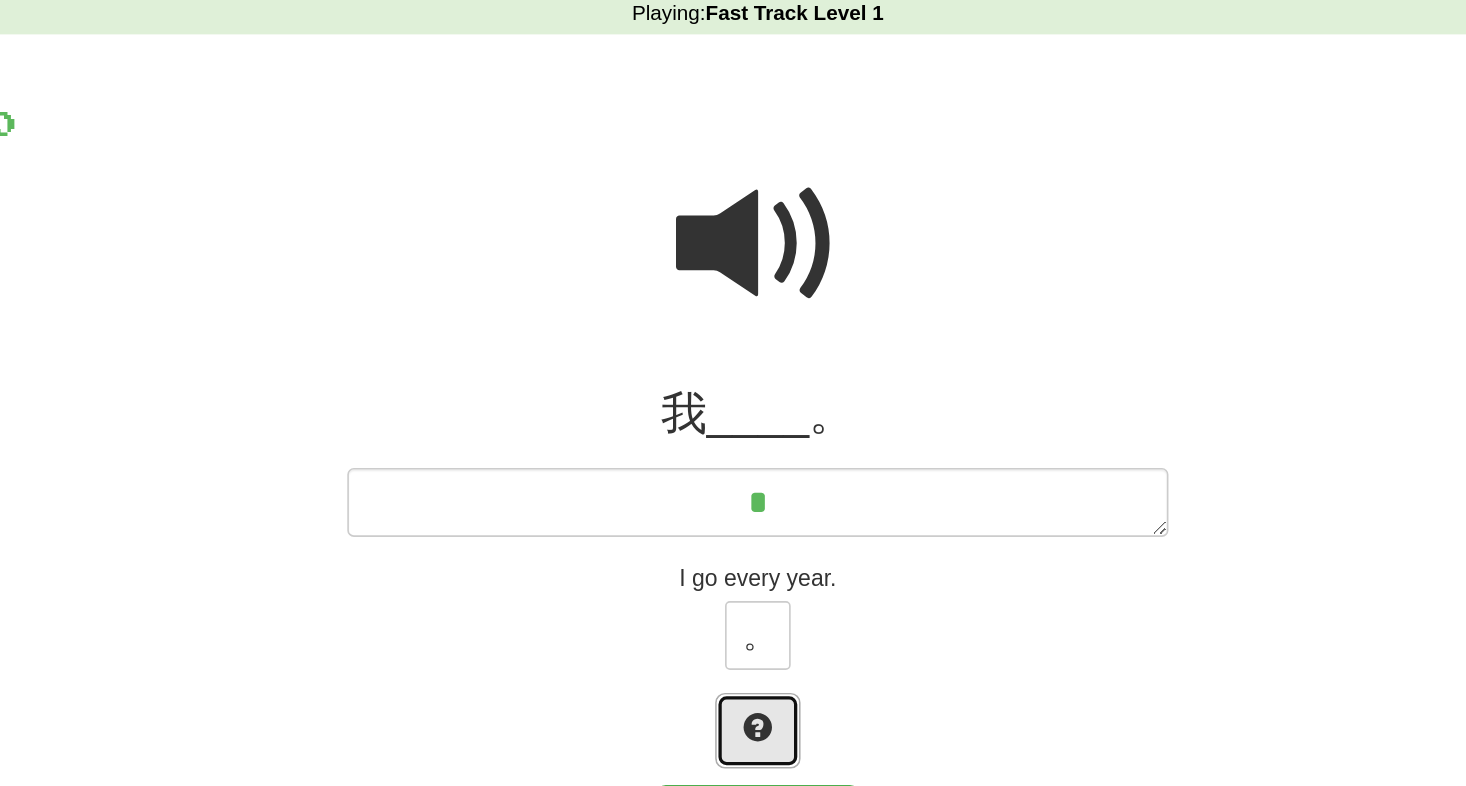 click at bounding box center (733, 532) 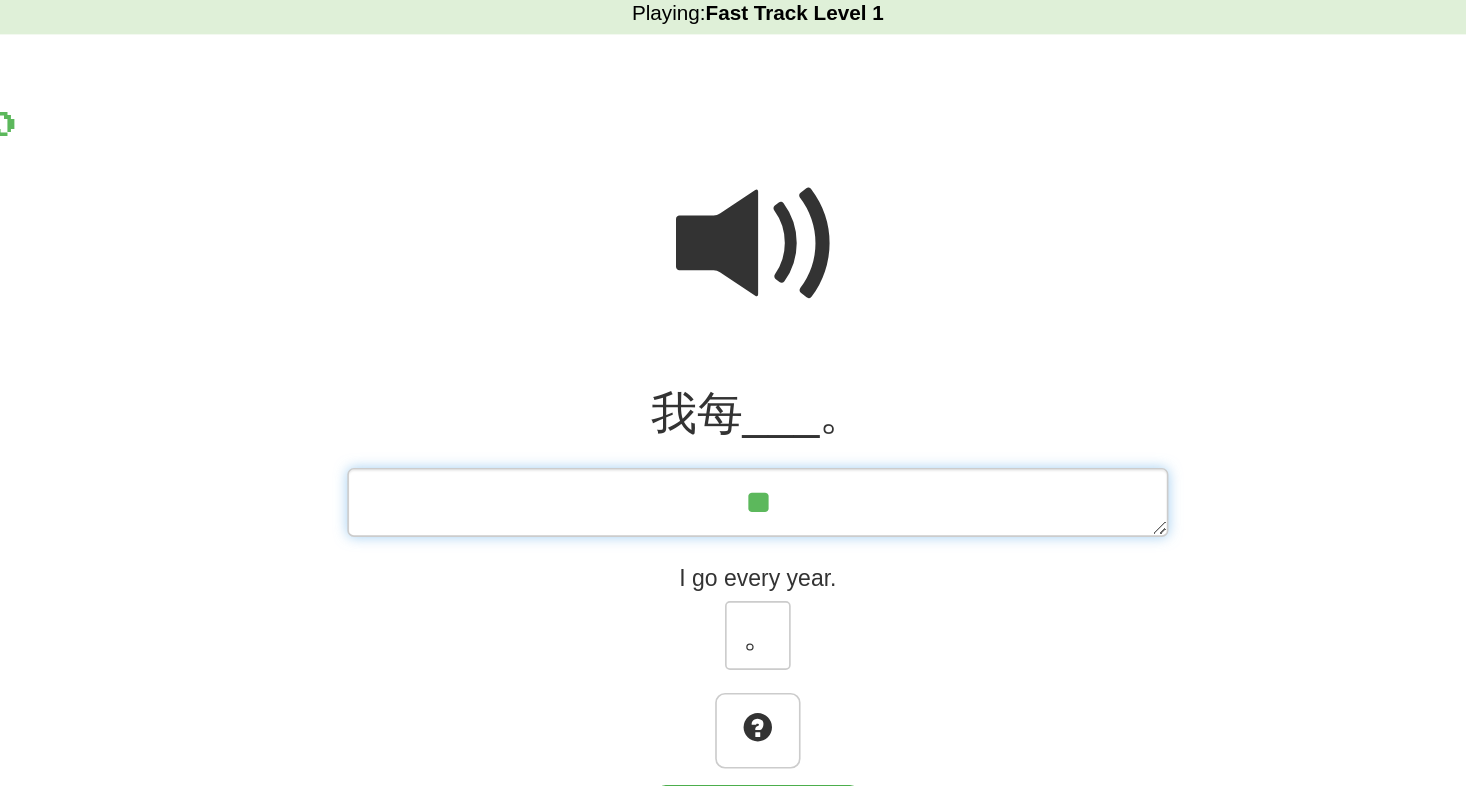 click on "**" at bounding box center (733, 393) 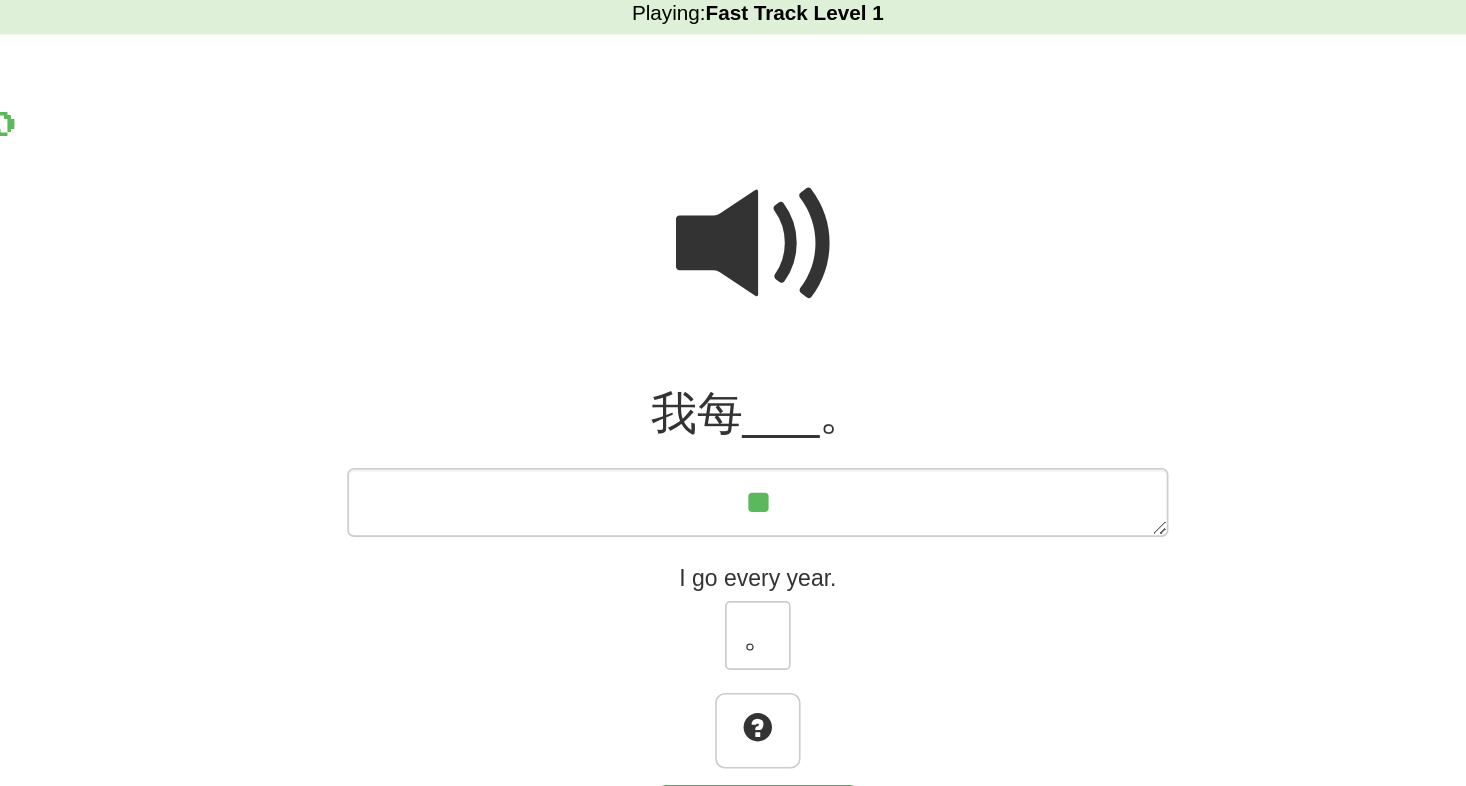 click at bounding box center (733, 236) 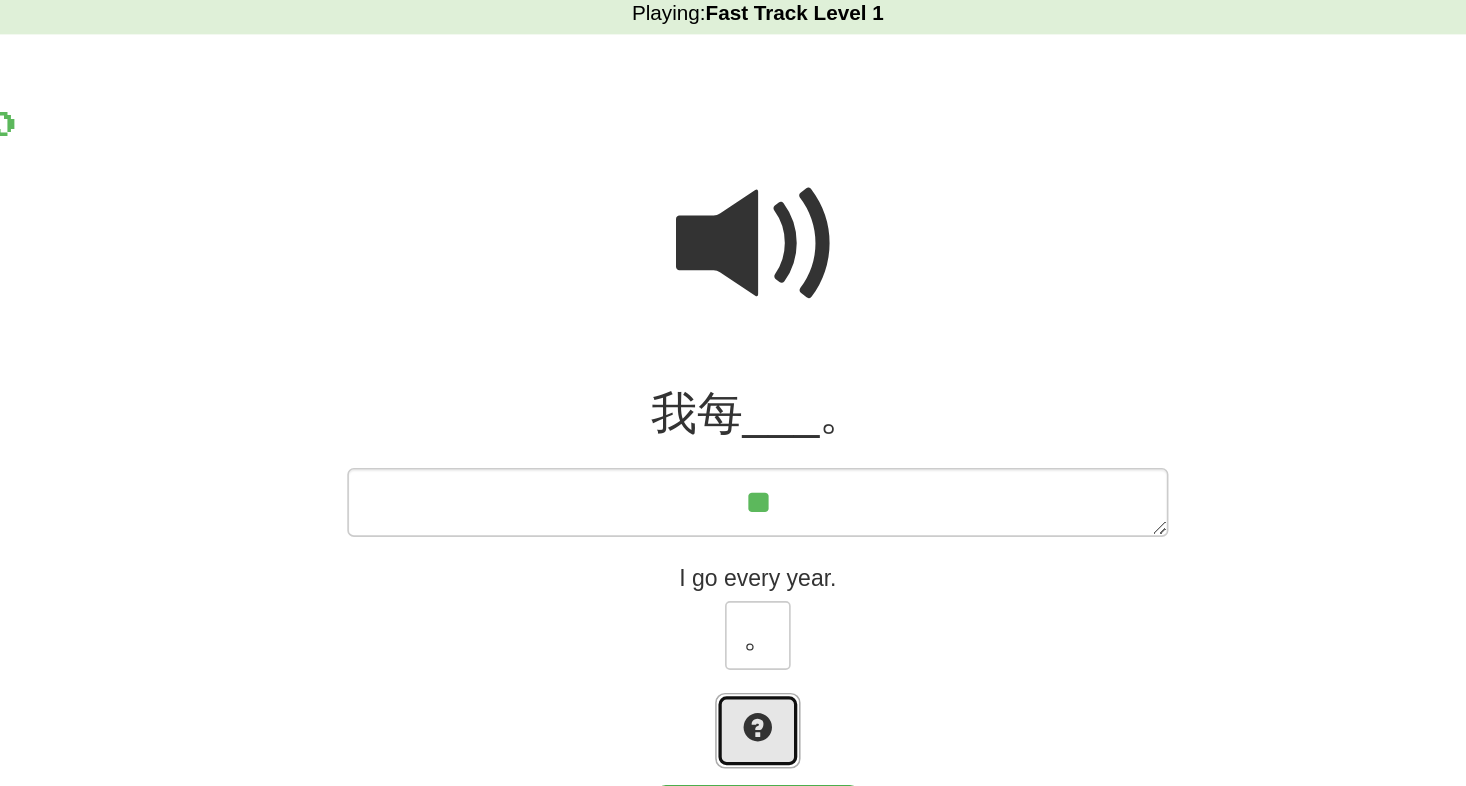 click at bounding box center [733, 532] 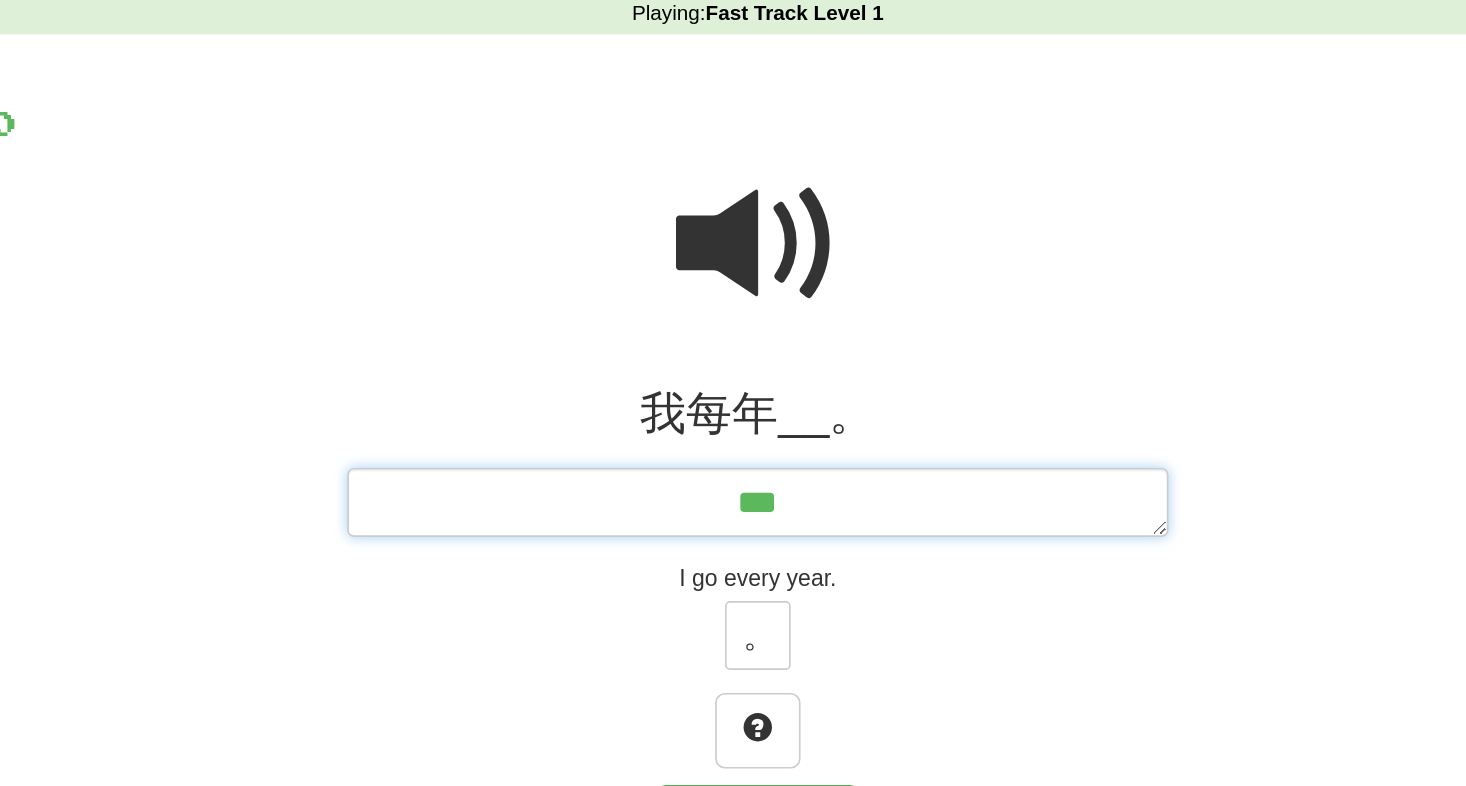 click on "***" at bounding box center (733, 393) 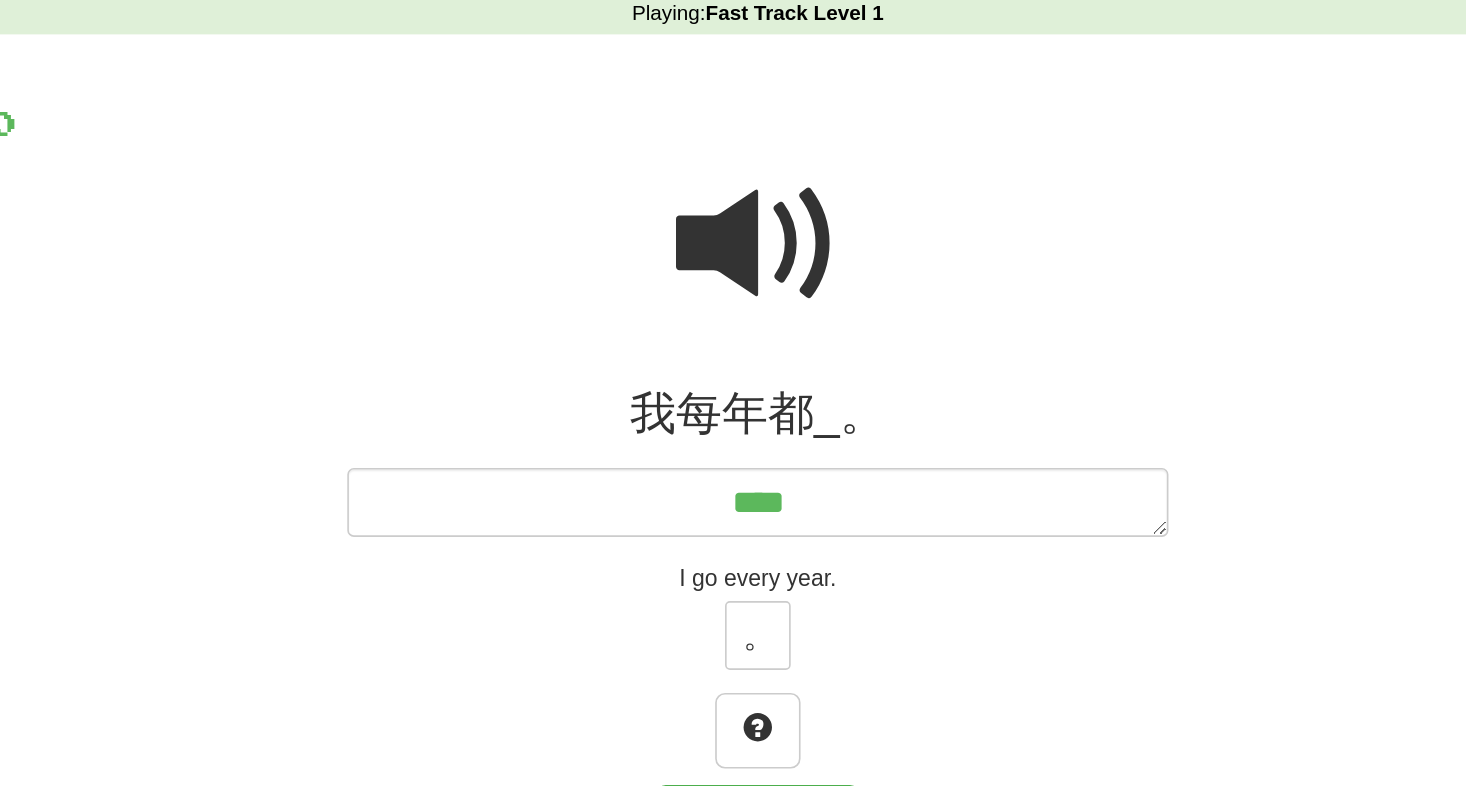 click at bounding box center (733, 236) 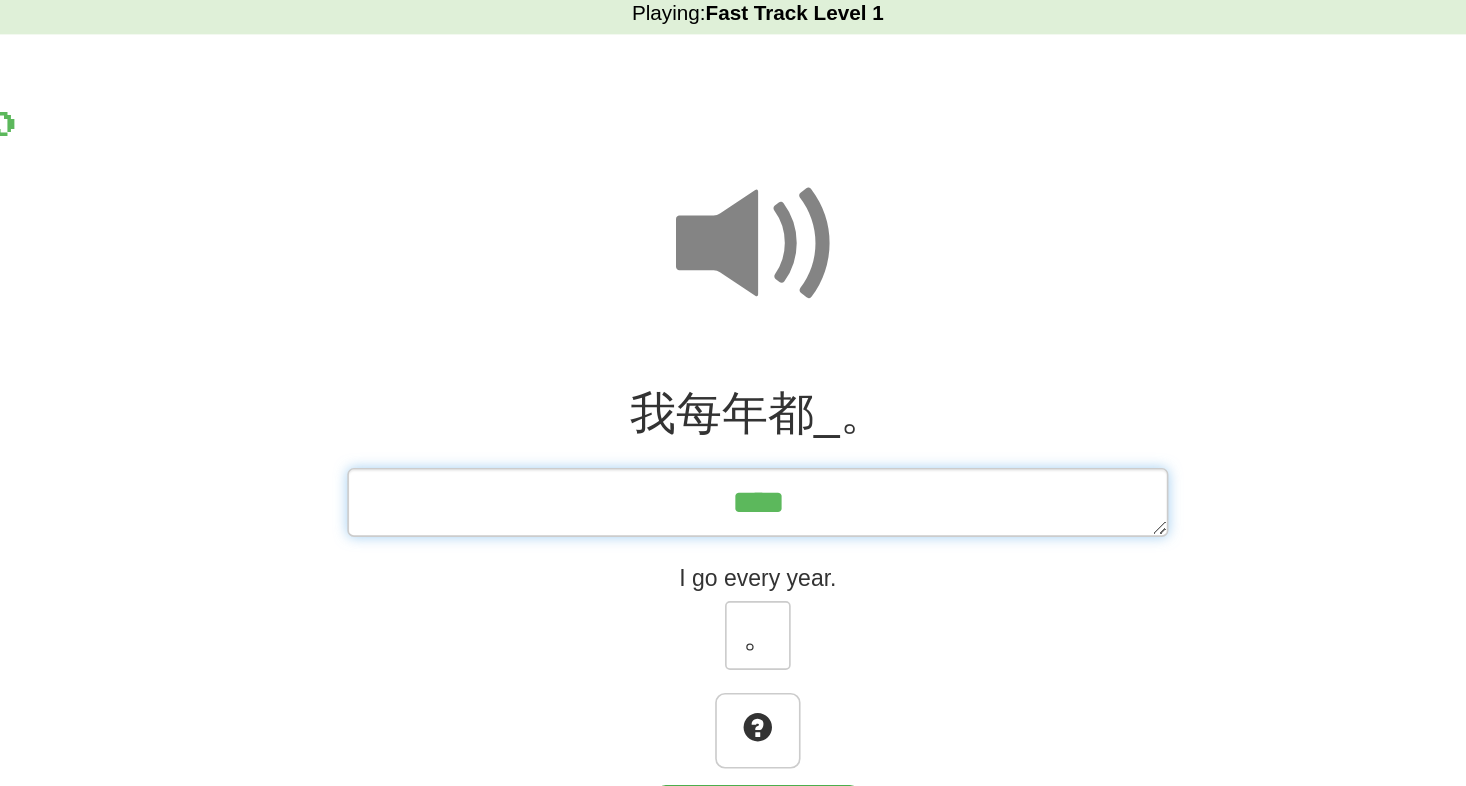 click on "****" at bounding box center [733, 393] 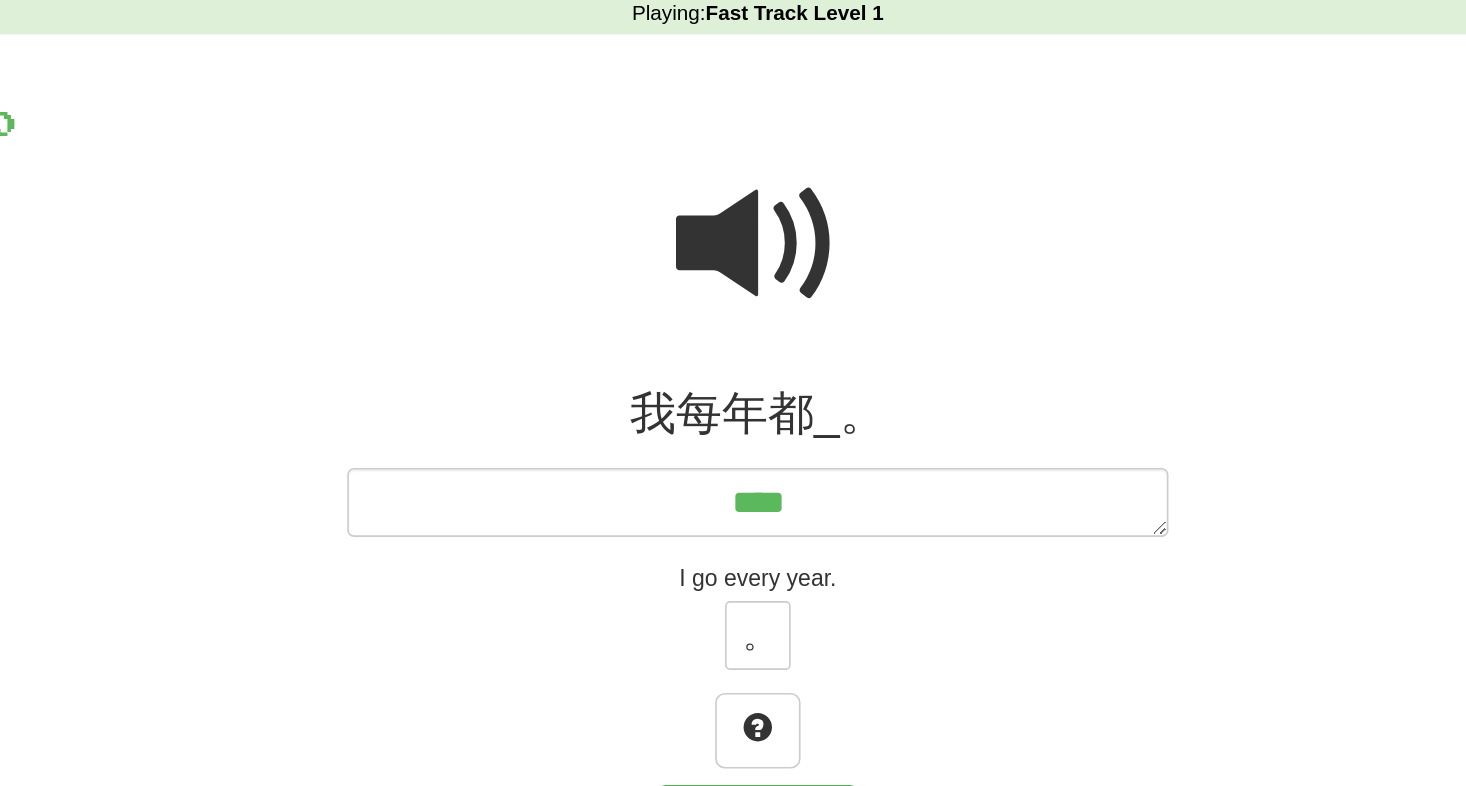 click at bounding box center (733, 236) 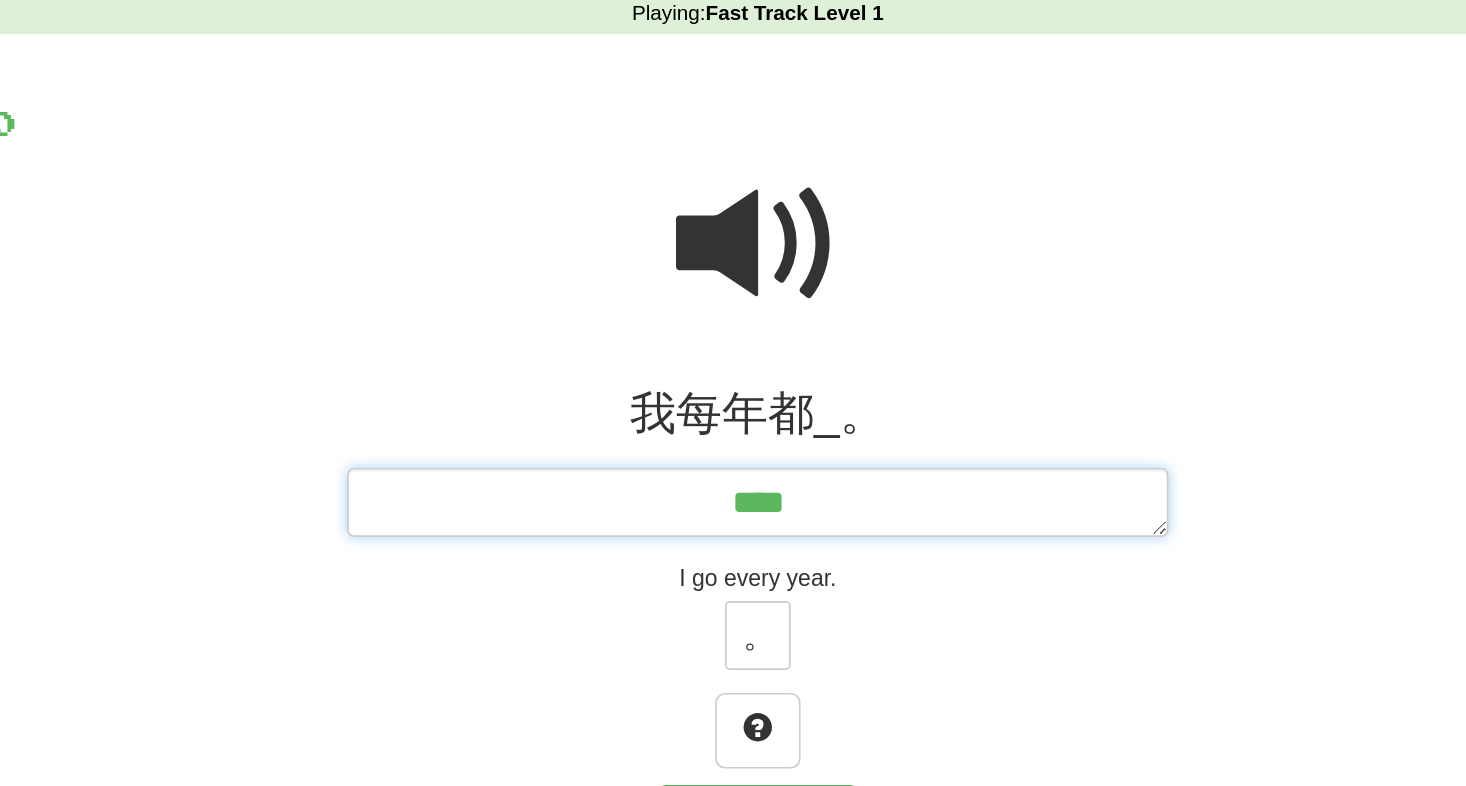 click on "****" at bounding box center [733, 393] 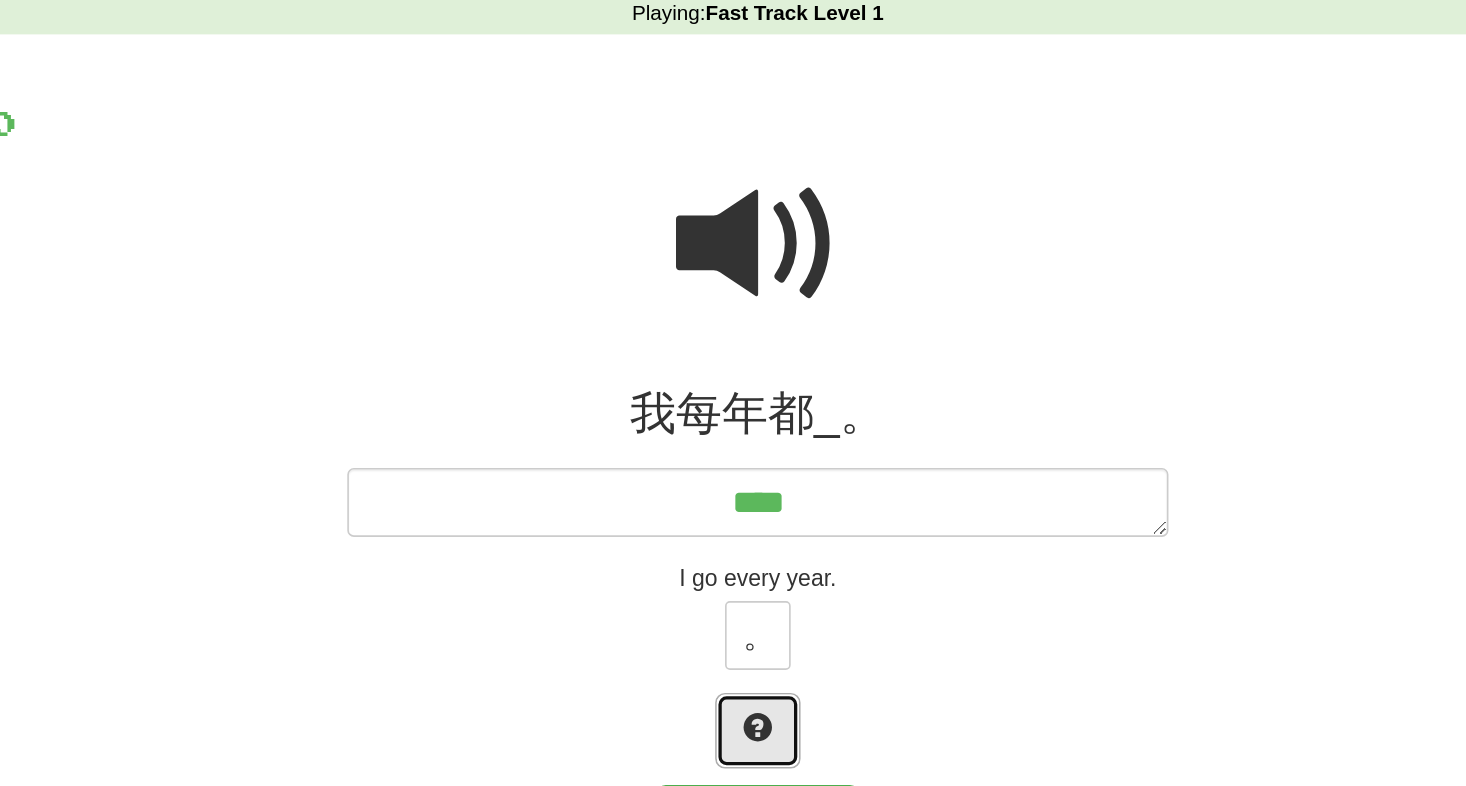 click at bounding box center (733, 530) 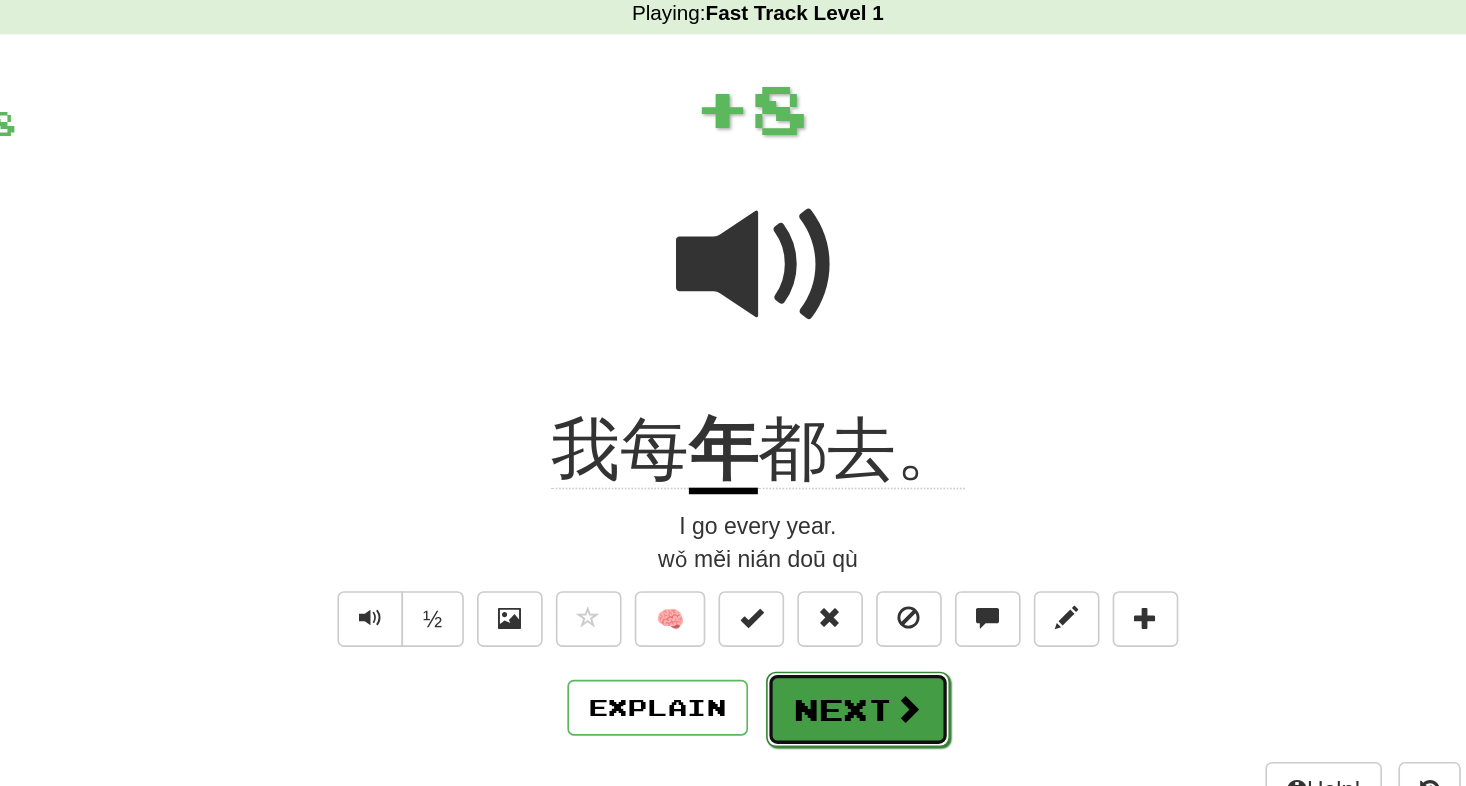 click at bounding box center (824, 518) 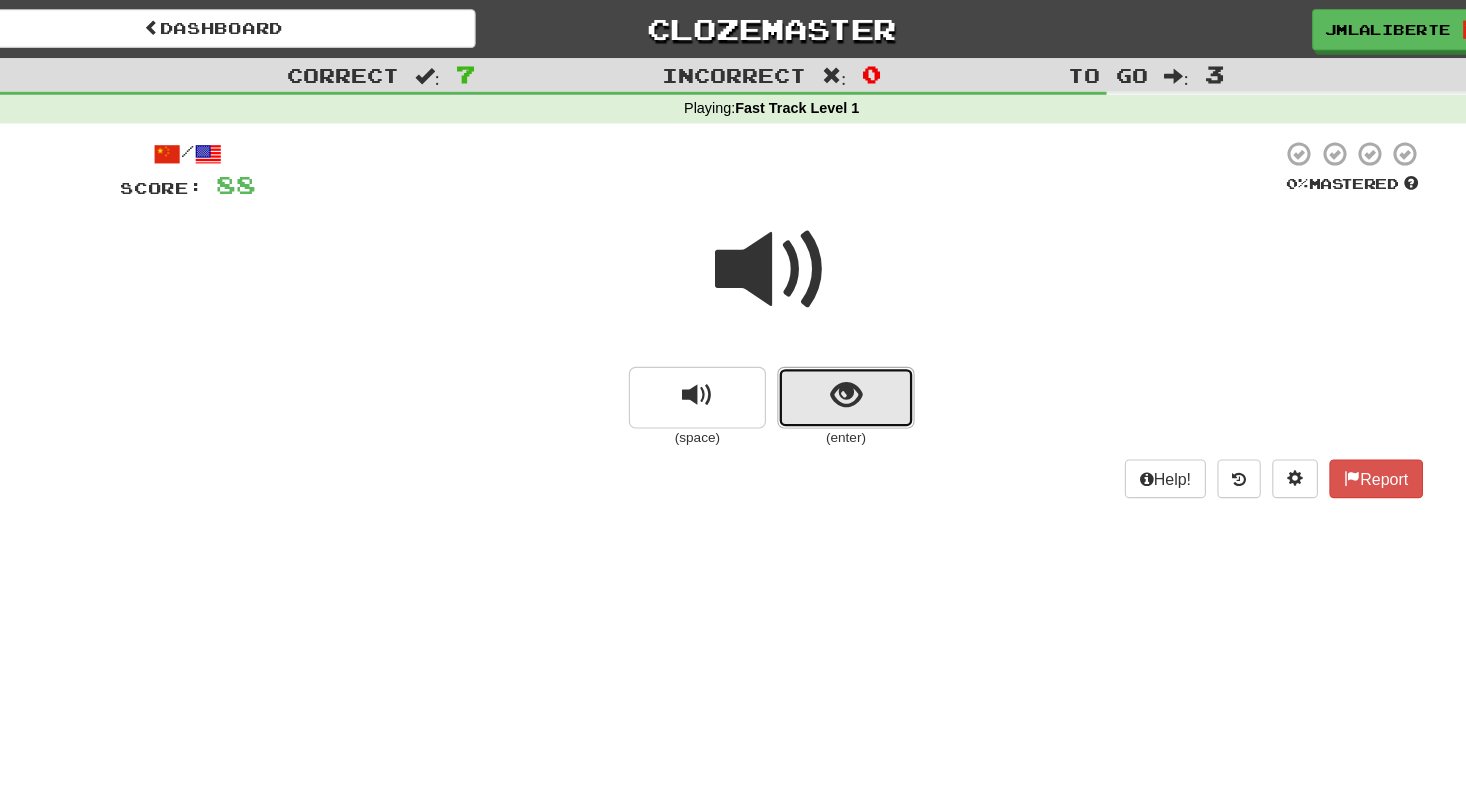 click at bounding box center (798, 346) 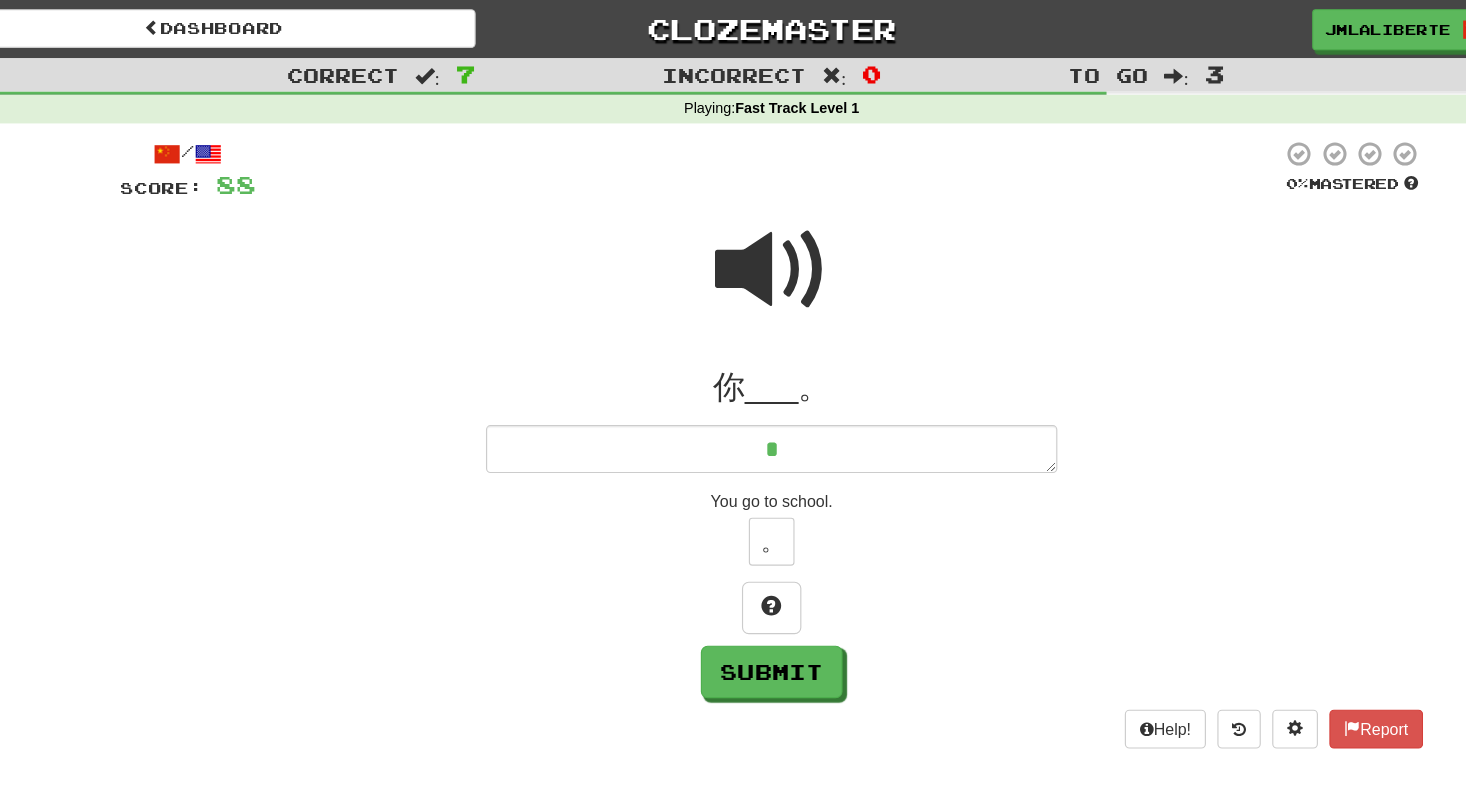 click at bounding box center (733, 236) 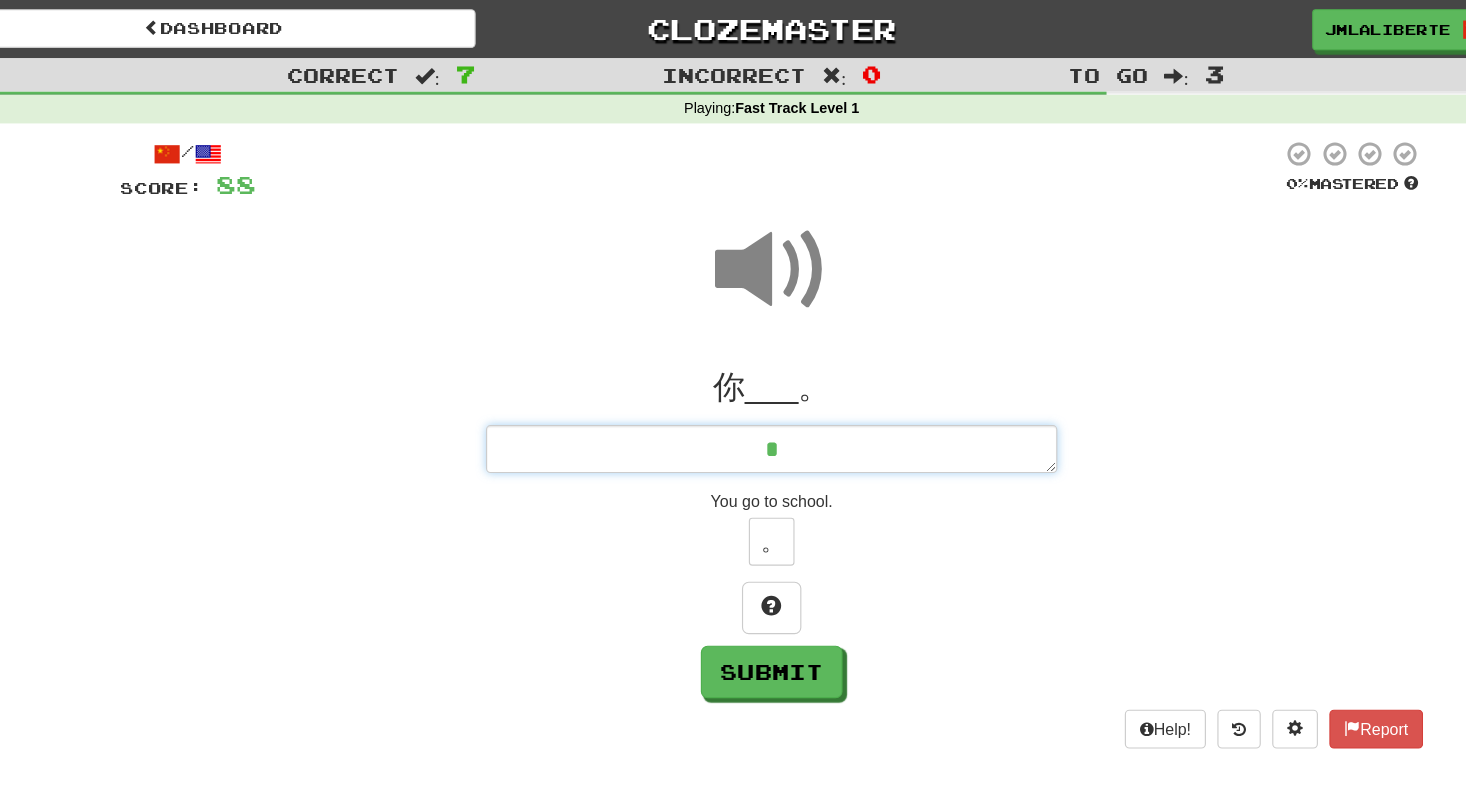 click on "*" at bounding box center [733, 393] 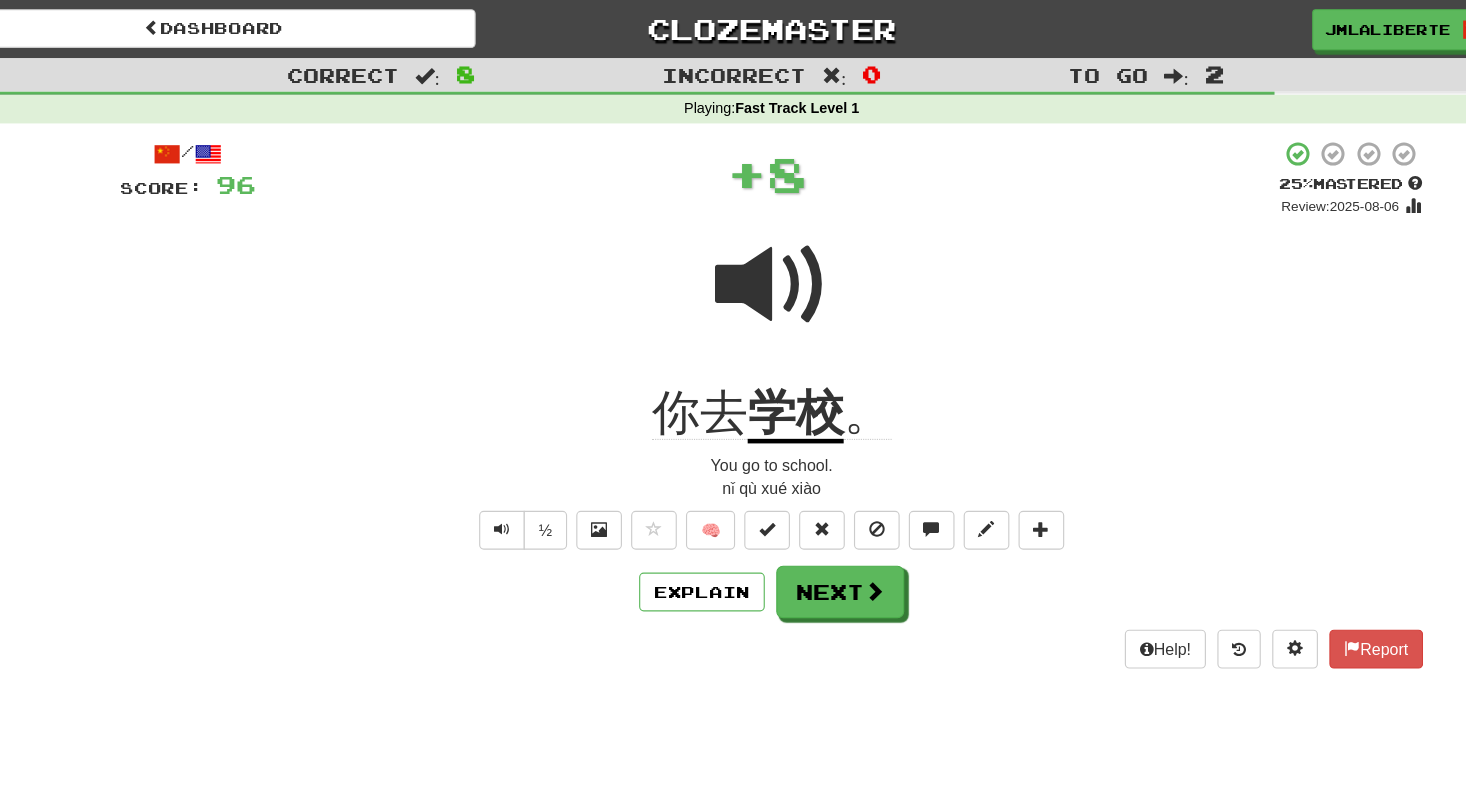 click on "/  Score:   96 + 8 25 %  Mastered Review:  2025-08-06 你去 学校 。 You go to school. nǐ qù xué xiào ½ 🧠 Explain Next  Help!  Report" at bounding box center [733, 353] 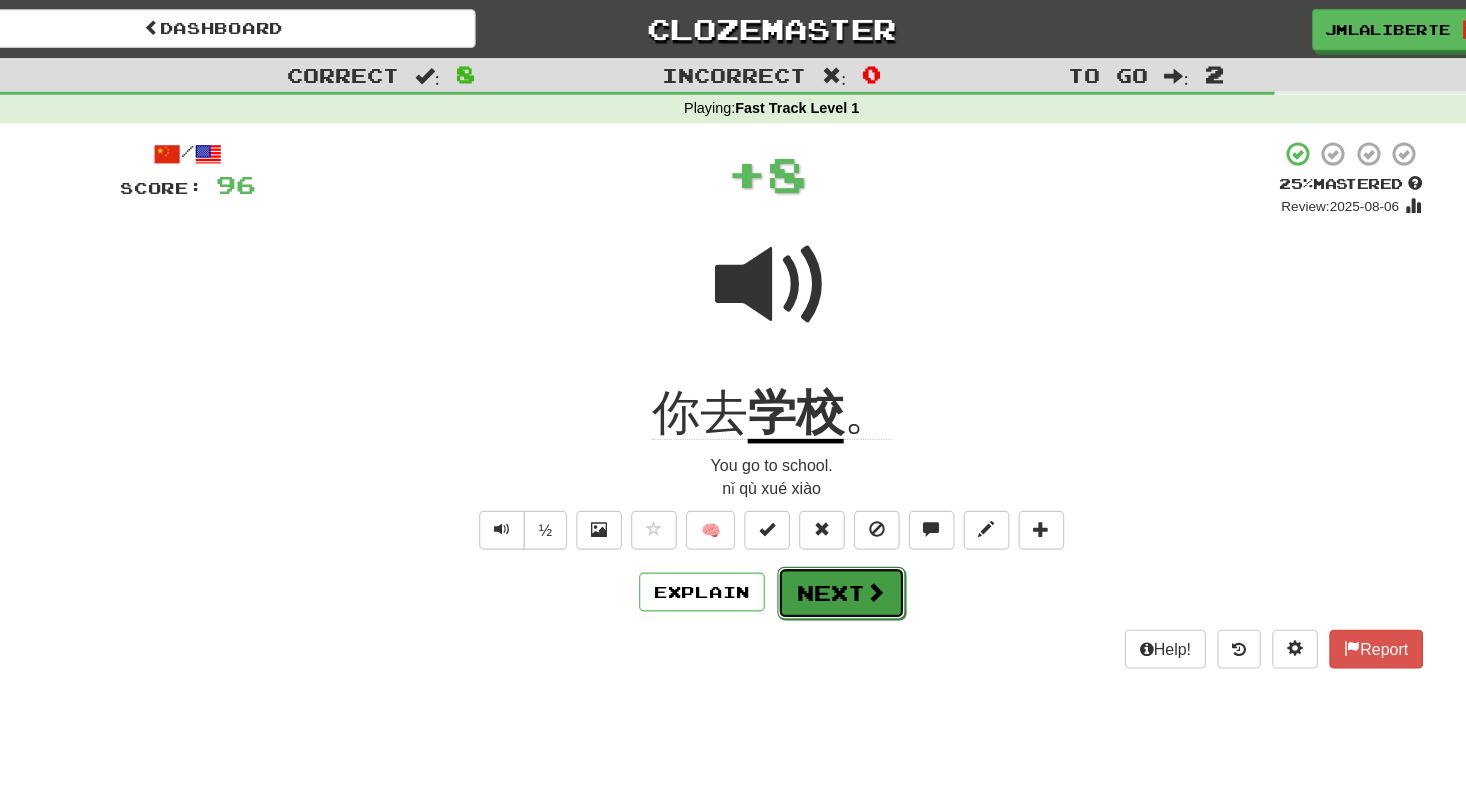 click on "Next" at bounding box center [794, 519] 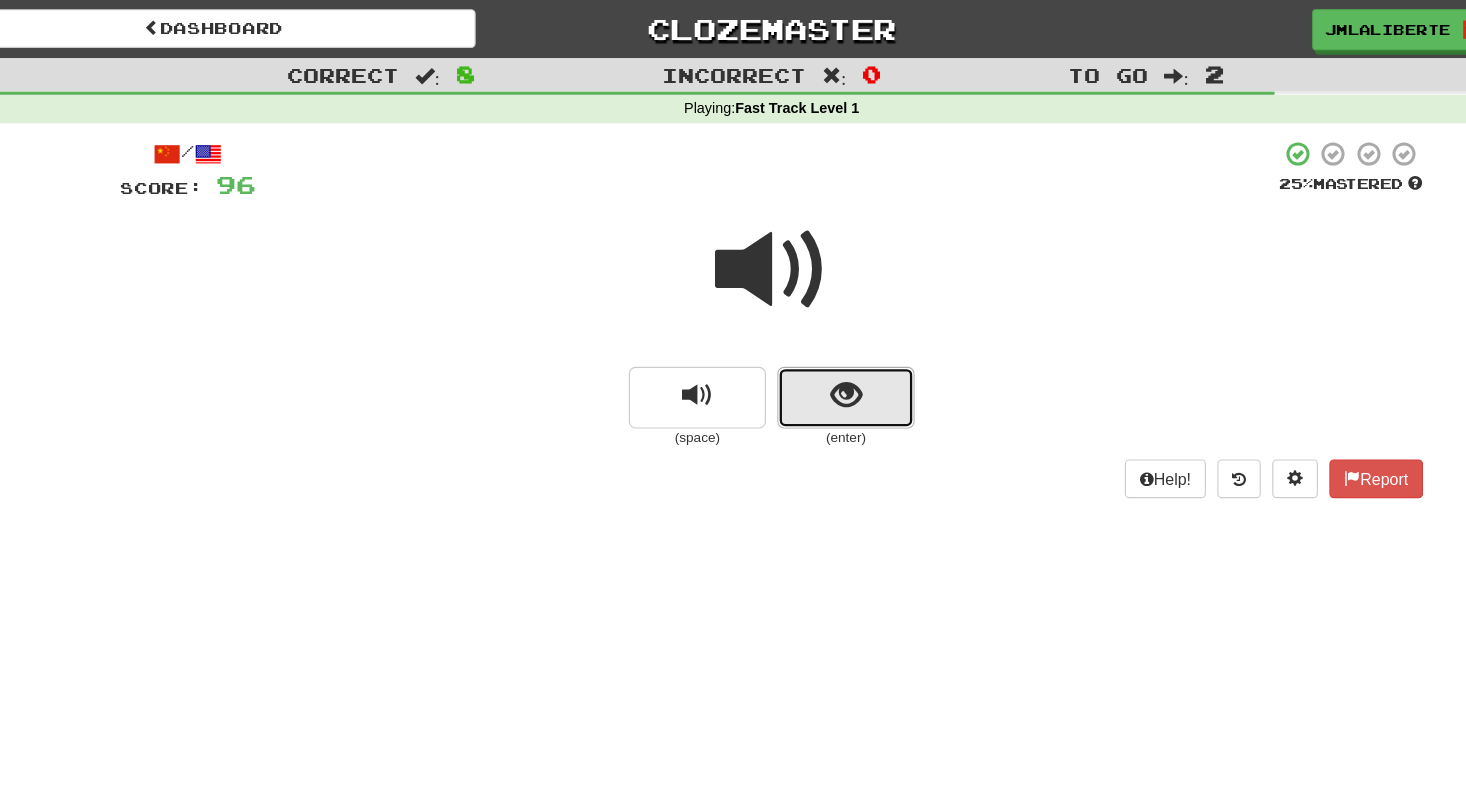 click at bounding box center (798, 346) 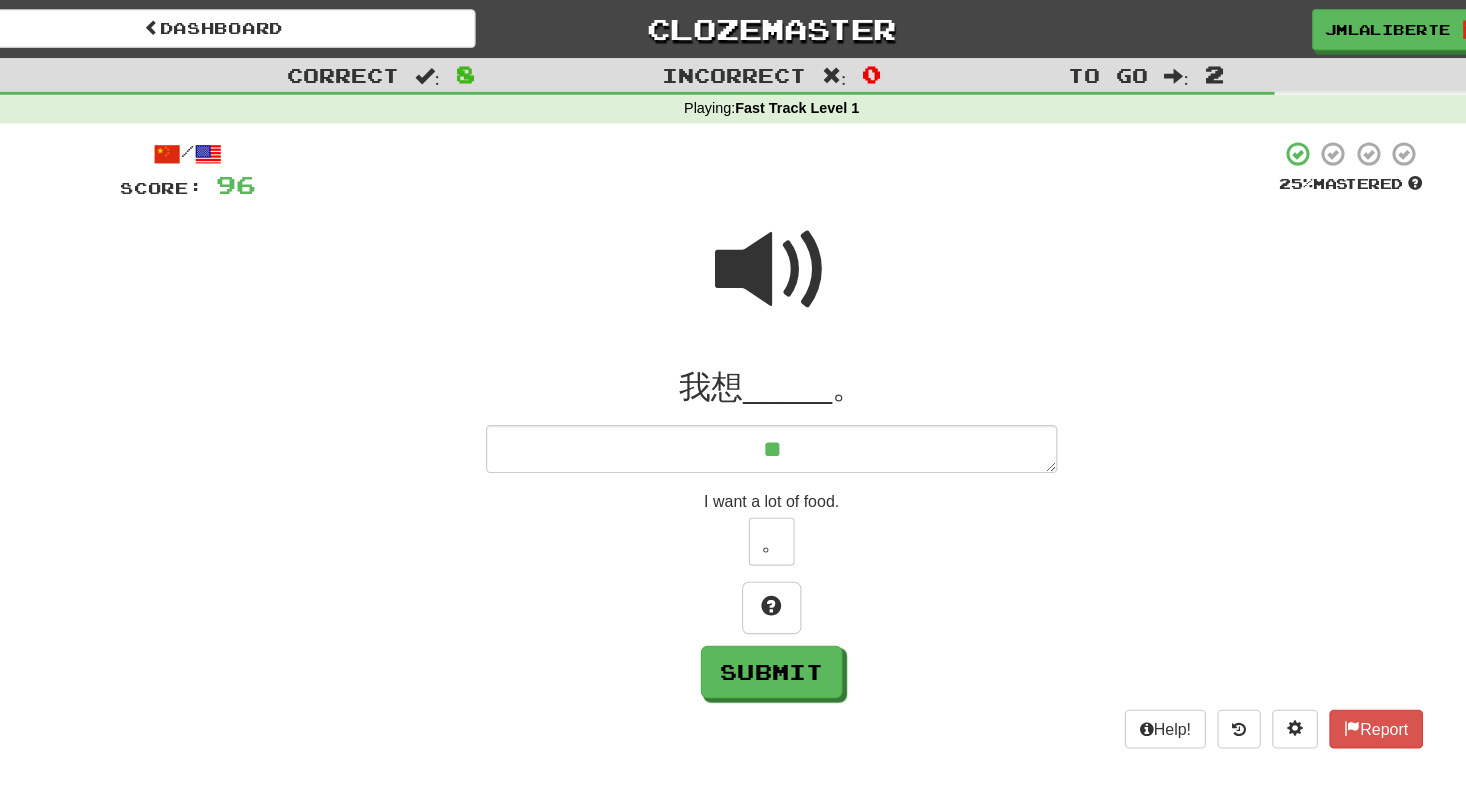 click at bounding box center (733, 236) 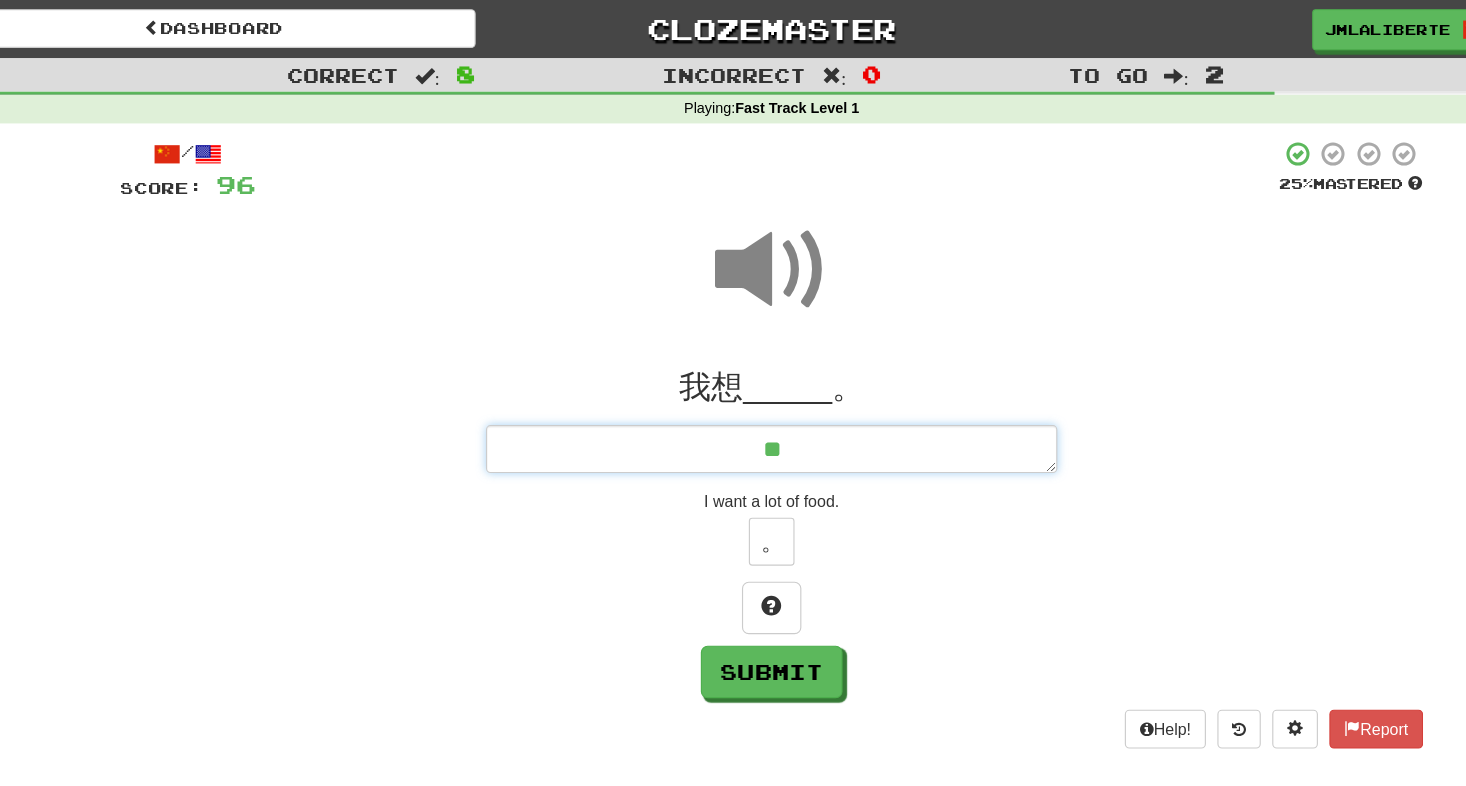 click on "**" at bounding box center (733, 393) 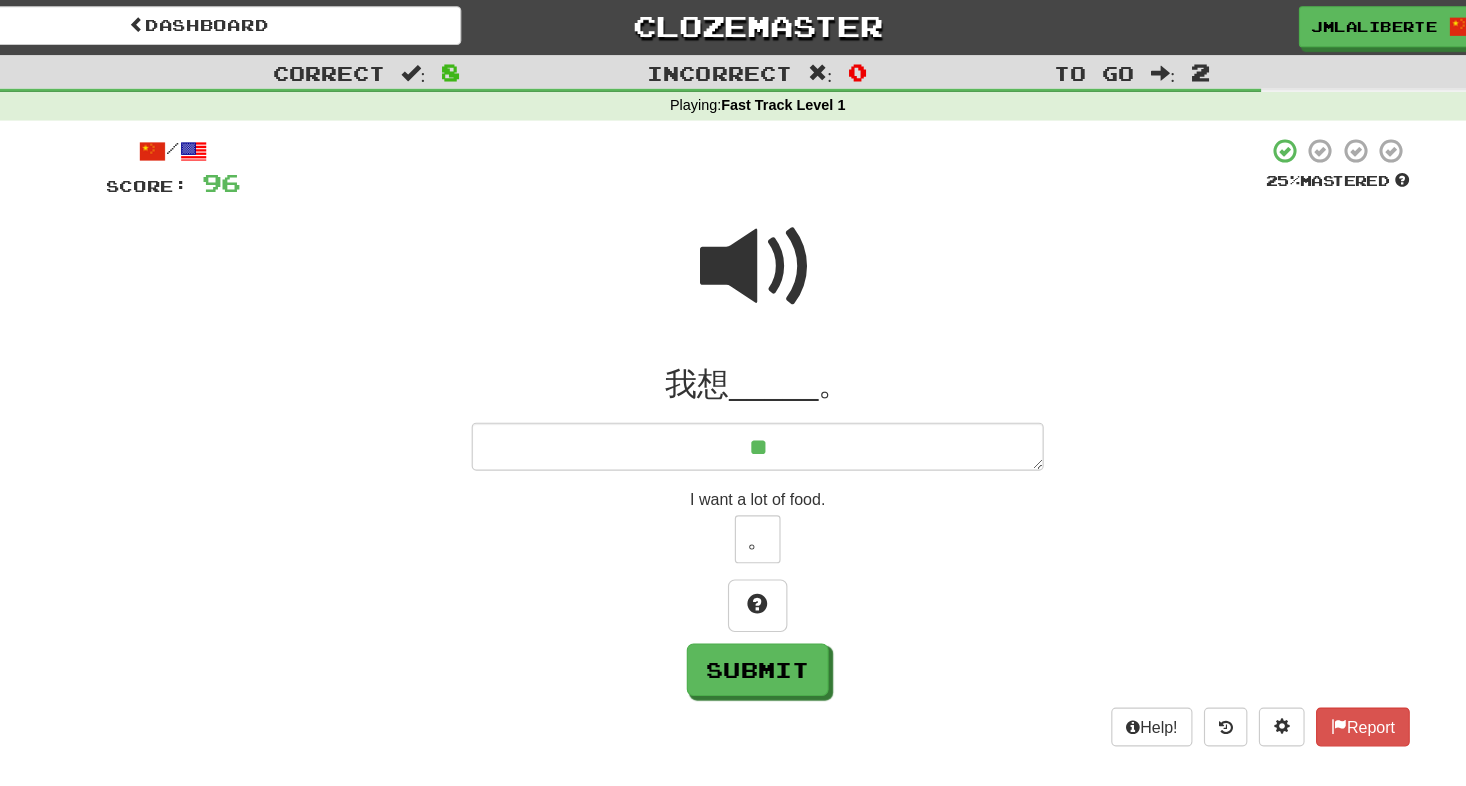 click at bounding box center [733, 236] 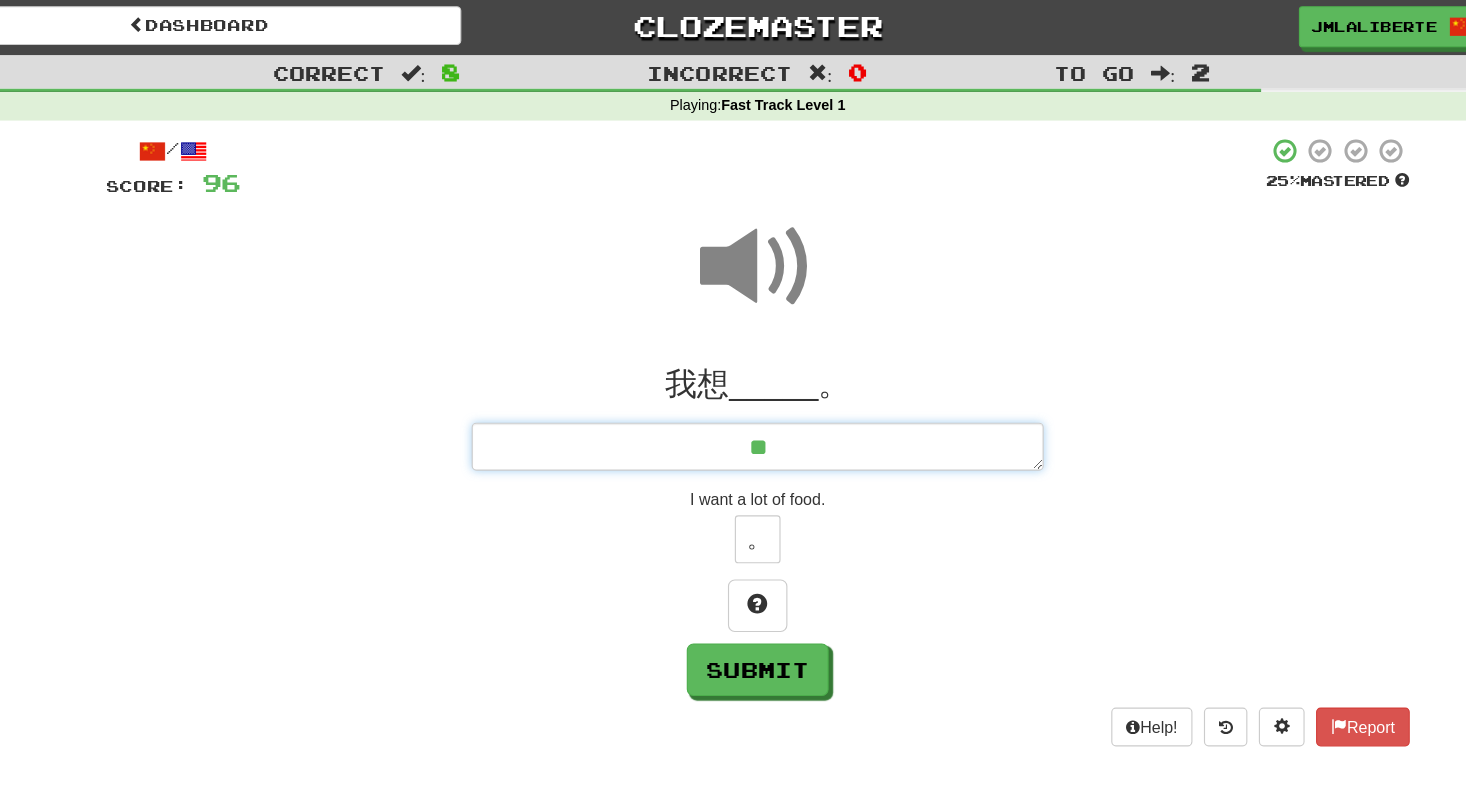 click on "**" at bounding box center [733, 393] 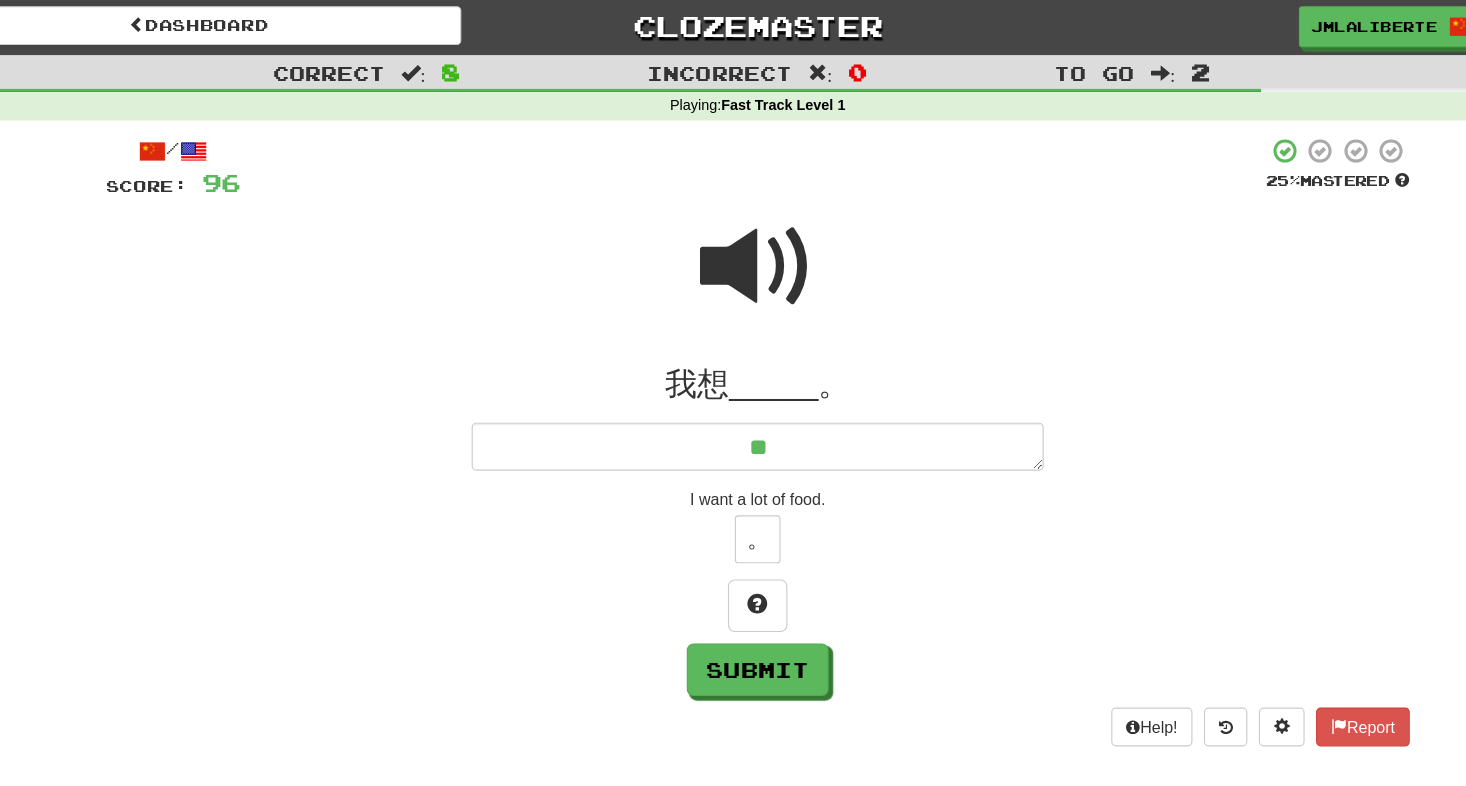 click at bounding box center [733, 236] 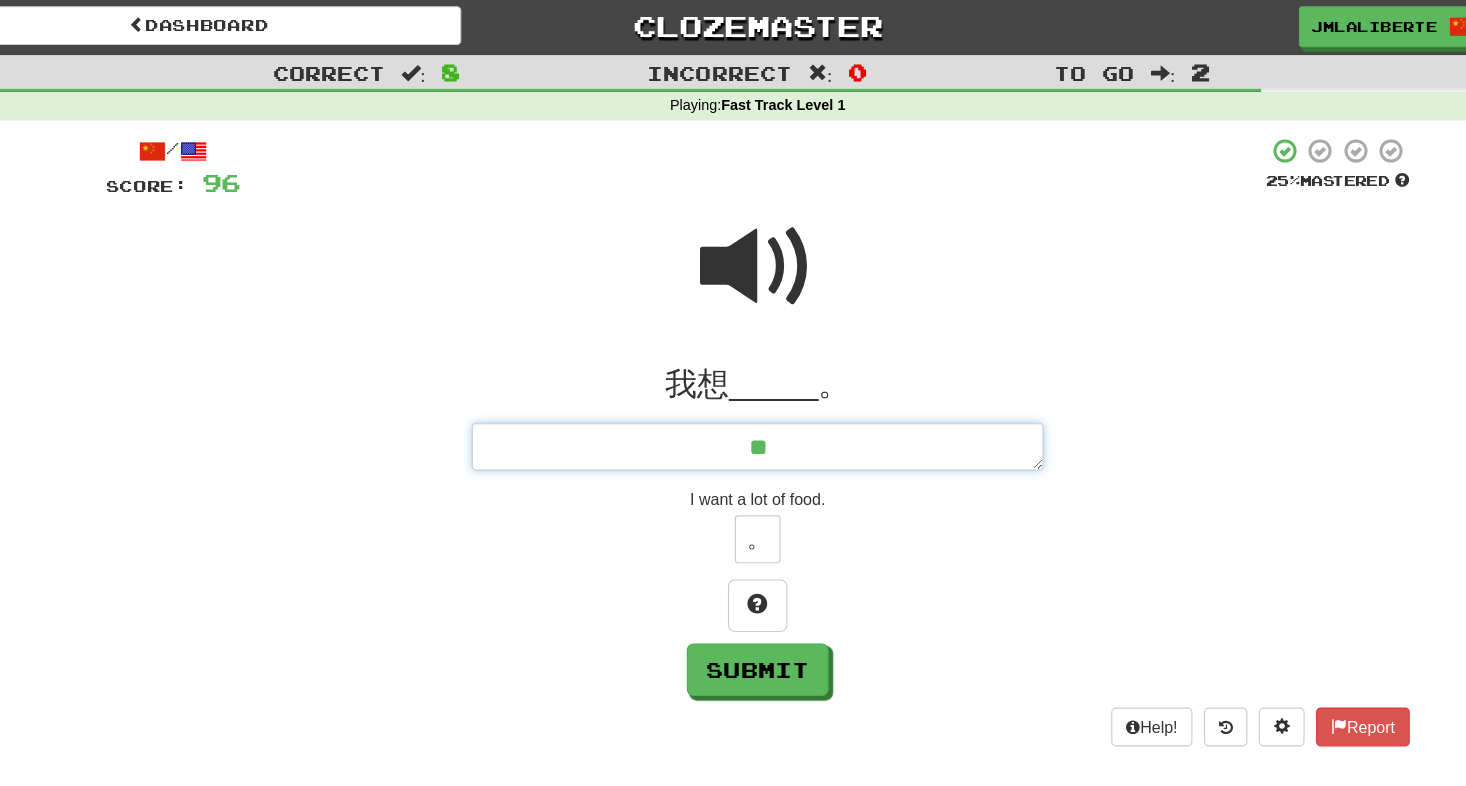 click on "**" at bounding box center [733, 393] 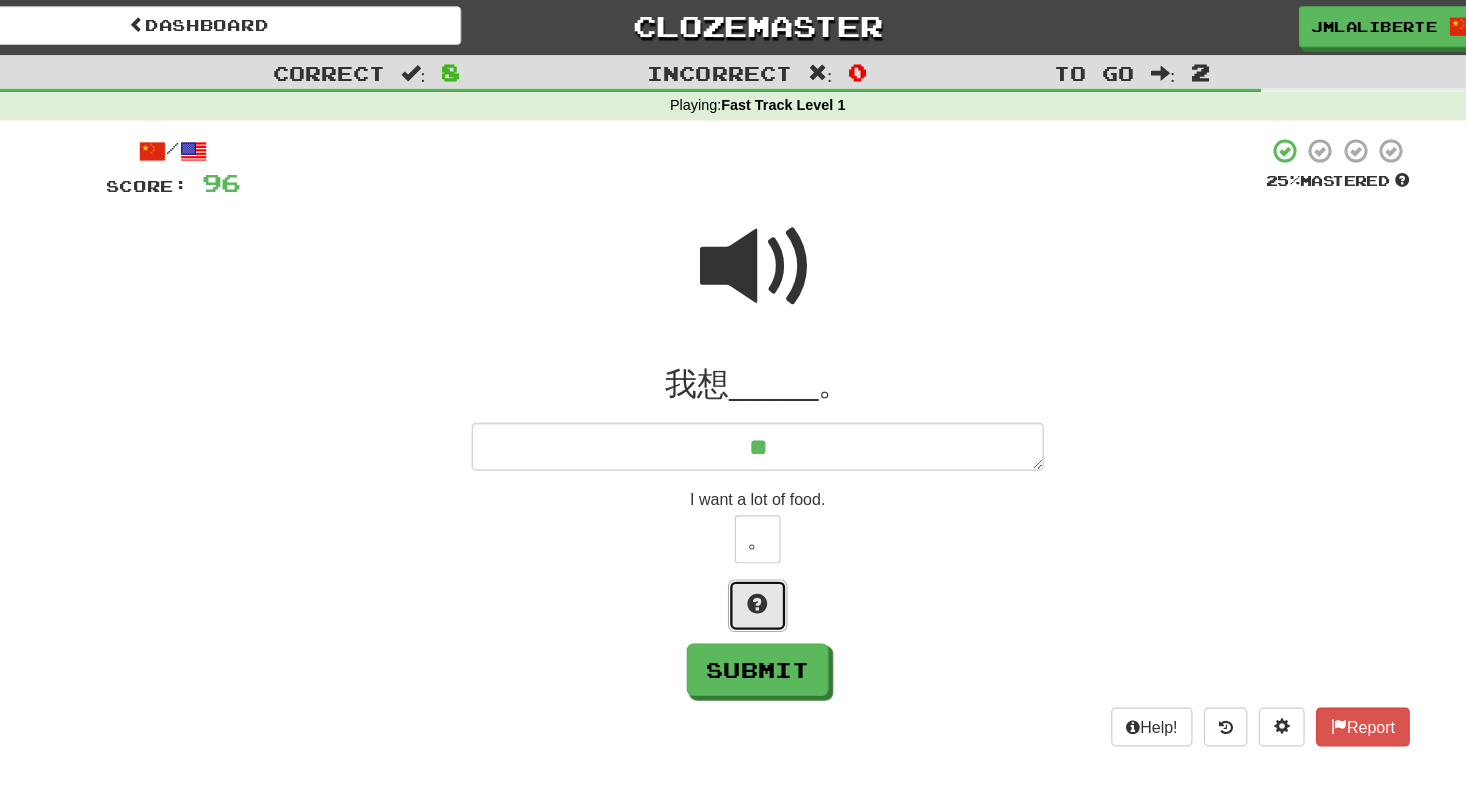 click at bounding box center [733, 530] 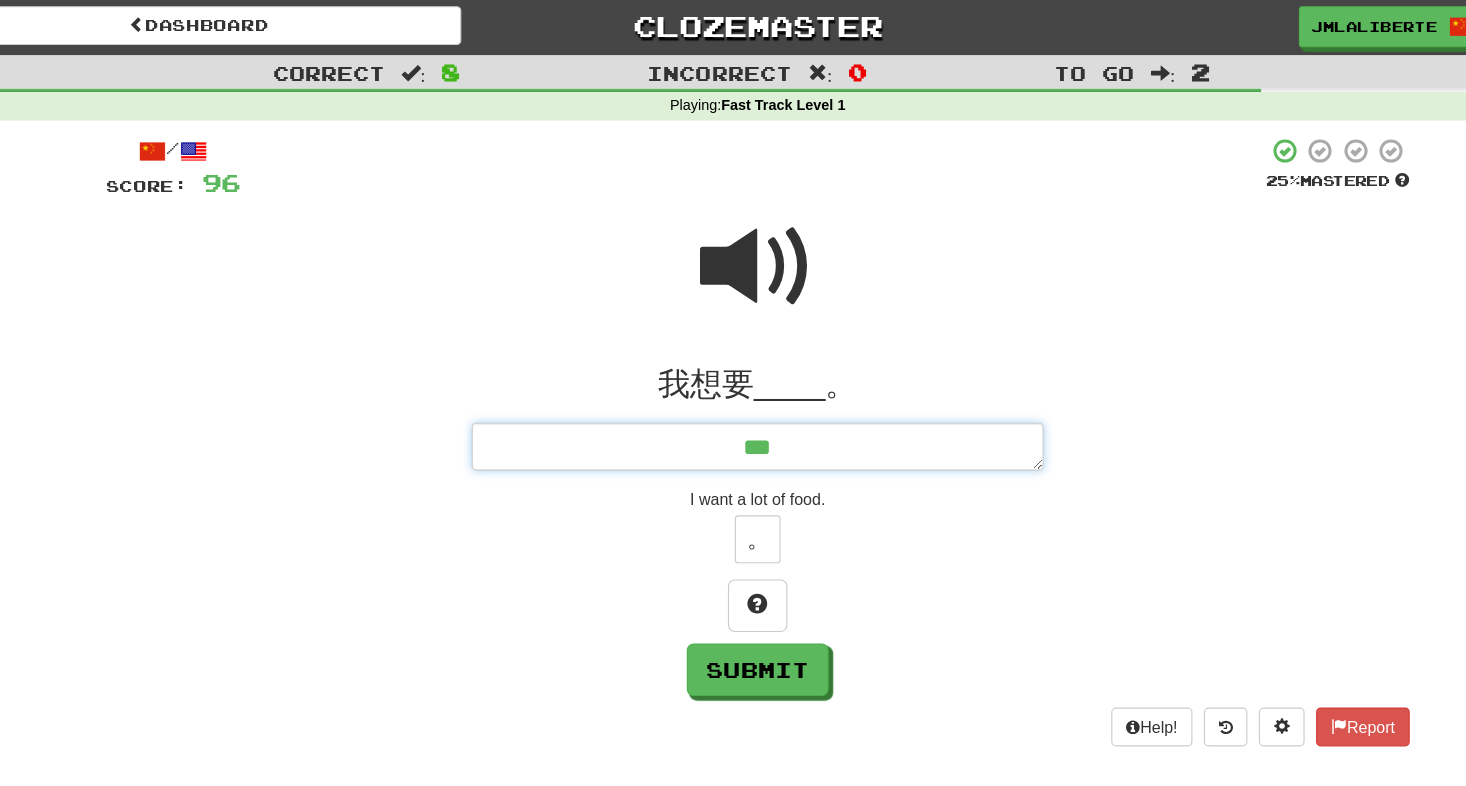 click on "***" at bounding box center [733, 393] 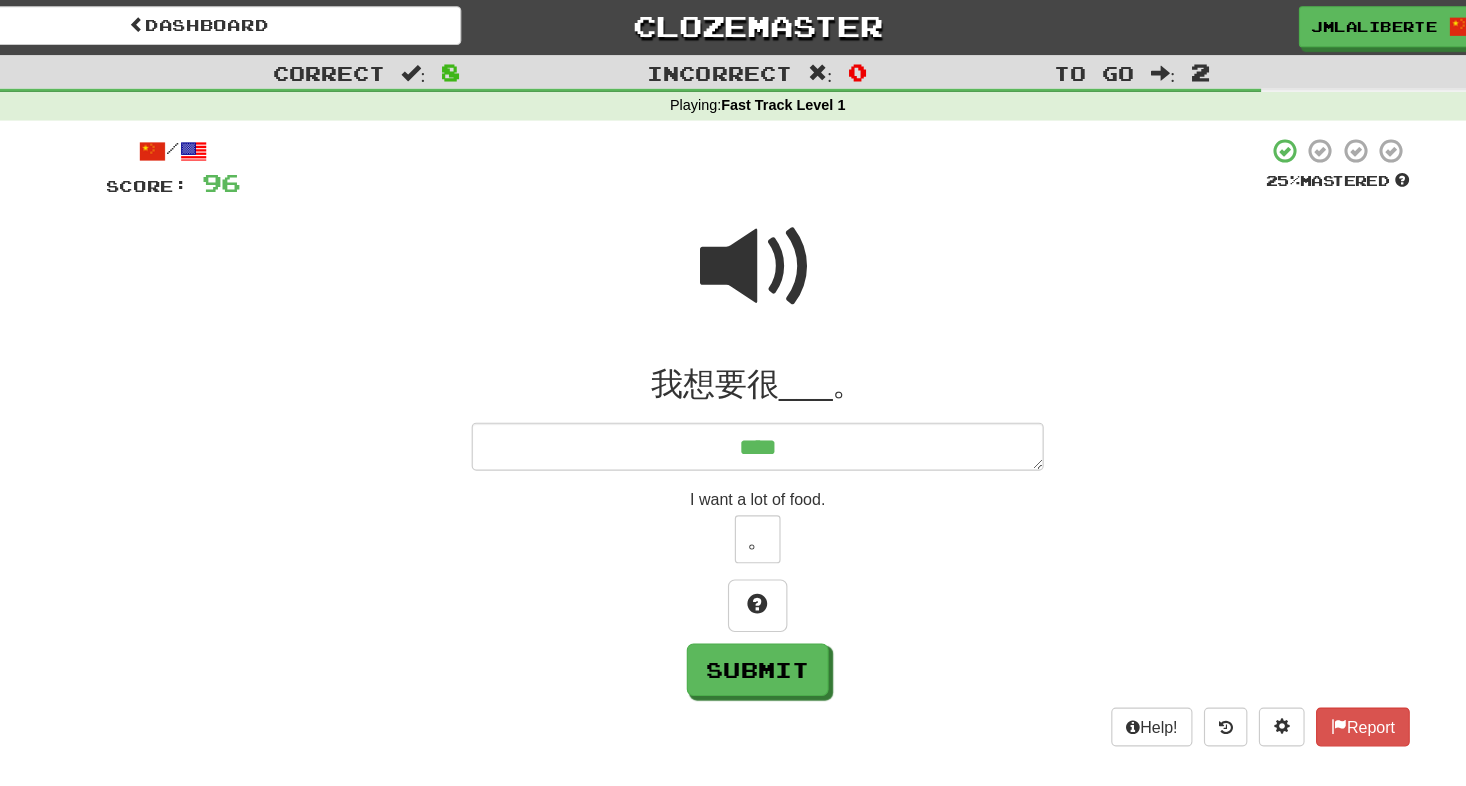 click at bounding box center [733, 236] 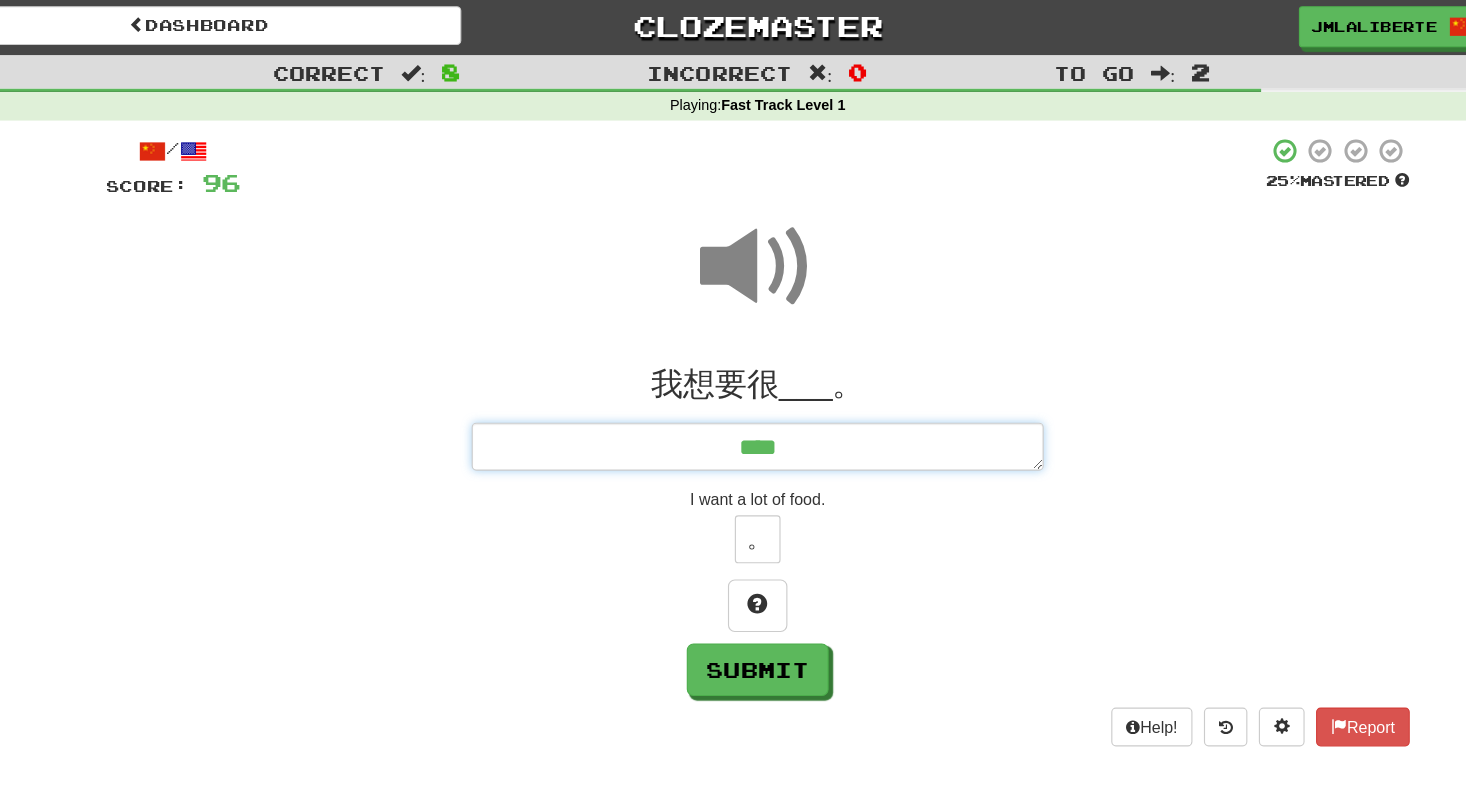 click on "****" at bounding box center [733, 393] 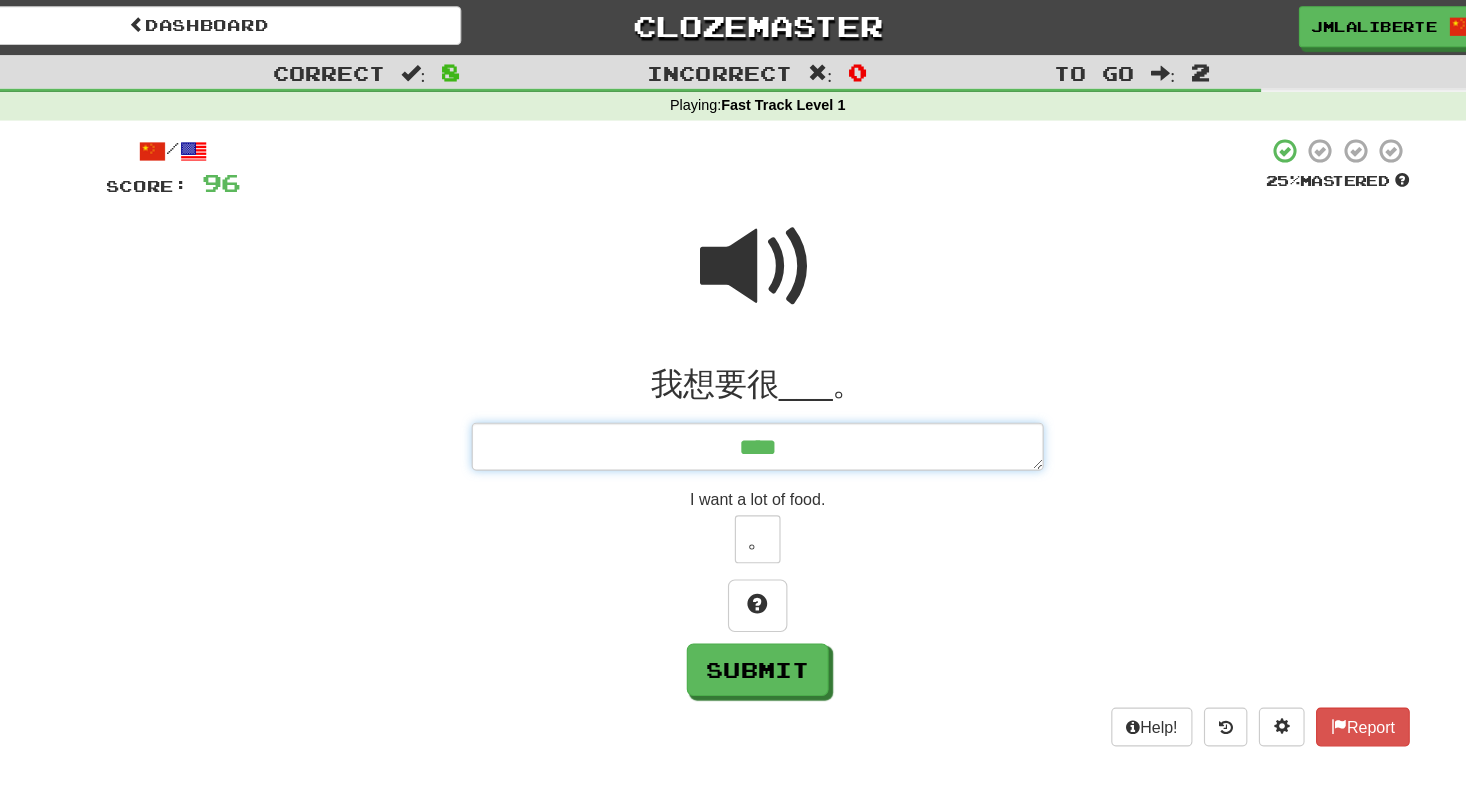 click on "****" at bounding box center [733, 393] 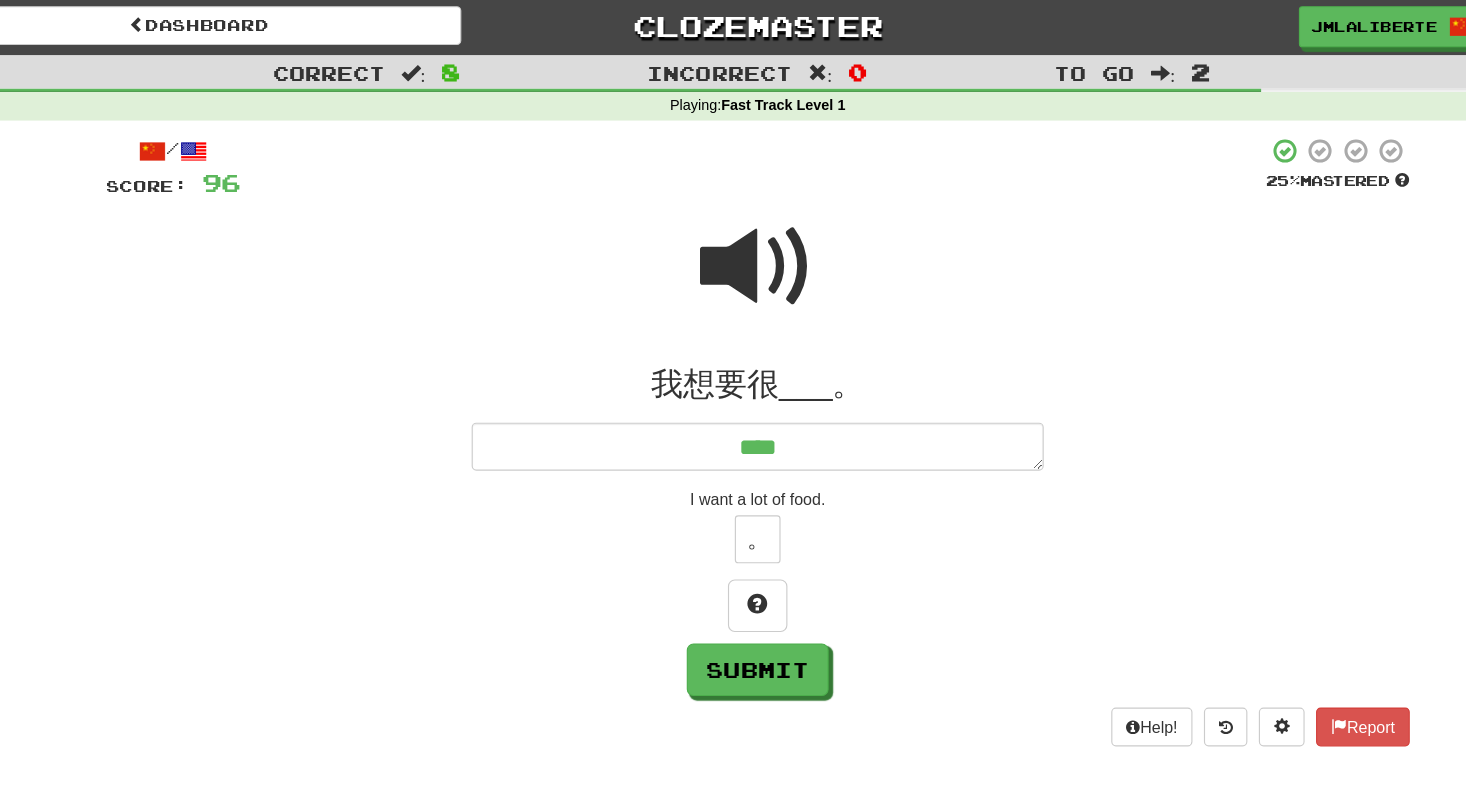 click at bounding box center [733, 236] 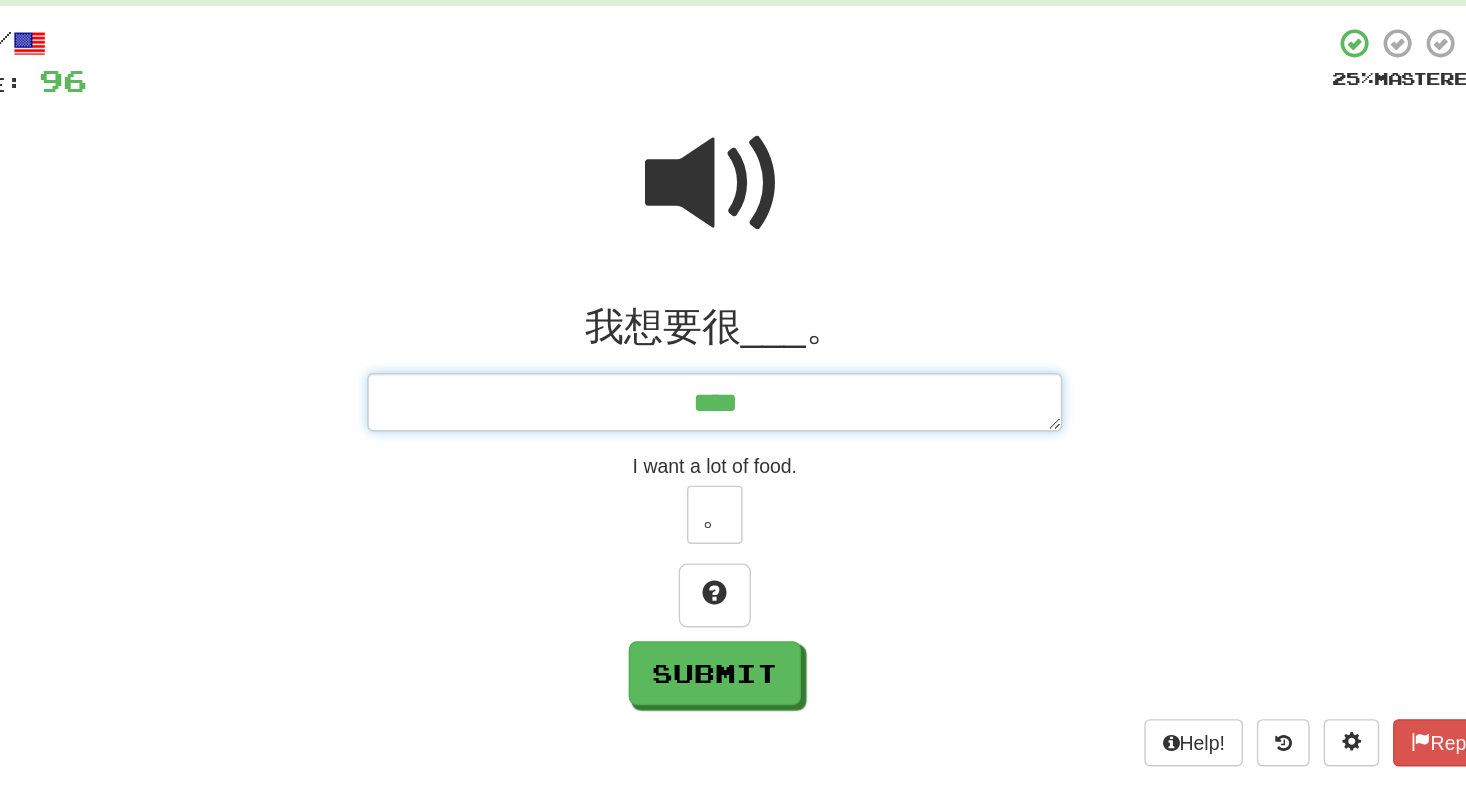 click on "****" at bounding box center [733, 393] 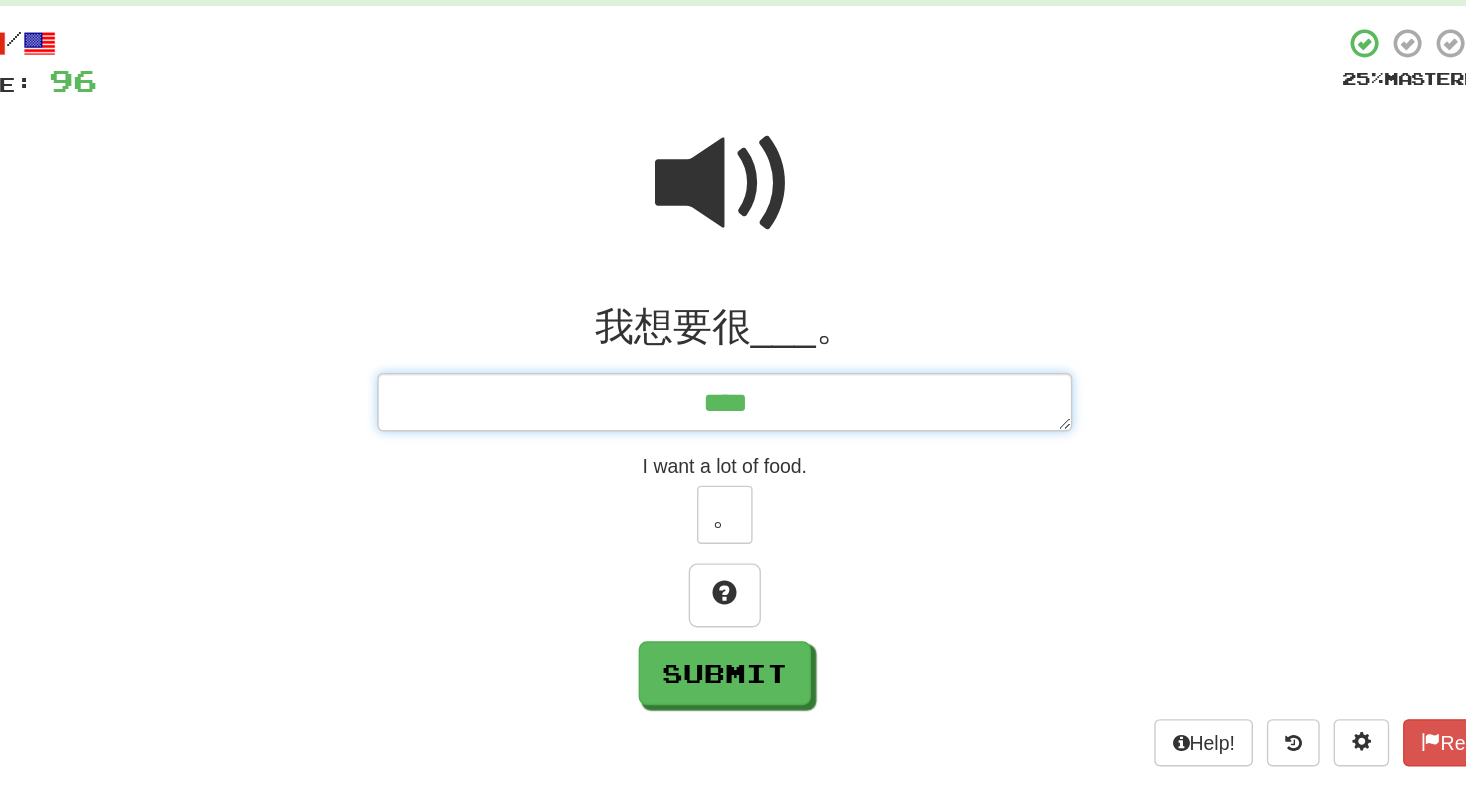 click on "****" at bounding box center [733, 393] 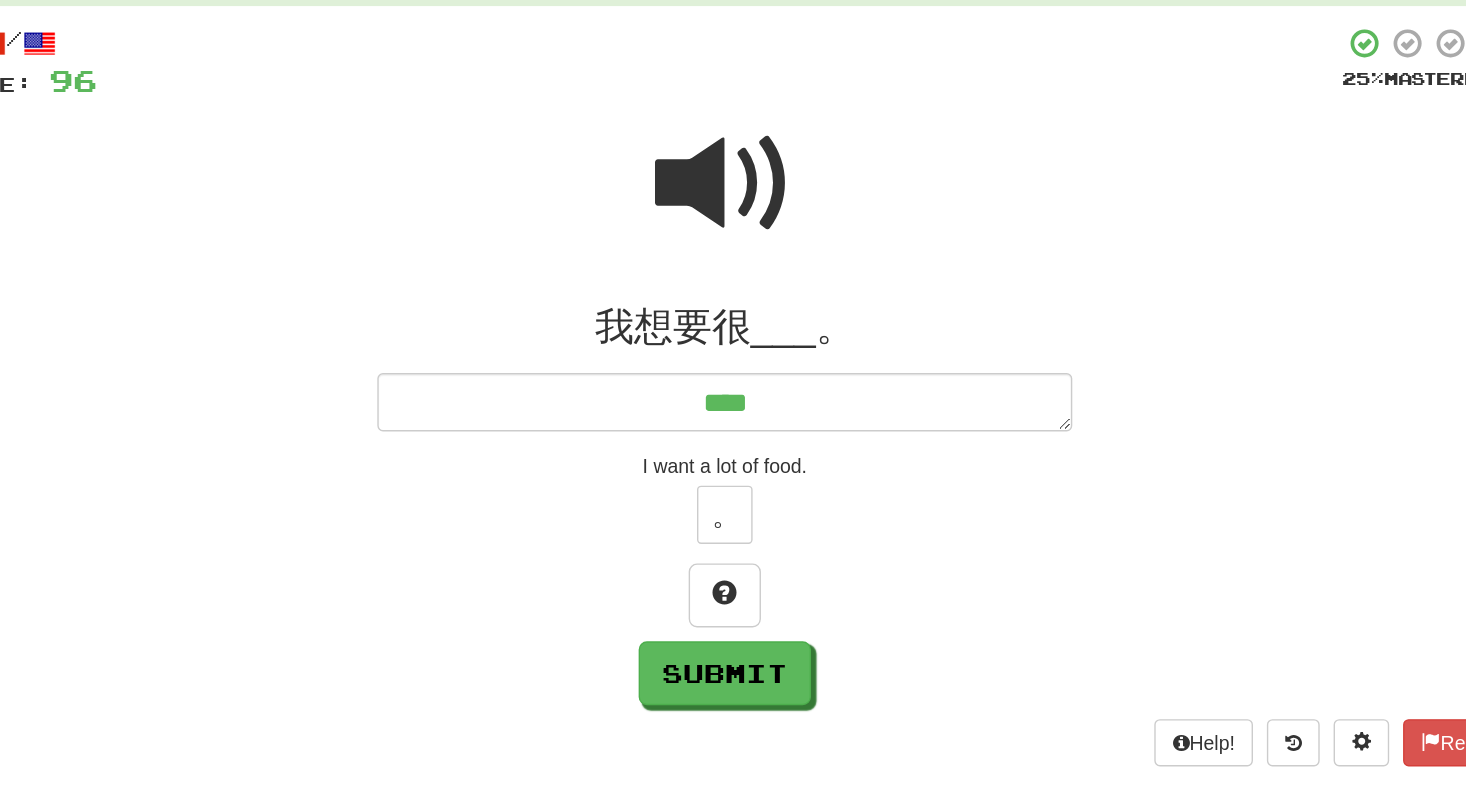 click at bounding box center [733, 236] 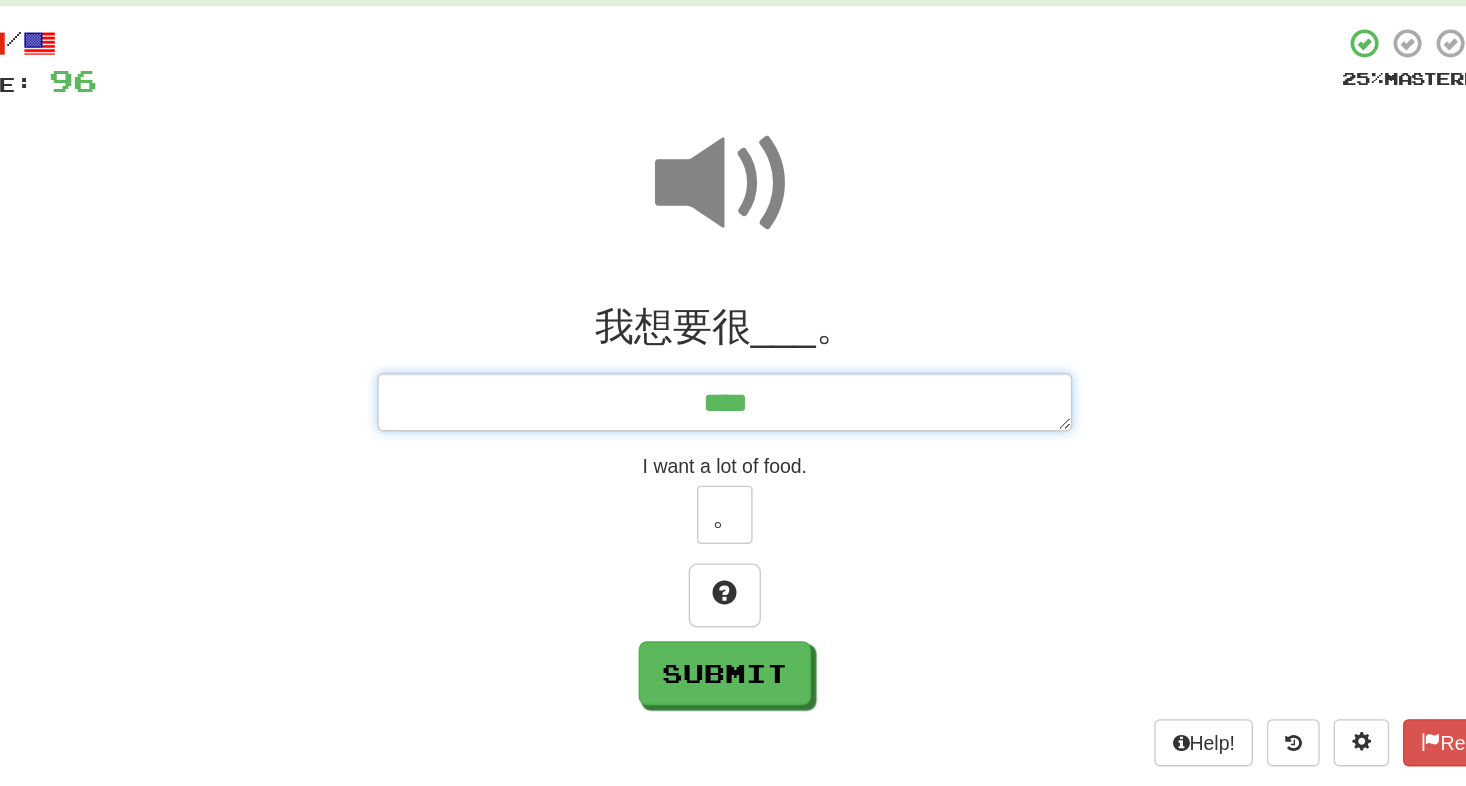 click on "****" at bounding box center (733, 393) 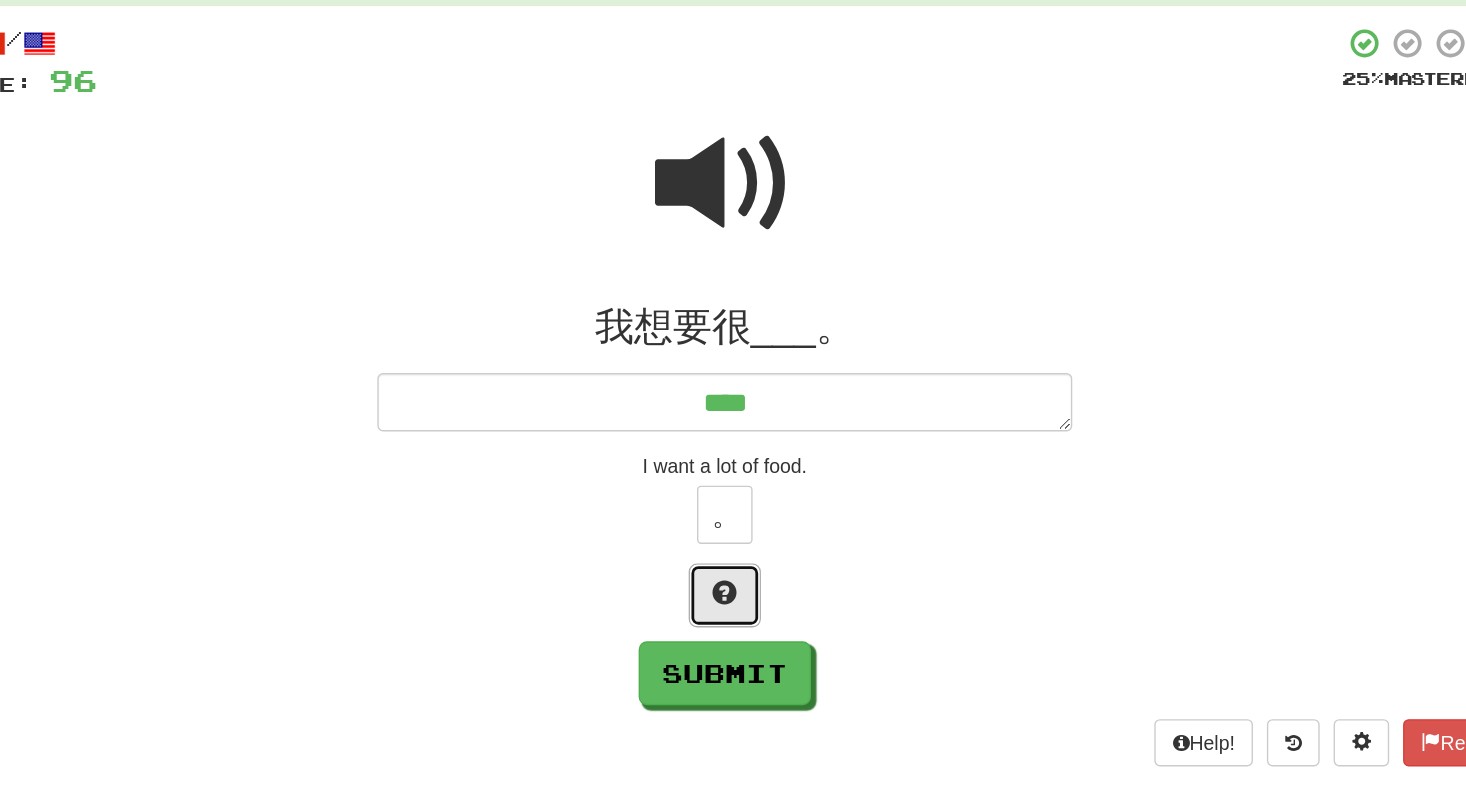 click at bounding box center (733, 532) 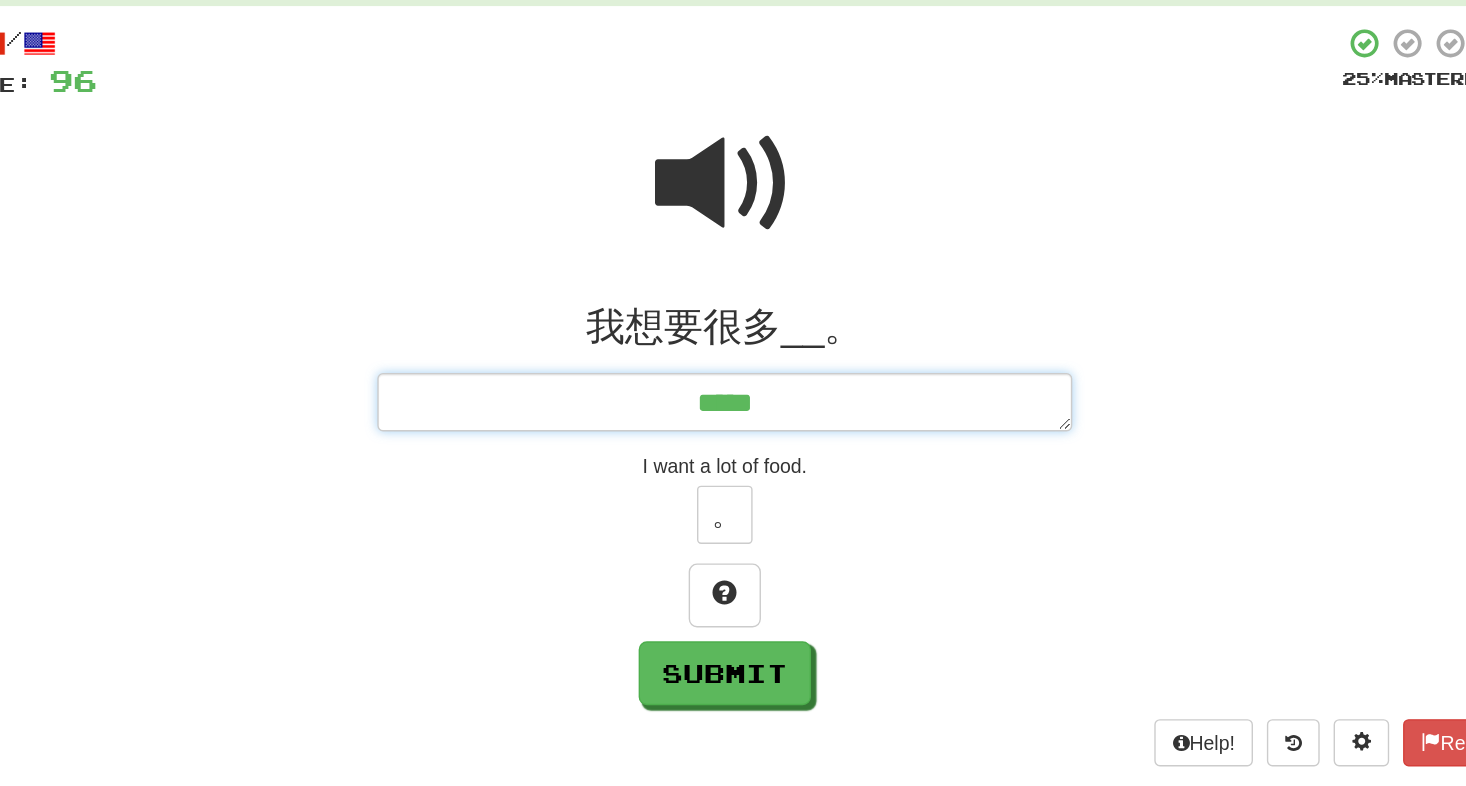 click on "*****" at bounding box center (733, 393) 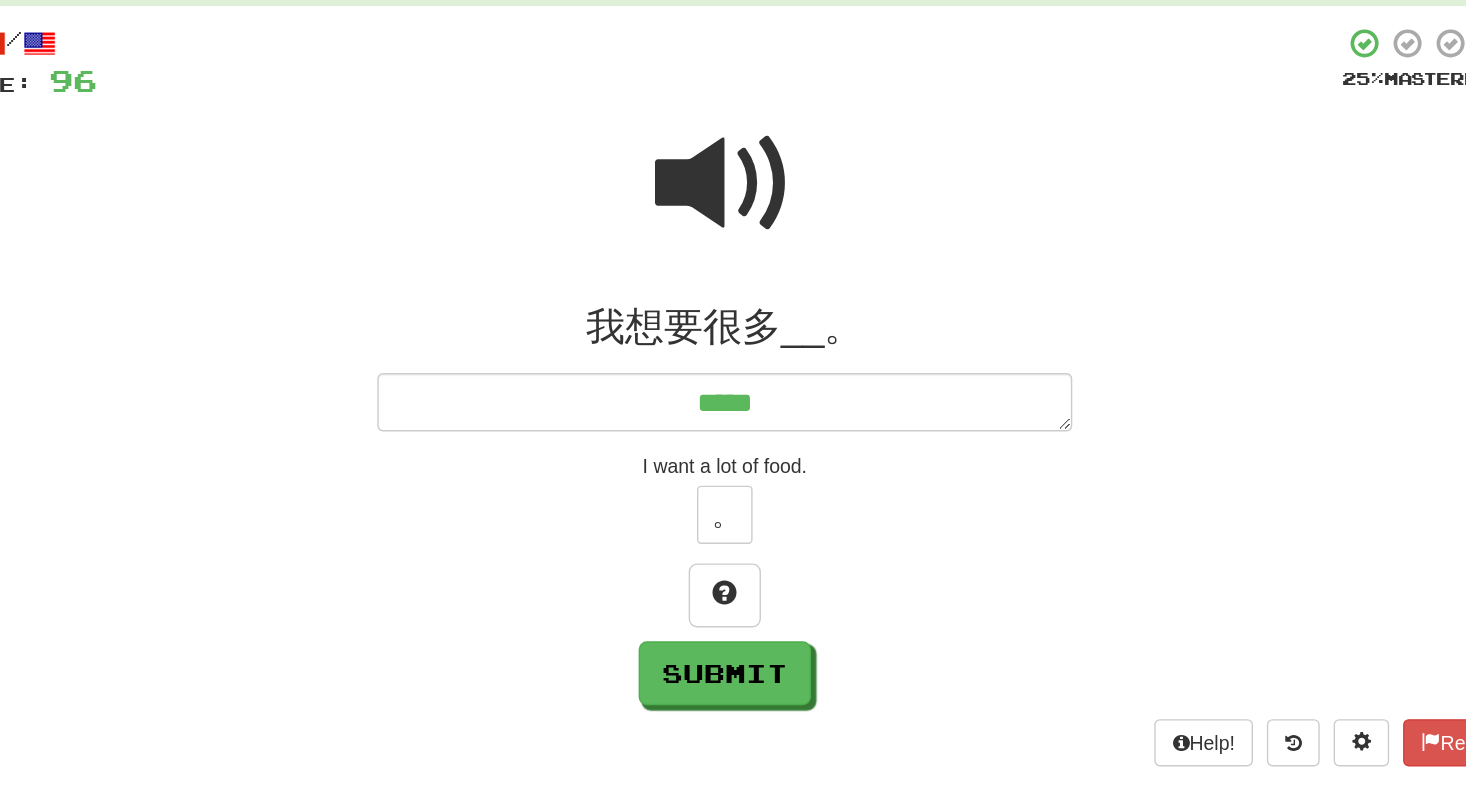 click at bounding box center (733, 236) 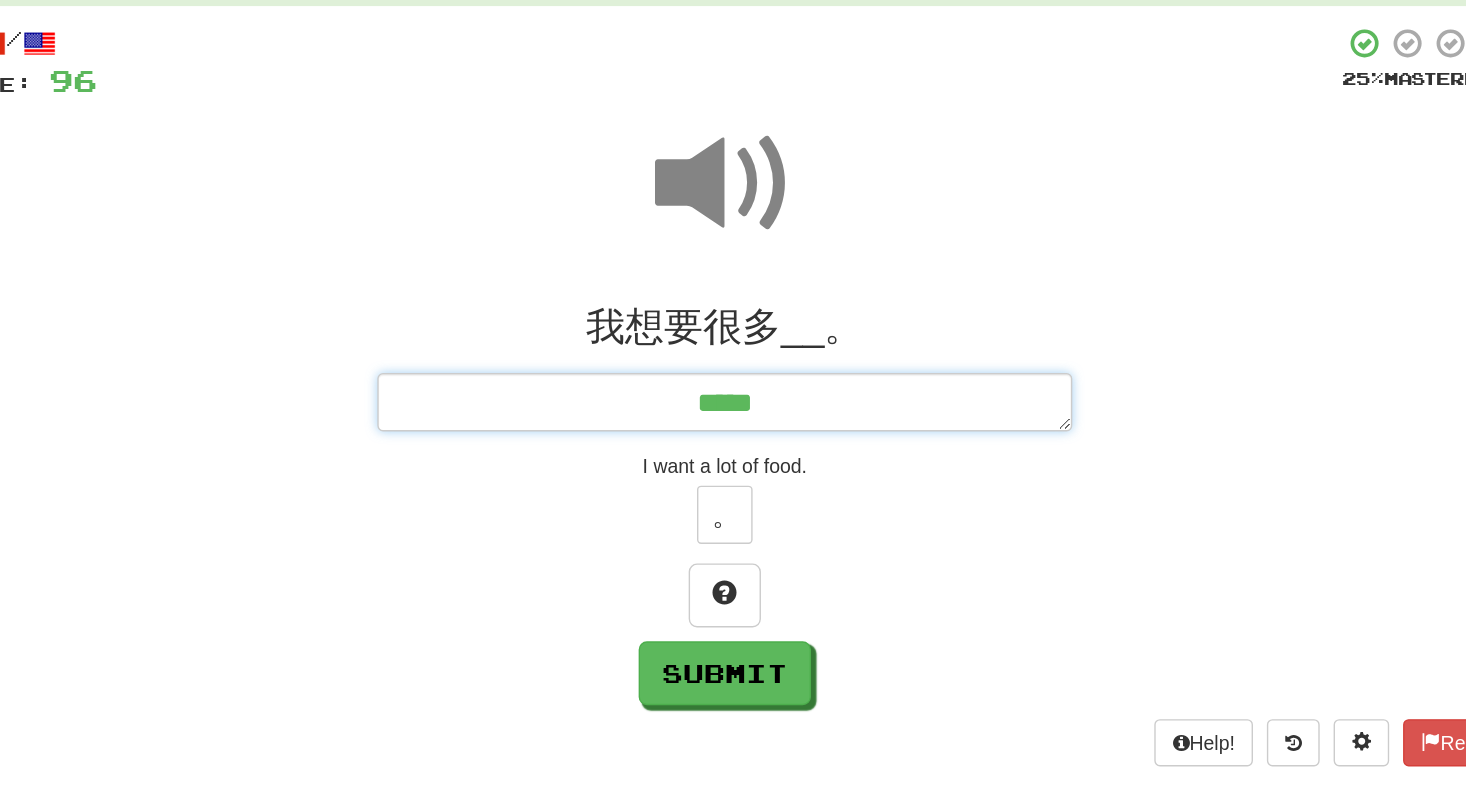 click on "*****" at bounding box center (733, 393) 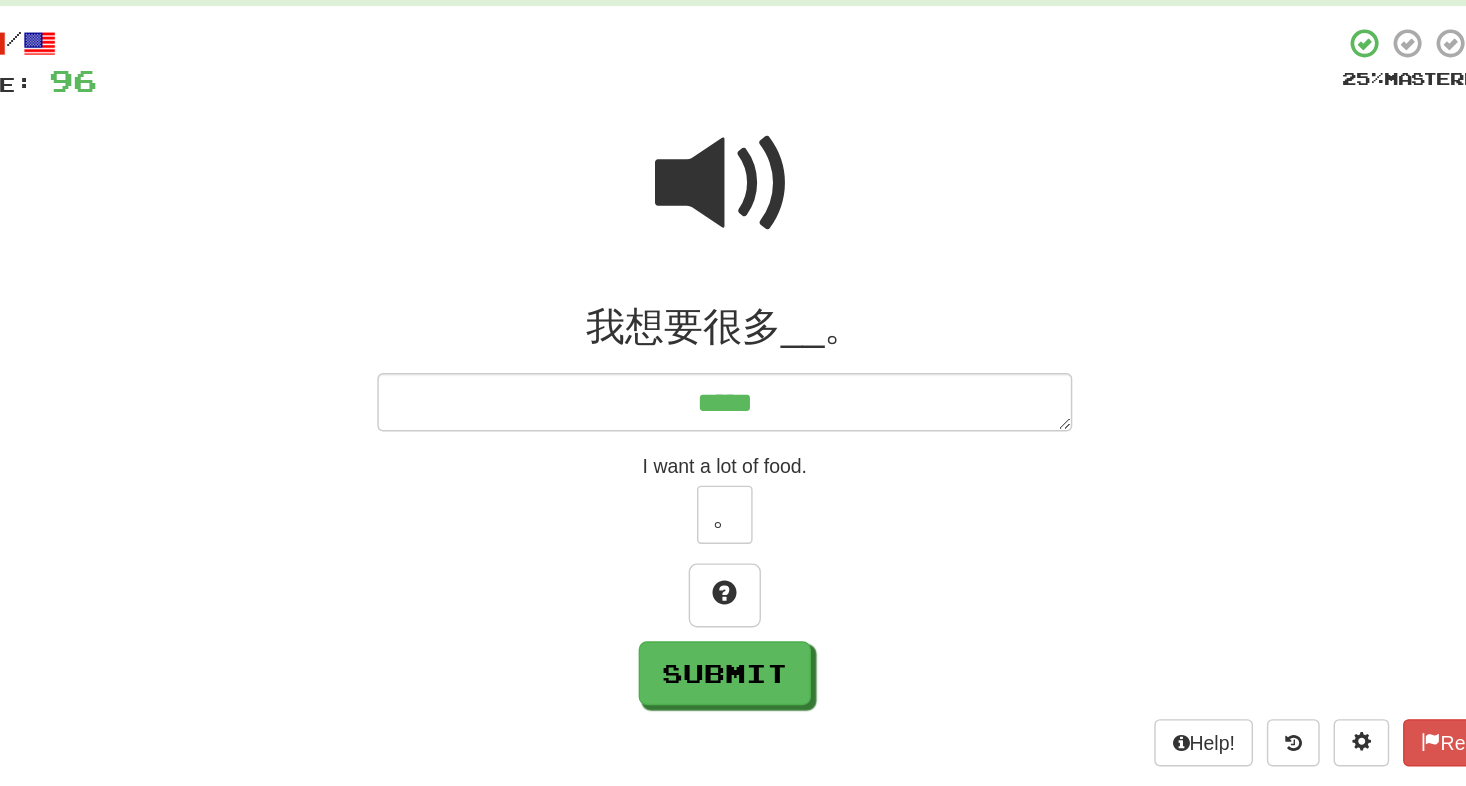 click at bounding box center (733, 236) 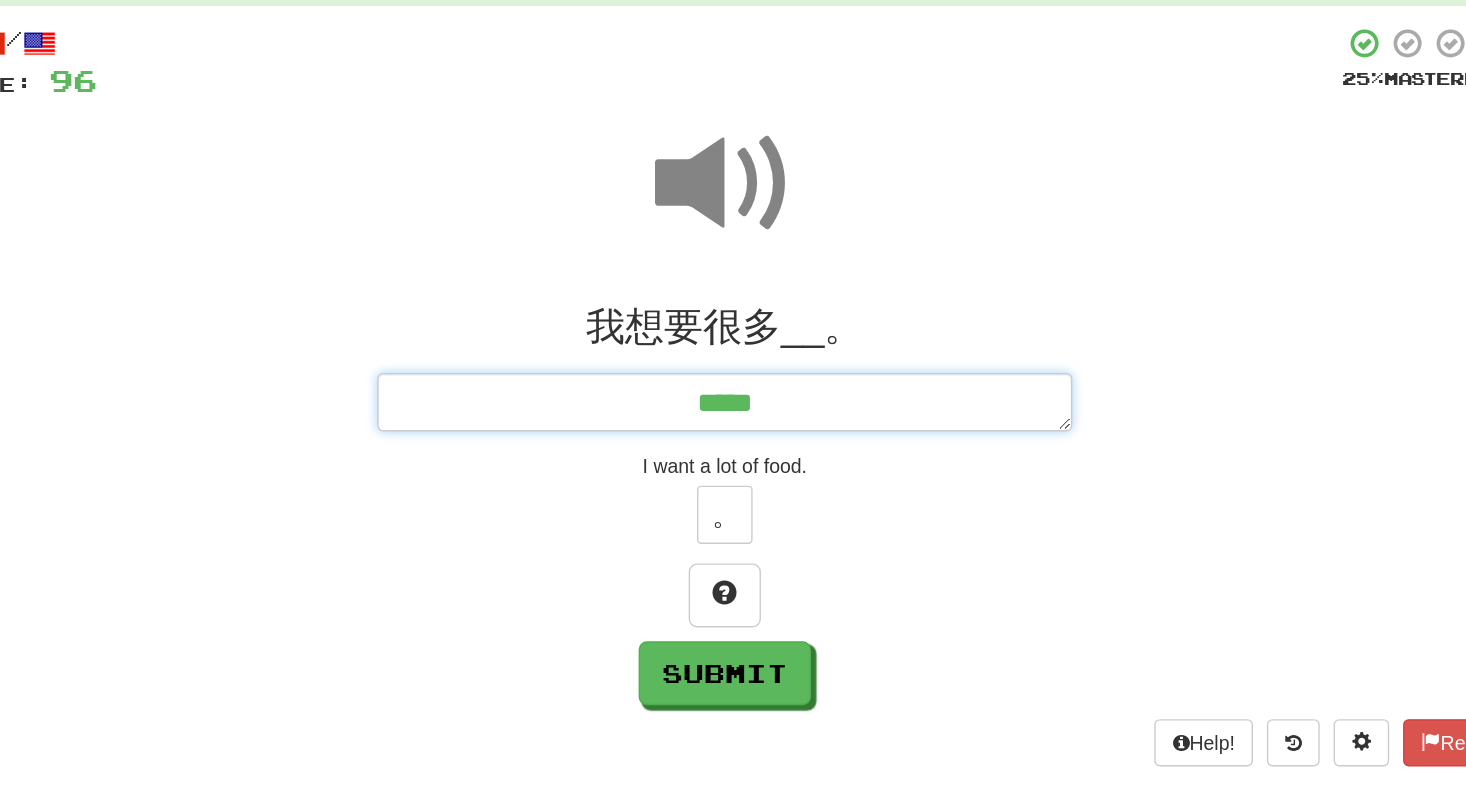 click on "*****" at bounding box center (733, 393) 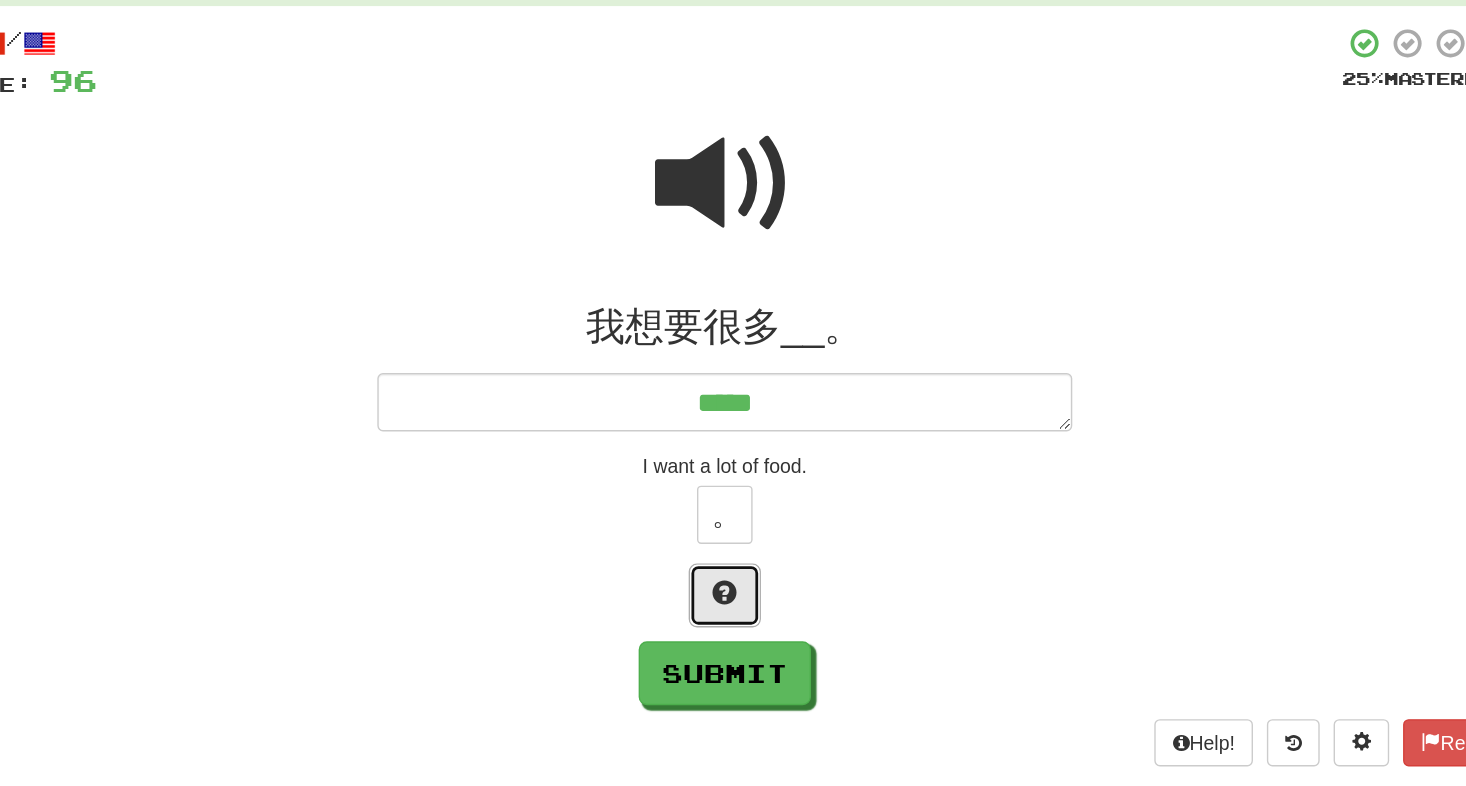 click at bounding box center [733, 532] 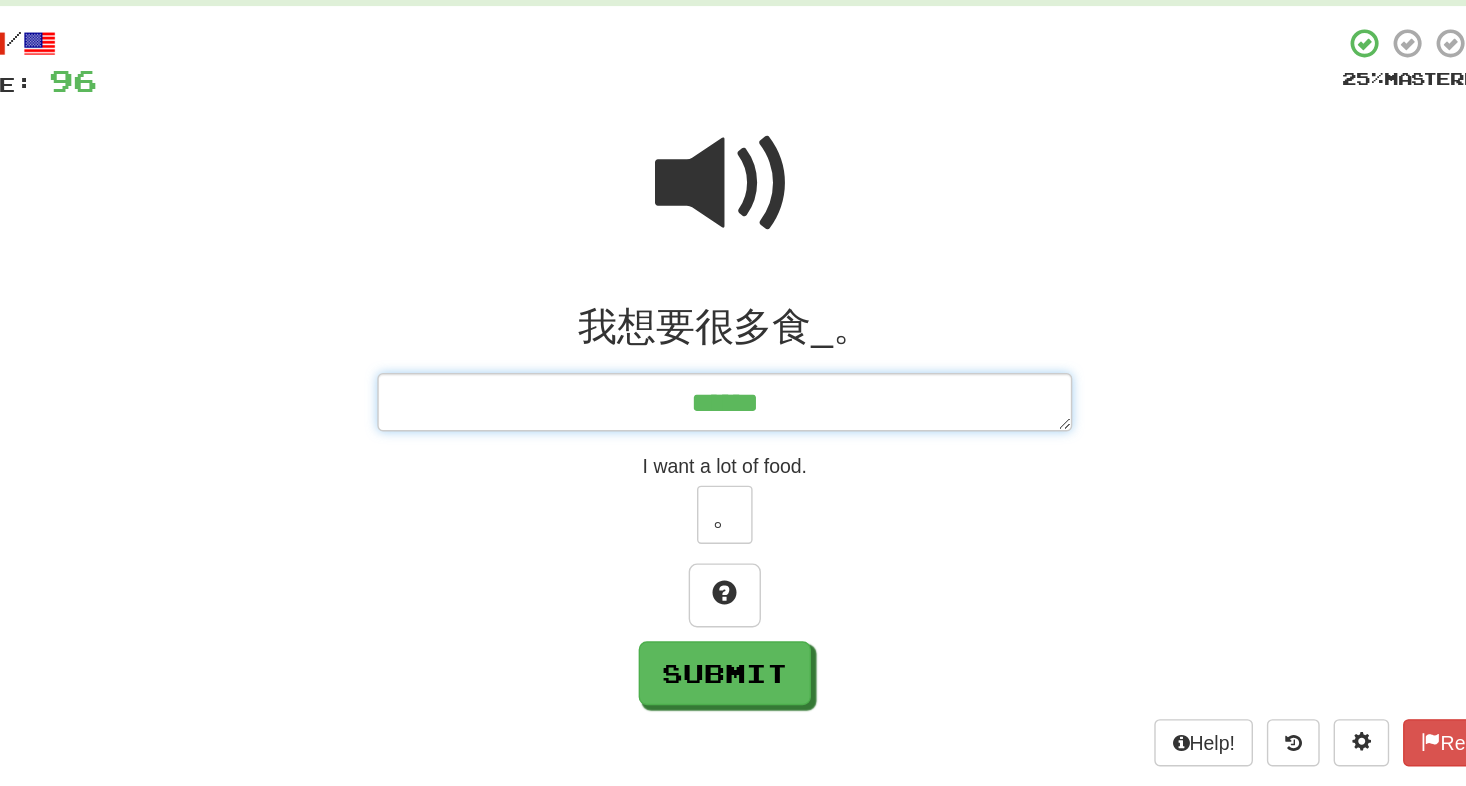 click on "******" at bounding box center [733, 393] 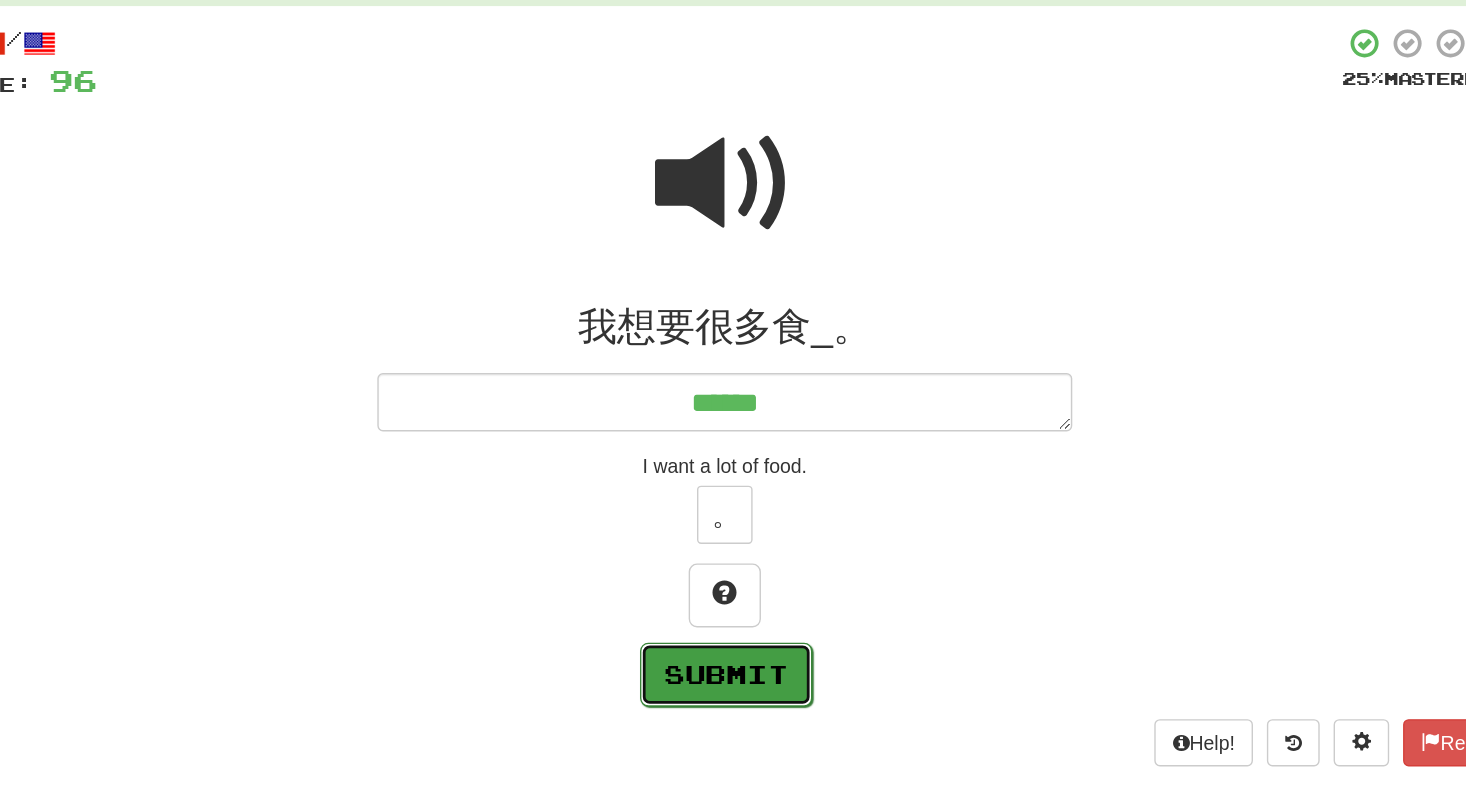 click on "Submit" at bounding box center (734, 589) 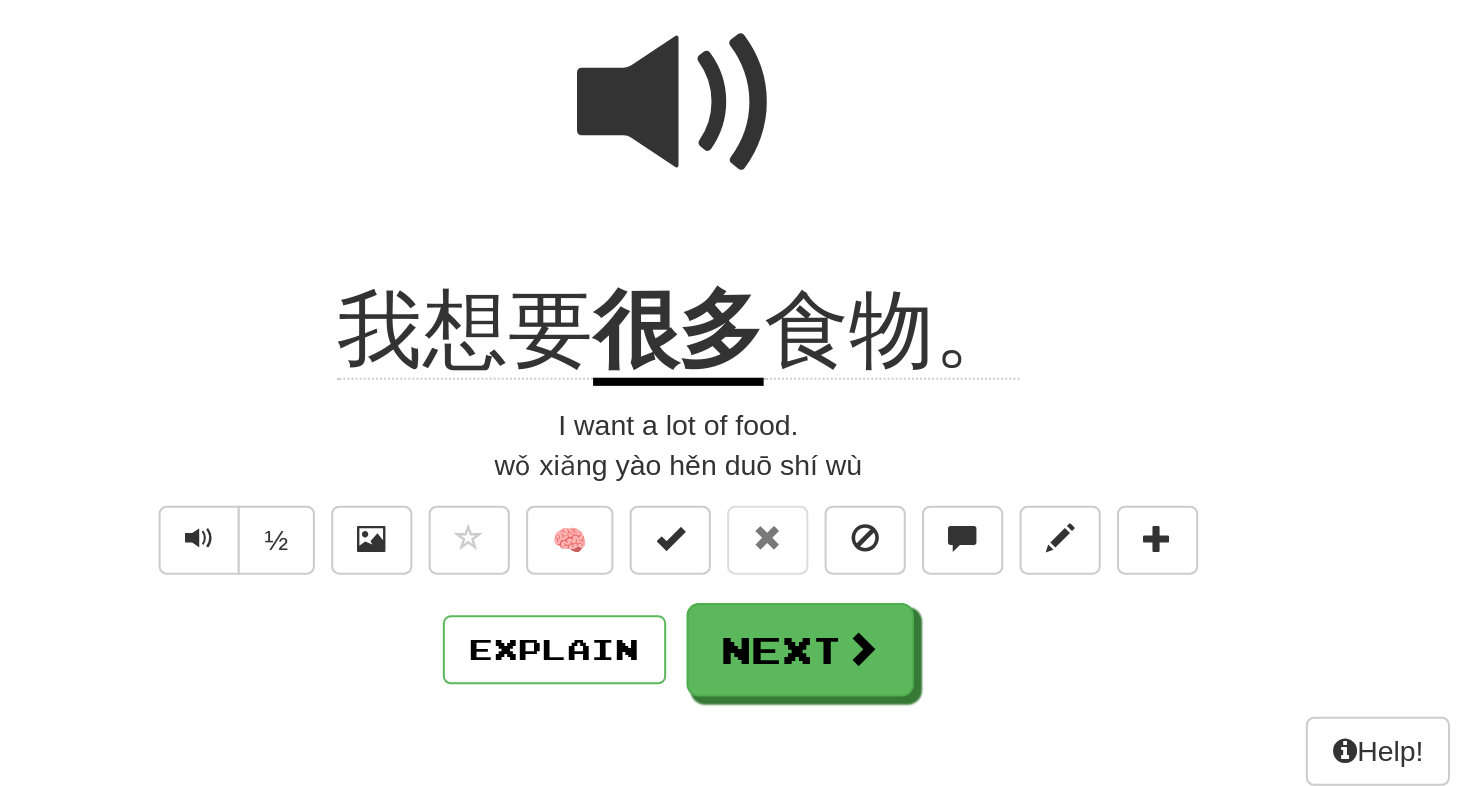 click at bounding box center [733, 249] 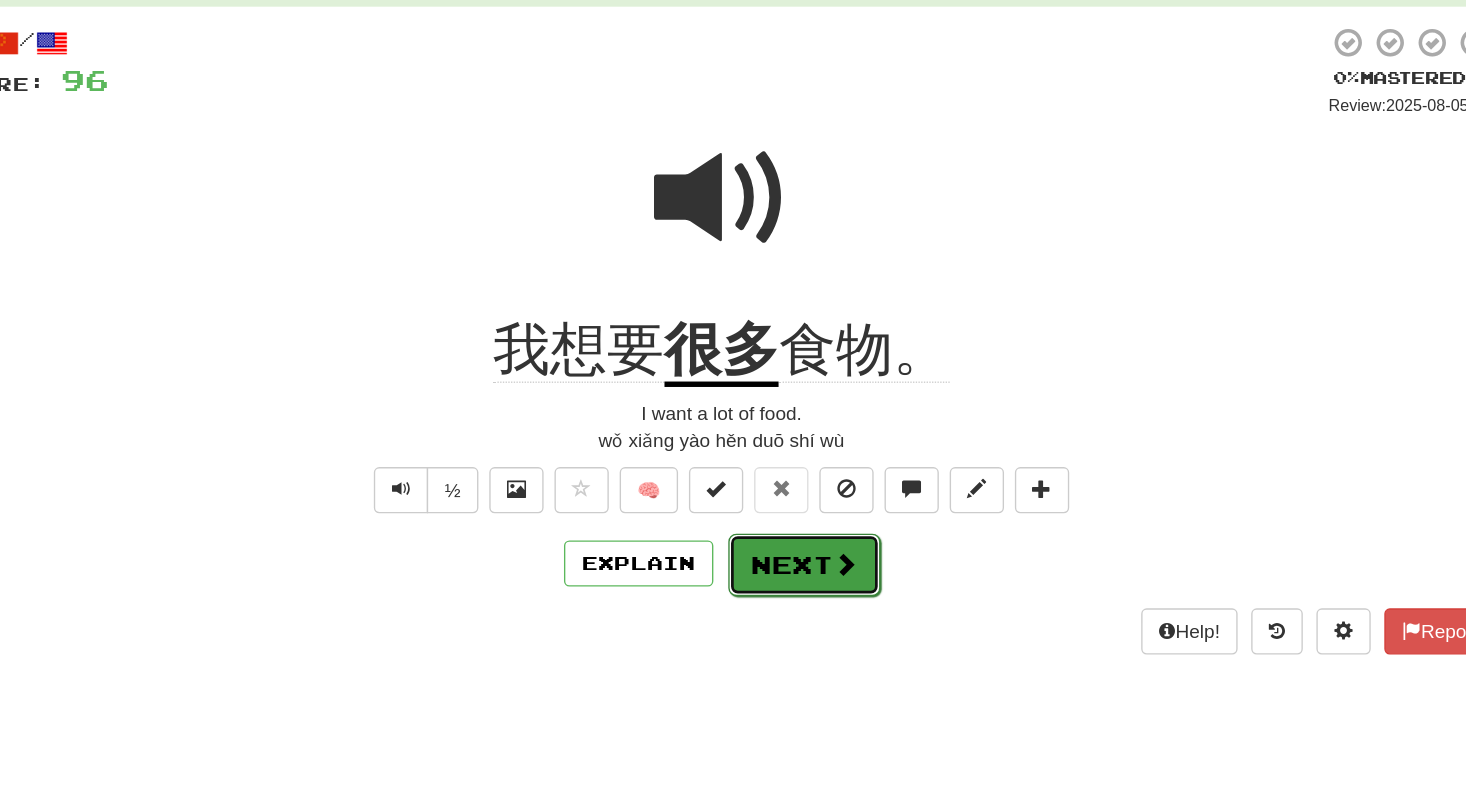 click on "Next" at bounding box center (794, 519) 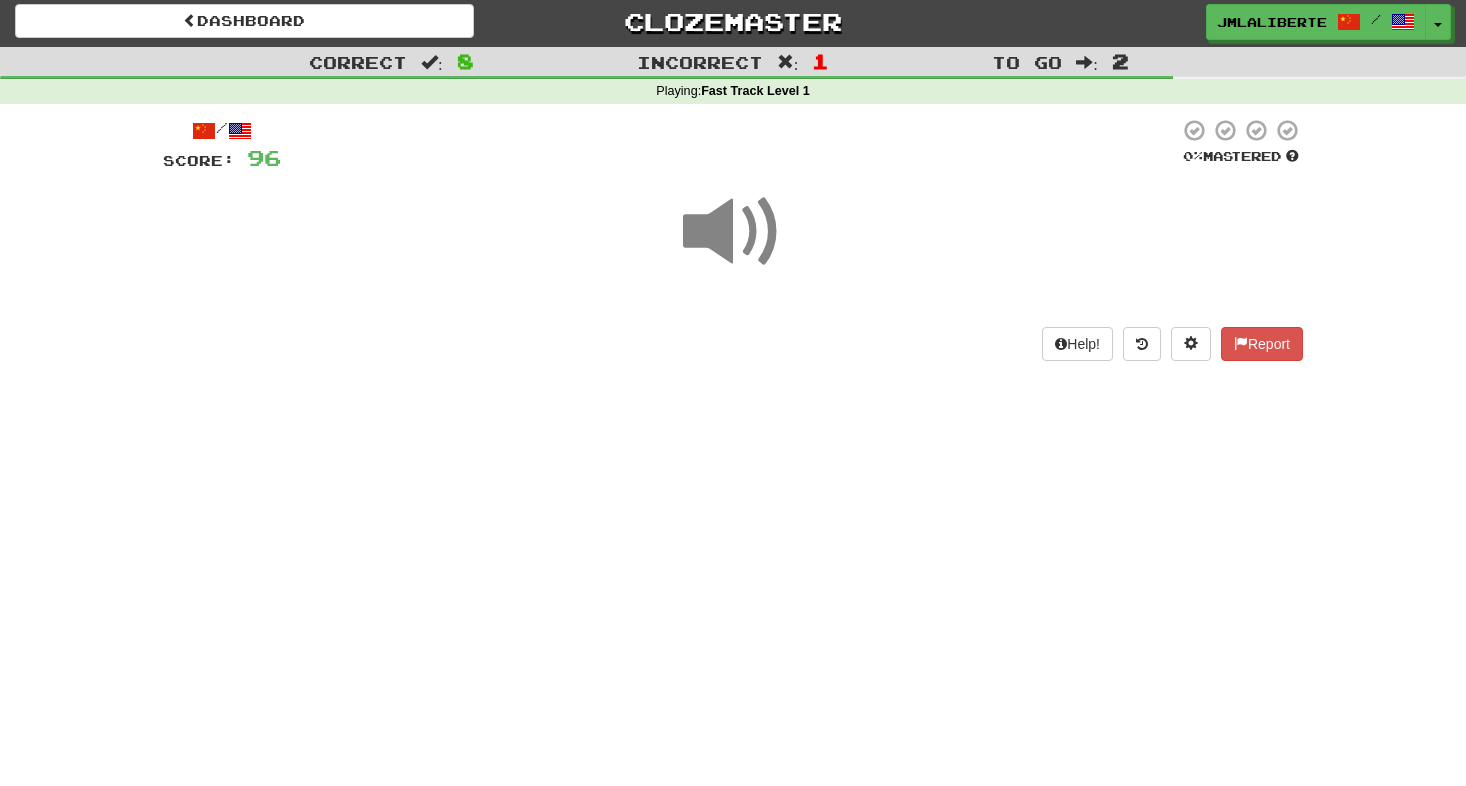 scroll, scrollTop: 0, scrollLeft: 0, axis: both 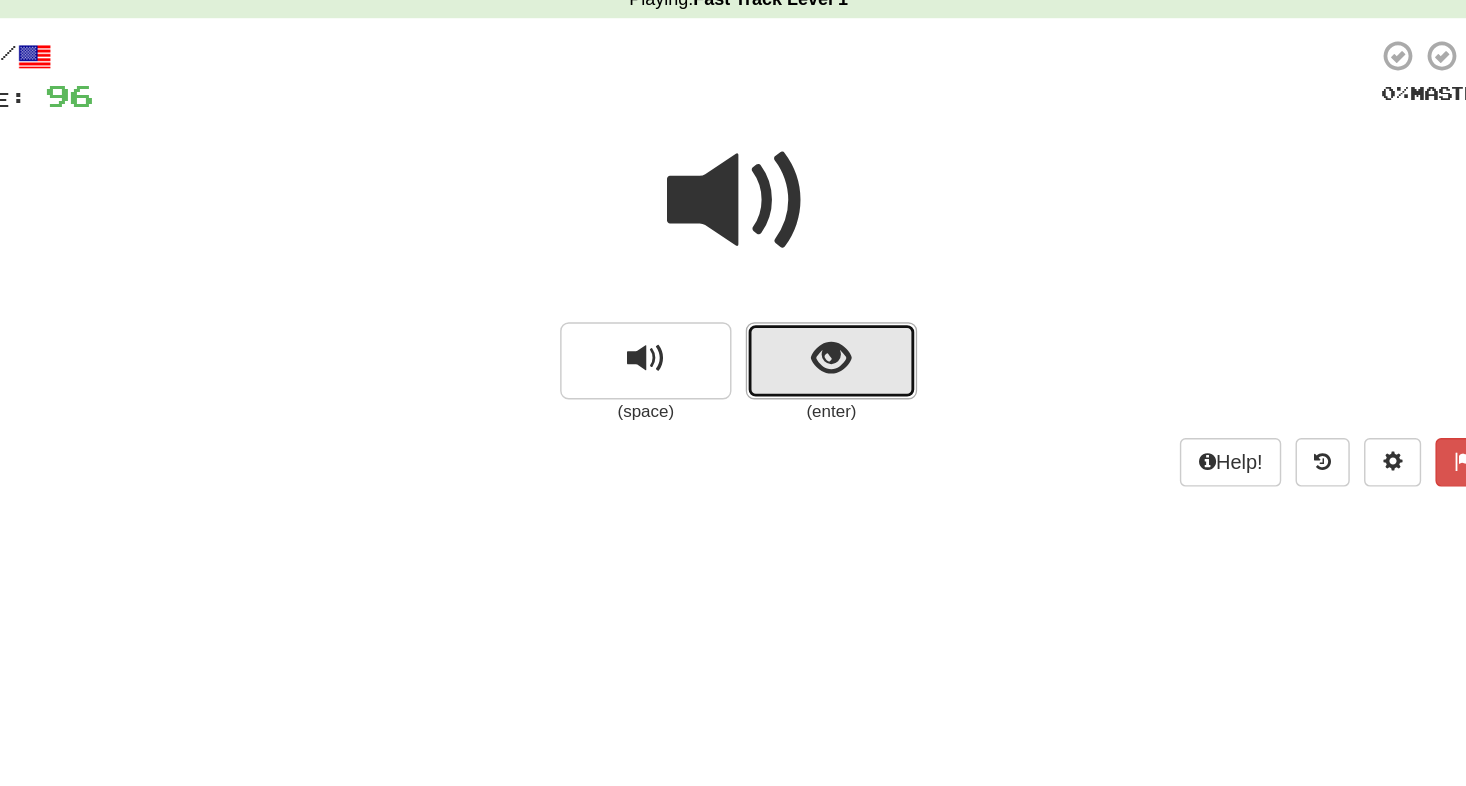 click at bounding box center (798, 346) 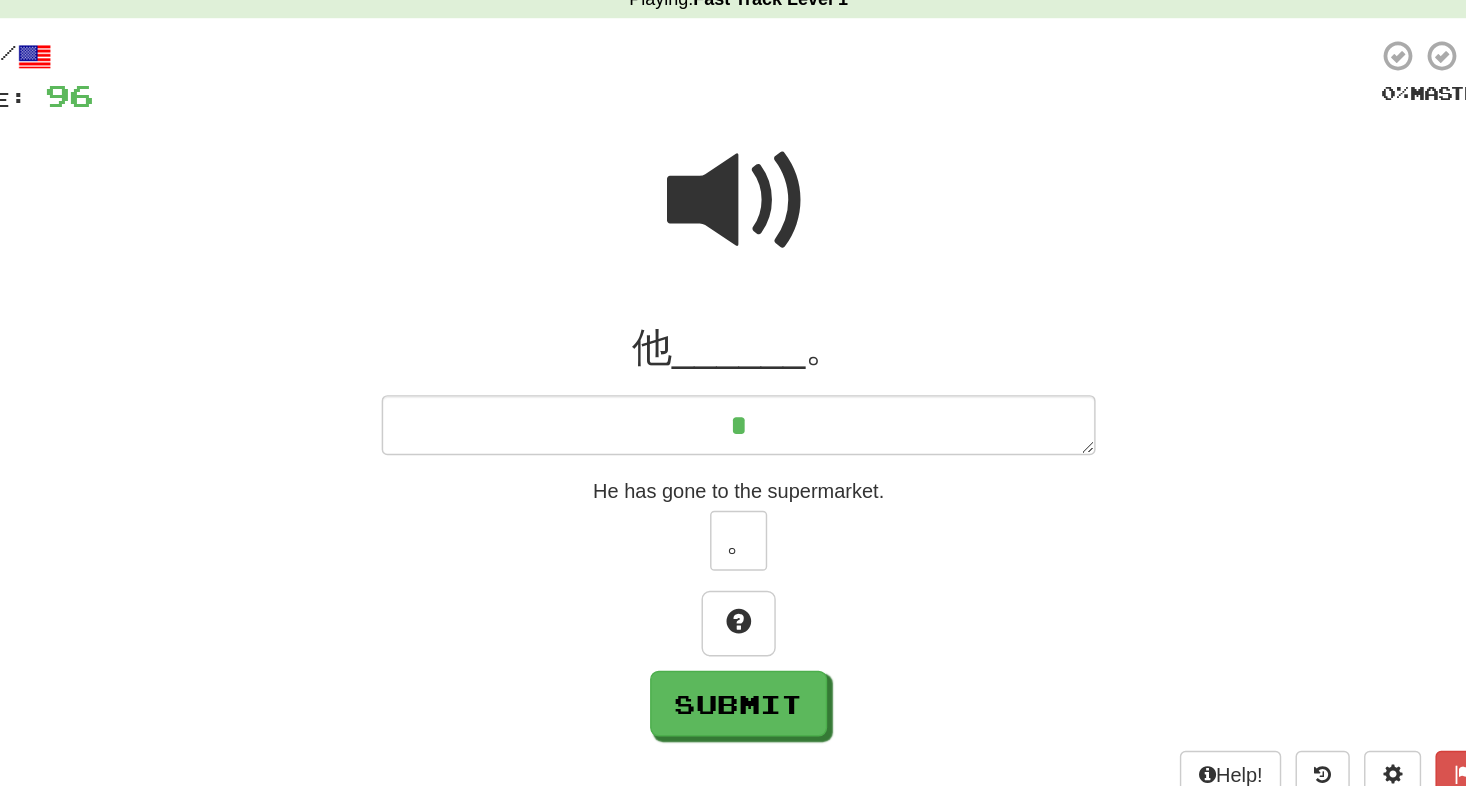 click at bounding box center [733, 236] 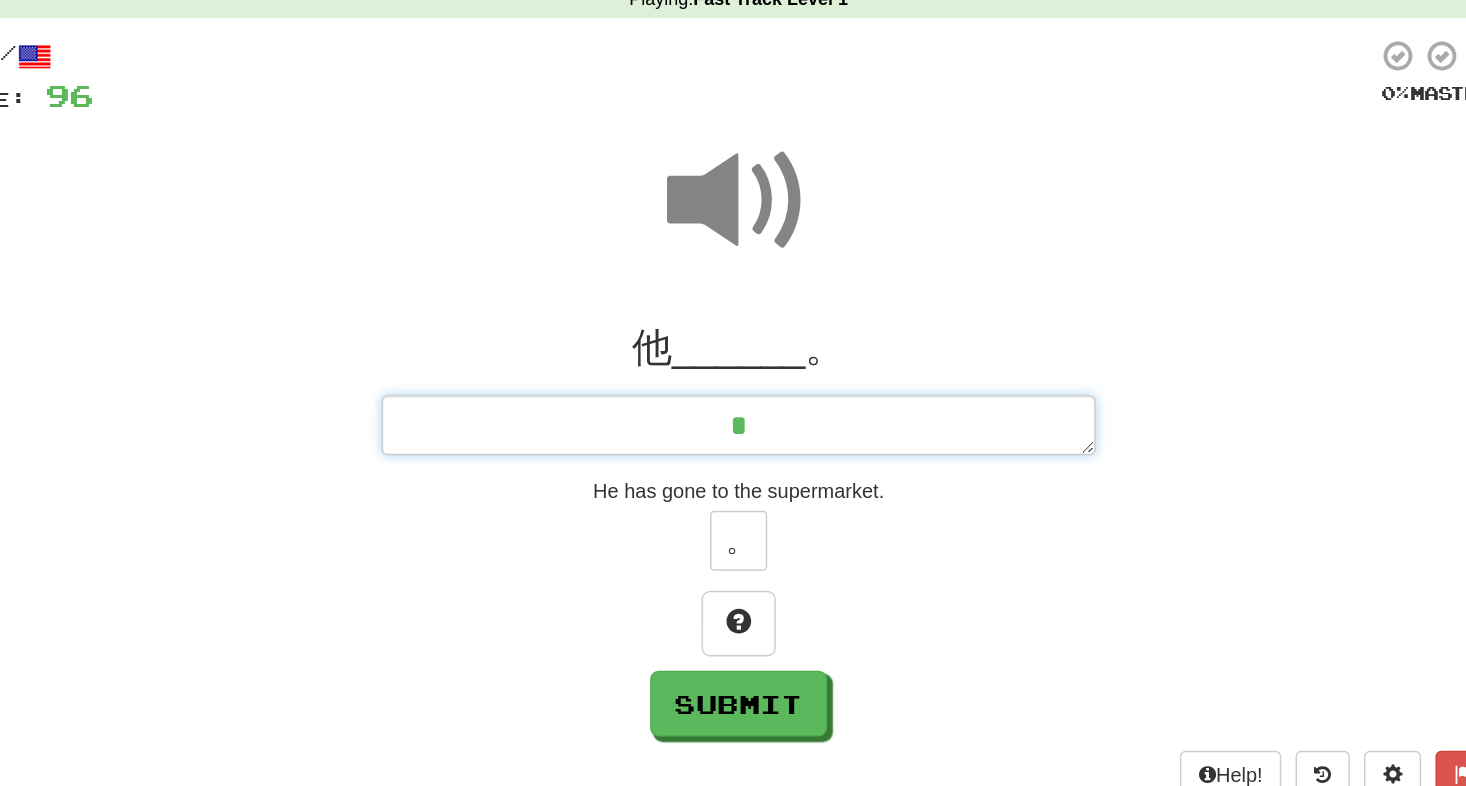 click on "*" at bounding box center [733, 393] 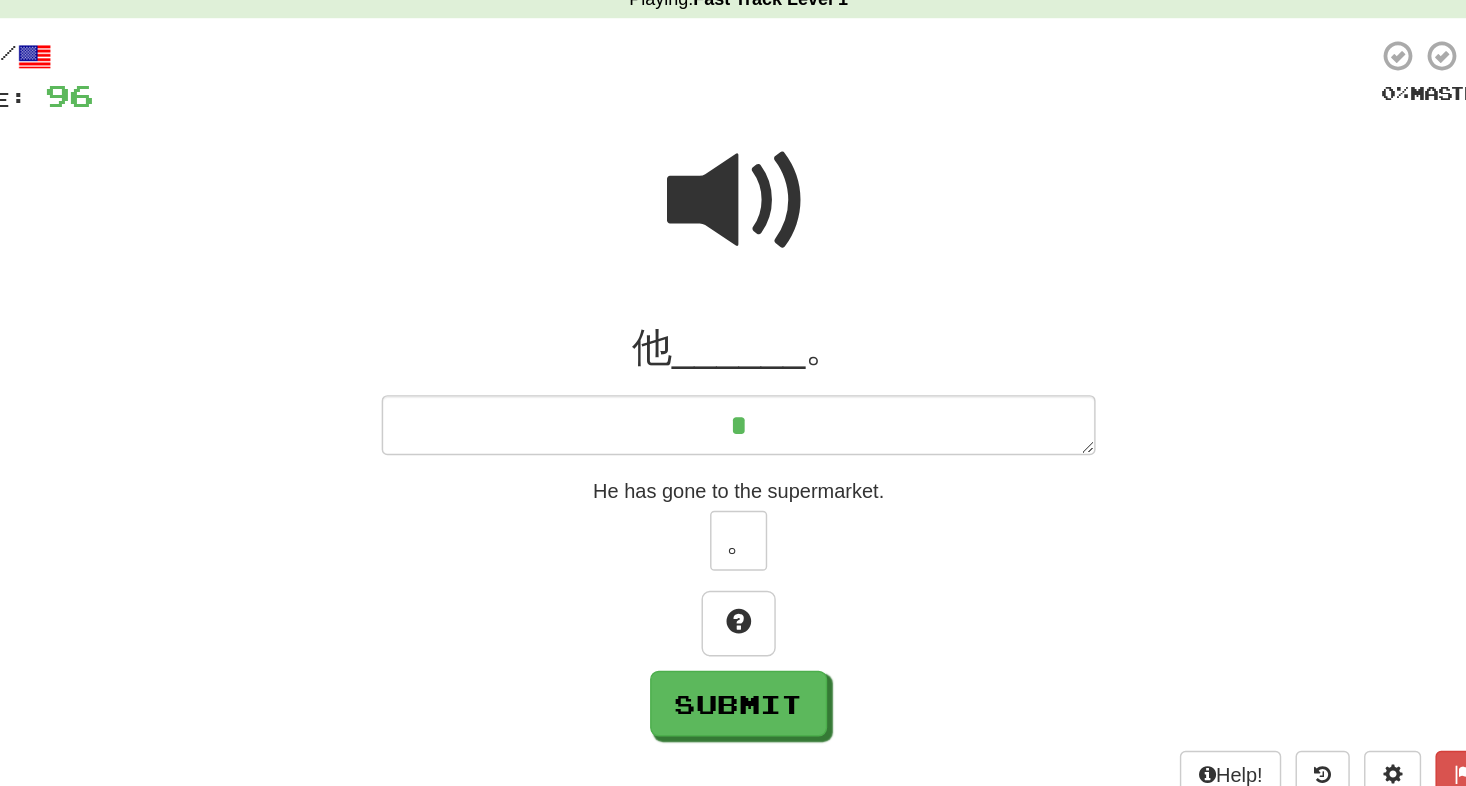 click at bounding box center [733, 236] 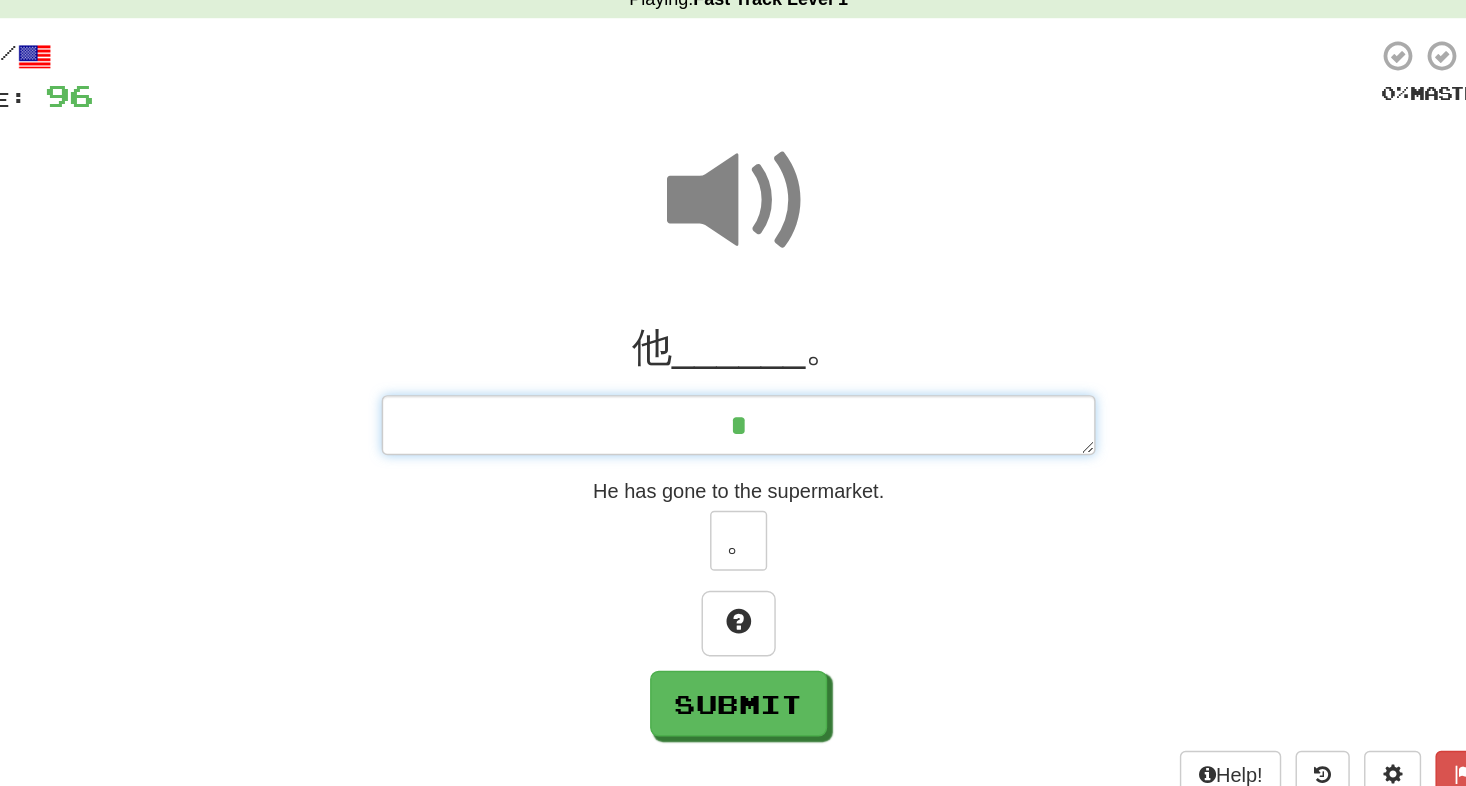 click on "*" at bounding box center (733, 393) 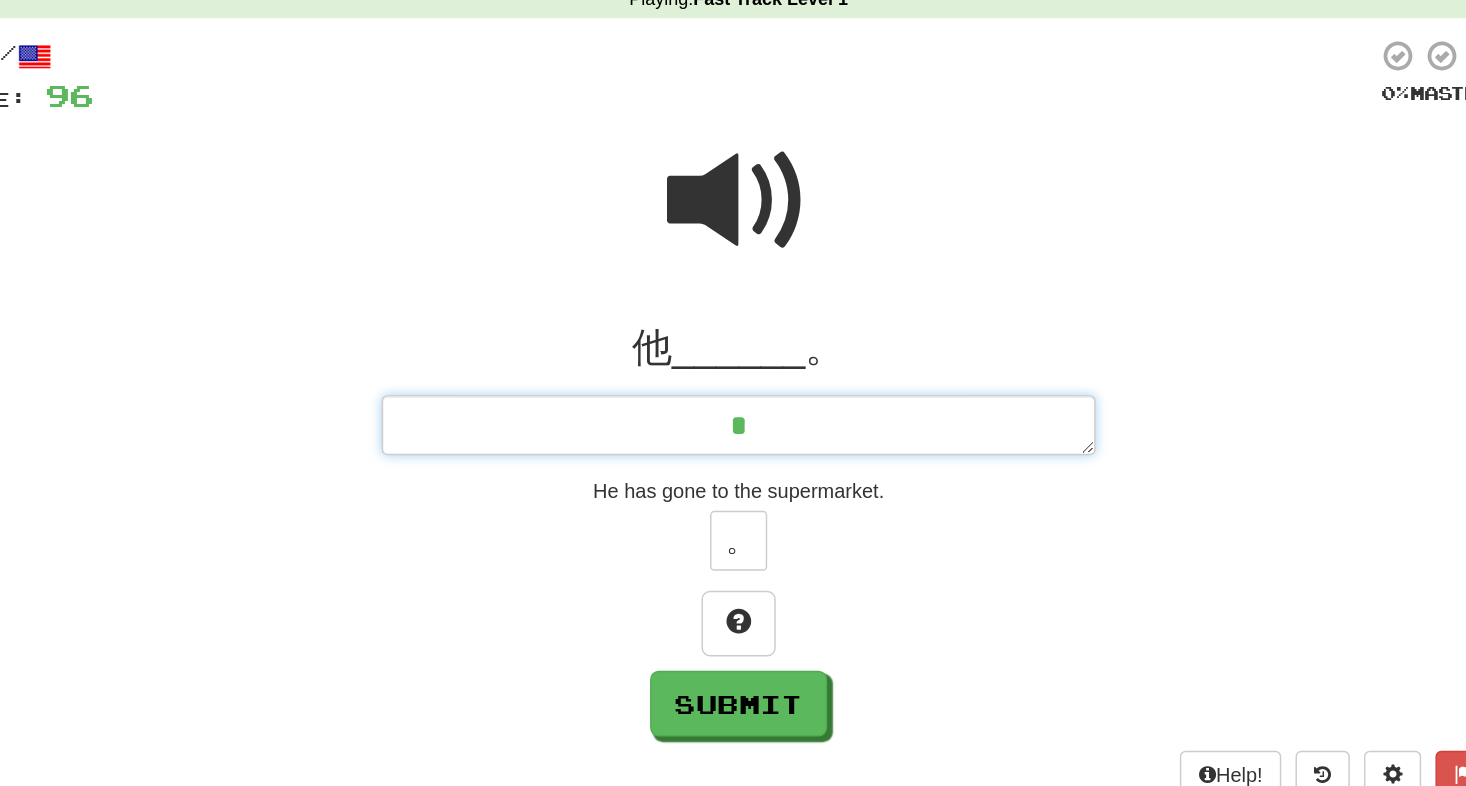 click on "*" at bounding box center (733, 393) 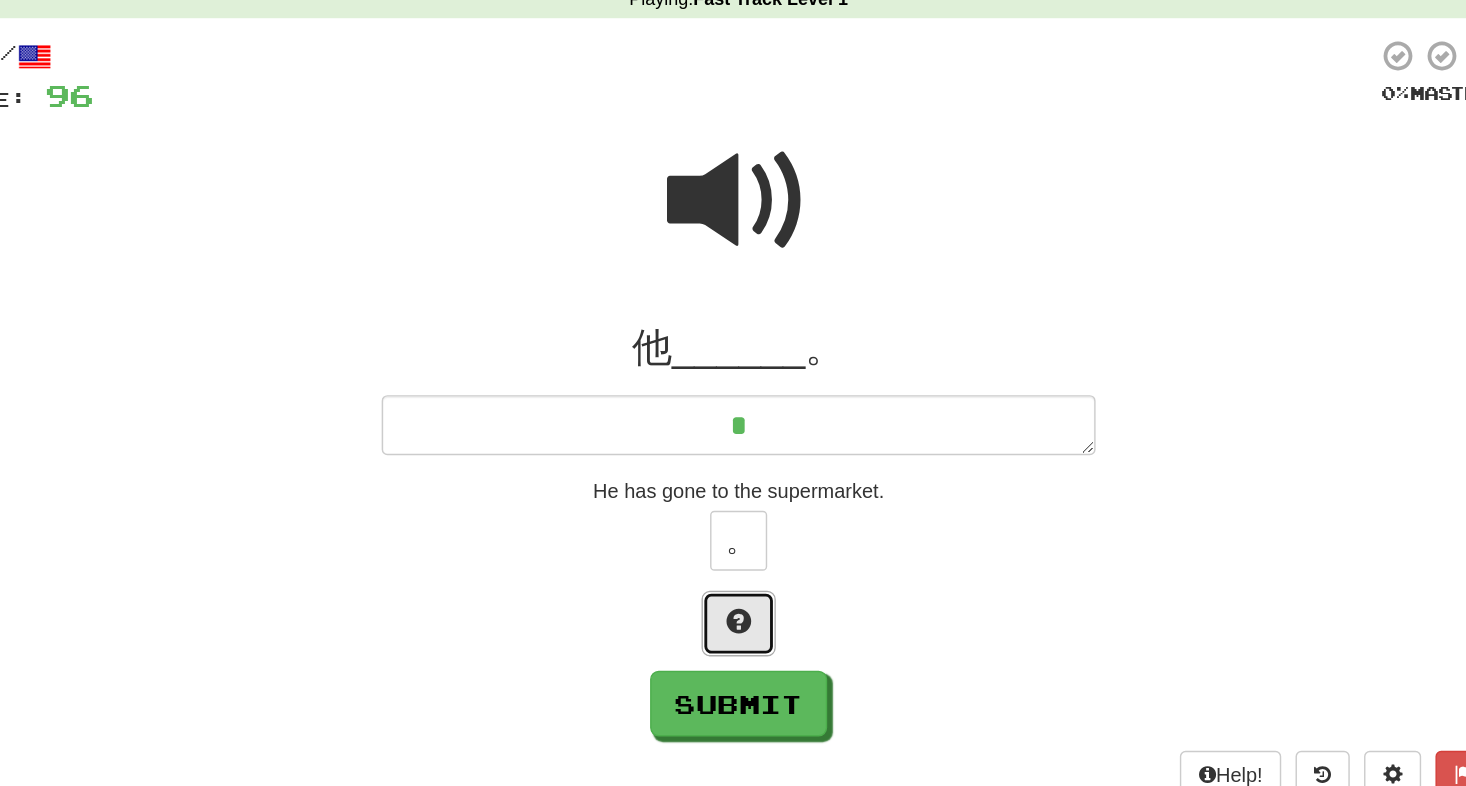 click at bounding box center (733, 532) 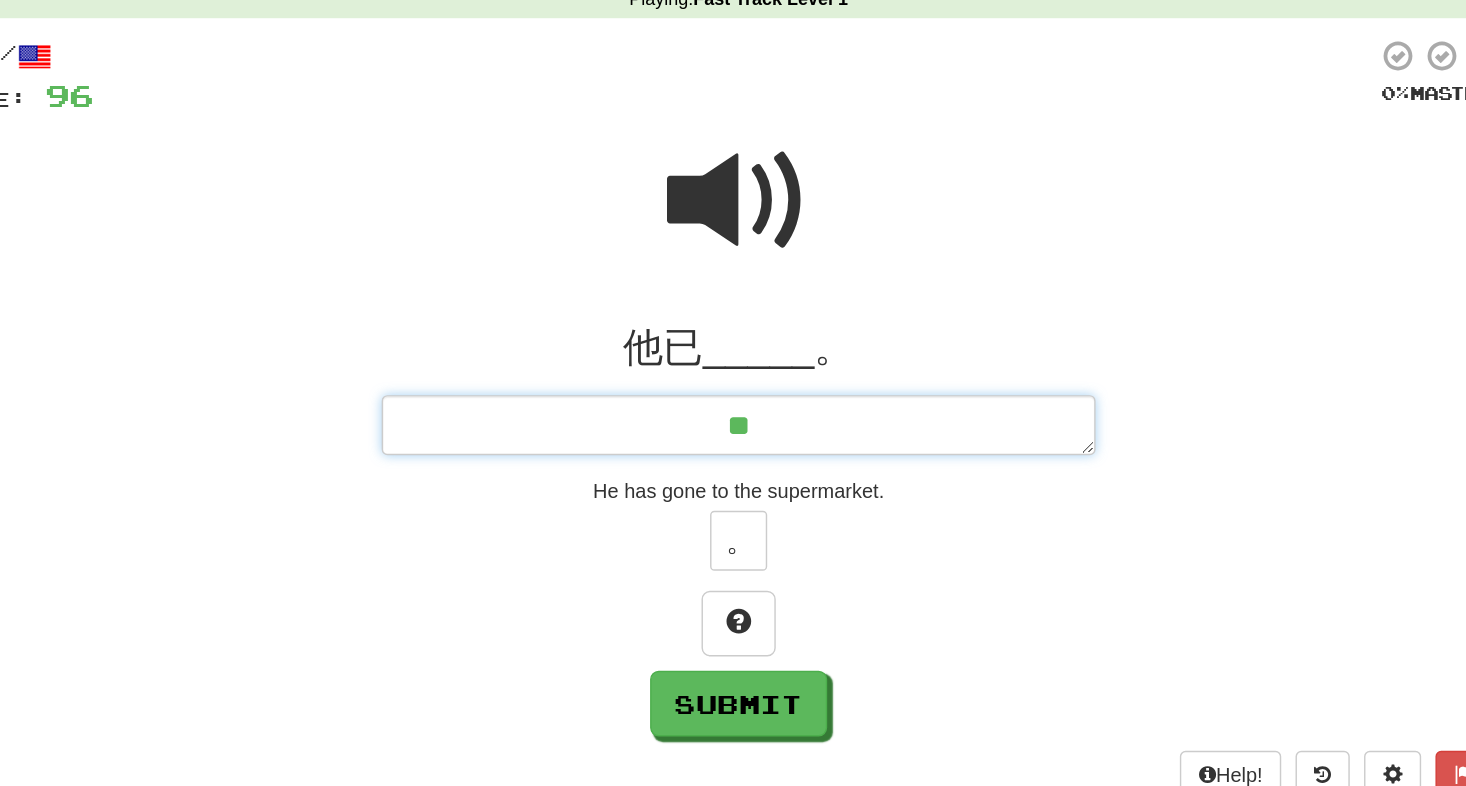 click on "**" at bounding box center (733, 393) 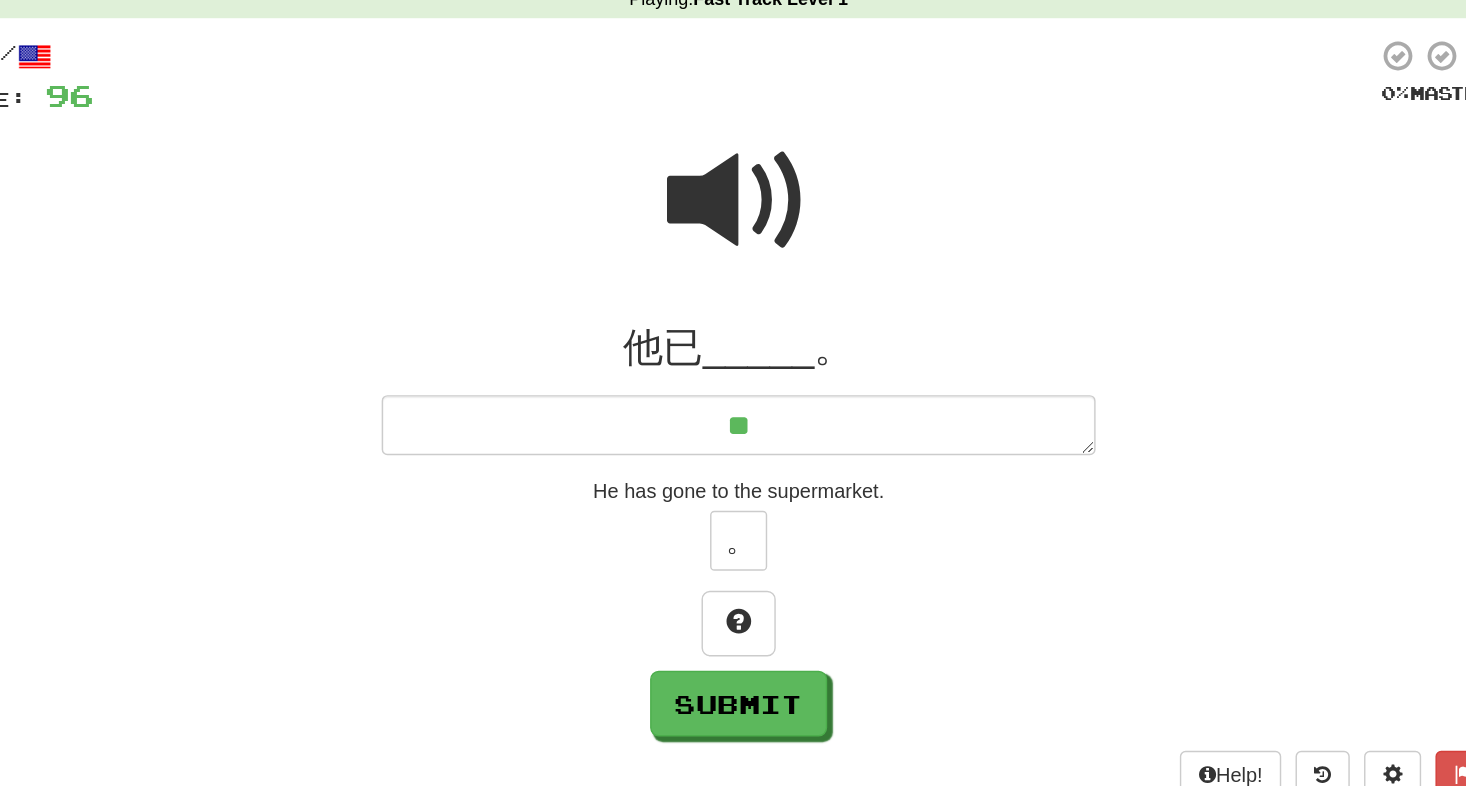 click at bounding box center [733, 236] 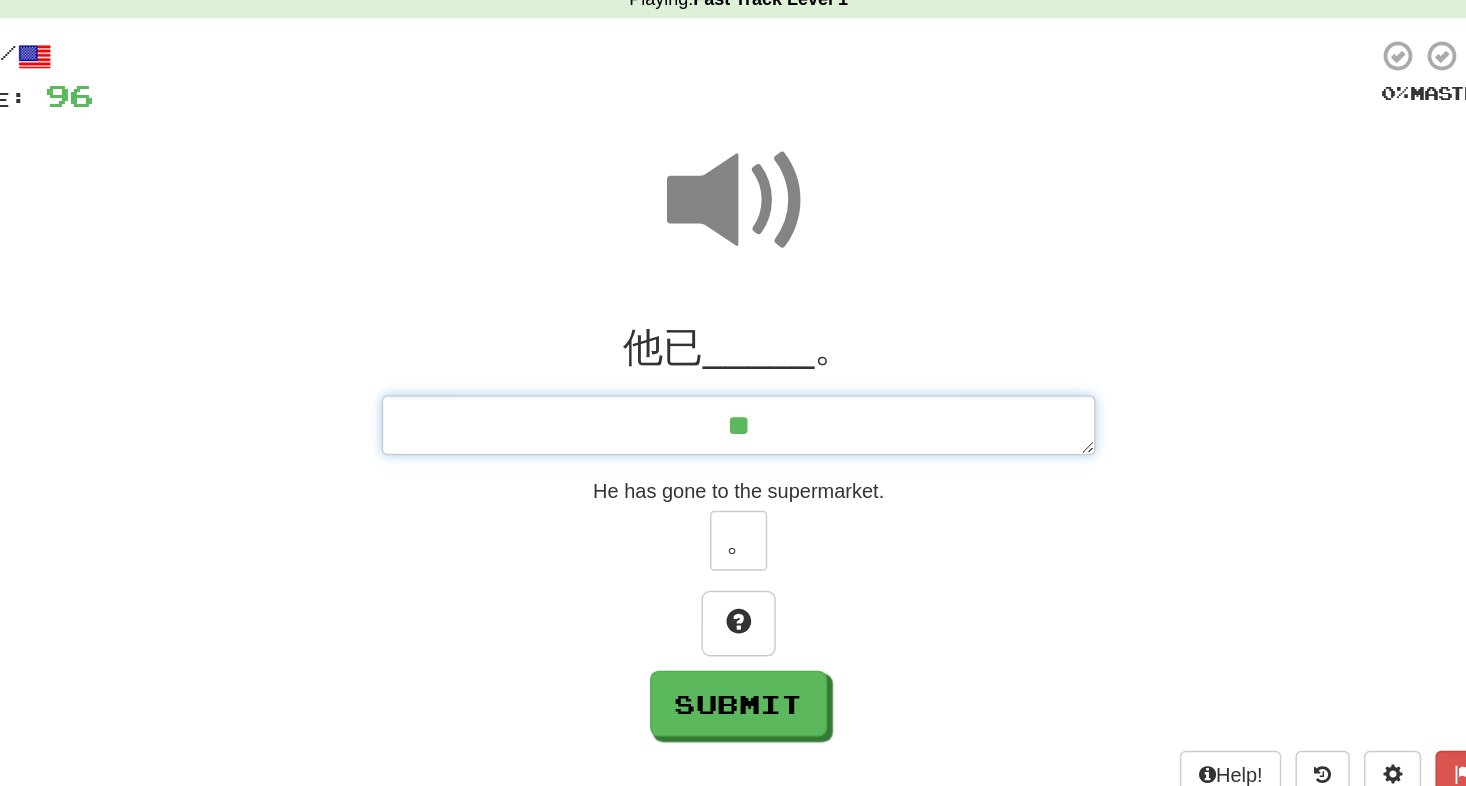 click on "**" at bounding box center [733, 393] 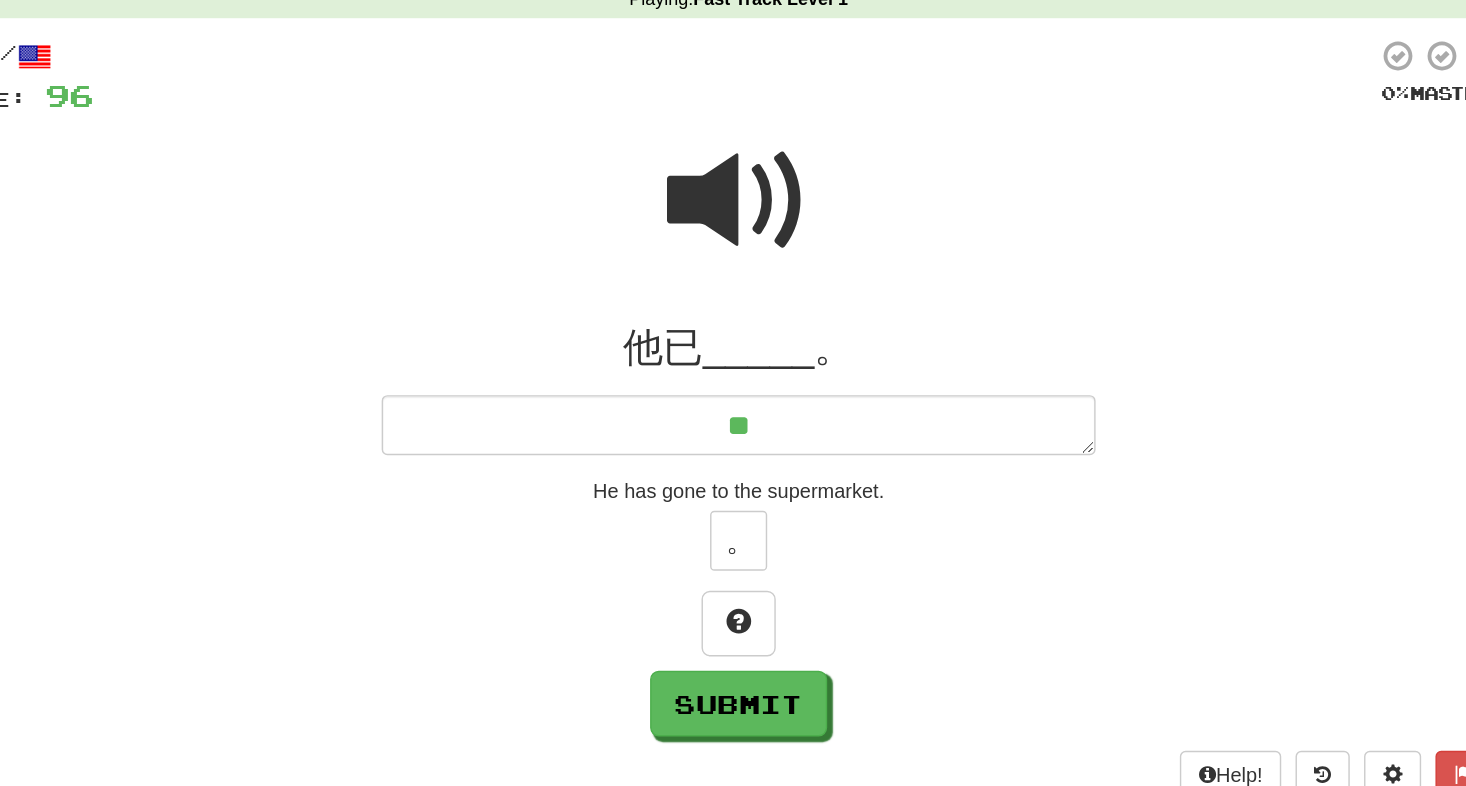 click at bounding box center [733, 236] 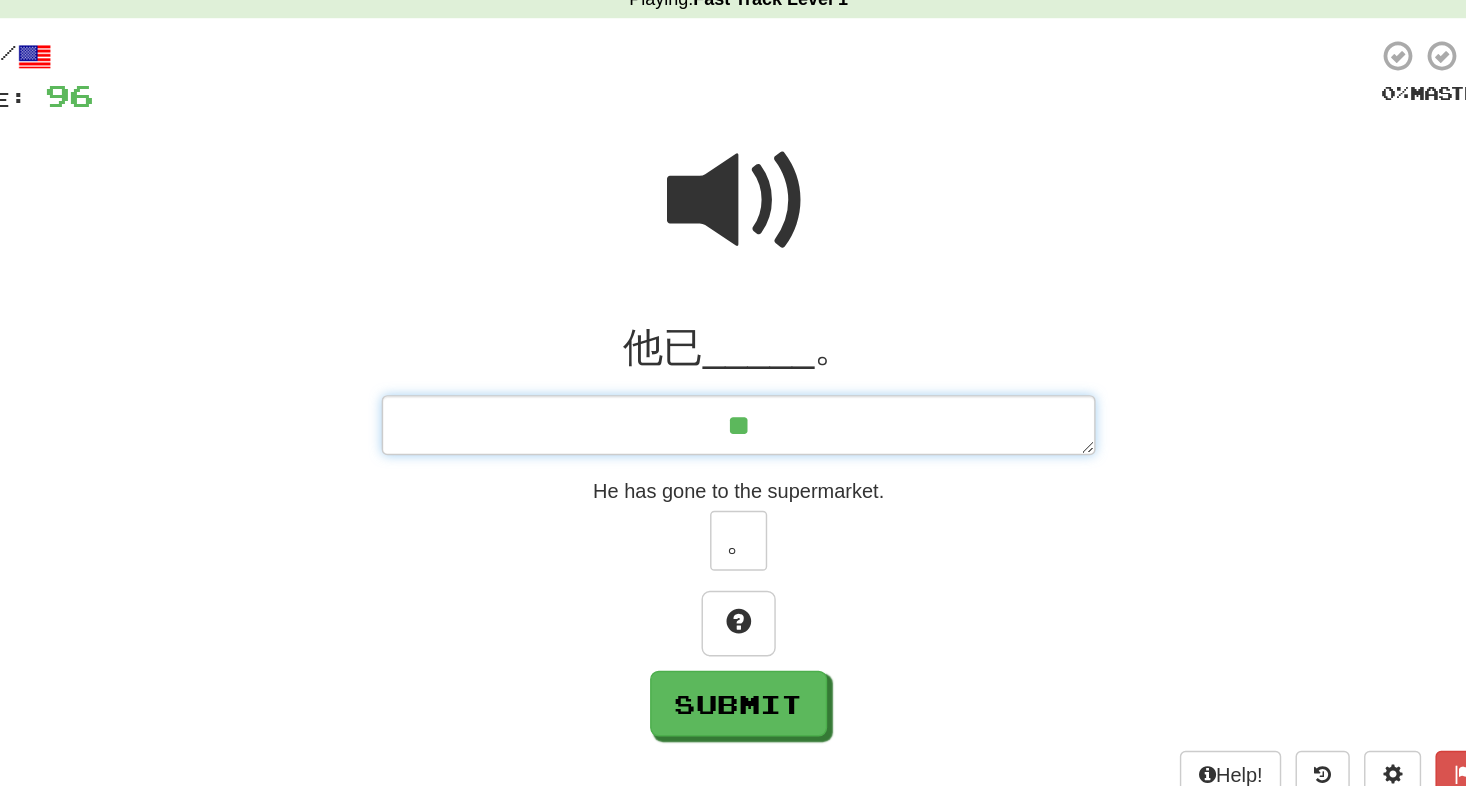 click on "**" at bounding box center [733, 393] 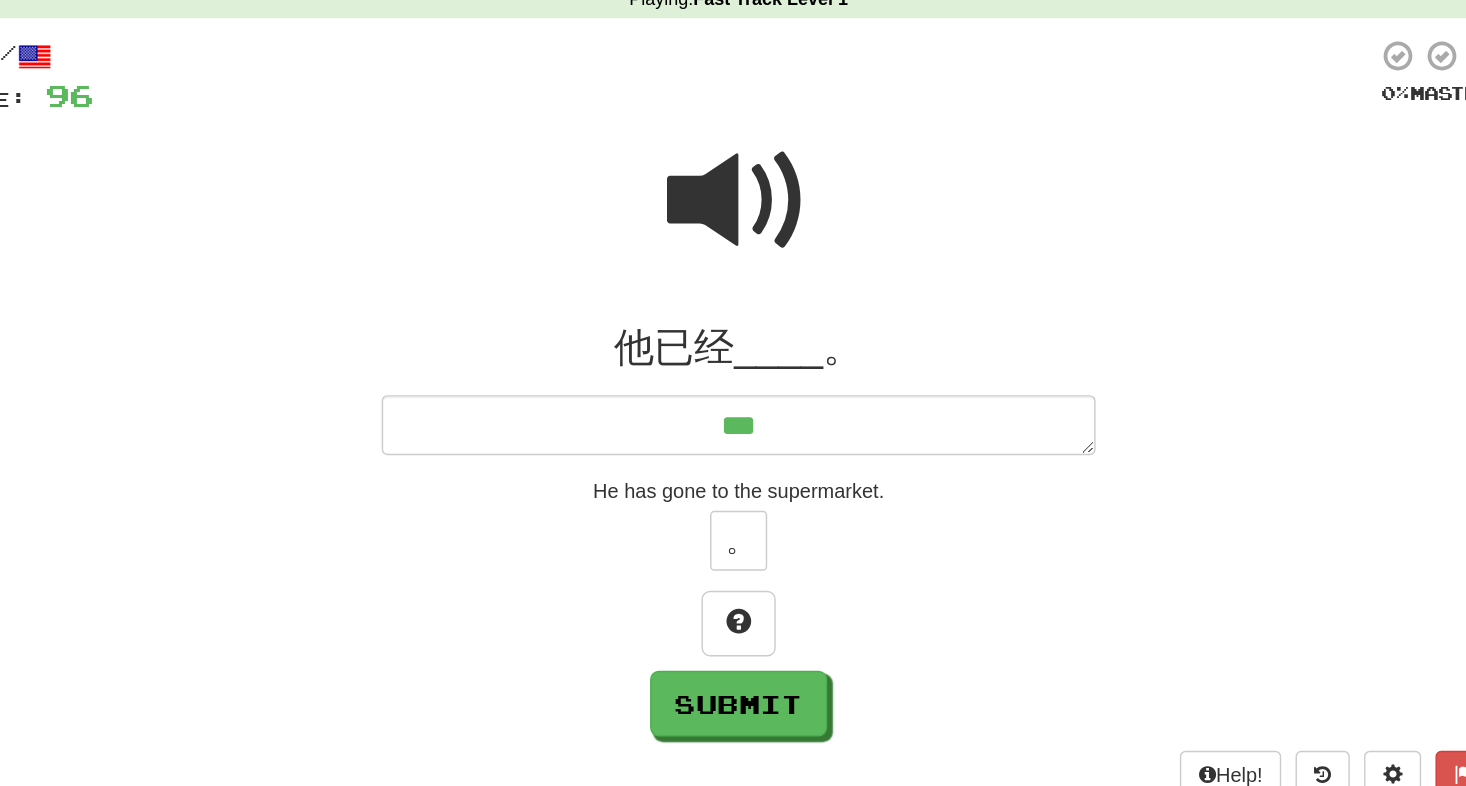 click at bounding box center [733, 236] 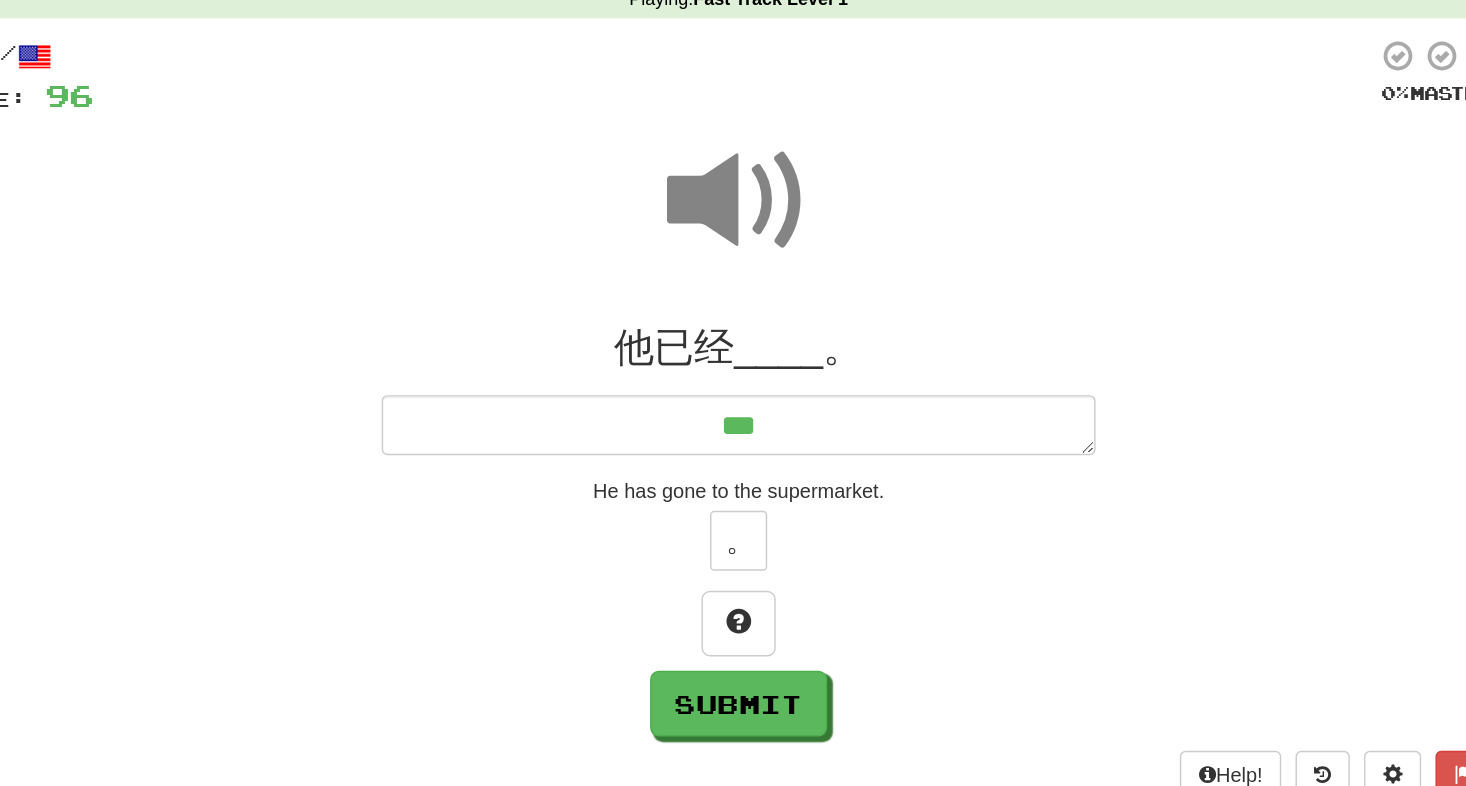 click at bounding box center [733, 236] 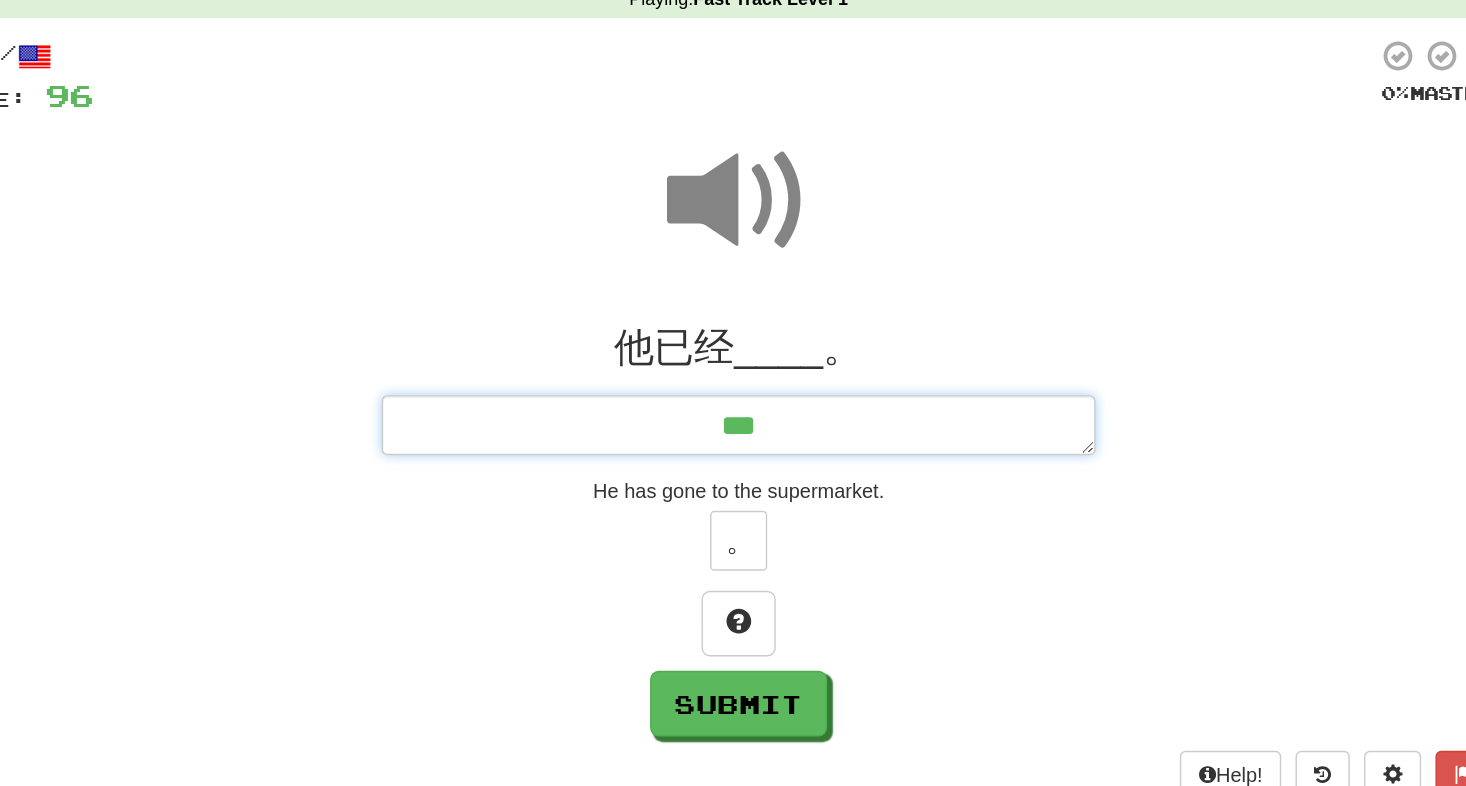 click on "***" at bounding box center (733, 393) 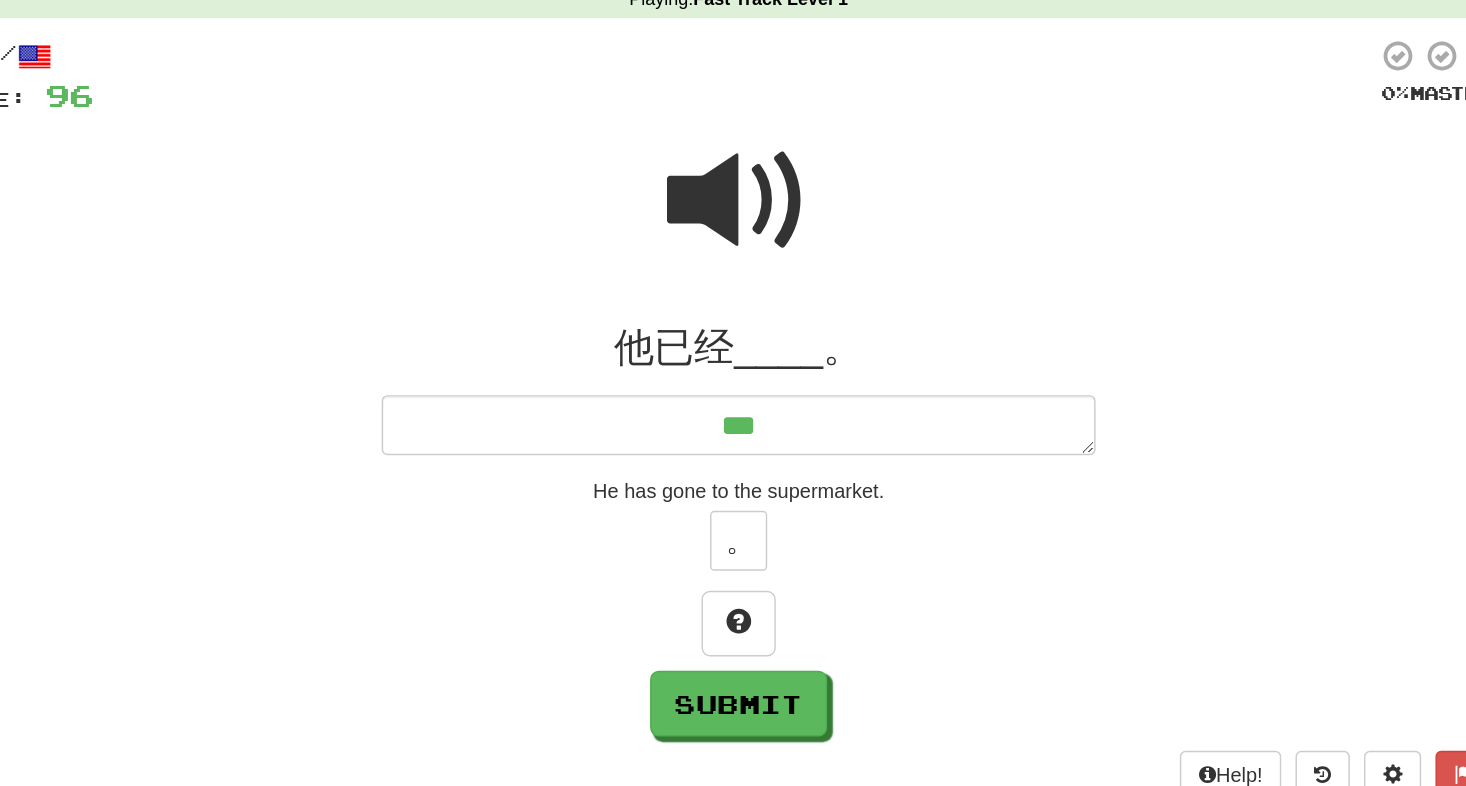 click at bounding box center (733, 236) 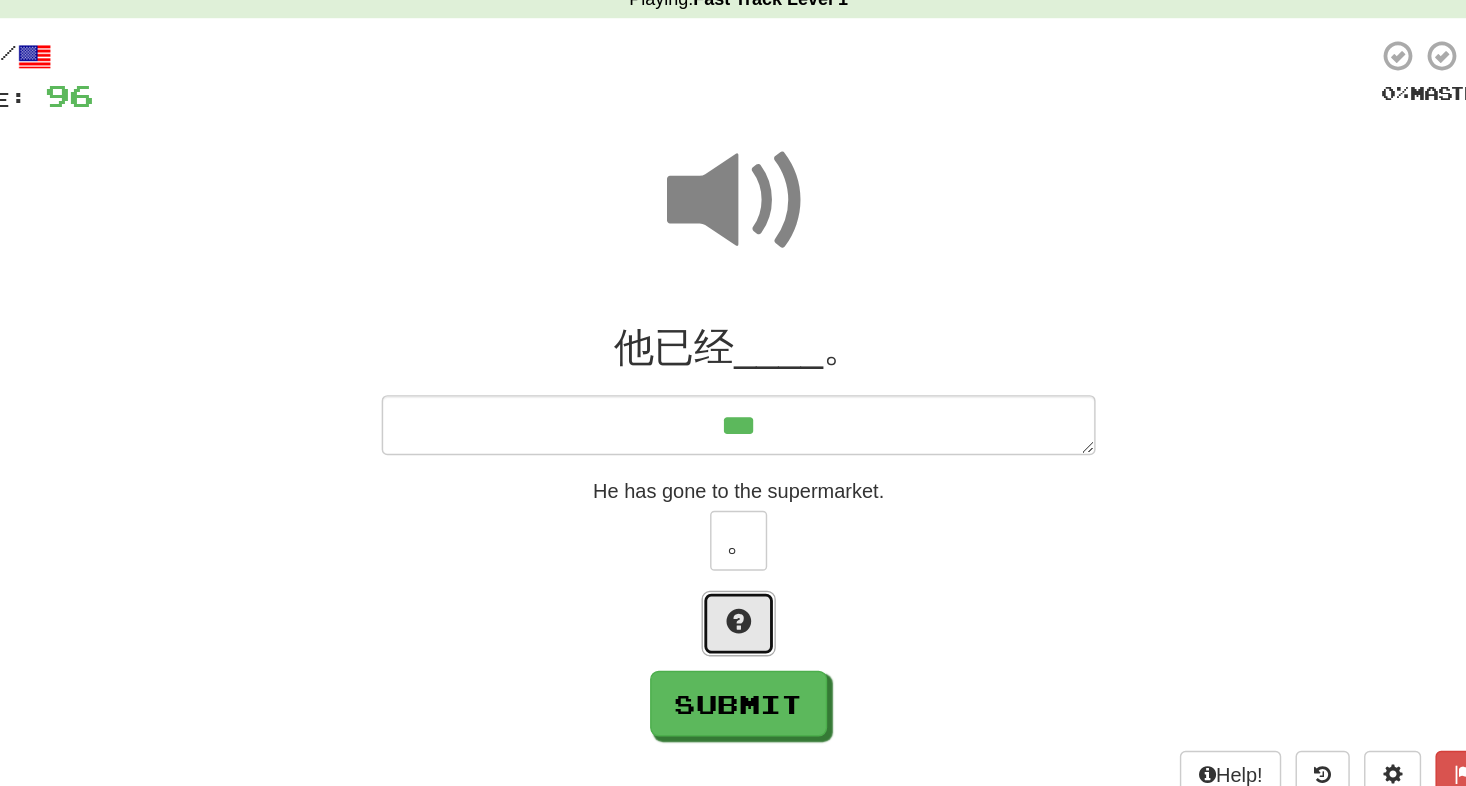click at bounding box center [733, 530] 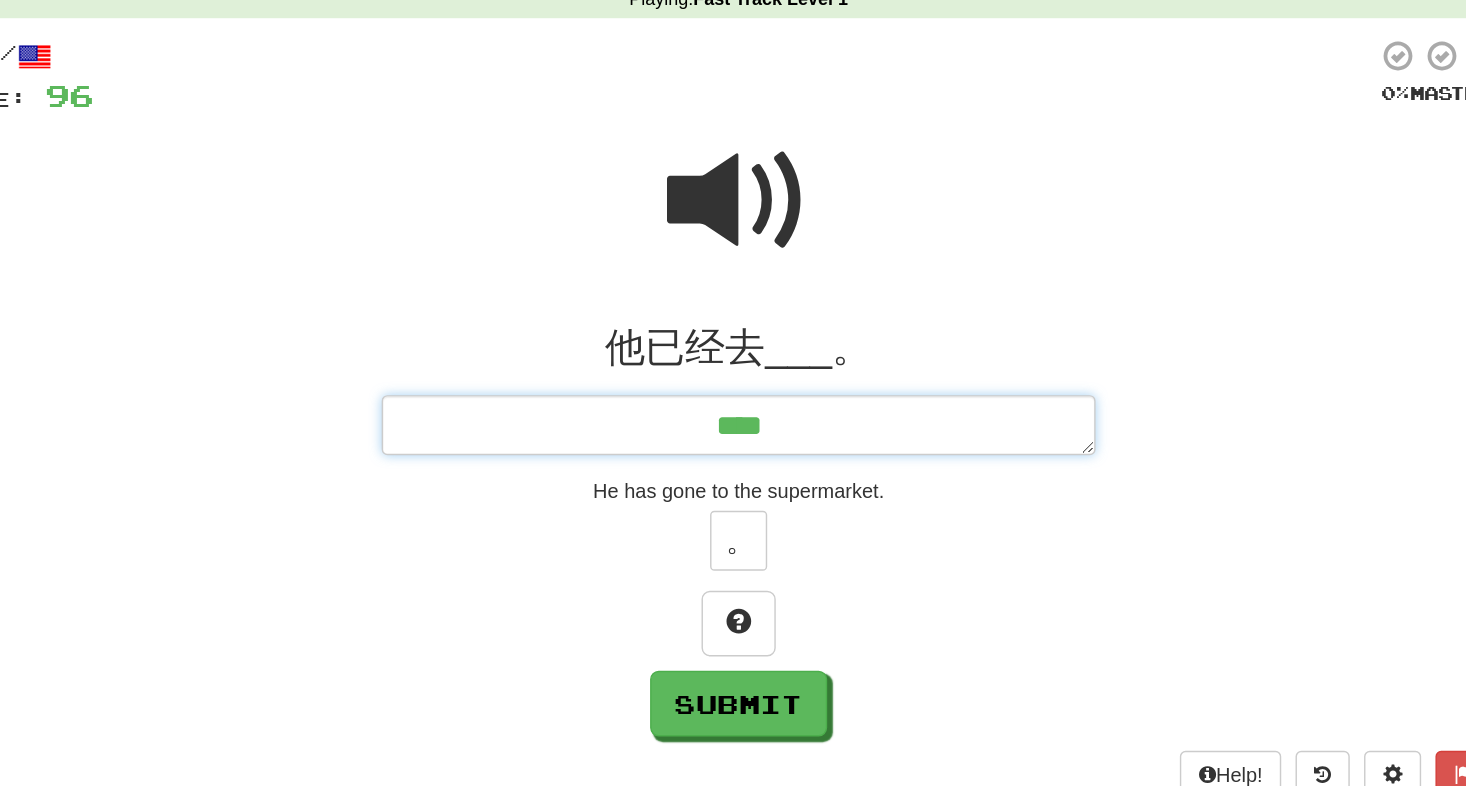 click on "****" at bounding box center (733, 393) 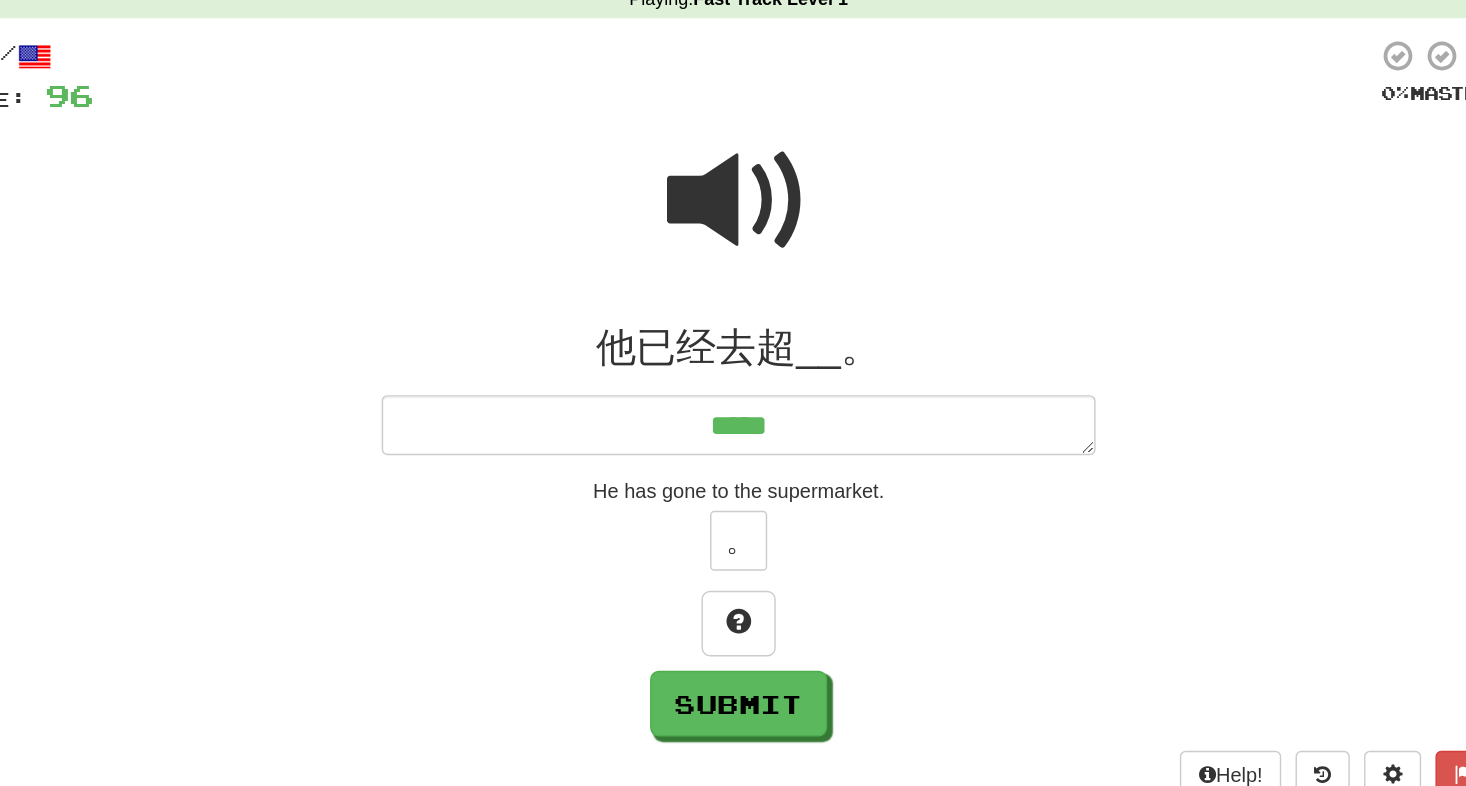 click at bounding box center [733, 236] 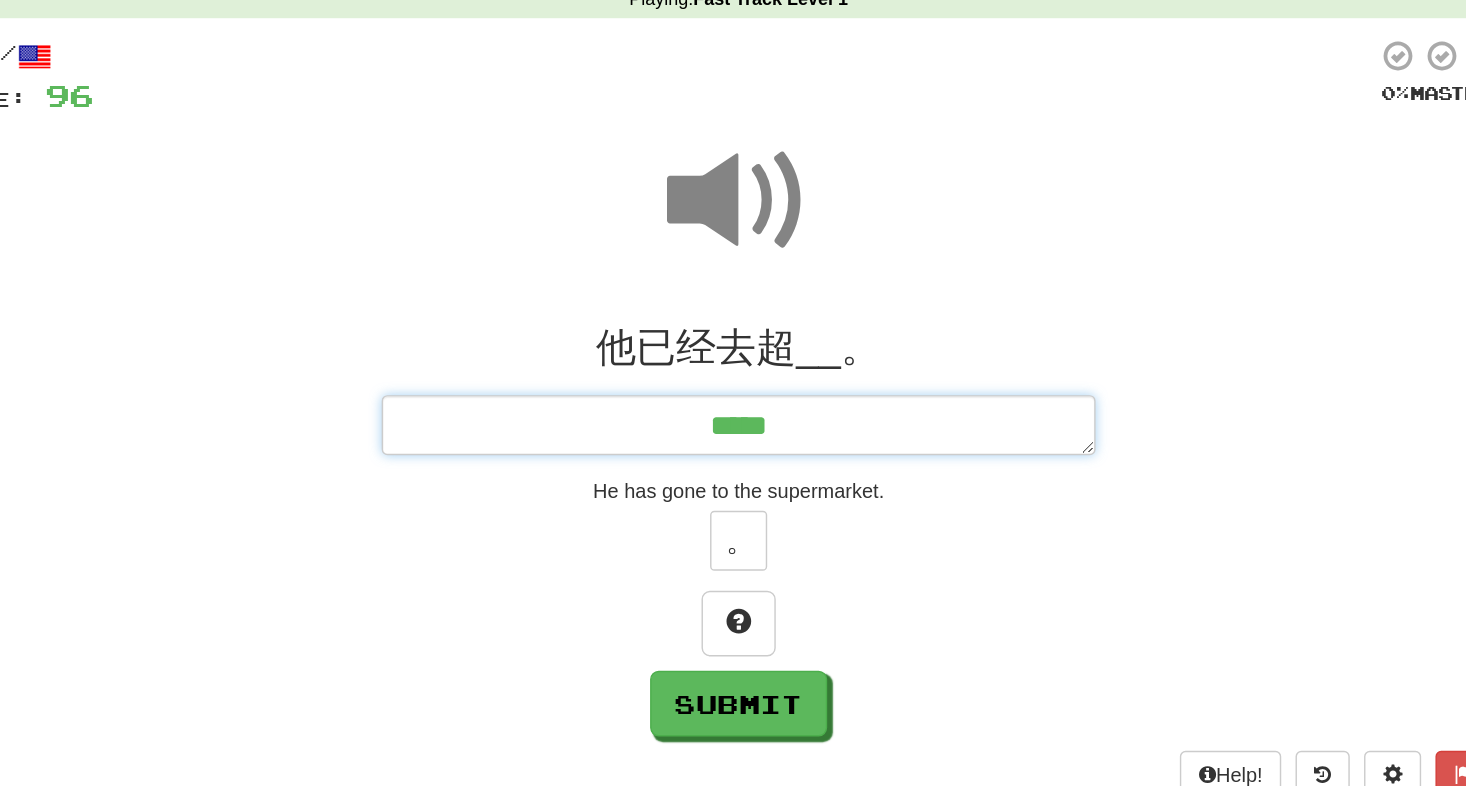 click on "*****" at bounding box center (733, 393) 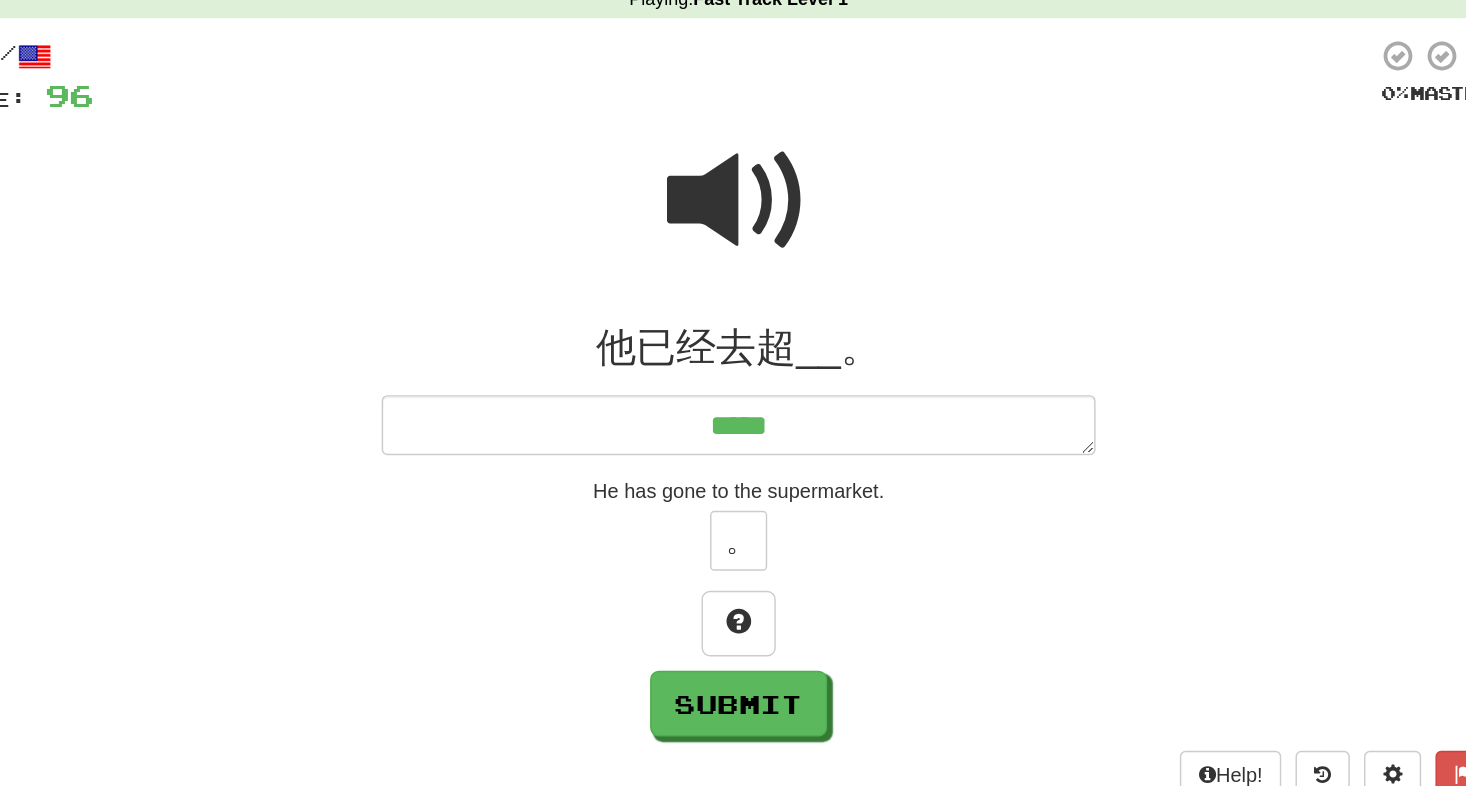 click at bounding box center [733, 236] 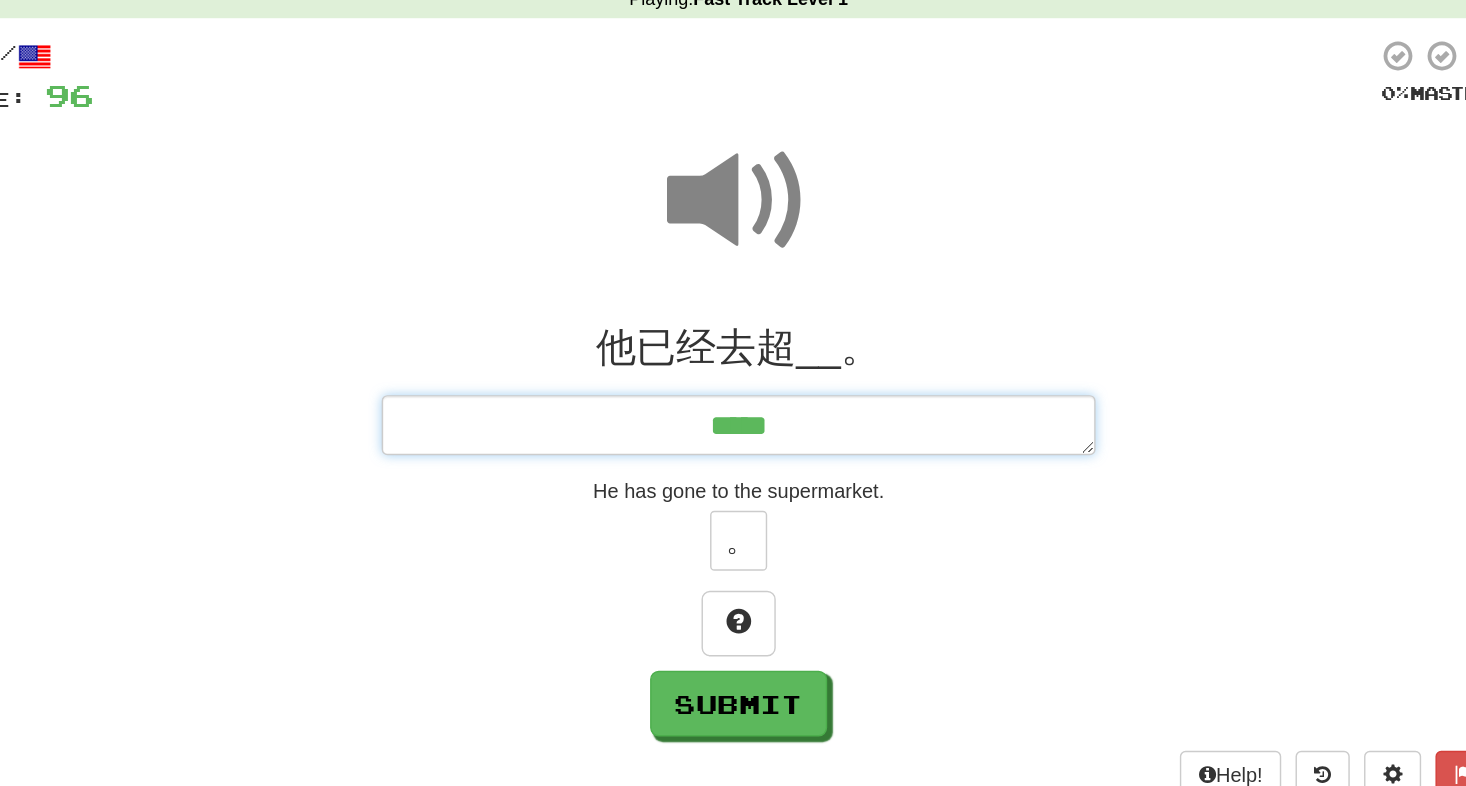 click on "*****" at bounding box center (733, 393) 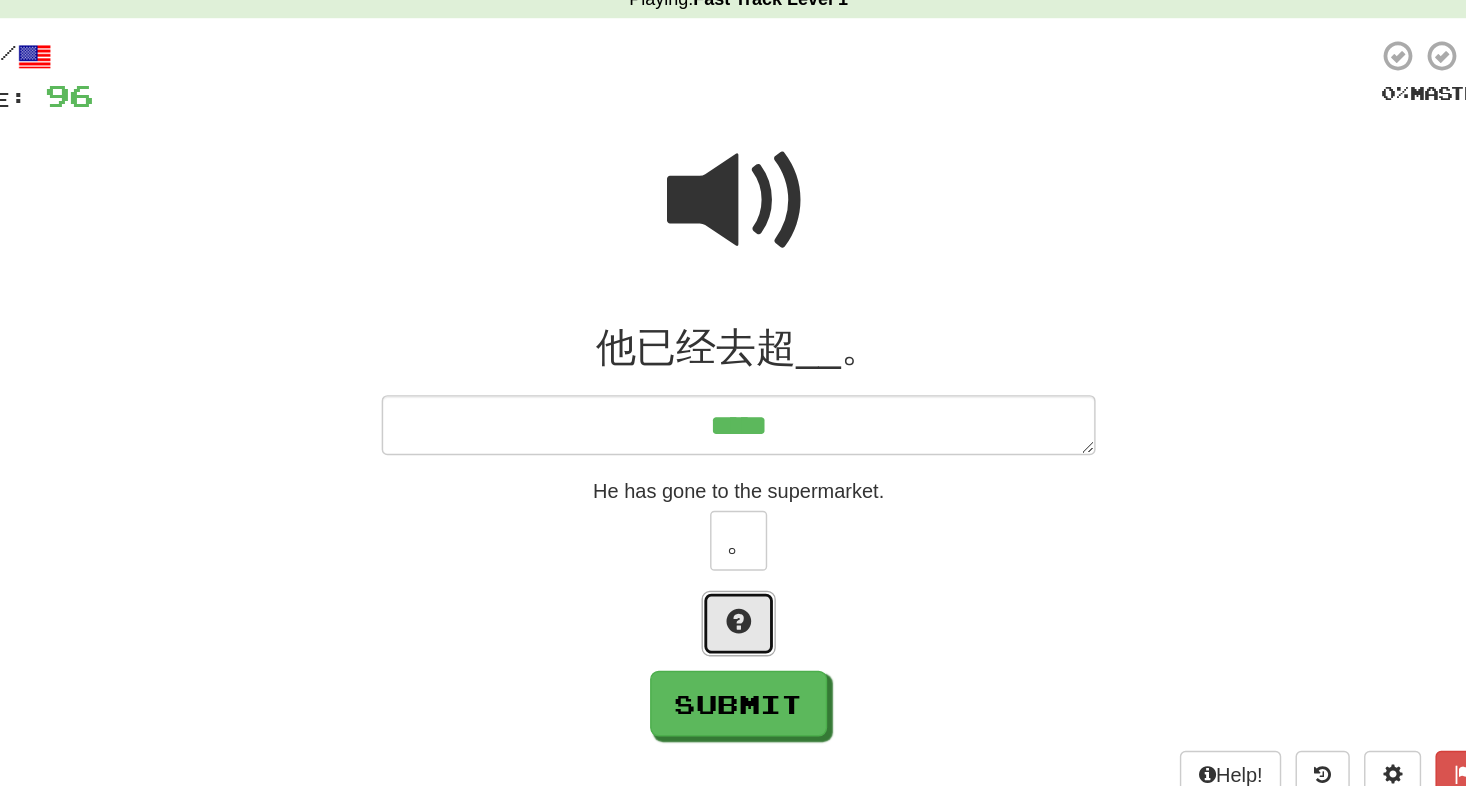 click at bounding box center (733, 532) 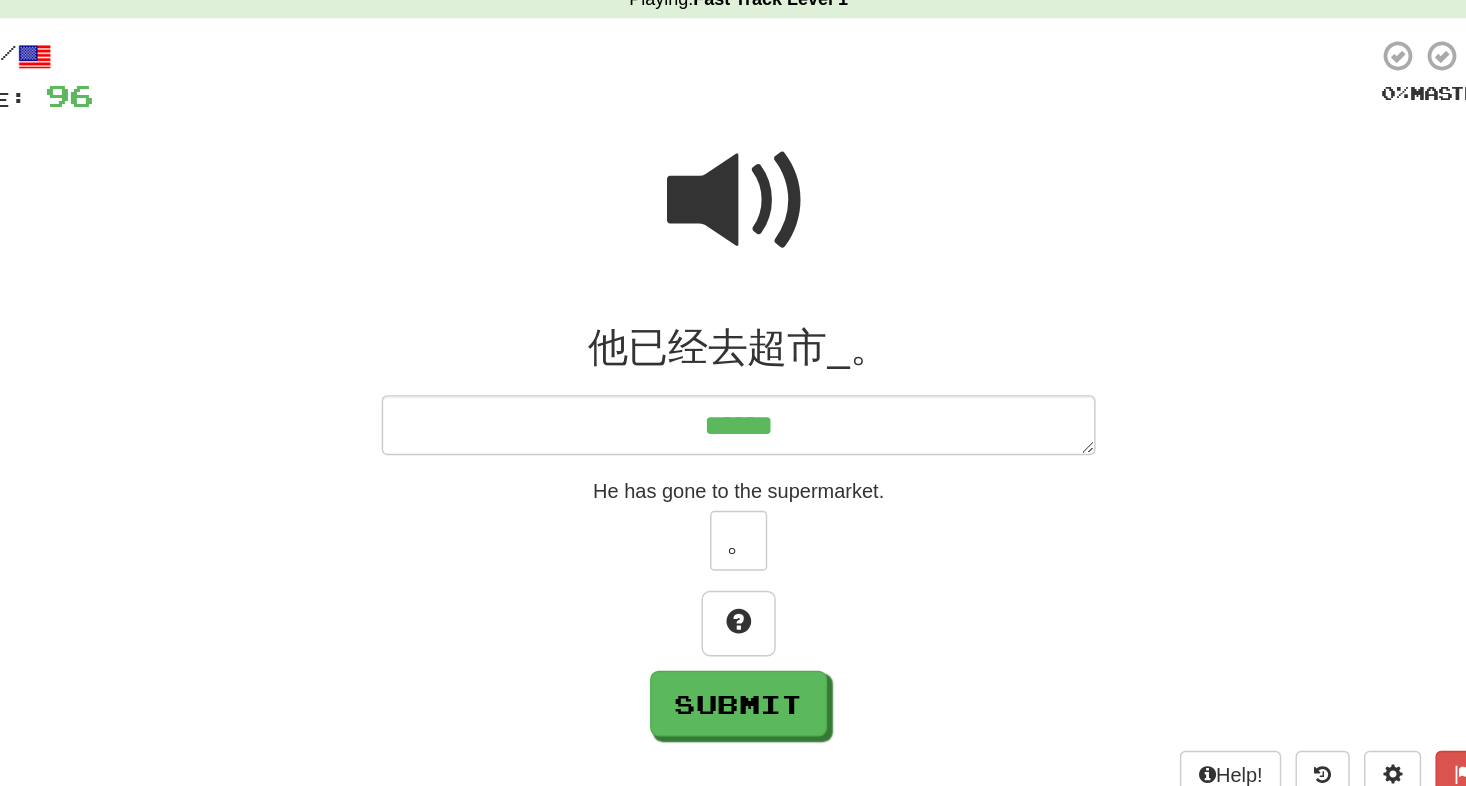 click at bounding box center [733, 236] 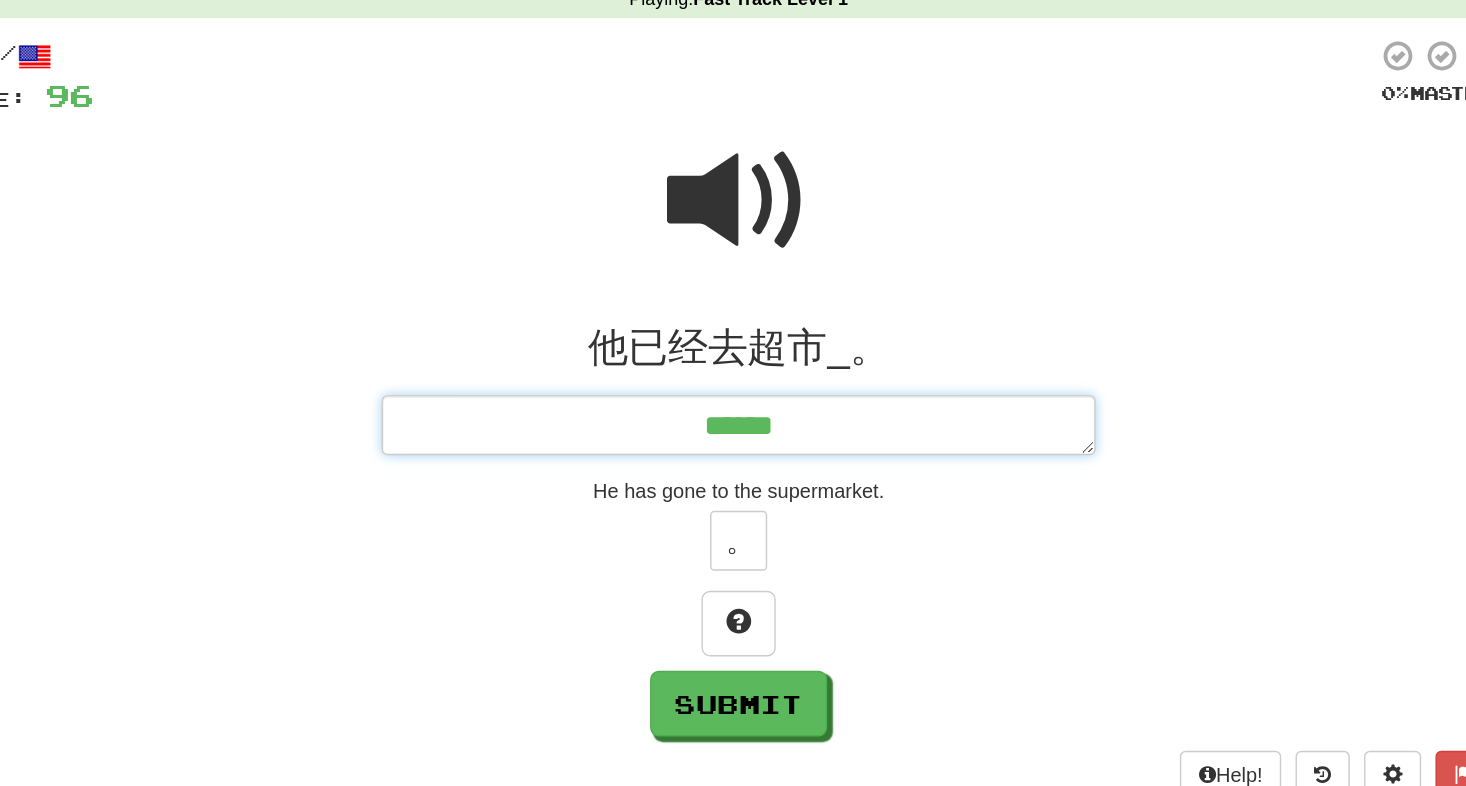 click on "******" at bounding box center (733, 393) 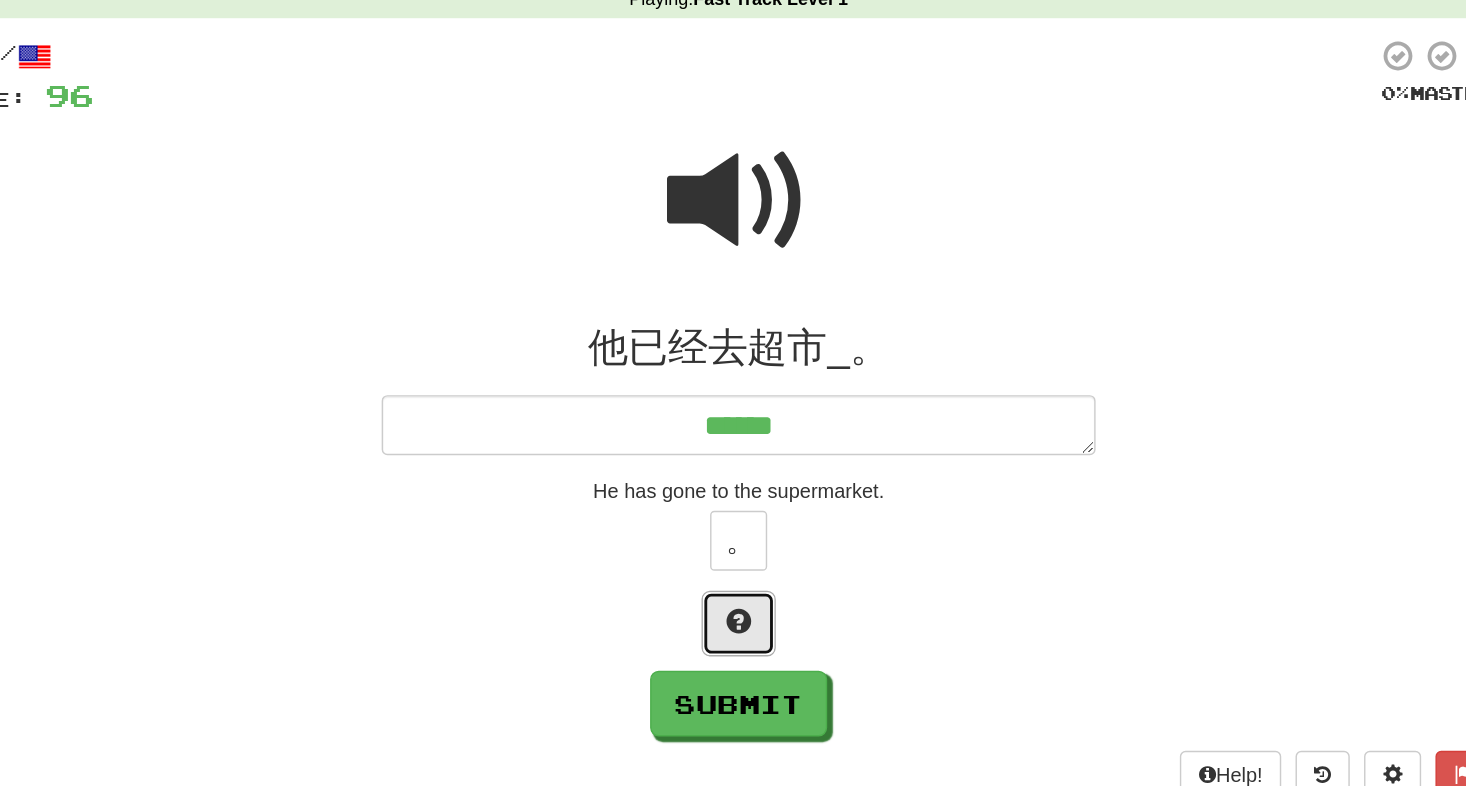click at bounding box center [733, 530] 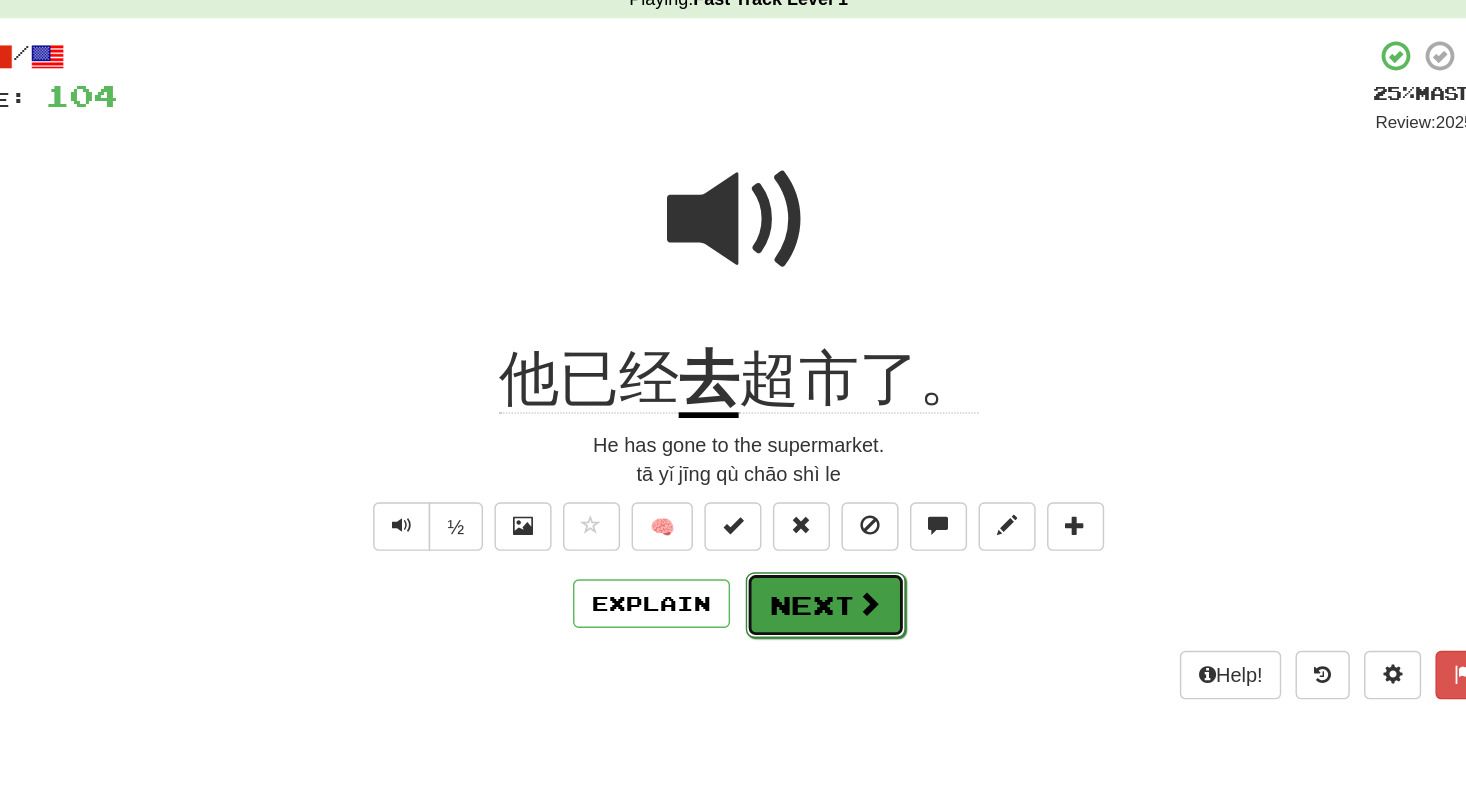 click at bounding box center [824, 518] 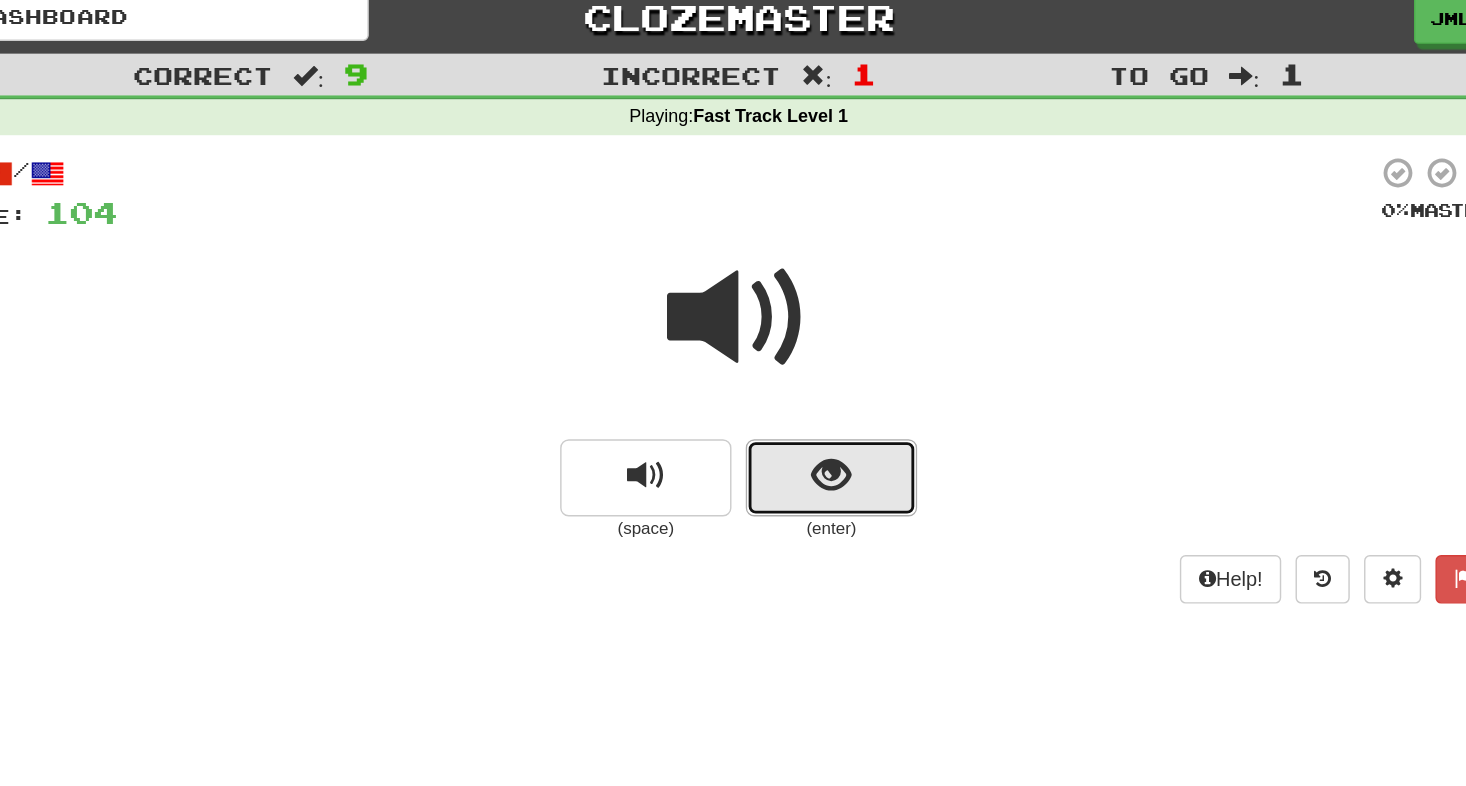 click at bounding box center (798, 346) 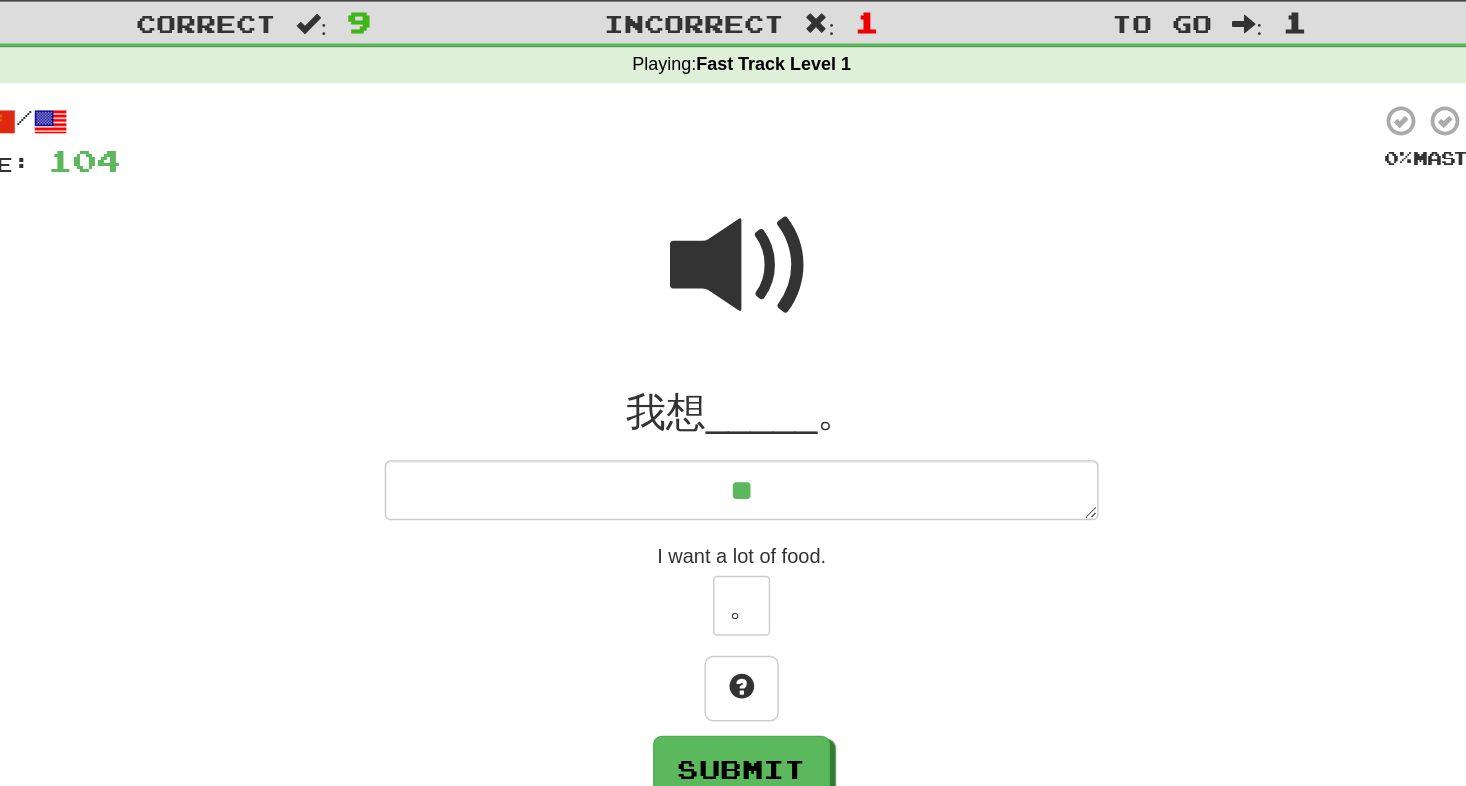click at bounding box center [733, 236] 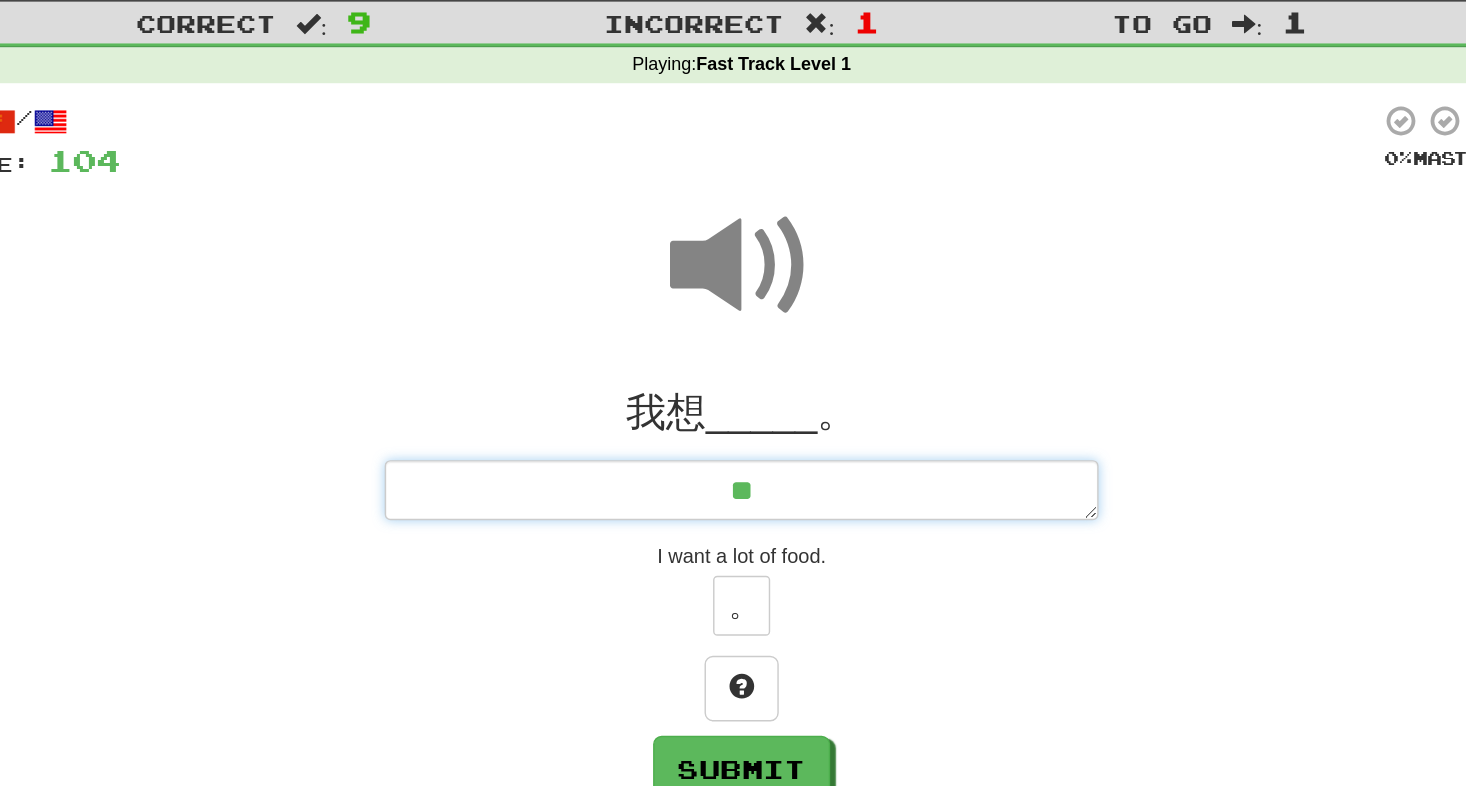 click on "**" at bounding box center [733, 393] 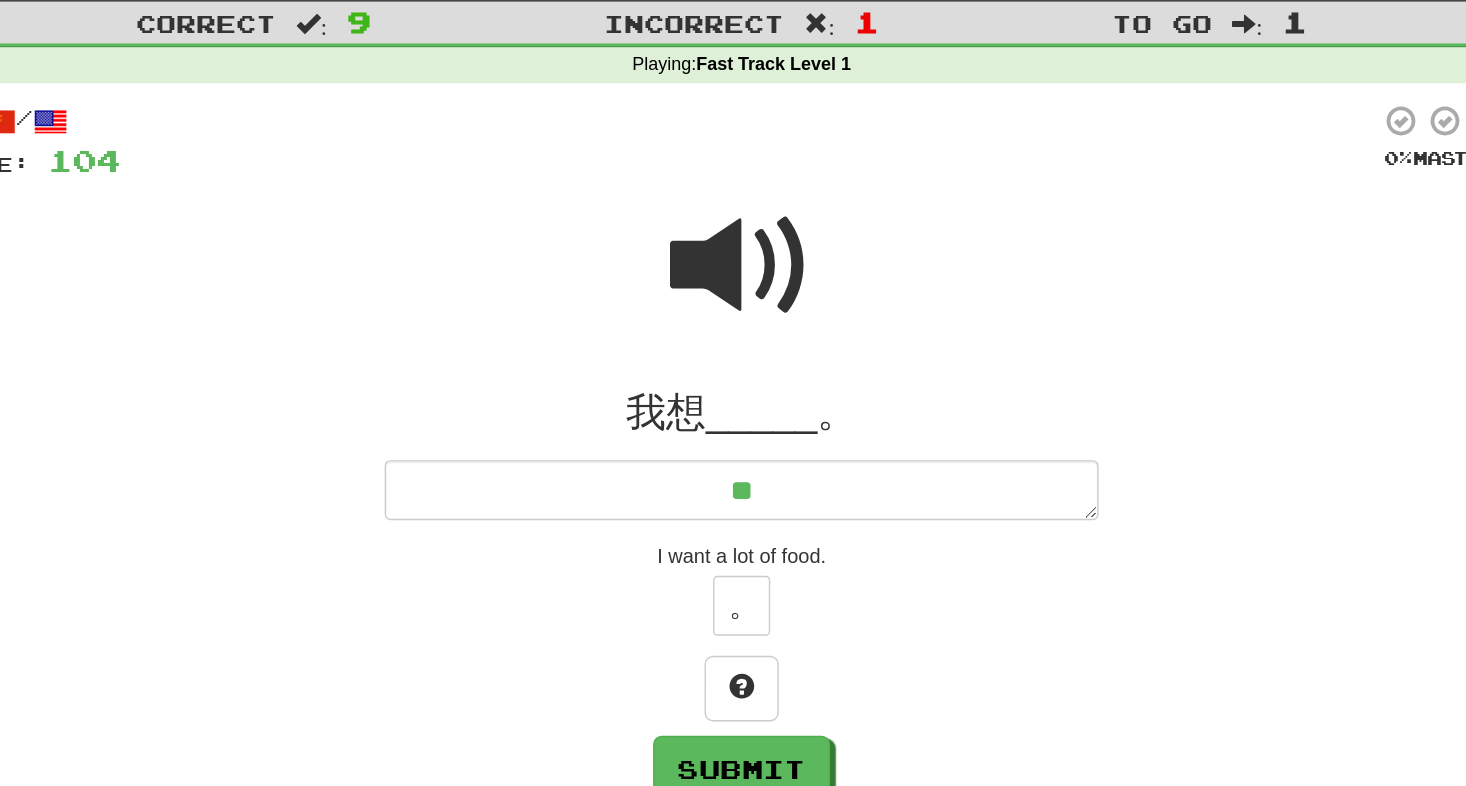 click at bounding box center [733, 236] 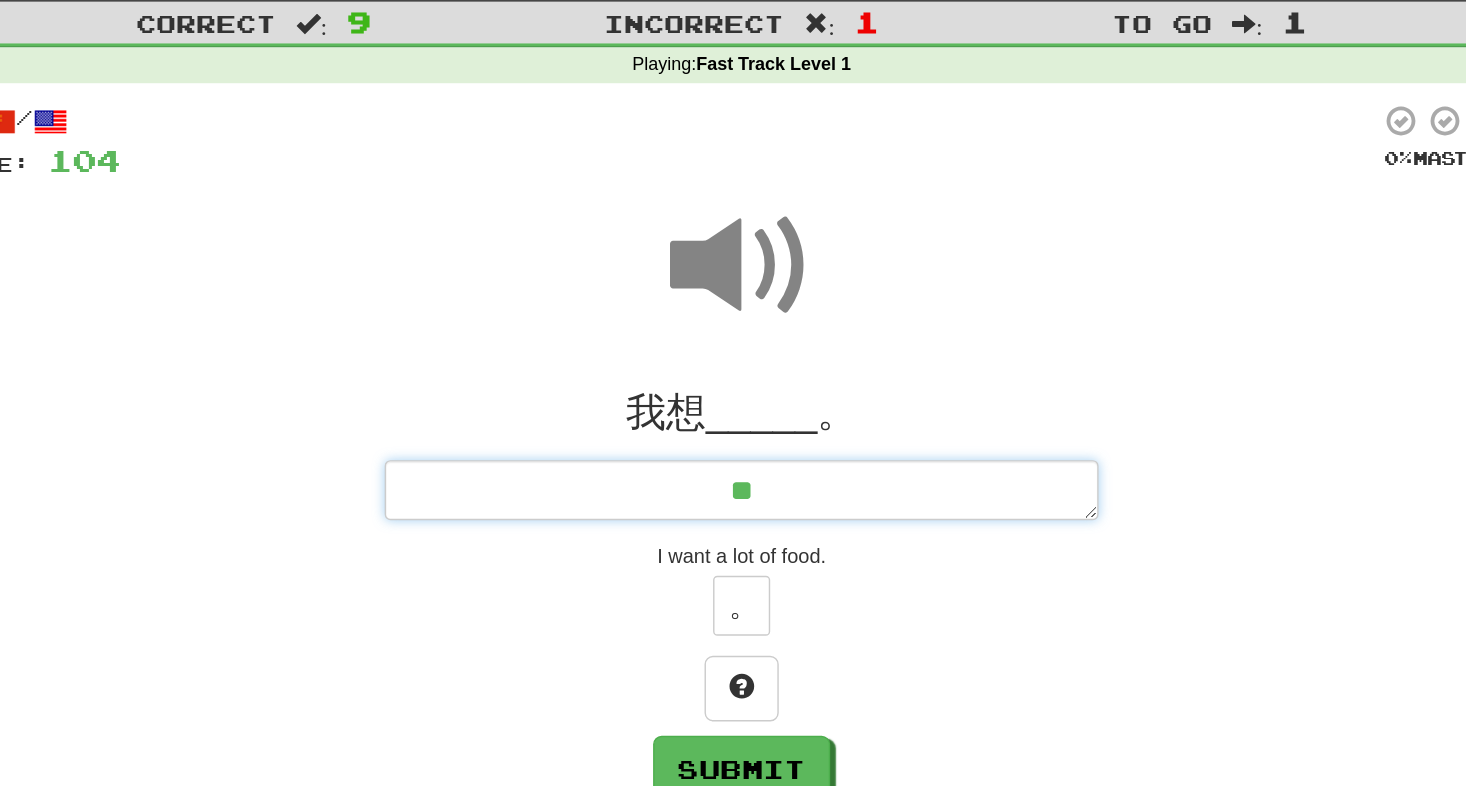 click on "**" at bounding box center (733, 393) 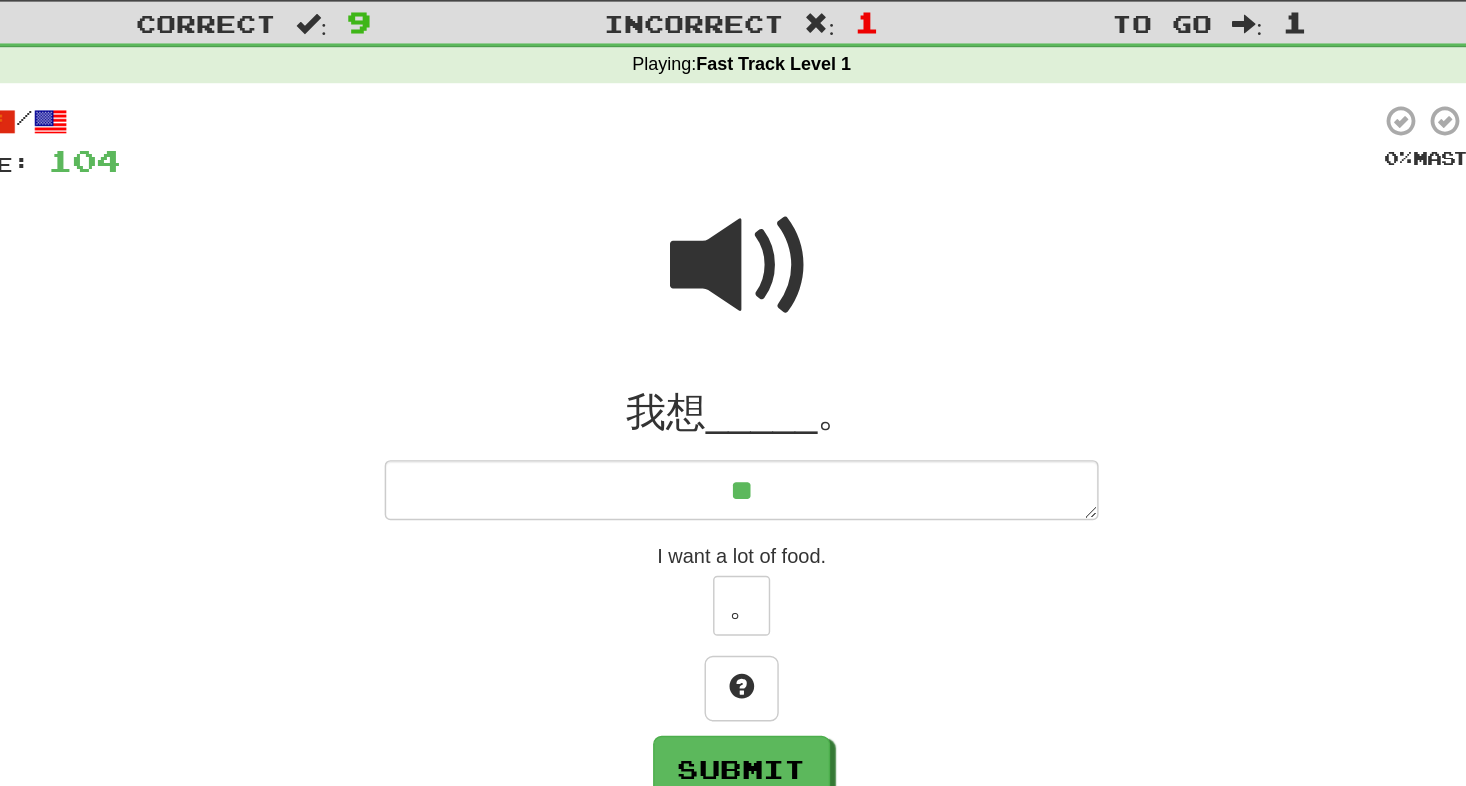 click at bounding box center (733, 236) 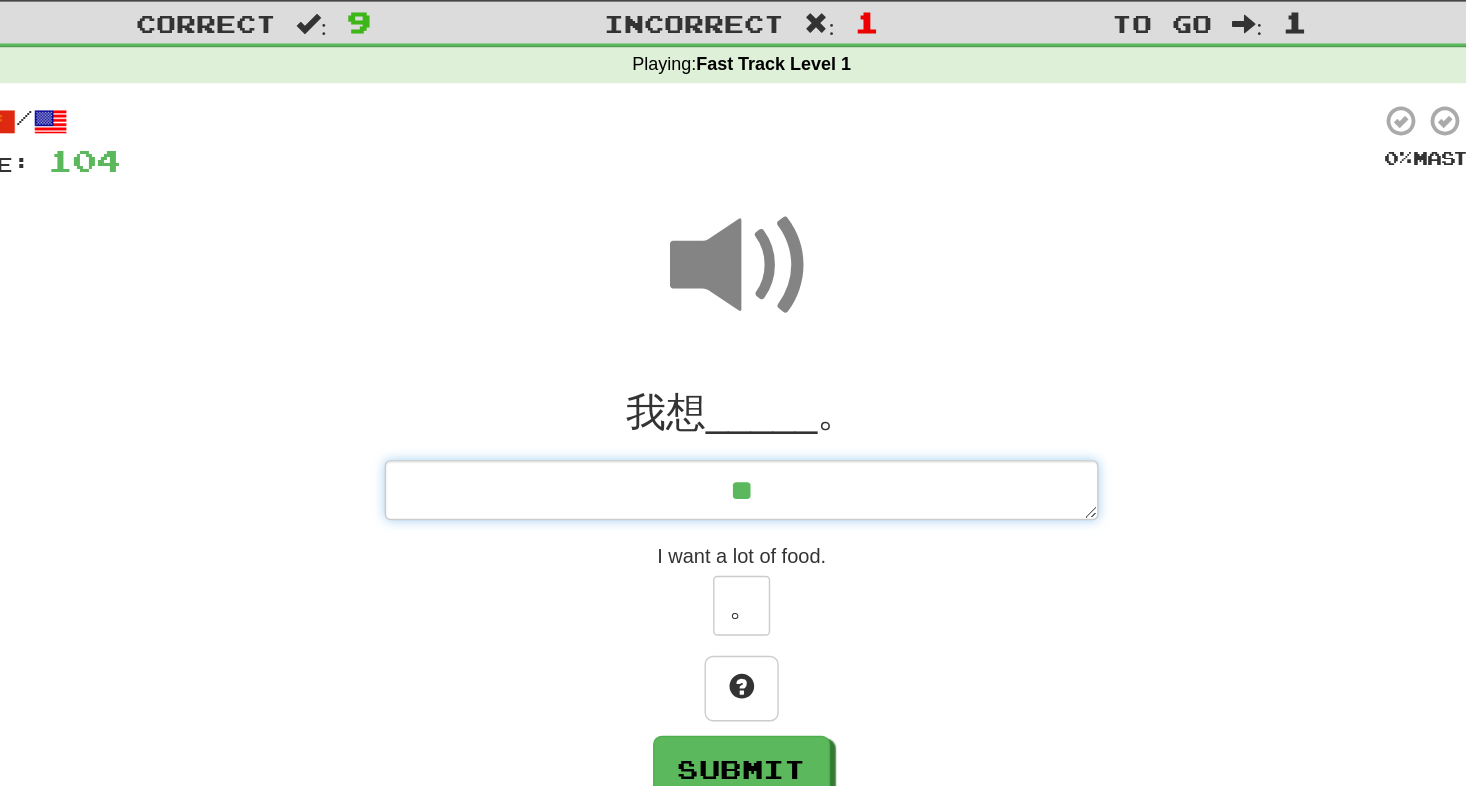 click on "**" at bounding box center (733, 393) 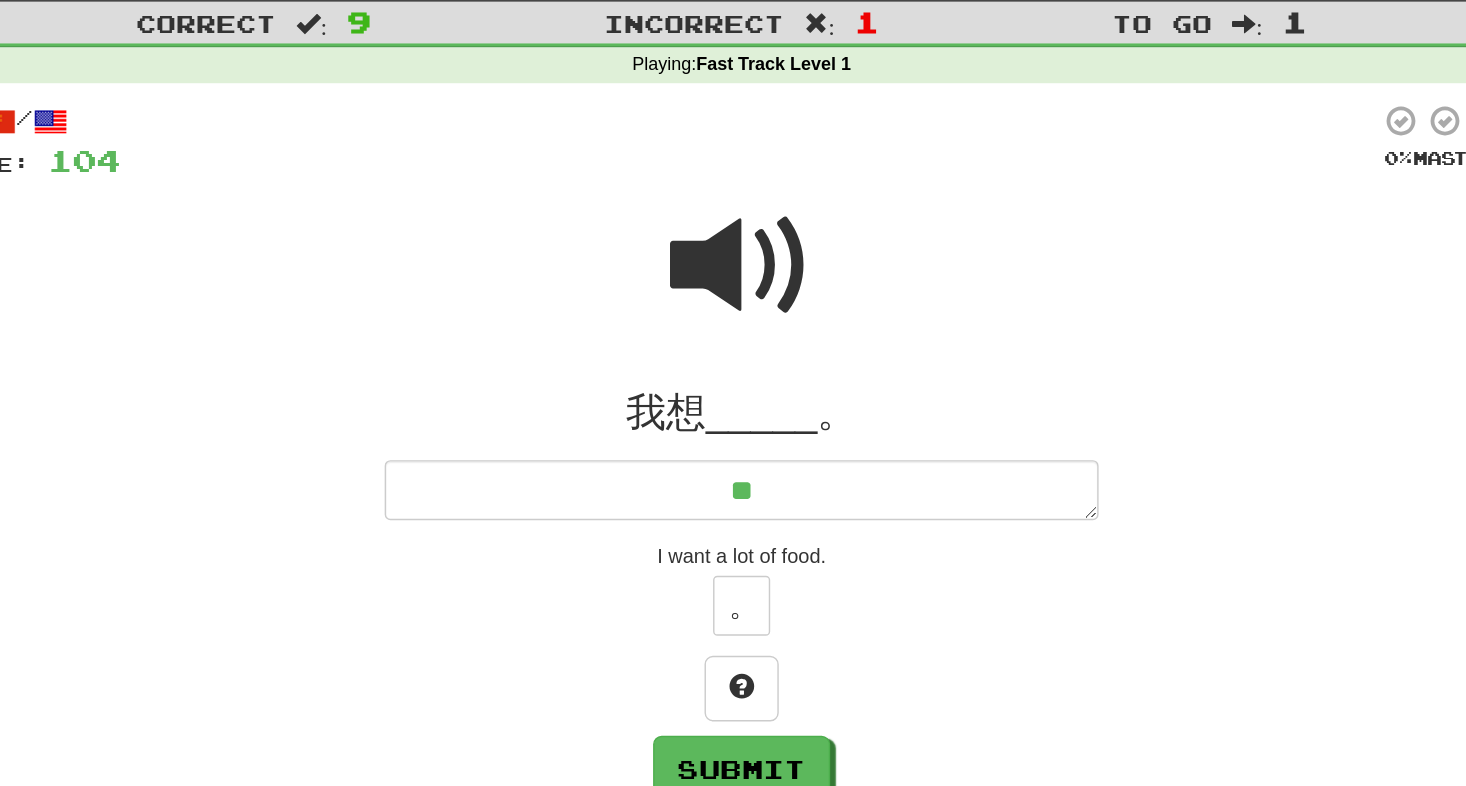 click at bounding box center (733, 236) 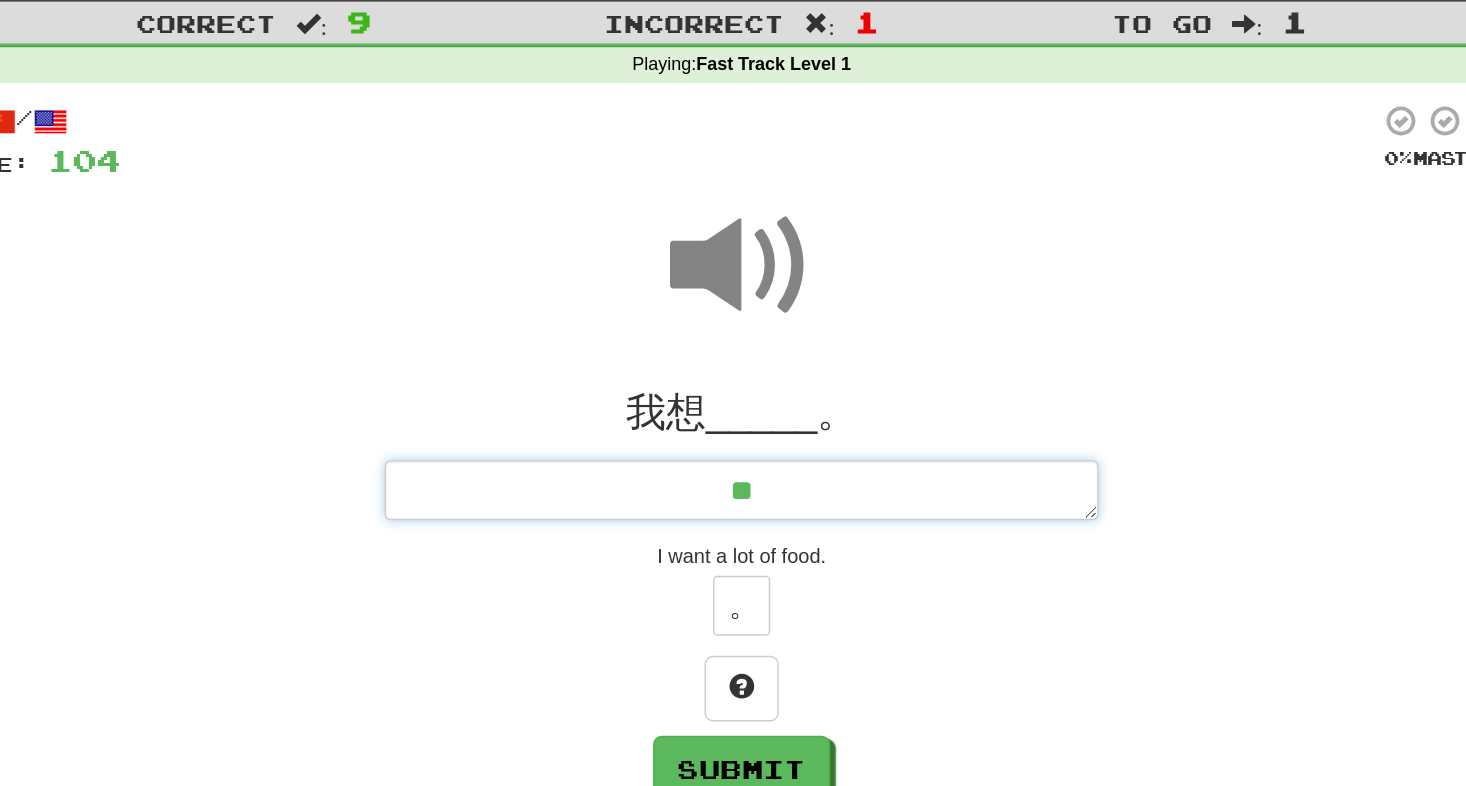 click on "**" at bounding box center (733, 393) 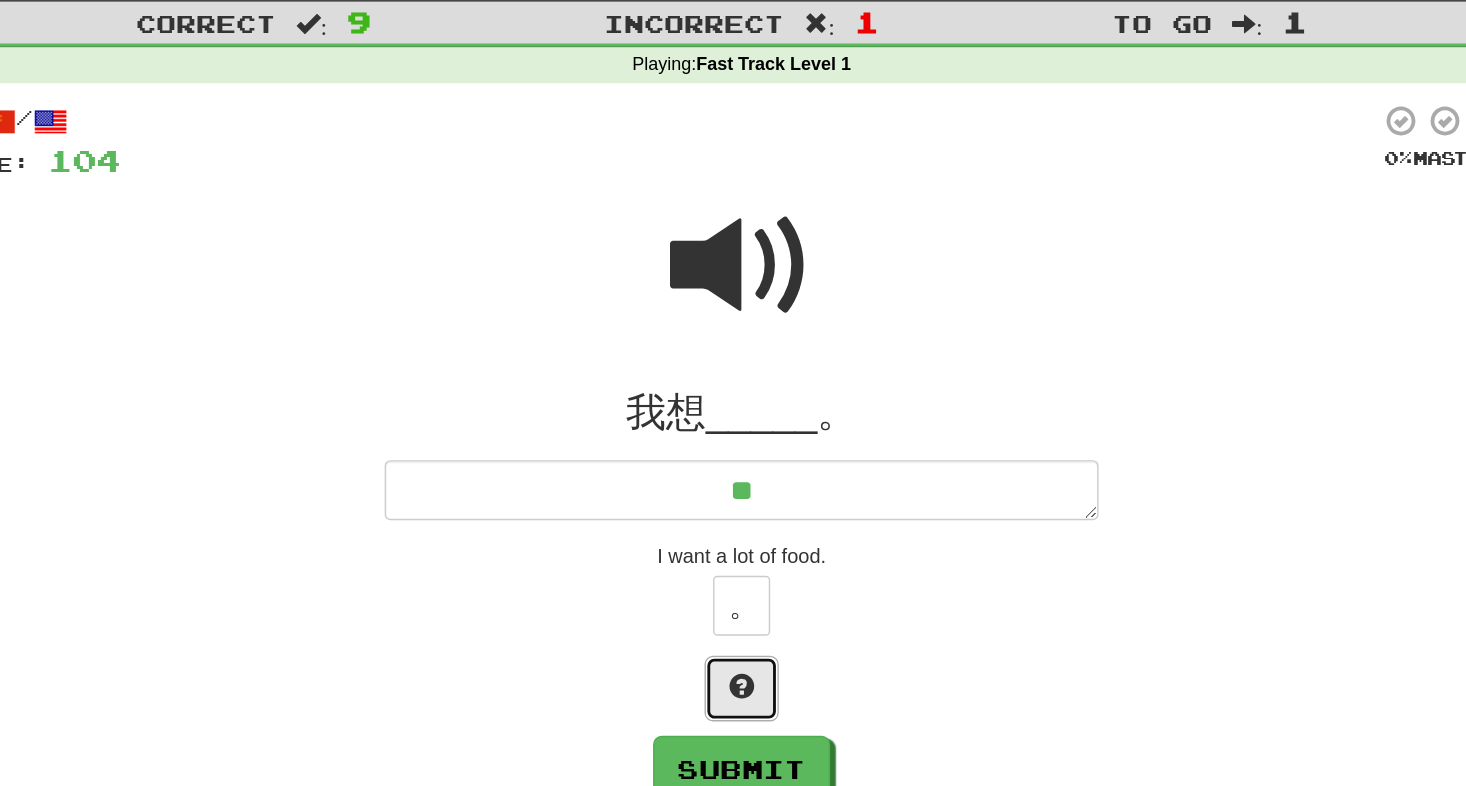 click at bounding box center (733, 532) 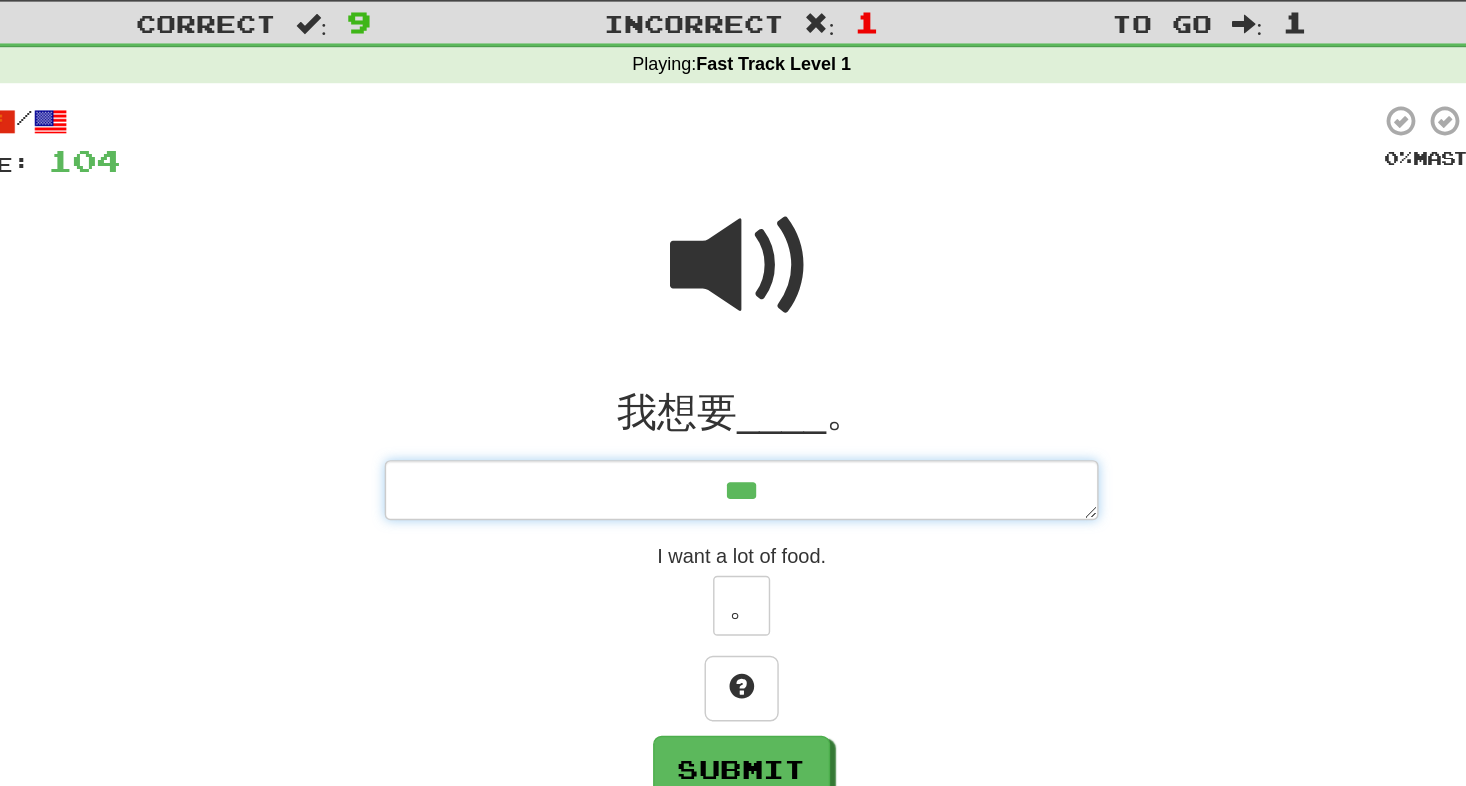 click on "***" at bounding box center [733, 393] 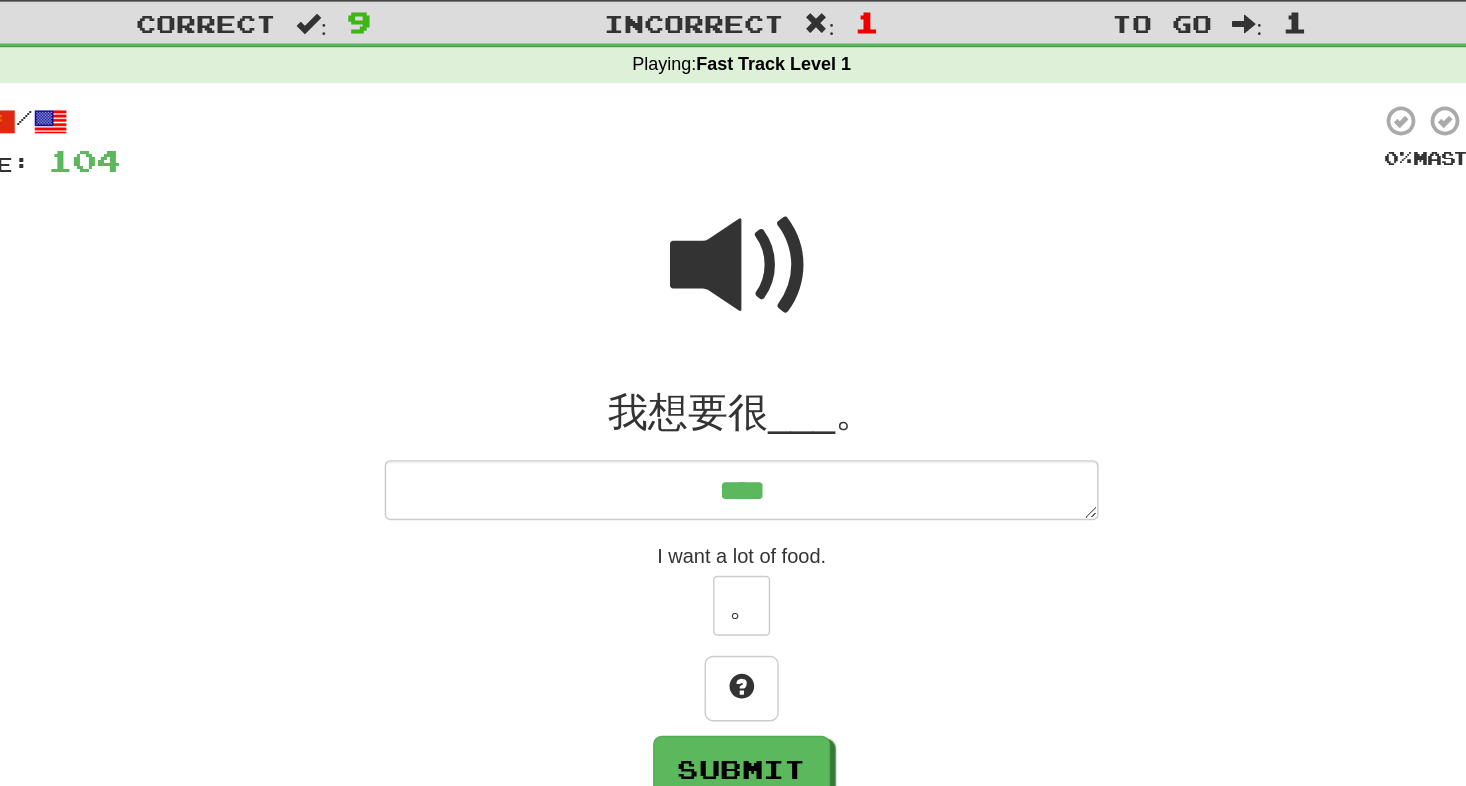 click at bounding box center (733, 236) 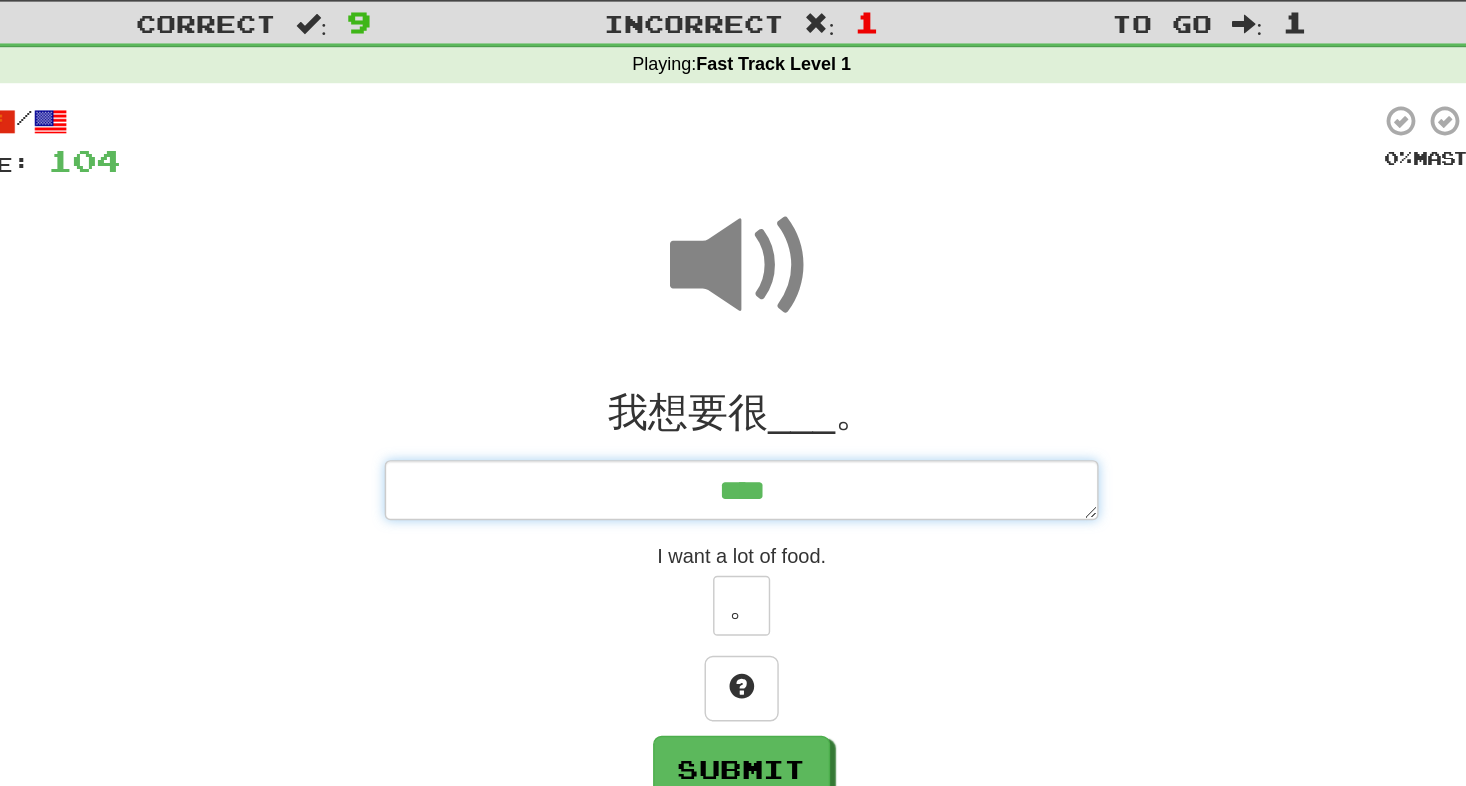 click on "****" at bounding box center [733, 393] 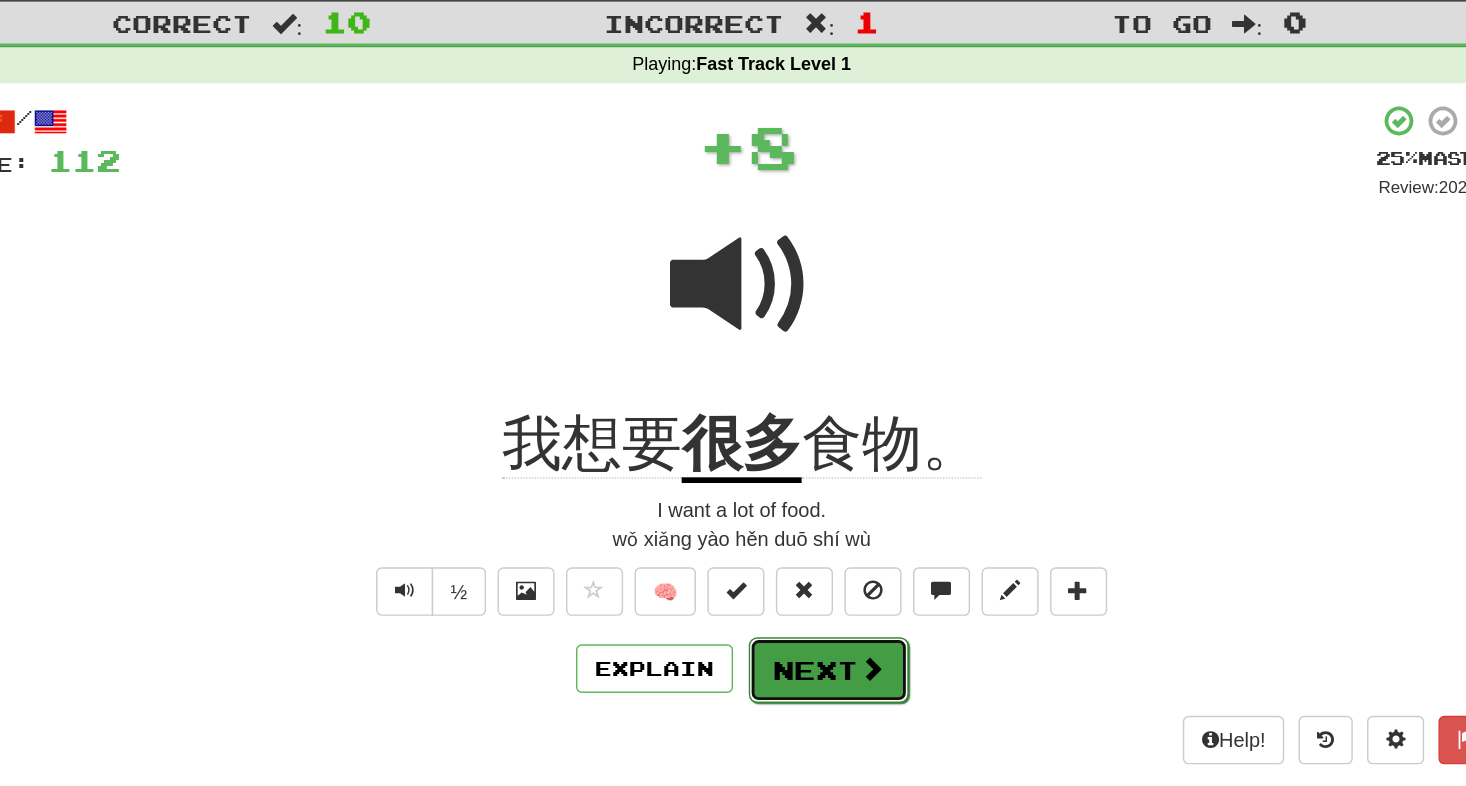 click on "Next" at bounding box center [794, 519] 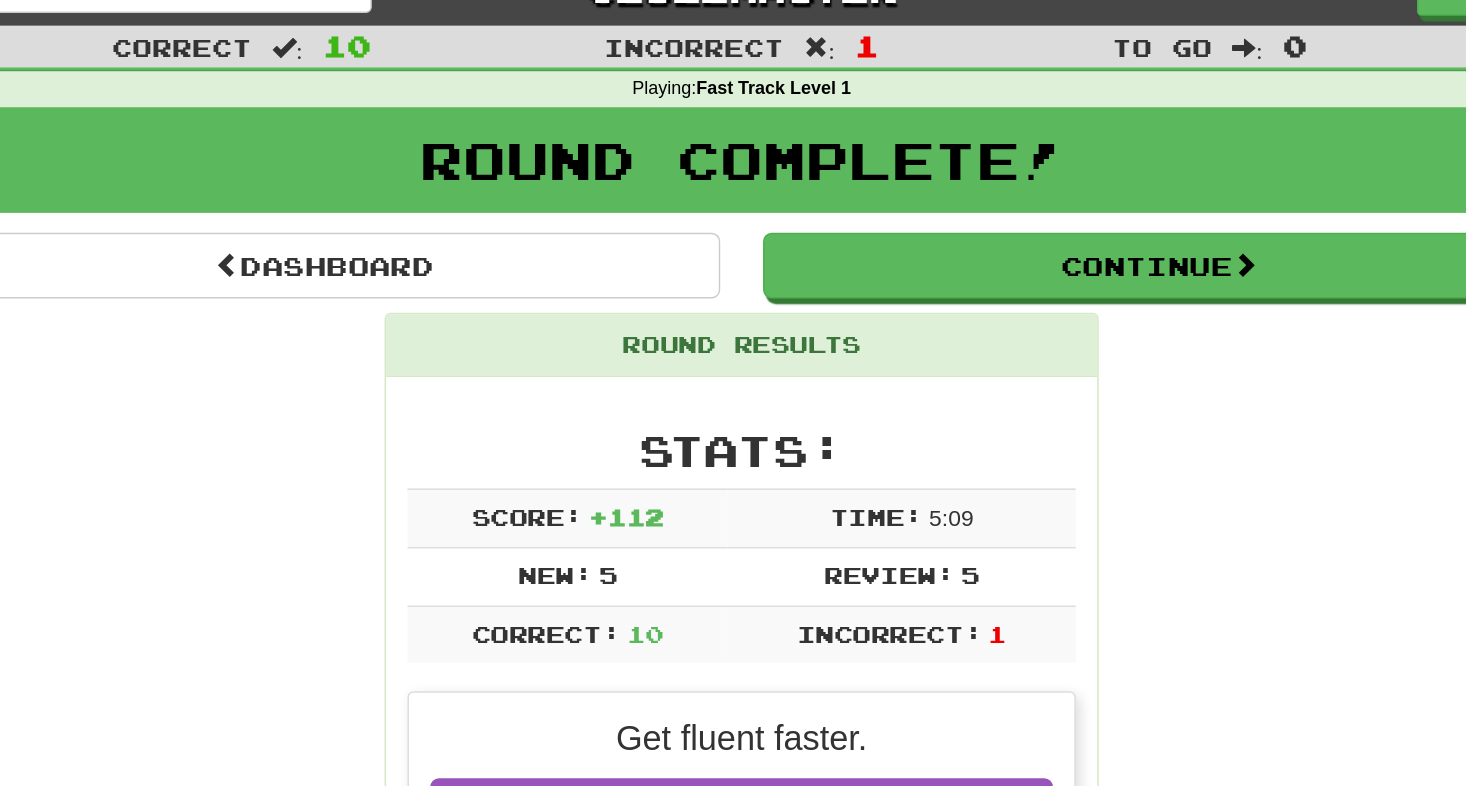 scroll, scrollTop: 0, scrollLeft: 0, axis: both 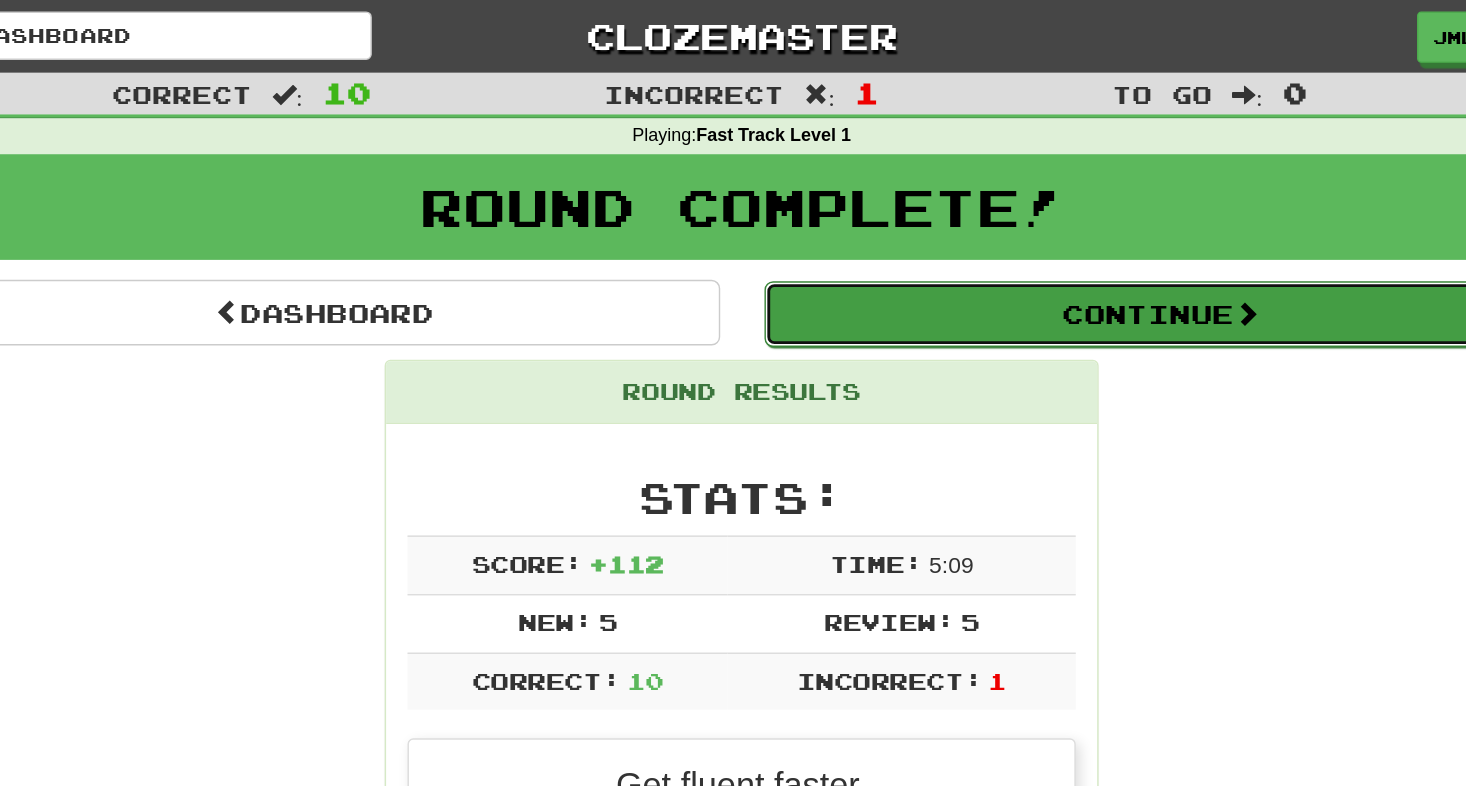 click on "Continue" at bounding box center (1026, 220) 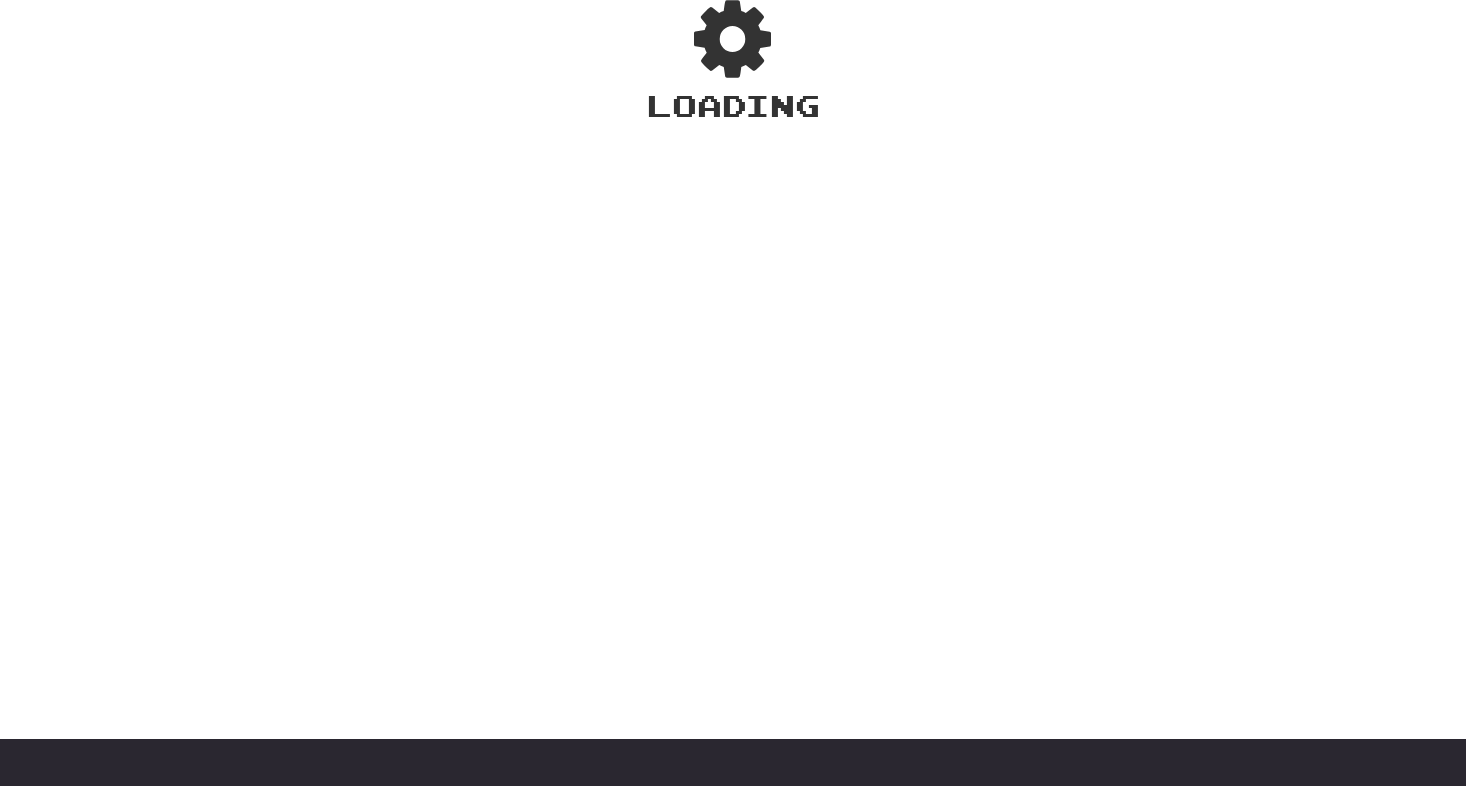 scroll, scrollTop: 0, scrollLeft: 0, axis: both 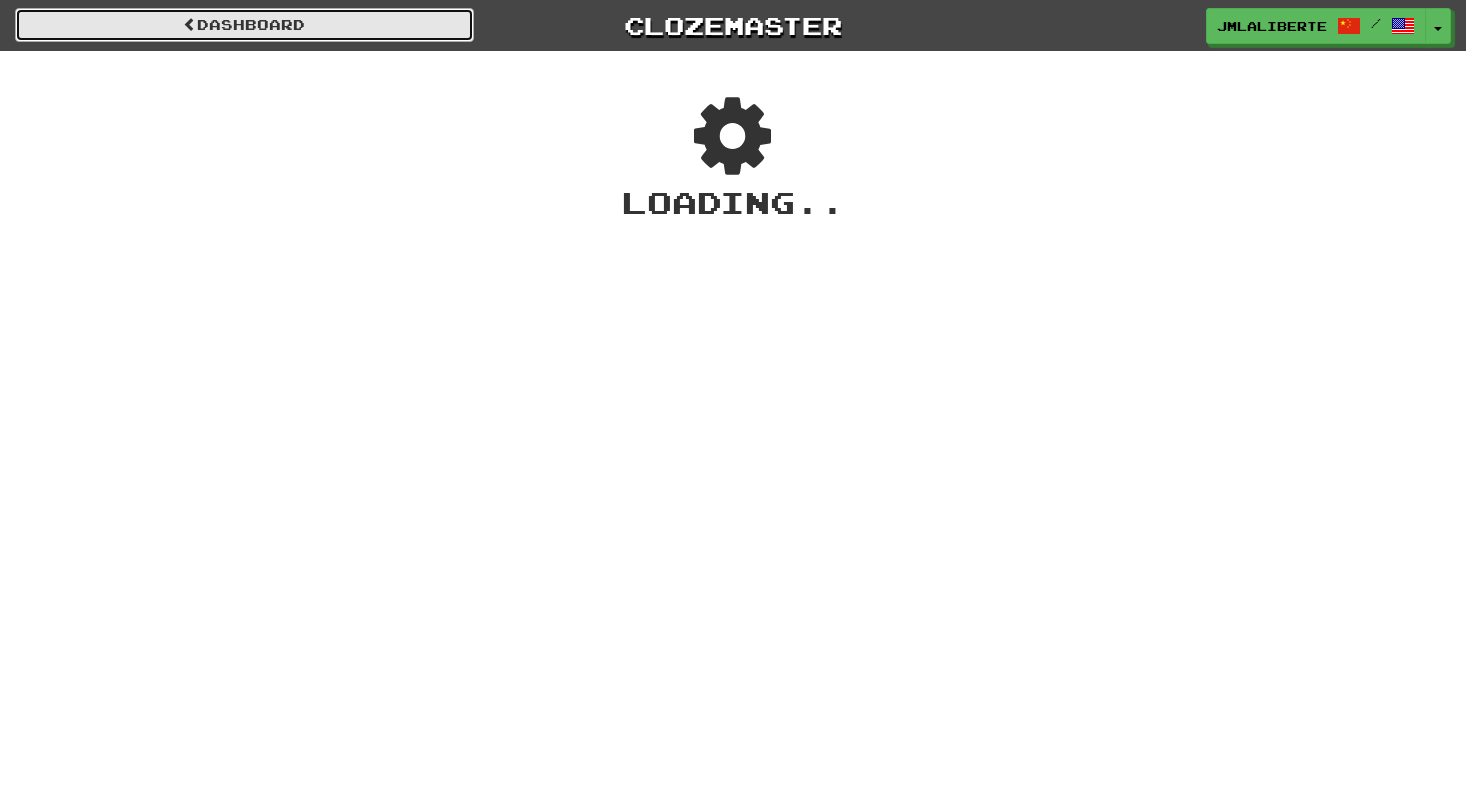 click on "Dashboard" at bounding box center [244, 25] 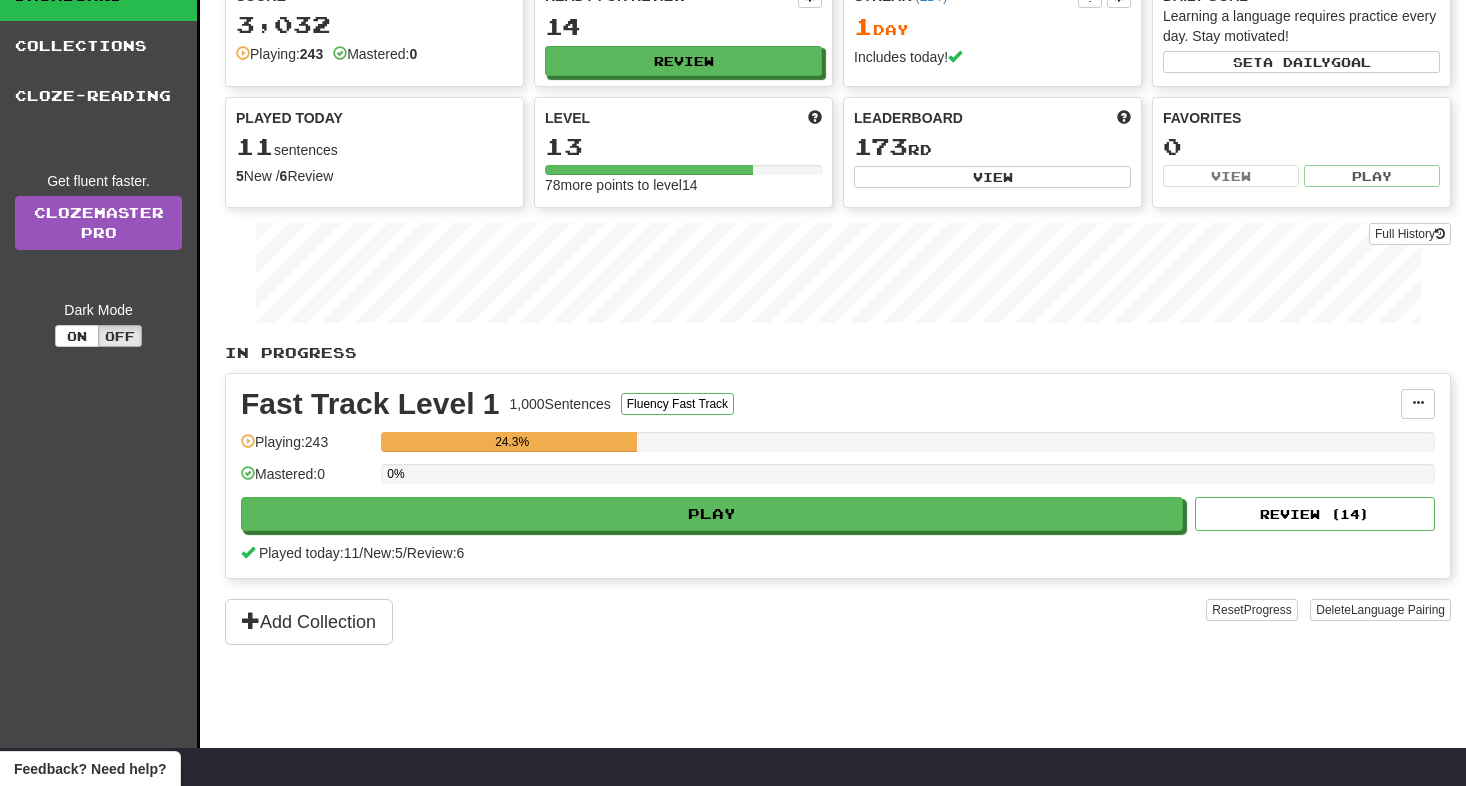scroll, scrollTop: 204, scrollLeft: 0, axis: vertical 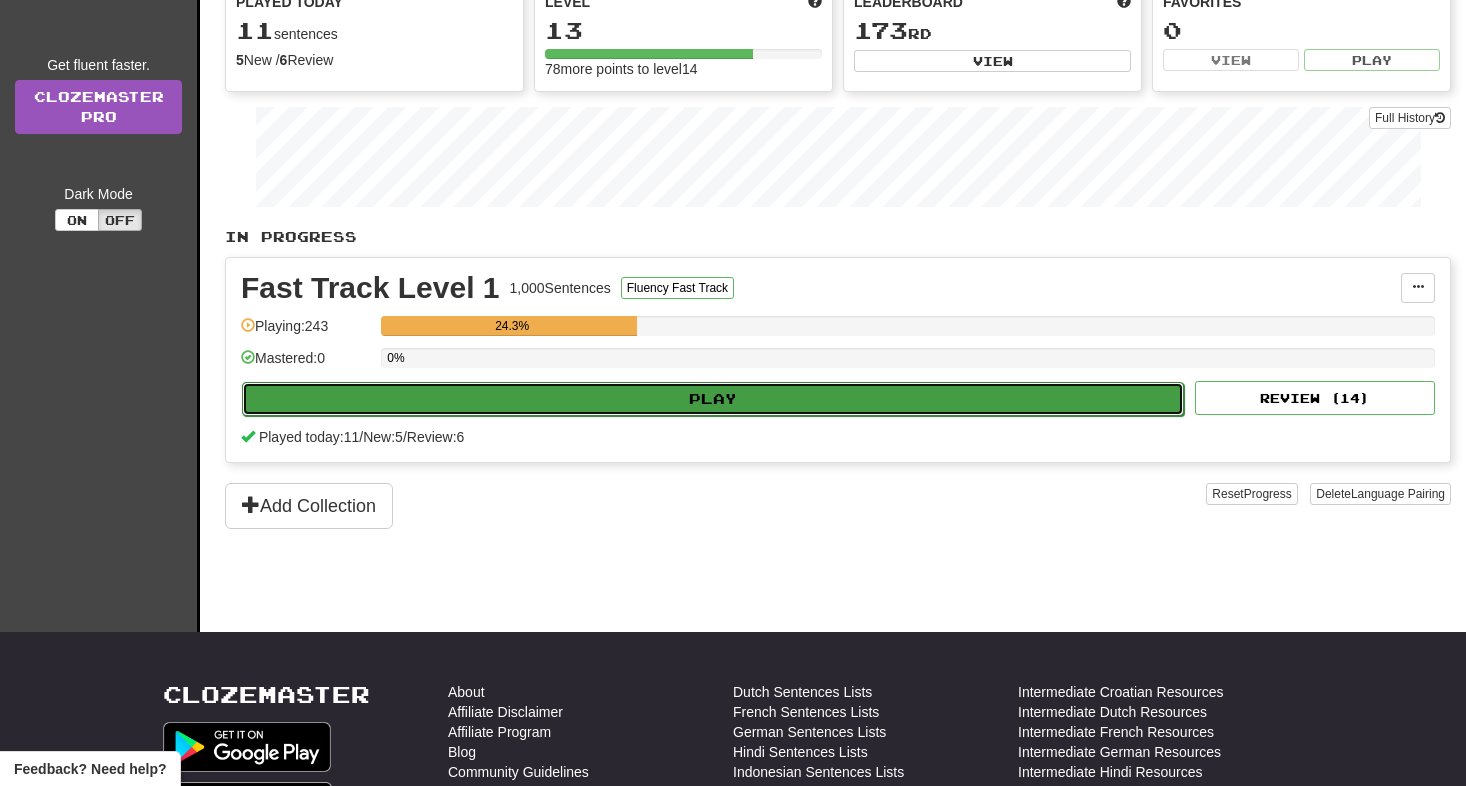 click on "Play" at bounding box center [713, 399] 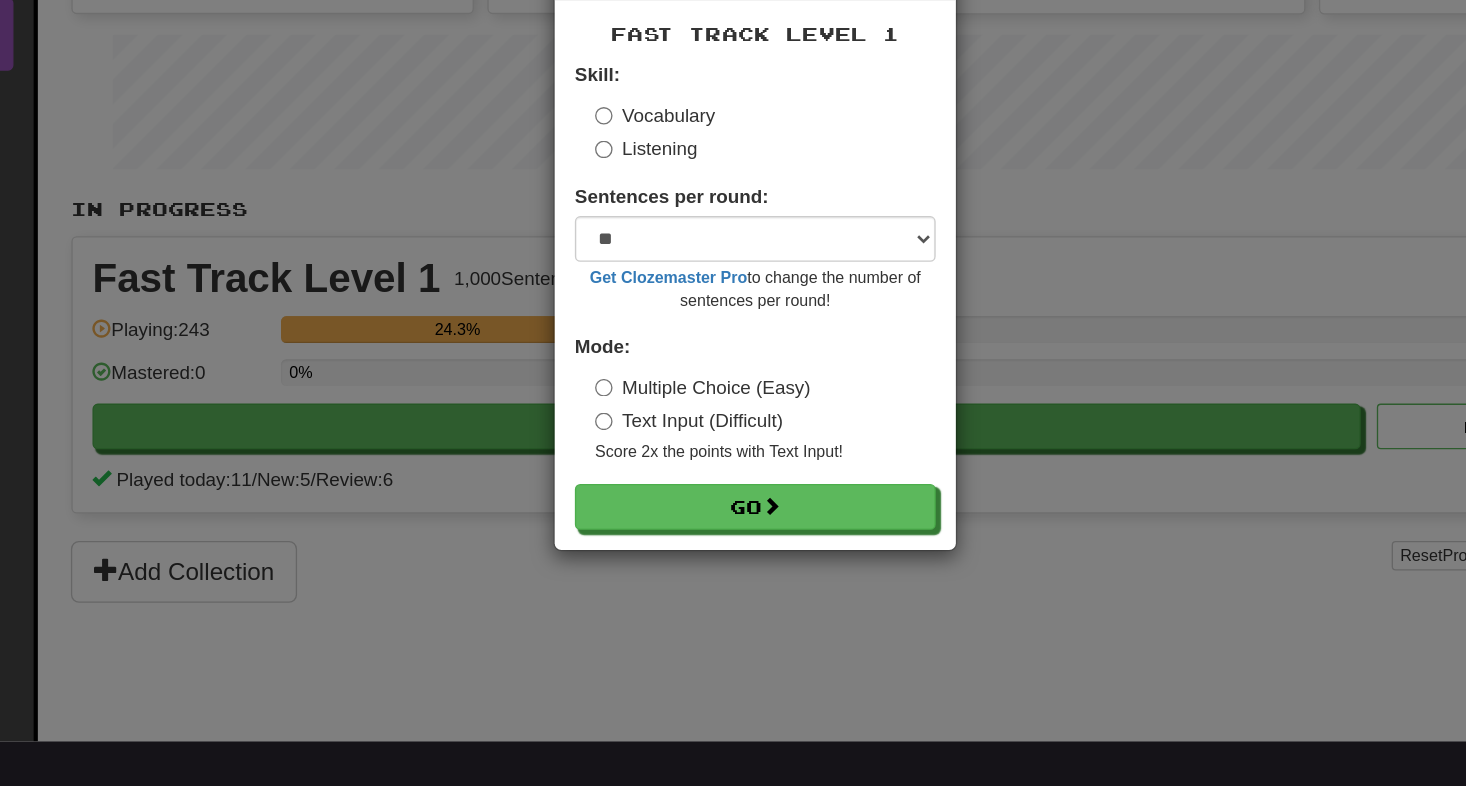 click on "Listening" at bounding box center [652, 192] 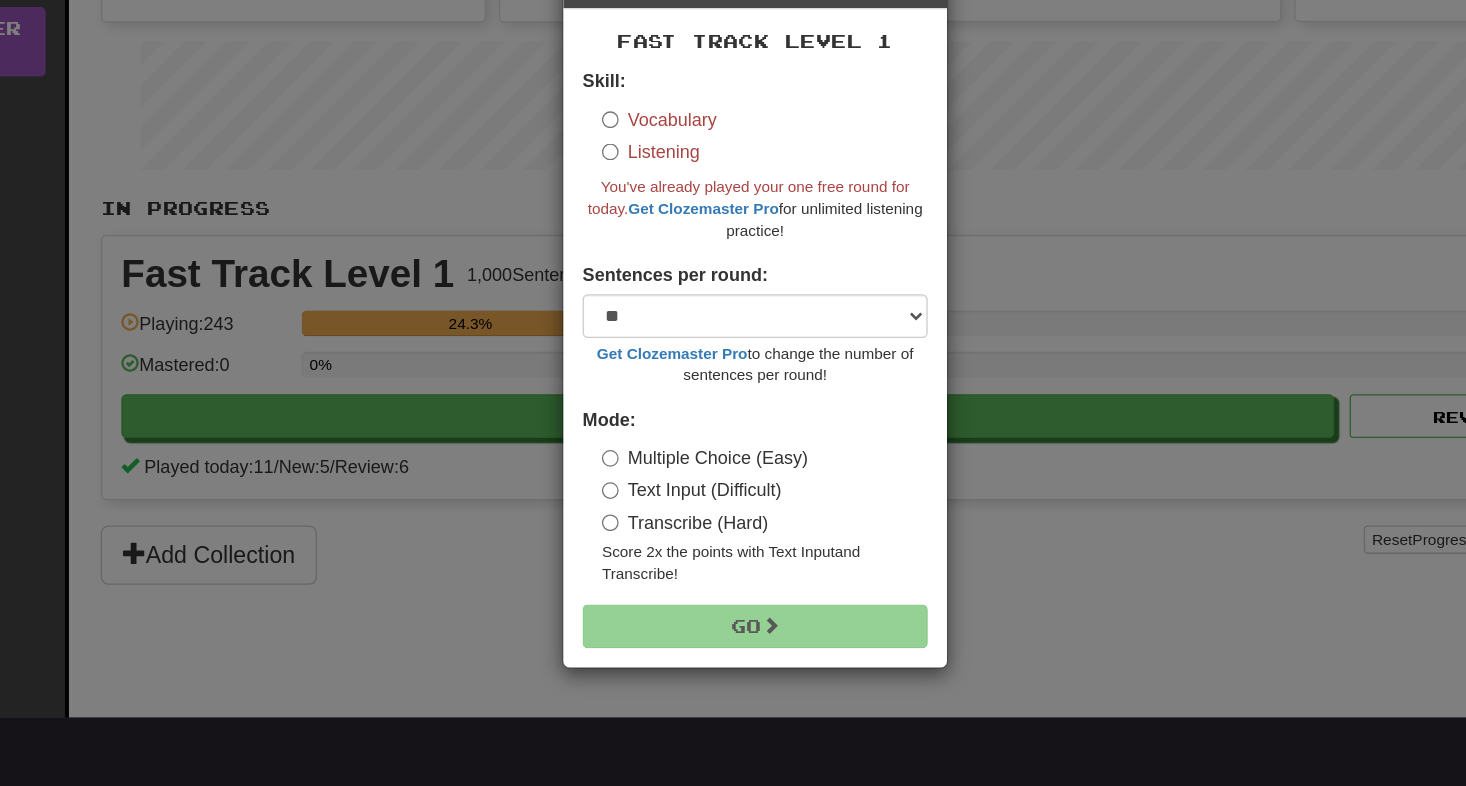 click on "× Play Fast Track Level 1 Skill: Vocabulary Listening You've already played your one free round for today.  Get Clozemaster Pro  for unlimited listening practice! Sentences per round: * ** ** ** ** ** *** ******** Get Clozemaster Pro  to change the number of sentences per round! Mode: Multiple Choice (Easy) Text Input (Difficult) Transcribe (Hard) Score 2x the points with Text Input  and Transcribe ! Go" at bounding box center [733, 393] 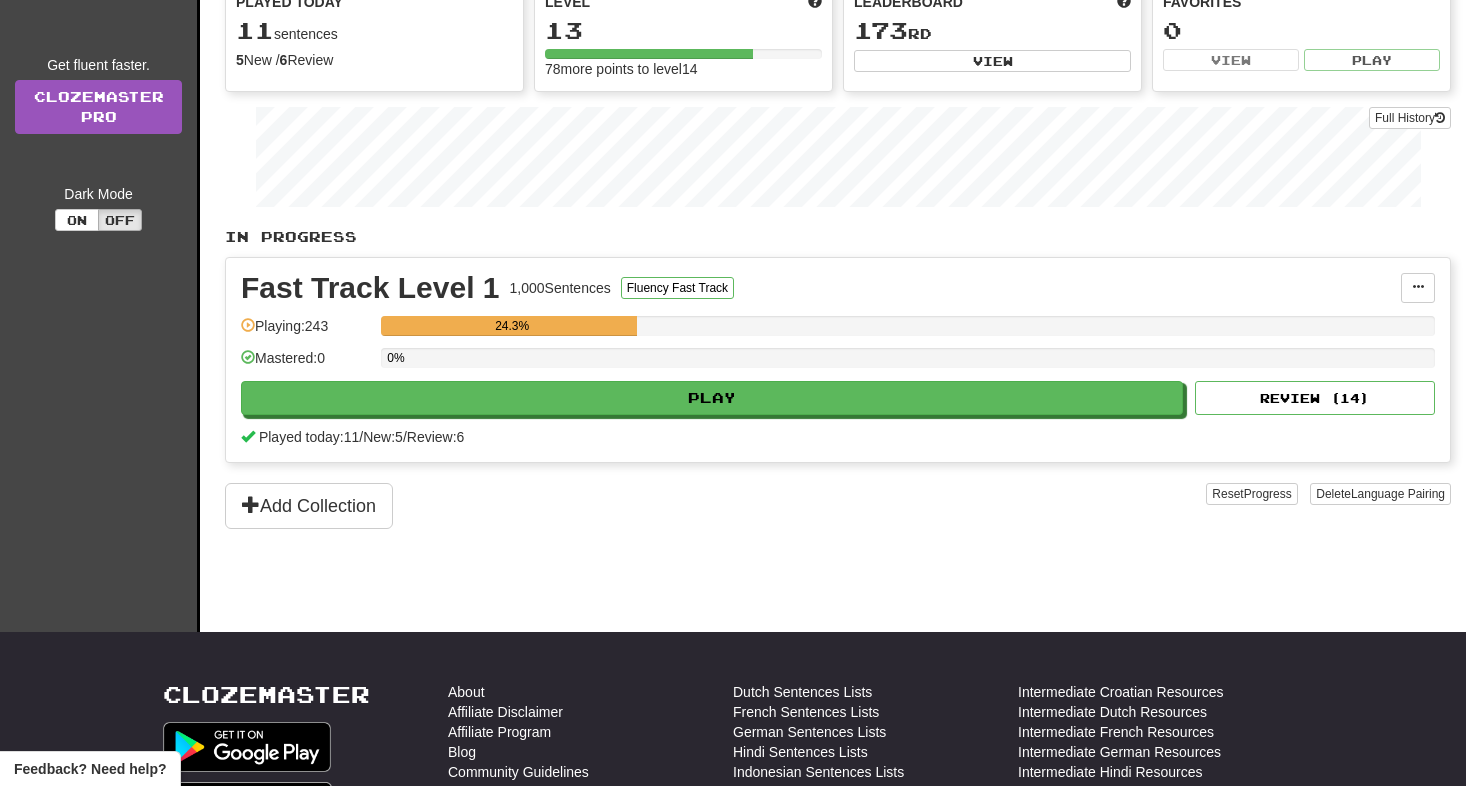 scroll, scrollTop: 0, scrollLeft: 0, axis: both 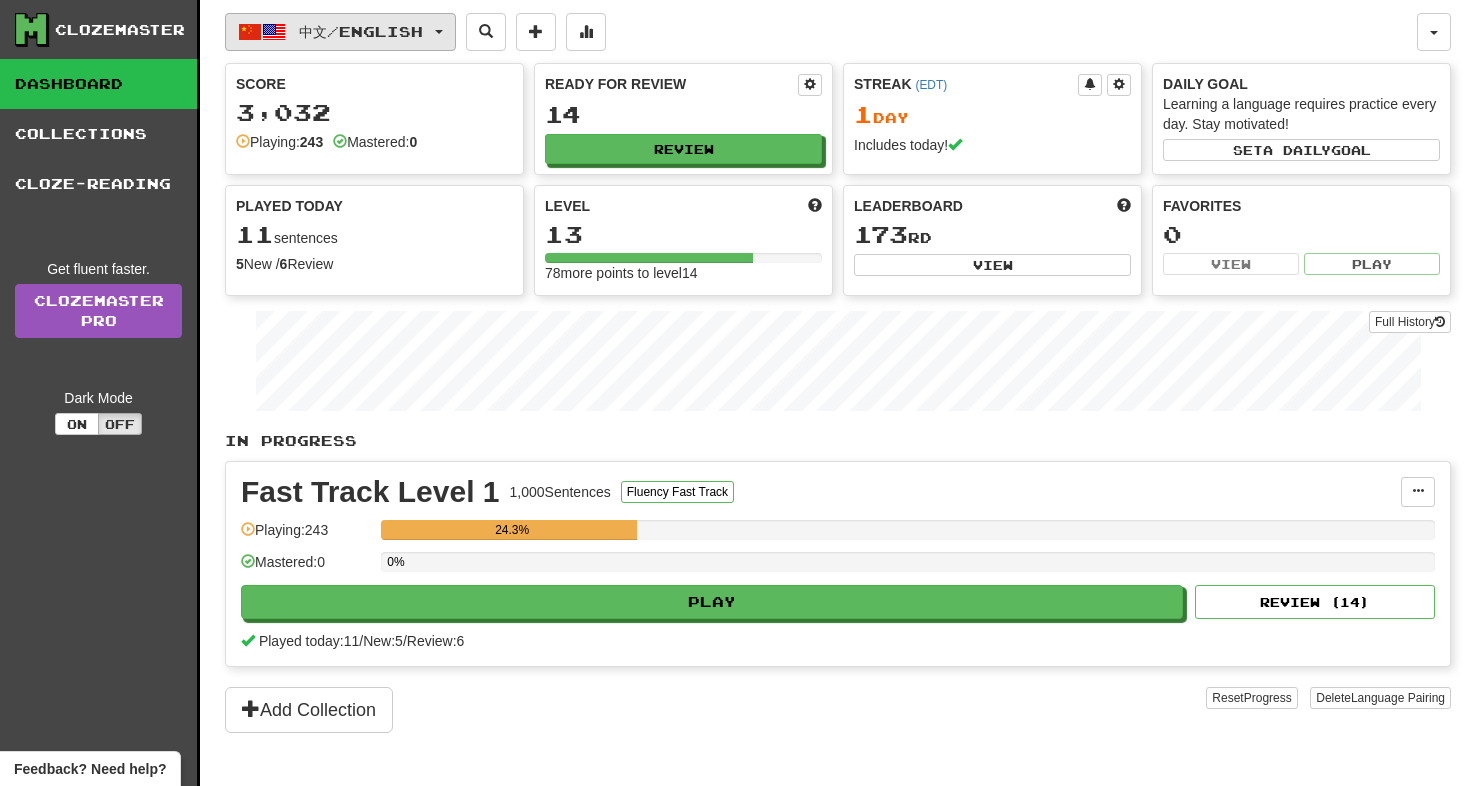 click on "中文  /  English" at bounding box center (361, 31) 